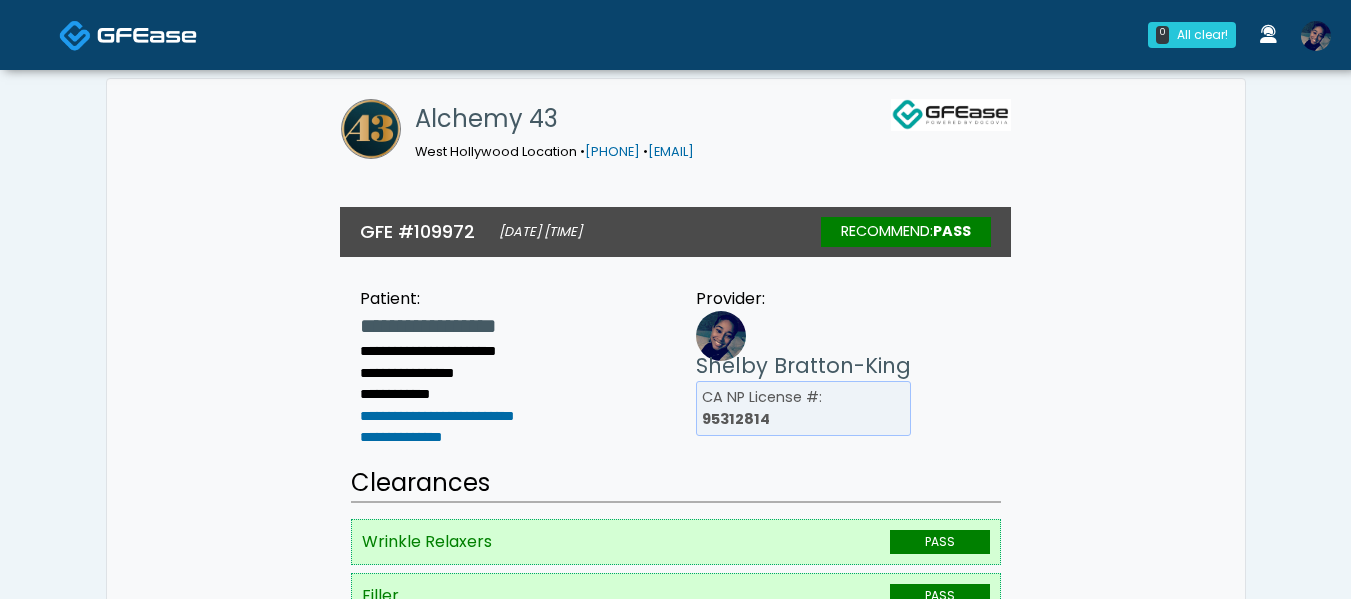 scroll, scrollTop: 0, scrollLeft: 0, axis: both 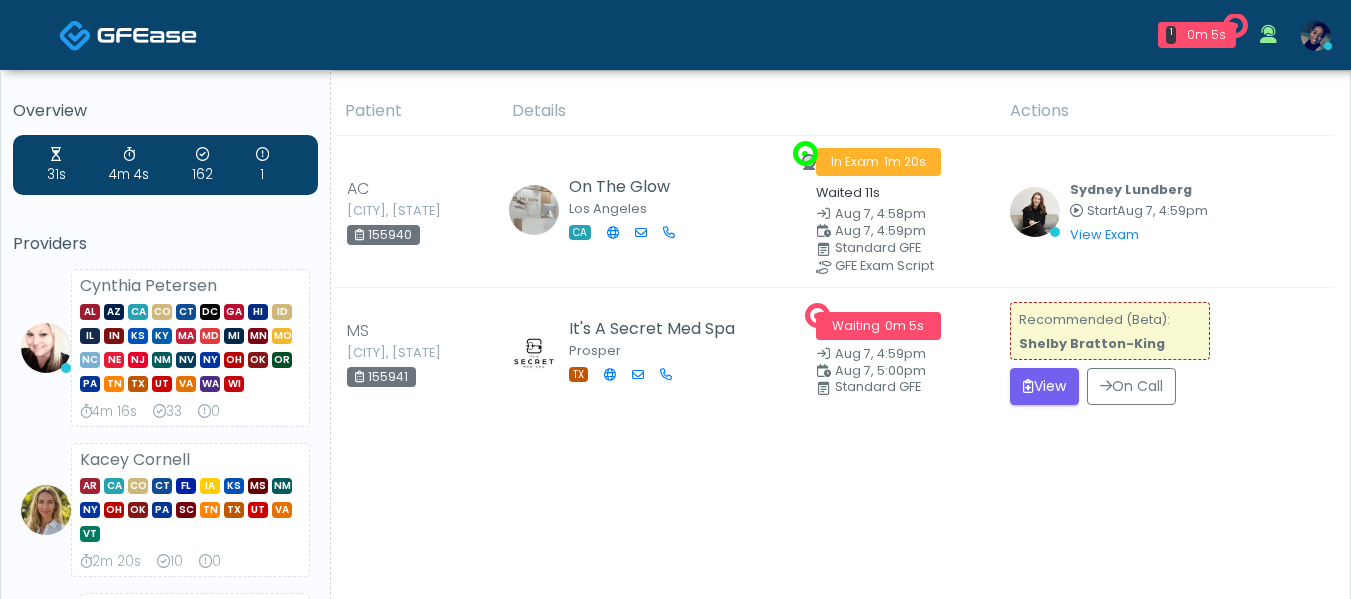 click on "Patient
Details
Actions" at bounding box center [833, 1010] 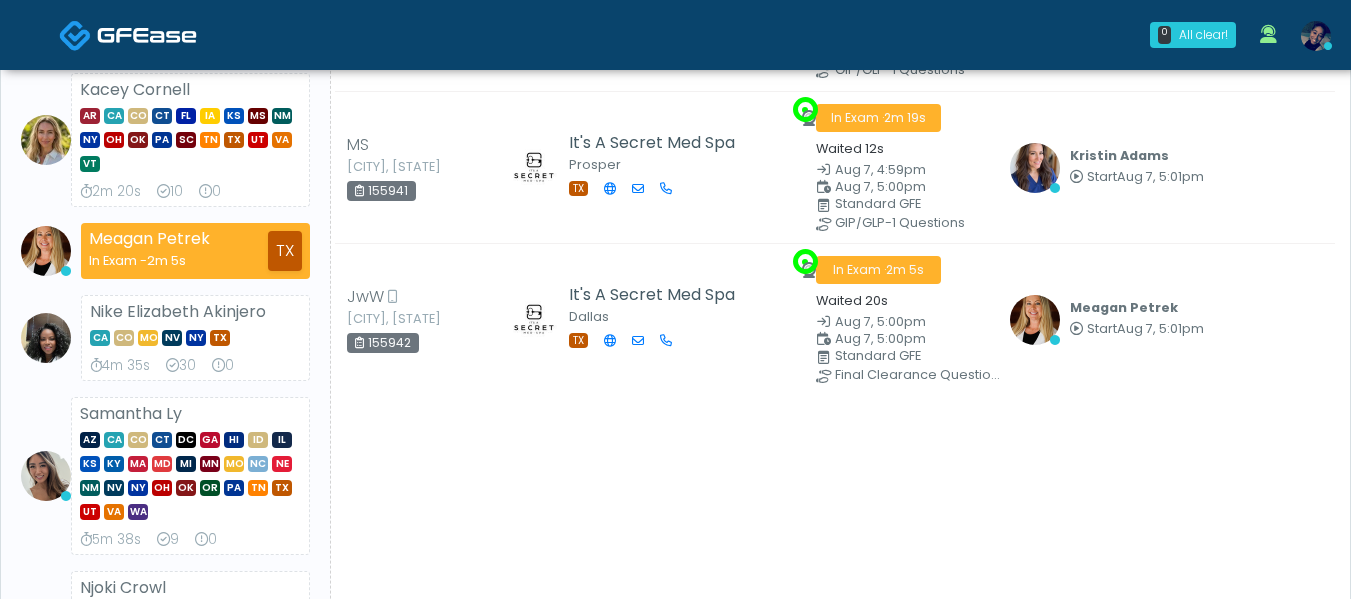 scroll, scrollTop: 0, scrollLeft: 0, axis: both 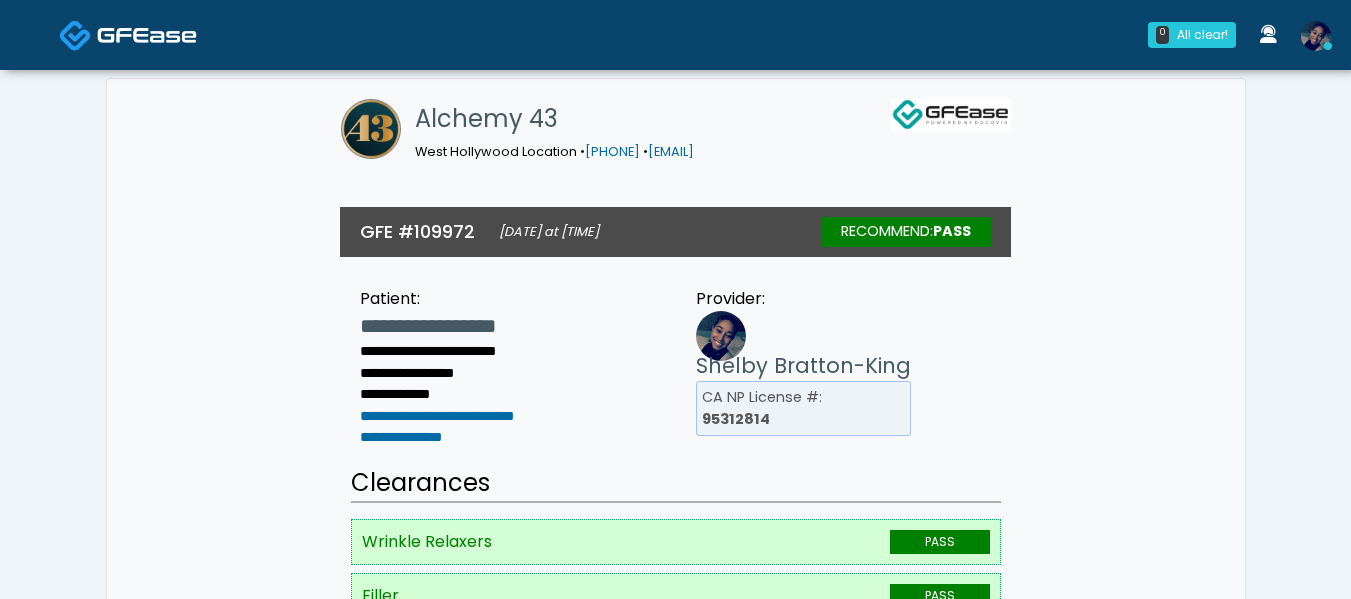 click at bounding box center (147, 35) 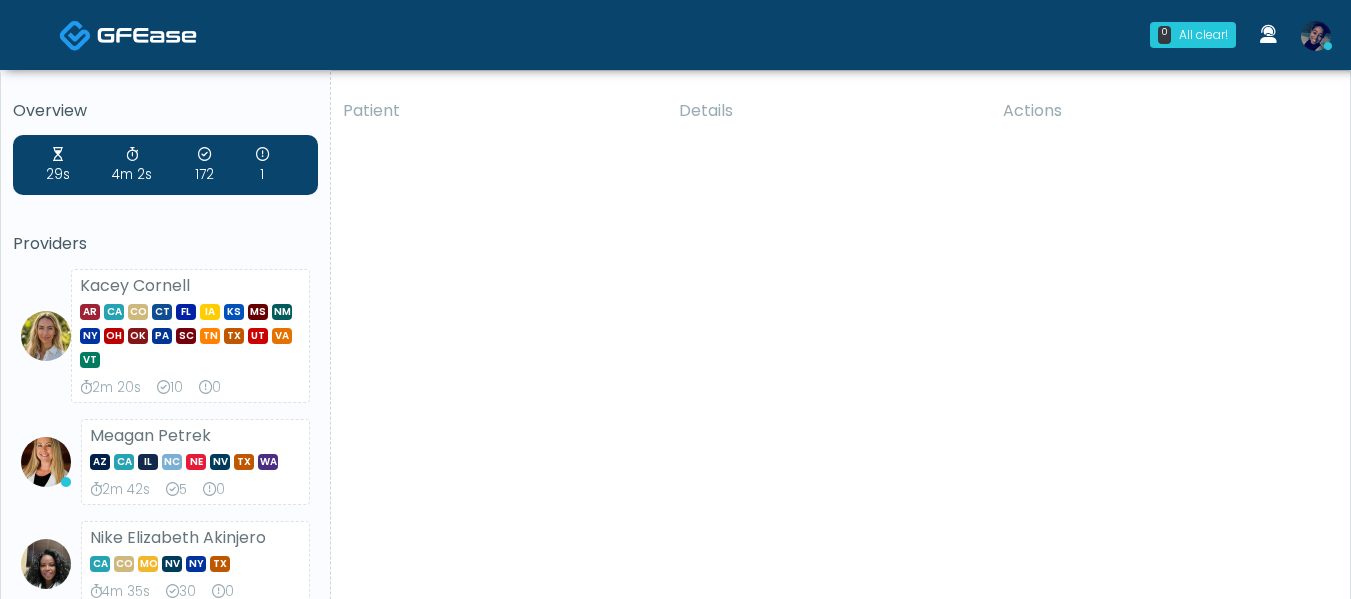 scroll, scrollTop: 0, scrollLeft: 0, axis: both 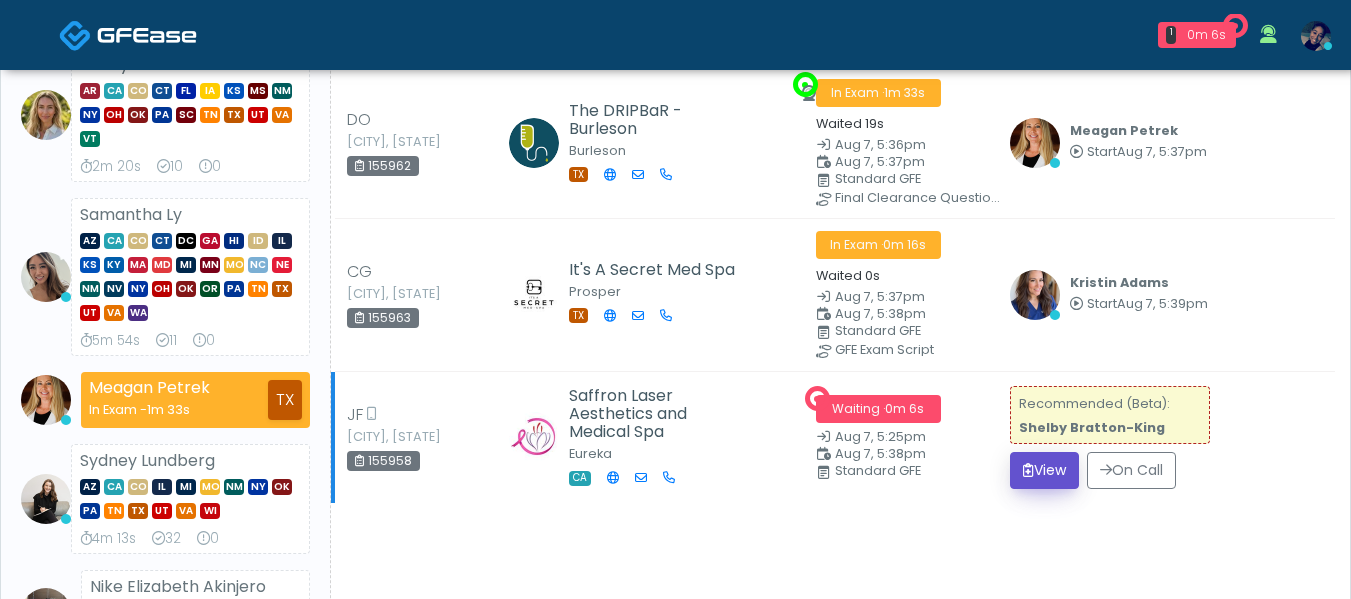 click on "View" at bounding box center (1044, 470) 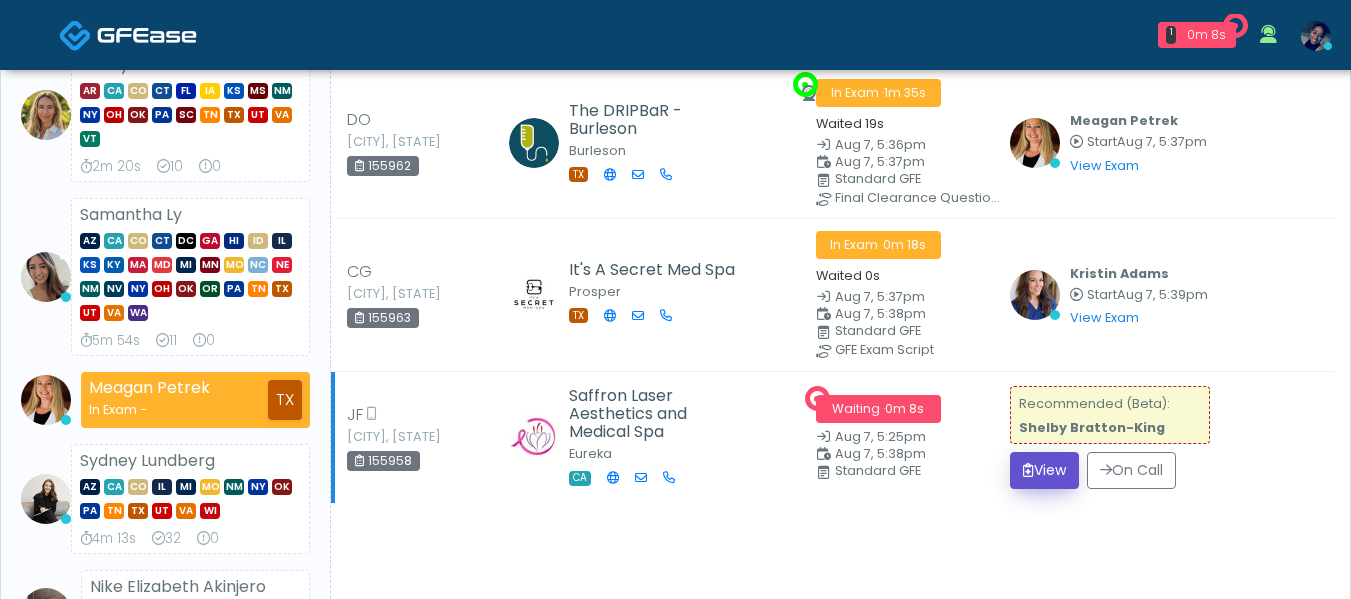 scroll, scrollTop: 300, scrollLeft: 0, axis: vertical 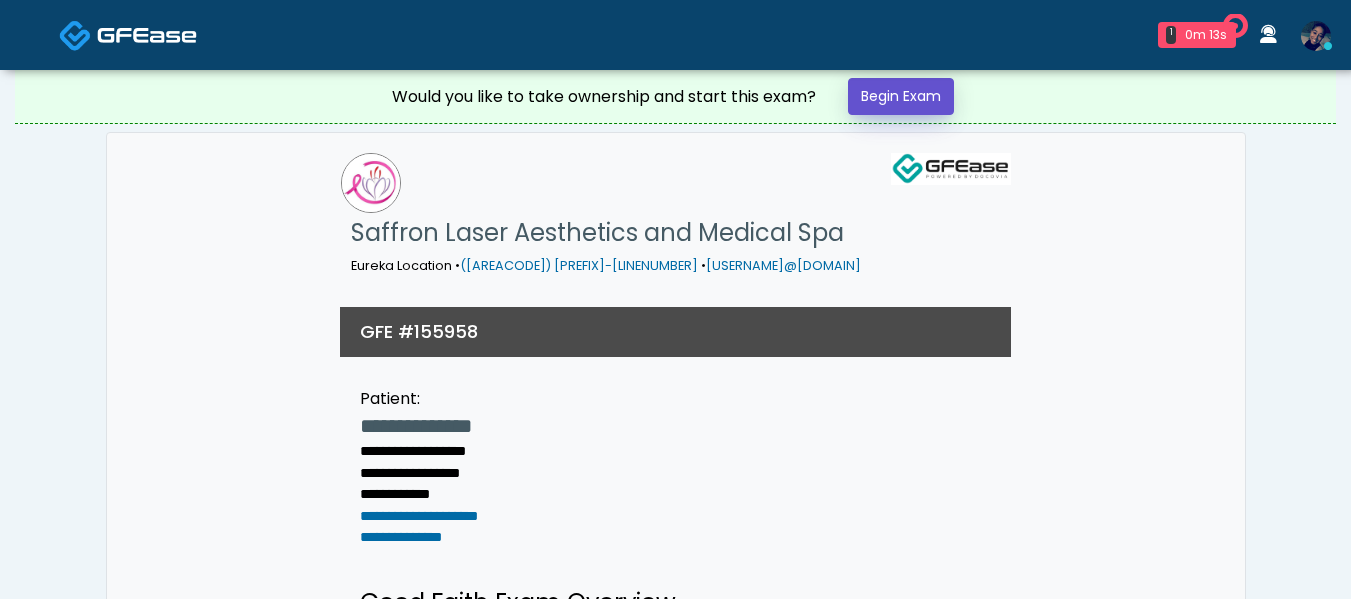 click on "Begin Exam" at bounding box center (901, 96) 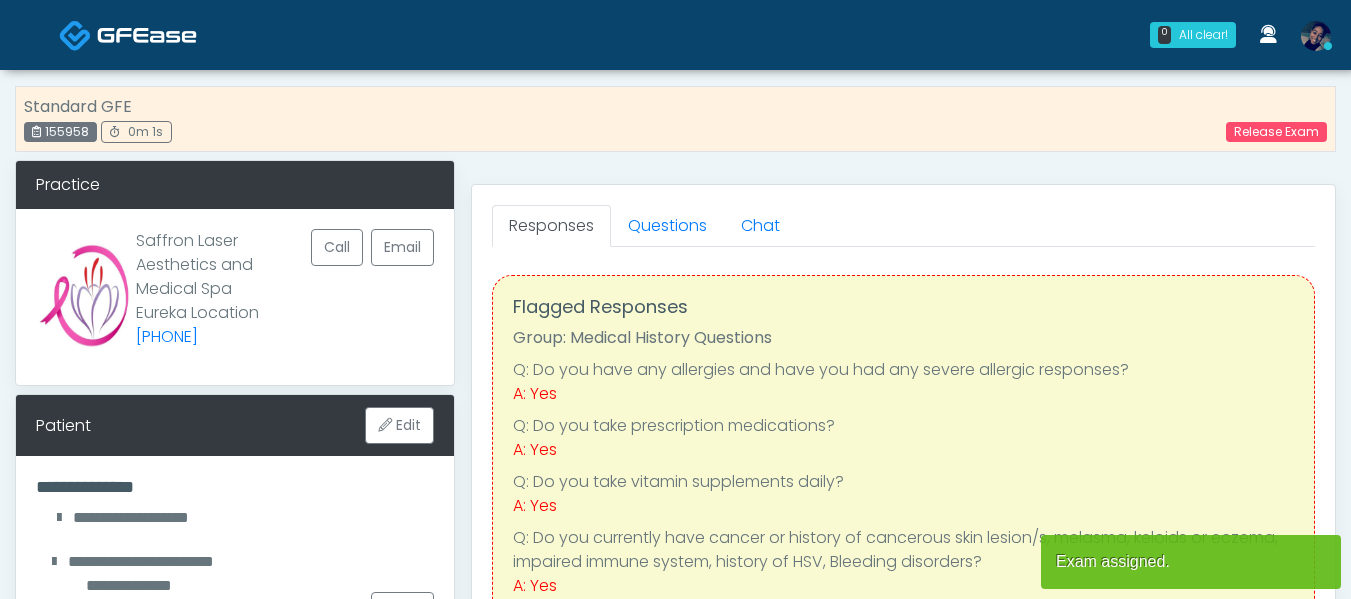 scroll, scrollTop: 0, scrollLeft: 0, axis: both 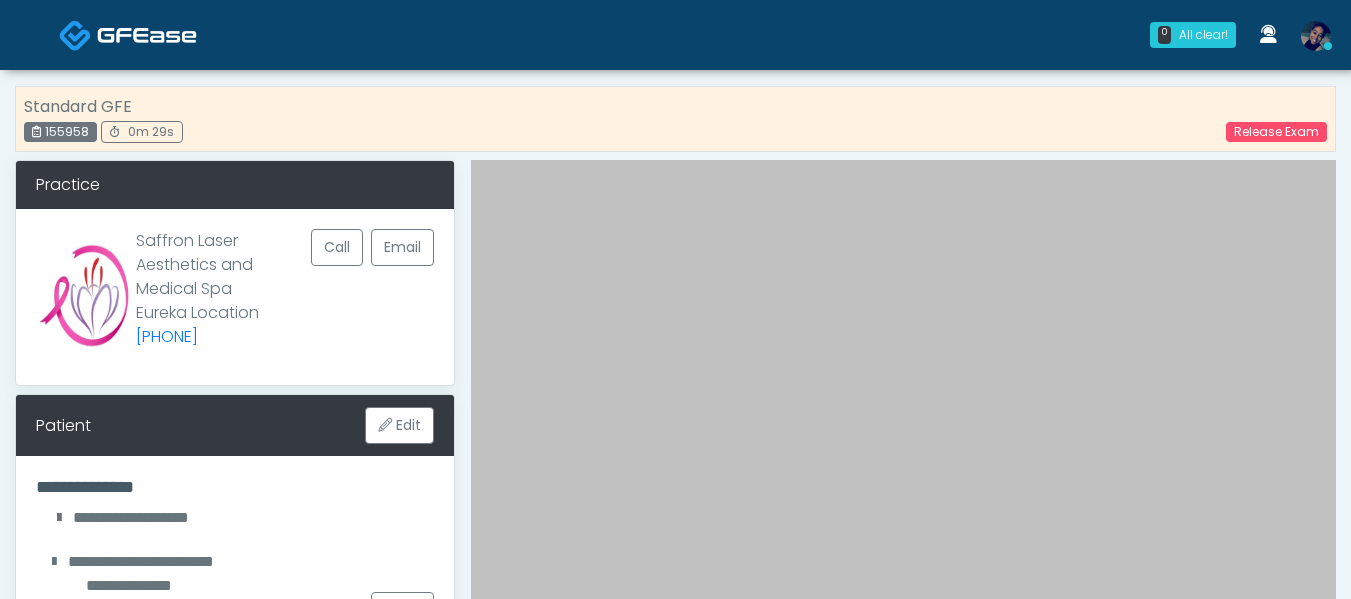 drag, startPoint x: 1051, startPoint y: 43, endPoint x: 698, endPoint y: 163, distance: 372.8391 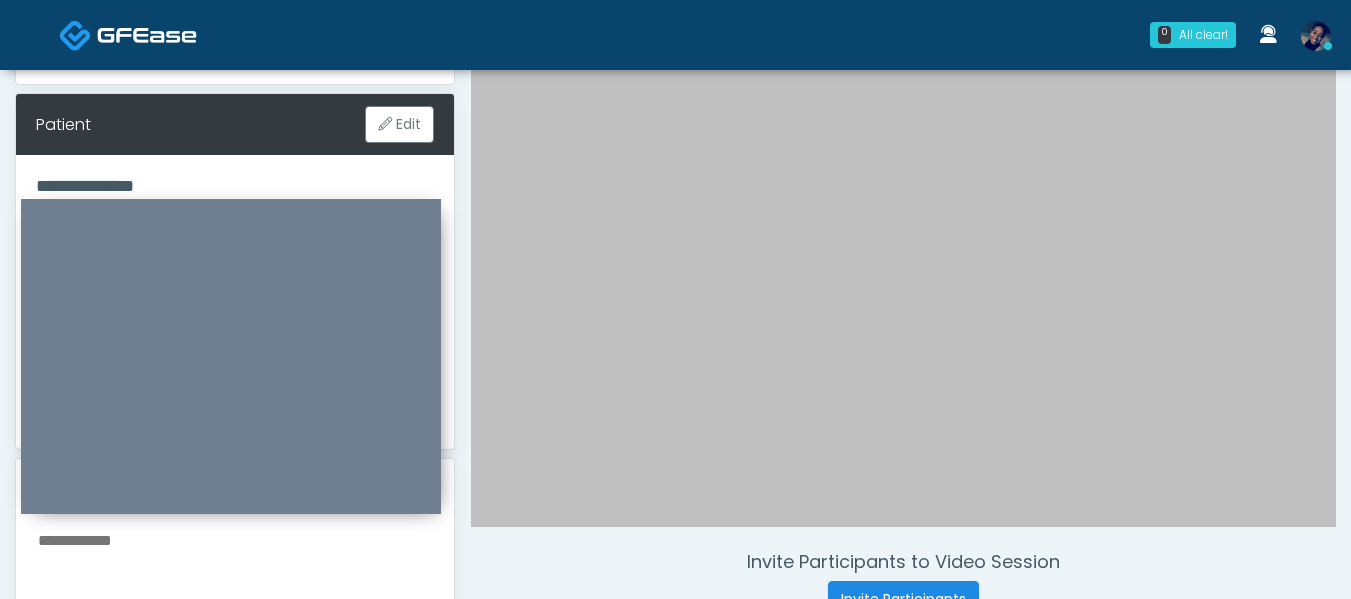 scroll, scrollTop: 300, scrollLeft: 0, axis: vertical 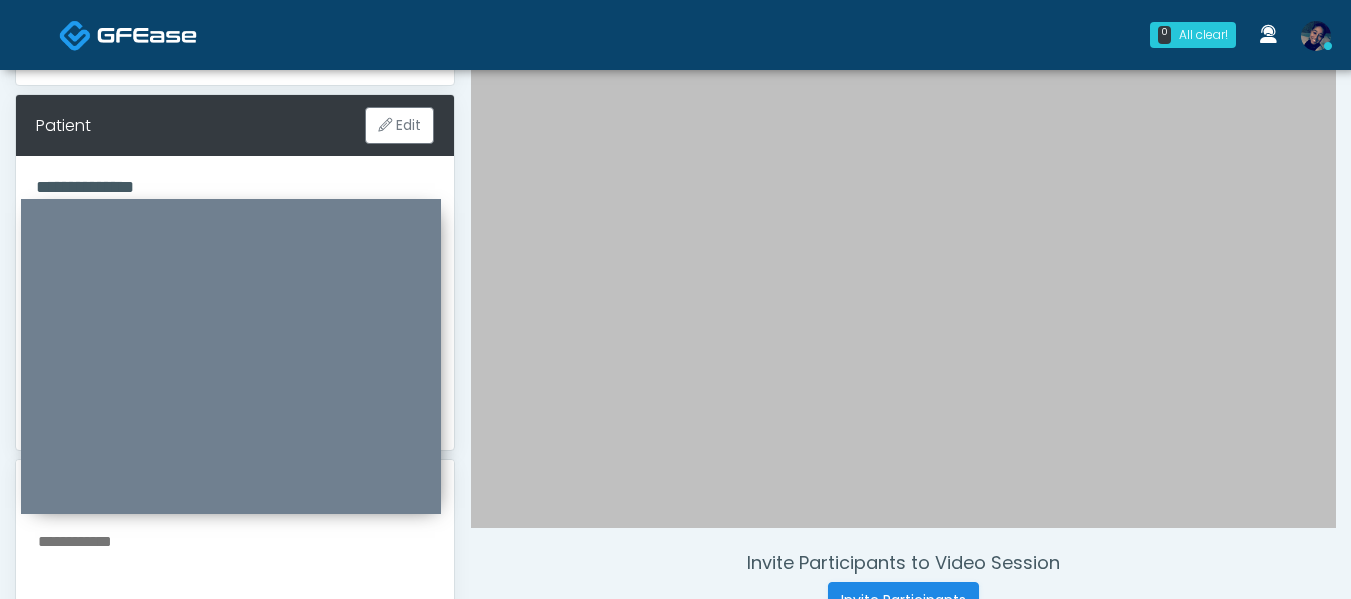 click on "**********" at bounding box center [675, 622] 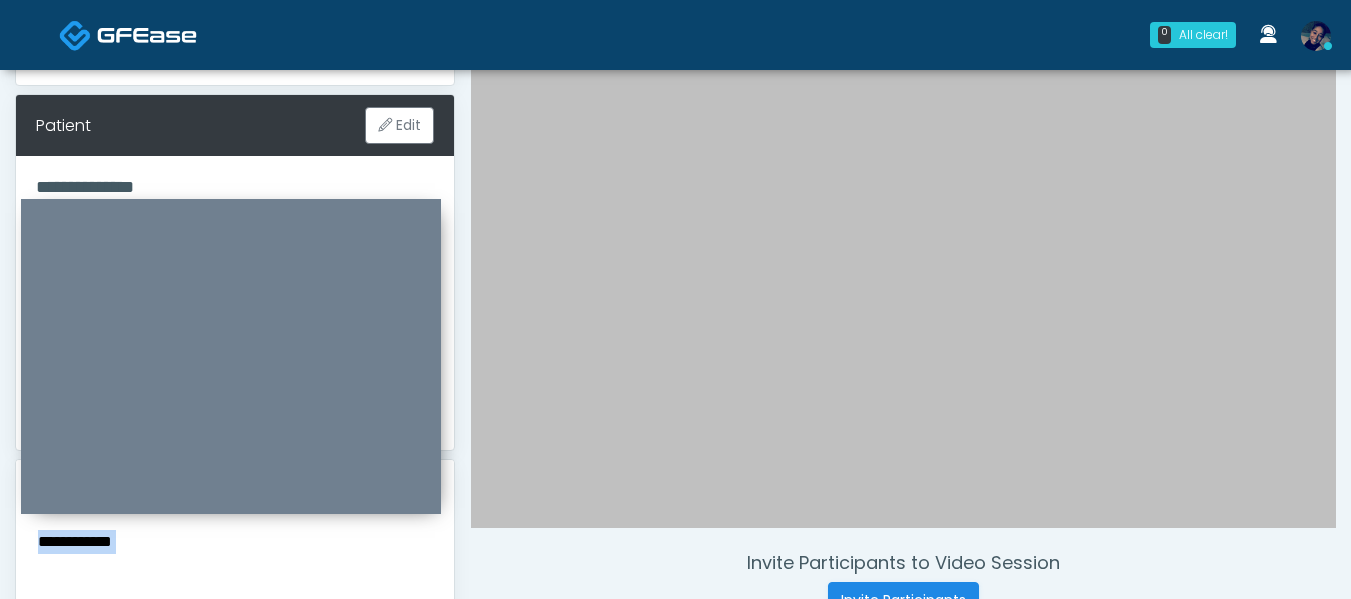click at bounding box center (903, 194) 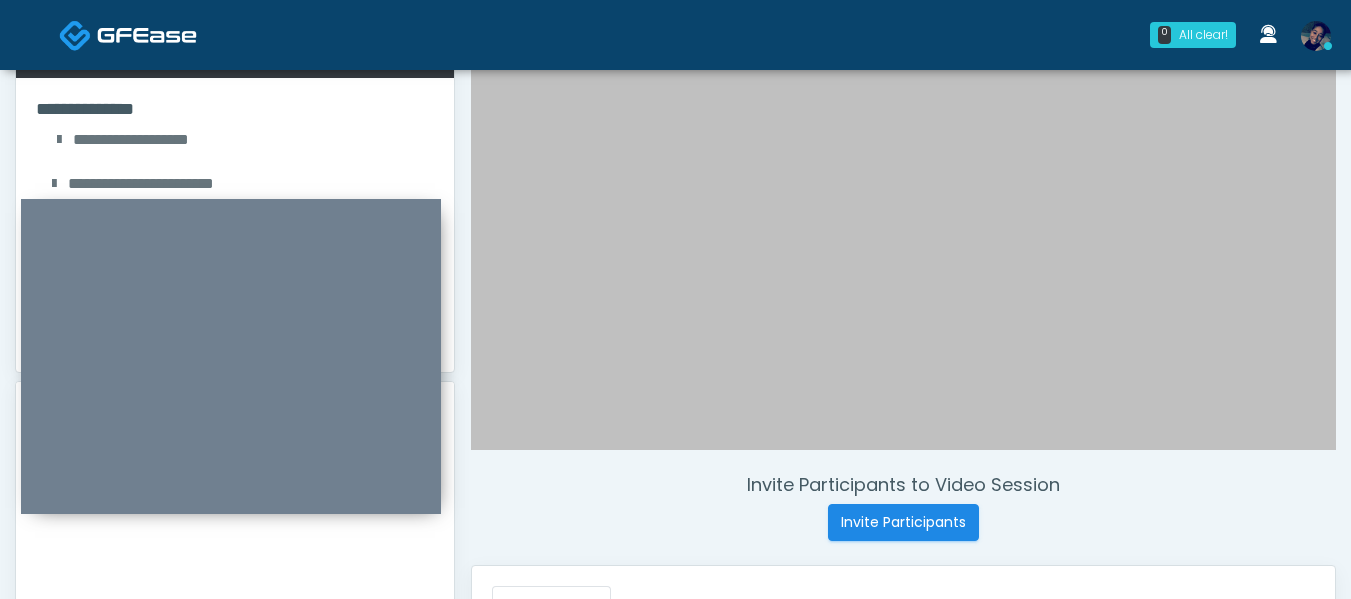 scroll, scrollTop: 500, scrollLeft: 0, axis: vertical 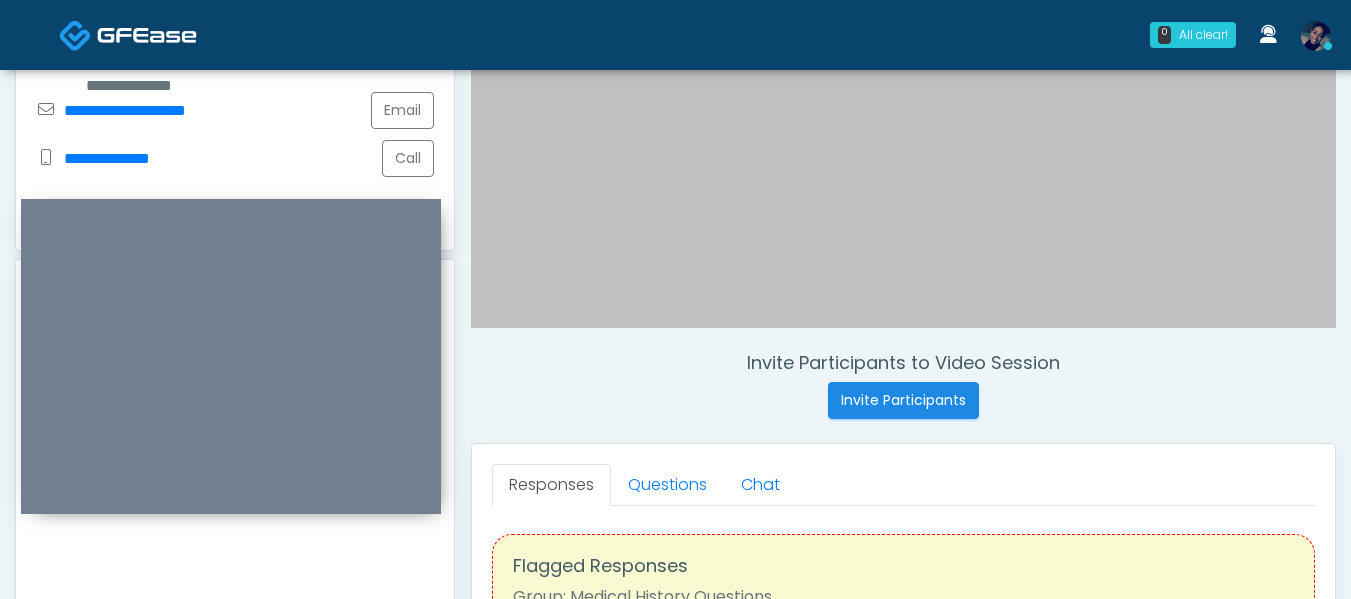 click on "Invite Participants to Video Session" at bounding box center [903, 363] 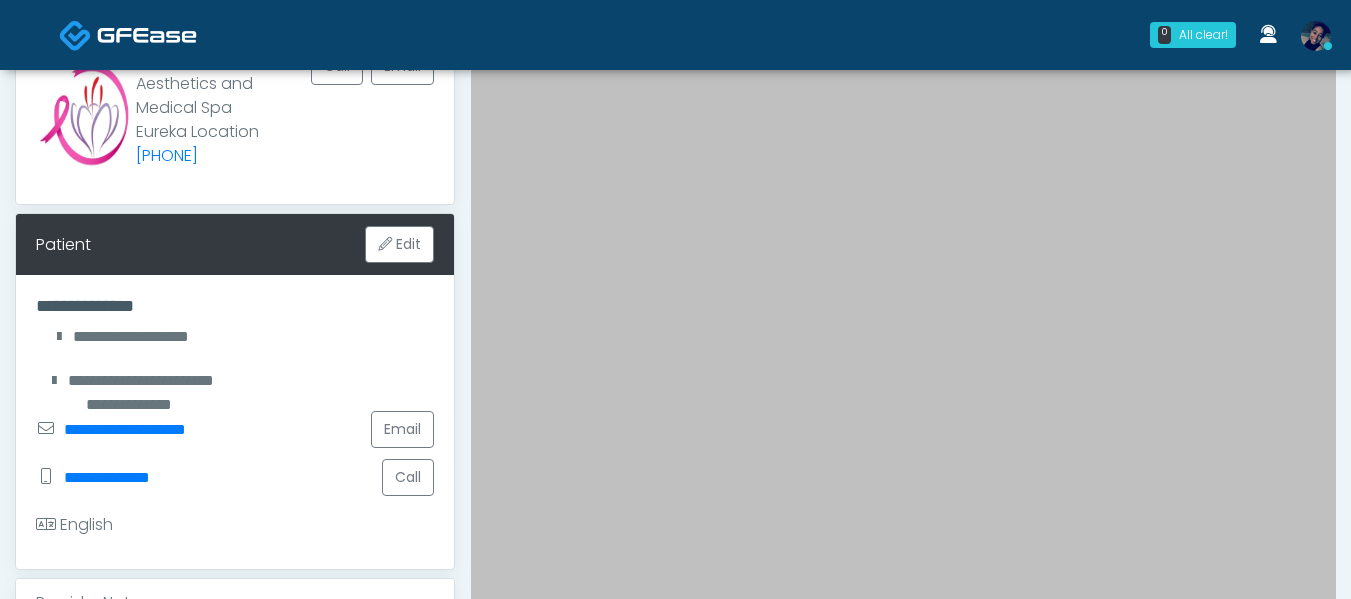 scroll, scrollTop: 184, scrollLeft: 0, axis: vertical 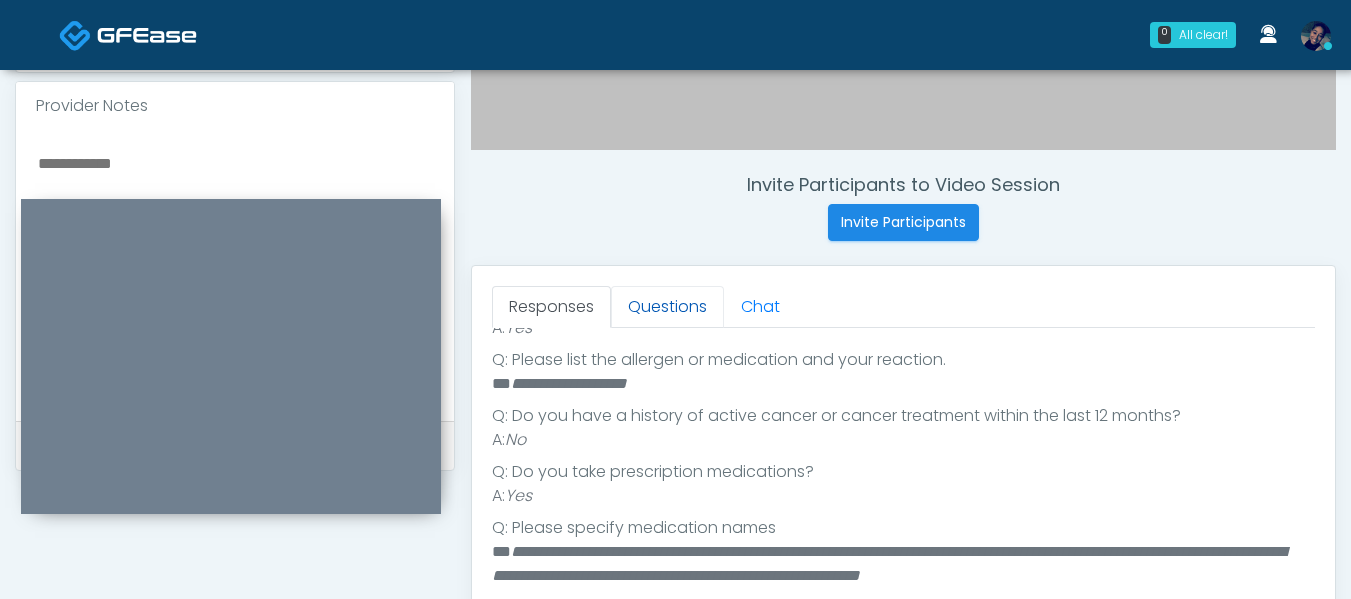click on "Questions" at bounding box center (667, 307) 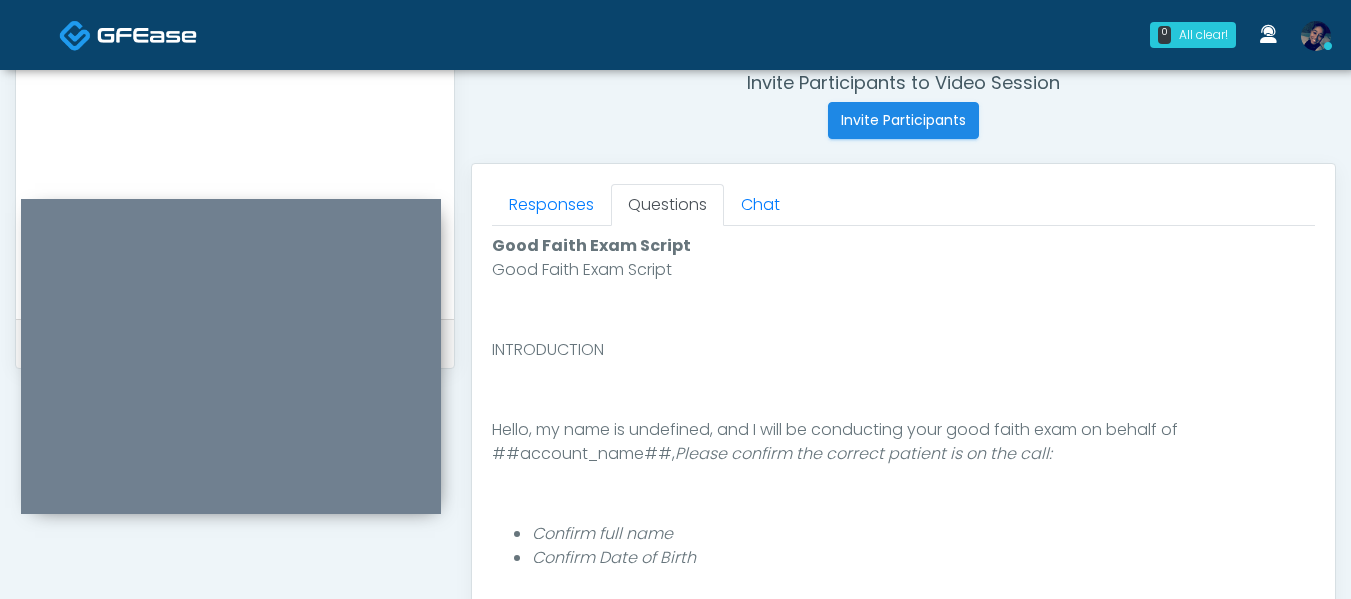scroll, scrollTop: 778, scrollLeft: 0, axis: vertical 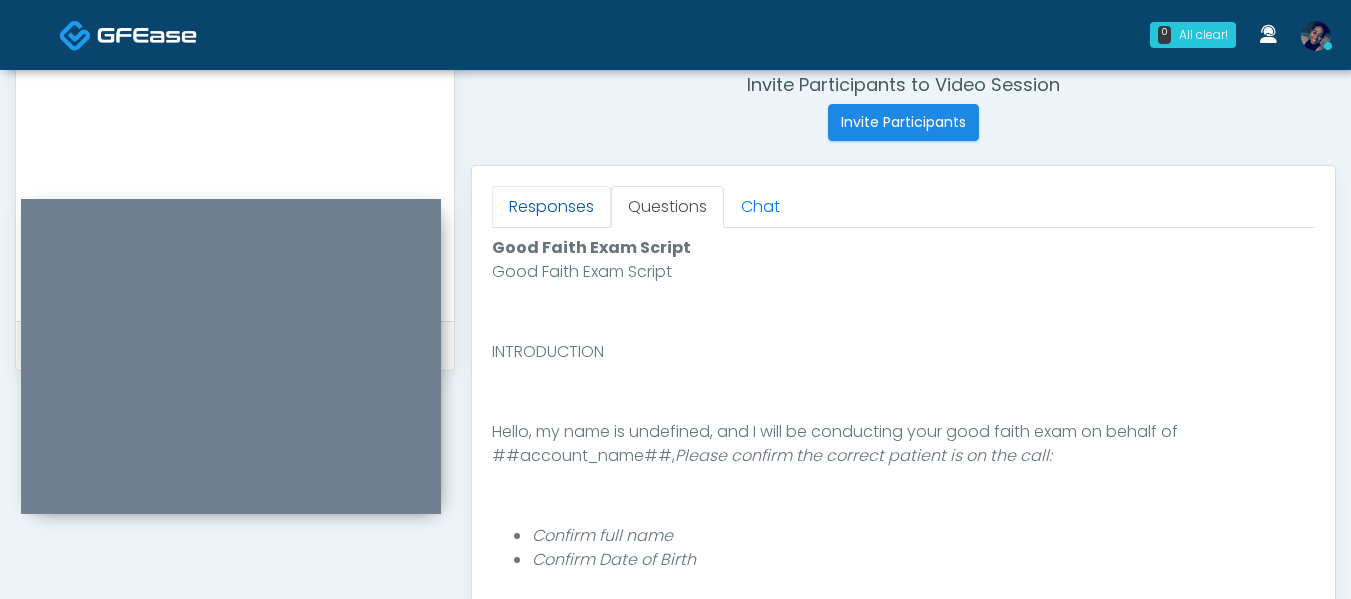 click on "Responses" at bounding box center (551, 207) 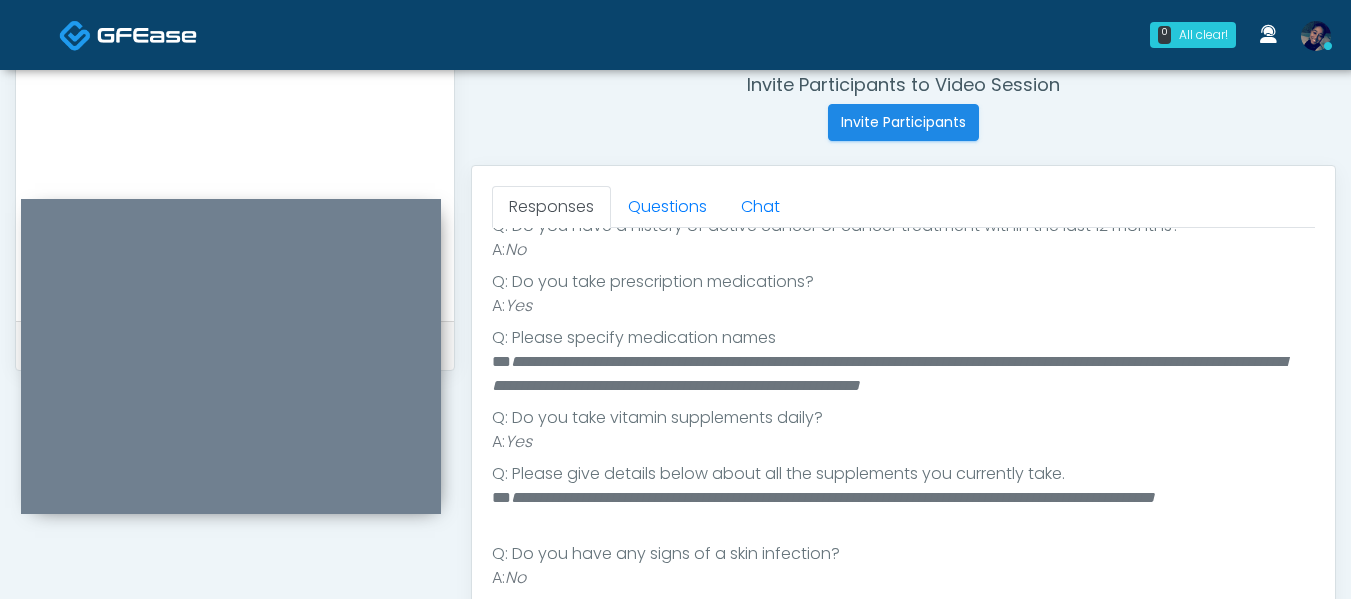 scroll, scrollTop: 800, scrollLeft: 0, axis: vertical 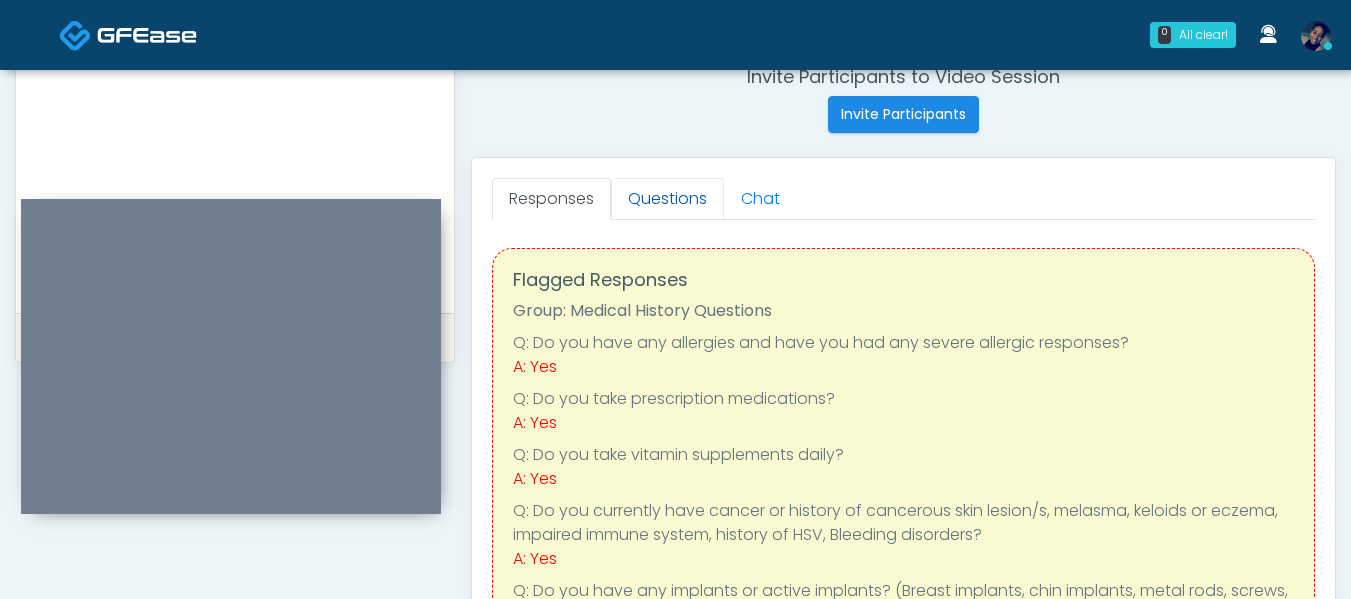 click on "Questions" at bounding box center (667, 199) 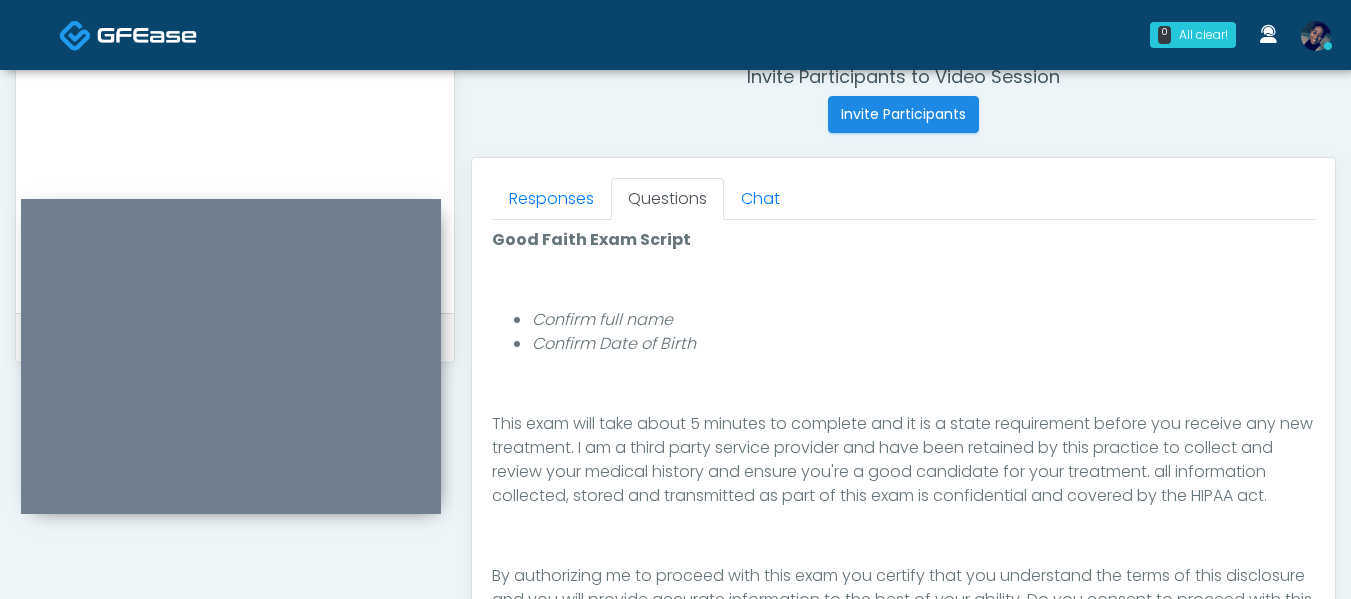 scroll, scrollTop: 232, scrollLeft: 0, axis: vertical 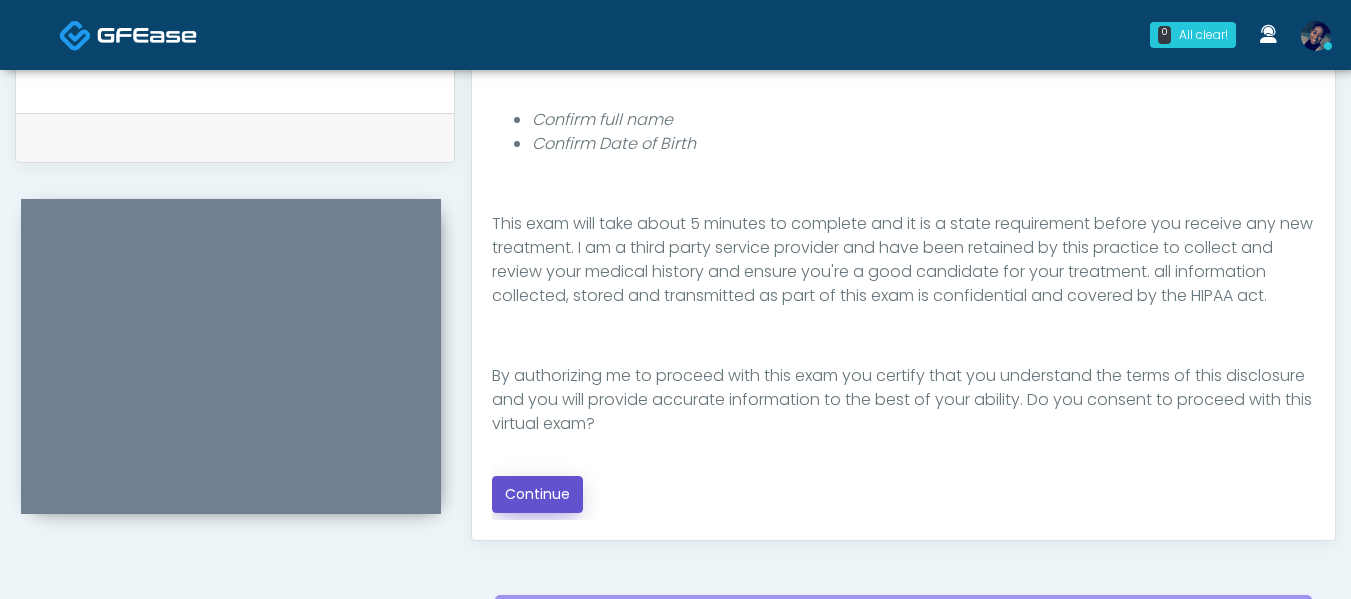 click on "Continue" at bounding box center (537, 494) 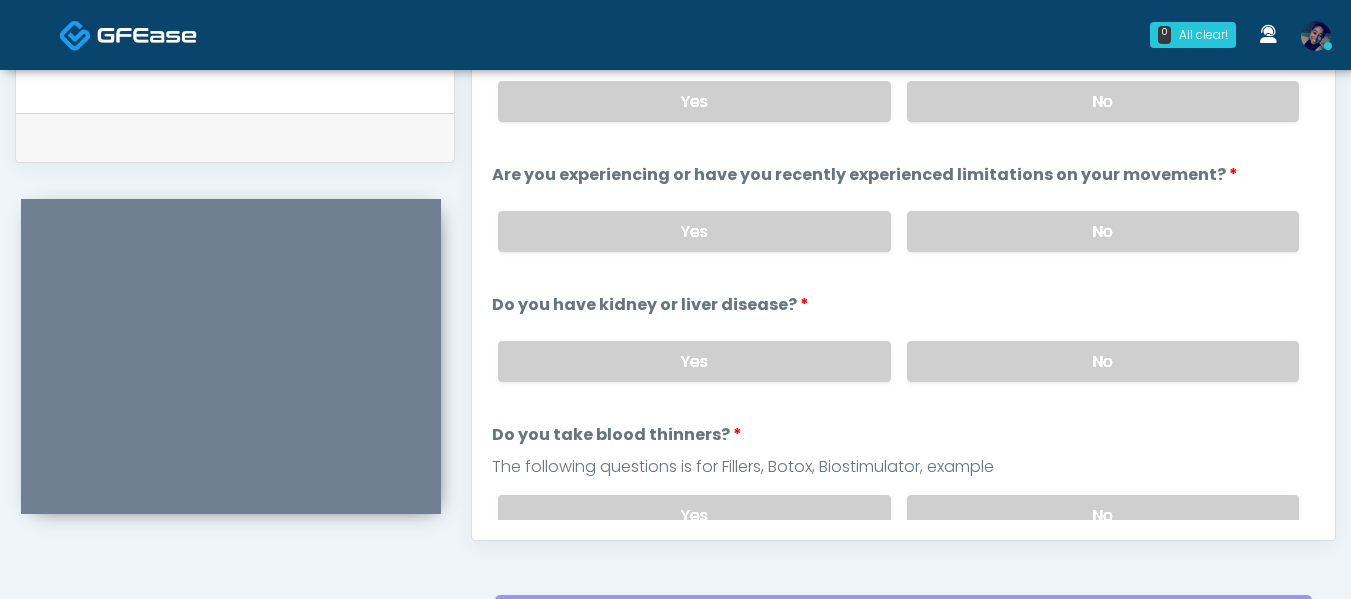 scroll, scrollTop: 1196, scrollLeft: 0, axis: vertical 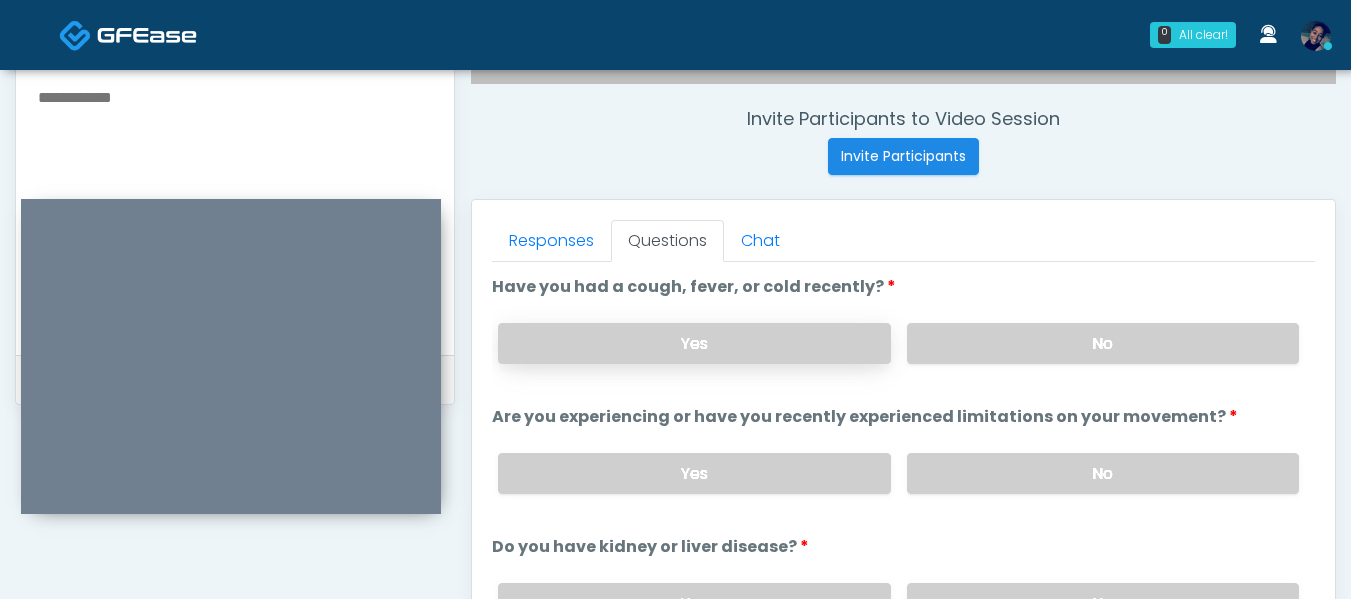 click on "Yes" at bounding box center [694, 343] 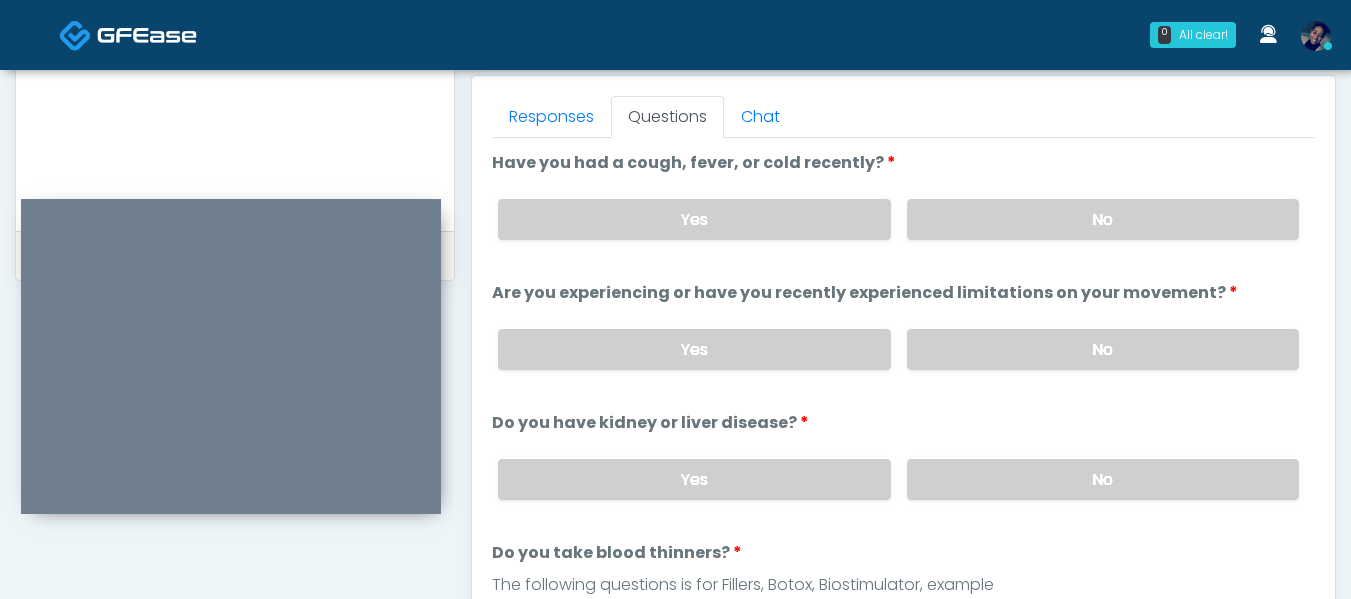 scroll, scrollTop: 875, scrollLeft: 0, axis: vertical 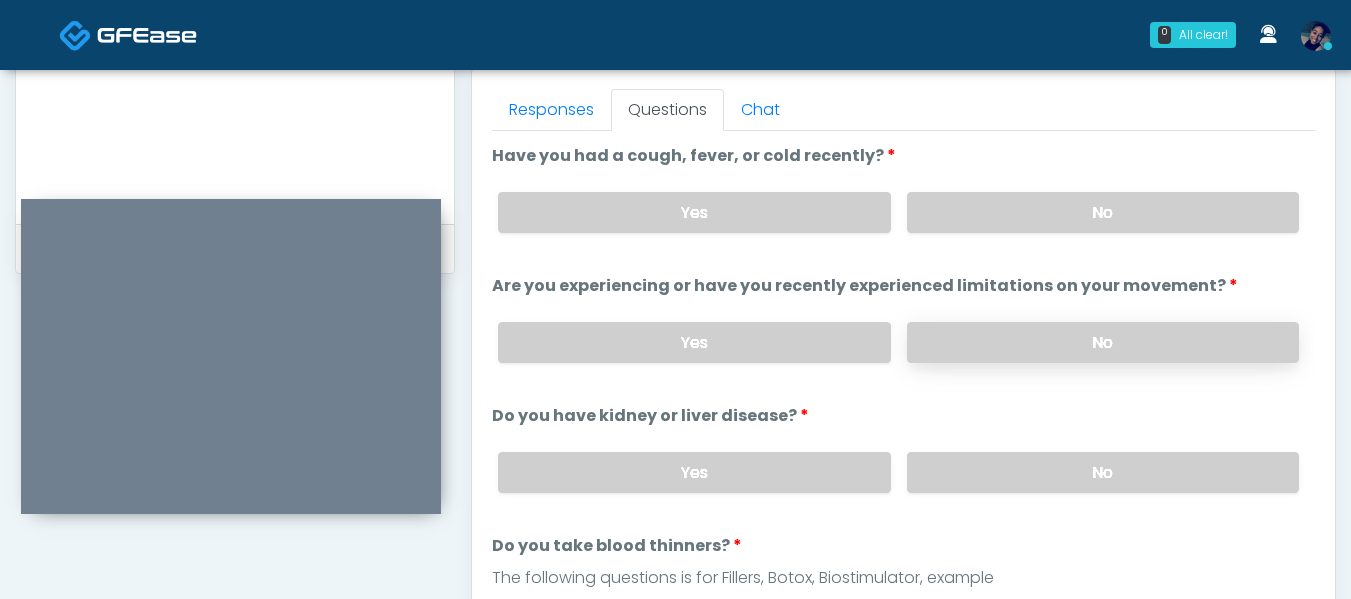 click on "No" at bounding box center (1103, 342) 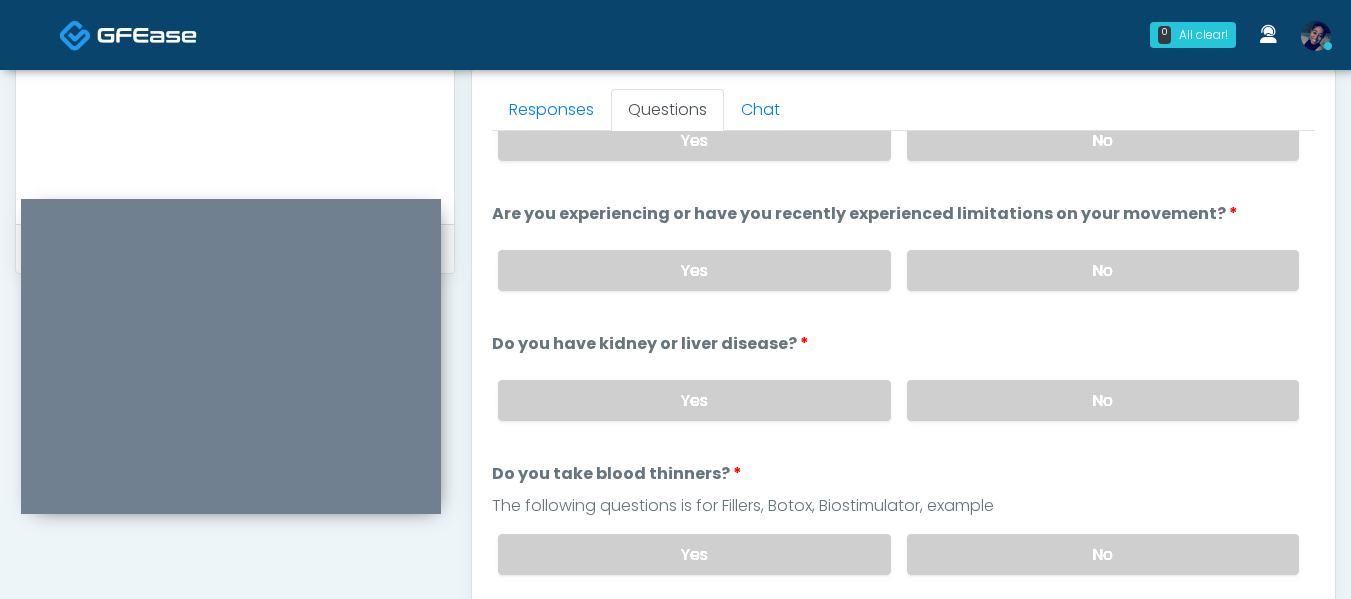 scroll, scrollTop: 100, scrollLeft: 0, axis: vertical 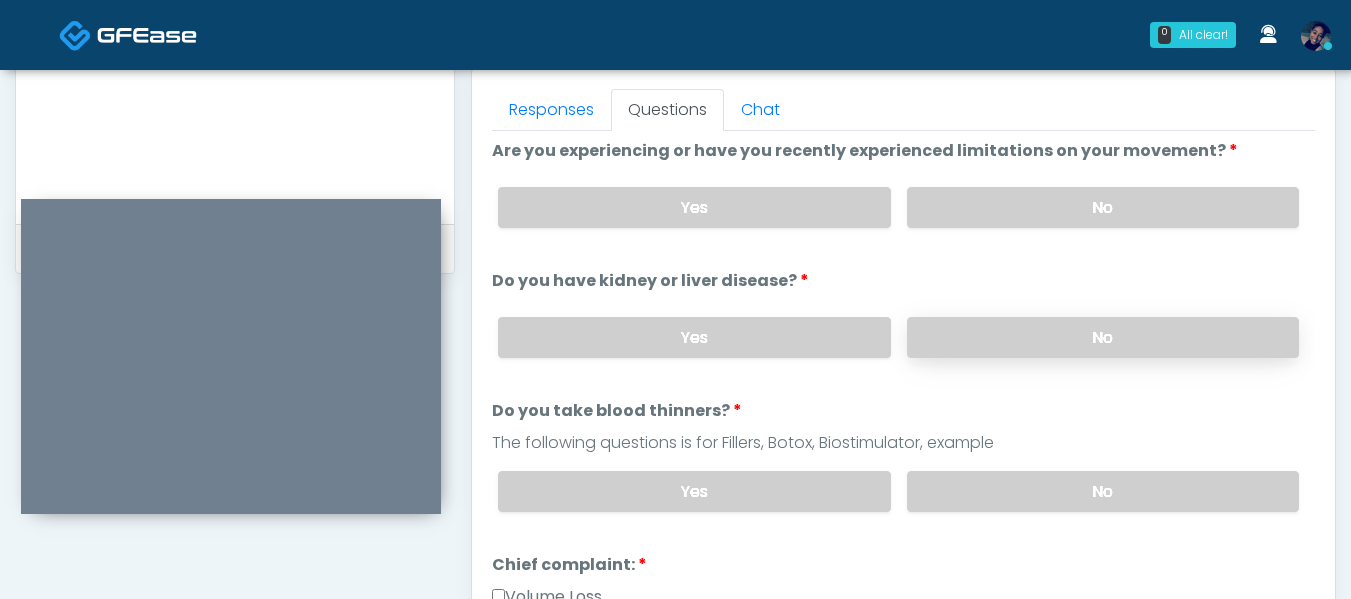 drag, startPoint x: 1071, startPoint y: 337, endPoint x: 1064, endPoint y: 353, distance: 17.464249 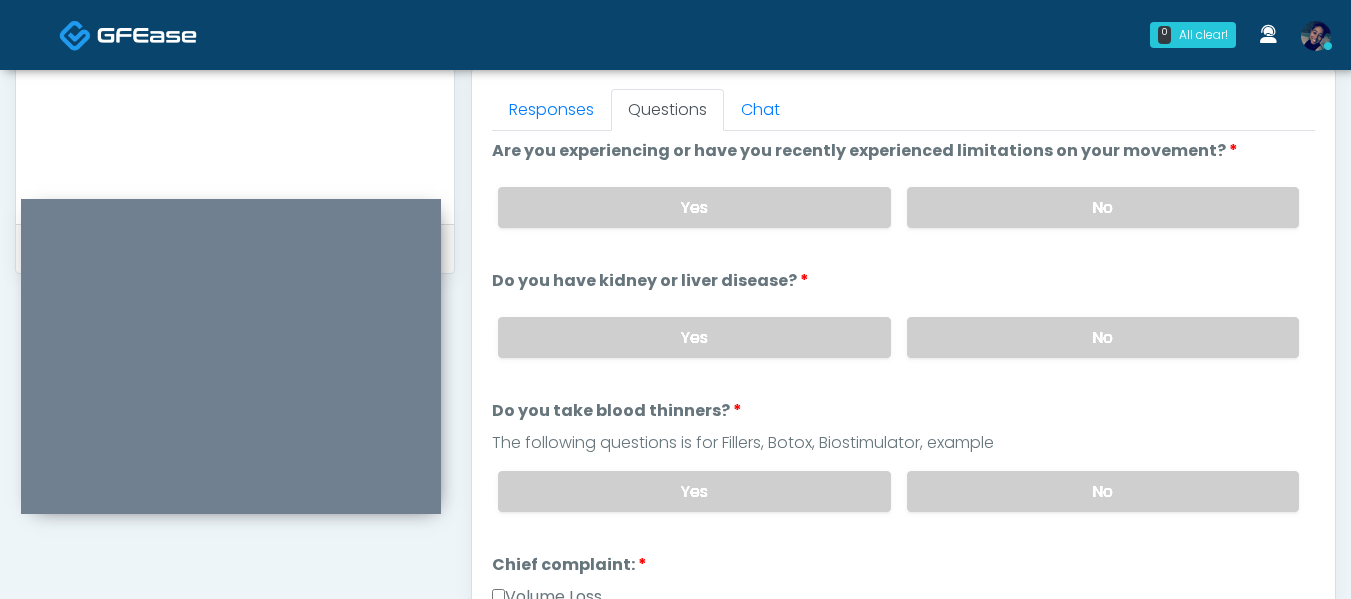 scroll, scrollTop: 235, scrollLeft: 0, axis: vertical 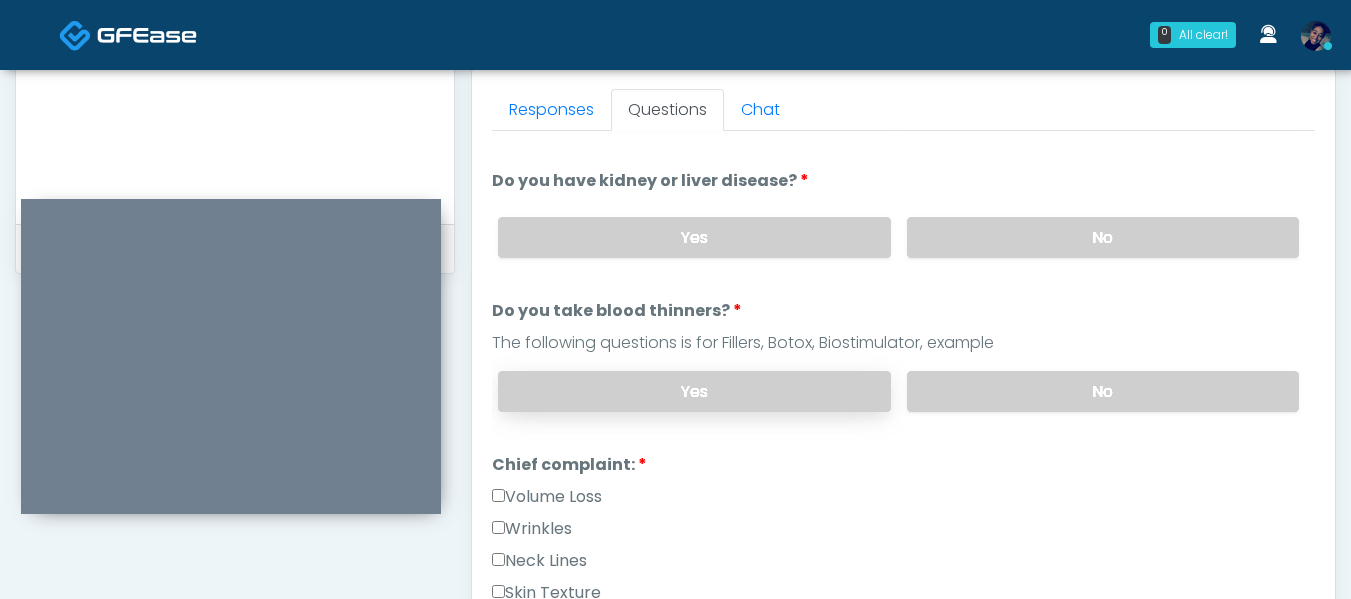 click on "Yes" at bounding box center [694, 391] 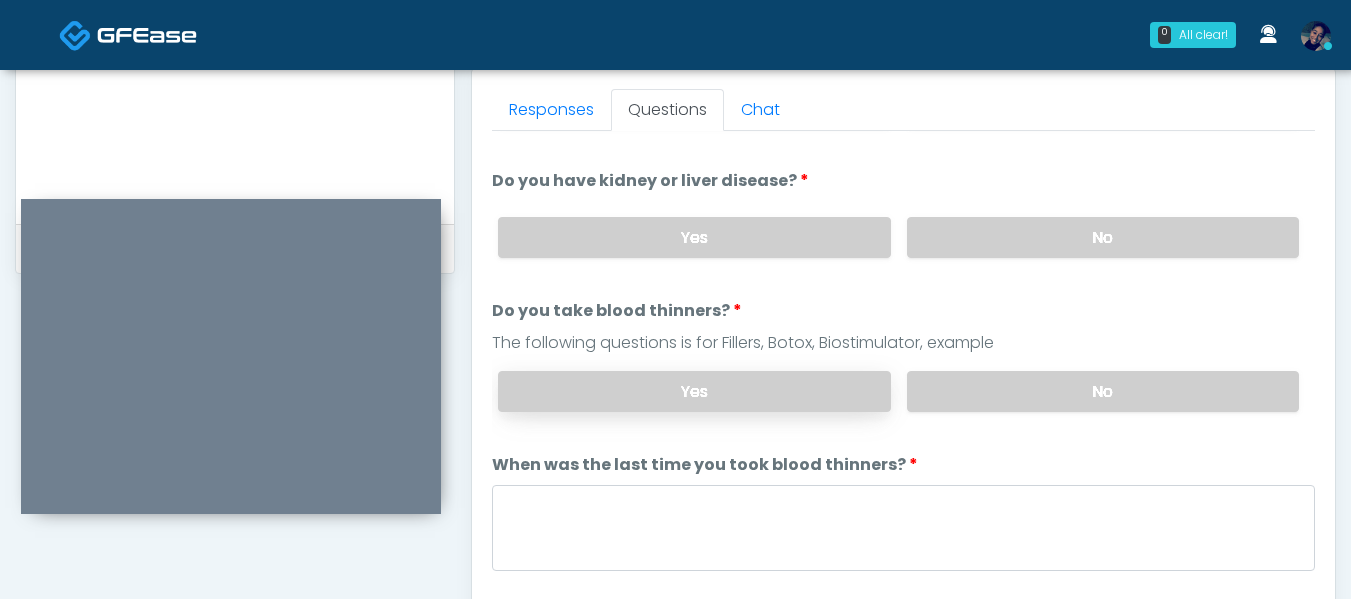 scroll, scrollTop: 335, scrollLeft: 0, axis: vertical 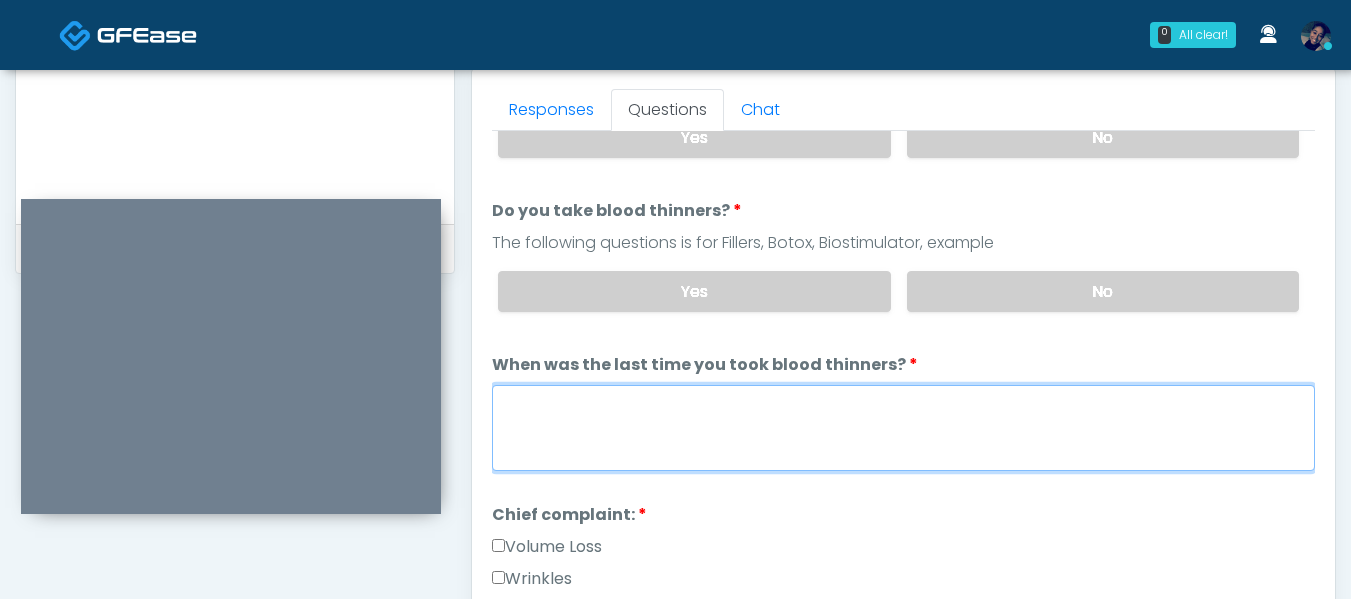 click on "When was the last time you took blood thinners?" at bounding box center (903, 428) 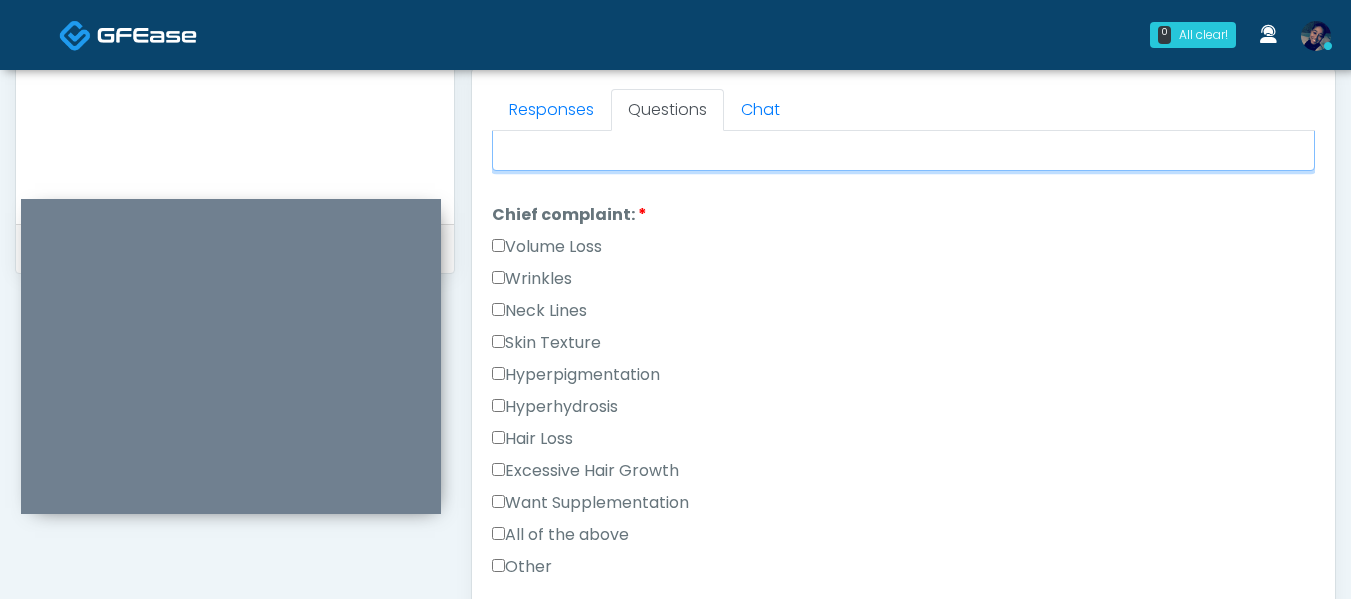 scroll, scrollTop: 735, scrollLeft: 0, axis: vertical 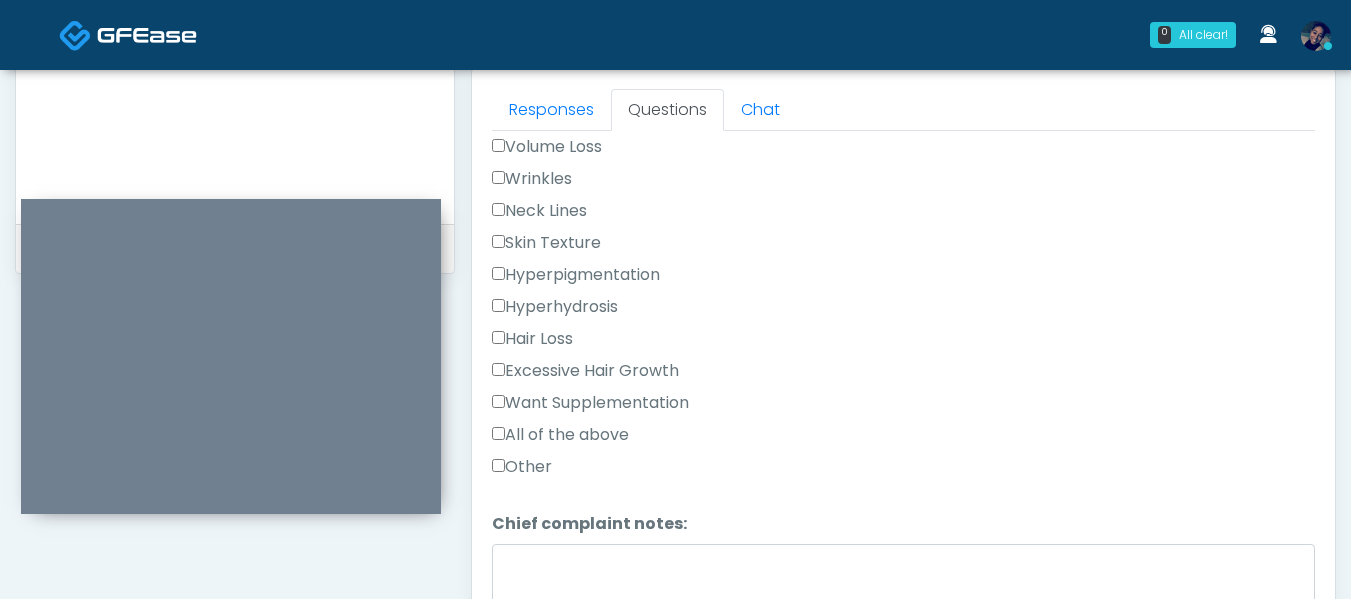 type on "**********" 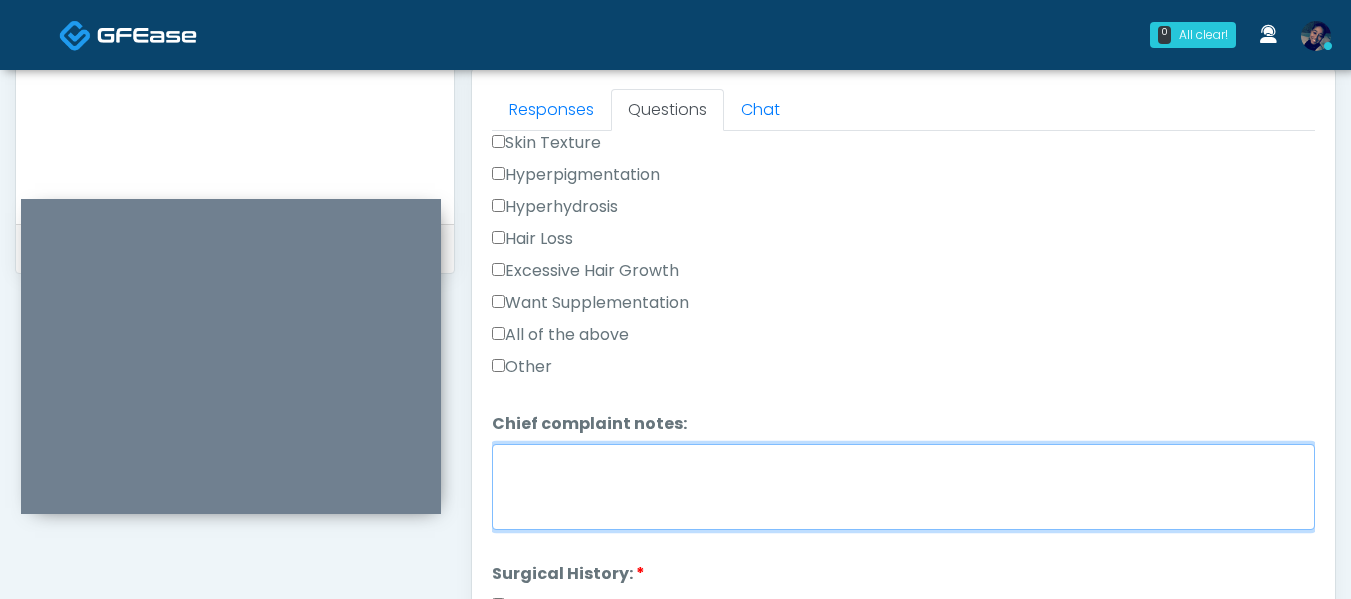 click on "Chief complaint notes:" at bounding box center (903, 487) 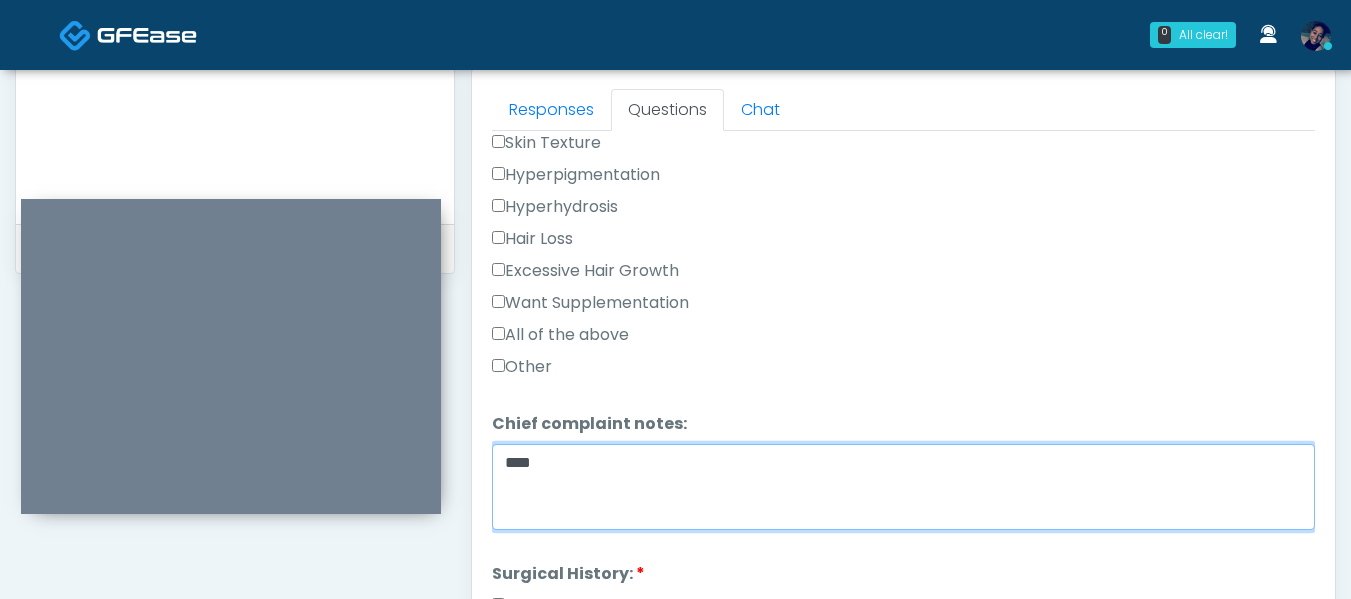 type on "***" 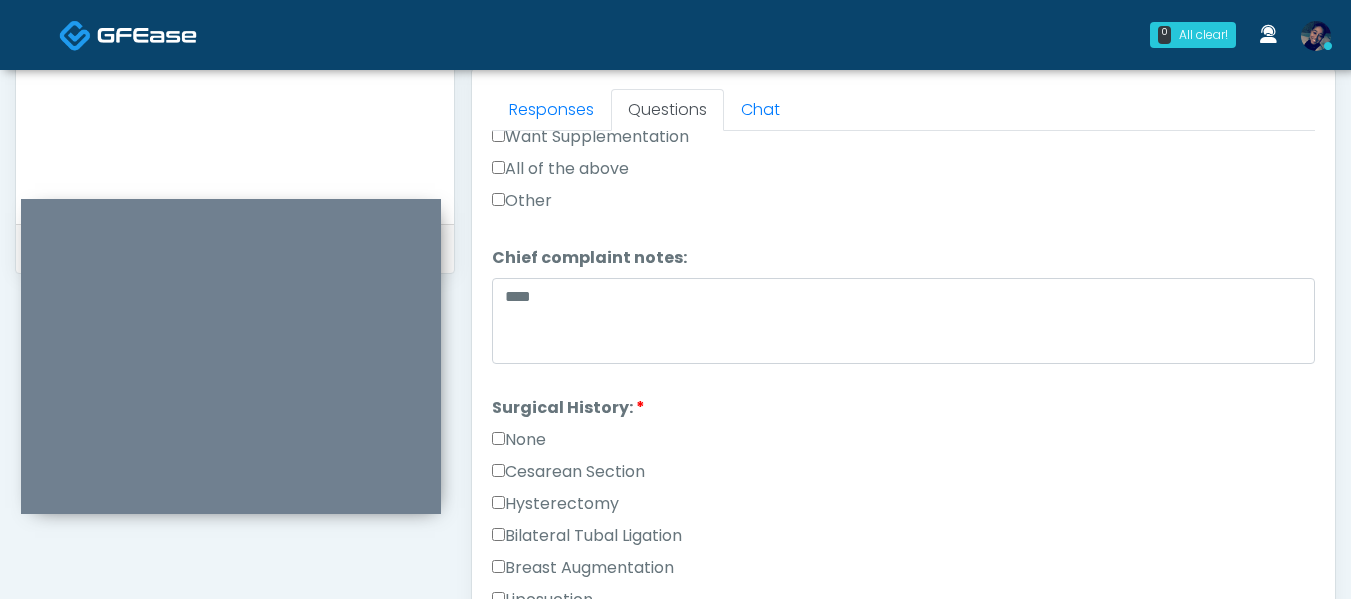 scroll, scrollTop: 1135, scrollLeft: 0, axis: vertical 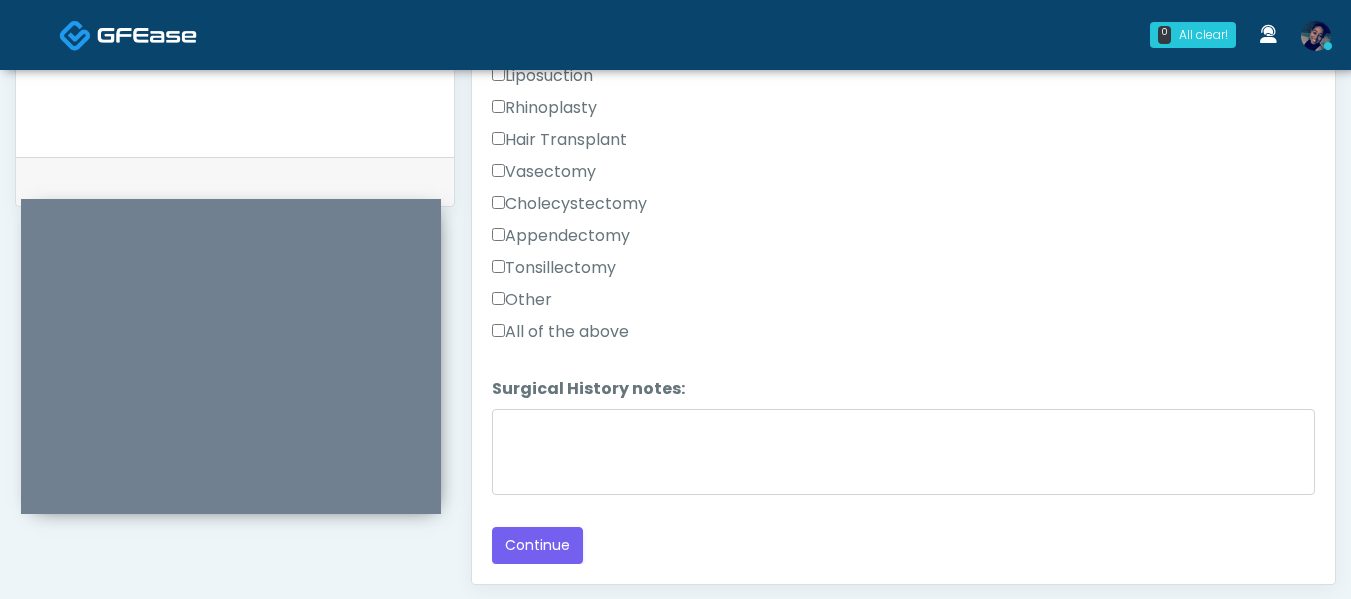 click on "All of the above" at bounding box center (560, 332) 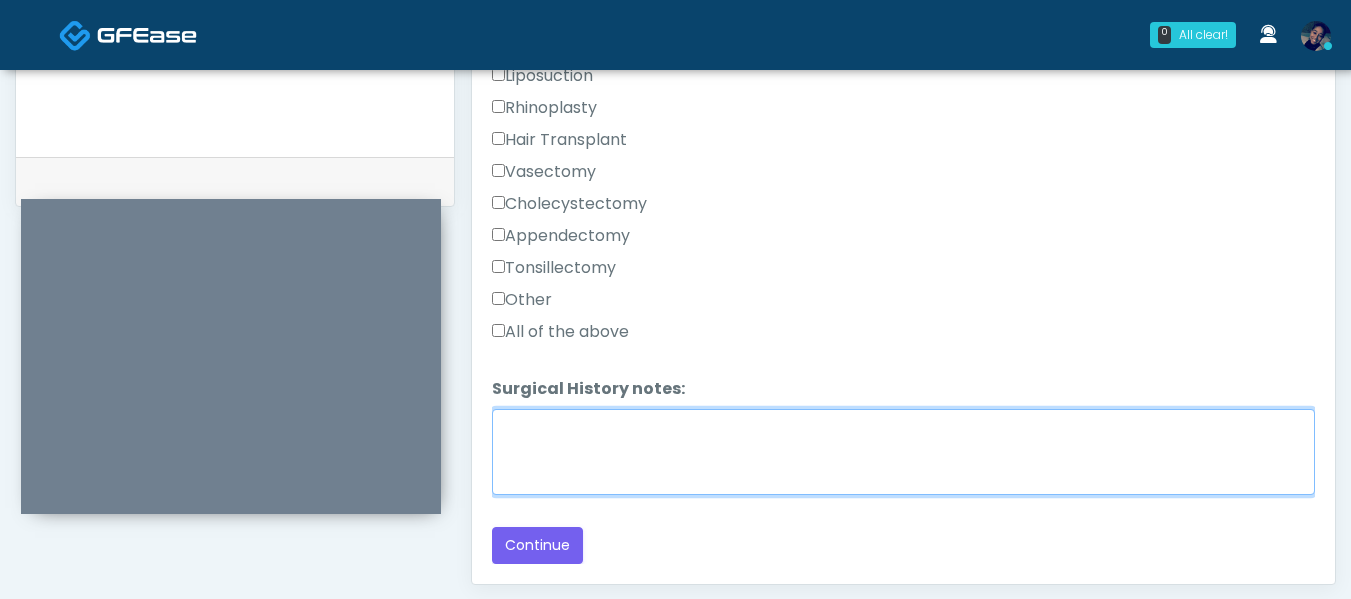 click on "Surgical History notes:" at bounding box center (903, 452) 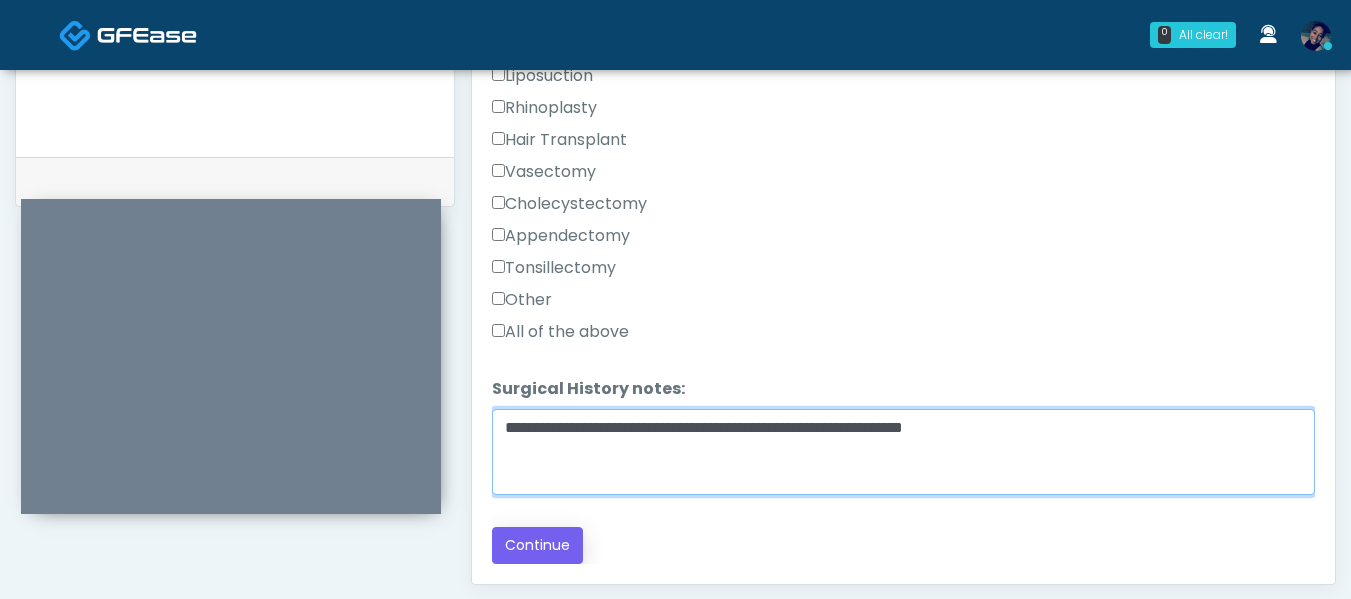 type on "**********" 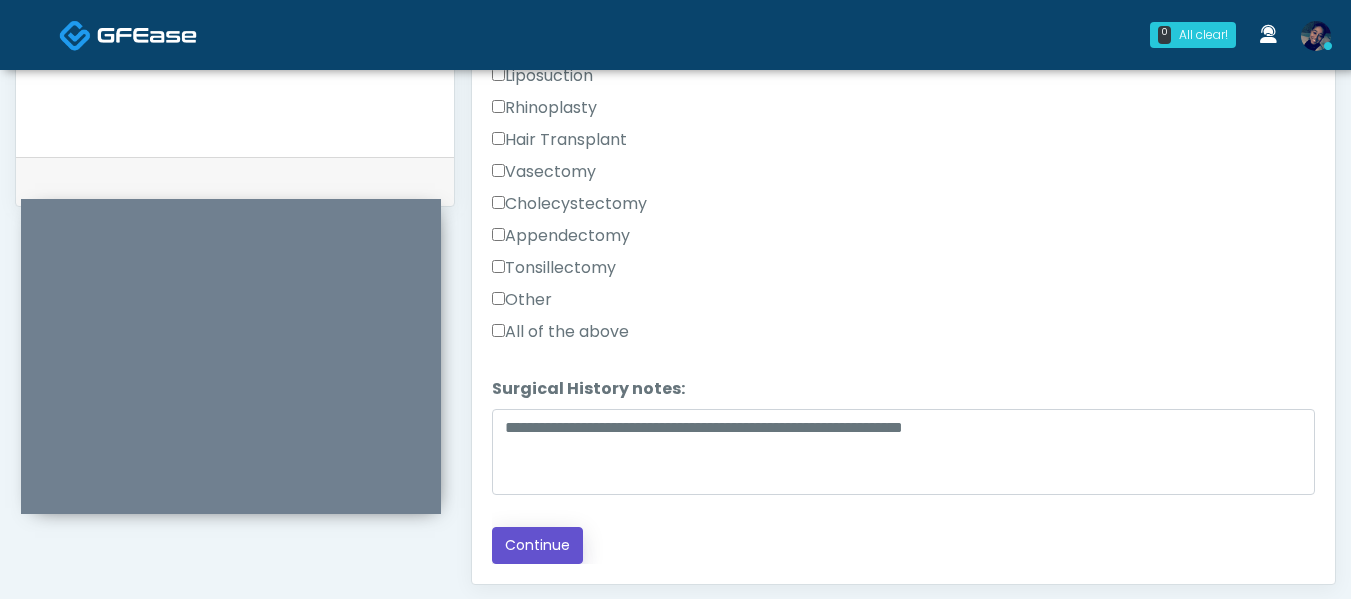 click on "Continue" at bounding box center [537, 545] 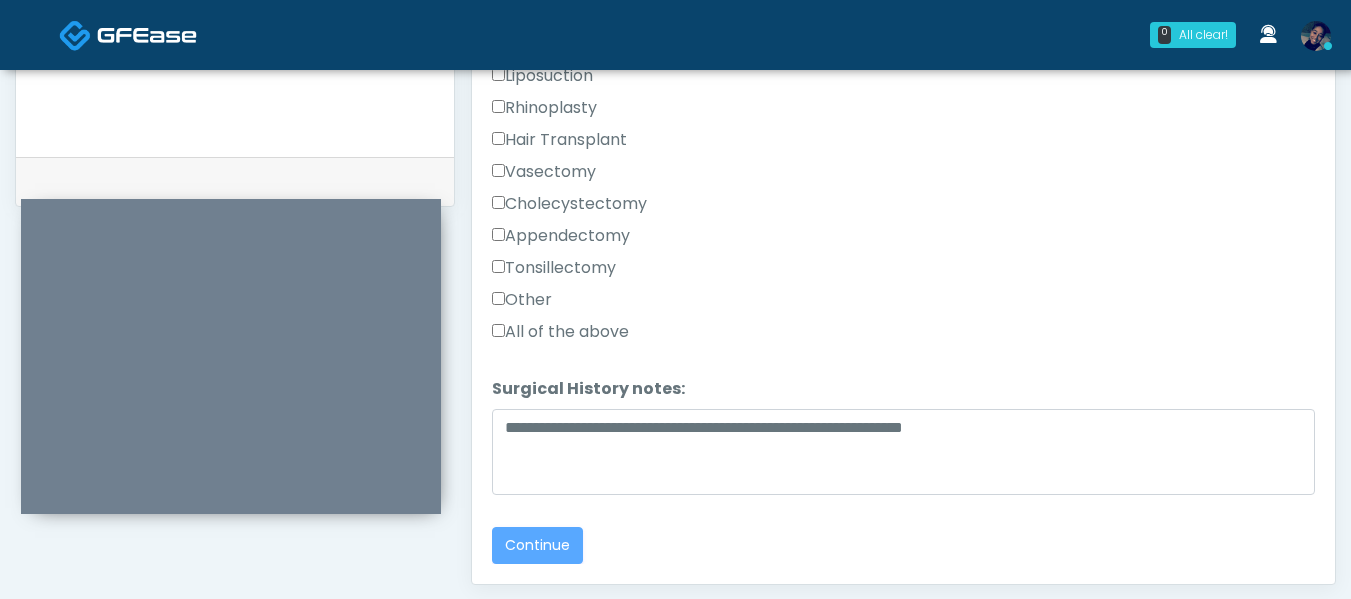scroll, scrollTop: 1196, scrollLeft: 0, axis: vertical 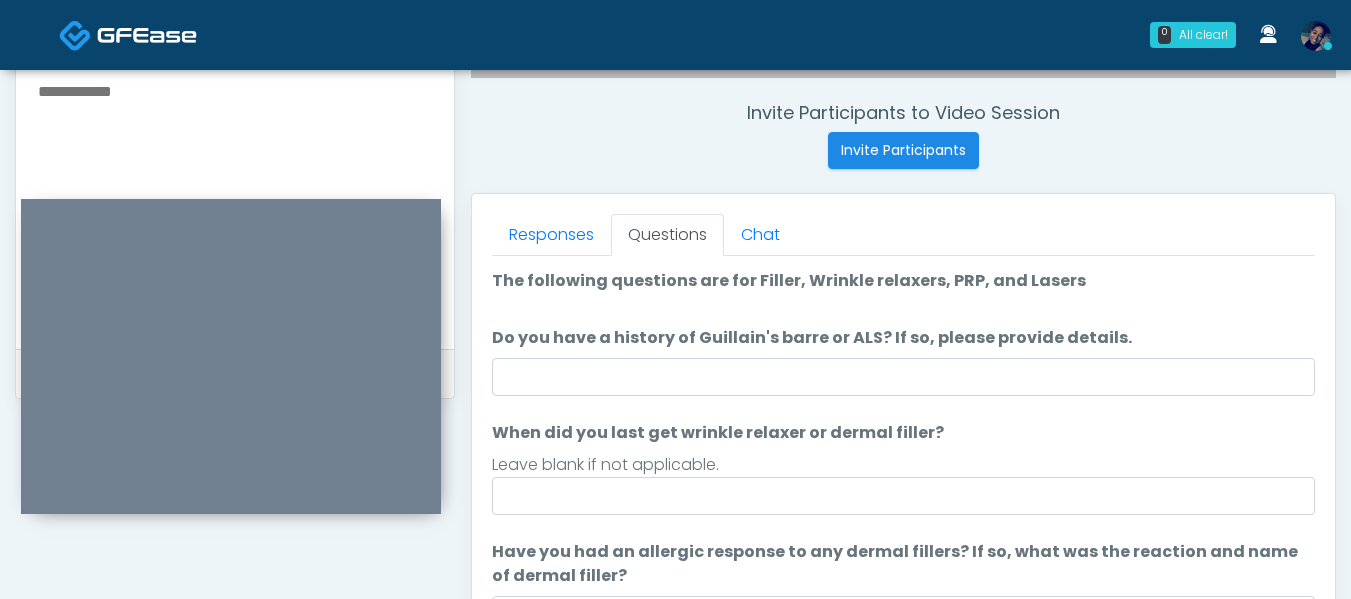 click on "The following questions are for Filler, Wrinkle relaxers, PRP, and Lasers
The following questions are for Filler, Wrinkle relaxers, PRP, and Lasers
Do you have a history of Guillain's barre or ALS? If so, please provide details.
Do you have a history of Guillain's barre or ALS? If so, please provide details.
When did you last get wrinkle relaxer or dermal filler?
When did you last get wrinkle relaxer or dermal filler?
Leave blank if not applicable.
Have you had an allergic response to any dermal fillers? If so, what was the reaction and name of dermal filler?" at bounding box center (903, 576) 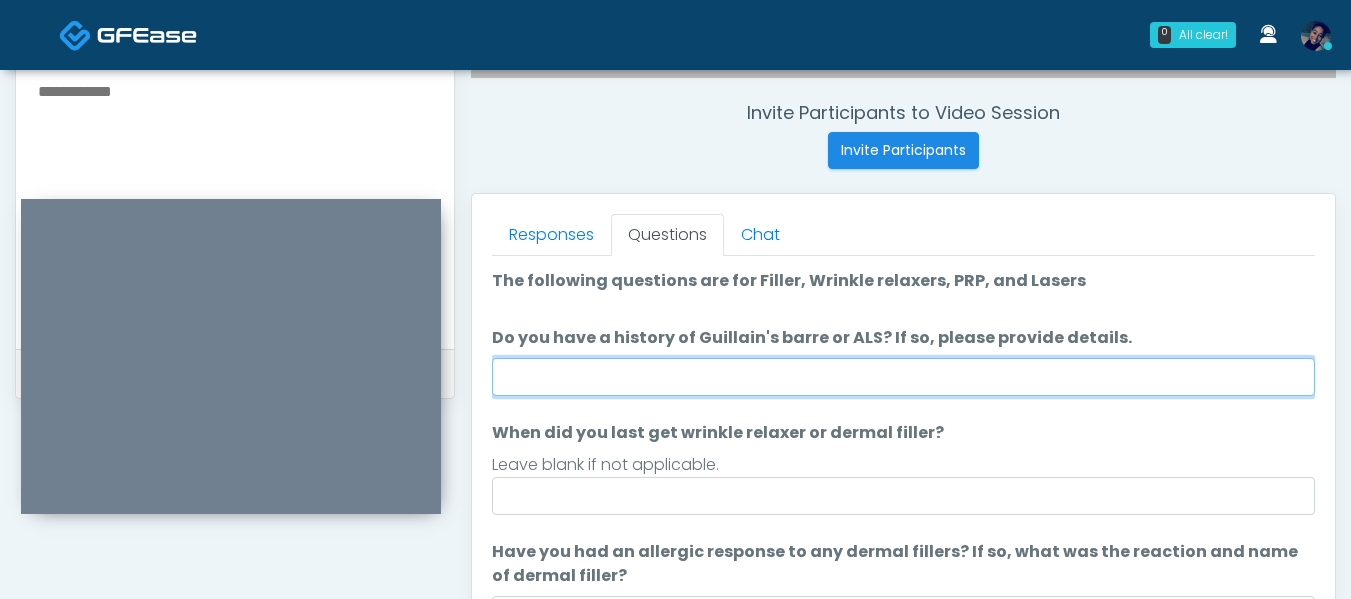 click on "Do you have a history of Guillain's barre or ALS? If so, please provide details." at bounding box center [903, 377] 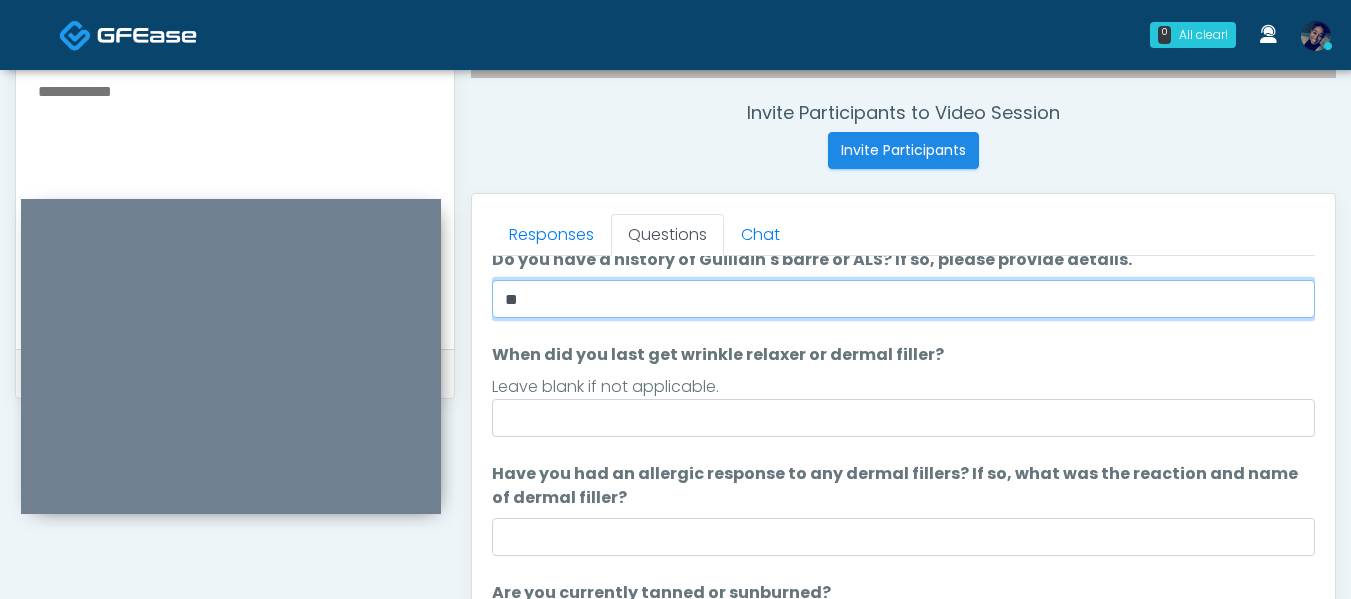 scroll, scrollTop: 100, scrollLeft: 0, axis: vertical 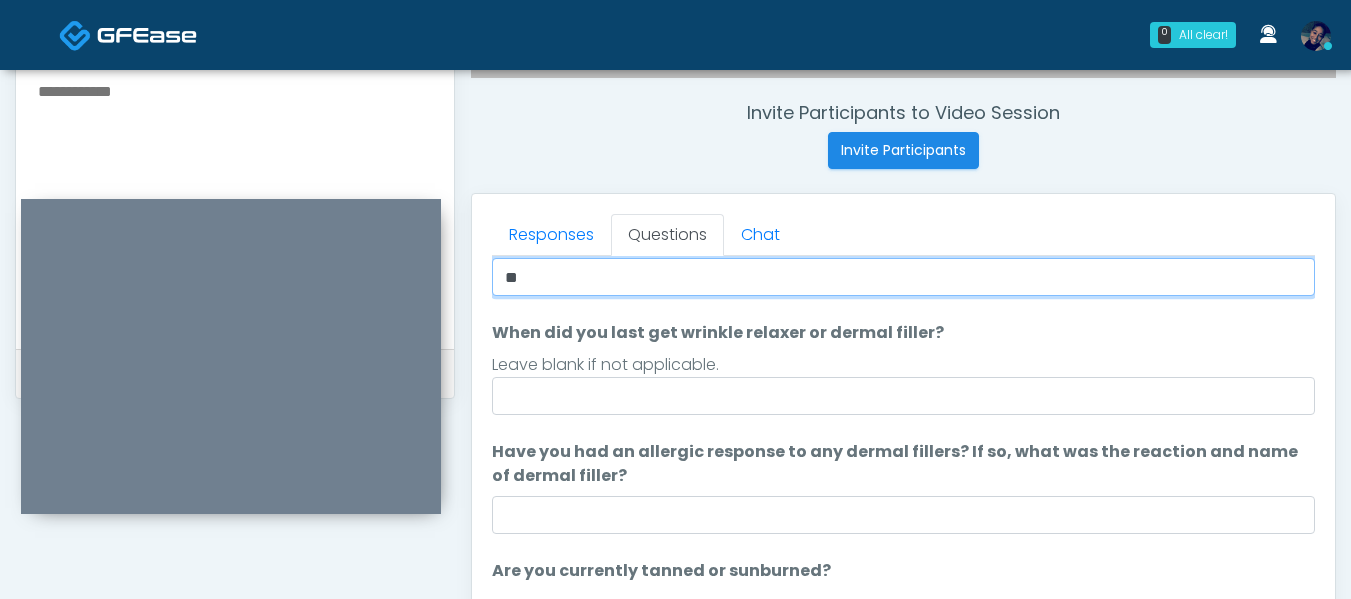 type on "**" 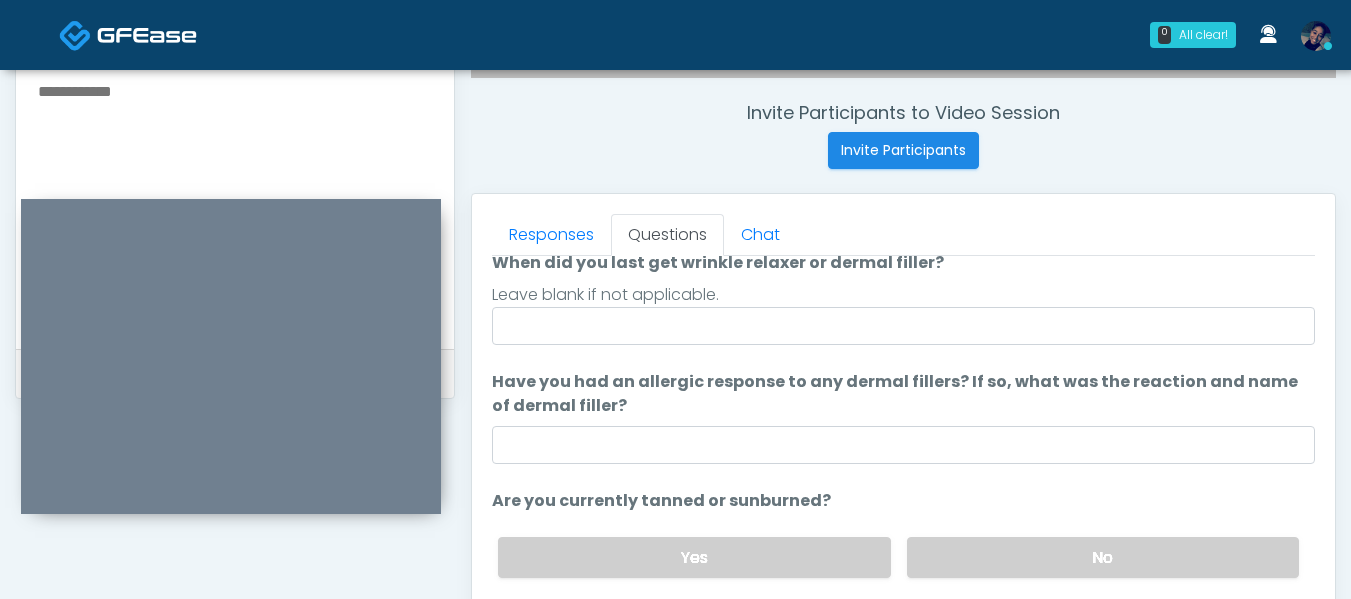 scroll, scrollTop: 189, scrollLeft: 0, axis: vertical 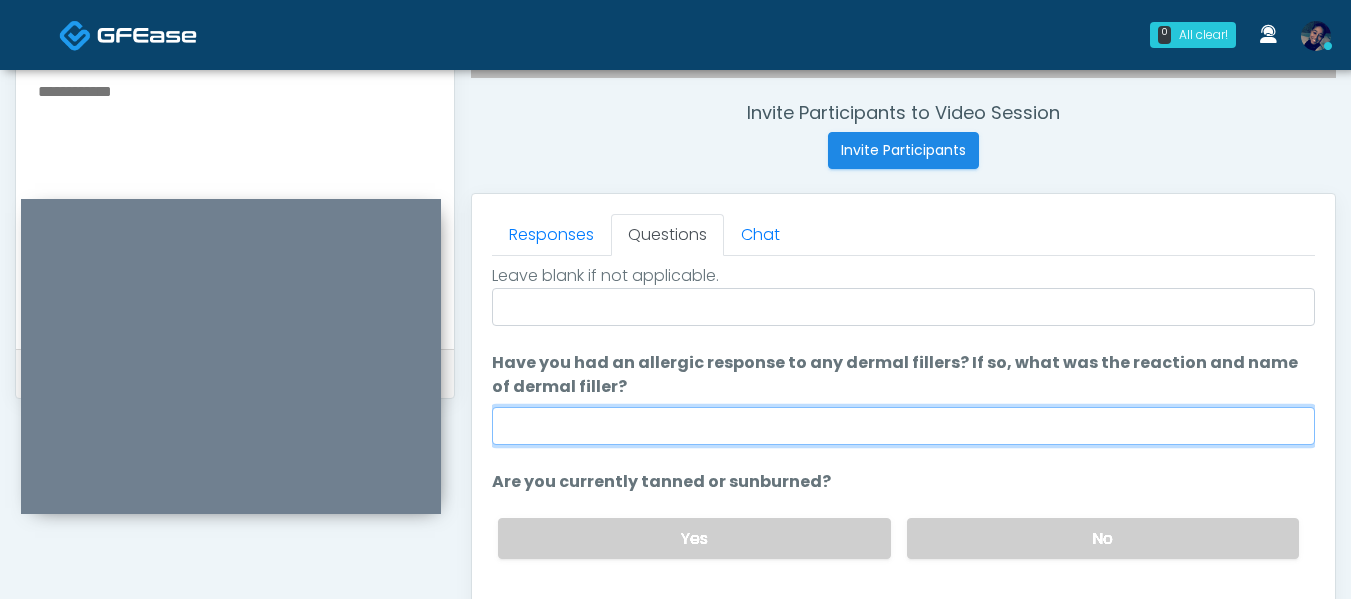 click on "Have you had an allergic response to any dermal fillers? If so, what was the reaction and name of dermal filler?" at bounding box center [903, 426] 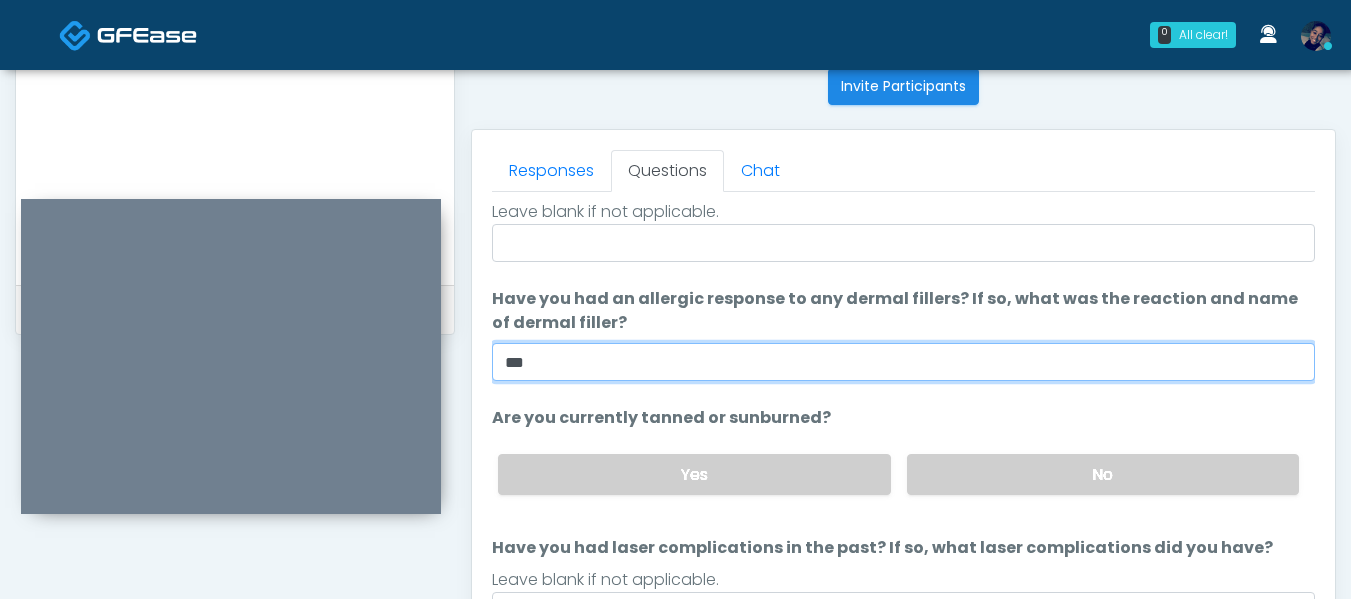 scroll, scrollTop: 850, scrollLeft: 0, axis: vertical 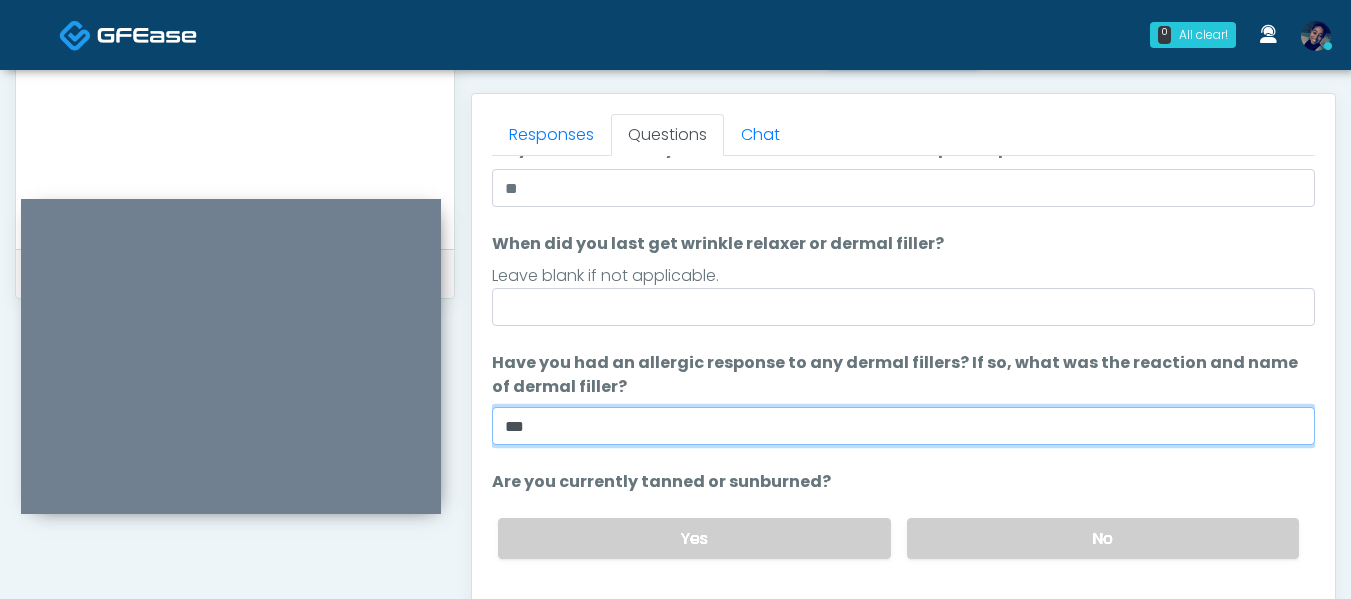 type on "***" 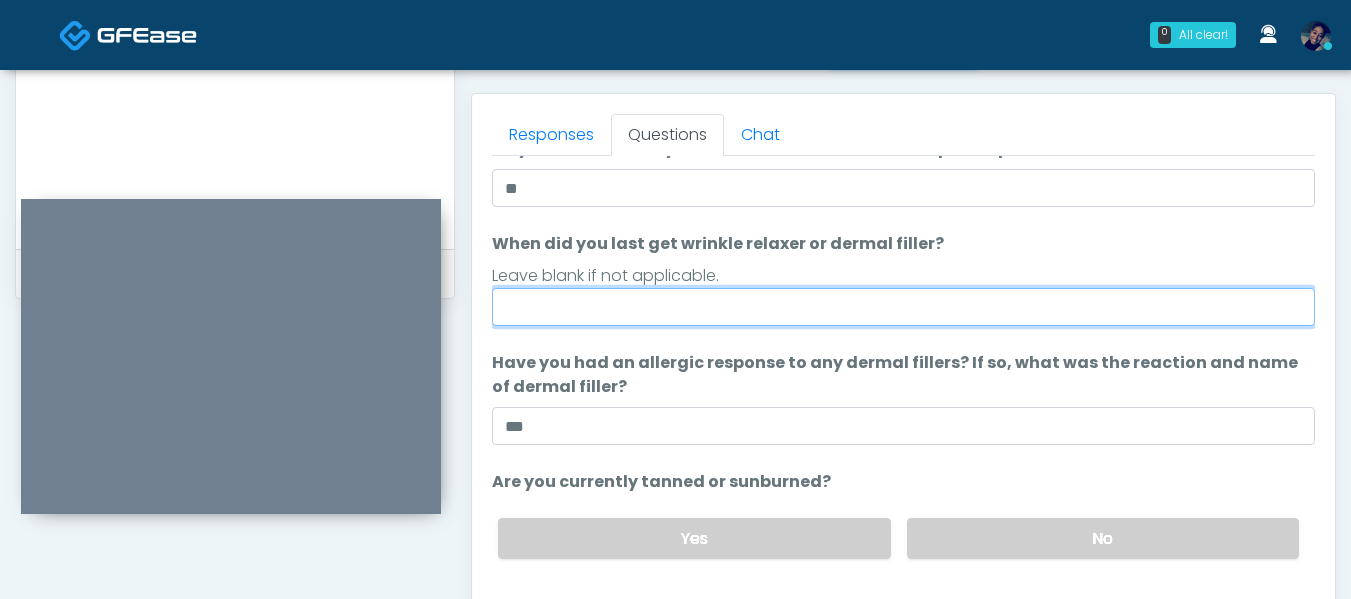 click on "When did you last get wrinkle relaxer or dermal filler?" at bounding box center (903, 307) 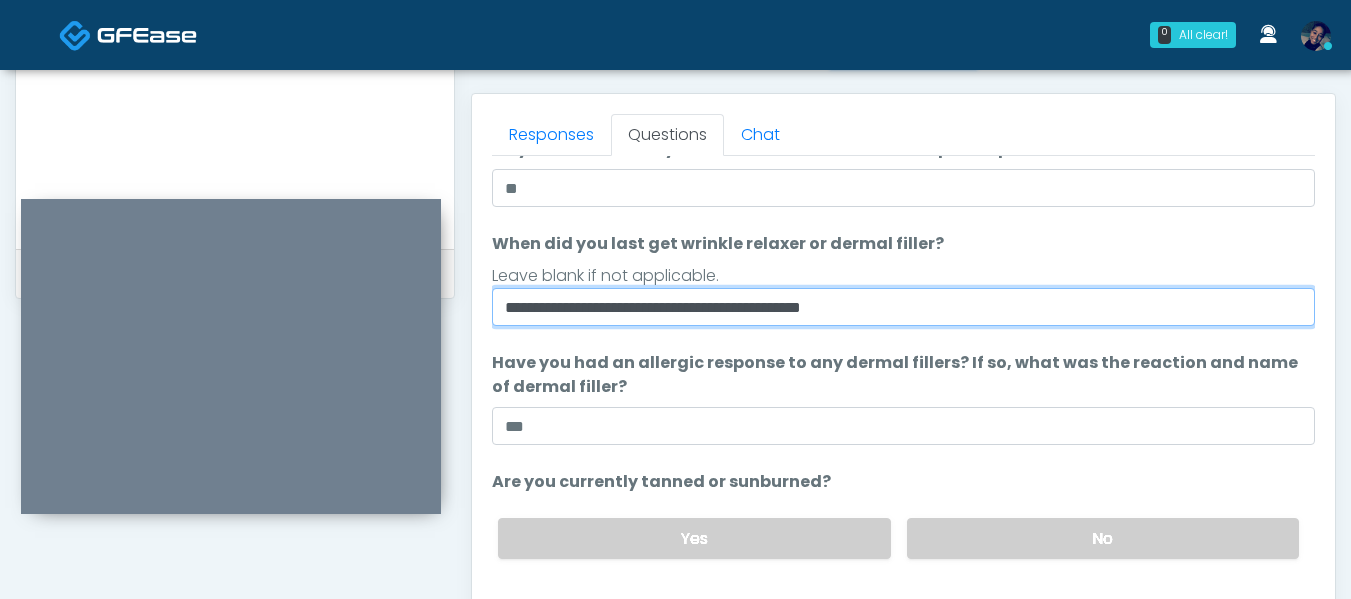 type on "**********" 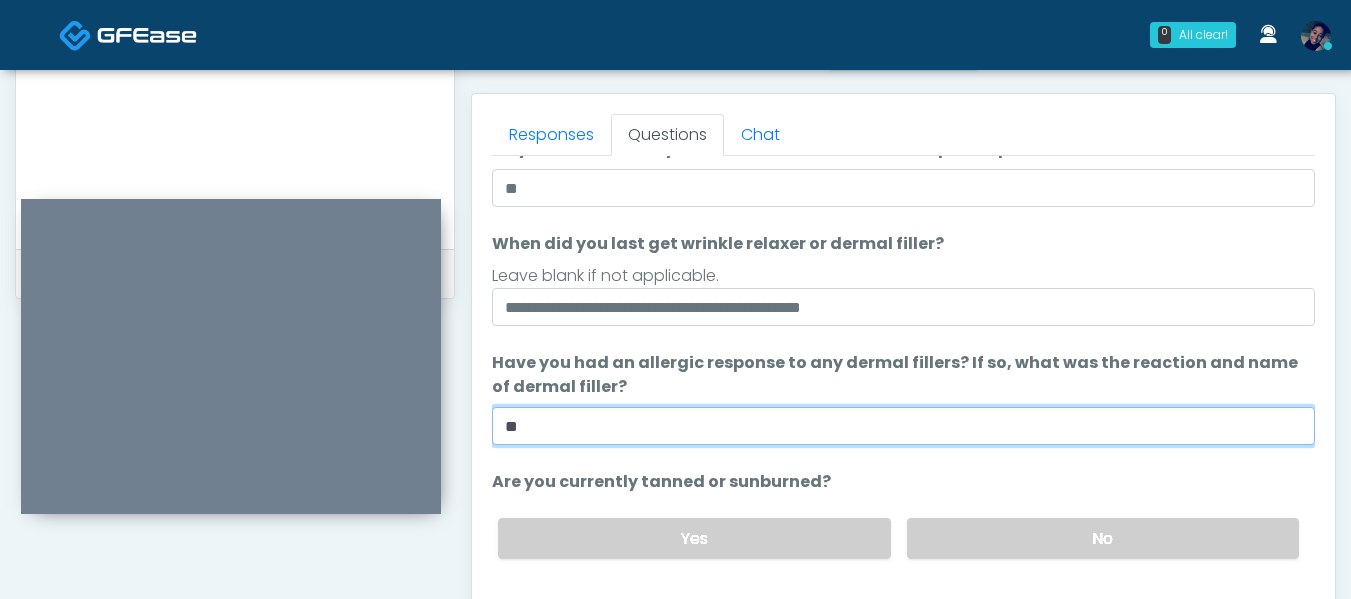 scroll, scrollTop: 189, scrollLeft: 0, axis: vertical 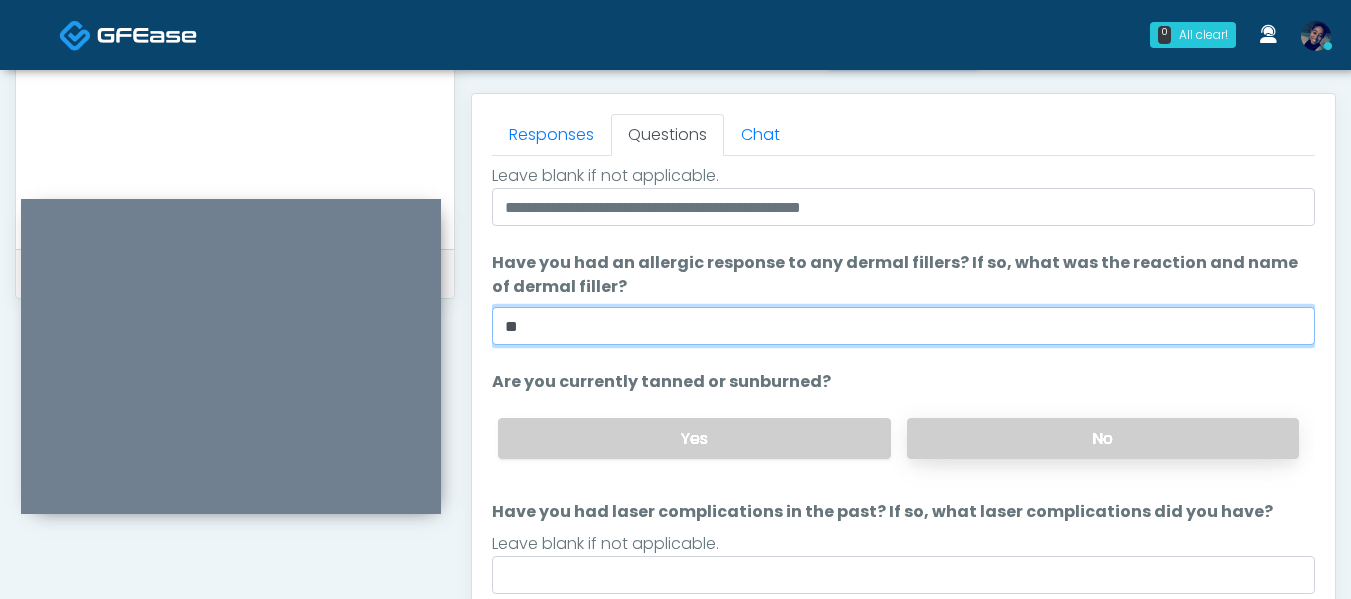 type on "**" 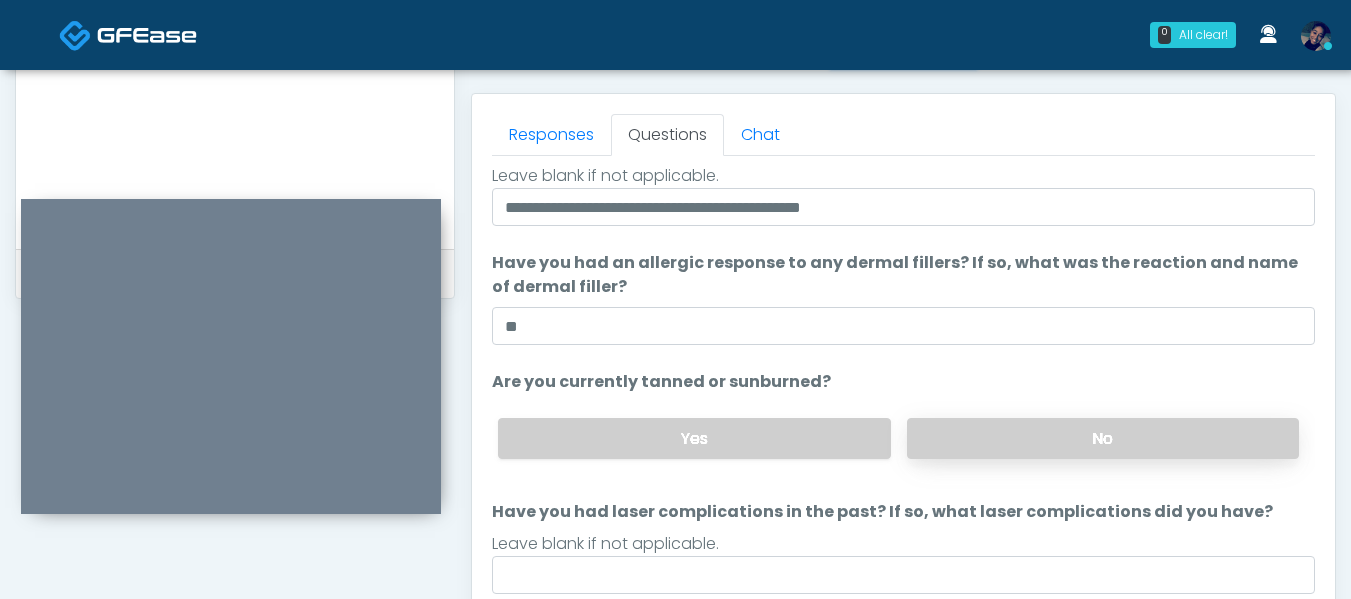 click on "No" at bounding box center (1103, 438) 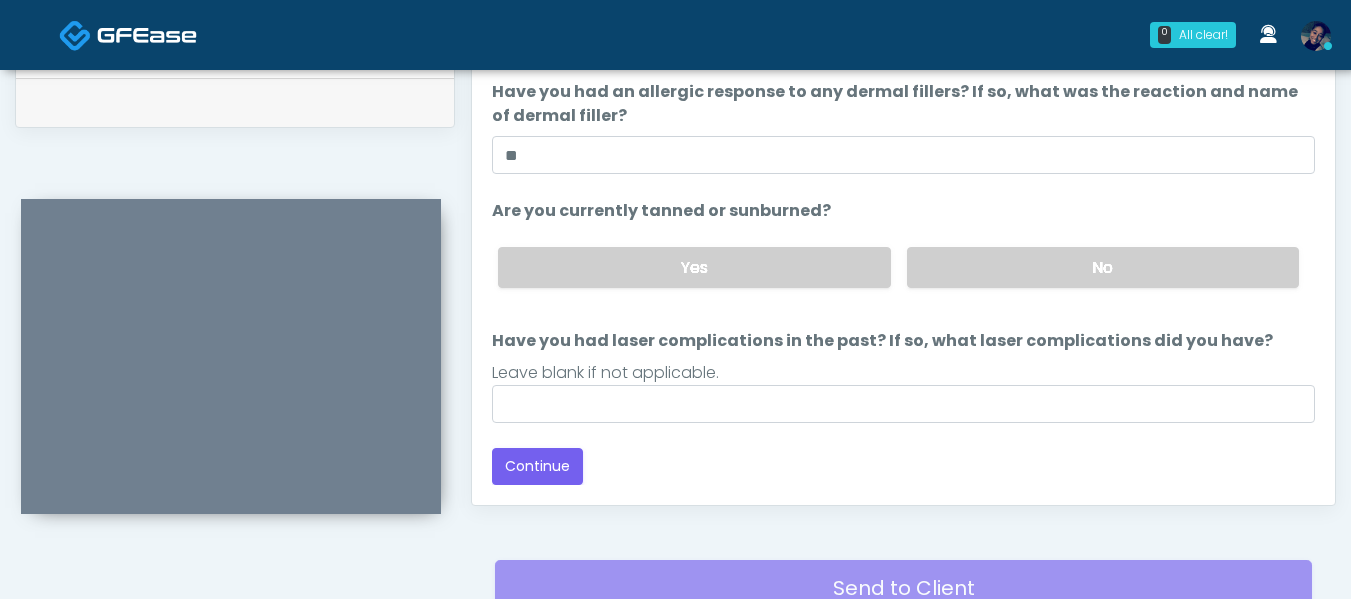 scroll, scrollTop: 1050, scrollLeft: 0, axis: vertical 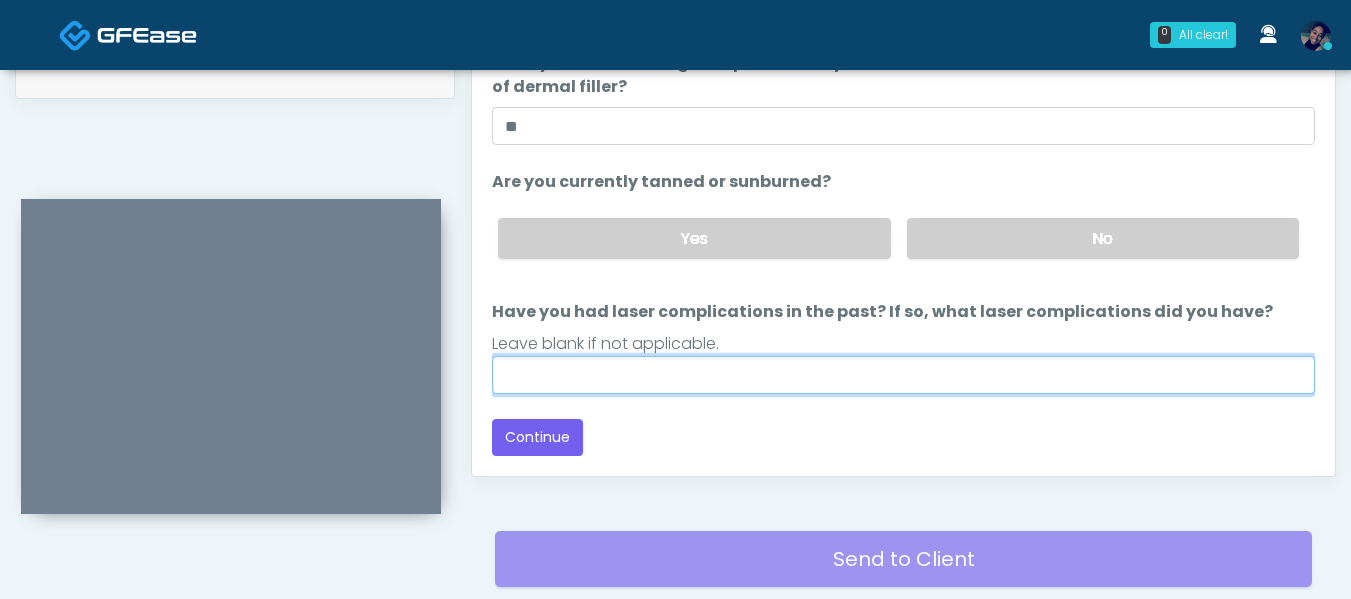 click on "Have you had laser complications in the past? If so, what laser complications did you have?" at bounding box center [903, 375] 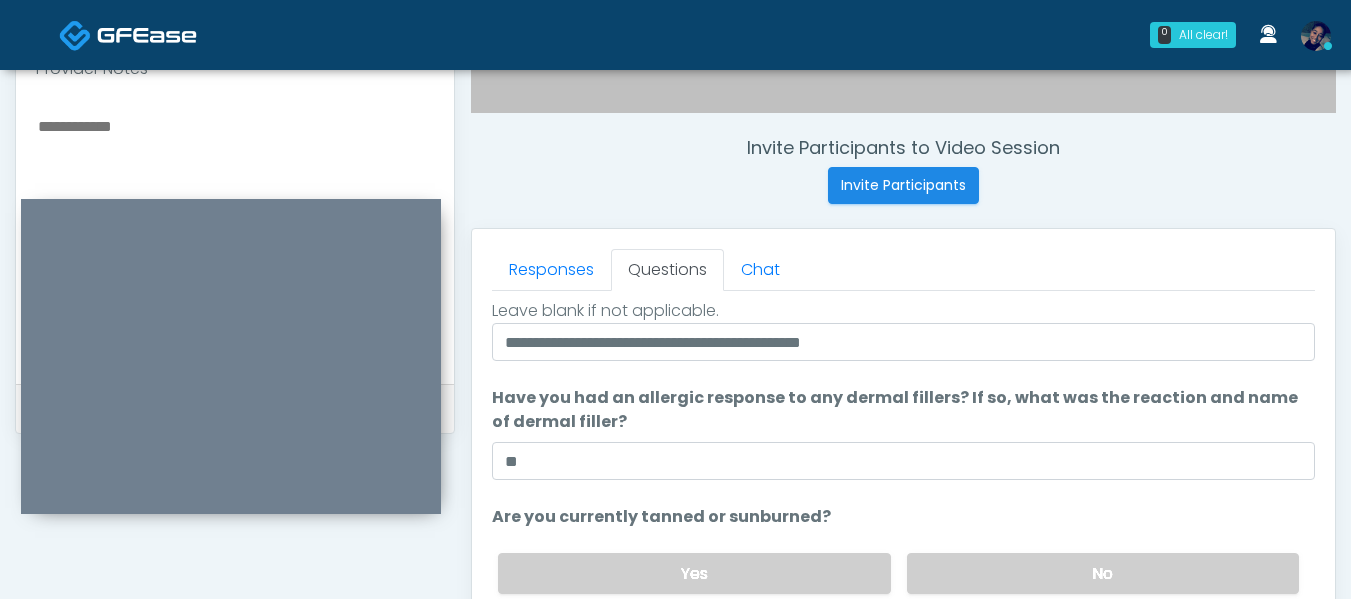 scroll, scrollTop: 750, scrollLeft: 0, axis: vertical 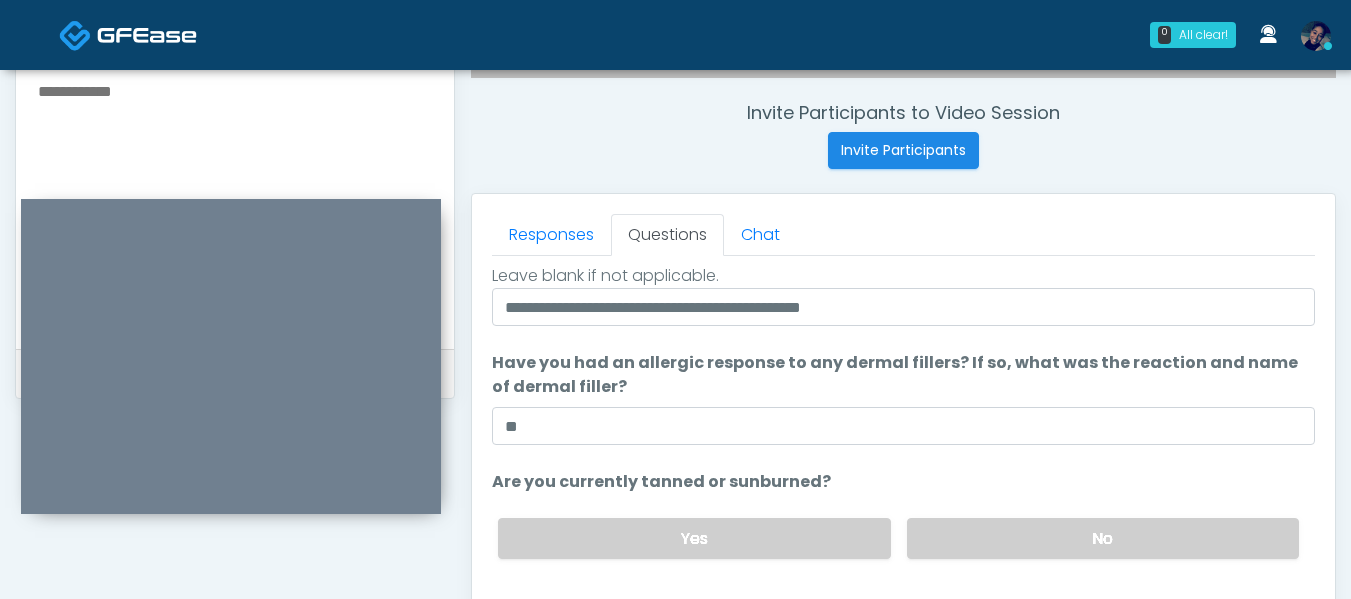 click at bounding box center [235, 200] 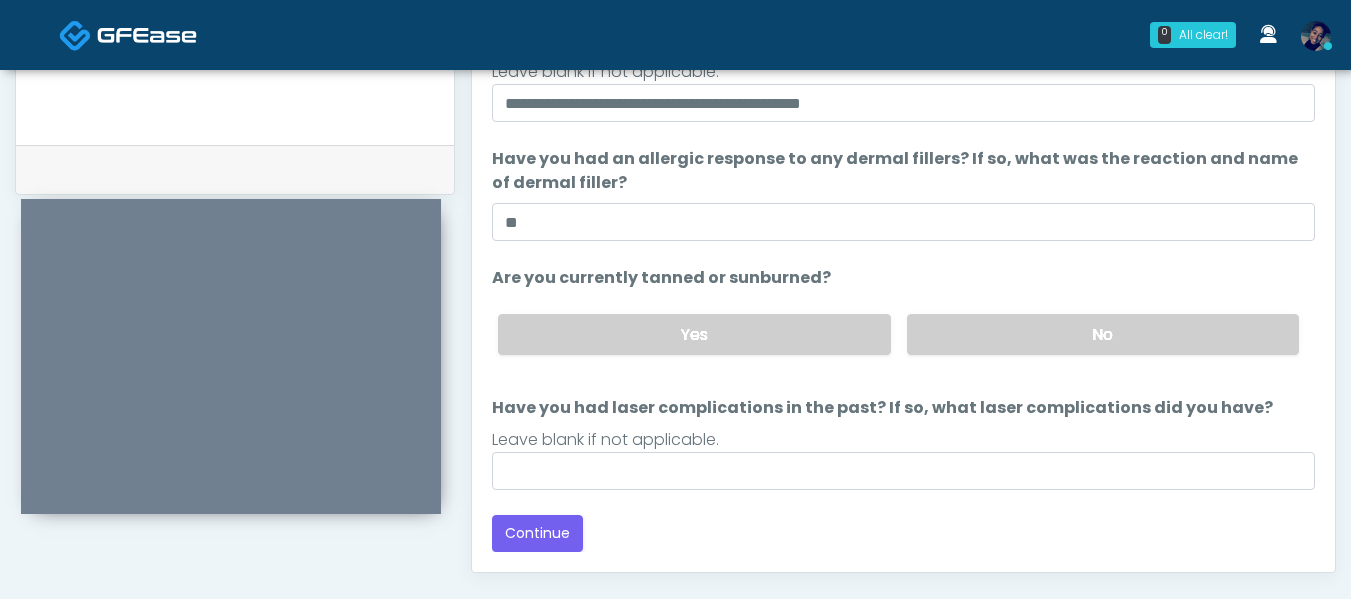 scroll, scrollTop: 1050, scrollLeft: 0, axis: vertical 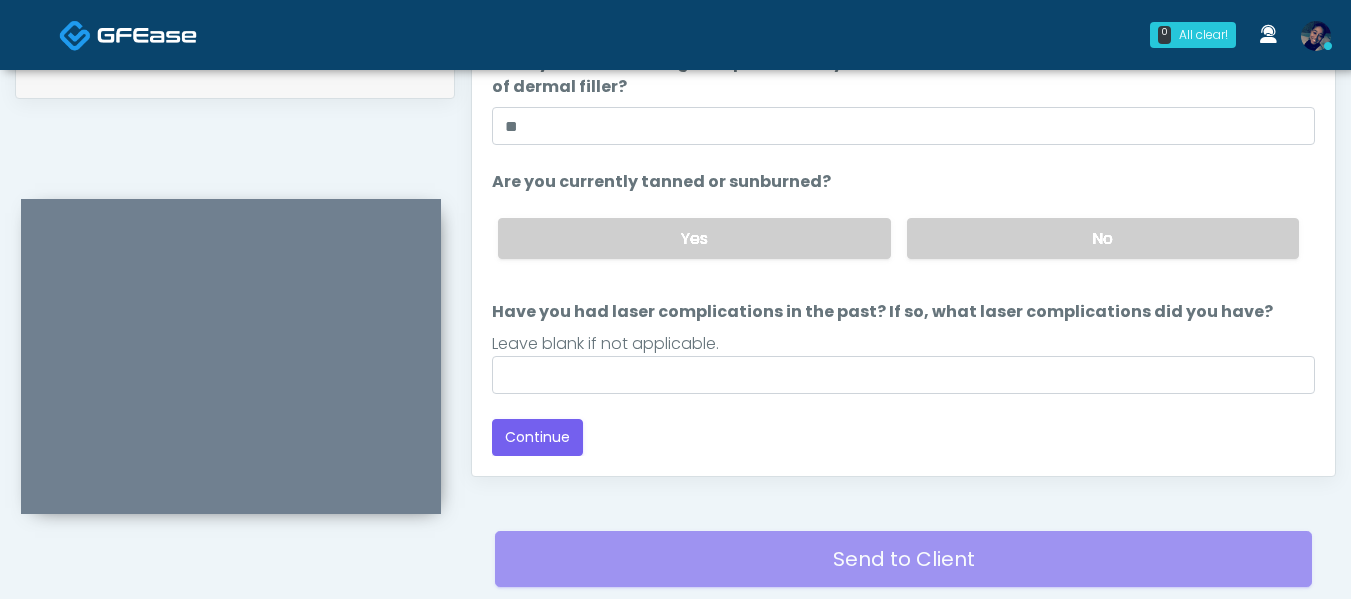 type on "**********" 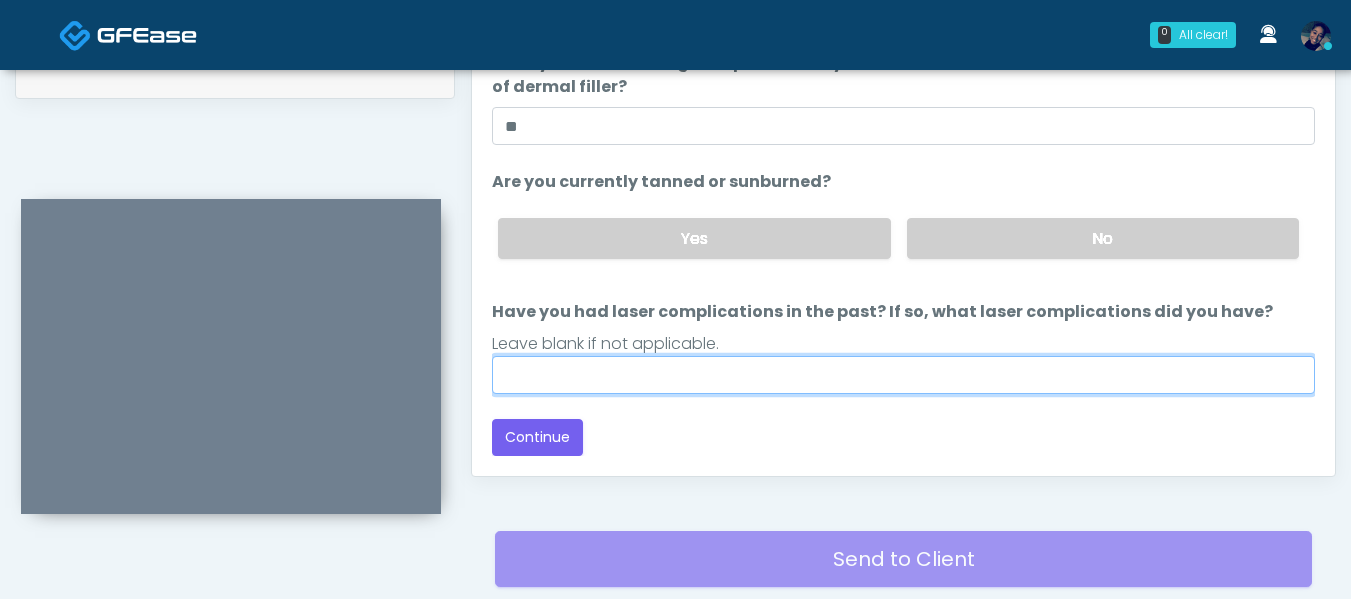 click on "Have you had laser complications in the past? If so, what laser complications did you have?" at bounding box center [903, 375] 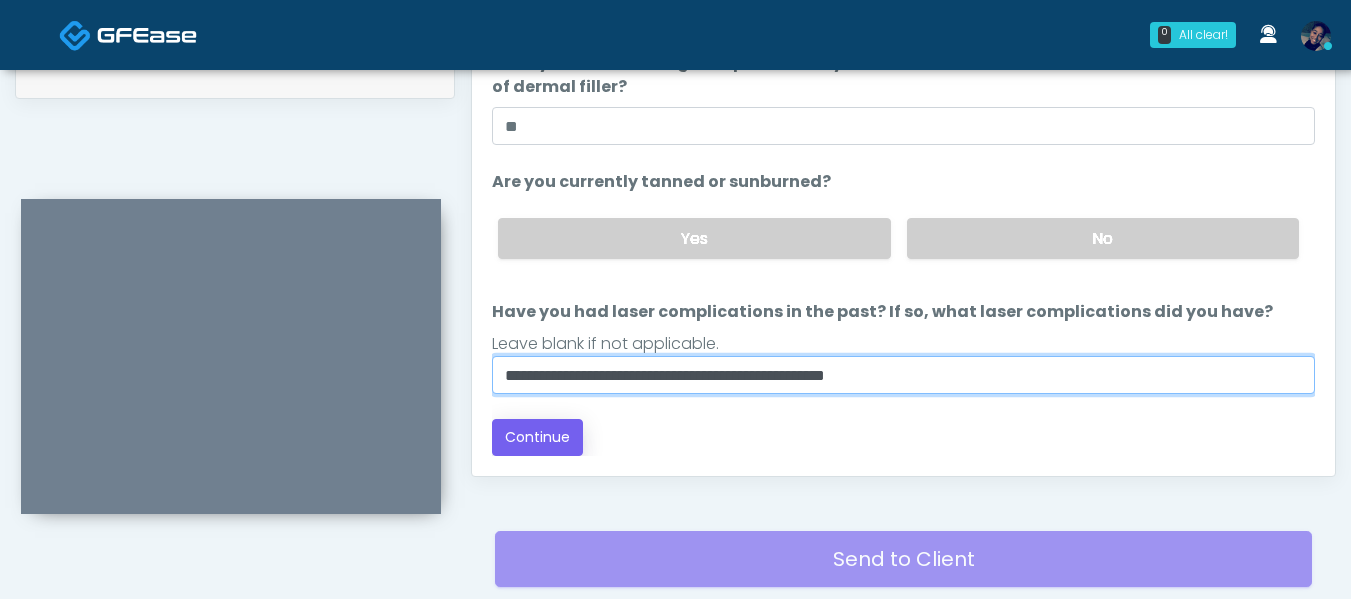 type on "**********" 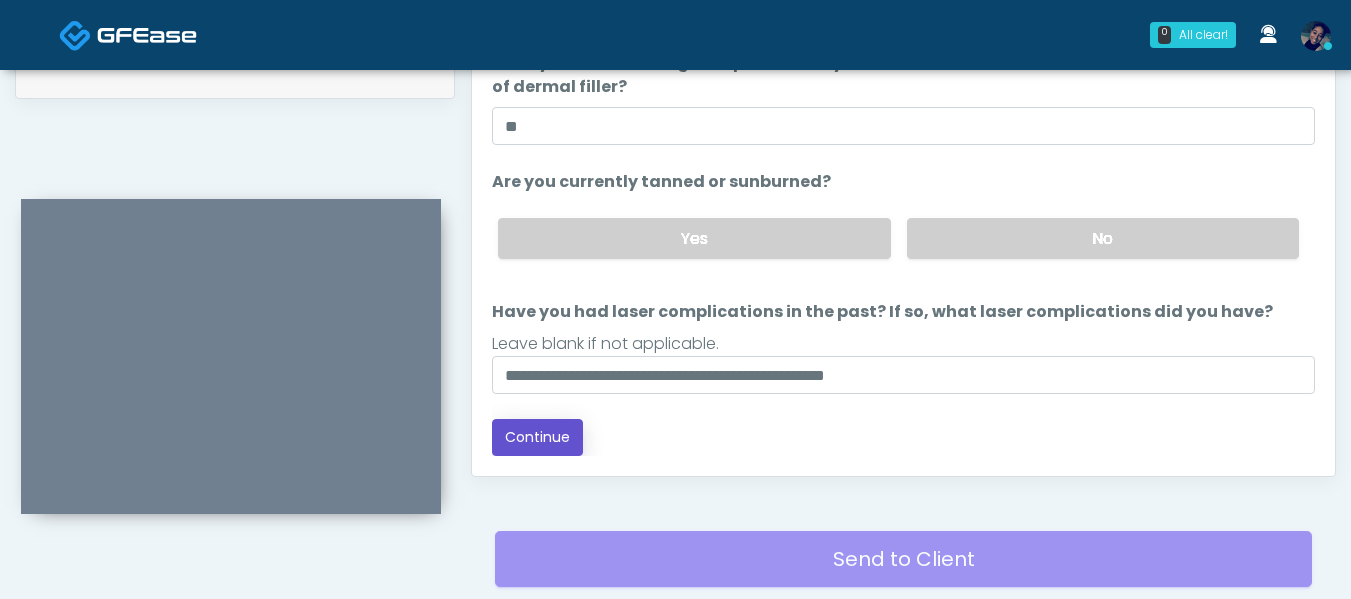 click on "Continue" at bounding box center [537, 437] 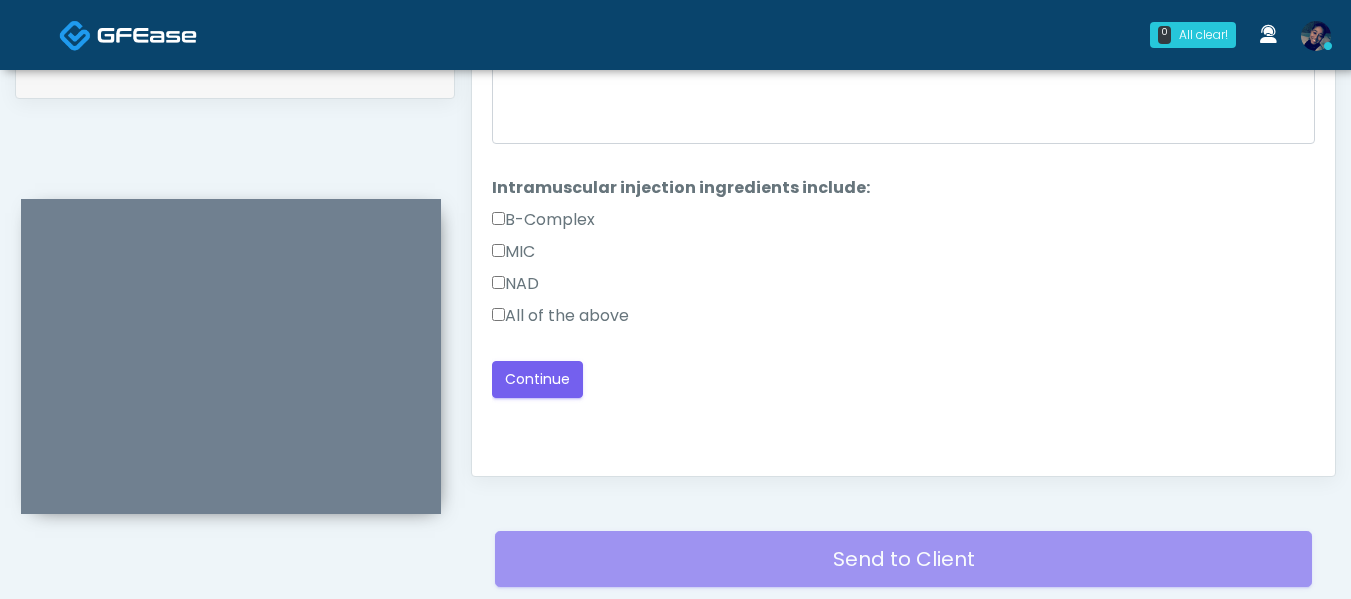 scroll, scrollTop: 1196, scrollLeft: 0, axis: vertical 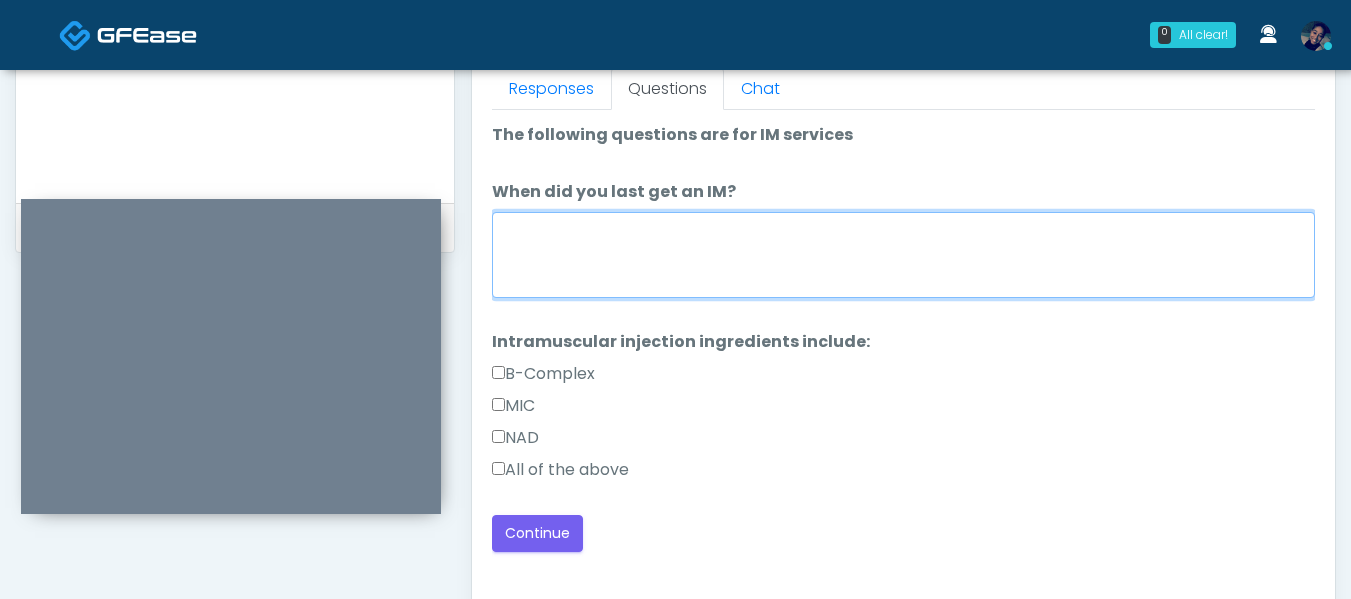 click on "When did you last get an IM?" at bounding box center (903, 255) 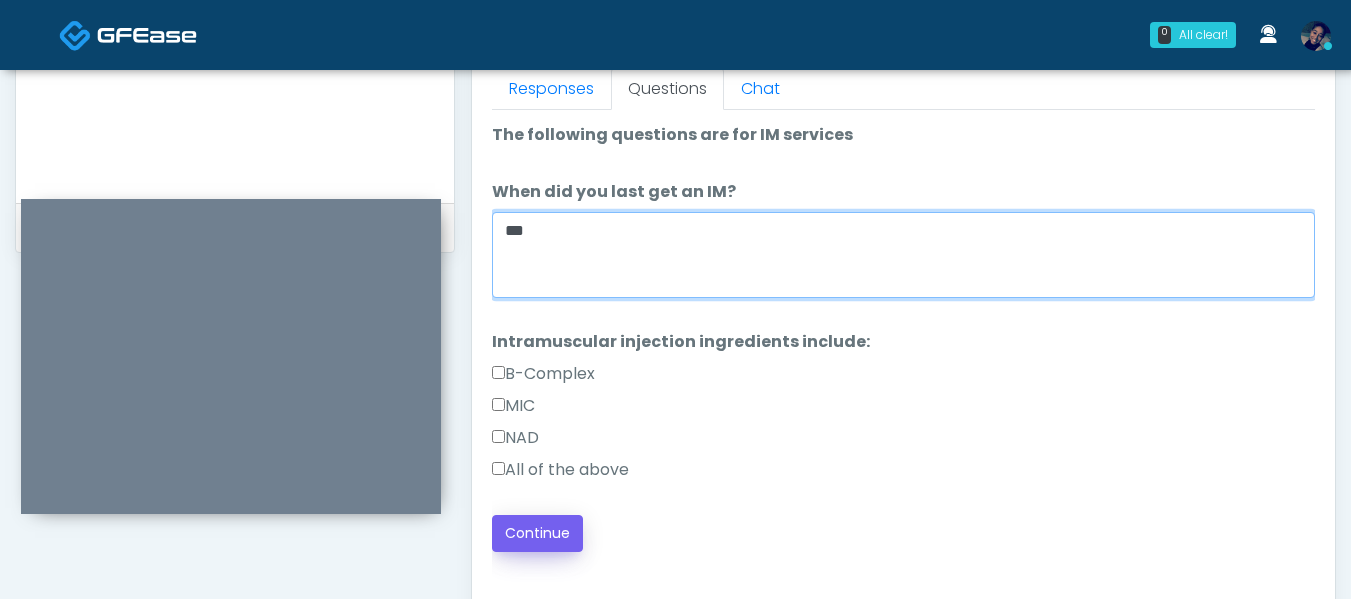 type on "***" 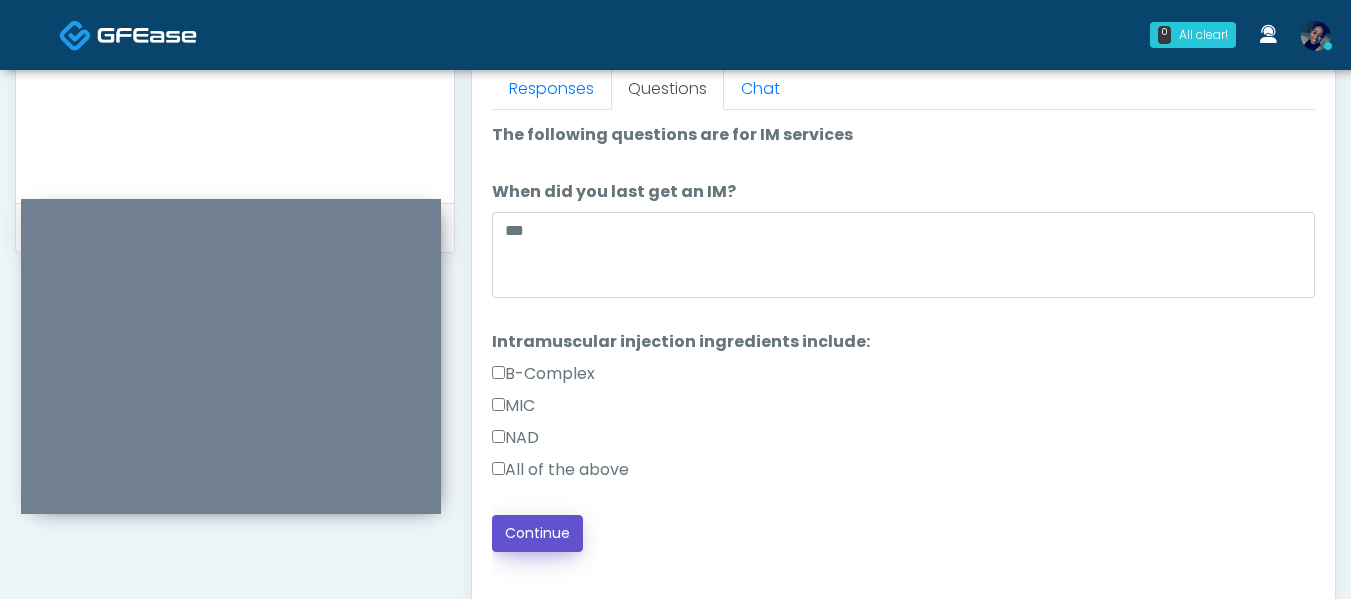 click on "Continue" at bounding box center (537, 533) 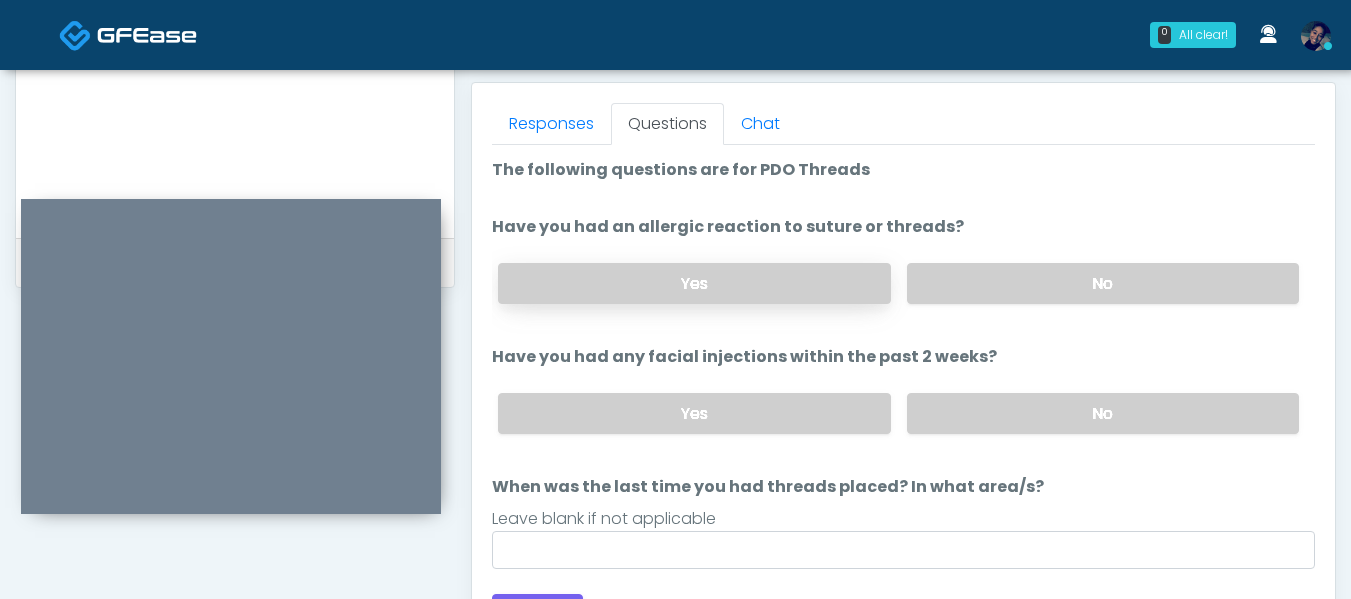 scroll, scrollTop: 896, scrollLeft: 0, axis: vertical 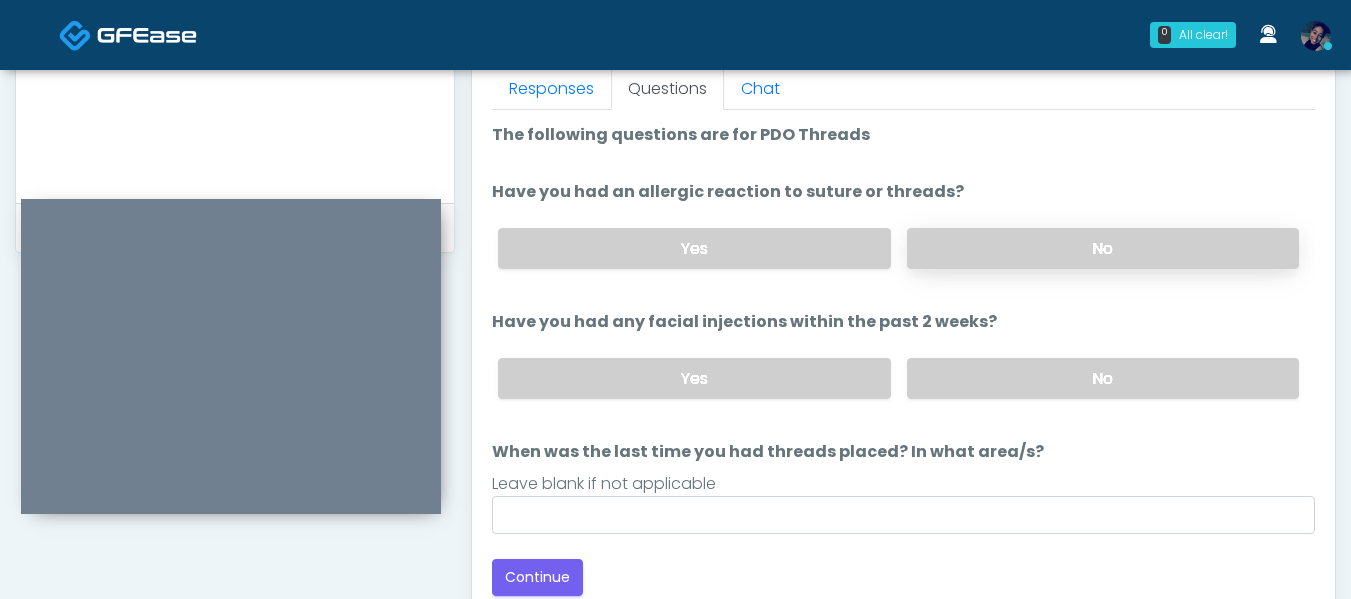 click on "No" at bounding box center (1103, 248) 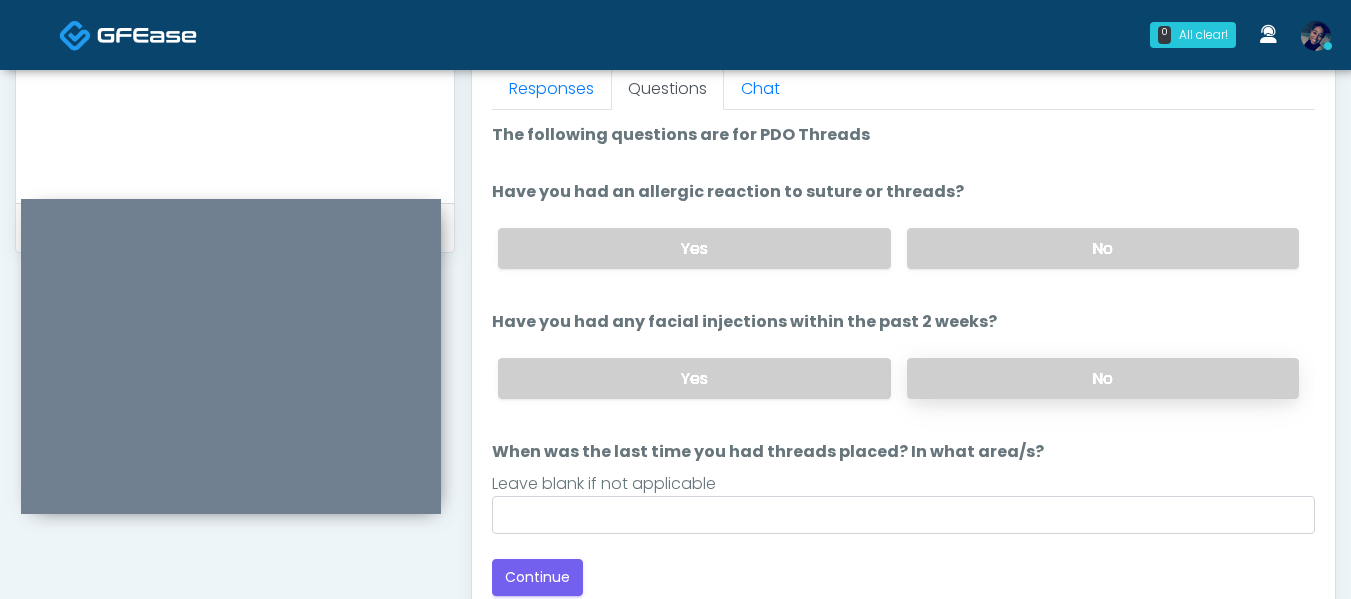 click on "No" at bounding box center [1103, 378] 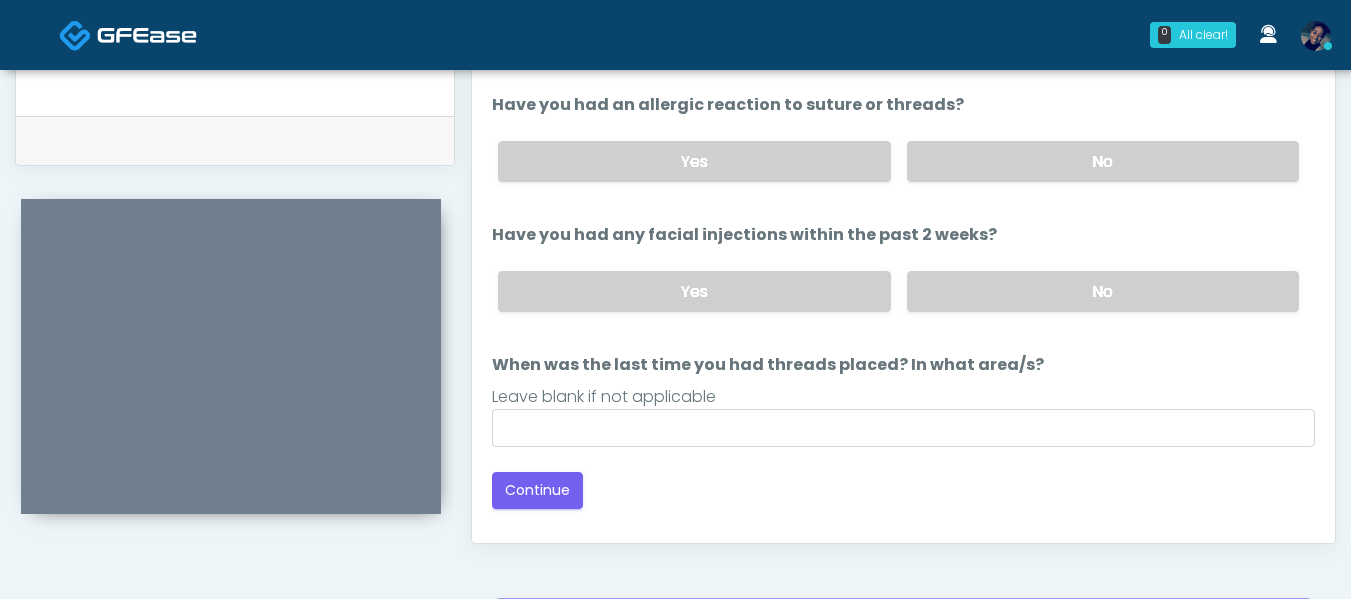 scroll, scrollTop: 996, scrollLeft: 0, axis: vertical 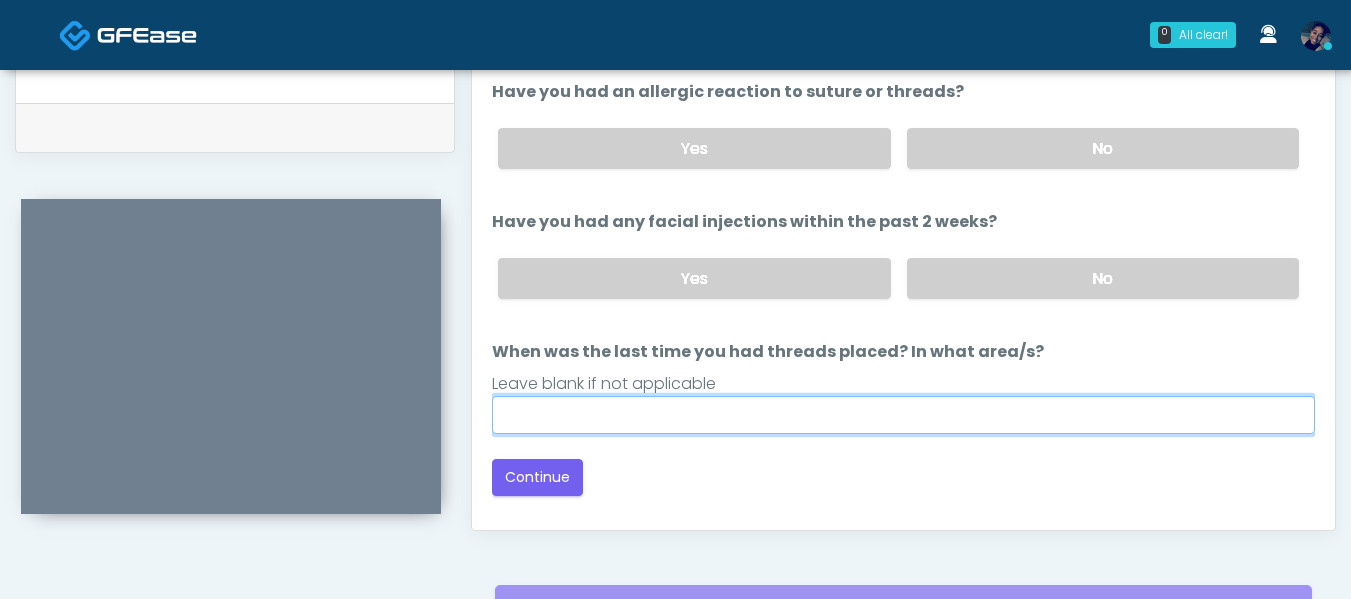 click on "When was the last time you had threads placed? In what area/s?" at bounding box center (903, 415) 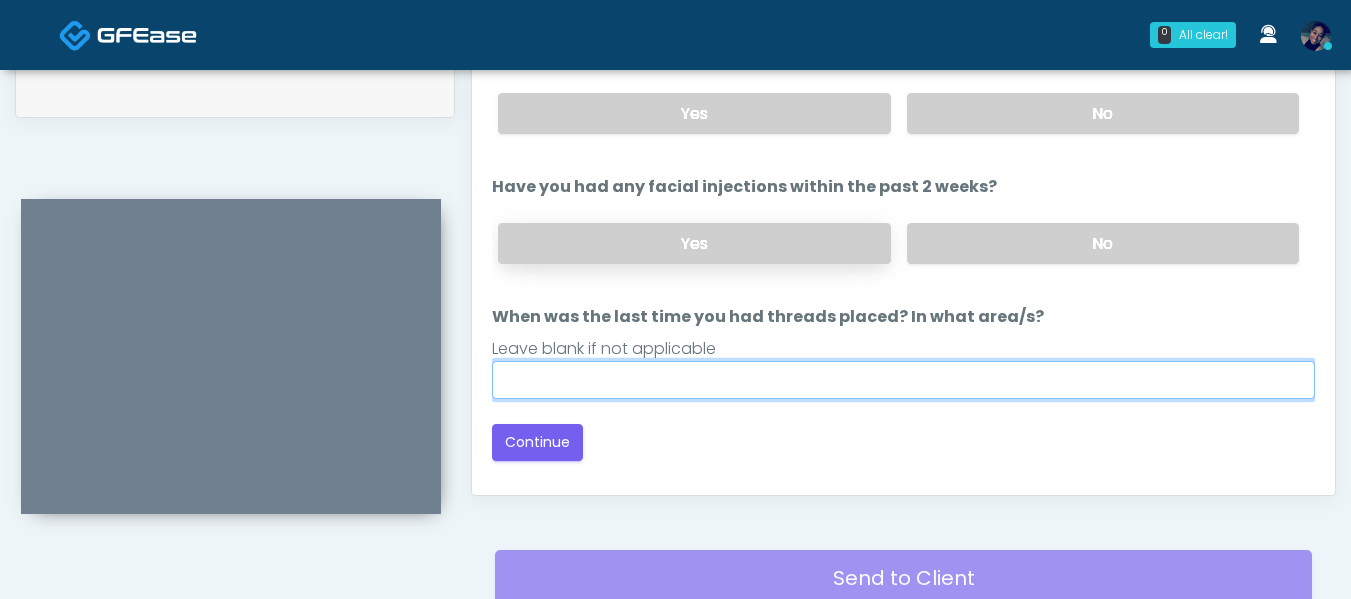 scroll, scrollTop: 996, scrollLeft: 0, axis: vertical 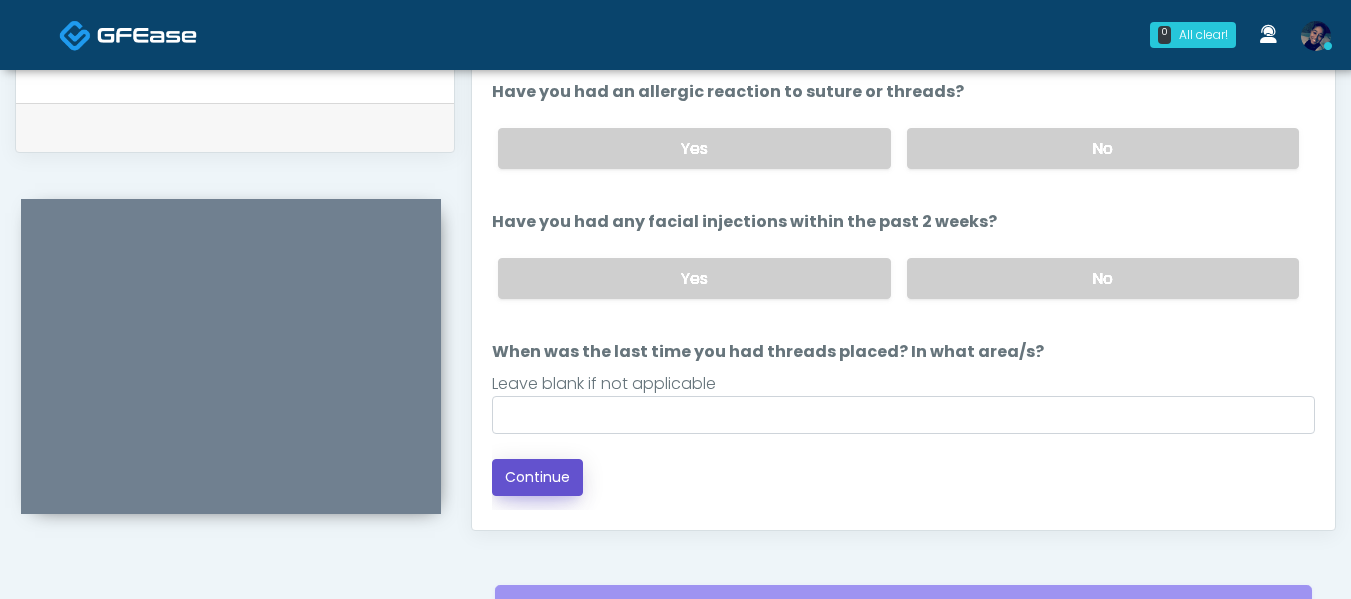 click on "Continue" at bounding box center (537, 477) 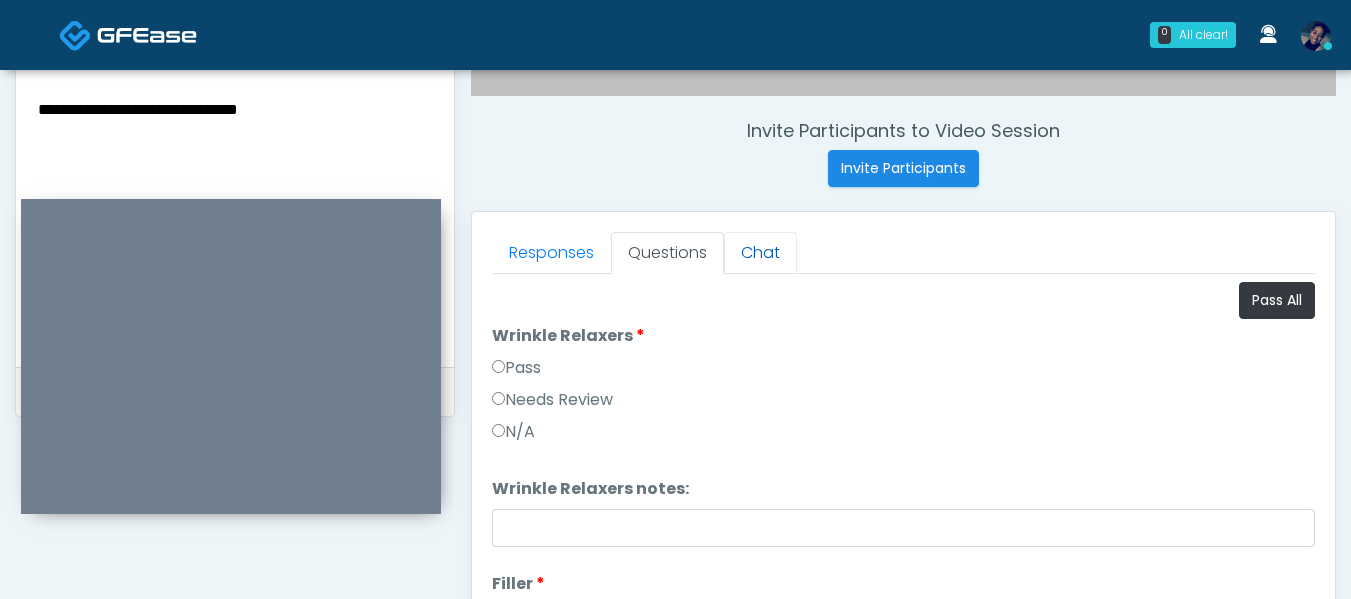 scroll, scrollTop: 696, scrollLeft: 0, axis: vertical 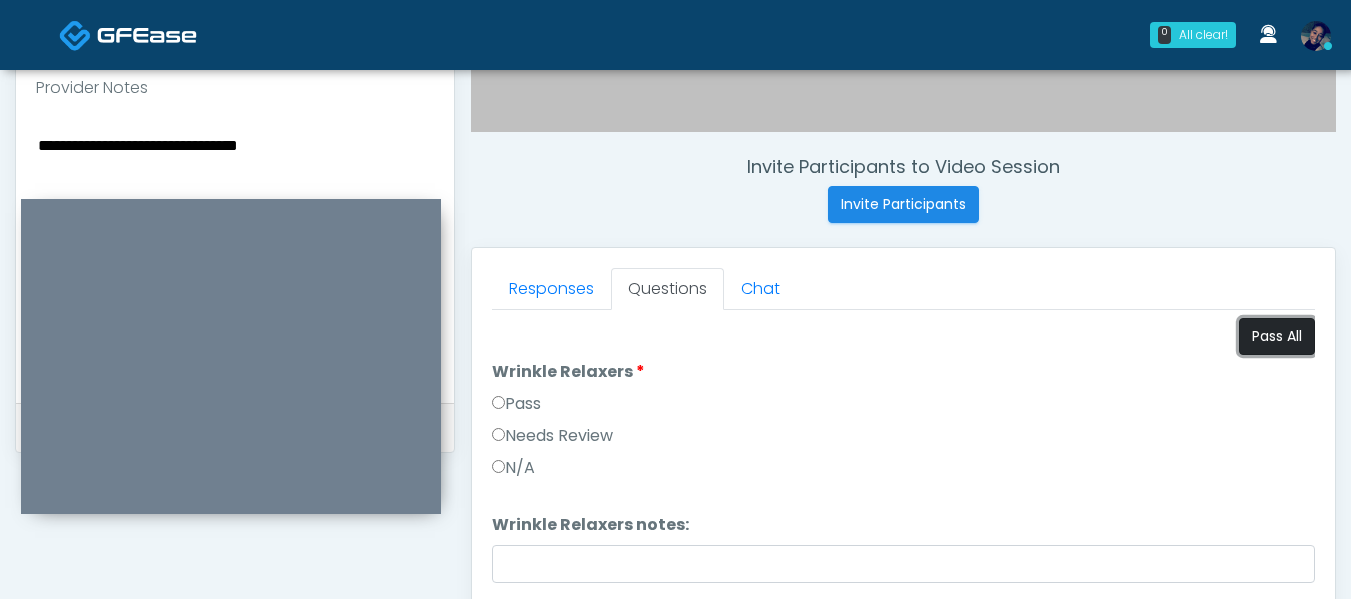 click on "Pass All" at bounding box center (1277, 336) 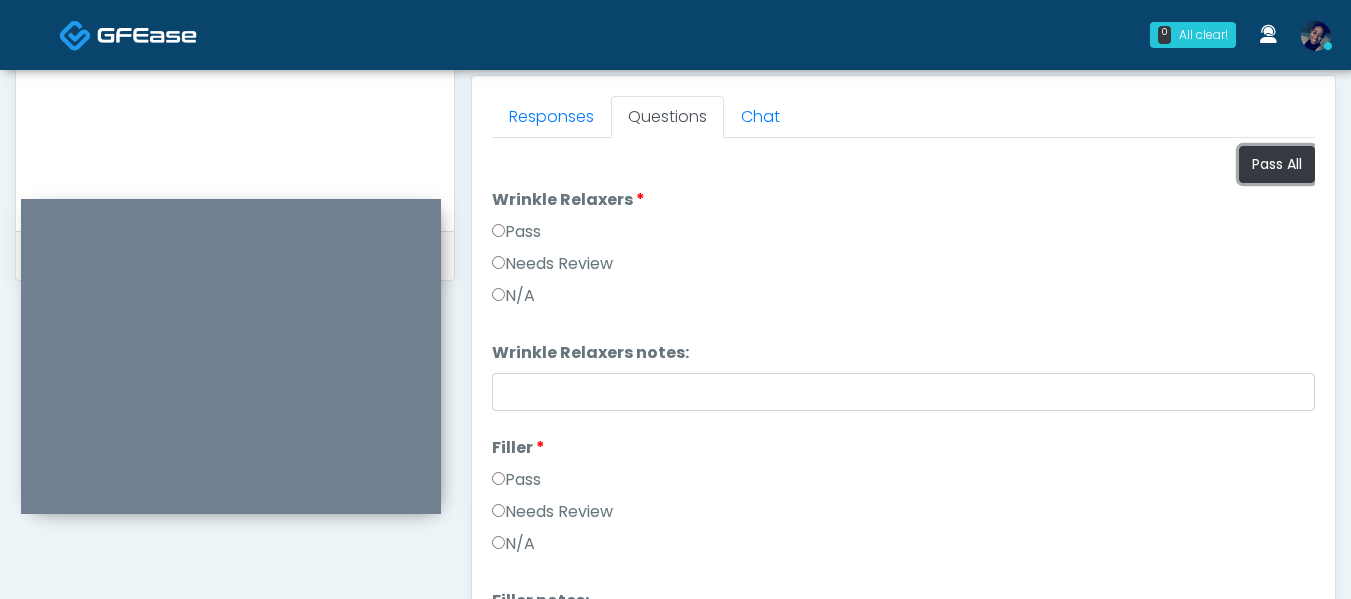 scroll, scrollTop: 881, scrollLeft: 0, axis: vertical 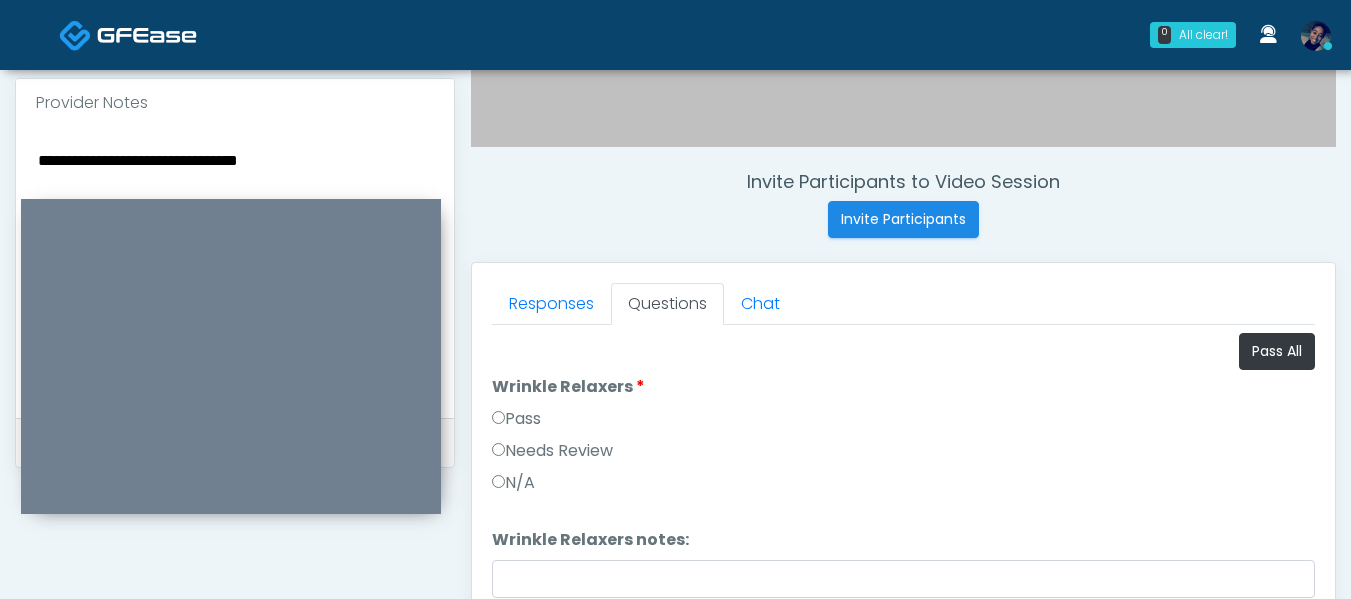 click on "**********" at bounding box center (235, 269) 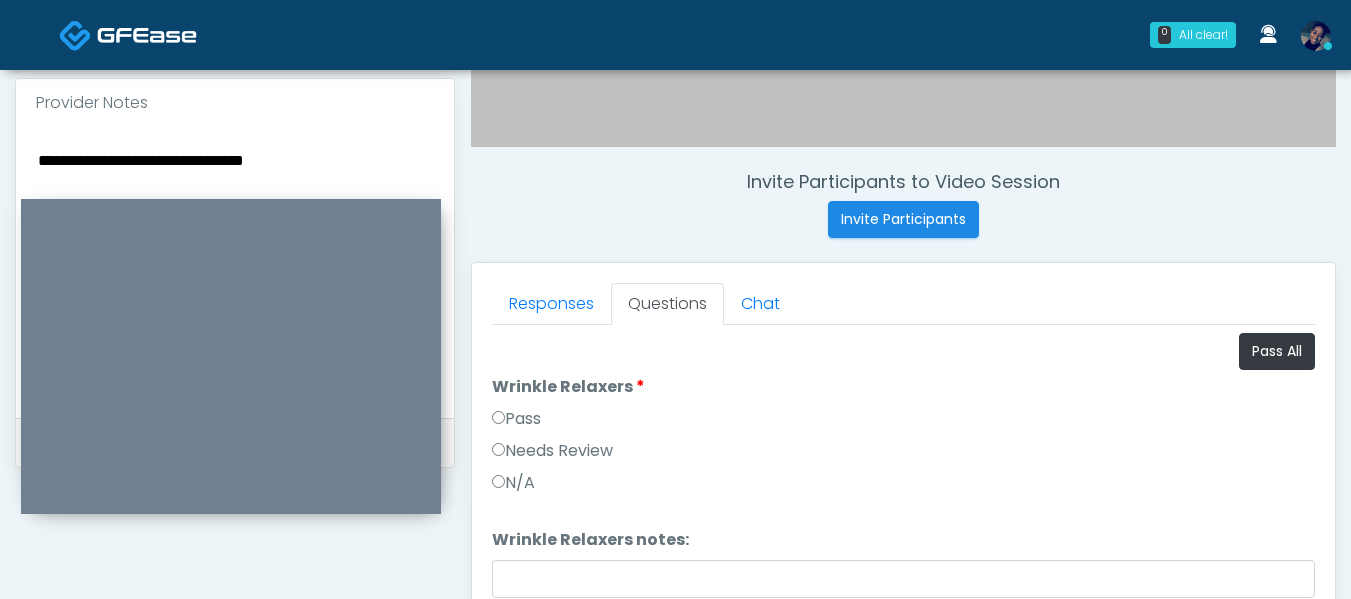 scroll, scrollTop: 0, scrollLeft: 0, axis: both 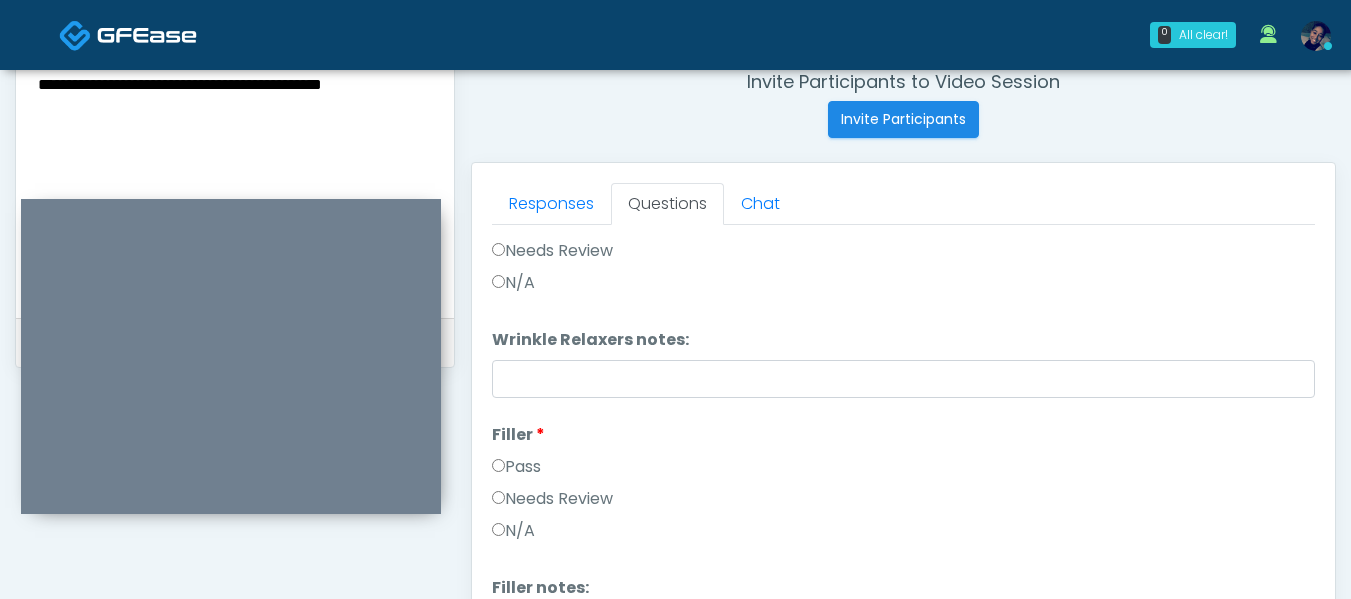 click on "**********" at bounding box center [235, 169] 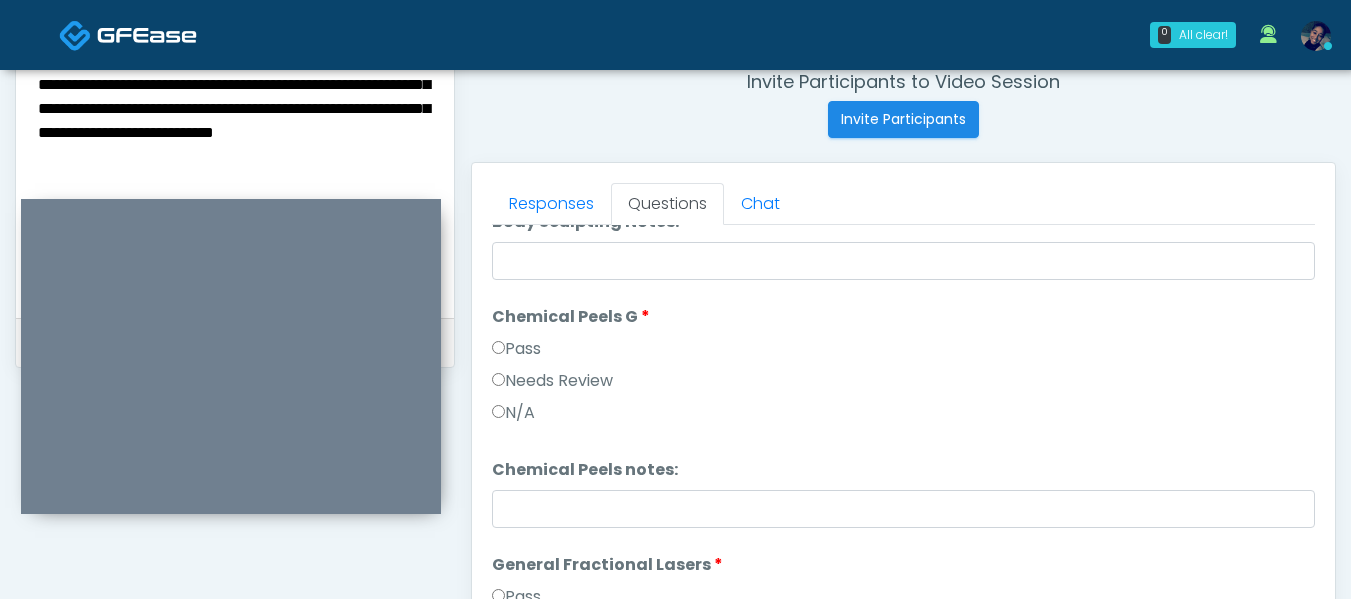 scroll, scrollTop: 2067, scrollLeft: 0, axis: vertical 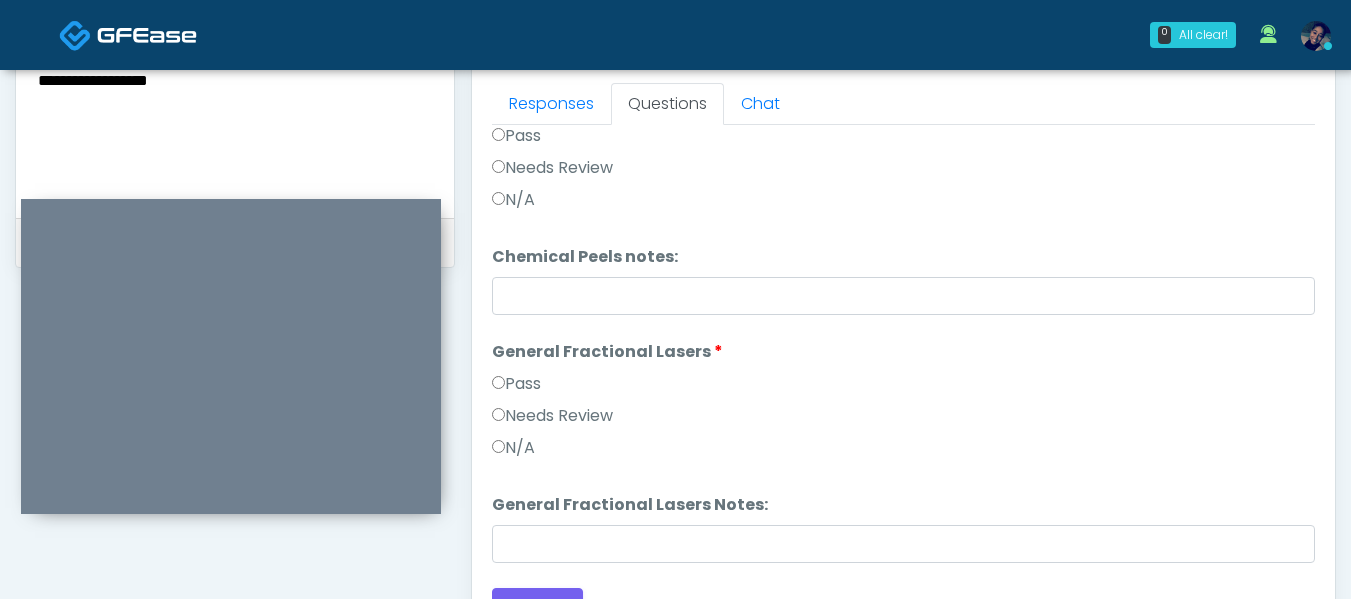 click on "**********" at bounding box center [235, 69] 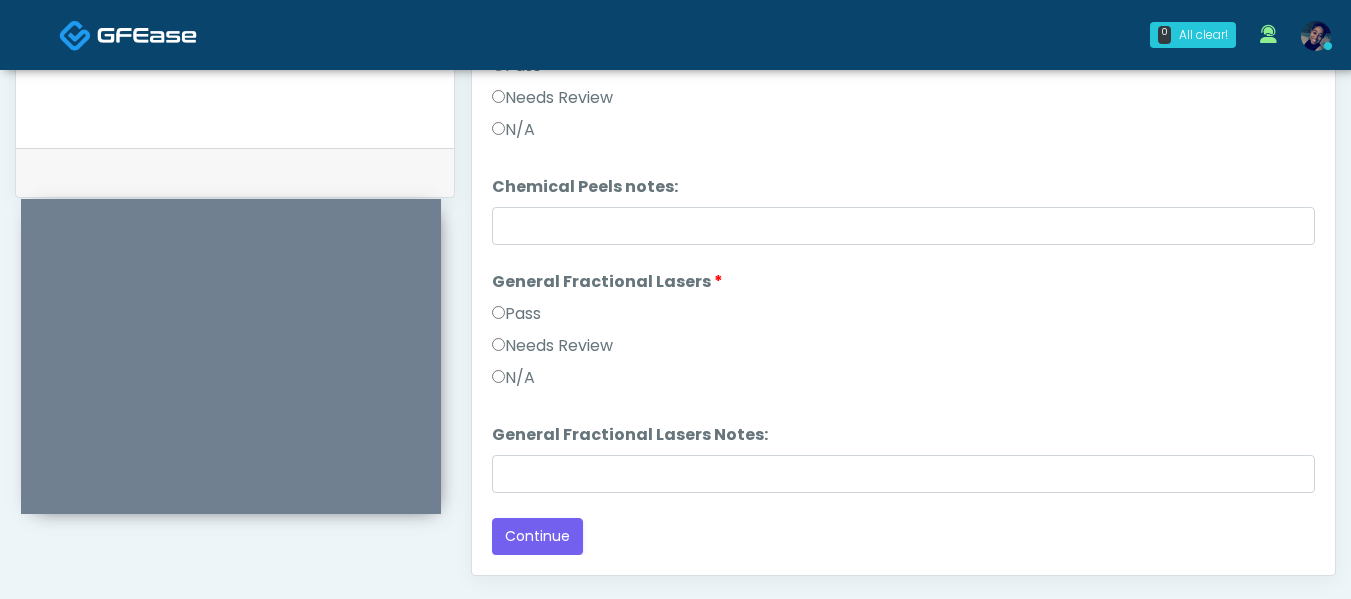 scroll, scrollTop: 981, scrollLeft: 0, axis: vertical 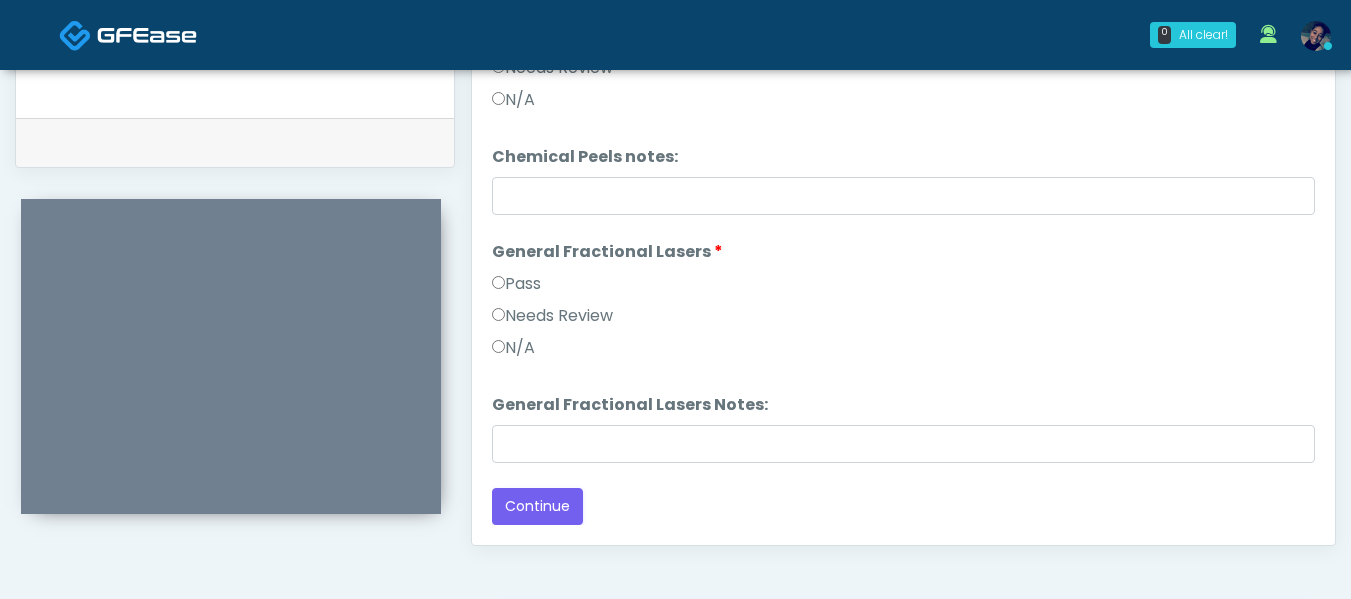 type on "**********" 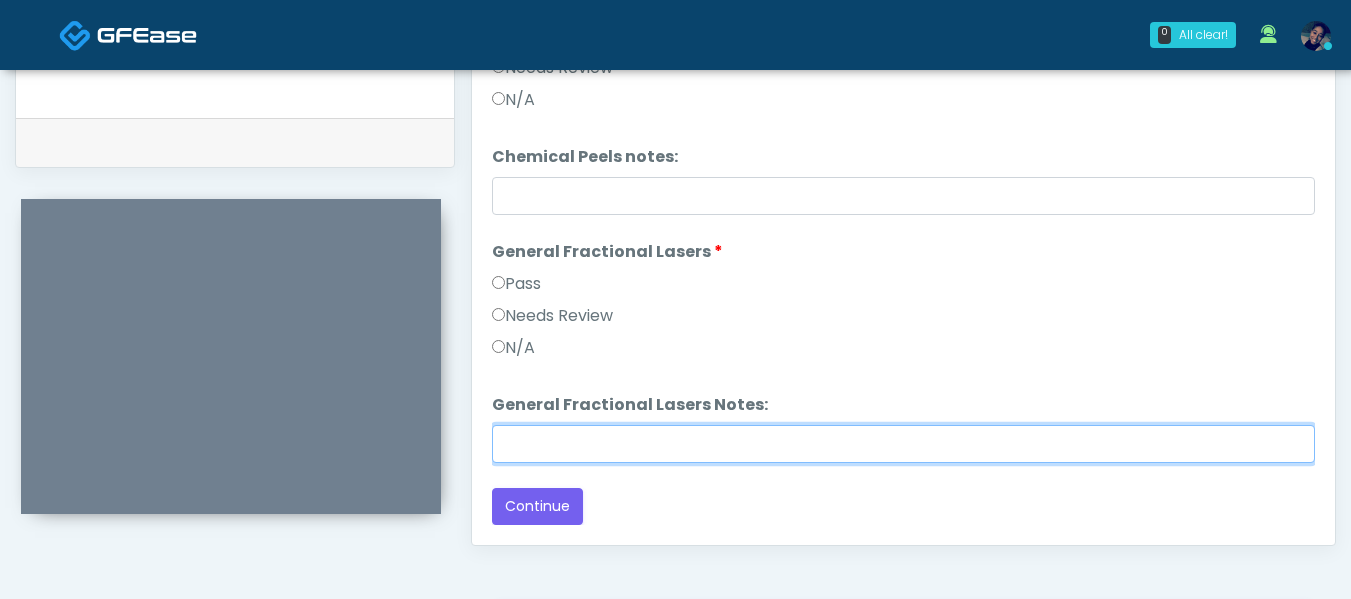 drag, startPoint x: 557, startPoint y: 442, endPoint x: 575, endPoint y: 454, distance: 21.633308 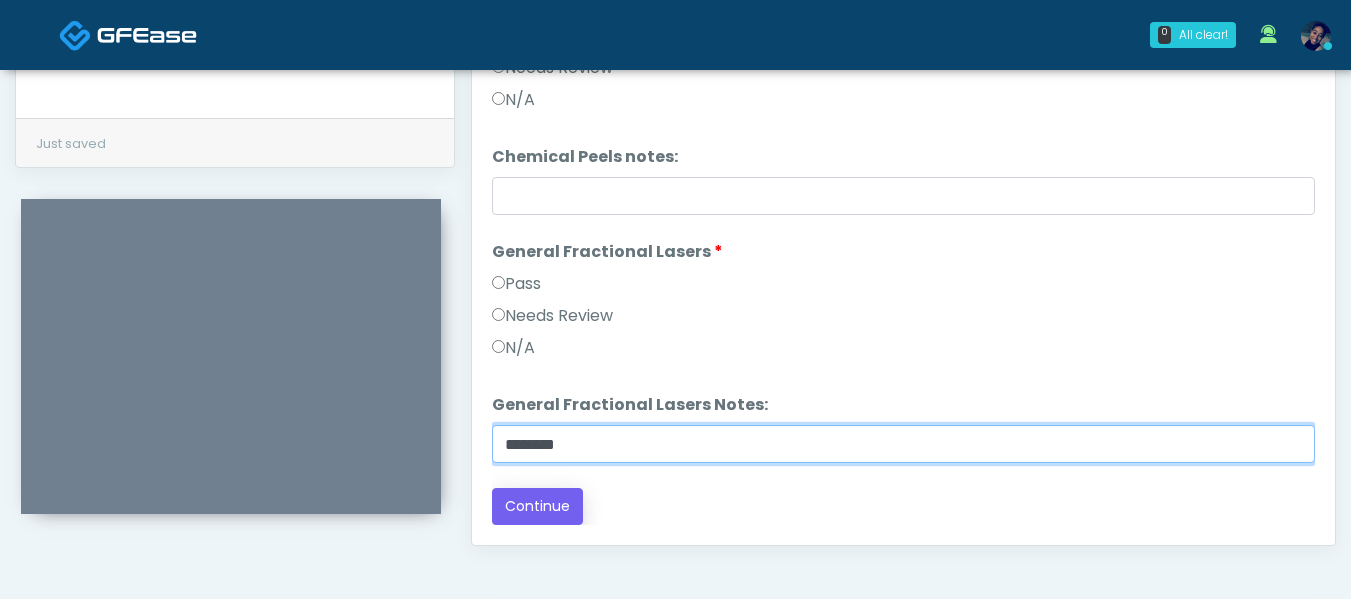 type on "********" 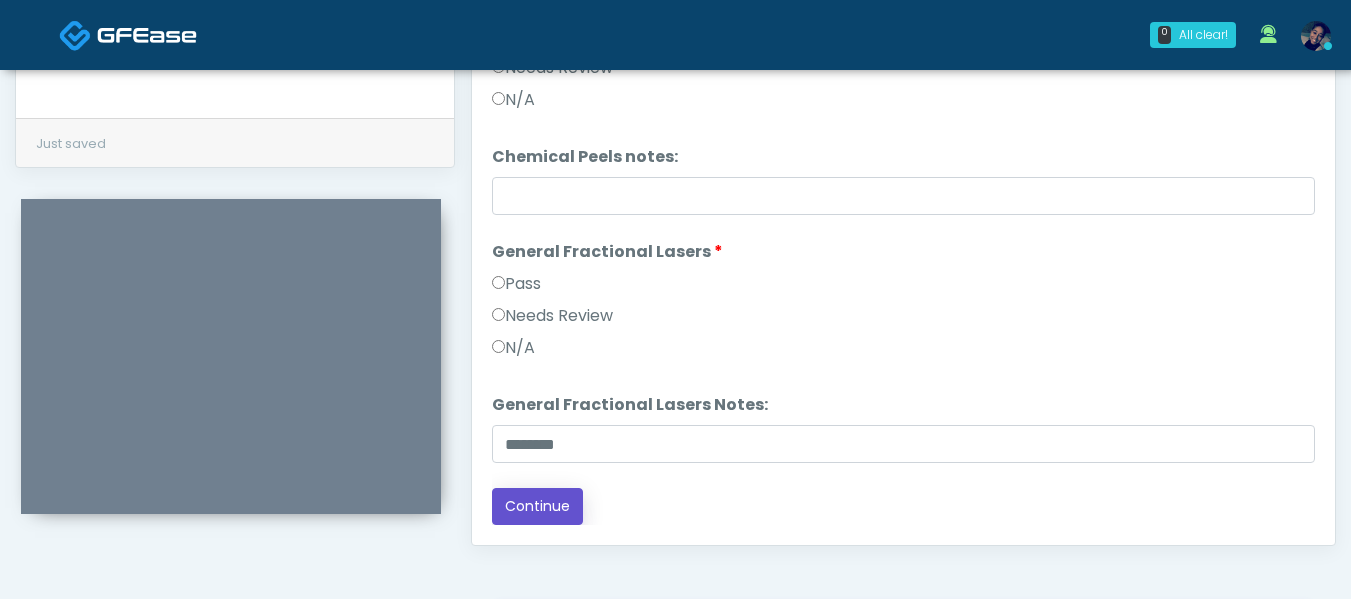 click on "Continue" at bounding box center (537, 506) 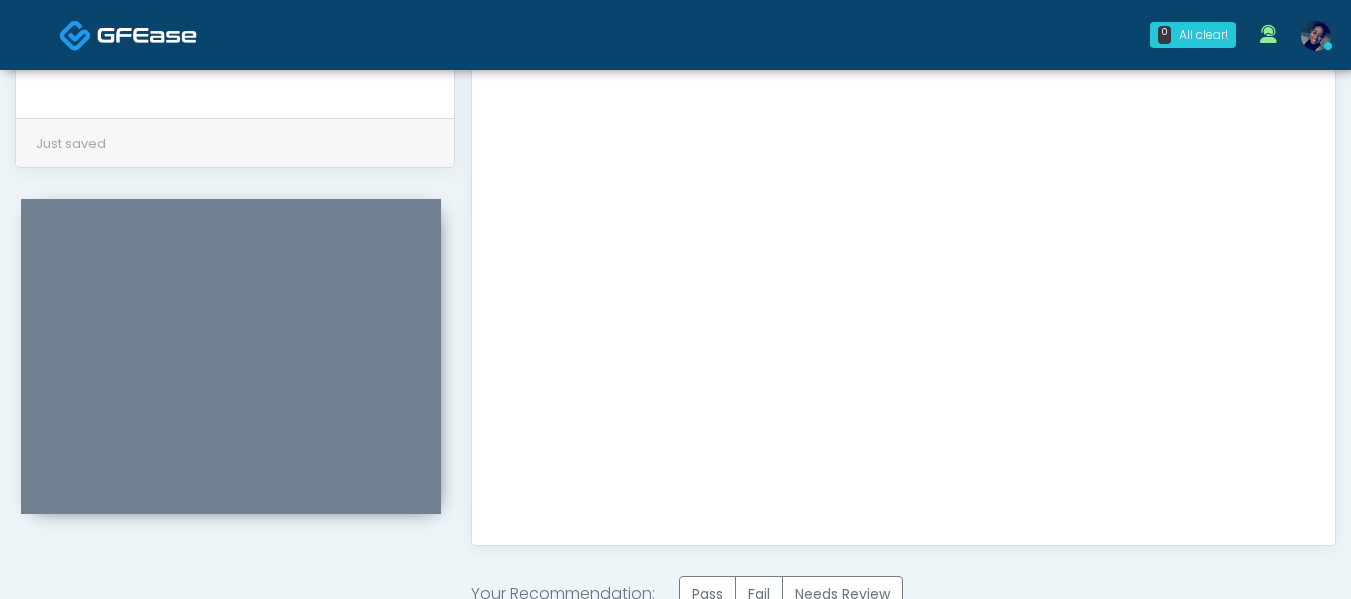 scroll, scrollTop: 0, scrollLeft: 0, axis: both 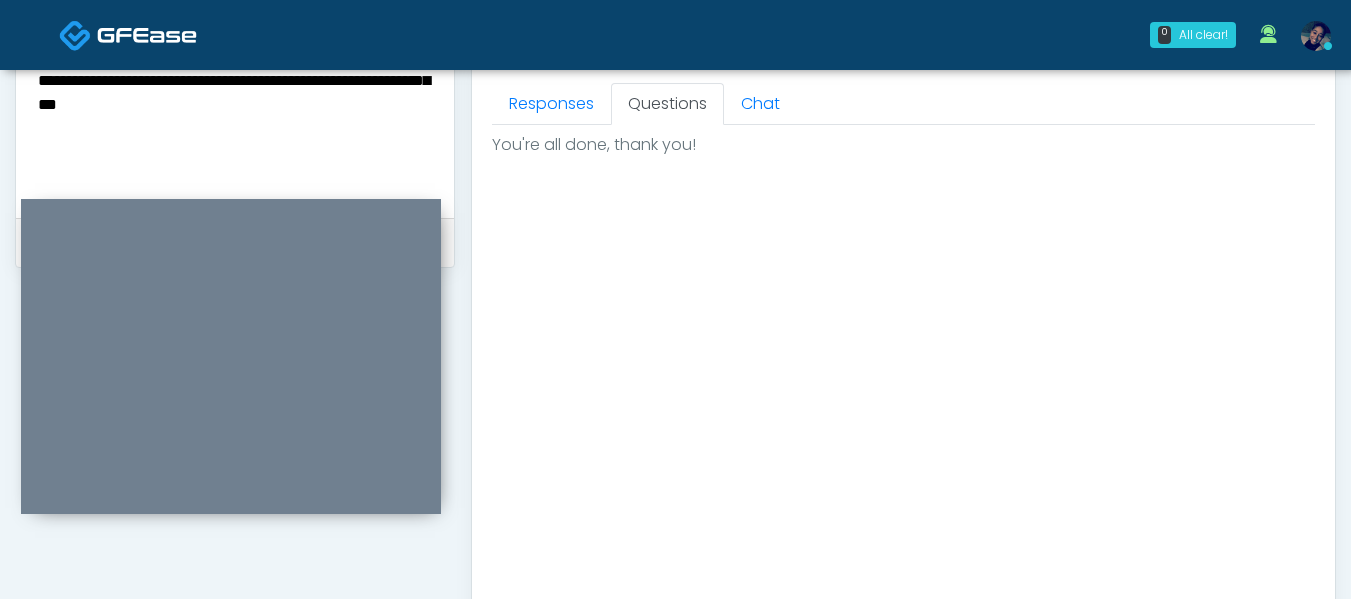 click on "**********" at bounding box center [235, 69] 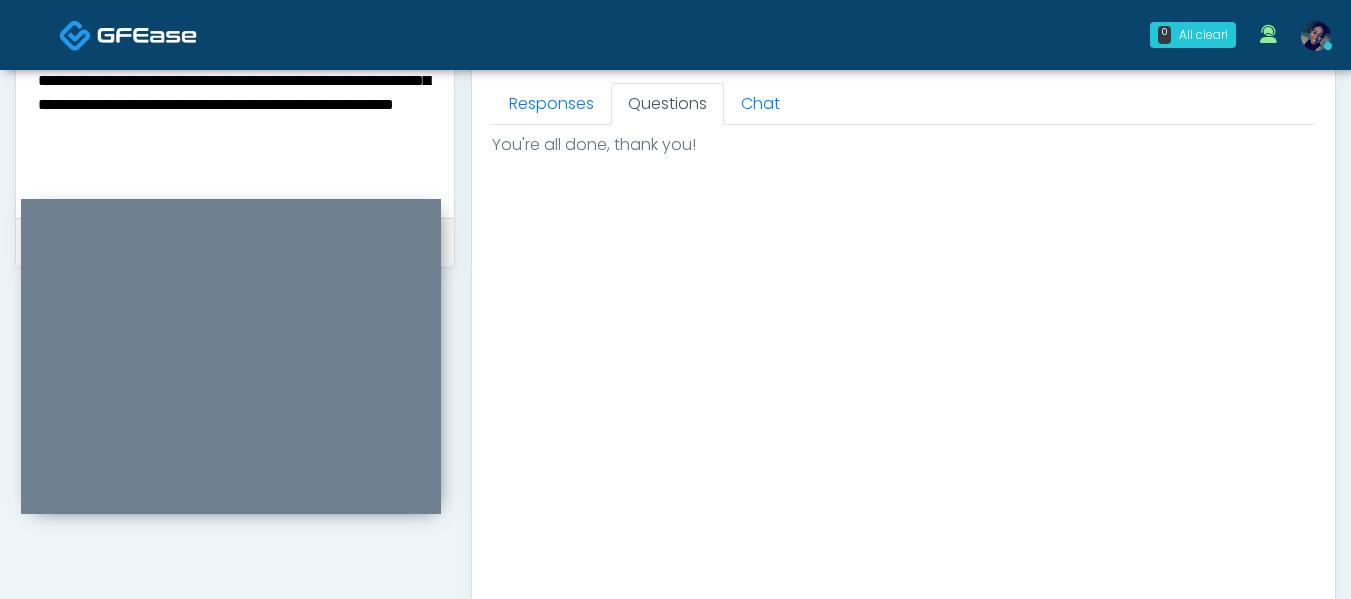 click on "**********" at bounding box center (235, 69) 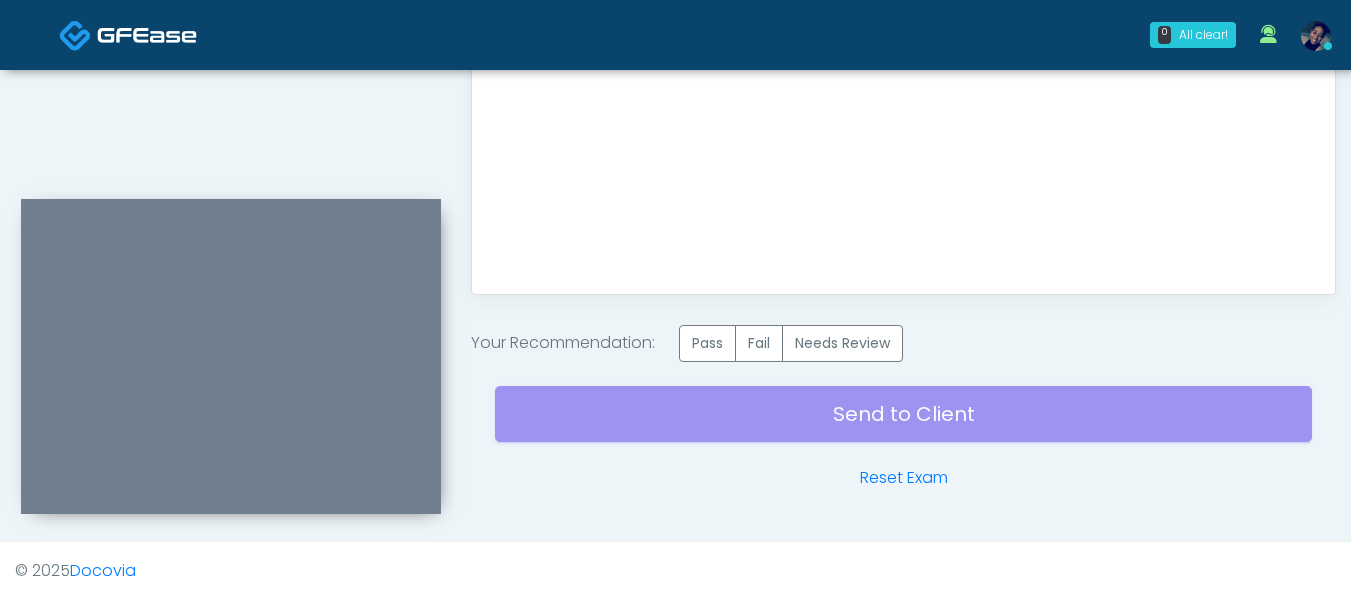 scroll, scrollTop: 1233, scrollLeft: 0, axis: vertical 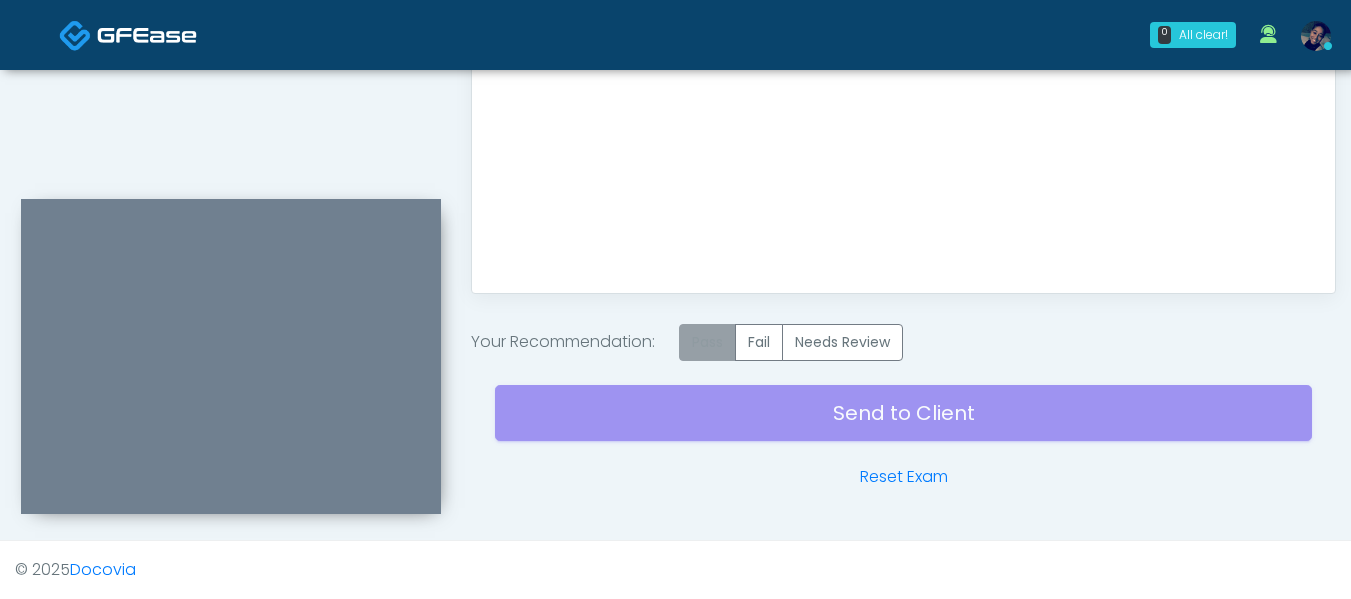 type on "**********" 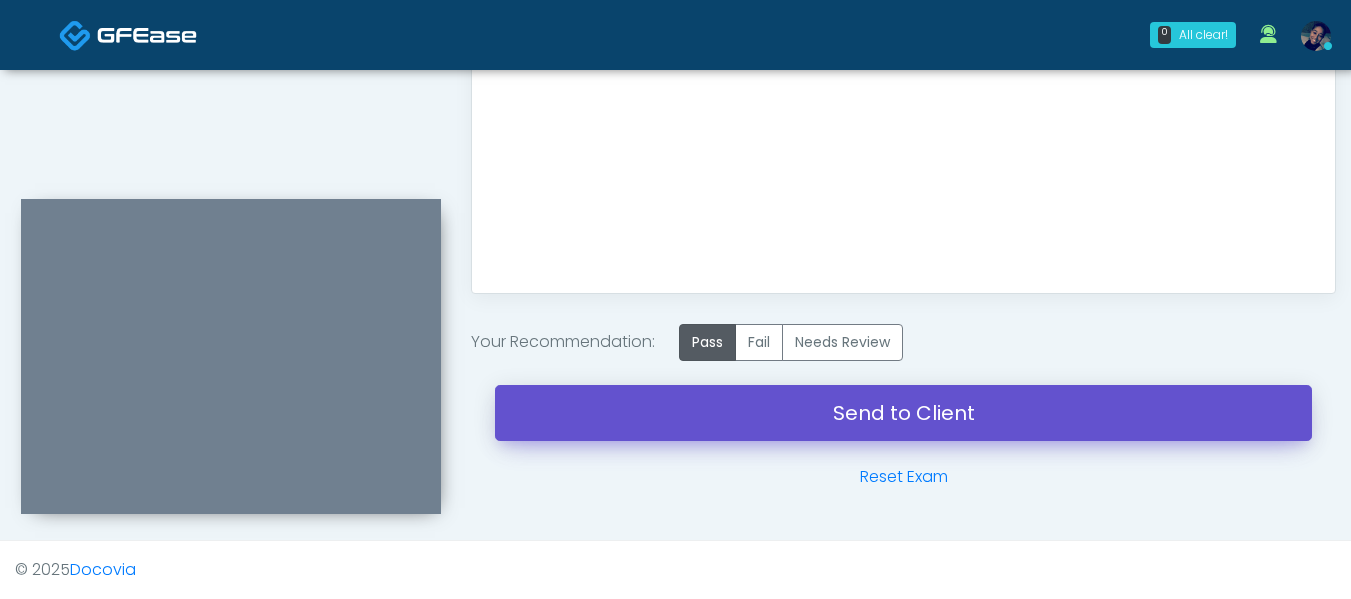 click on "Send to Client" at bounding box center [903, 413] 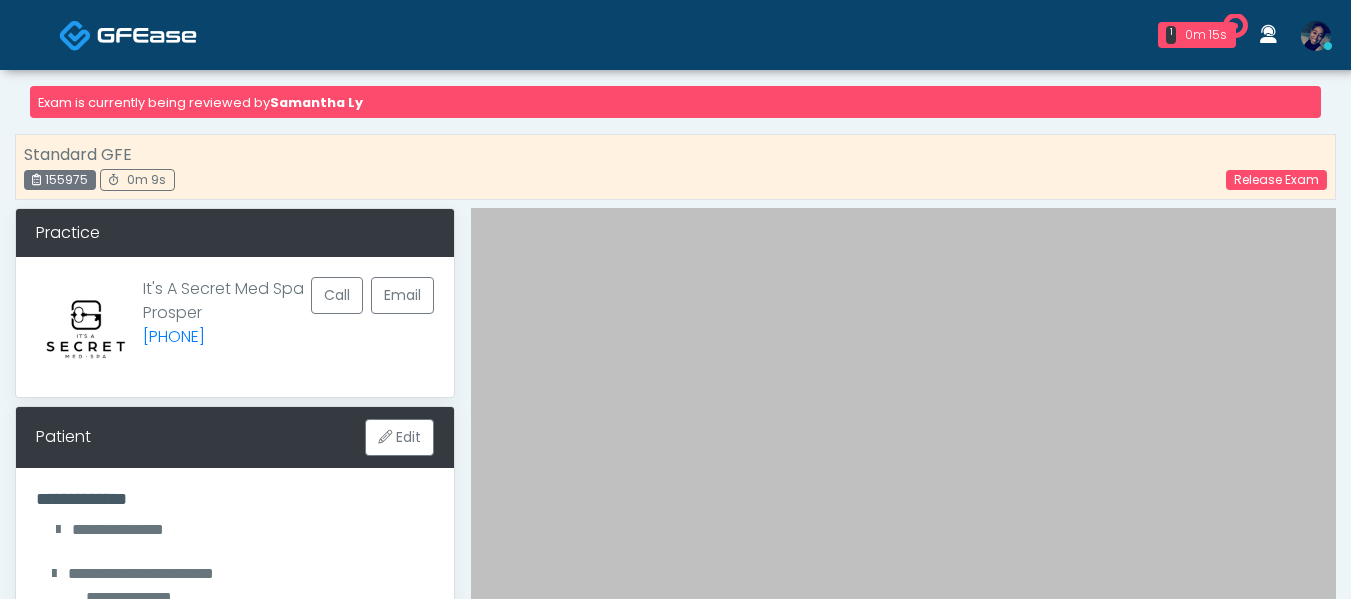 scroll, scrollTop: 0, scrollLeft: 0, axis: both 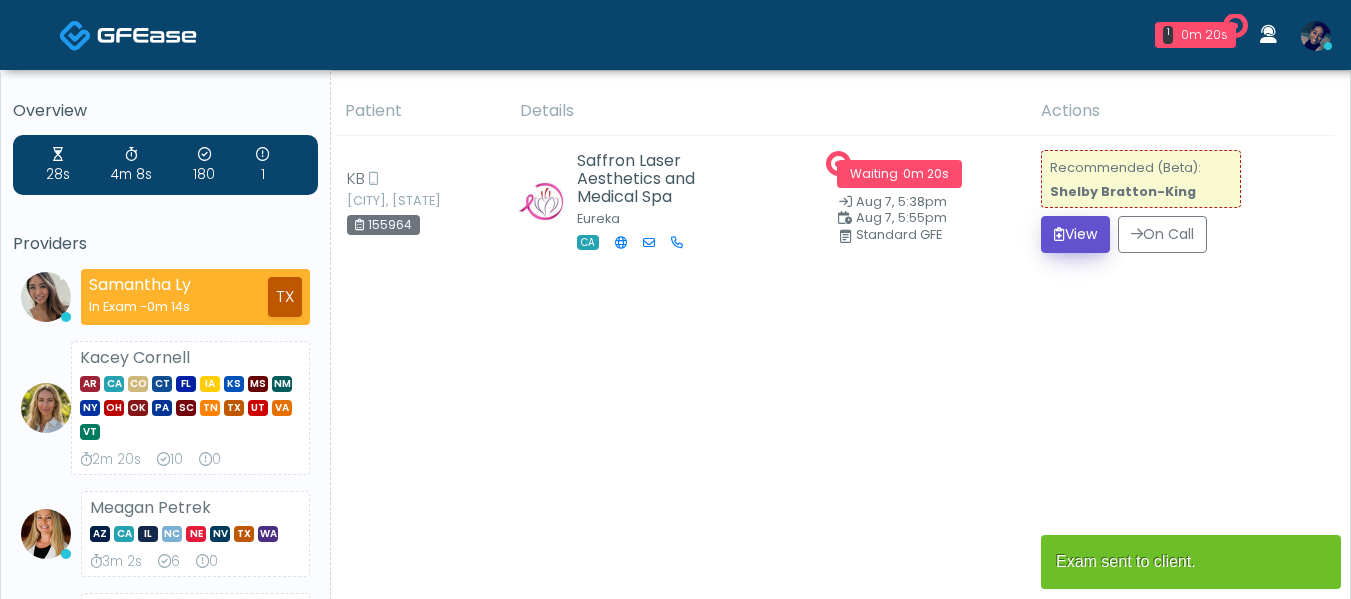 click on "View" at bounding box center [1075, 234] 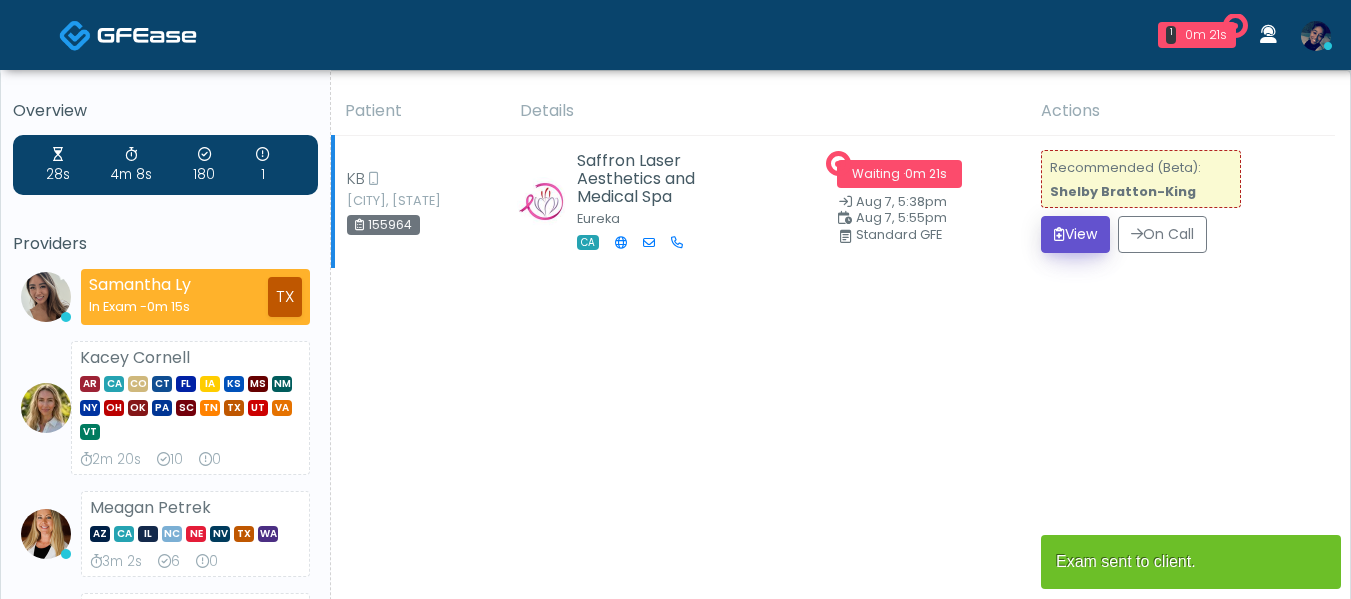 scroll, scrollTop: 0, scrollLeft: 0, axis: both 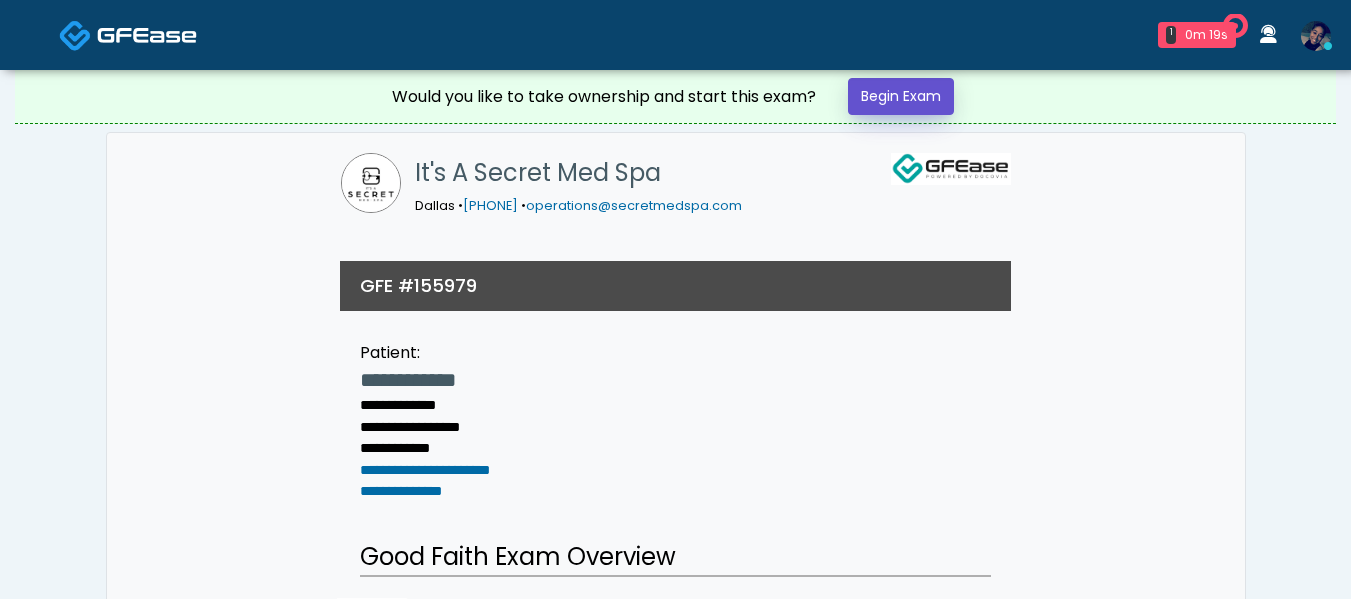 click on "Begin Exam" at bounding box center (901, 96) 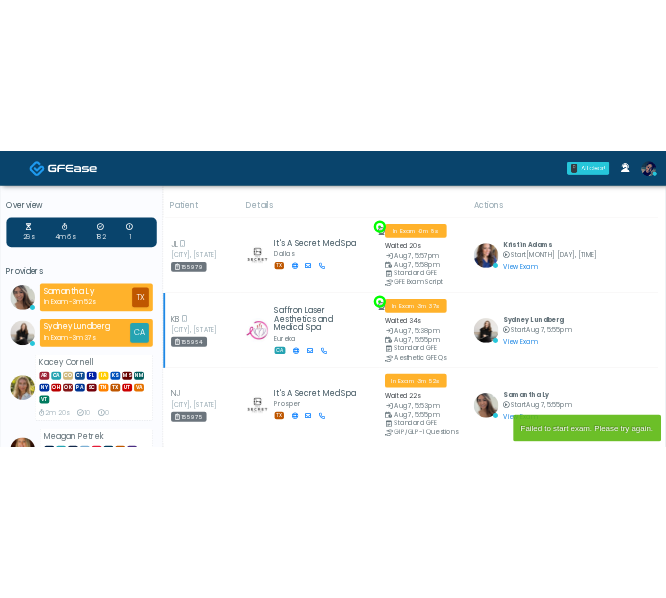 scroll, scrollTop: 0, scrollLeft: 0, axis: both 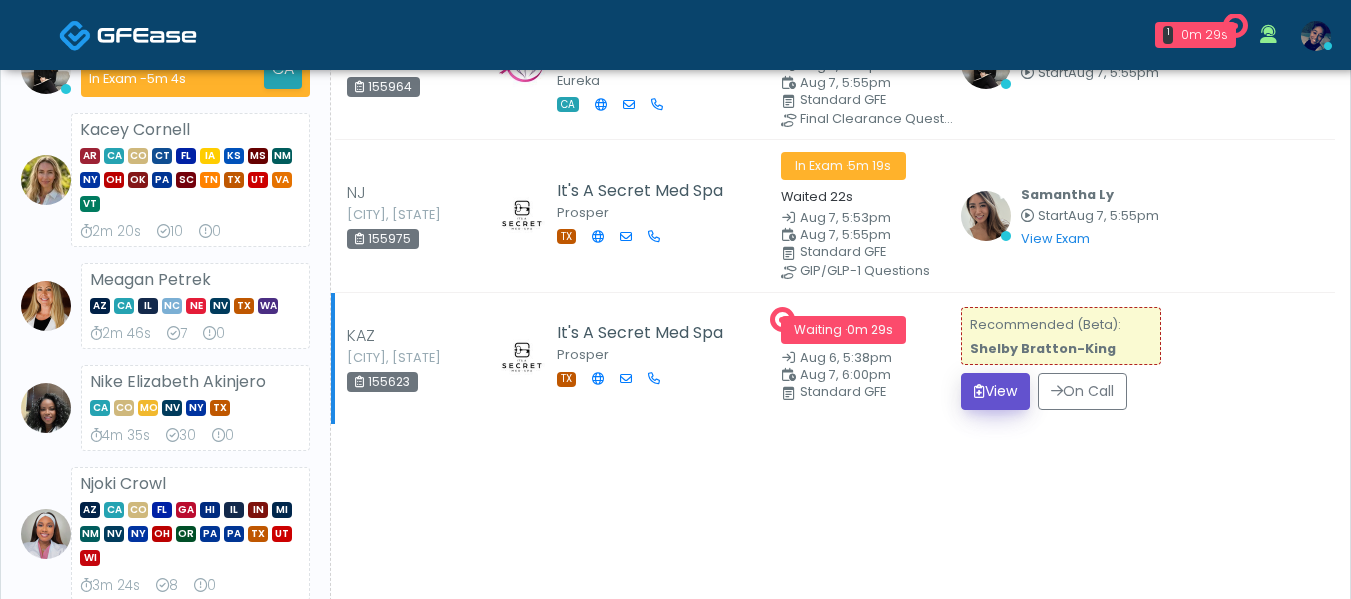 click on "View" at bounding box center (995, 391) 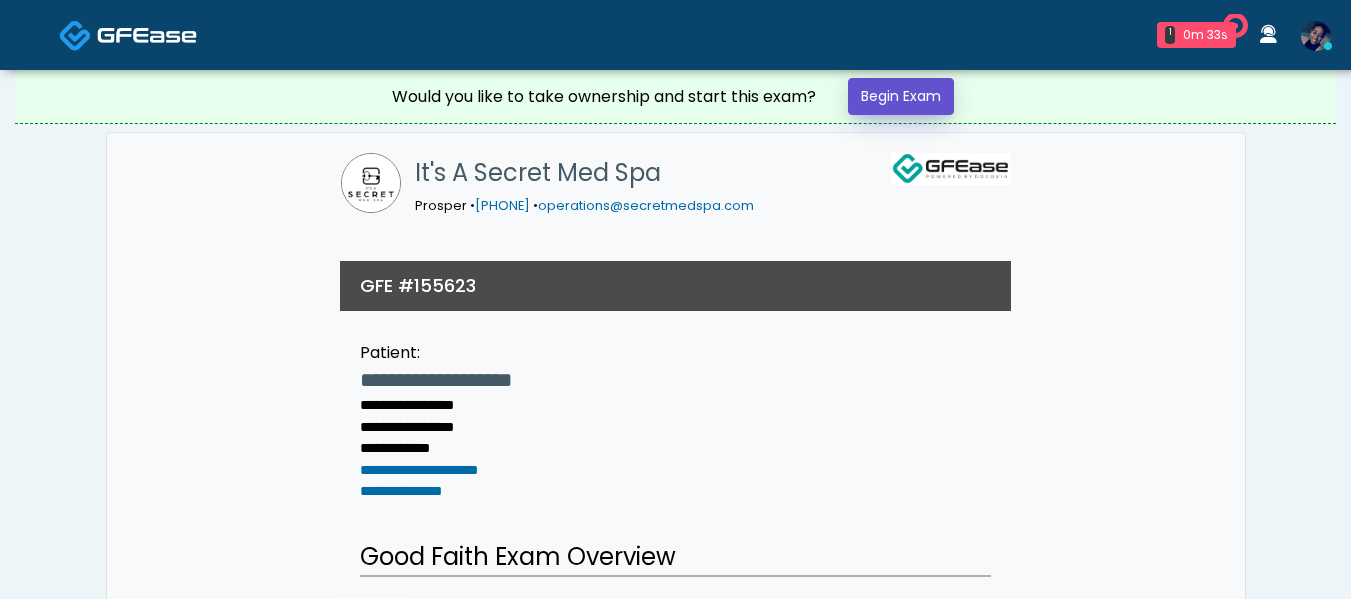 scroll, scrollTop: 0, scrollLeft: 0, axis: both 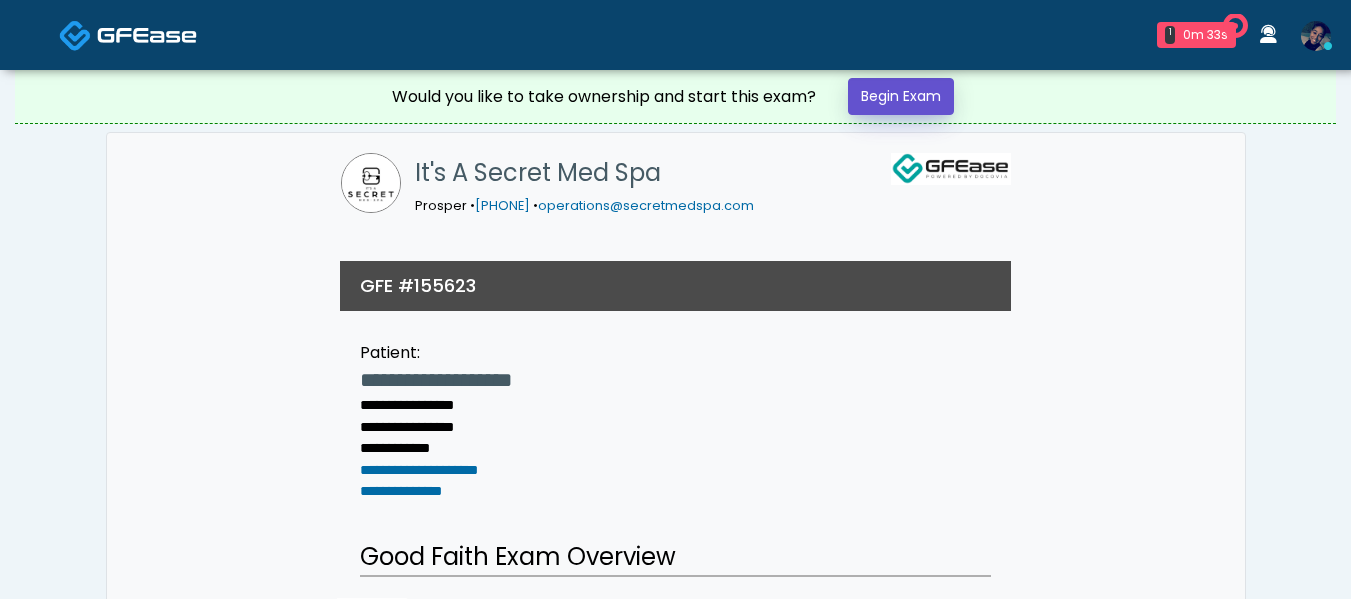 click on "Begin Exam" at bounding box center (901, 96) 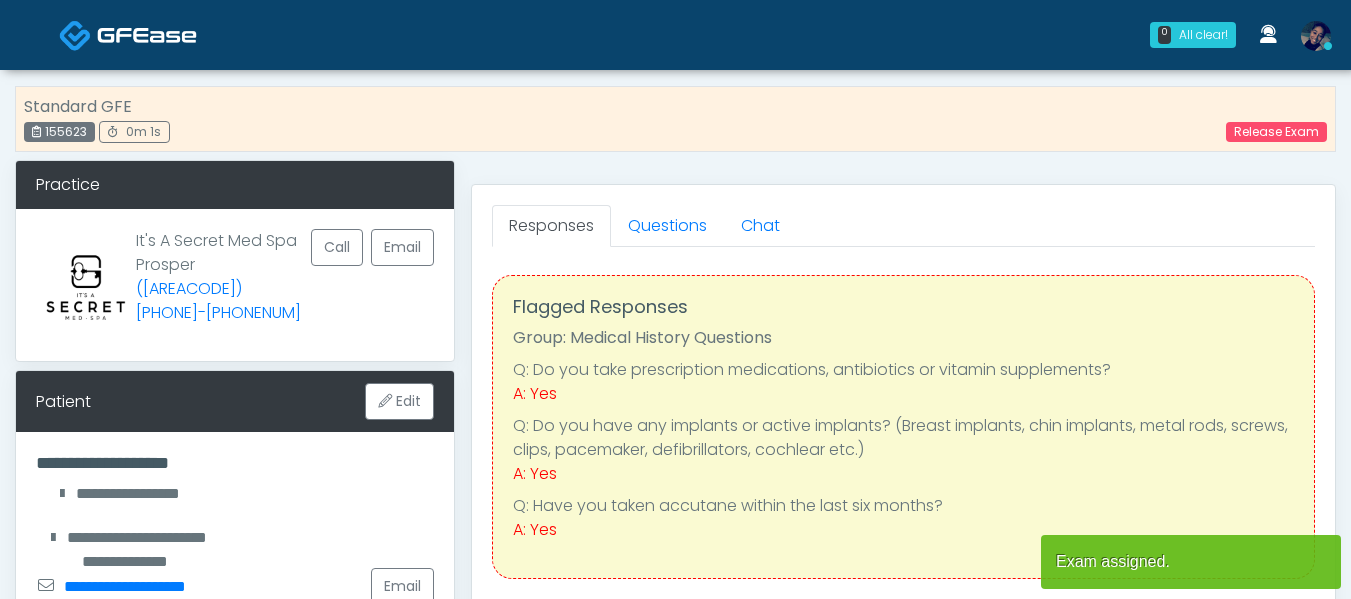 scroll, scrollTop: 0, scrollLeft: 0, axis: both 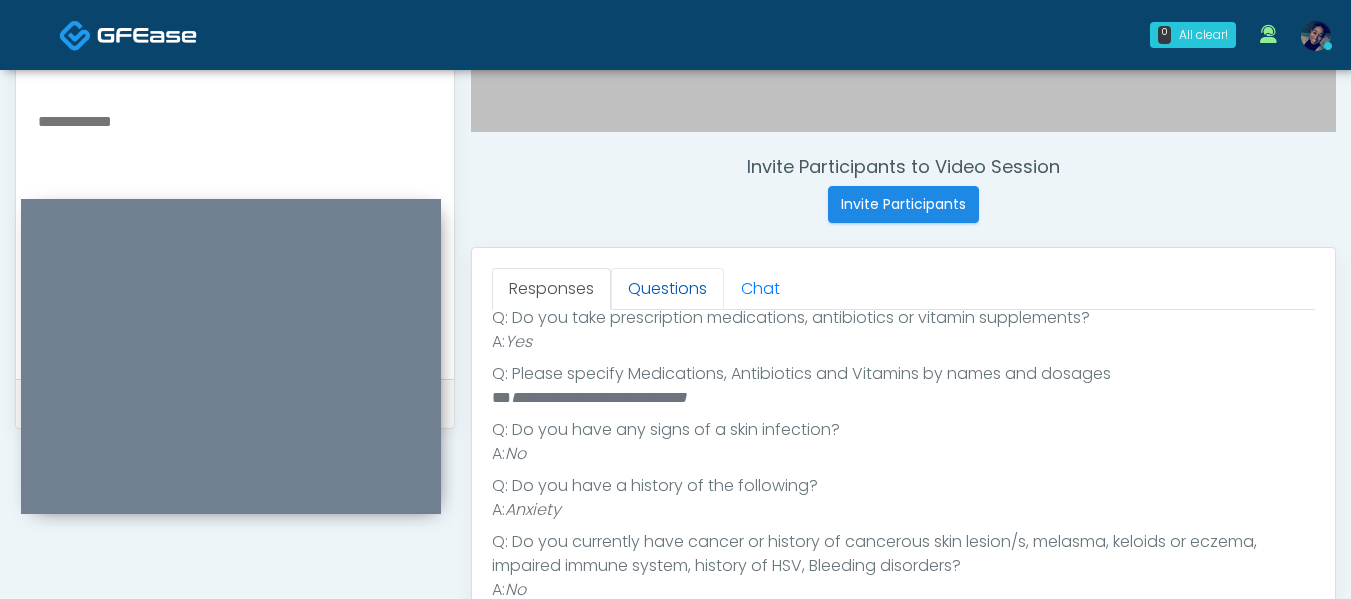 click on "Questions" at bounding box center [667, 289] 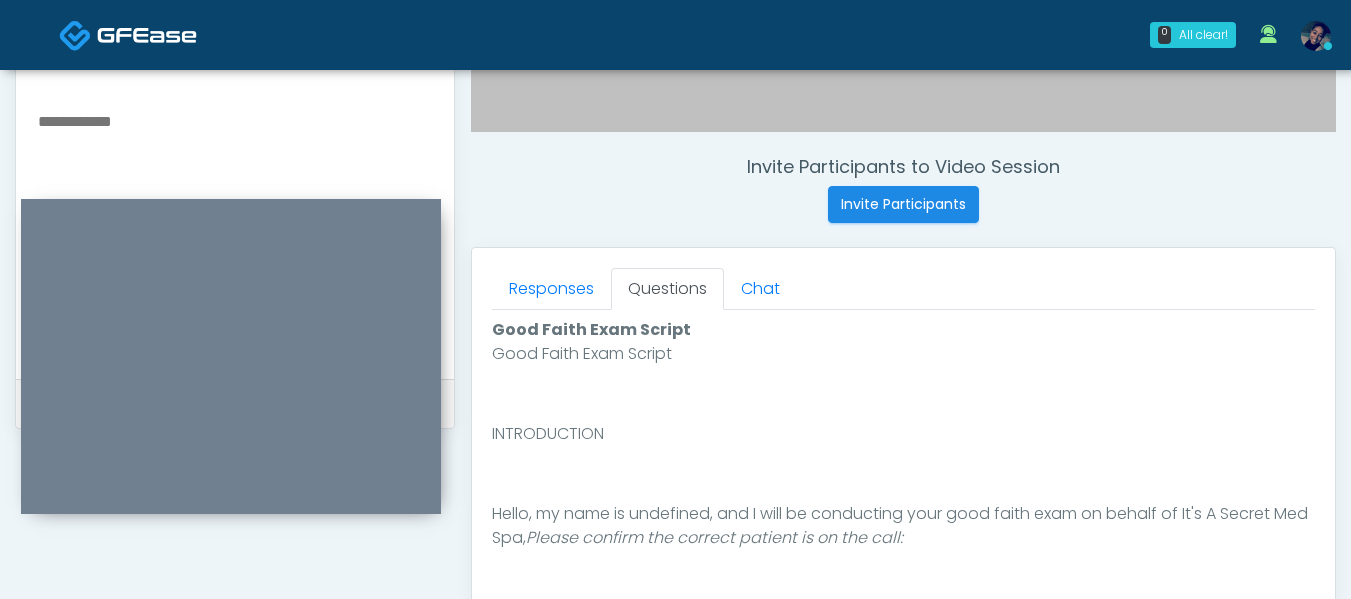 scroll, scrollTop: 0, scrollLeft: 0, axis: both 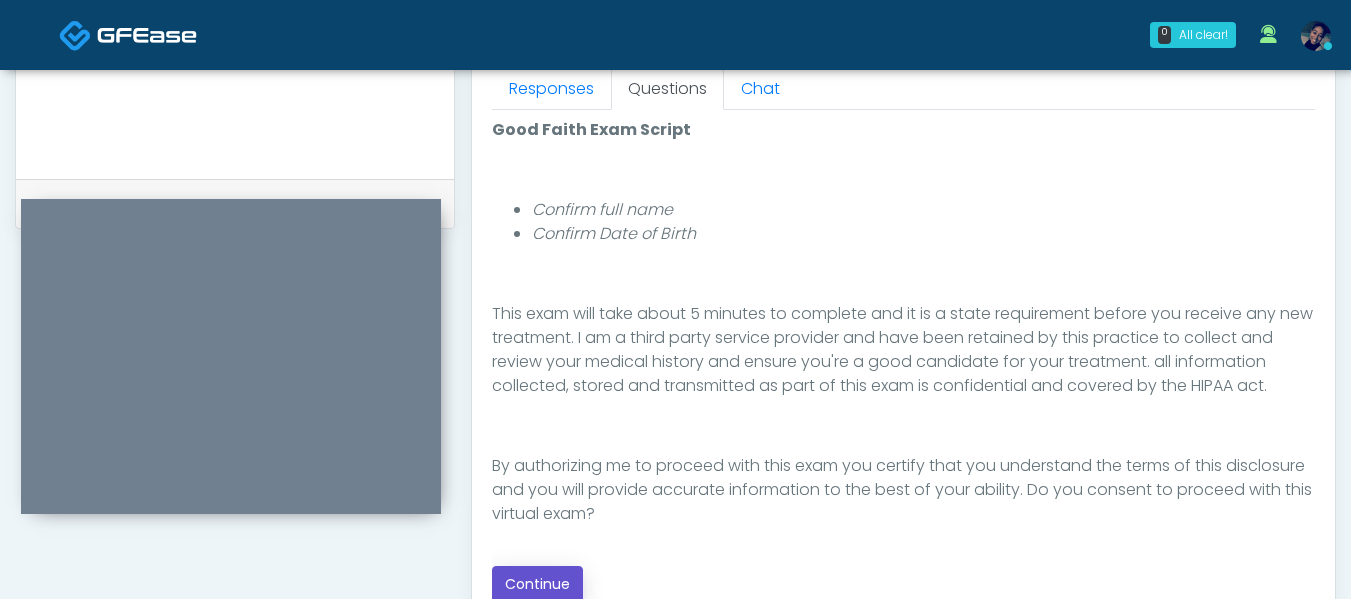 click on "Continue" at bounding box center [537, 584] 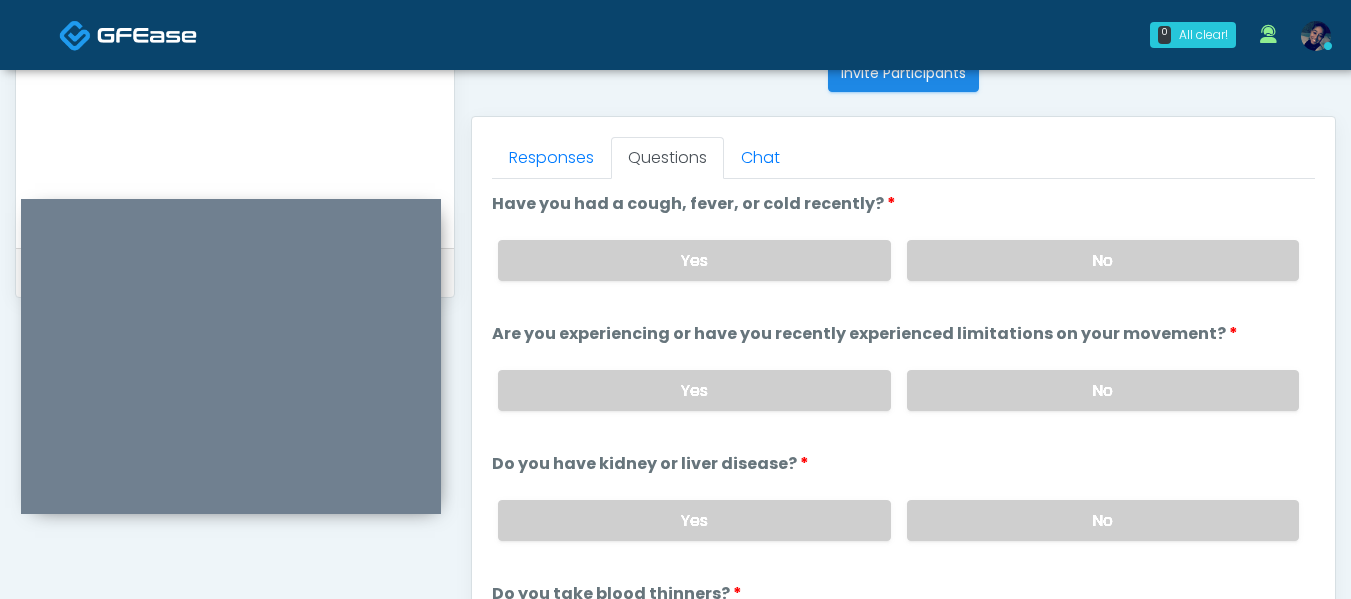 scroll, scrollTop: 796, scrollLeft: 0, axis: vertical 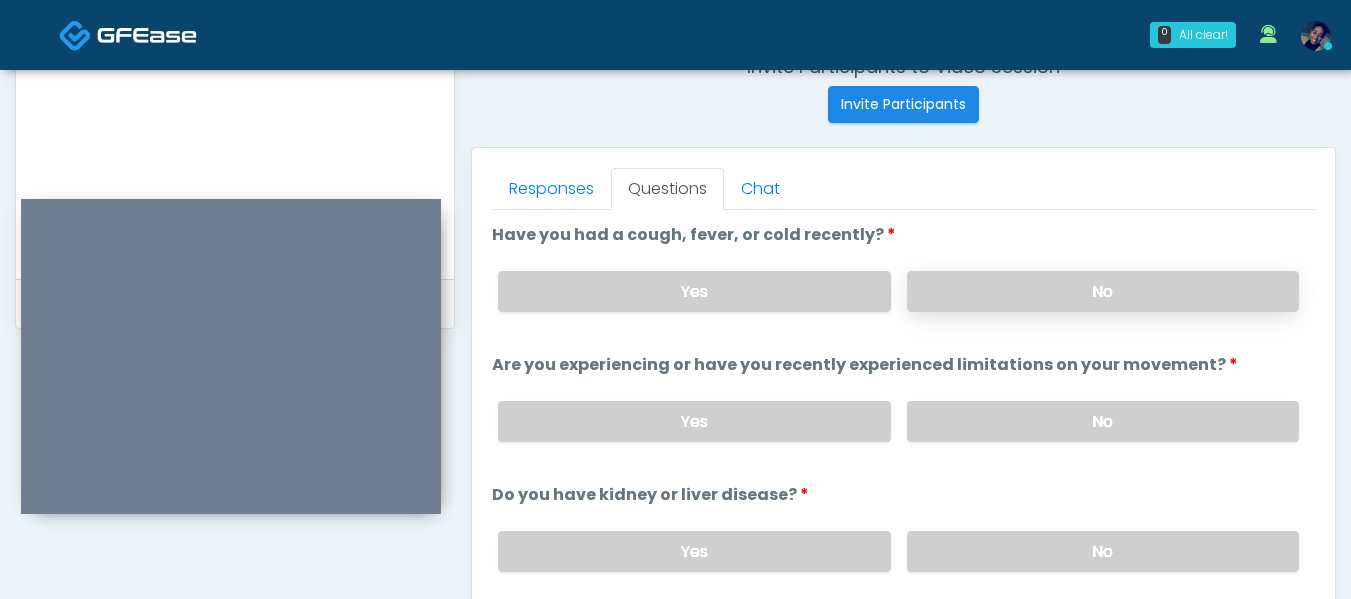 click on "No" at bounding box center (1103, 291) 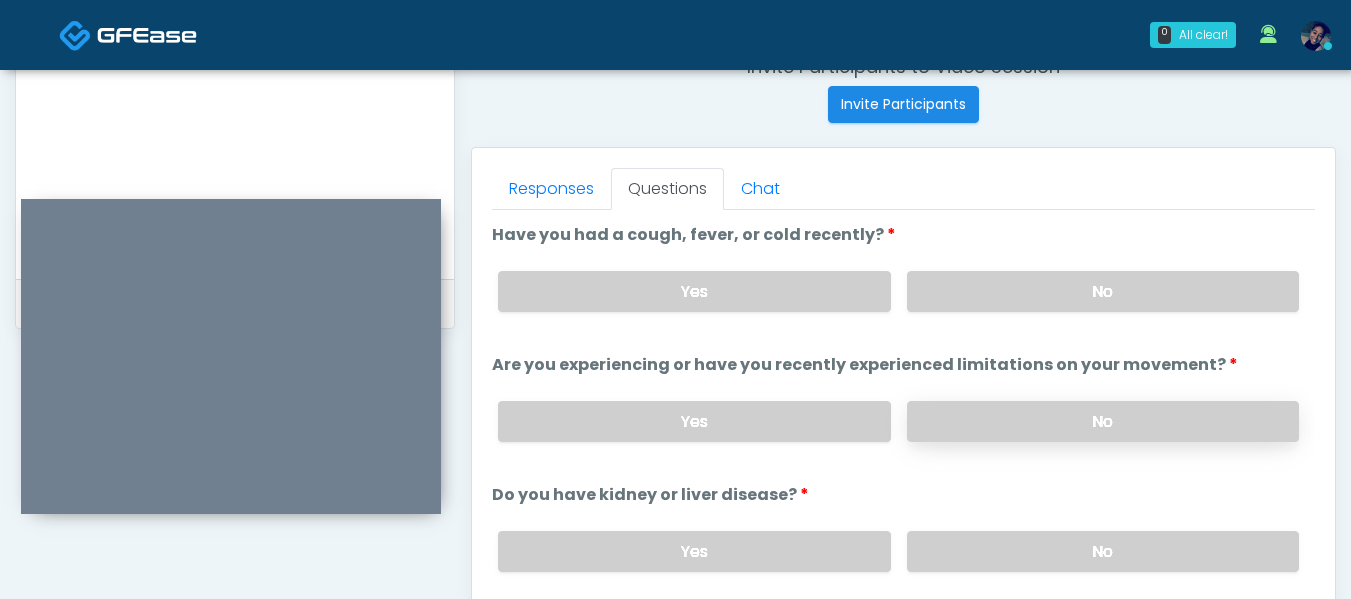click on "No" at bounding box center (1103, 421) 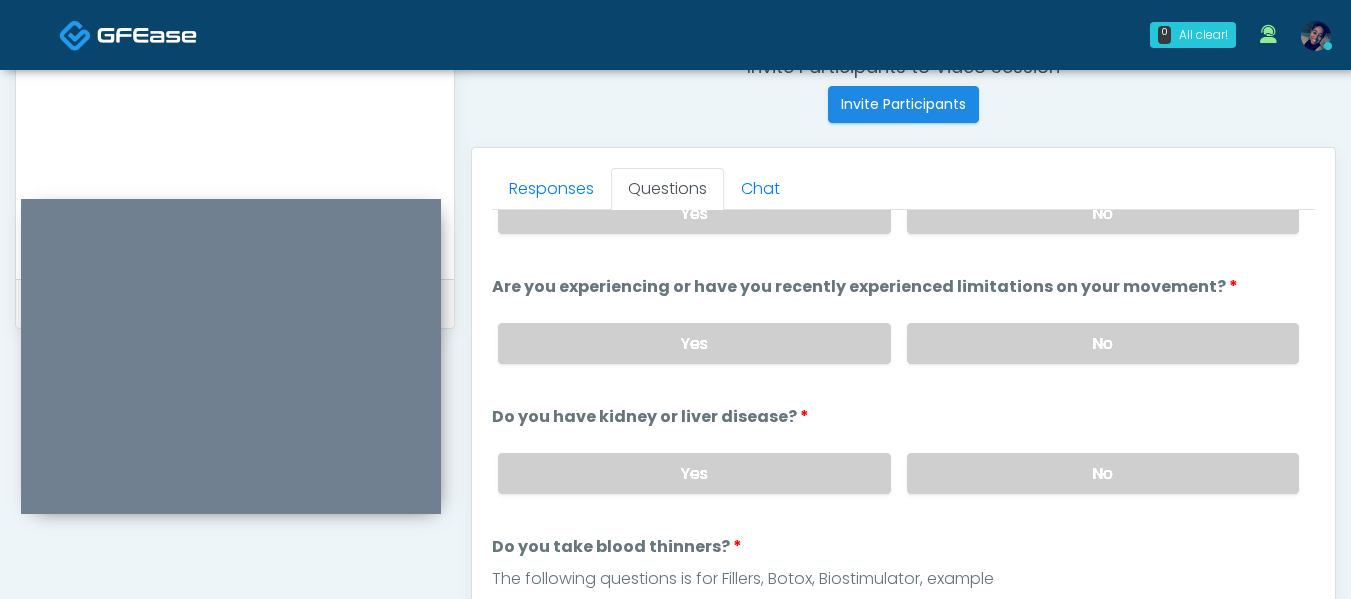 scroll, scrollTop: 100, scrollLeft: 0, axis: vertical 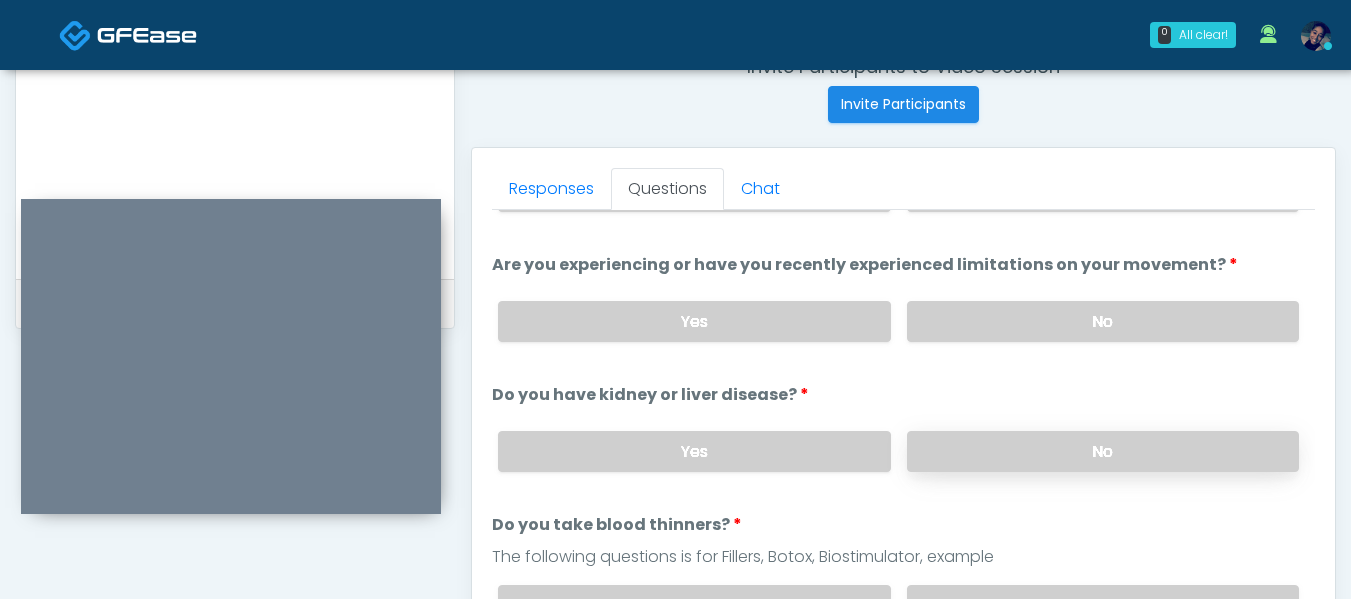 click on "No" at bounding box center (1103, 451) 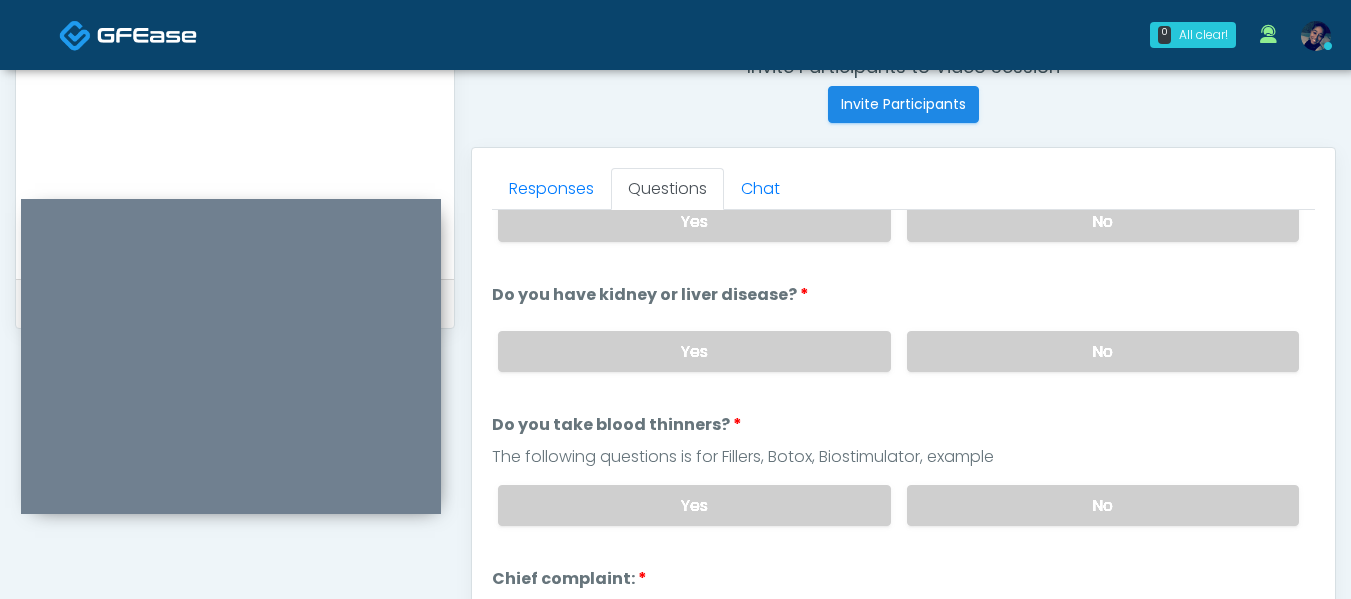 scroll, scrollTop: 300, scrollLeft: 0, axis: vertical 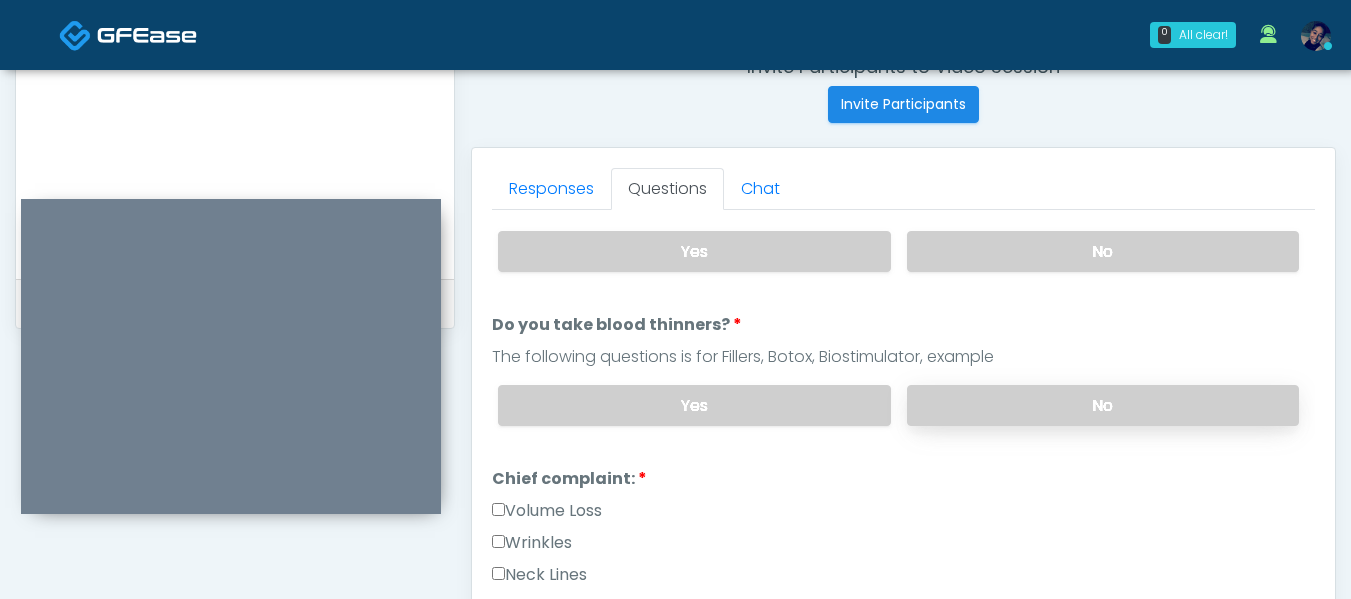 click on "No" at bounding box center (1103, 405) 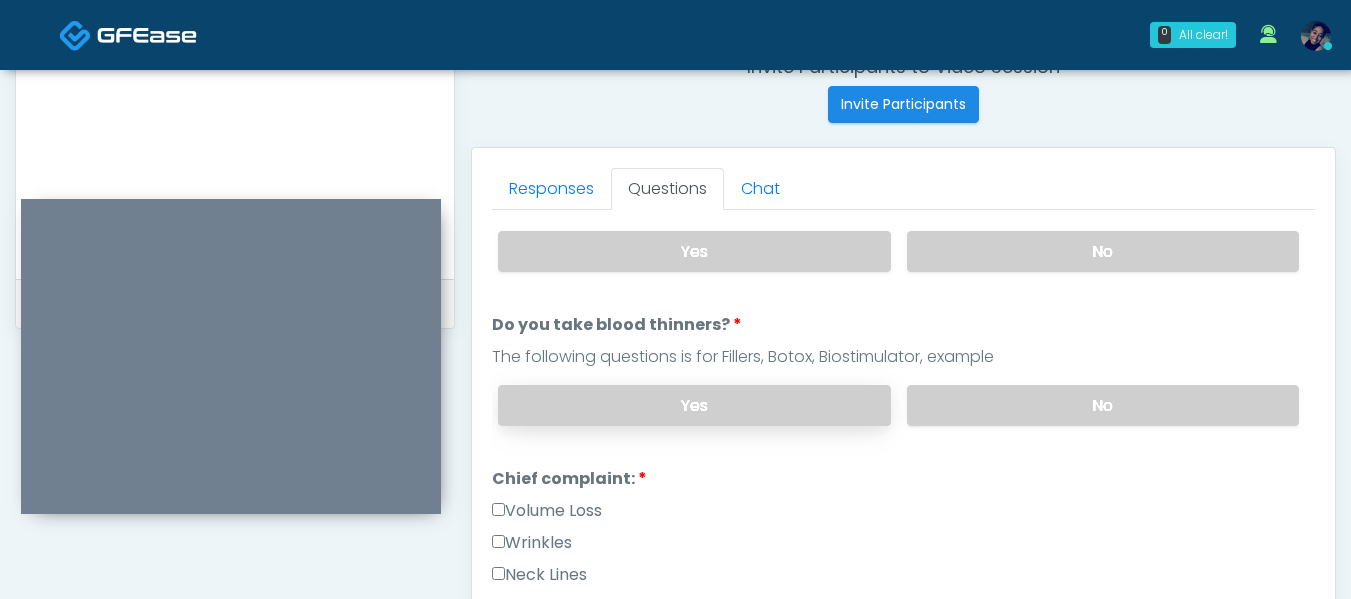scroll, scrollTop: 400, scrollLeft: 0, axis: vertical 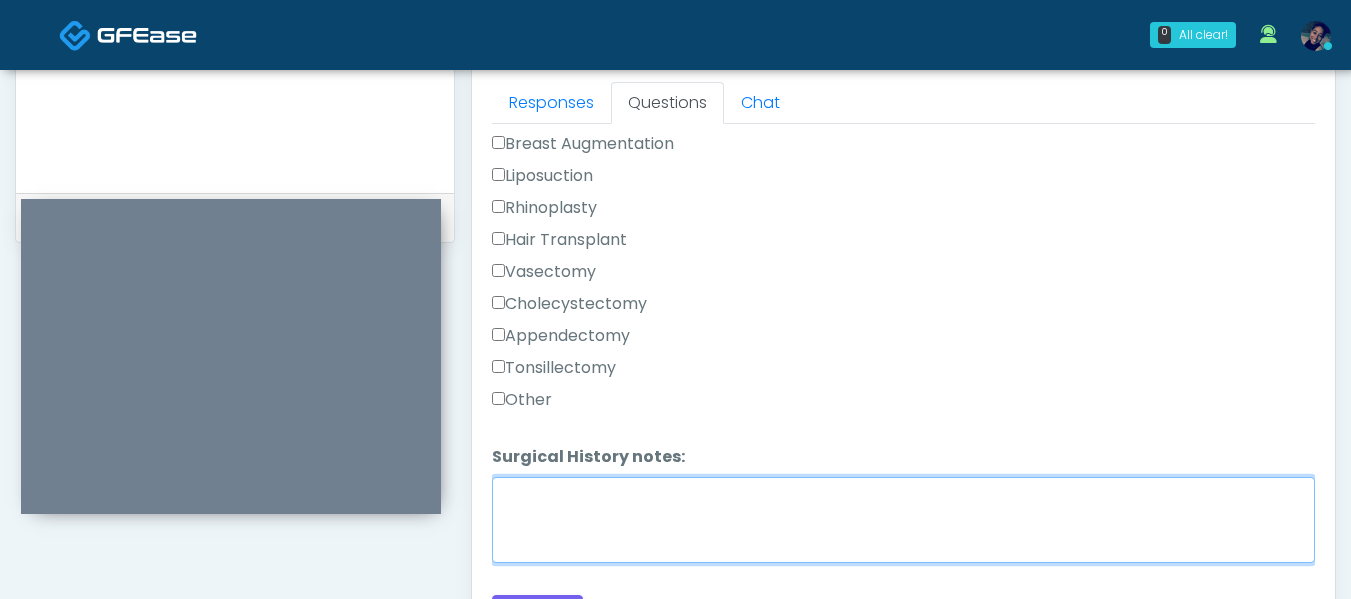 click on "Surgical History notes:" at bounding box center [903, 520] 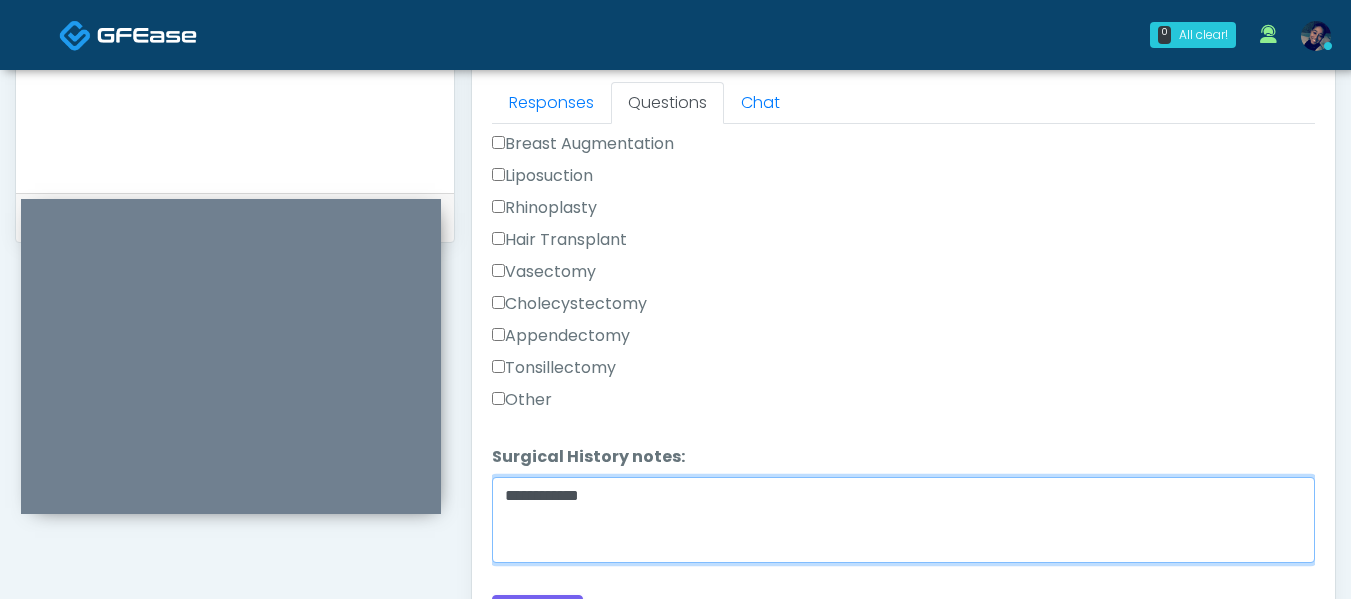 scroll, scrollTop: 1308, scrollLeft: 0, axis: vertical 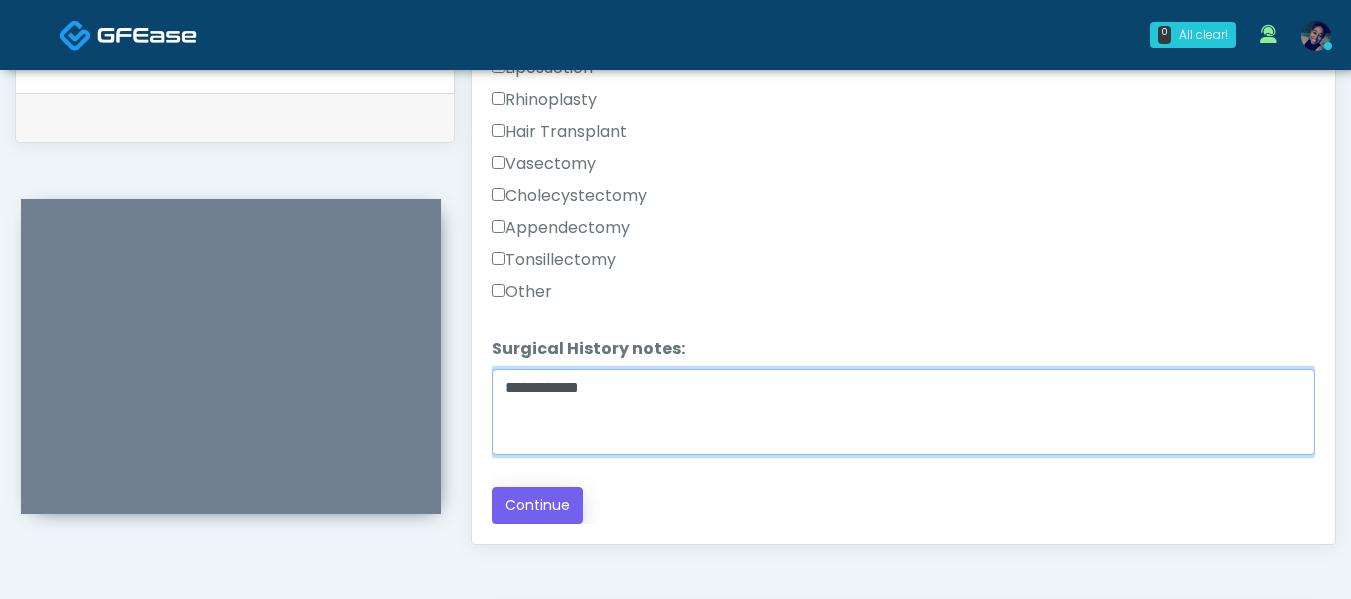 type on "**********" 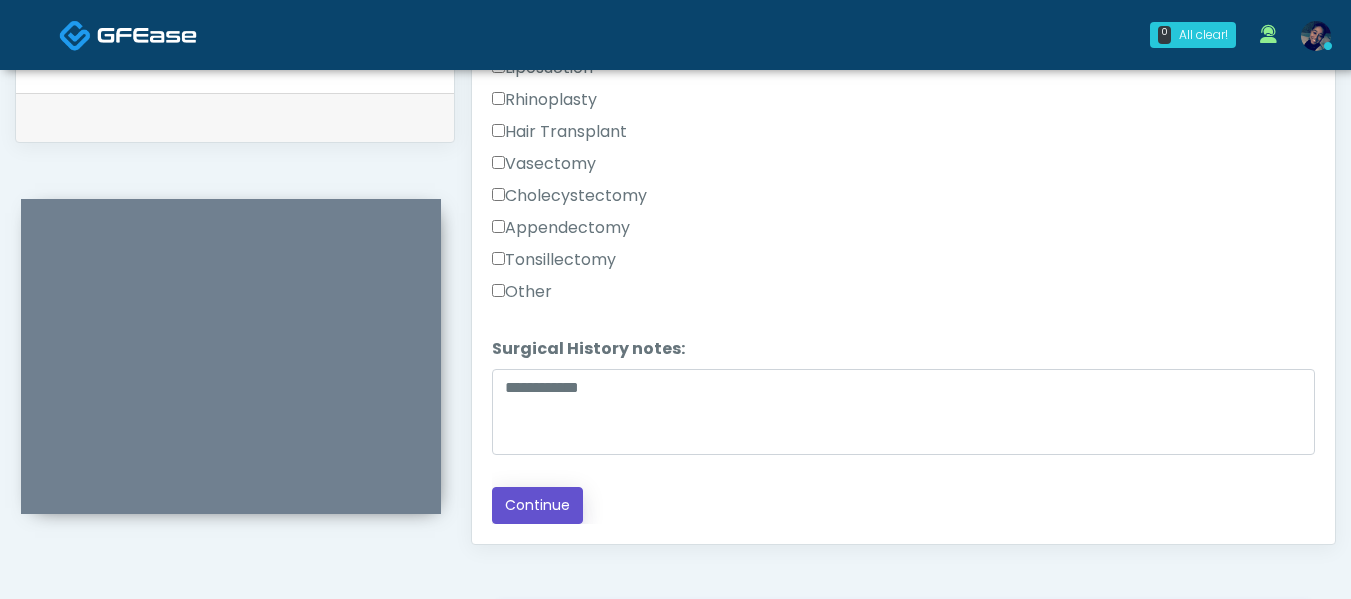 click on "Continue" at bounding box center (537, 505) 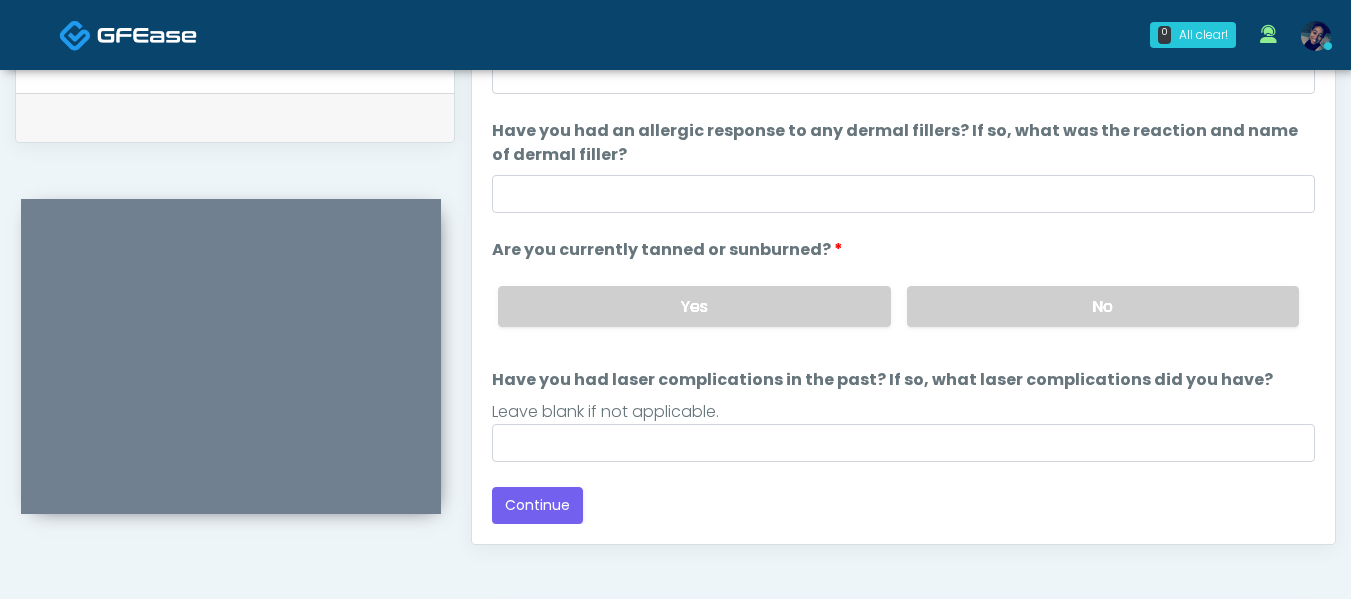 scroll, scrollTop: 1196, scrollLeft: 0, axis: vertical 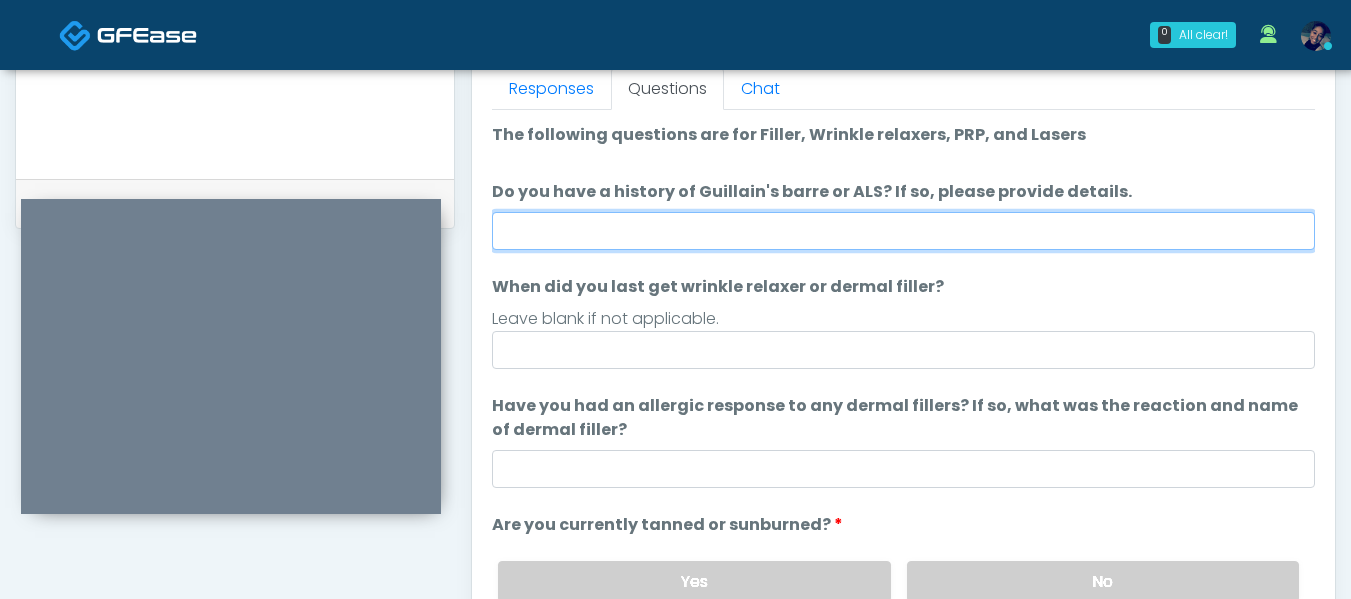 click on "Do you have a history of Guillain's barre or ALS? If so, please provide details." at bounding box center (903, 231) 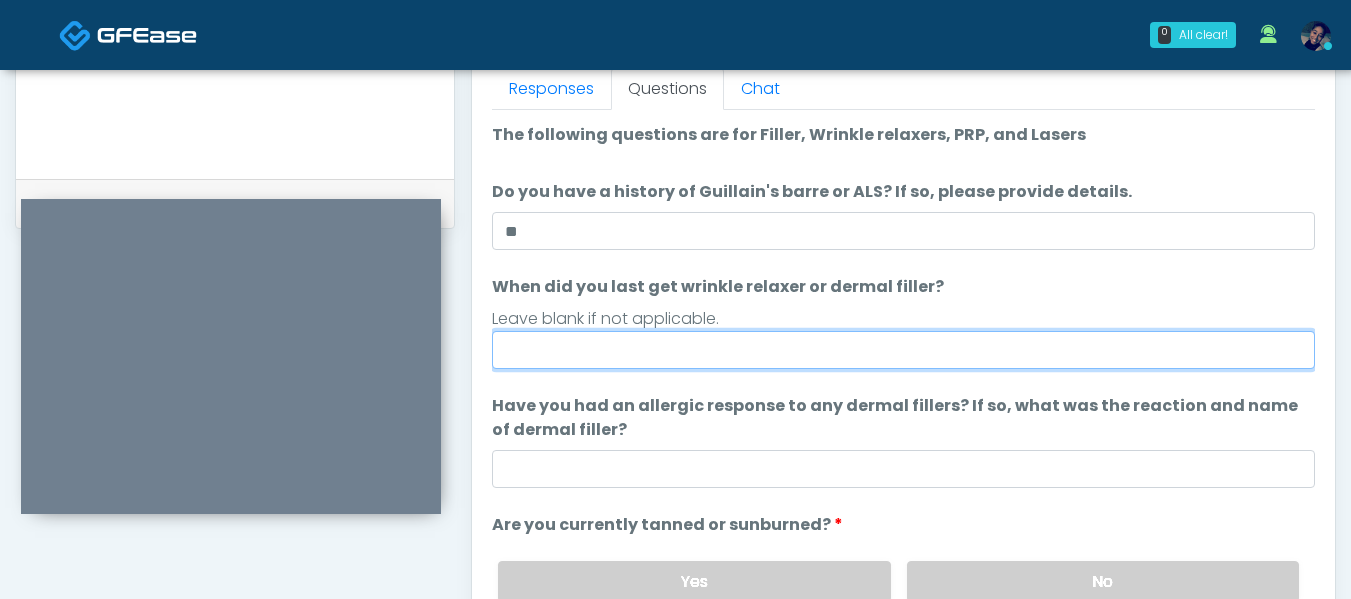 click on "When did you last get wrinkle relaxer or dermal filler?" at bounding box center [903, 350] 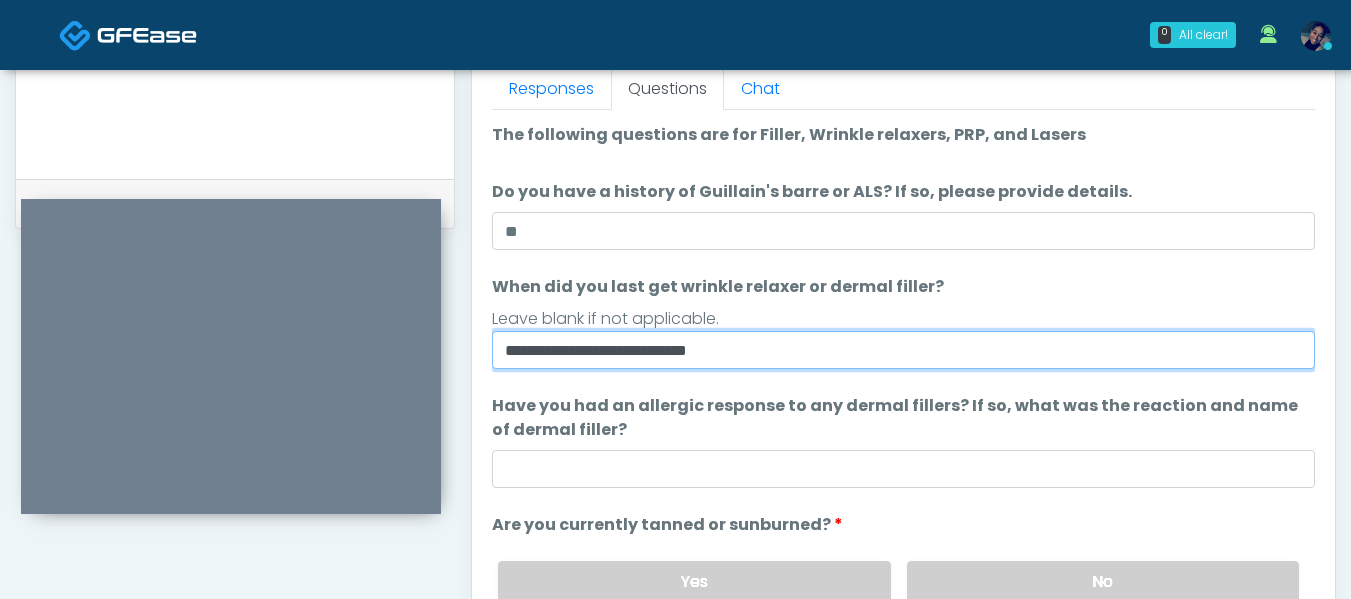 click on "**********" at bounding box center (903, 350) 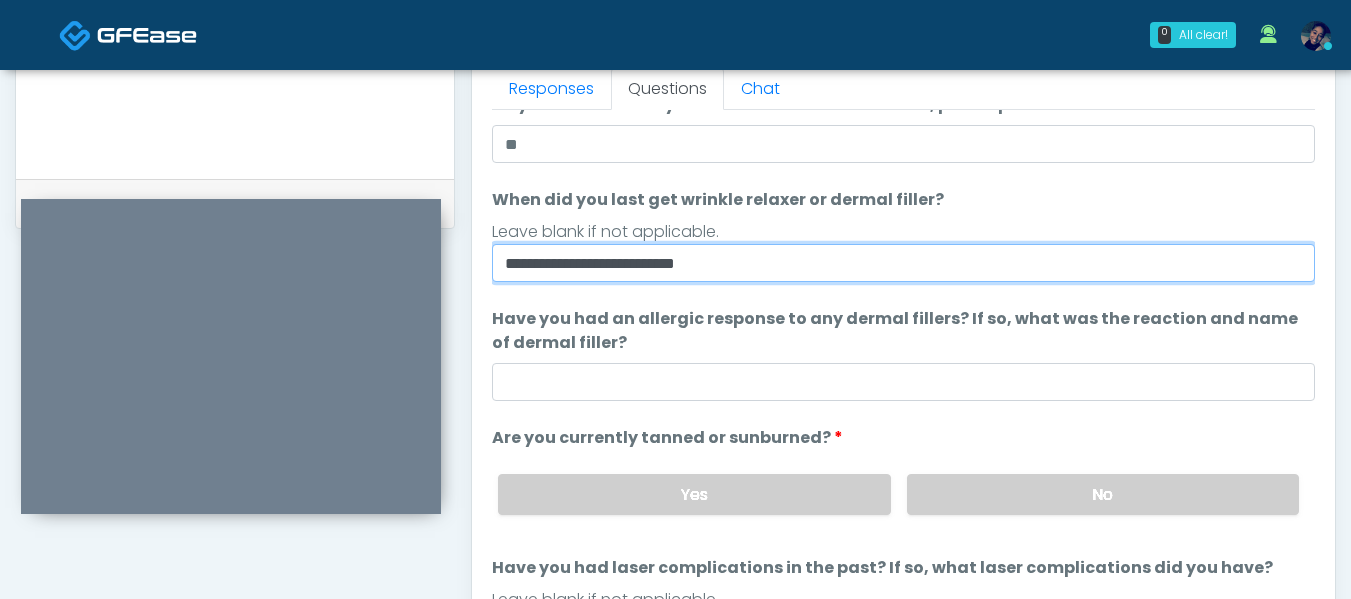 scroll, scrollTop: 100, scrollLeft: 0, axis: vertical 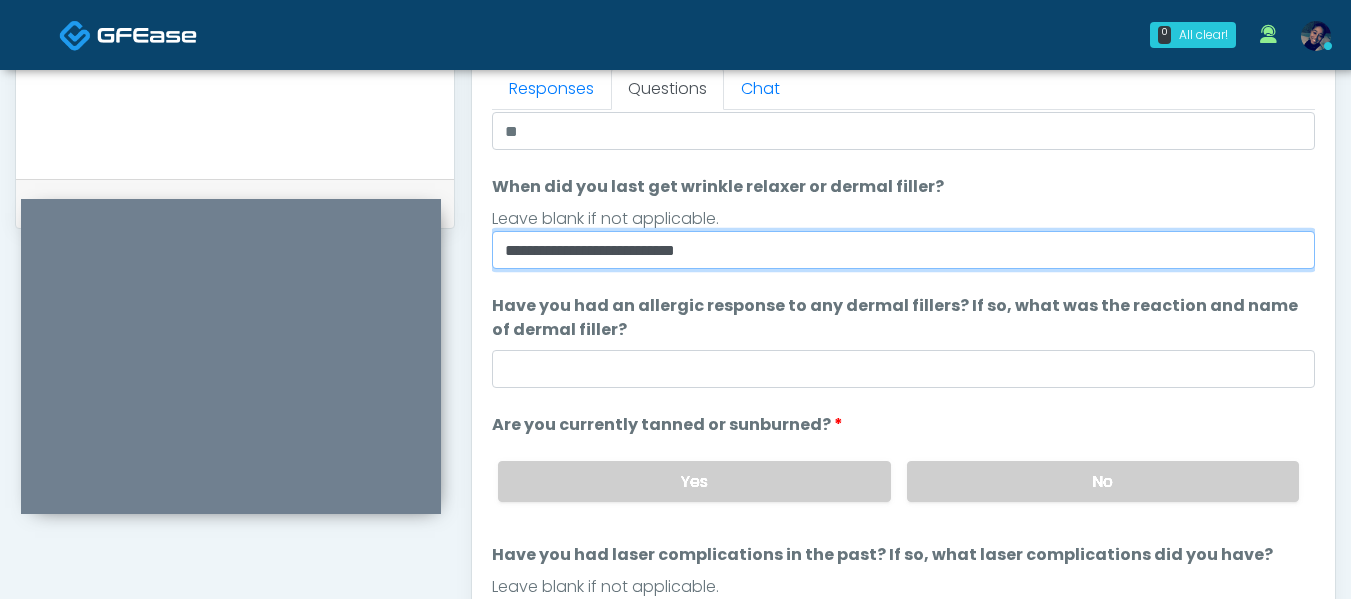 type on "**********" 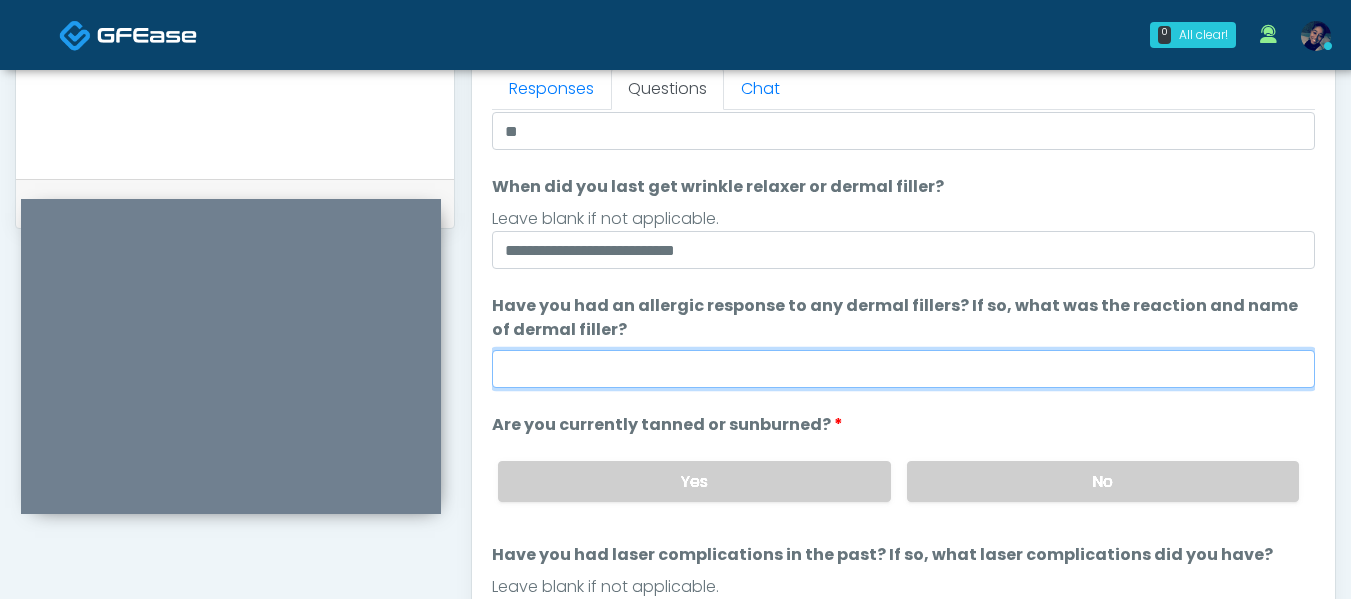 click on "Have you had an allergic response to any dermal fillers? If so, what was the reaction and name of dermal filler?" at bounding box center (903, 369) 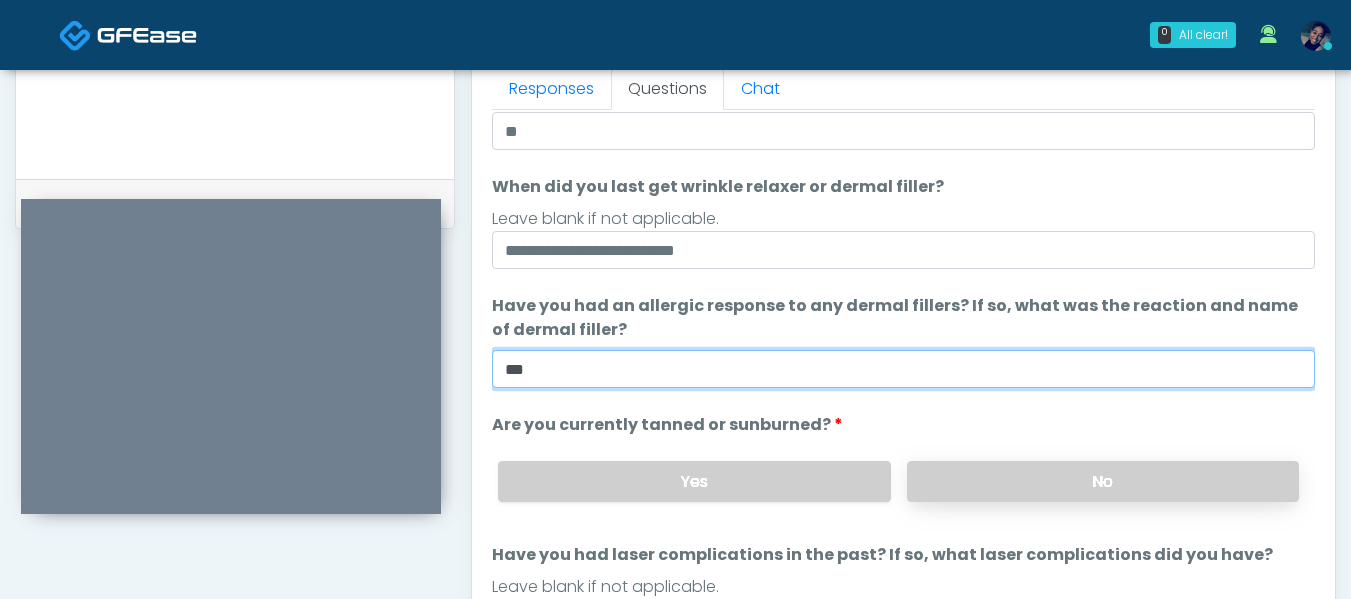 type on "***" 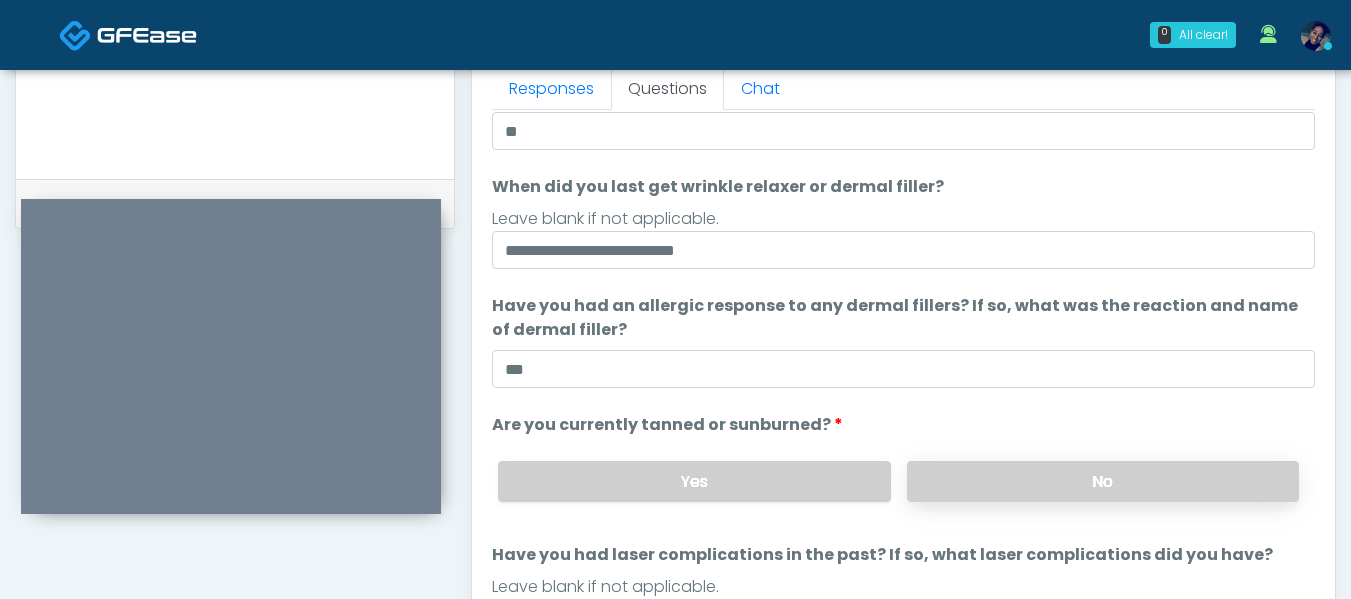 click on "No" at bounding box center [1103, 481] 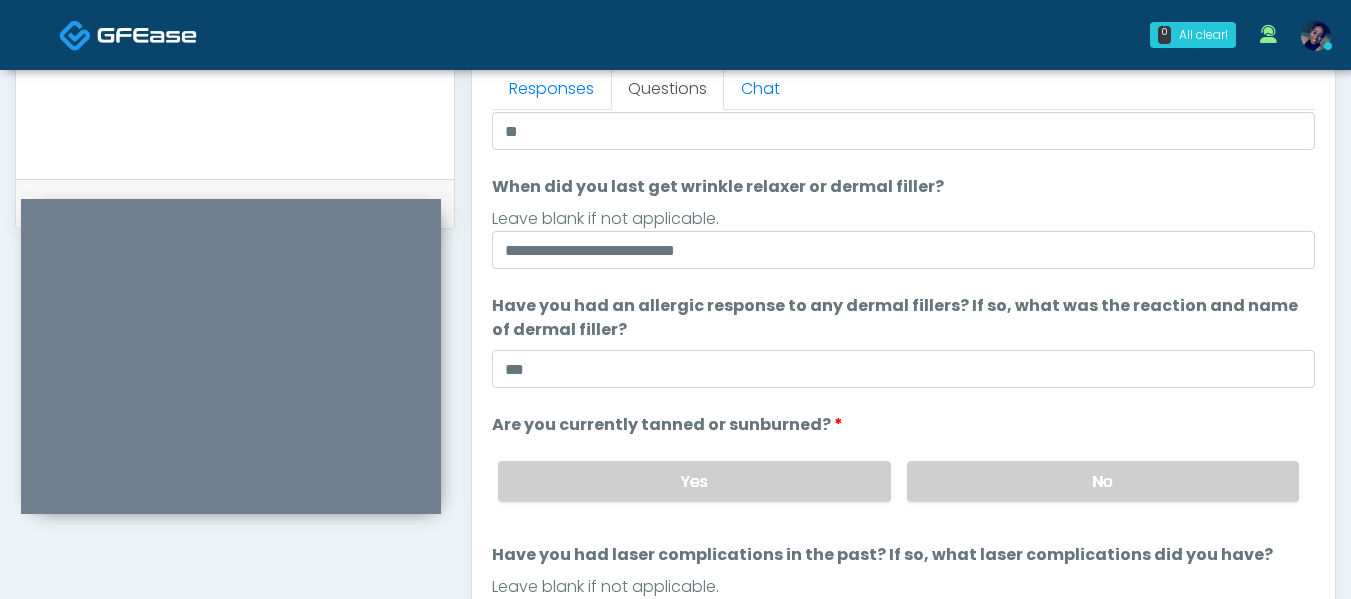 scroll, scrollTop: 189, scrollLeft: 0, axis: vertical 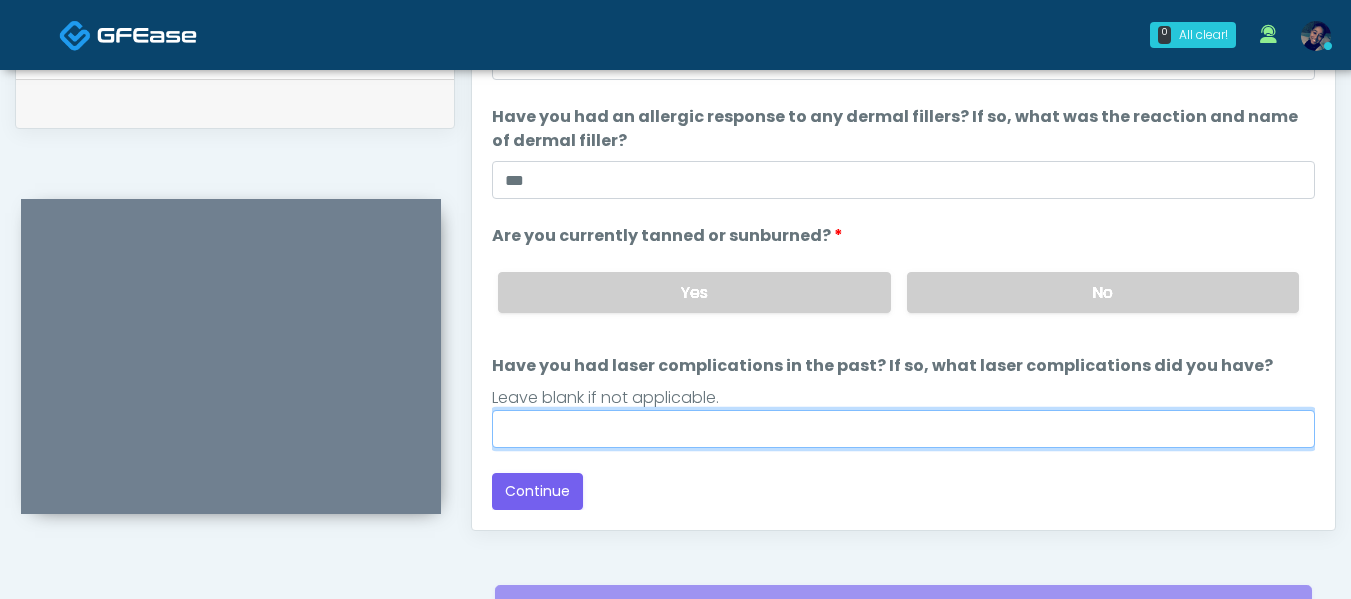 click on "Have you had laser complications in the past? If so, what laser complications did you have?" at bounding box center (903, 429) 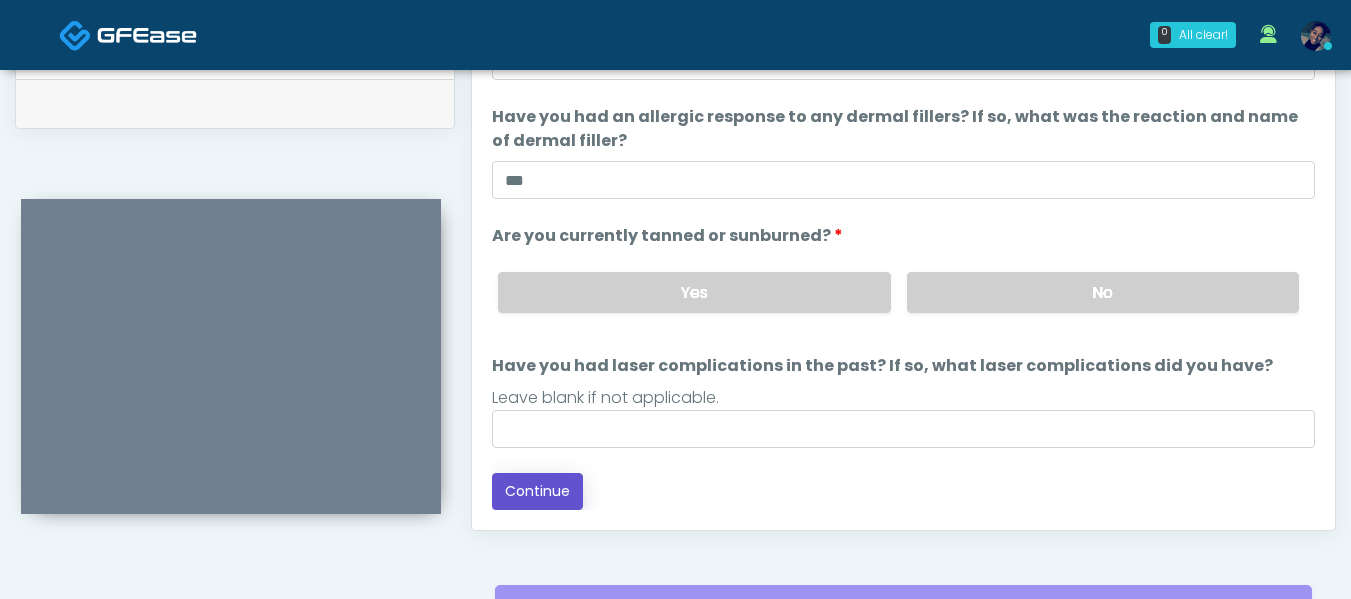 click on "Continue" at bounding box center (537, 491) 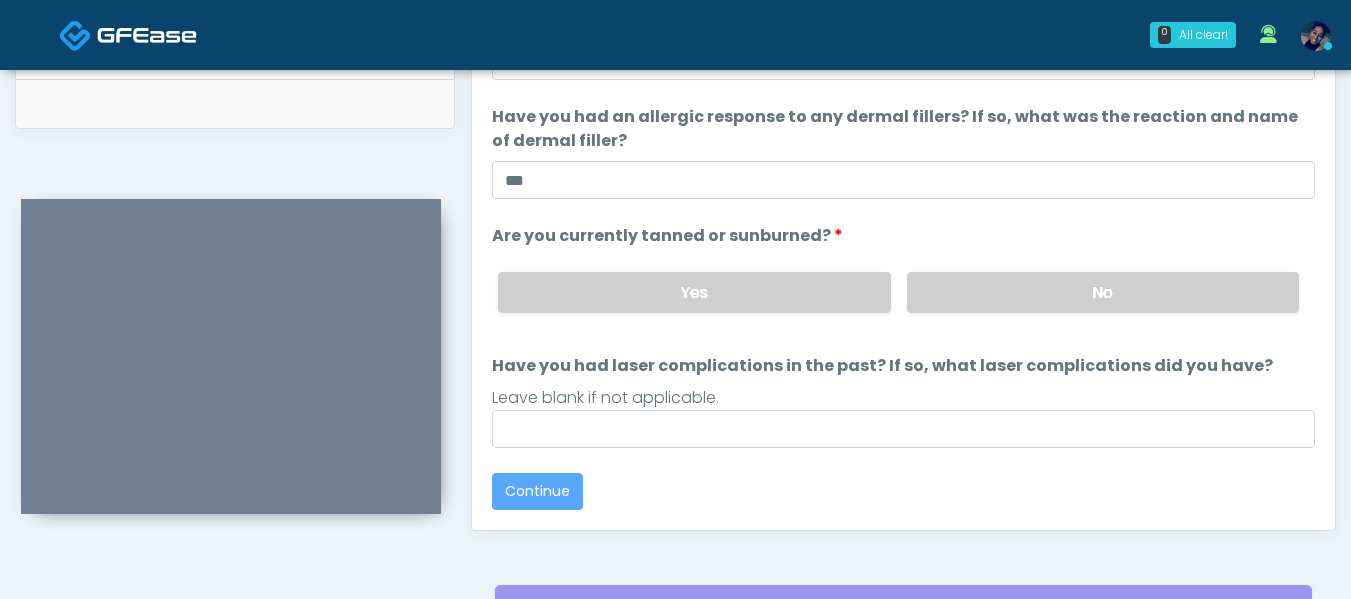 scroll, scrollTop: 1196, scrollLeft: 0, axis: vertical 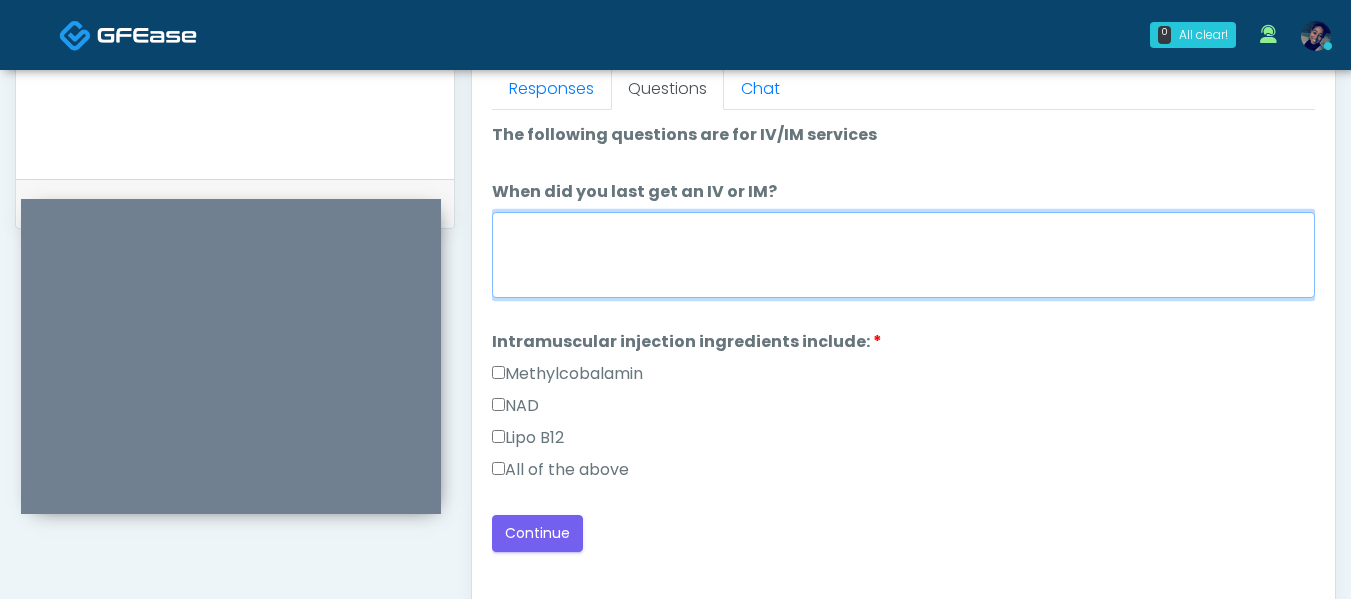click on "When did you last get an IV or IM?" at bounding box center (903, 255) 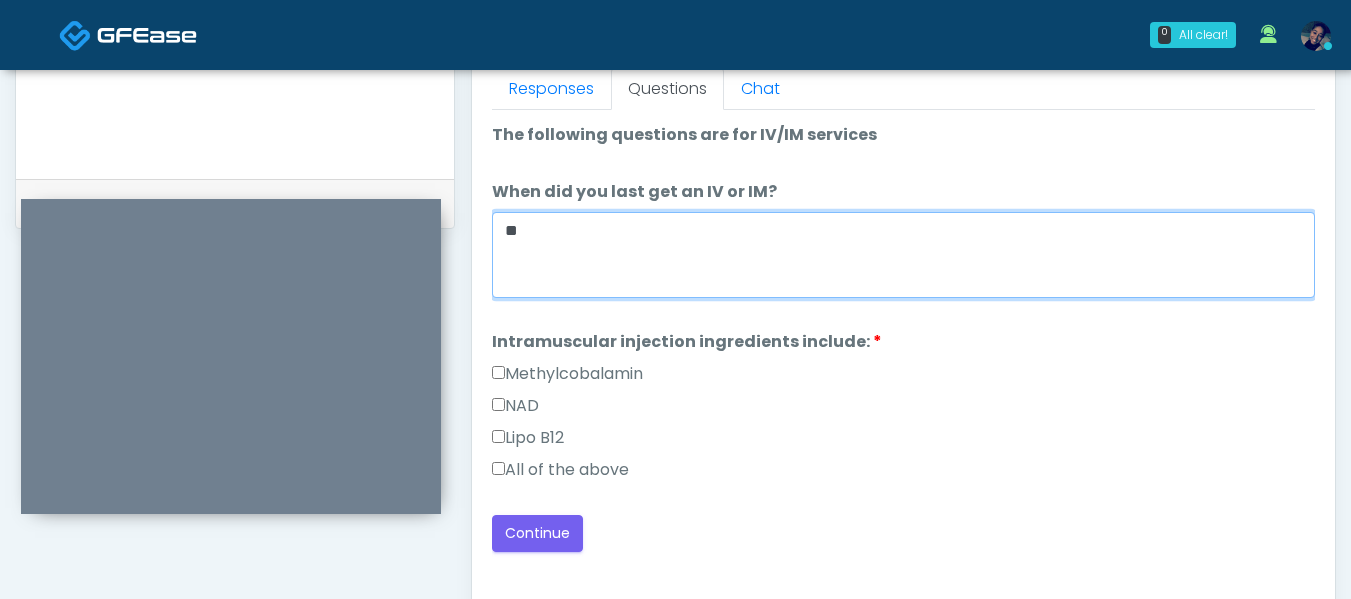 type on "*" 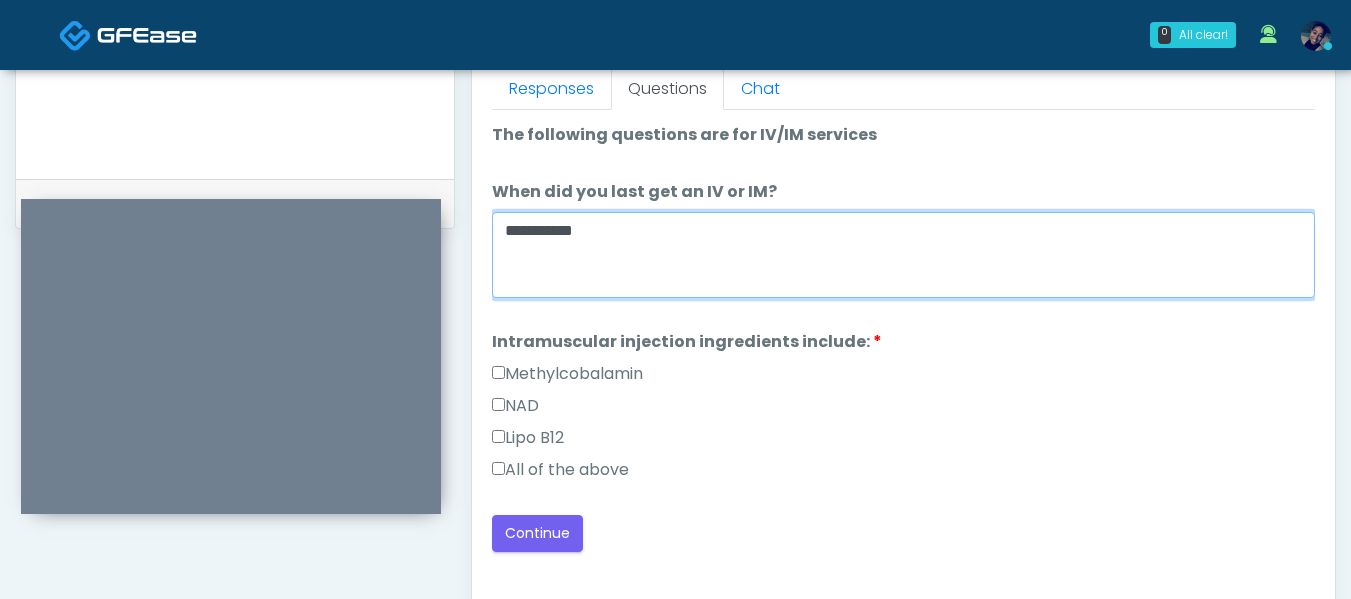 type on "**********" 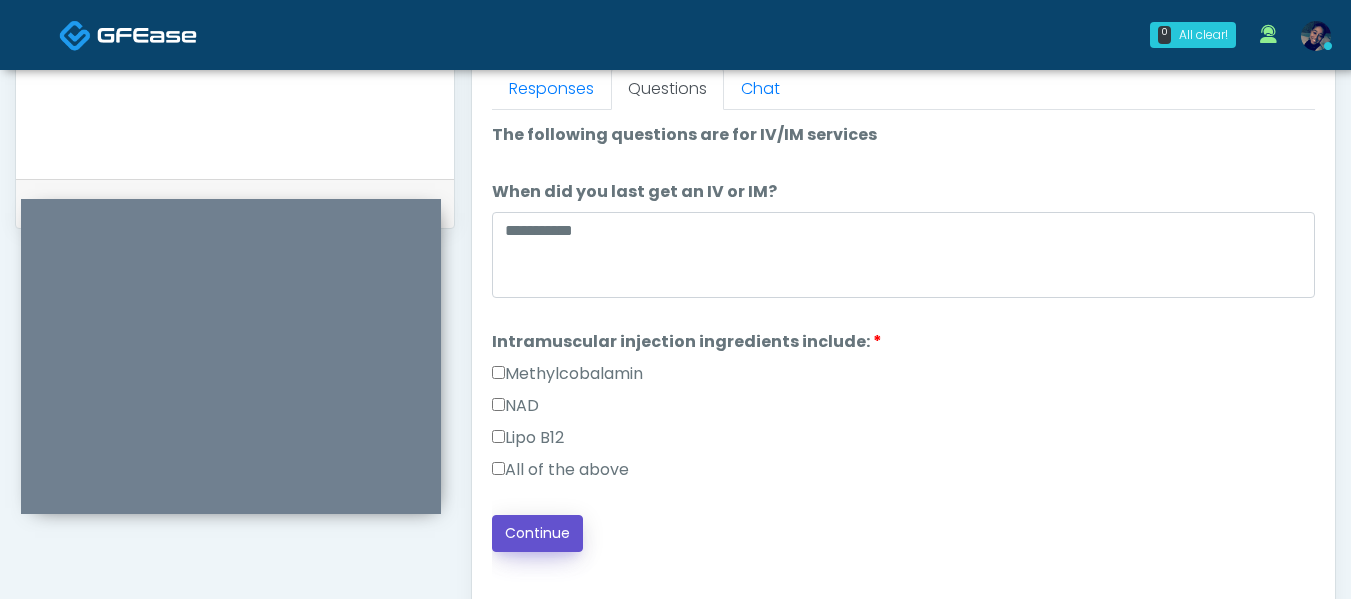 click on "Continue" at bounding box center [537, 533] 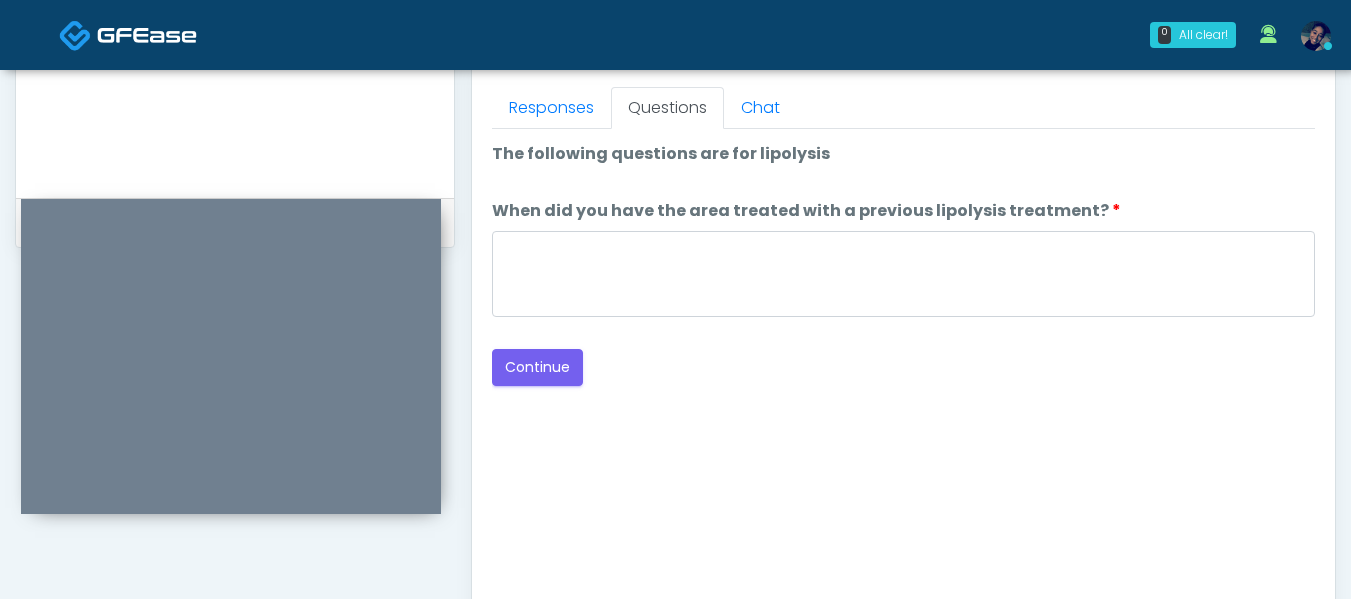 scroll, scrollTop: 796, scrollLeft: 0, axis: vertical 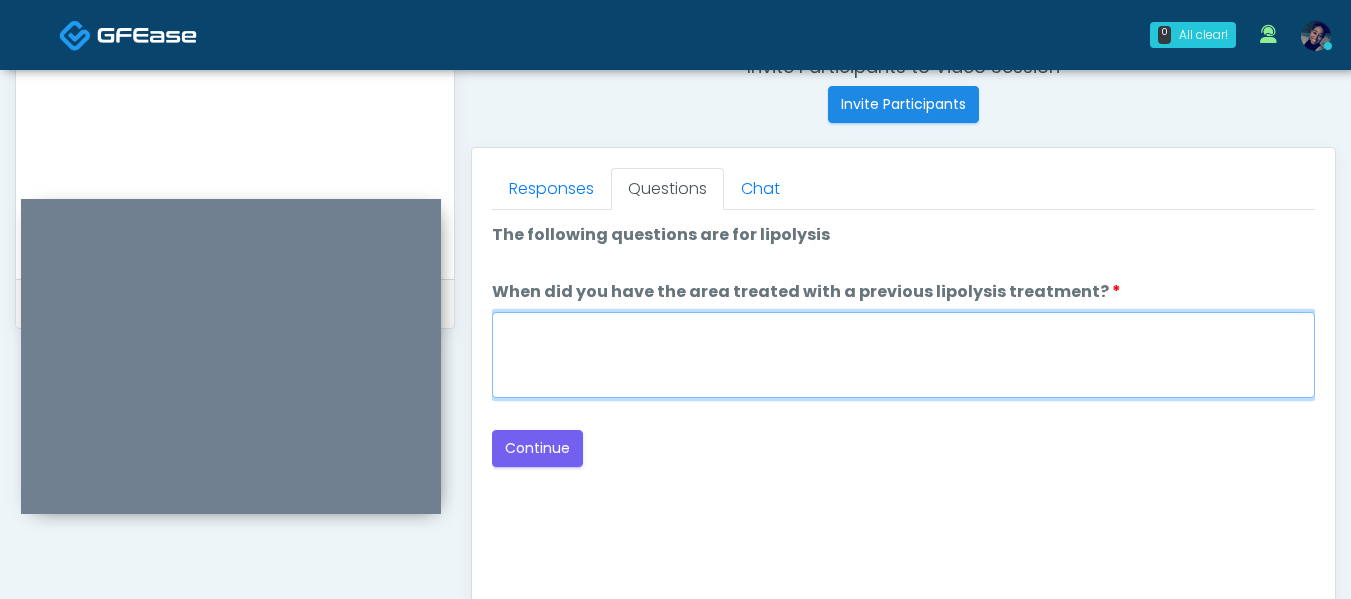 click on "When did you have the area treated with a previous lipolysis treatment?" at bounding box center (903, 355) 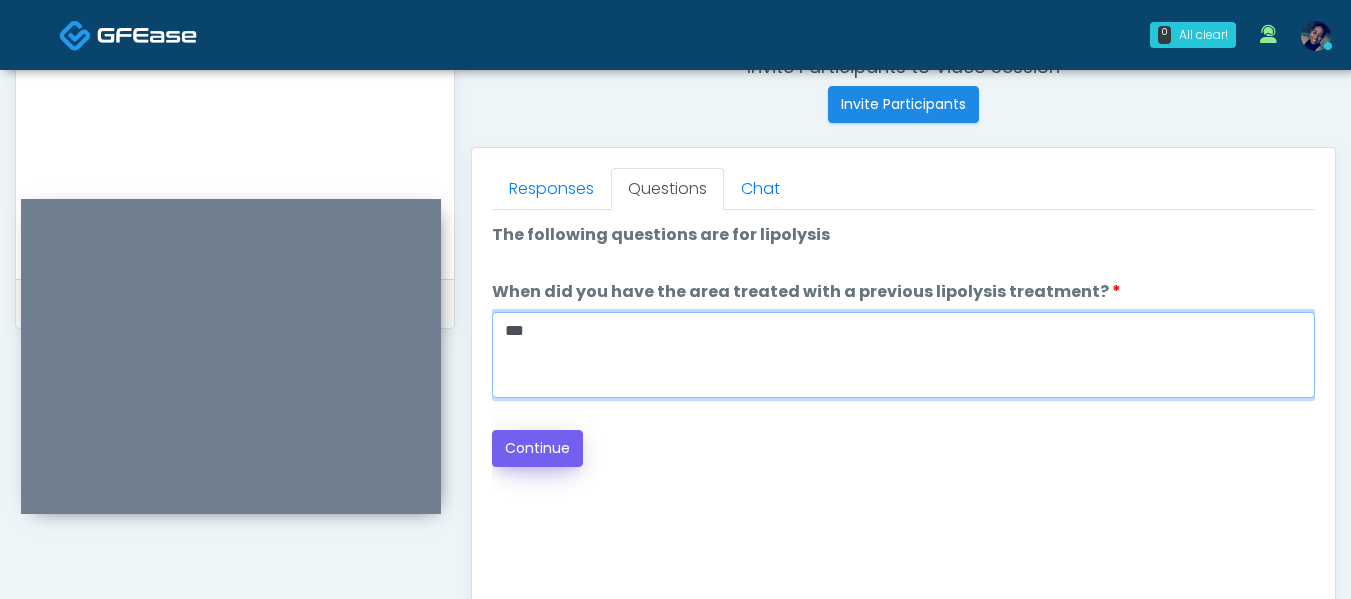 type on "***" 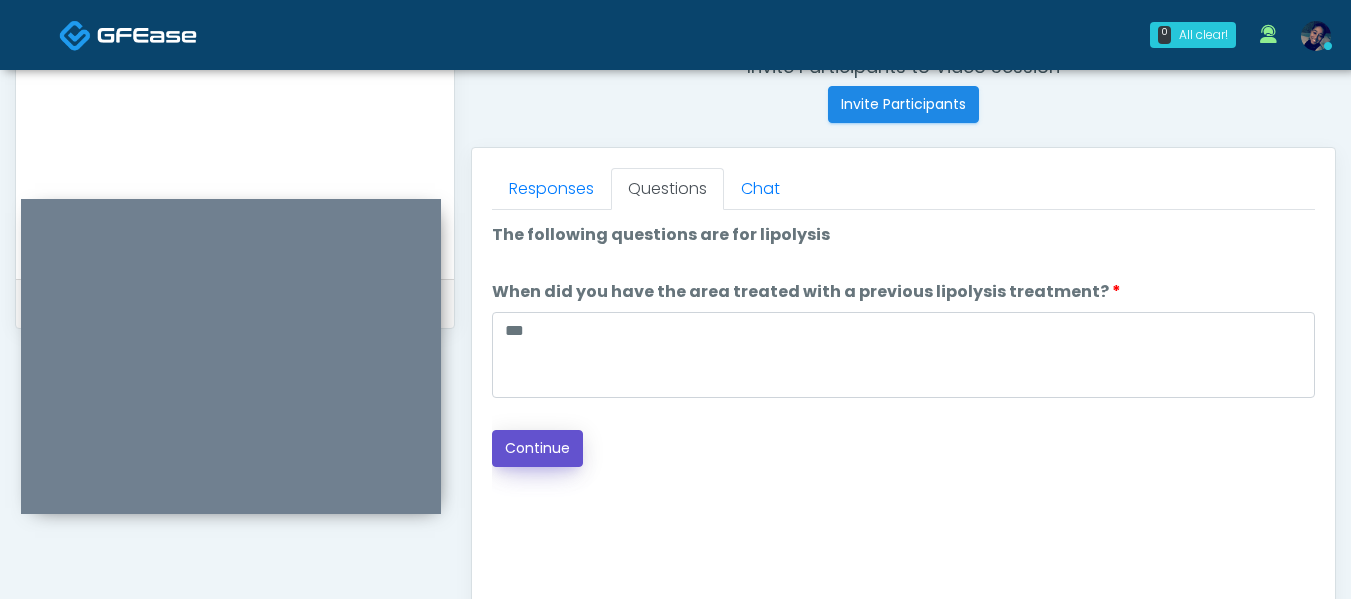 click on "Continue" at bounding box center (537, 448) 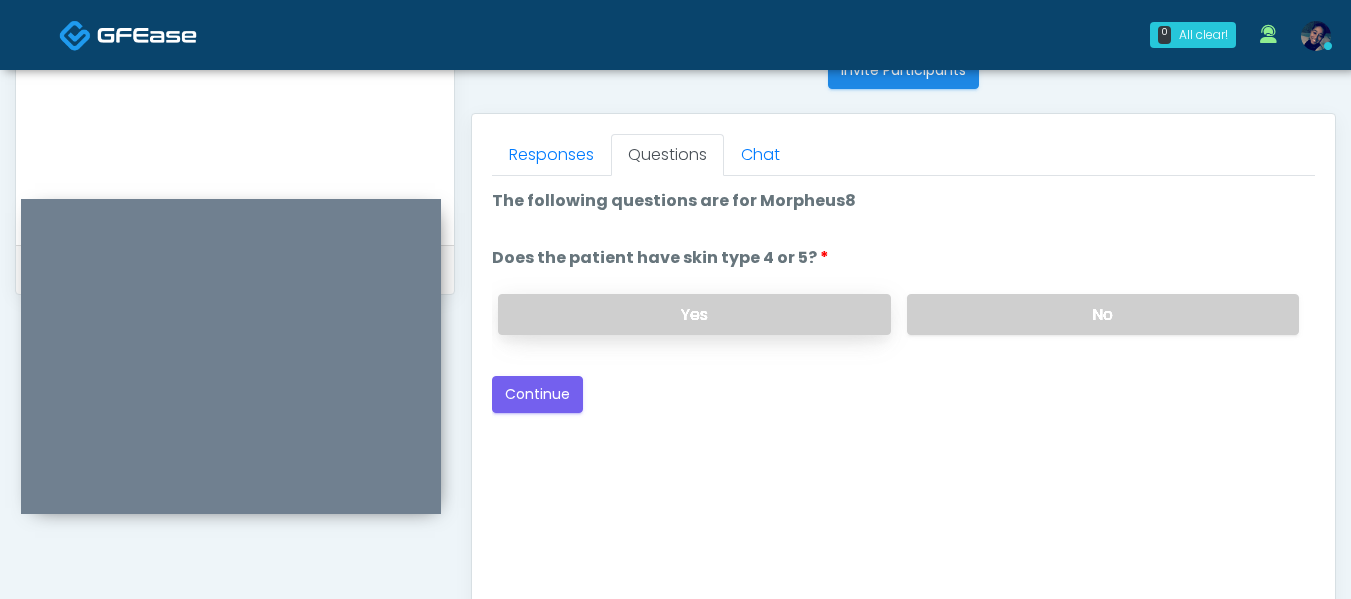 scroll, scrollTop: 796, scrollLeft: 0, axis: vertical 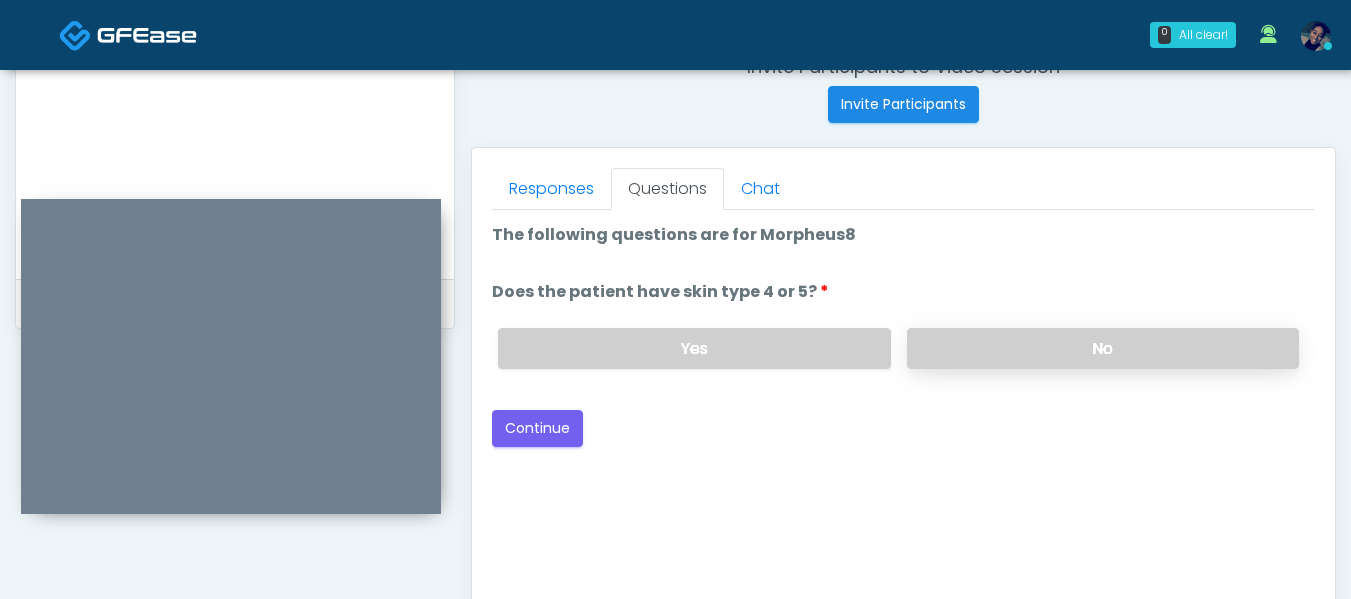 click on "No" at bounding box center (1103, 348) 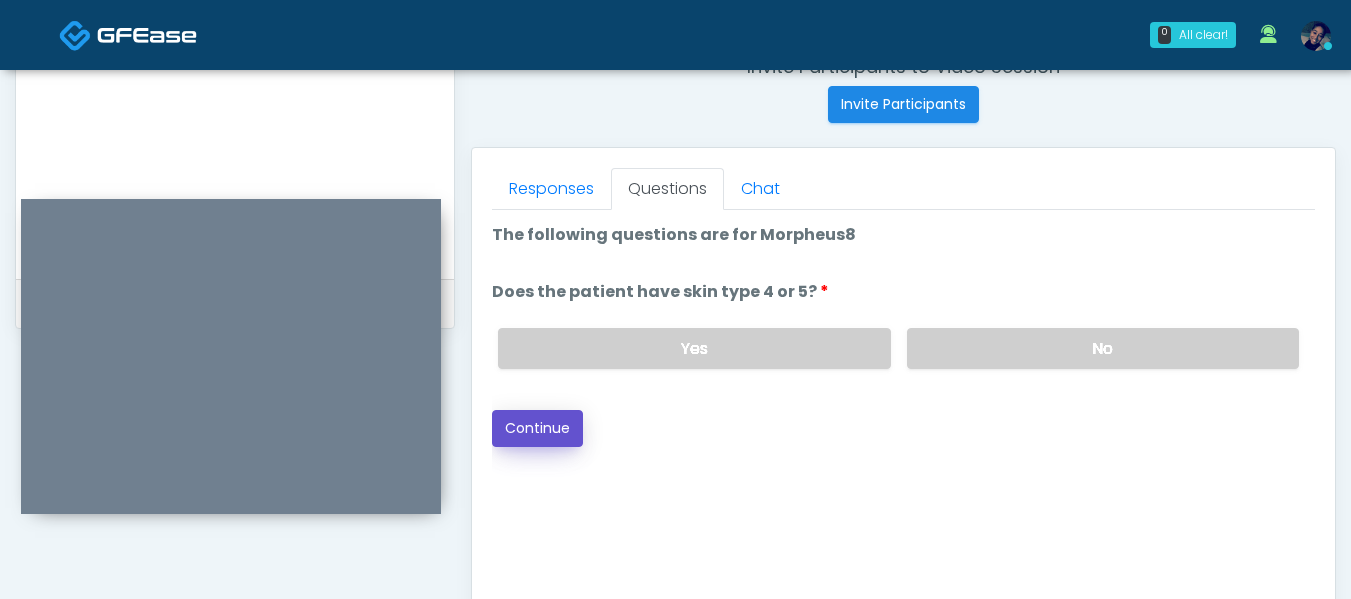 click on "Continue" at bounding box center [537, 428] 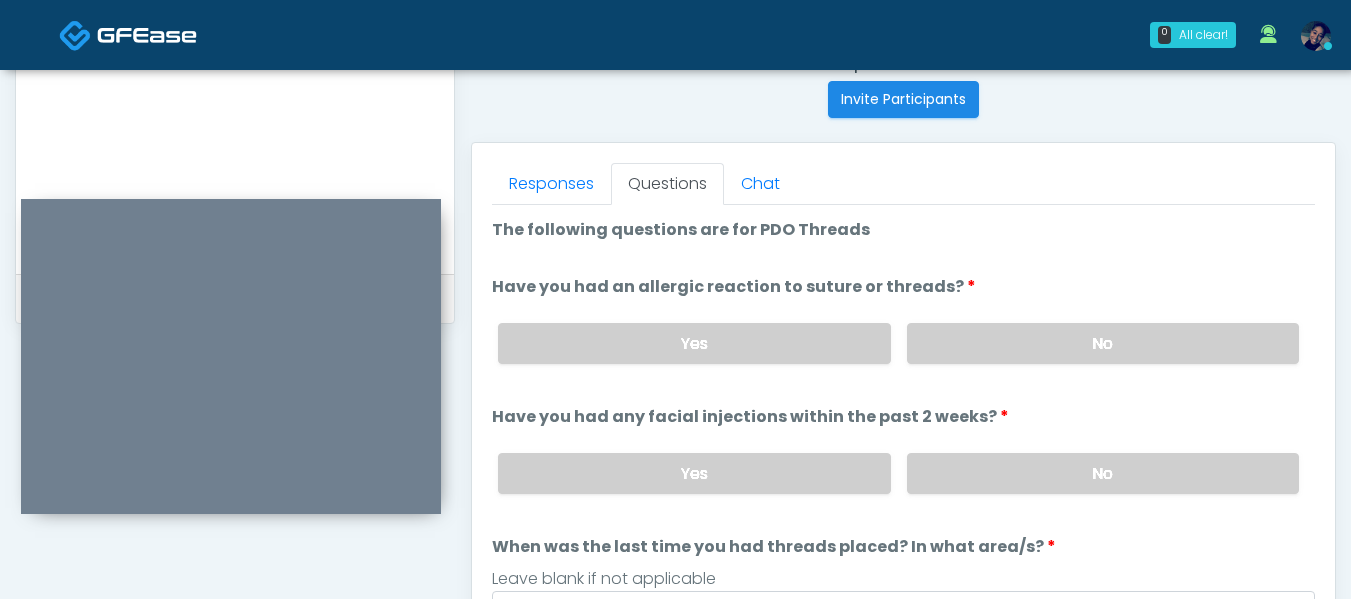 scroll, scrollTop: 796, scrollLeft: 0, axis: vertical 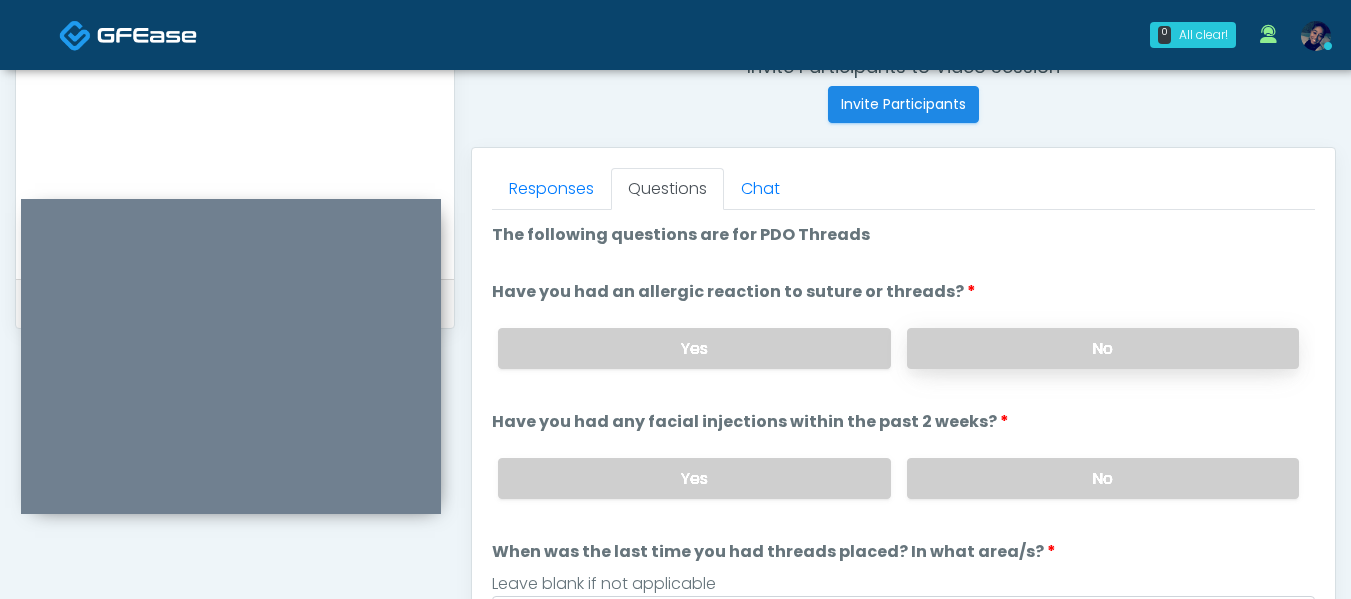 click on "No" at bounding box center [1103, 348] 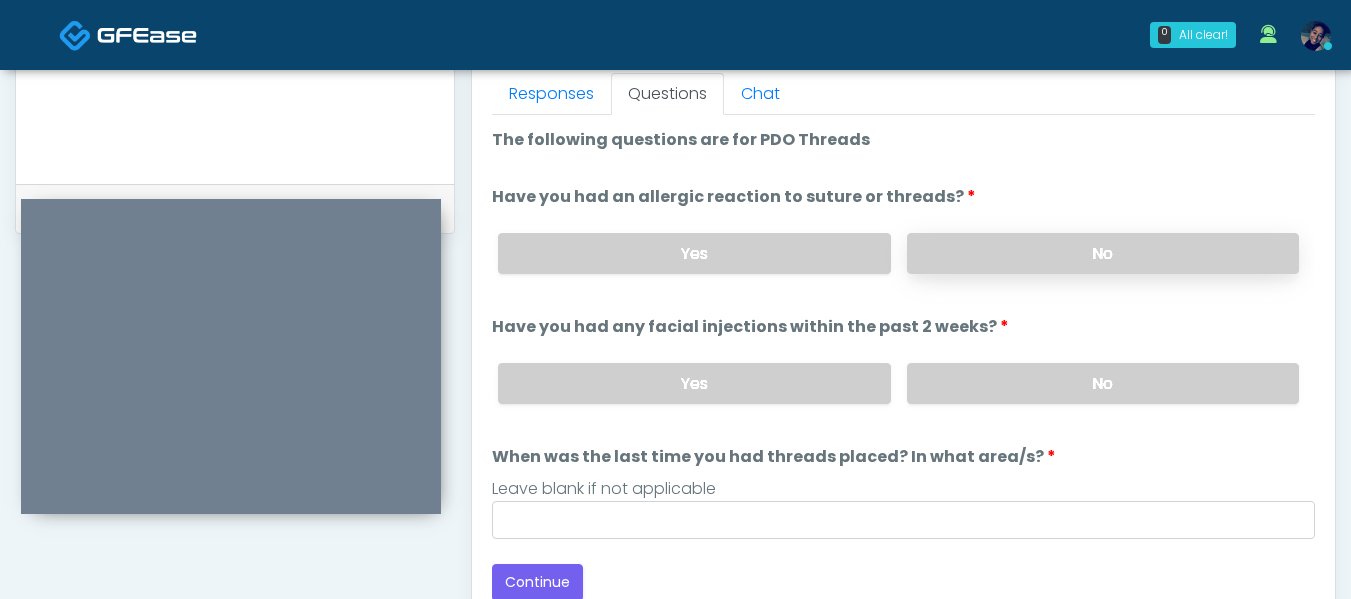 scroll, scrollTop: 896, scrollLeft: 0, axis: vertical 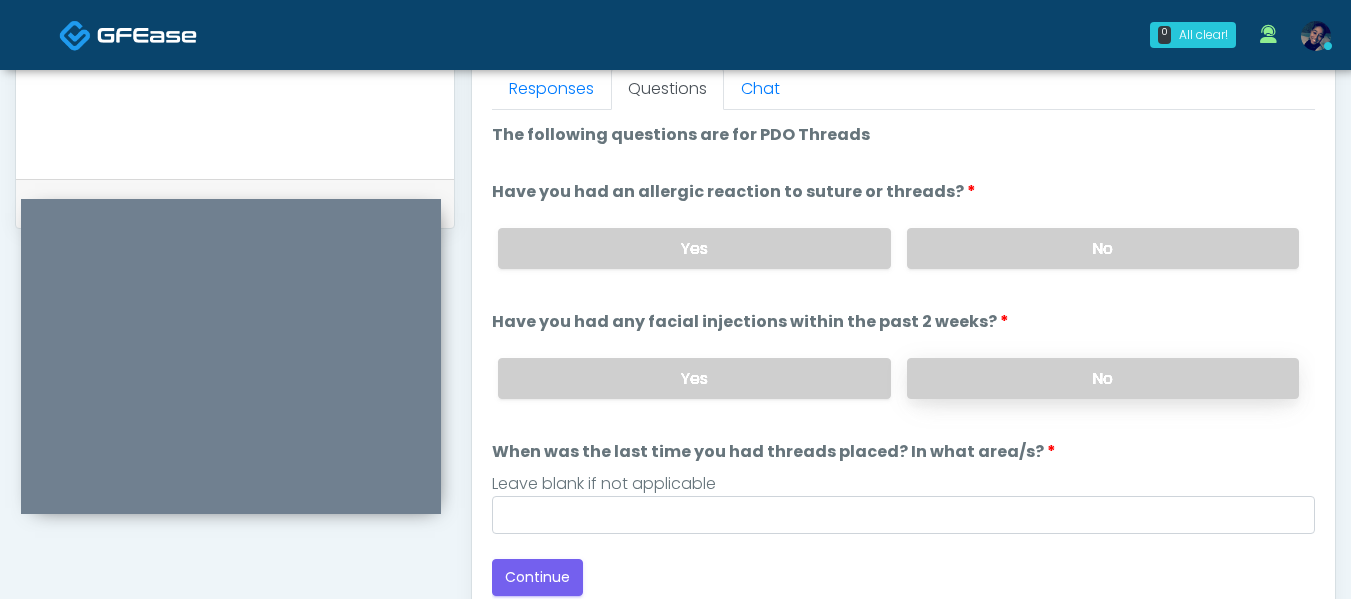 drag, startPoint x: 994, startPoint y: 372, endPoint x: 978, endPoint y: 379, distance: 17.464249 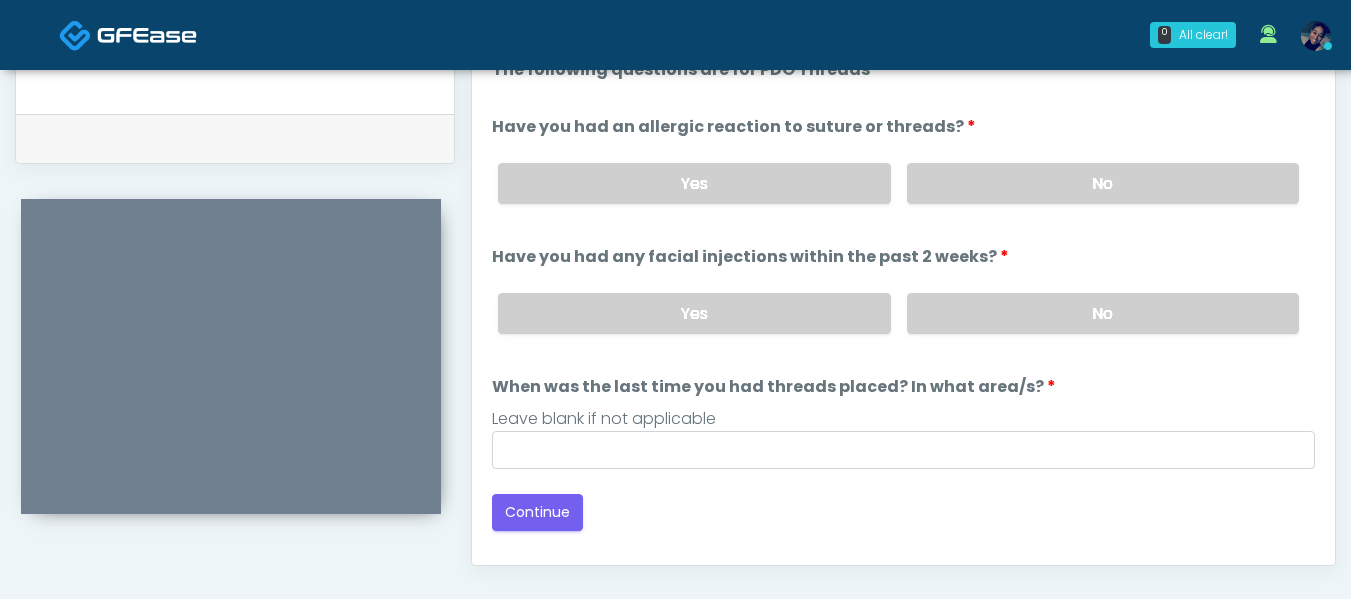 scroll, scrollTop: 996, scrollLeft: 0, axis: vertical 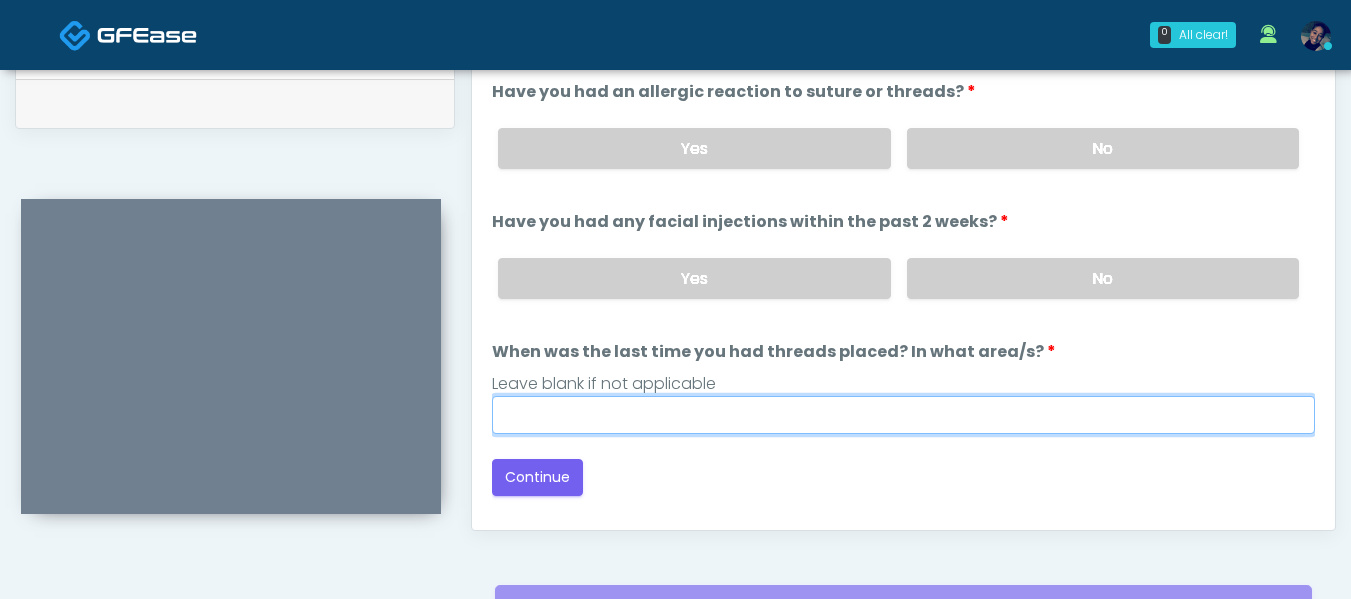 click on "When was the last time you had threads placed? In what area/s?" at bounding box center (903, 415) 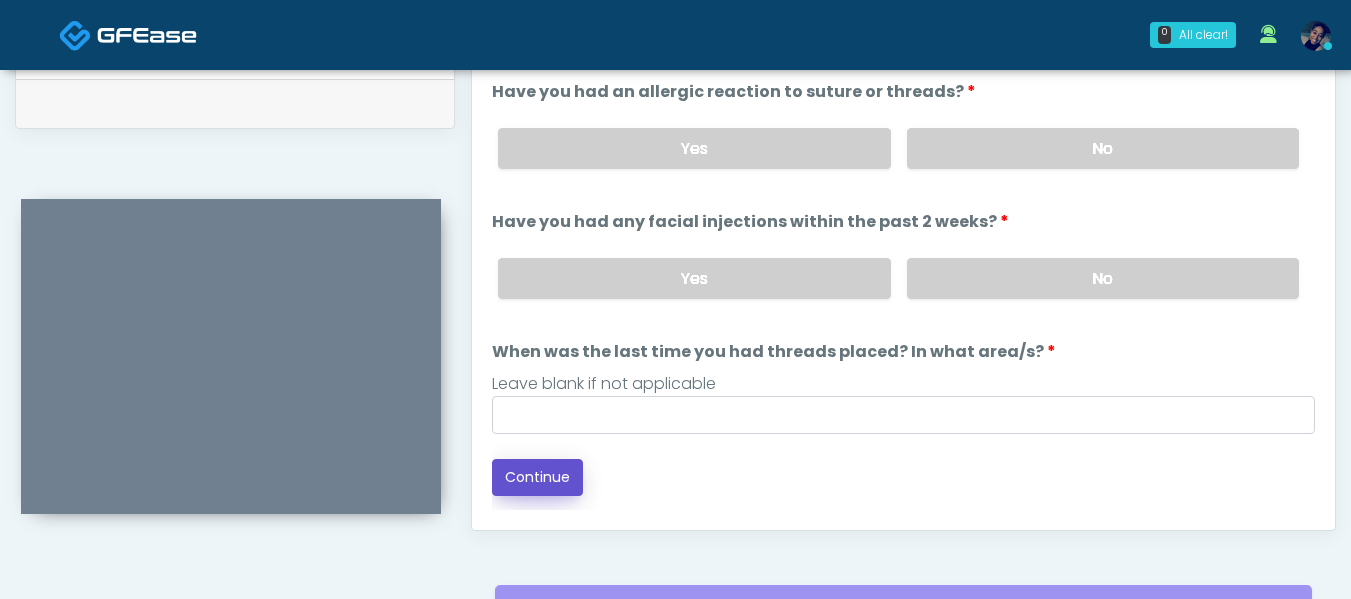 click on "Continue" at bounding box center [537, 477] 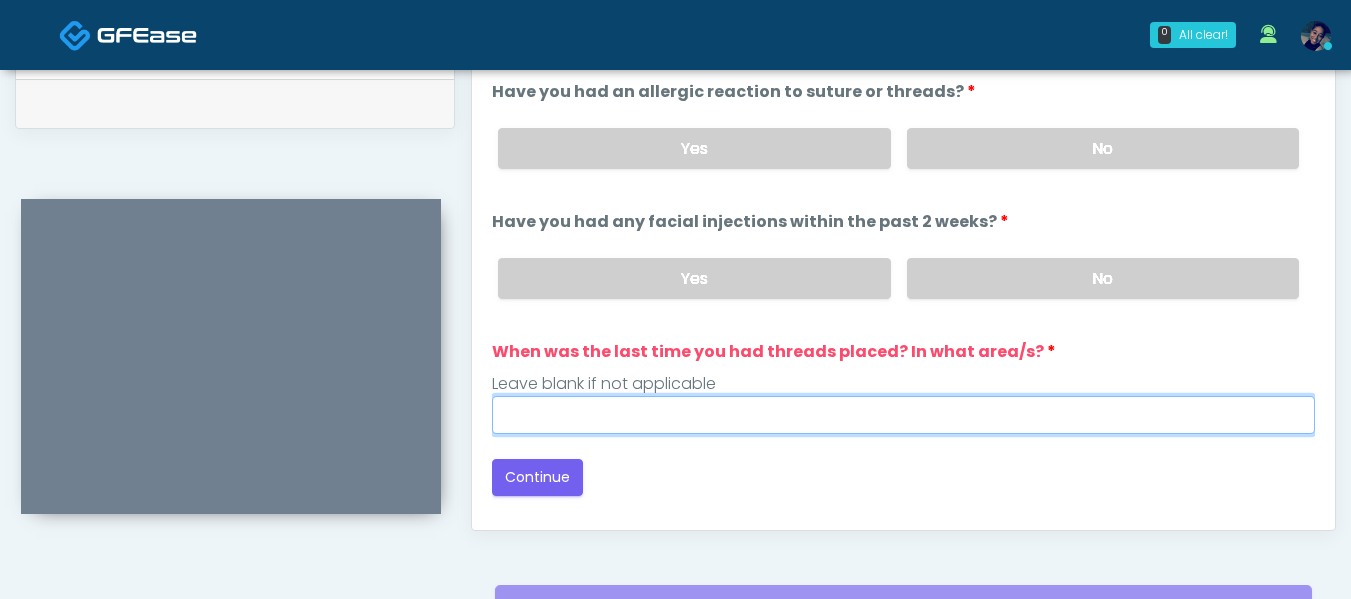 click on "When was the last time you had threads placed? In what area/s?" at bounding box center (903, 415) 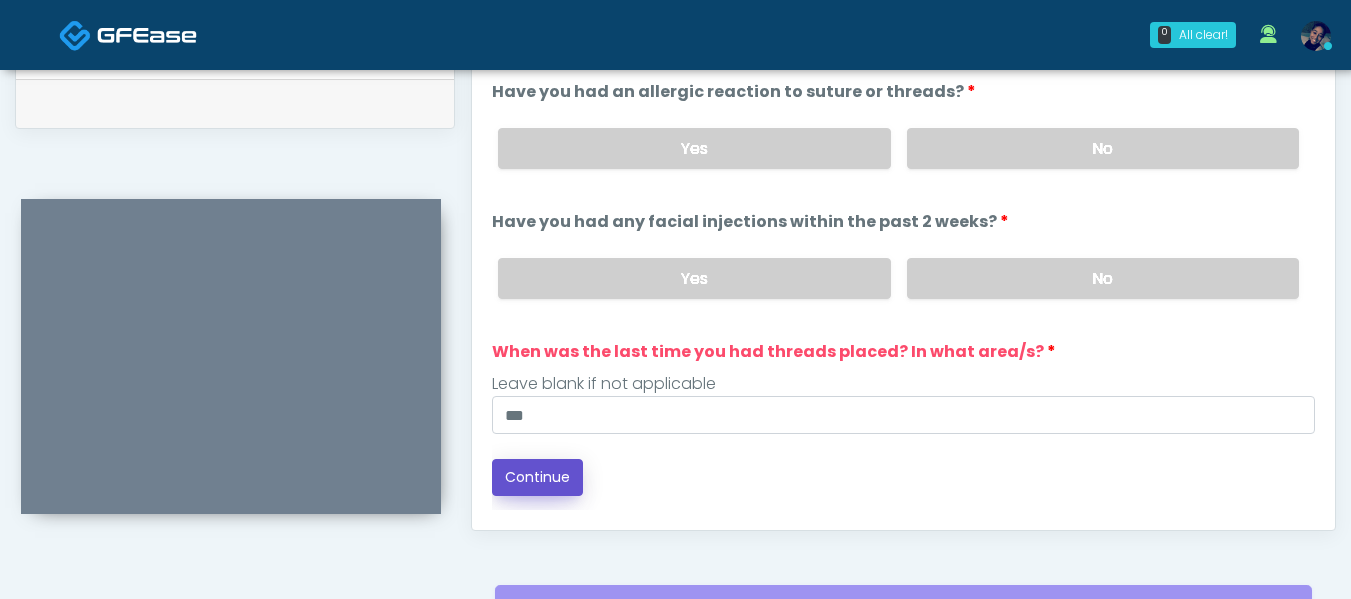 click on "Continue" at bounding box center (537, 477) 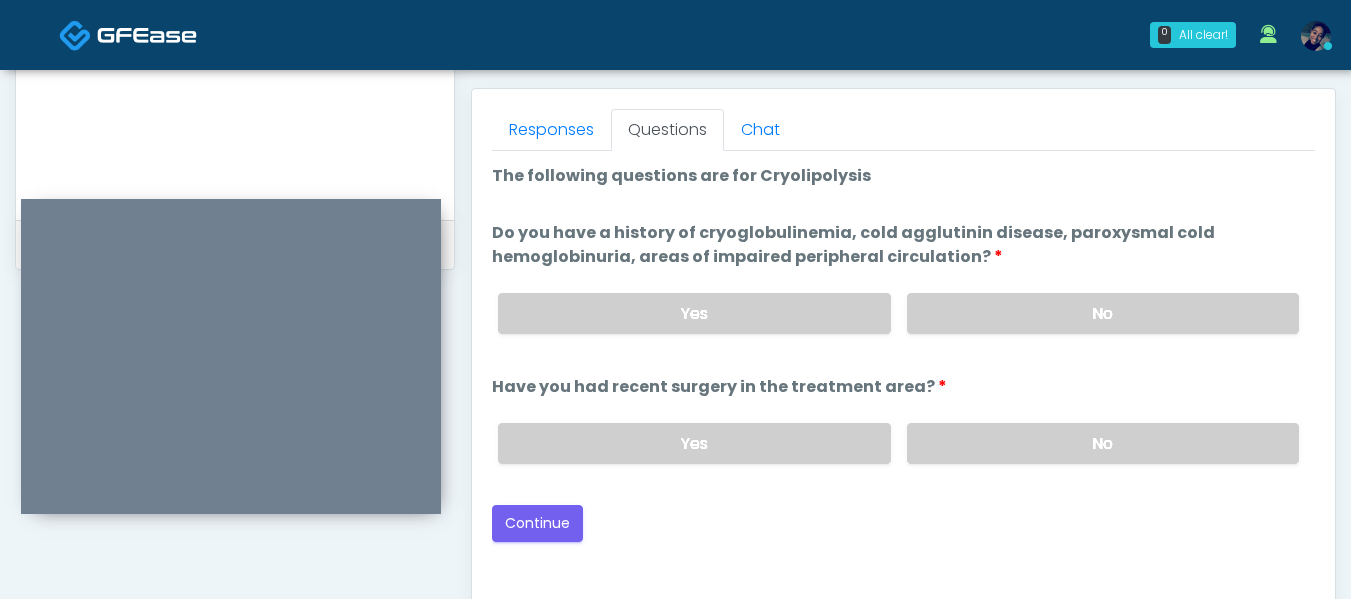 scroll, scrollTop: 896, scrollLeft: 0, axis: vertical 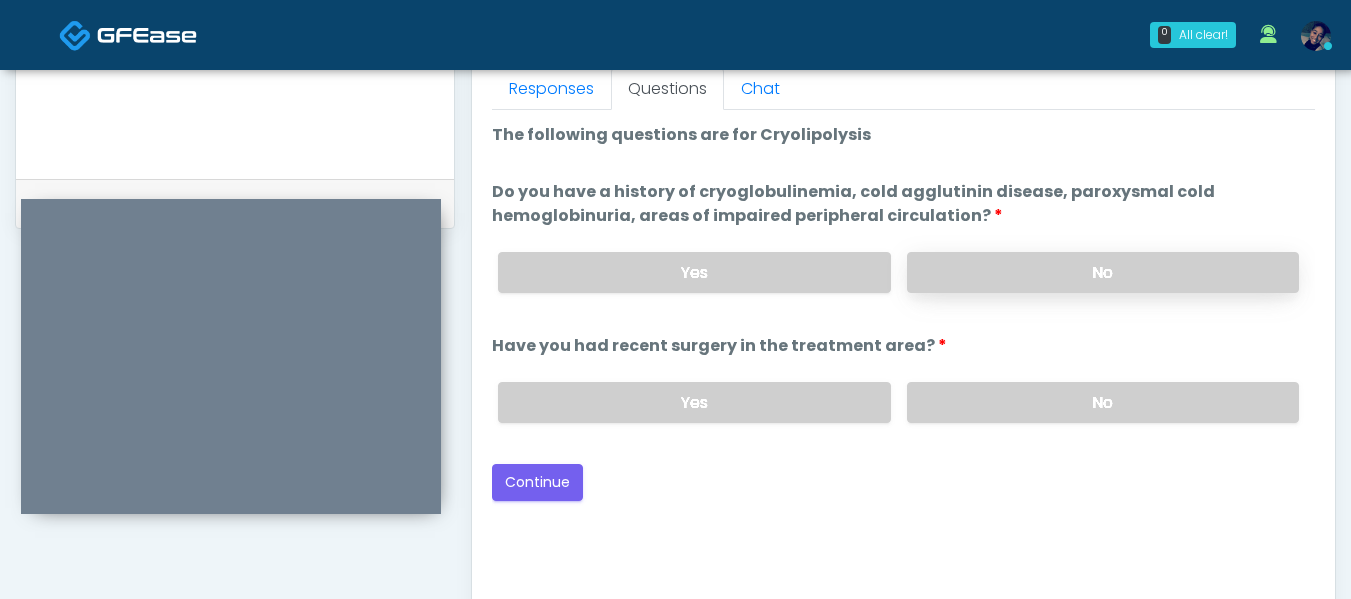 click on "No" at bounding box center [1103, 272] 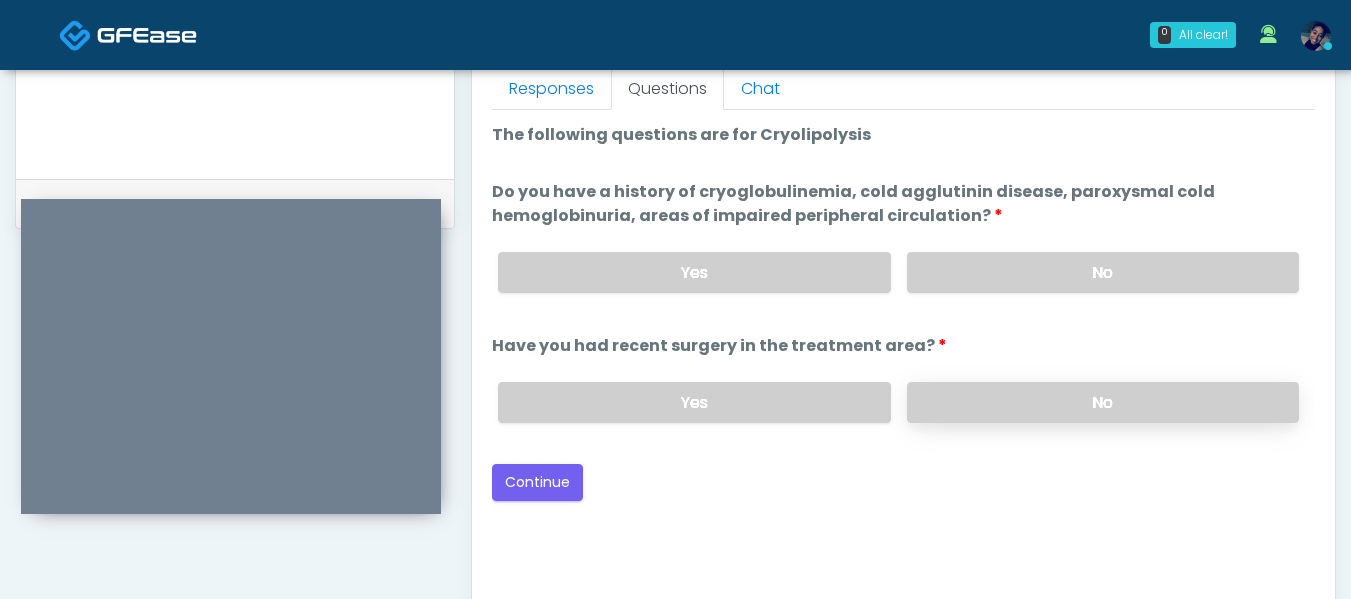 click on "No" at bounding box center (1103, 402) 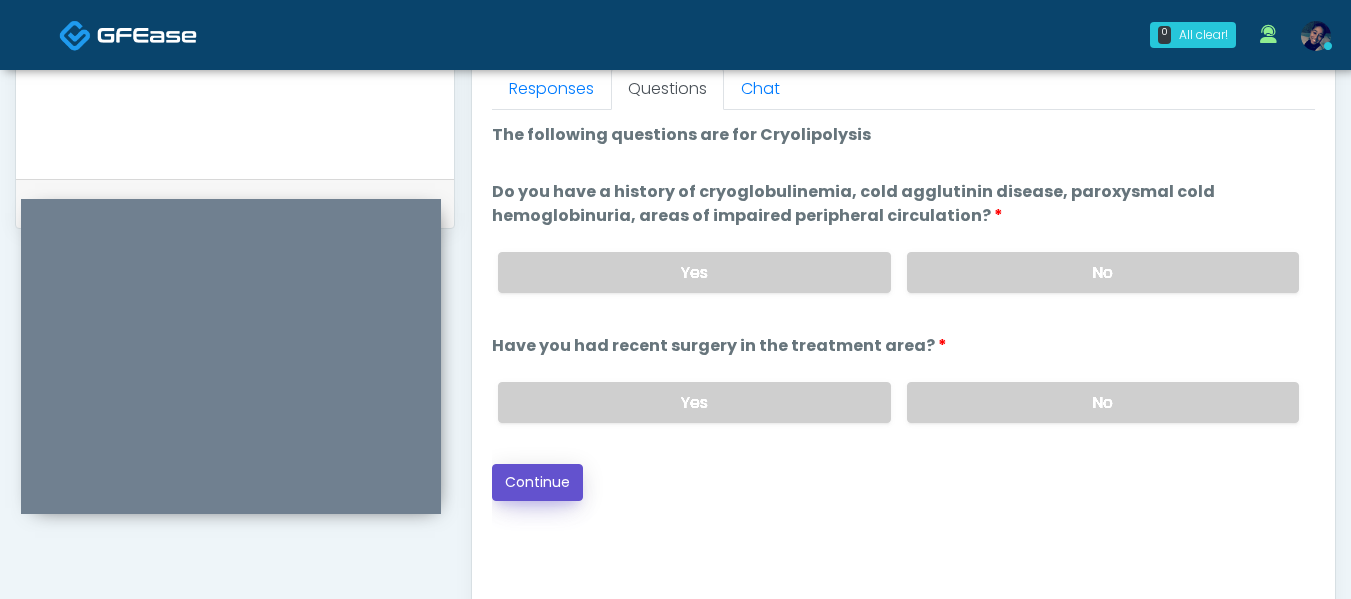 click on "Continue" at bounding box center (537, 482) 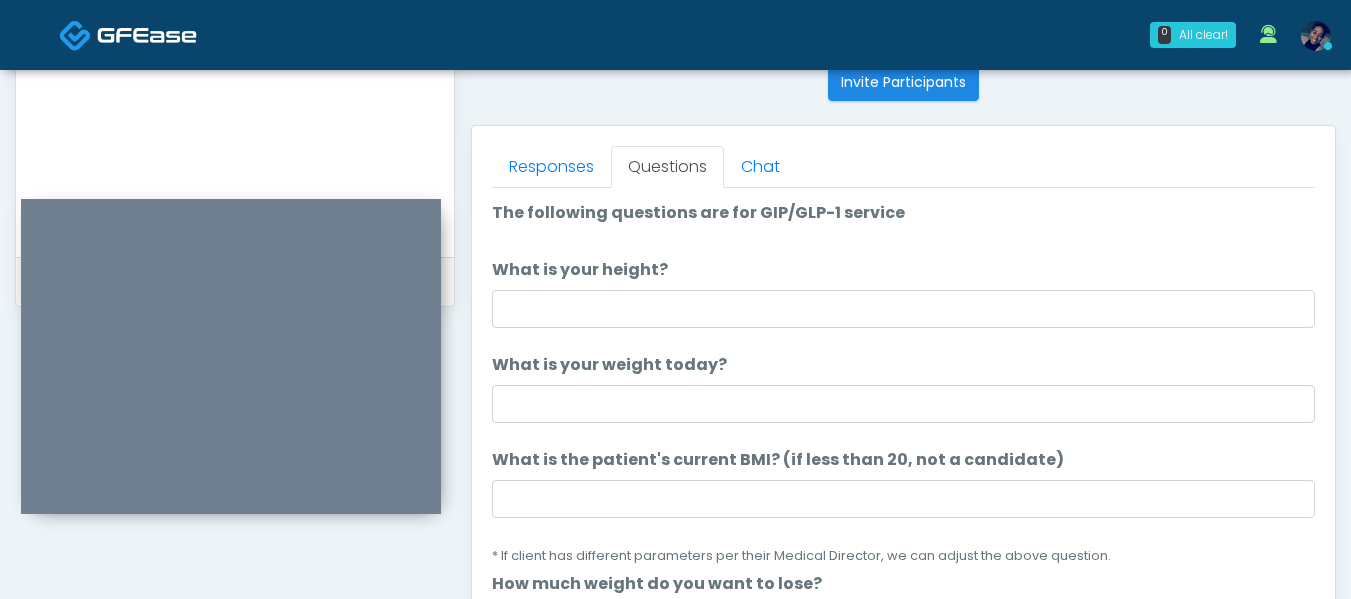 scroll, scrollTop: 796, scrollLeft: 0, axis: vertical 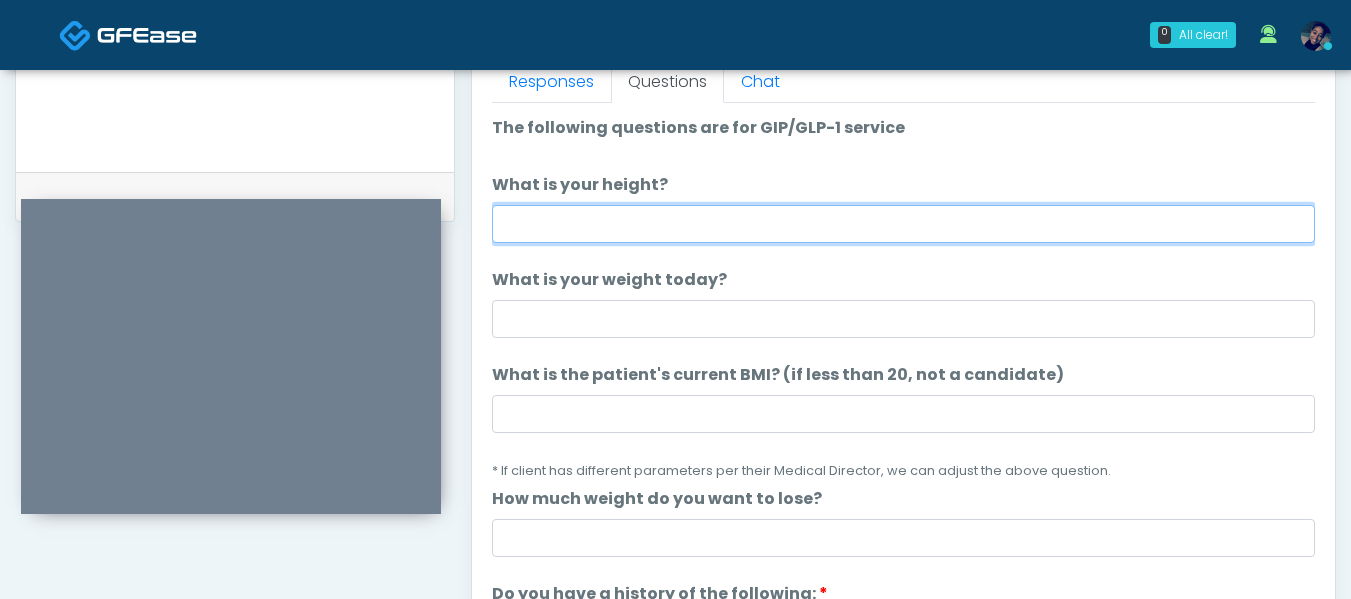 click on "What is your height?" at bounding box center (903, 224) 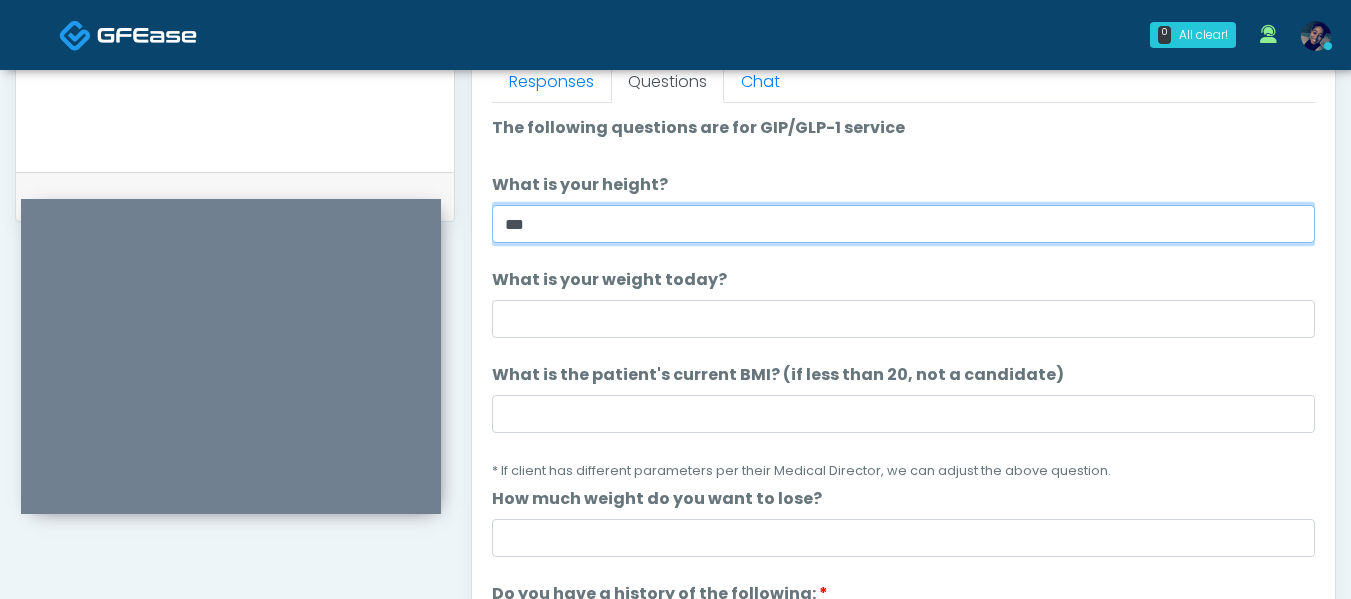 type on "***" 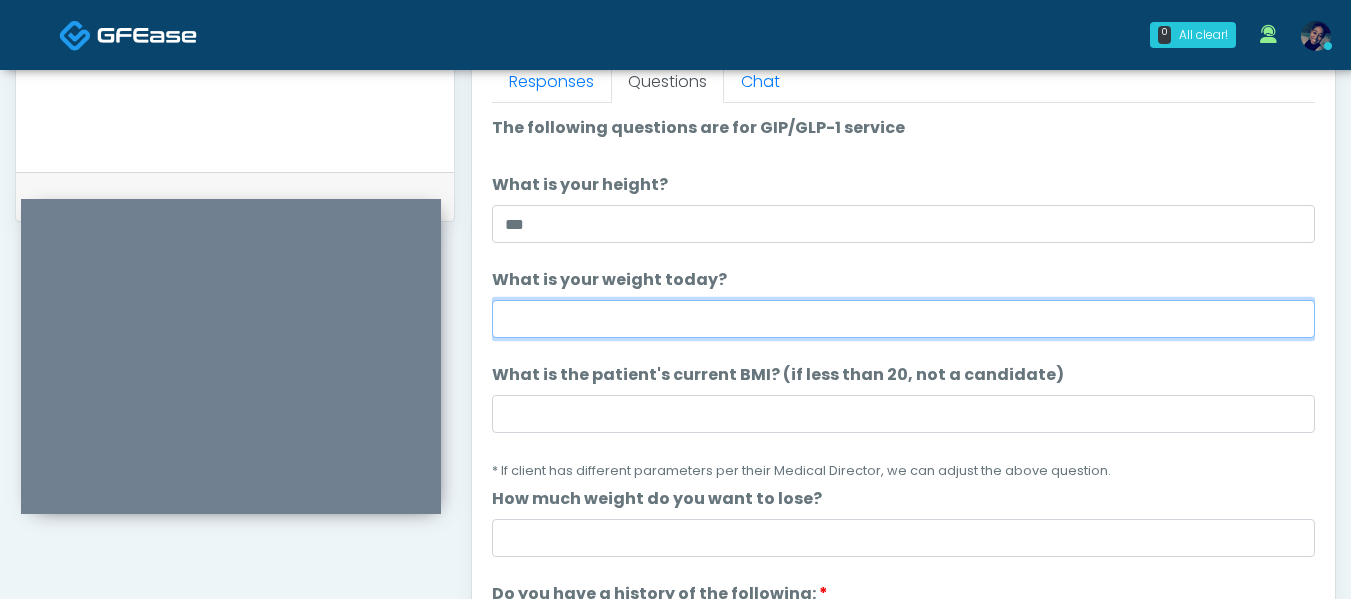 click on "What is your weight today?" at bounding box center [903, 319] 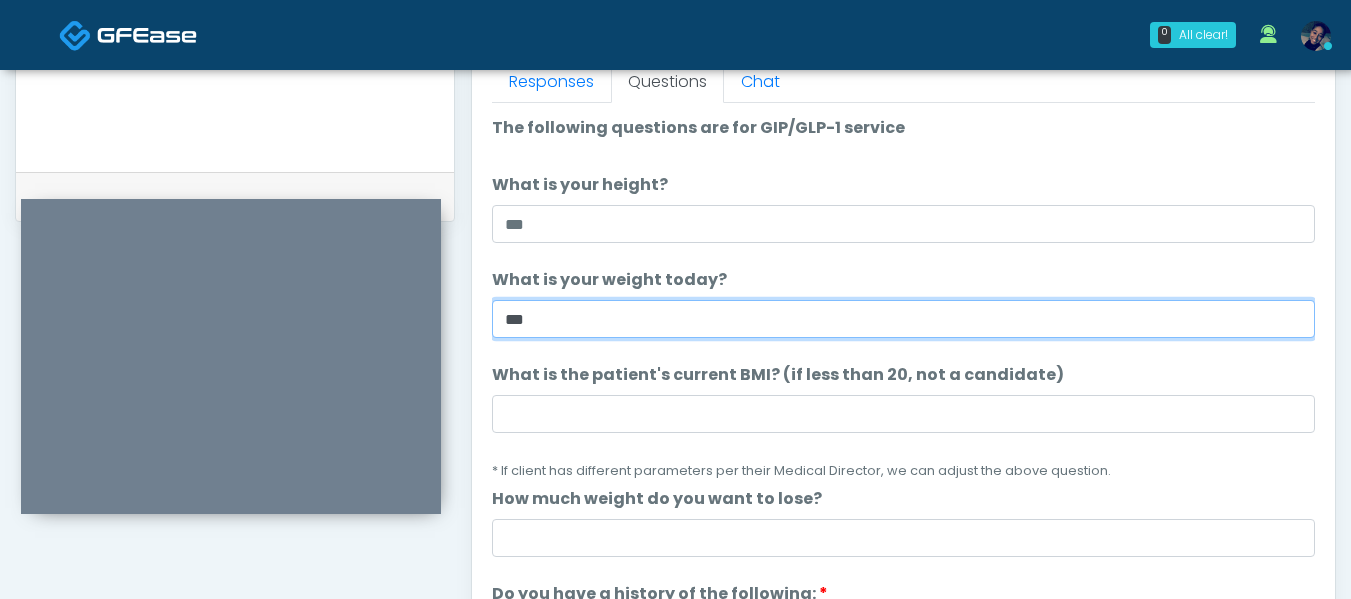 type on "***" 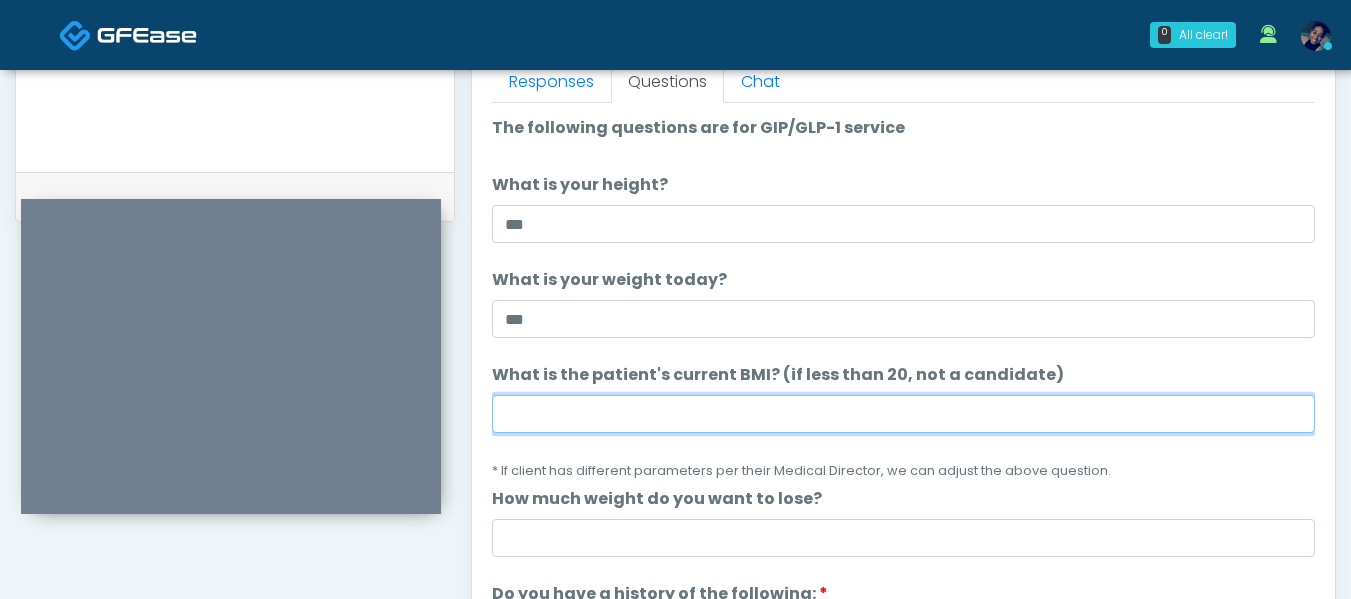 click on "What is the patient's current BMI? (if less than 20, not a candidate)" at bounding box center [903, 414] 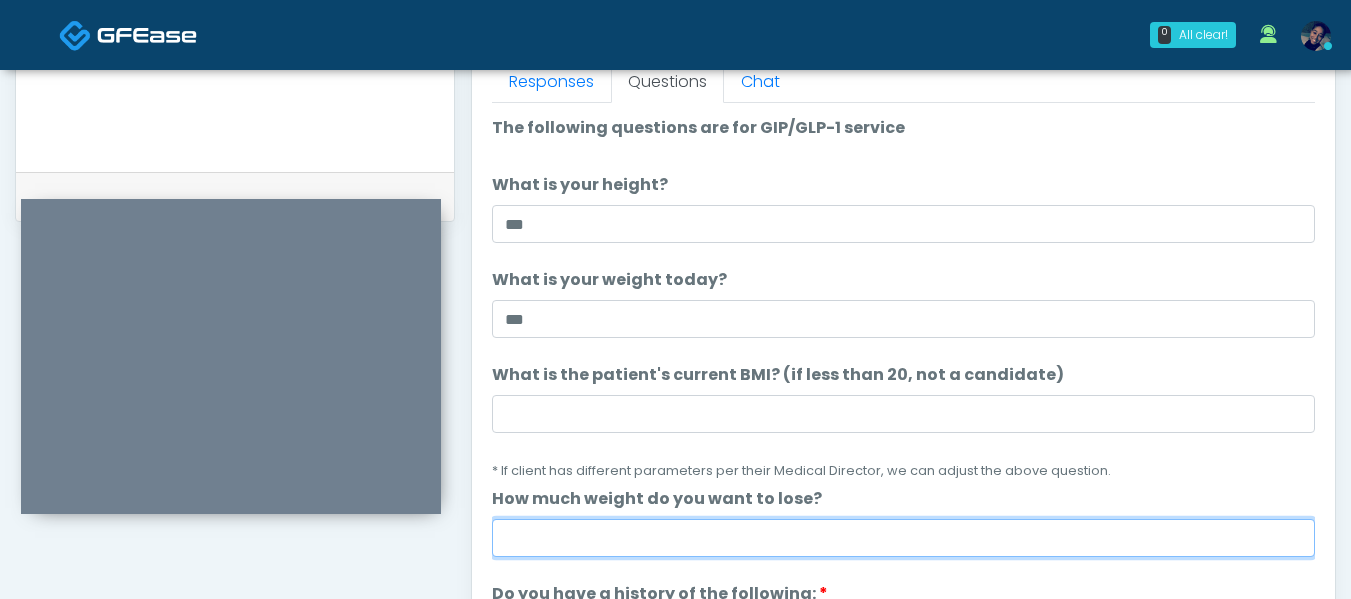 click on "How much weight do you want to lose?" at bounding box center (903, 538) 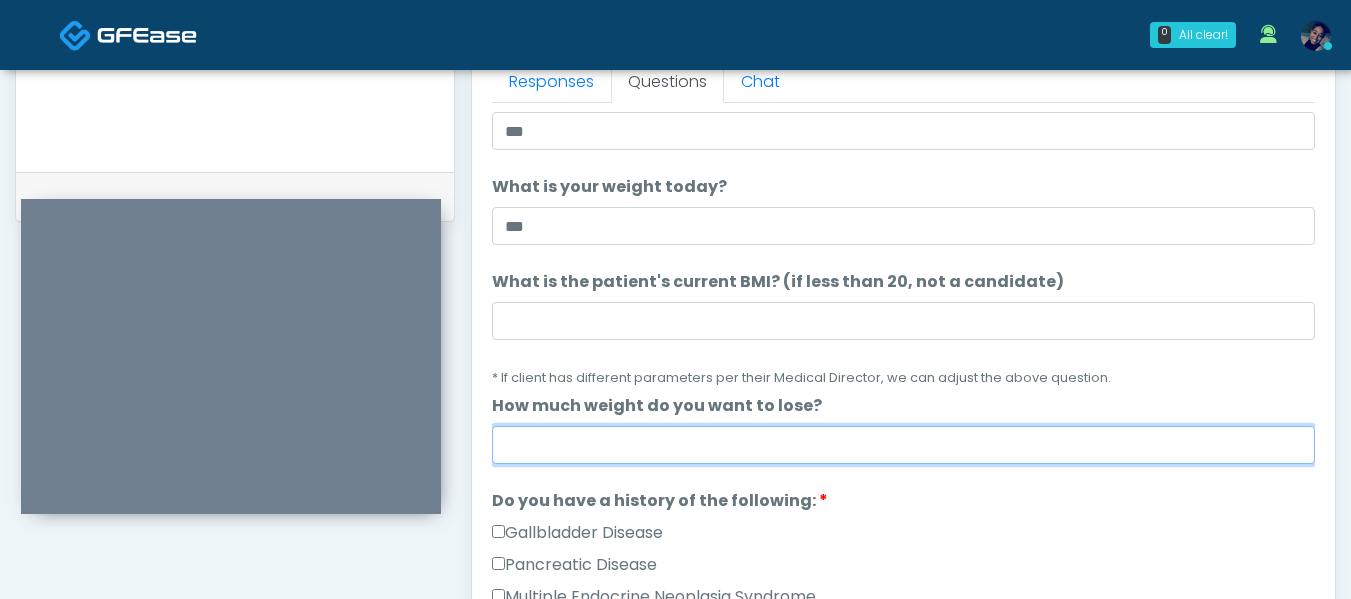 scroll, scrollTop: 200, scrollLeft: 0, axis: vertical 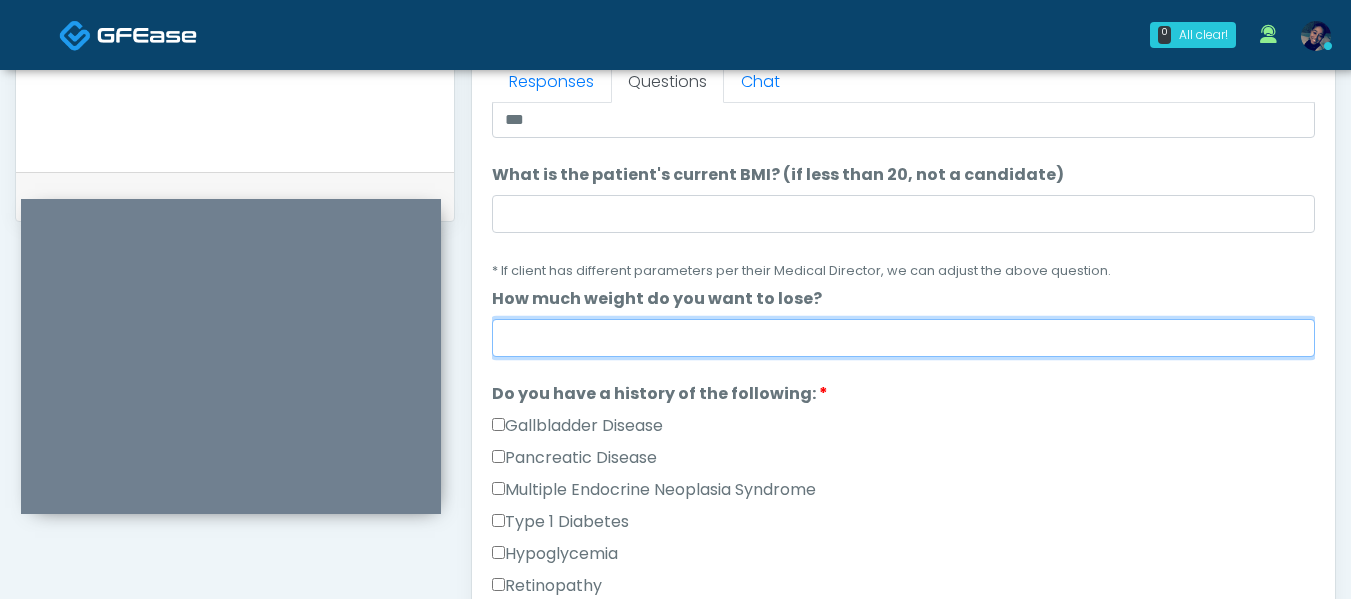 click on "How much weight do you want to lose?" at bounding box center [903, 338] 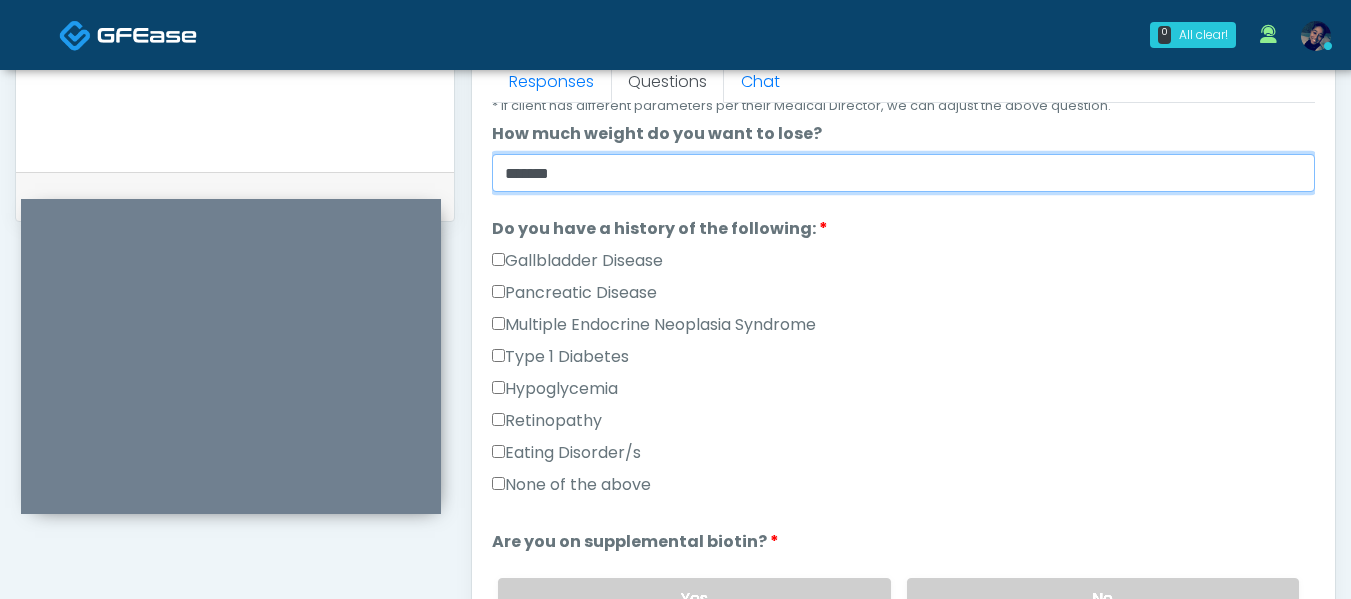 scroll, scrollTop: 400, scrollLeft: 0, axis: vertical 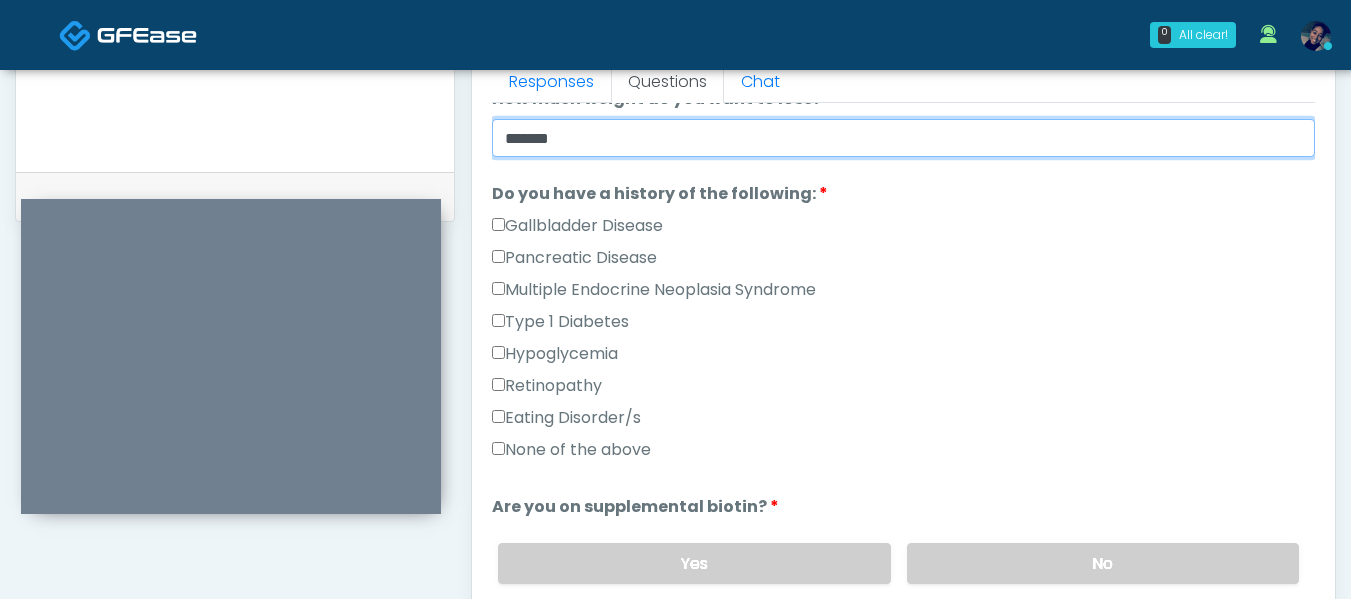 type on "*******" 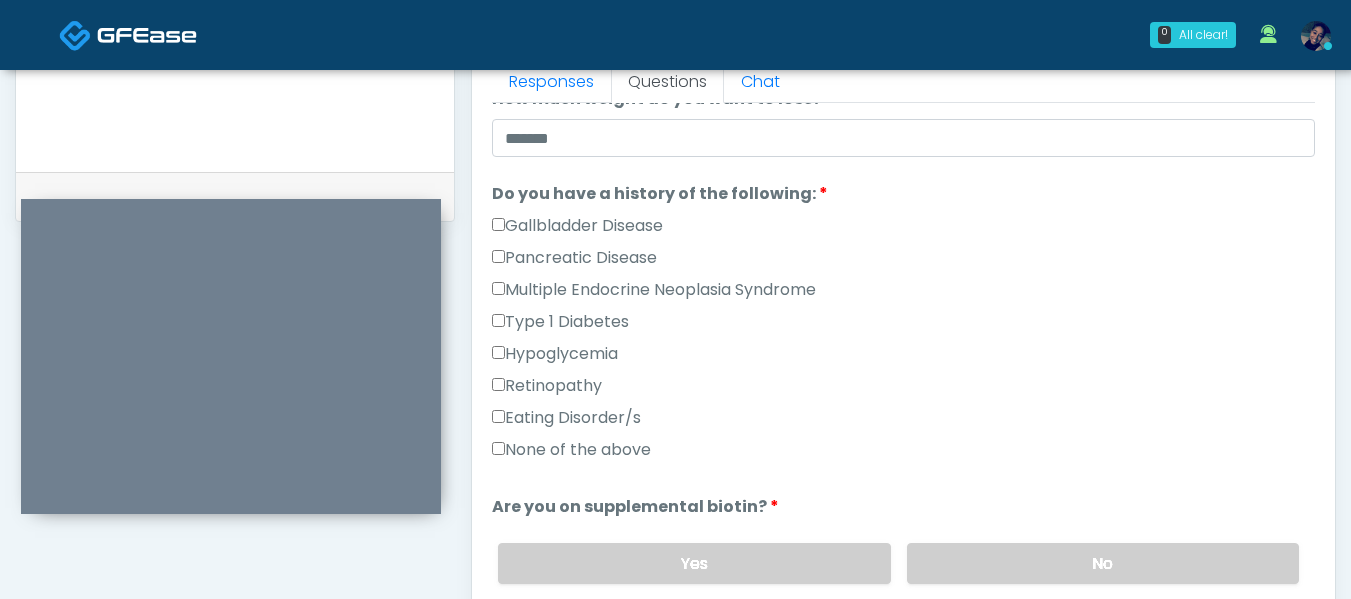 click on "None of the above" at bounding box center [571, 450] 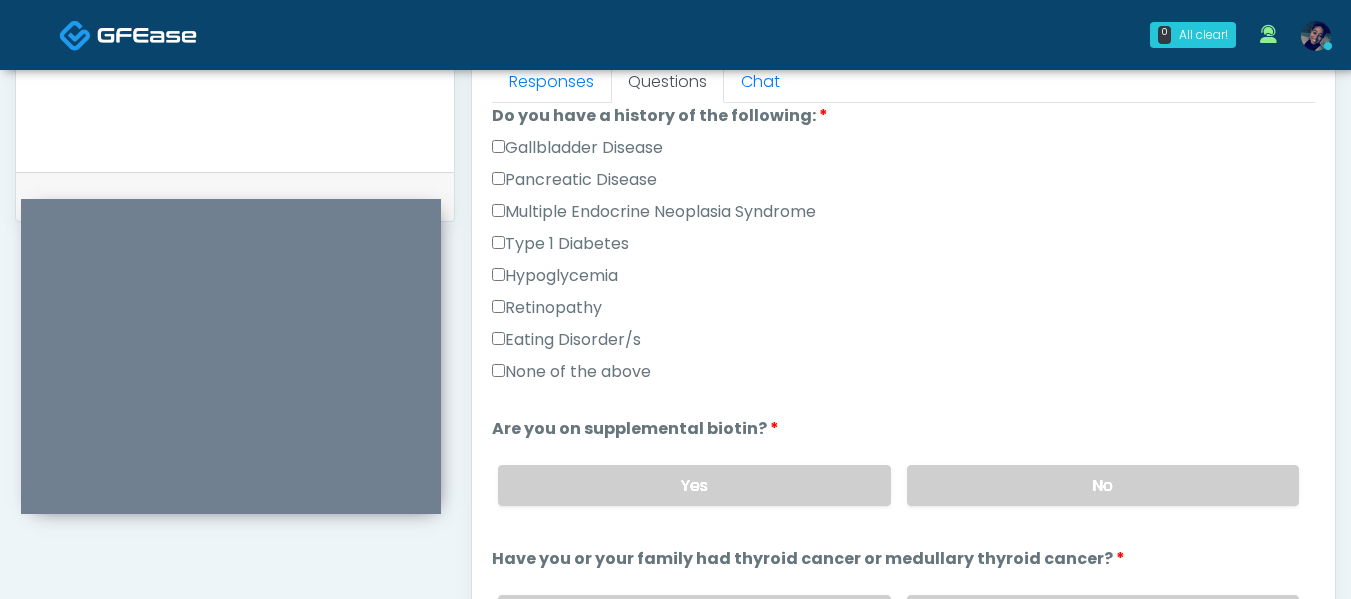 scroll, scrollTop: 600, scrollLeft: 0, axis: vertical 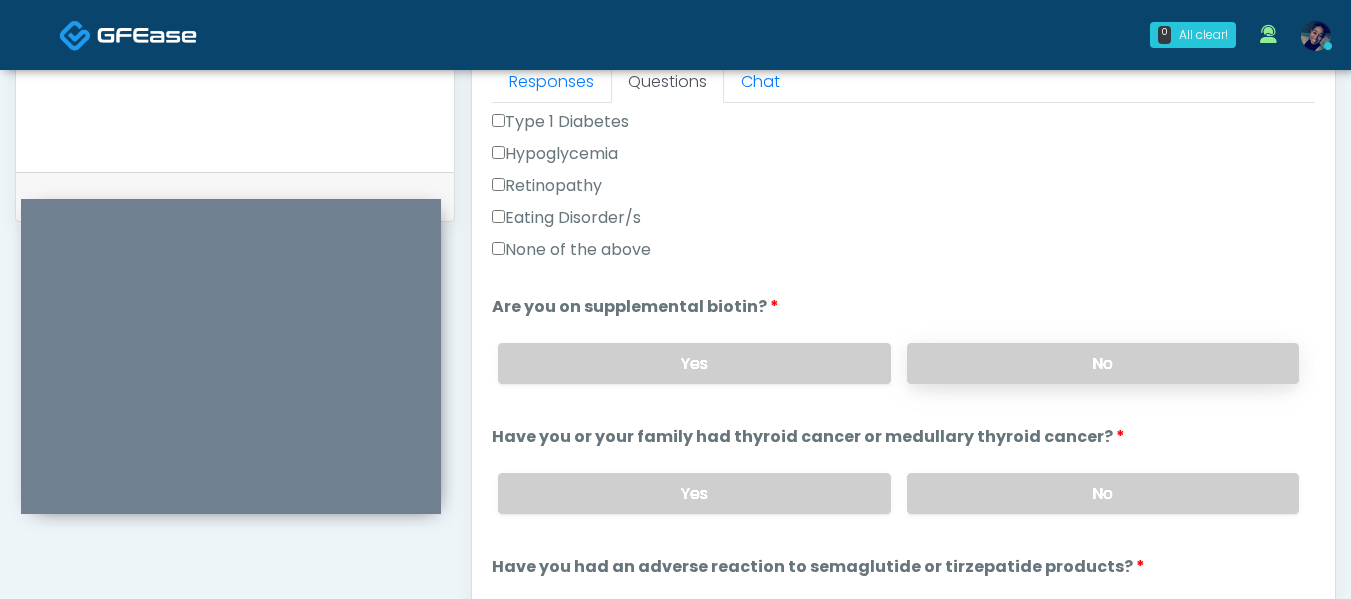click on "No" at bounding box center (1103, 363) 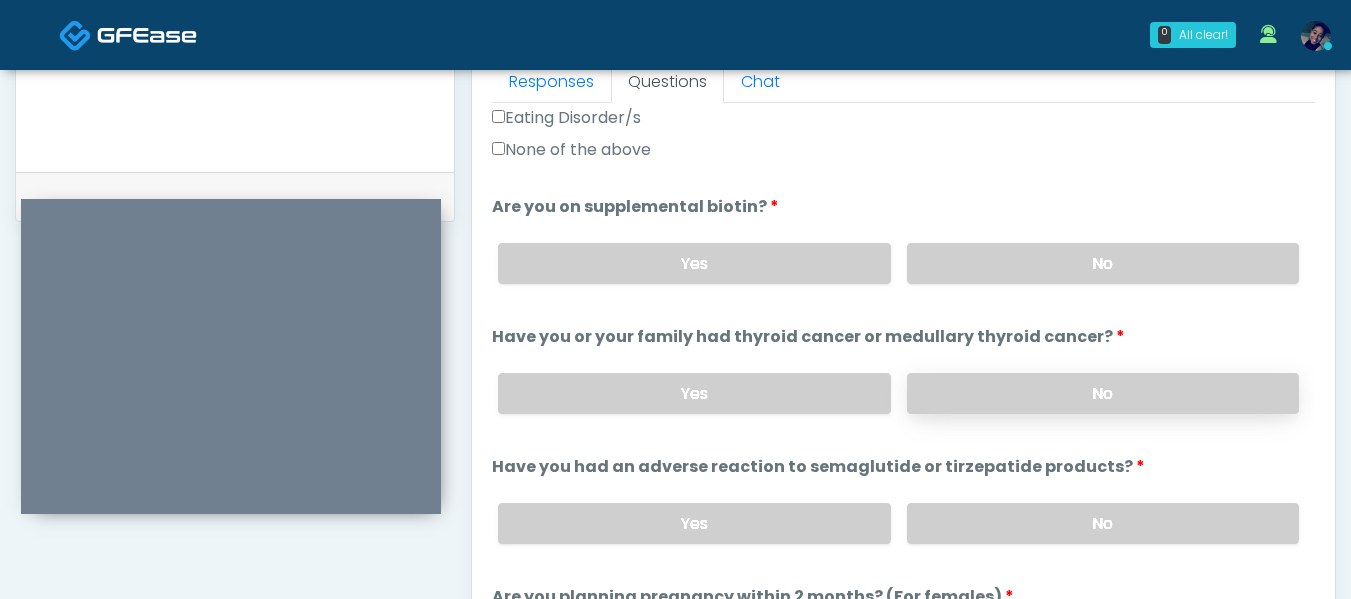 drag, startPoint x: 959, startPoint y: 400, endPoint x: 949, endPoint y: 413, distance: 16.40122 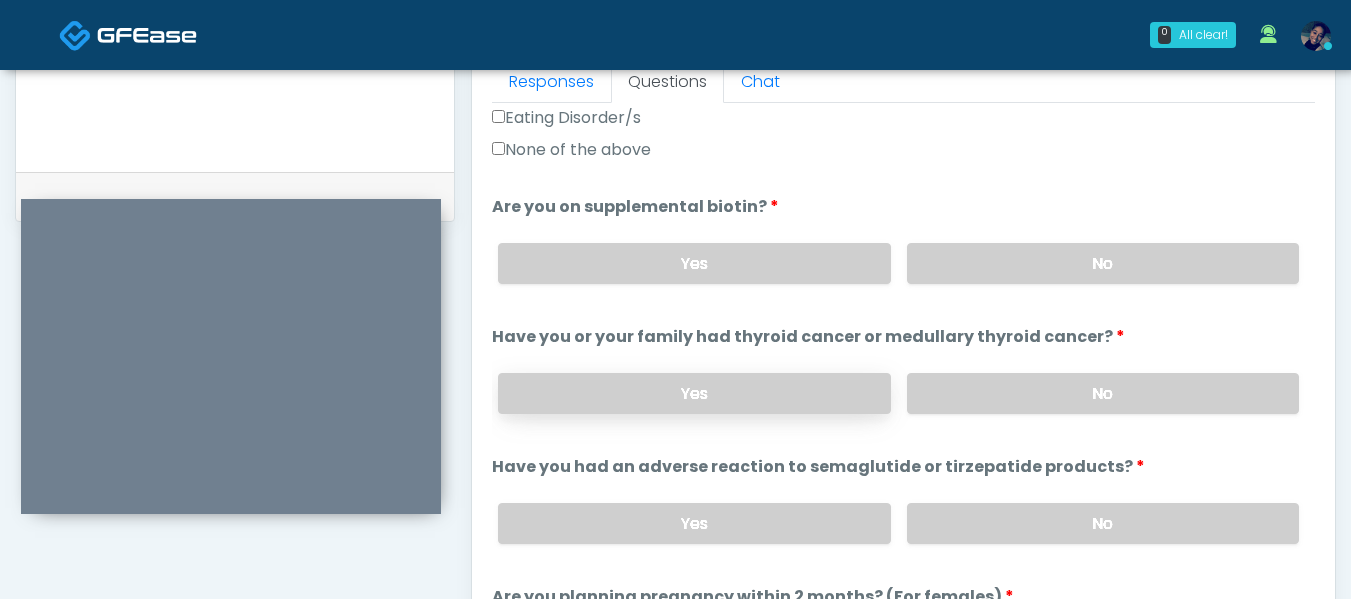 scroll, scrollTop: 800, scrollLeft: 0, axis: vertical 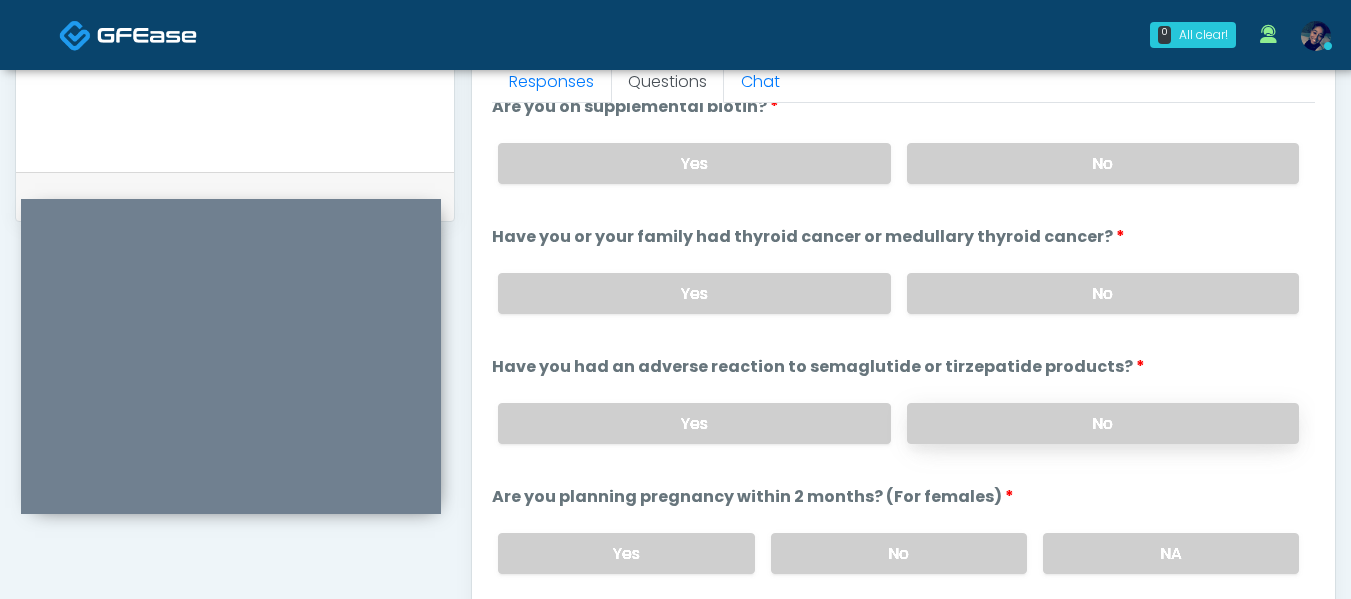 drag, startPoint x: 989, startPoint y: 423, endPoint x: 968, endPoint y: 419, distance: 21.377558 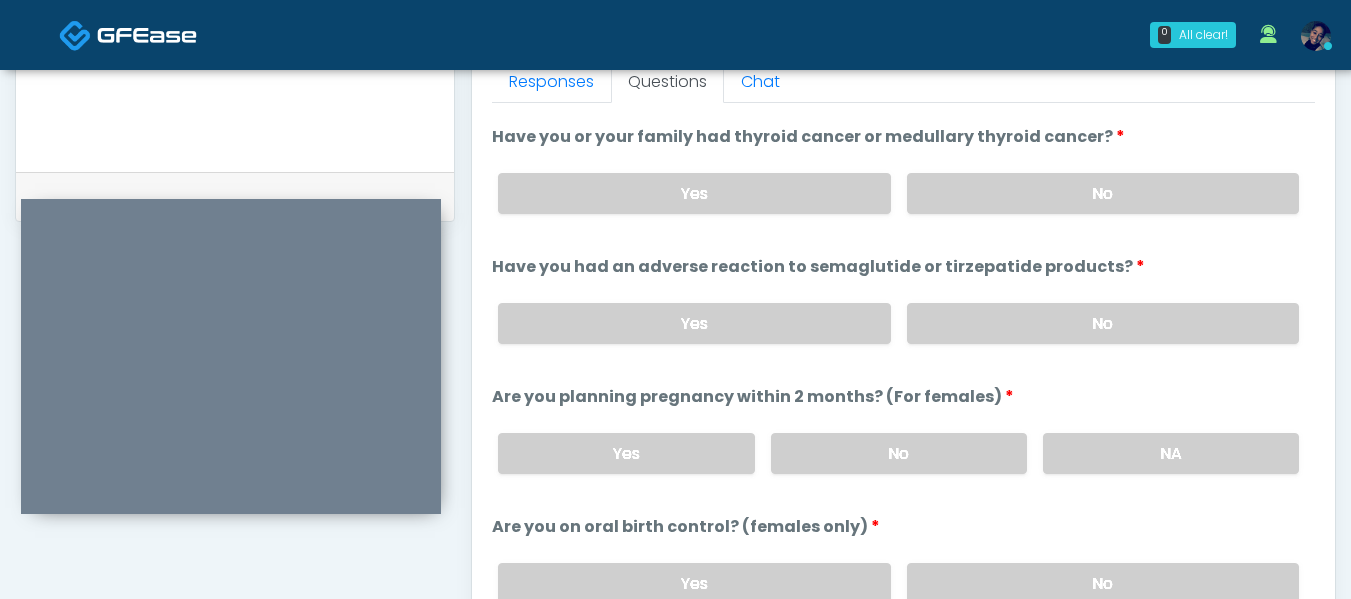 scroll, scrollTop: 1000, scrollLeft: 0, axis: vertical 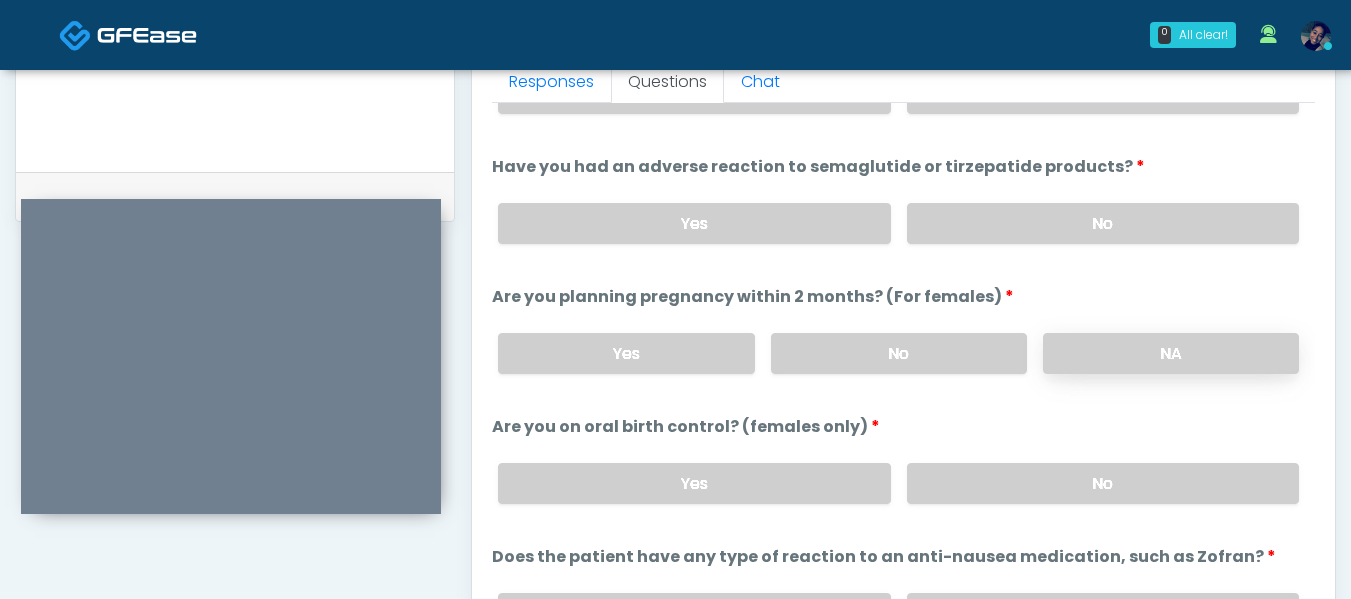 click on "NA" at bounding box center [1171, 353] 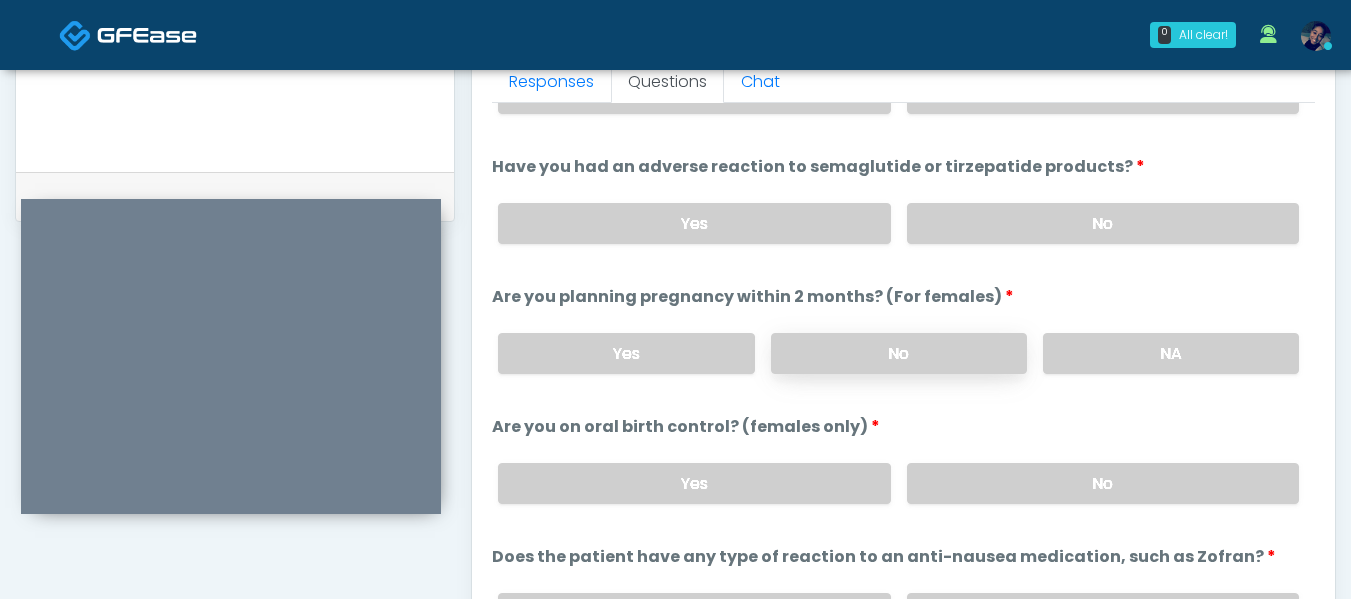 click on "No" at bounding box center (899, 353) 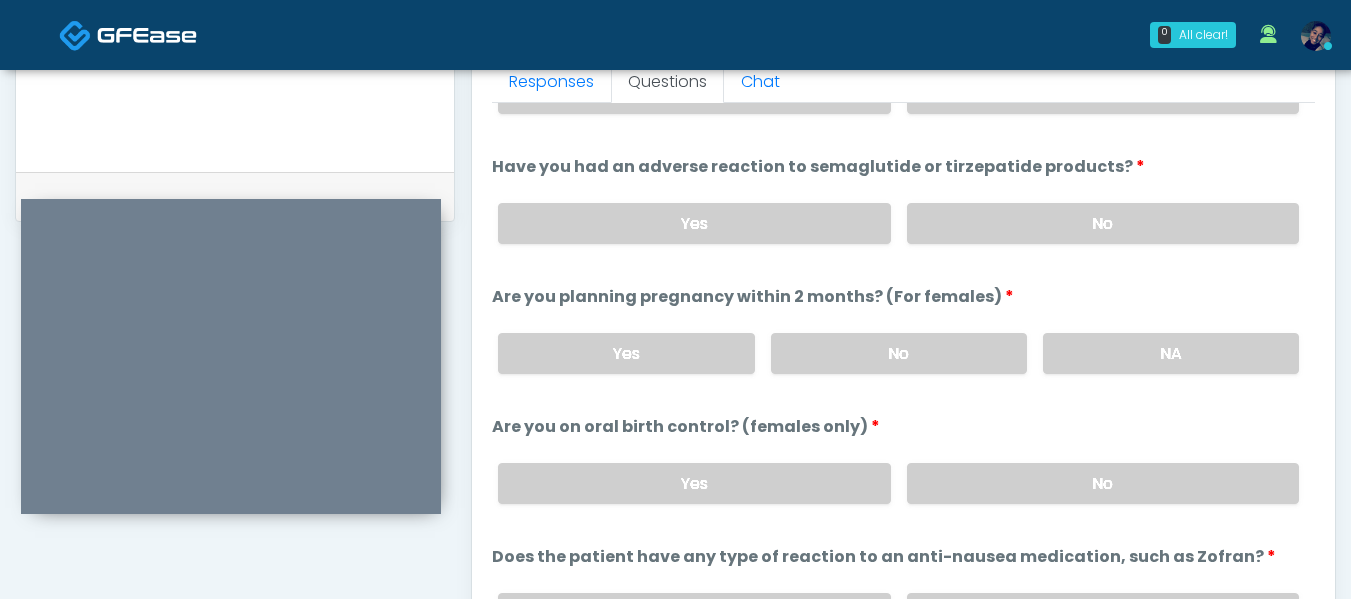 scroll, scrollTop: 1100, scrollLeft: 0, axis: vertical 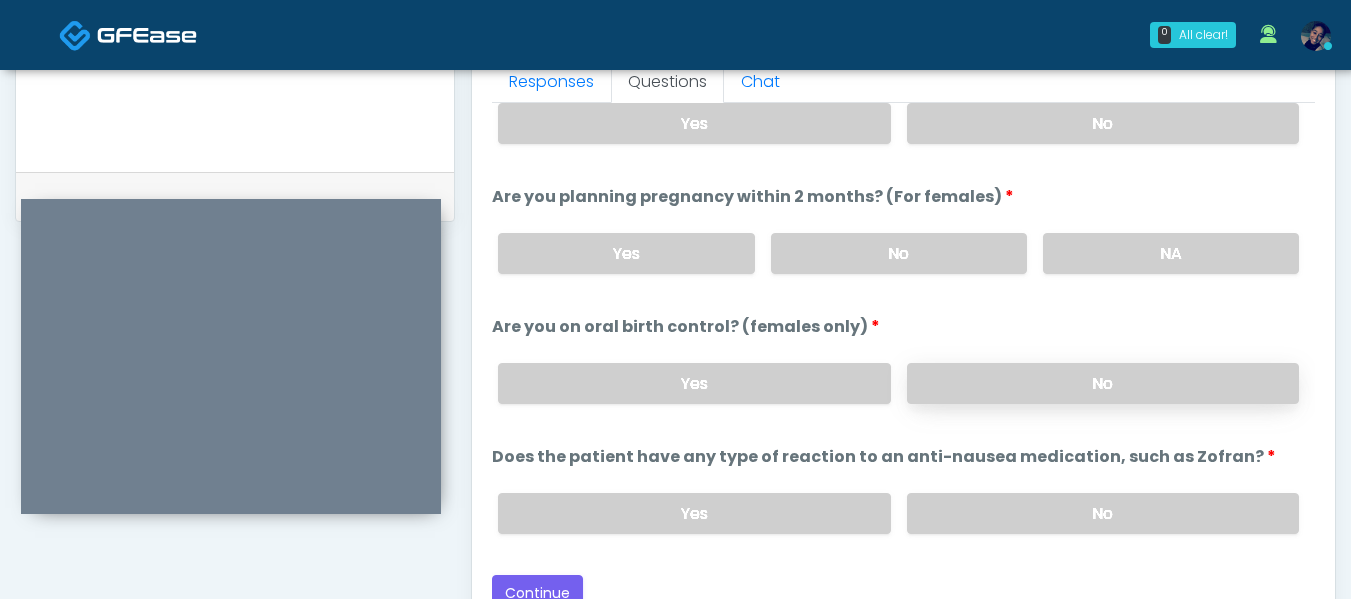click on "No" at bounding box center (1103, 383) 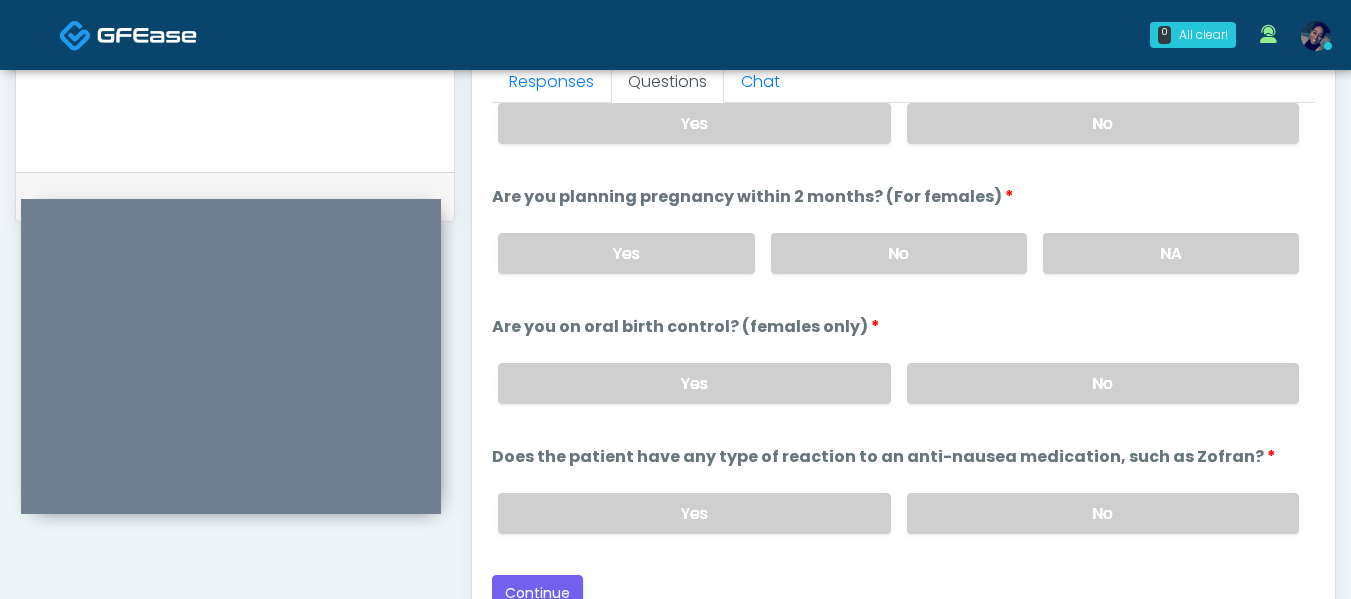 scroll, scrollTop: 1109, scrollLeft: 0, axis: vertical 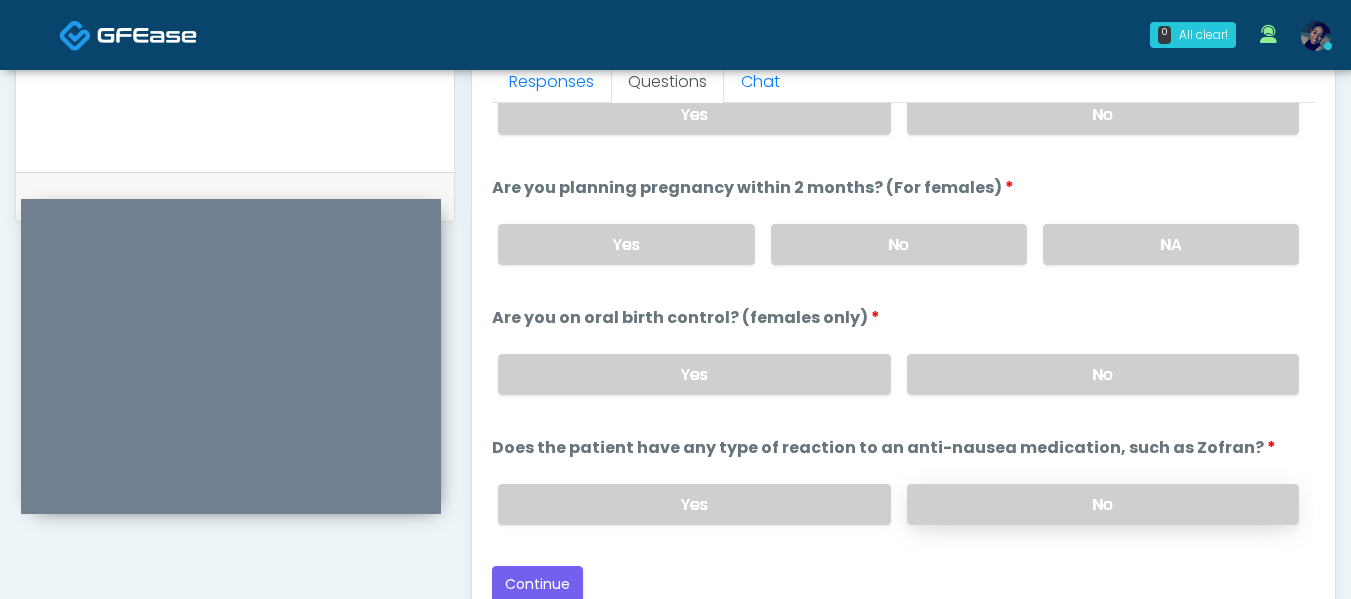 drag, startPoint x: 978, startPoint y: 498, endPoint x: 949, endPoint y: 506, distance: 30.083218 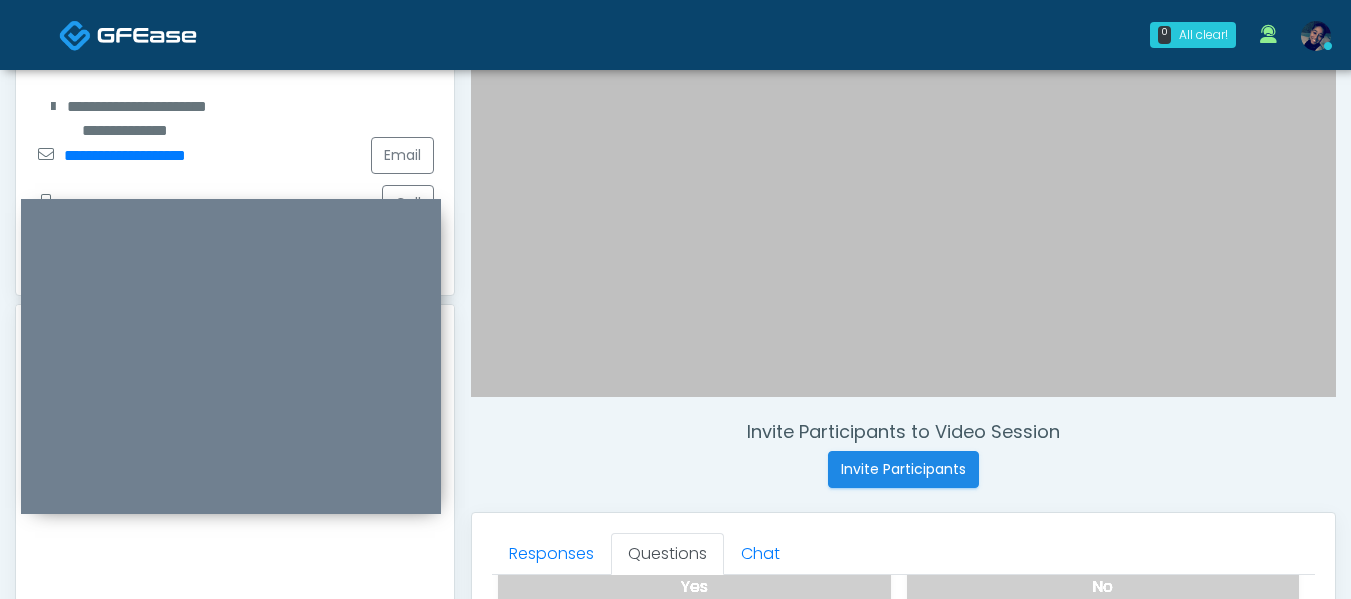 scroll, scrollTop: 403, scrollLeft: 0, axis: vertical 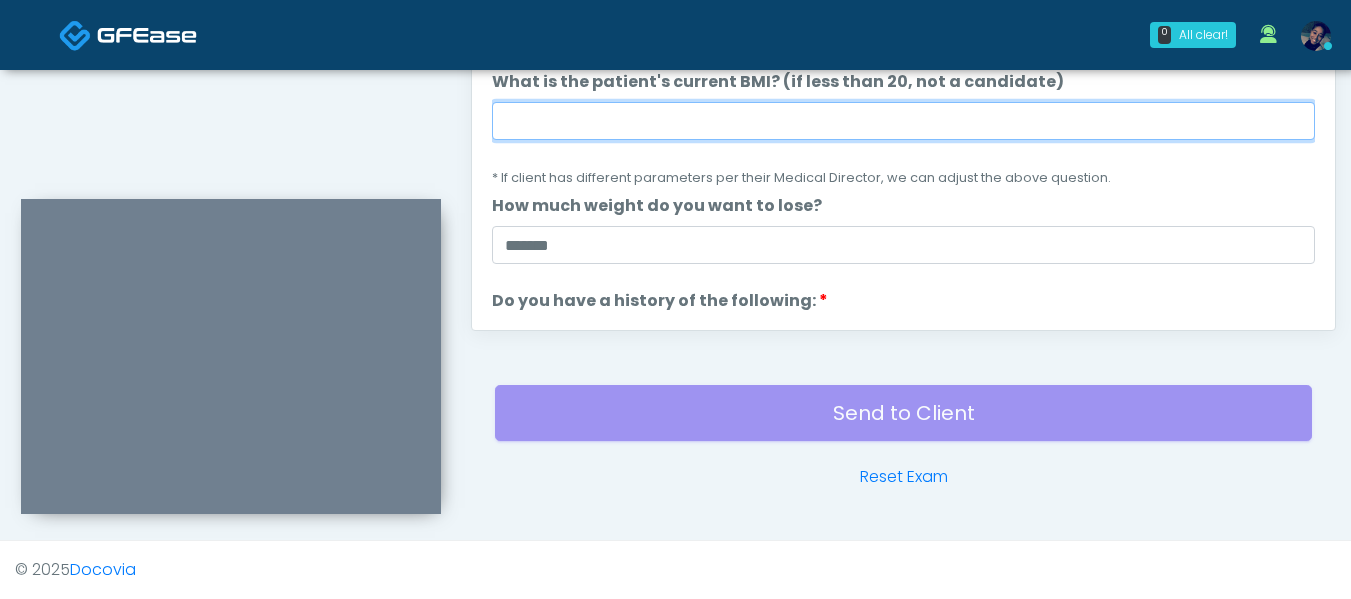 click on "What is the patient's current BMI? (if less than 20, not a candidate)" at bounding box center [903, 121] 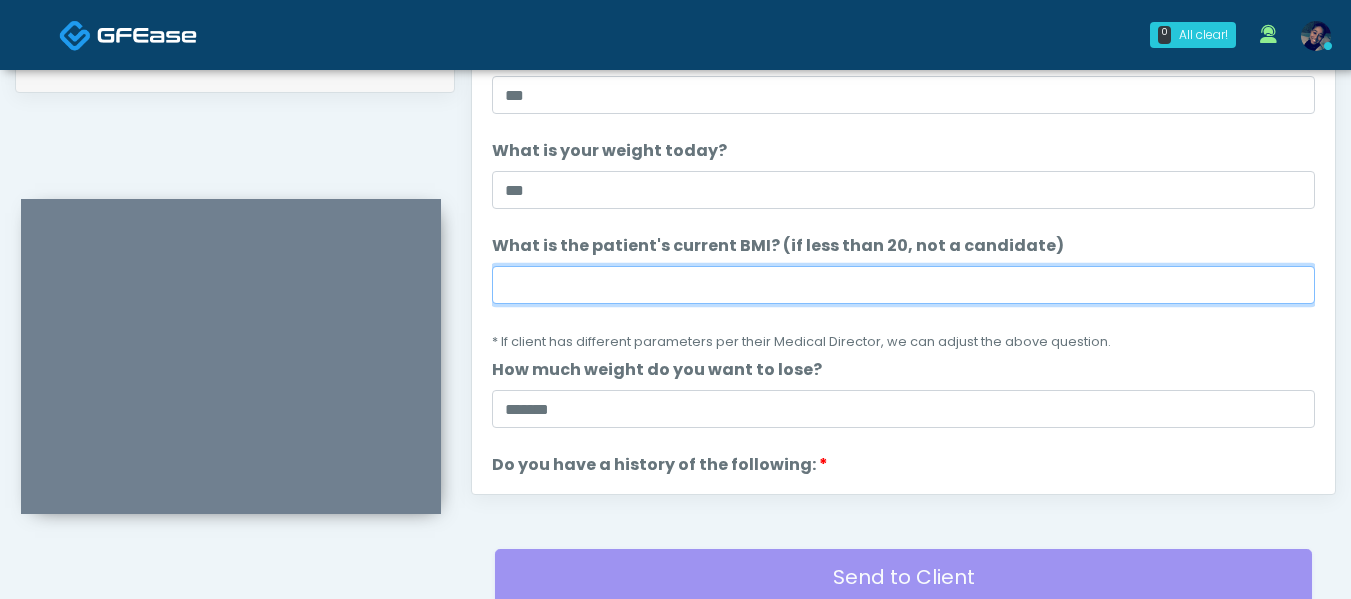 scroll, scrollTop: 996, scrollLeft: 0, axis: vertical 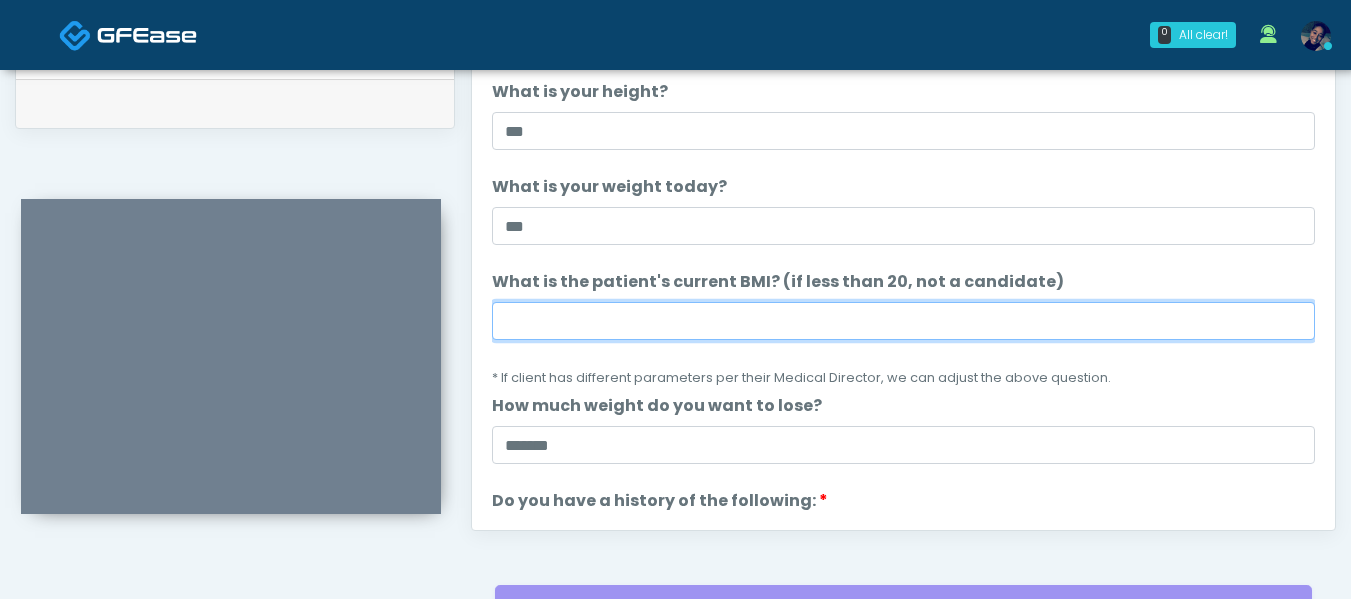 click on "What is the patient's current BMI? (if less than 20, not a candidate)" at bounding box center (903, 321) 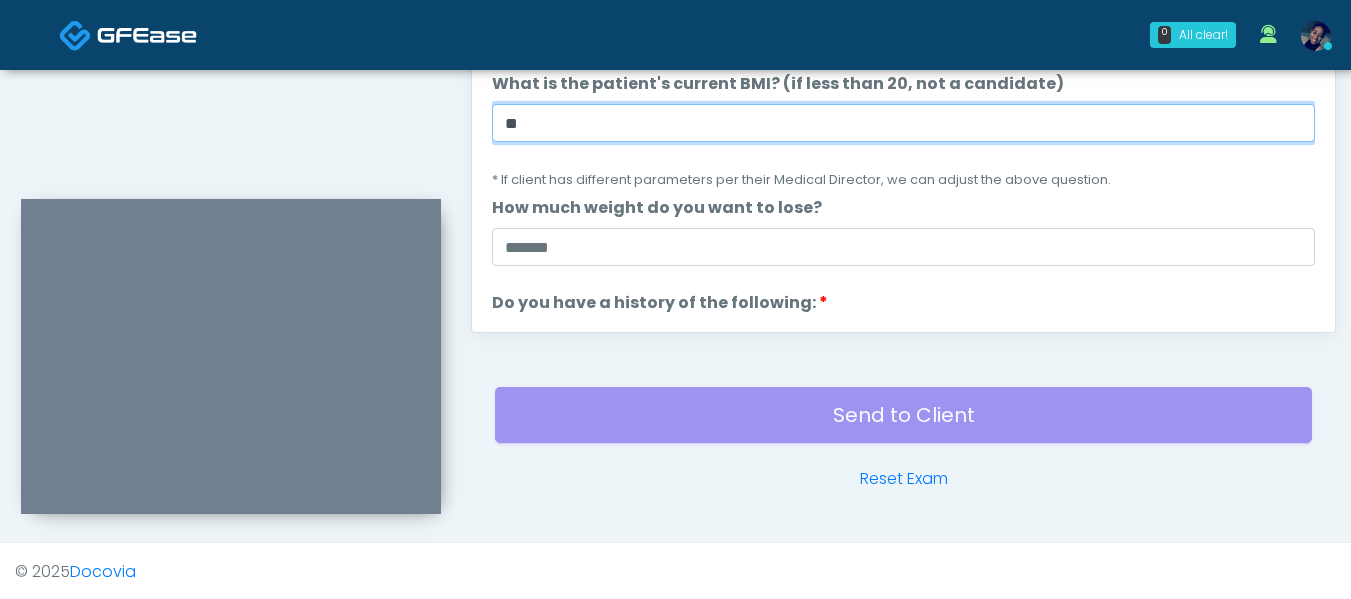 scroll, scrollTop: 1196, scrollLeft: 0, axis: vertical 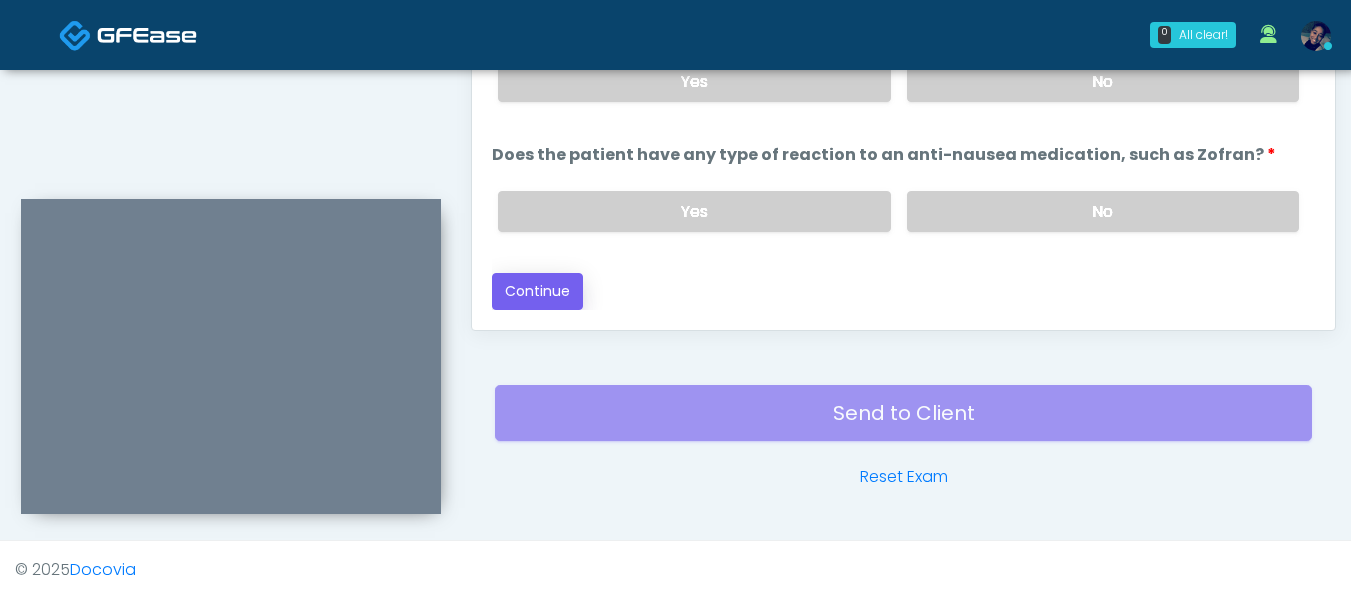 type on "**" 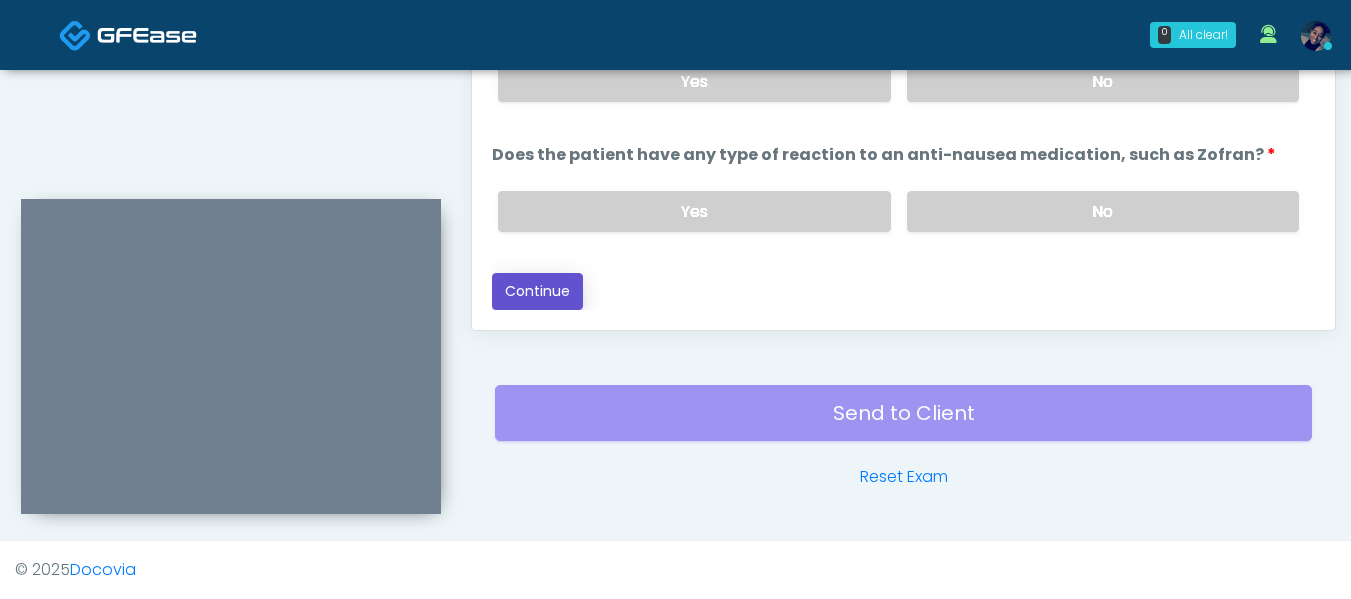 click on "Continue" at bounding box center (537, 291) 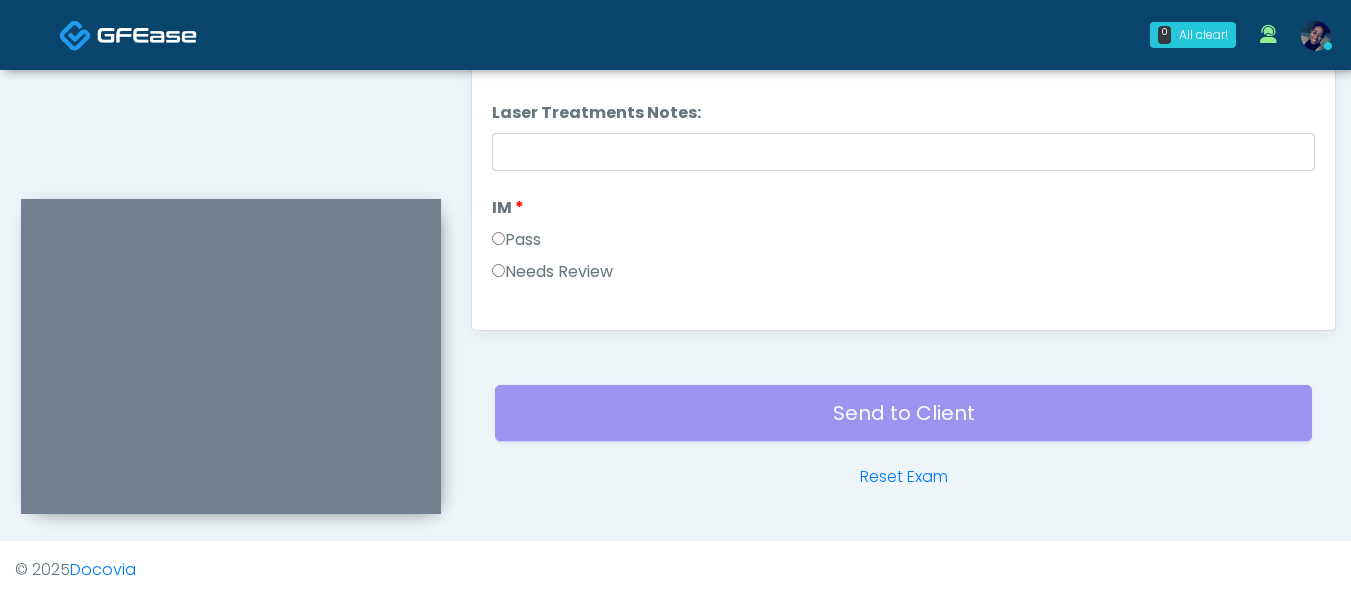 scroll, scrollTop: 709, scrollLeft: 0, axis: vertical 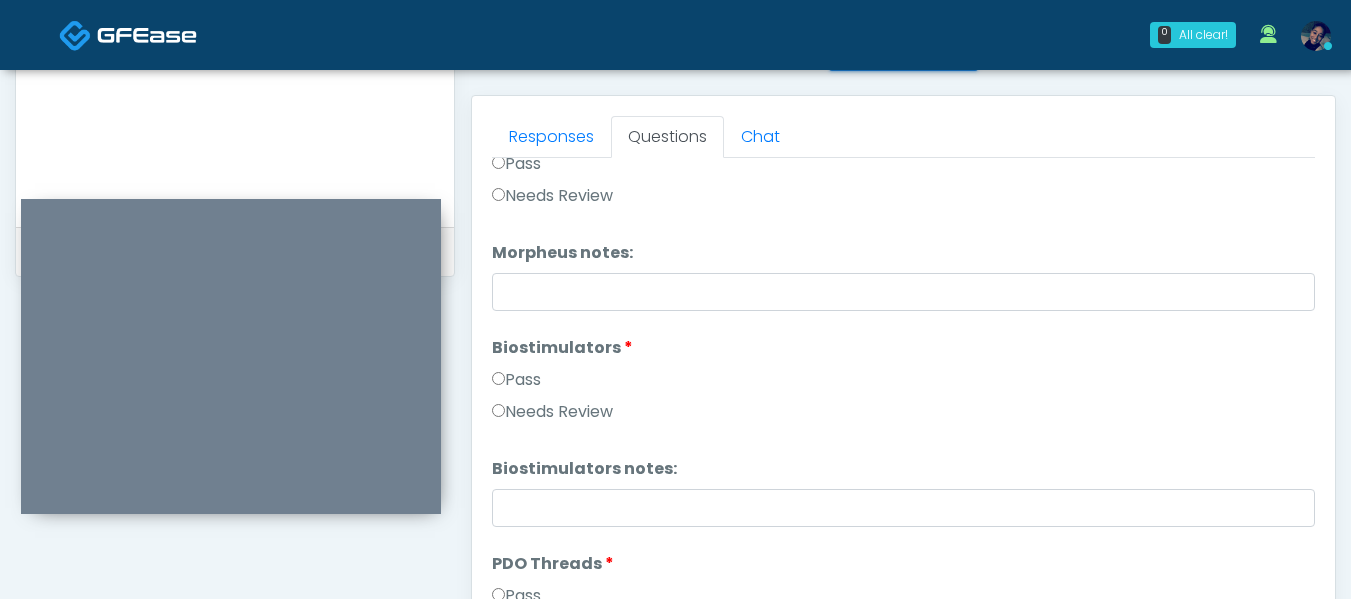 click on "Pass" at bounding box center [516, 380] 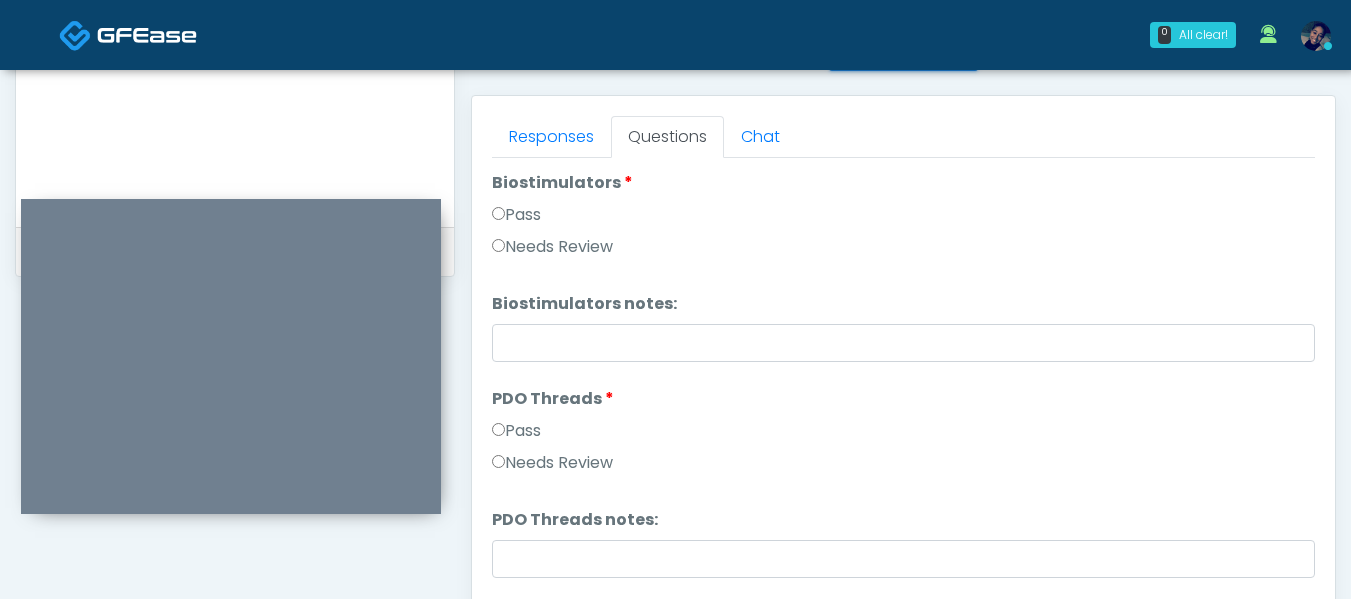 scroll, scrollTop: 1800, scrollLeft: 0, axis: vertical 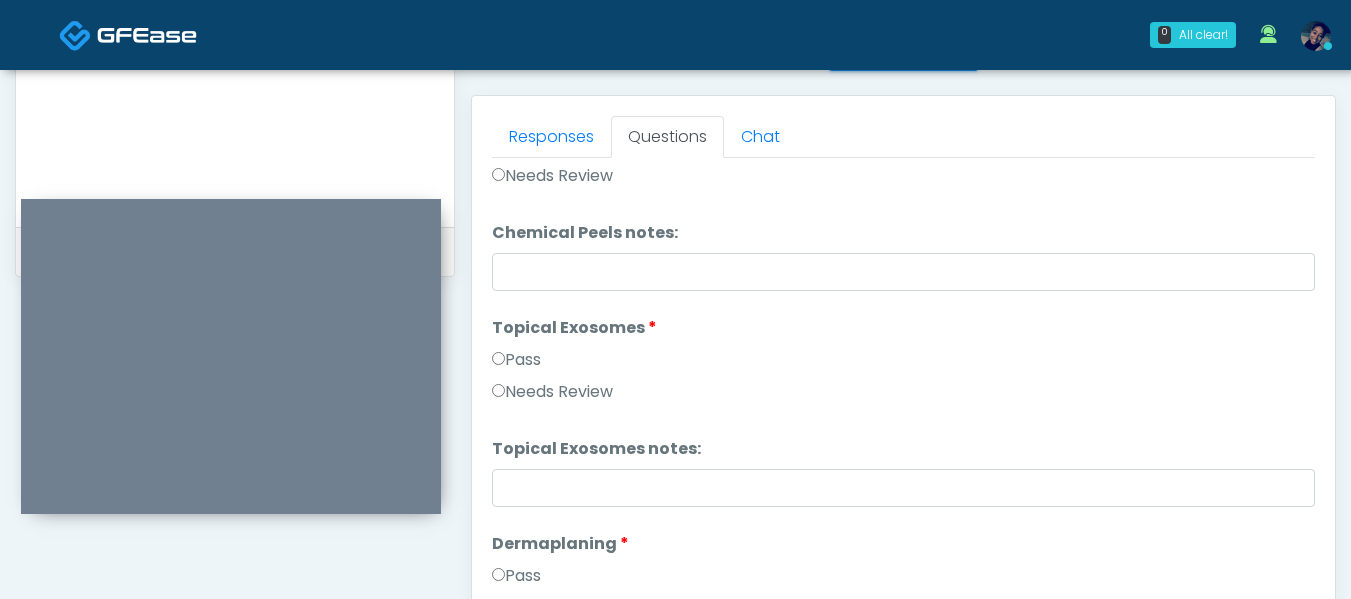 click on "Pass" at bounding box center [516, 360] 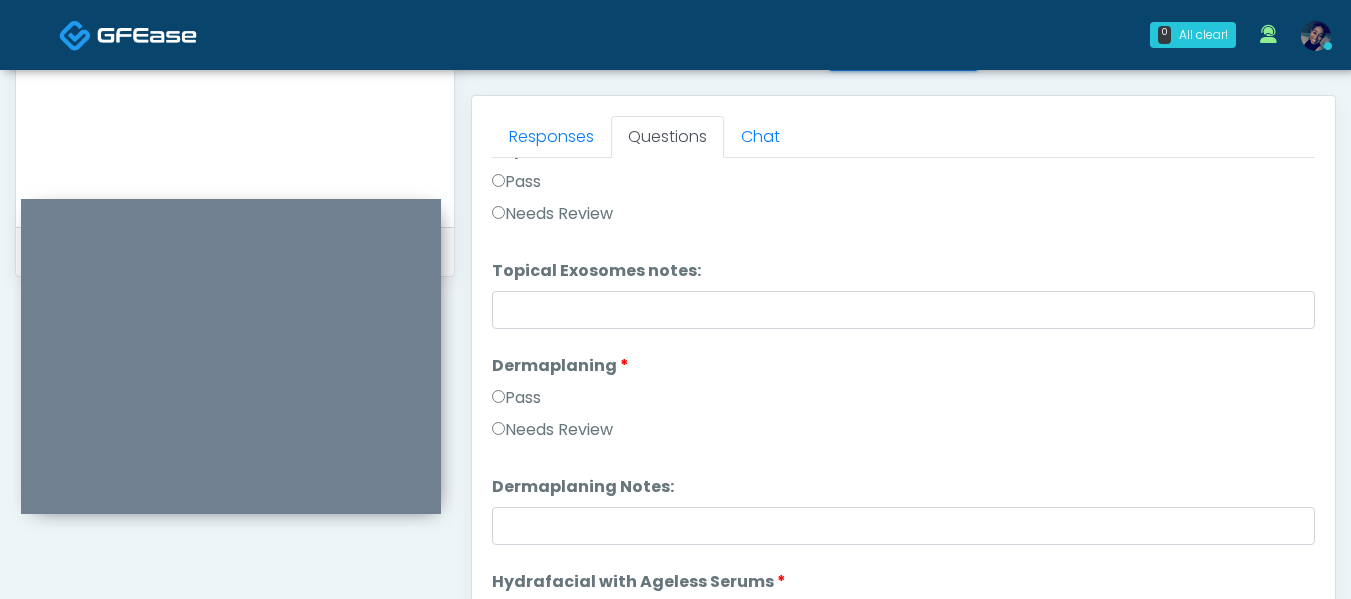 scroll, scrollTop: 3000, scrollLeft: 0, axis: vertical 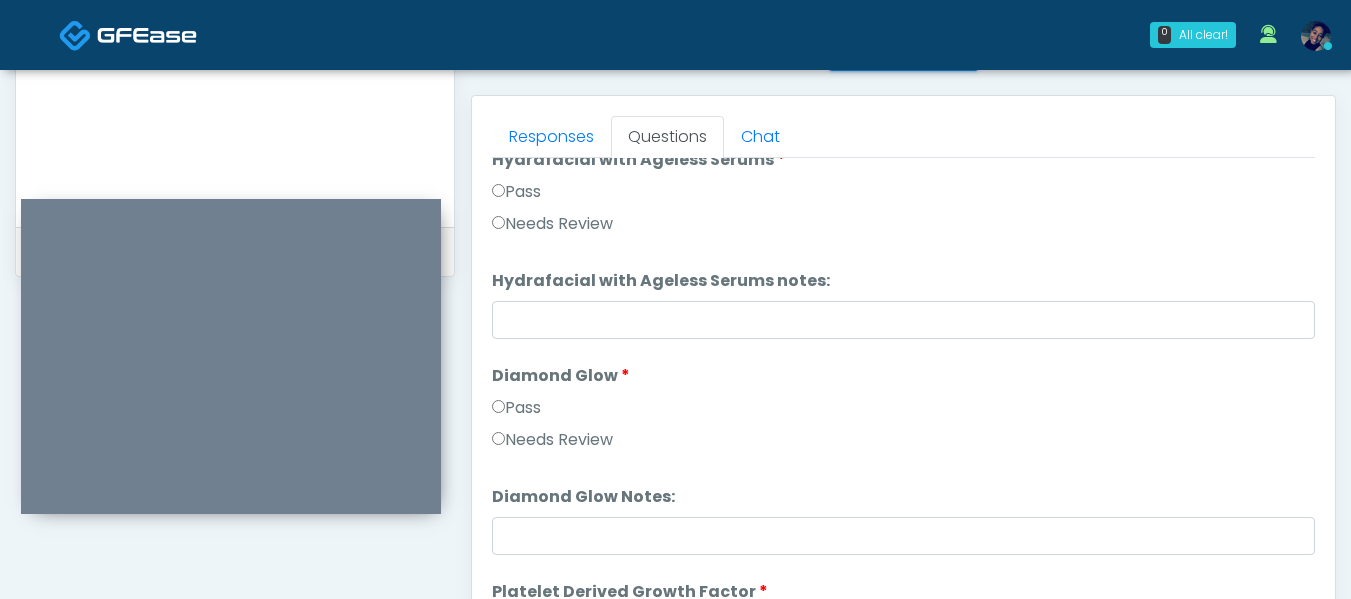 click on "Responses
Questions
Chat
Good Faith Exam Script
Good Faith Exam Script INTRODUCTION Hello, my name is undefined, and I will be conducting your good faith exam on behalf of It's A Secret Med Spa,  Please confirm the correct patient is on the call: Confirm full name Confirm Date of Birth ﻿﻿ This exam will take about 5 minutes to complete and it is a state requirement before you receive any new treatment. I am a third party service provider and have been retained by this practice to collect and review your medical history and ensure you're a good candidate for your treatment. all information collected, stored and transmitted as part of this exam is confidential and covered by the HIPAA act.
Continue" at bounding box center [903, 387] 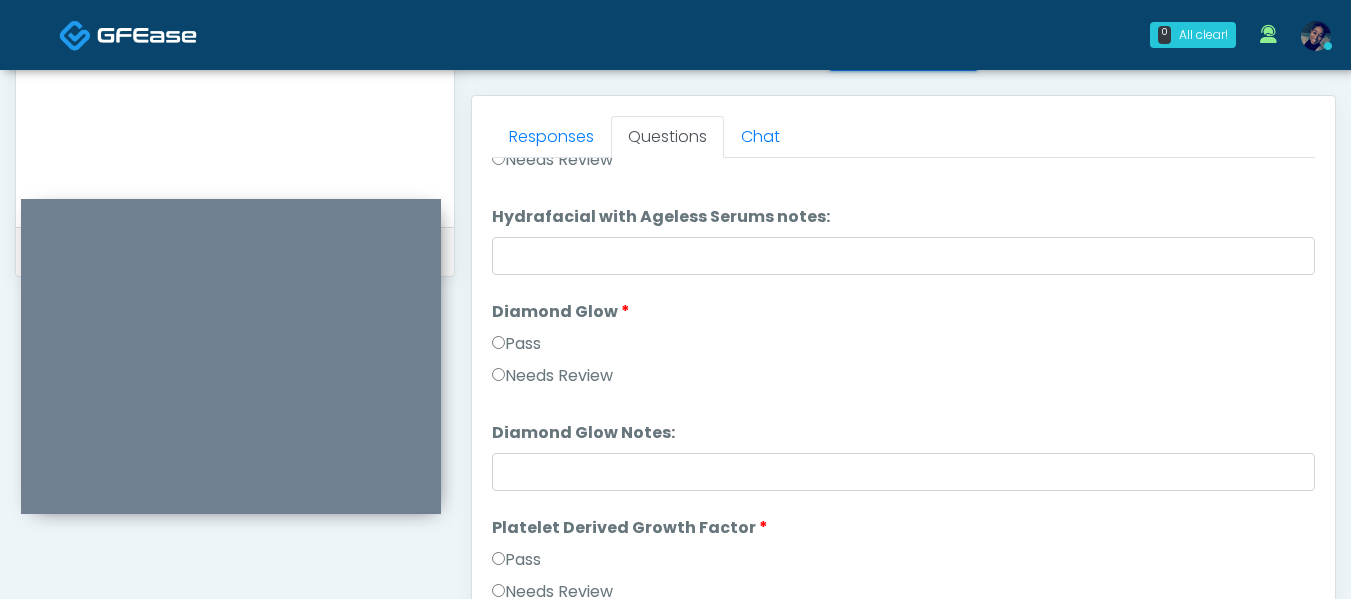 scroll, scrollTop: 3400, scrollLeft: 0, axis: vertical 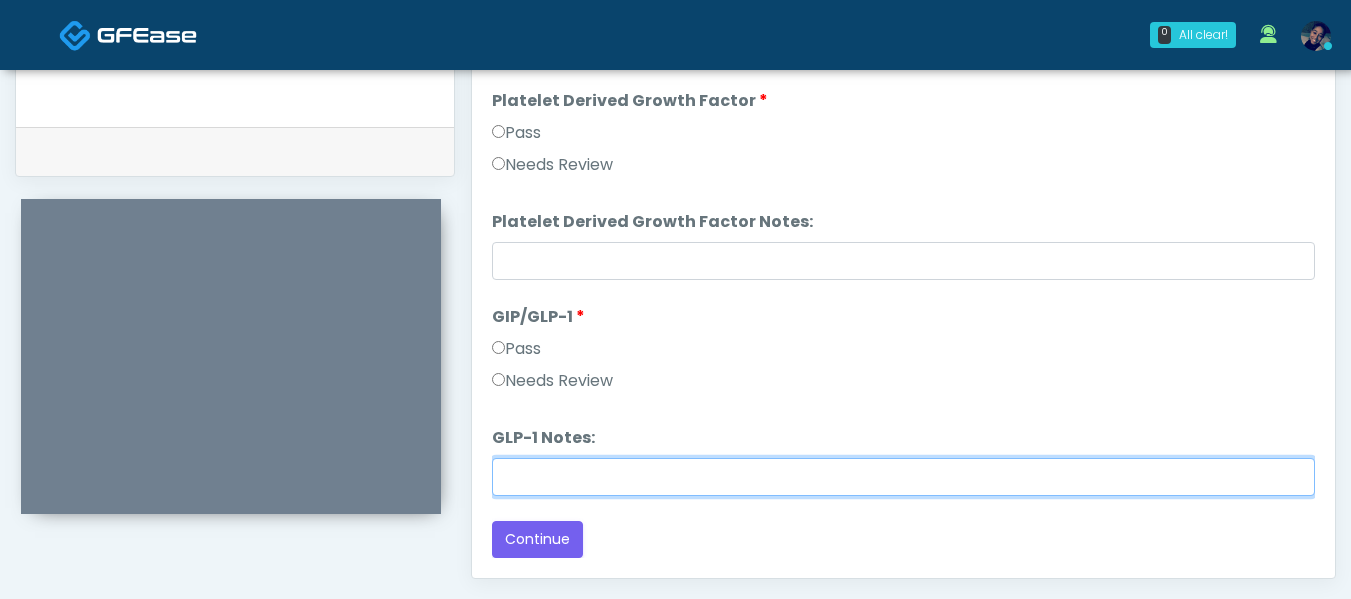 click on "GLP-1 Notes:" at bounding box center [903, 477] 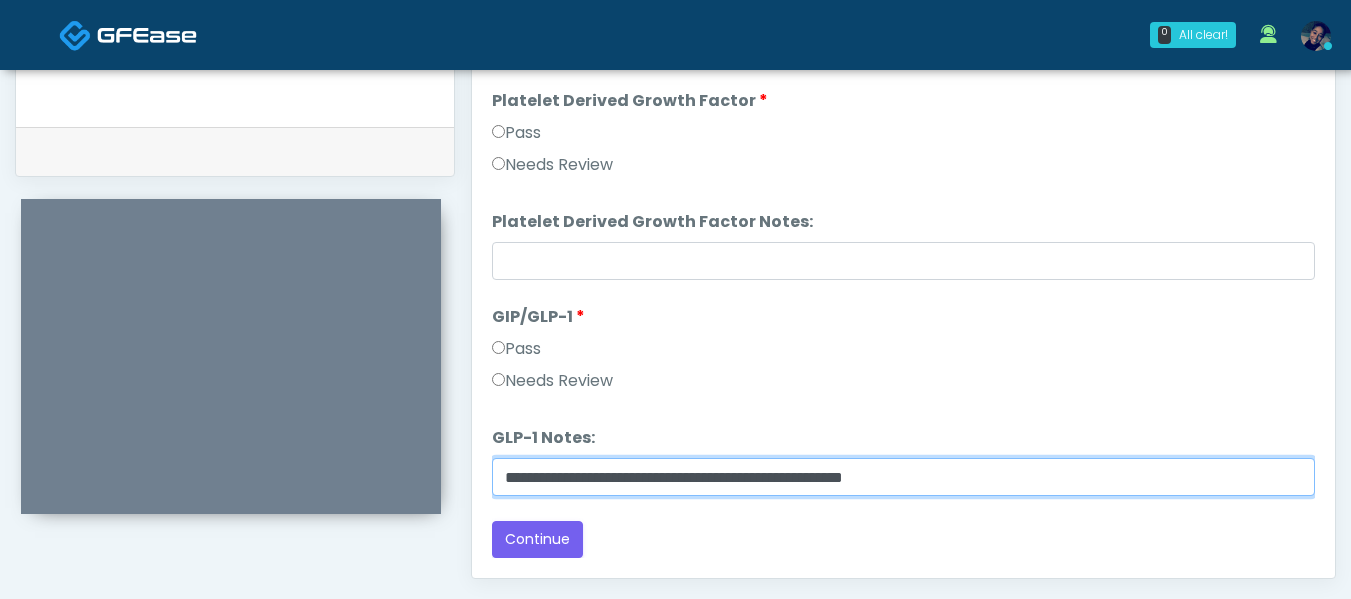scroll, scrollTop: 3591, scrollLeft: 0, axis: vertical 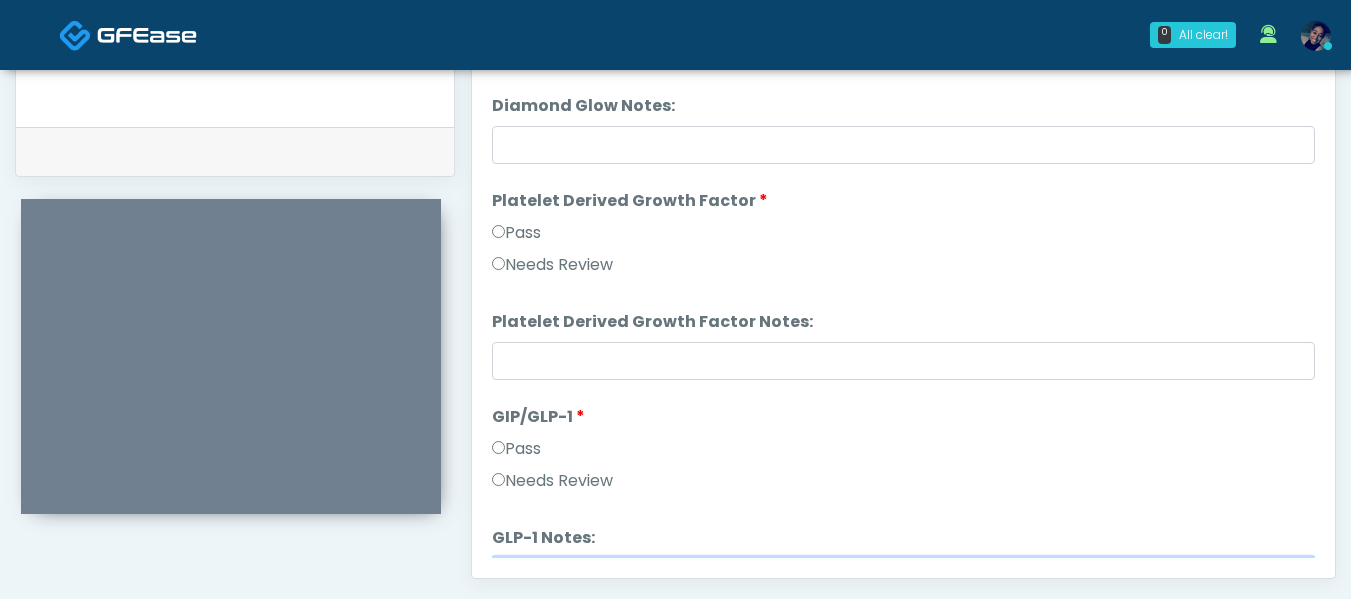 type on "**********" 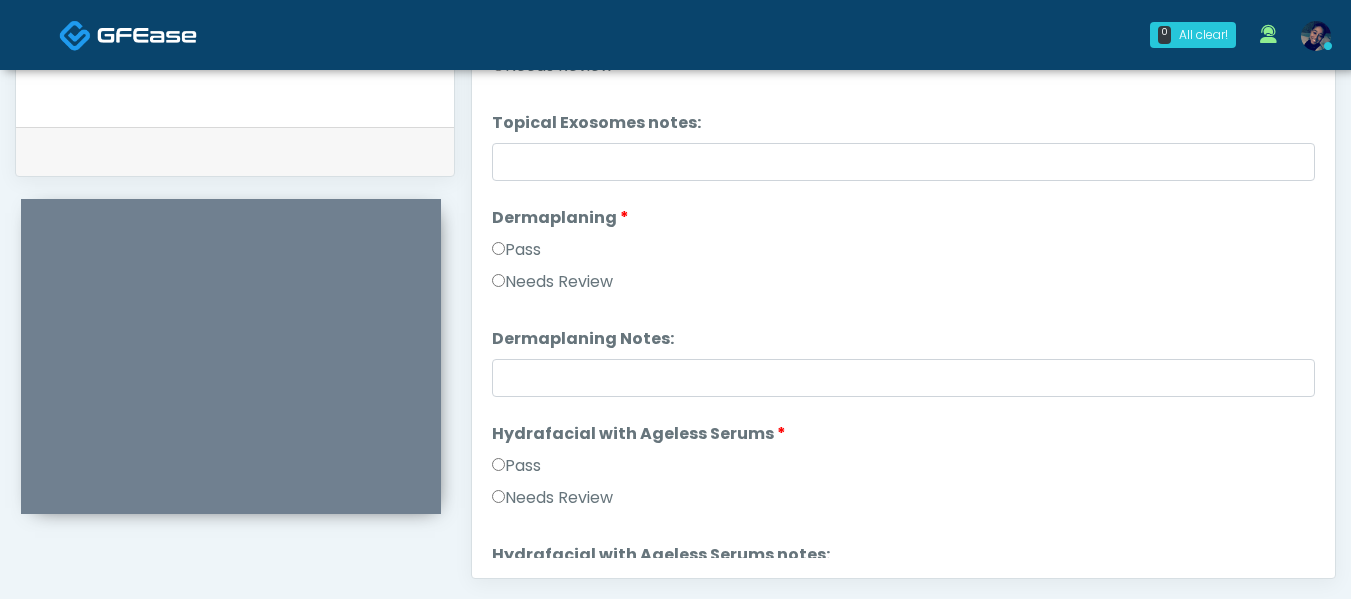 scroll, scrollTop: 2891, scrollLeft: 0, axis: vertical 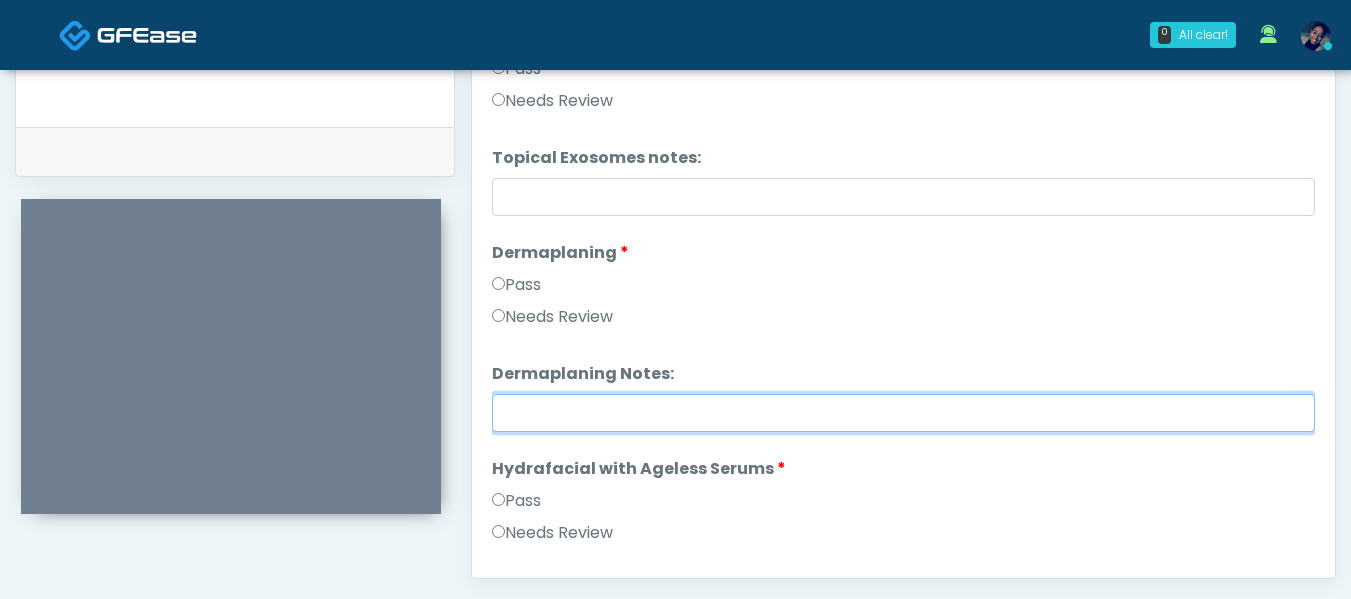 click on "Dermaplaning Notes:" at bounding box center (903, 413) 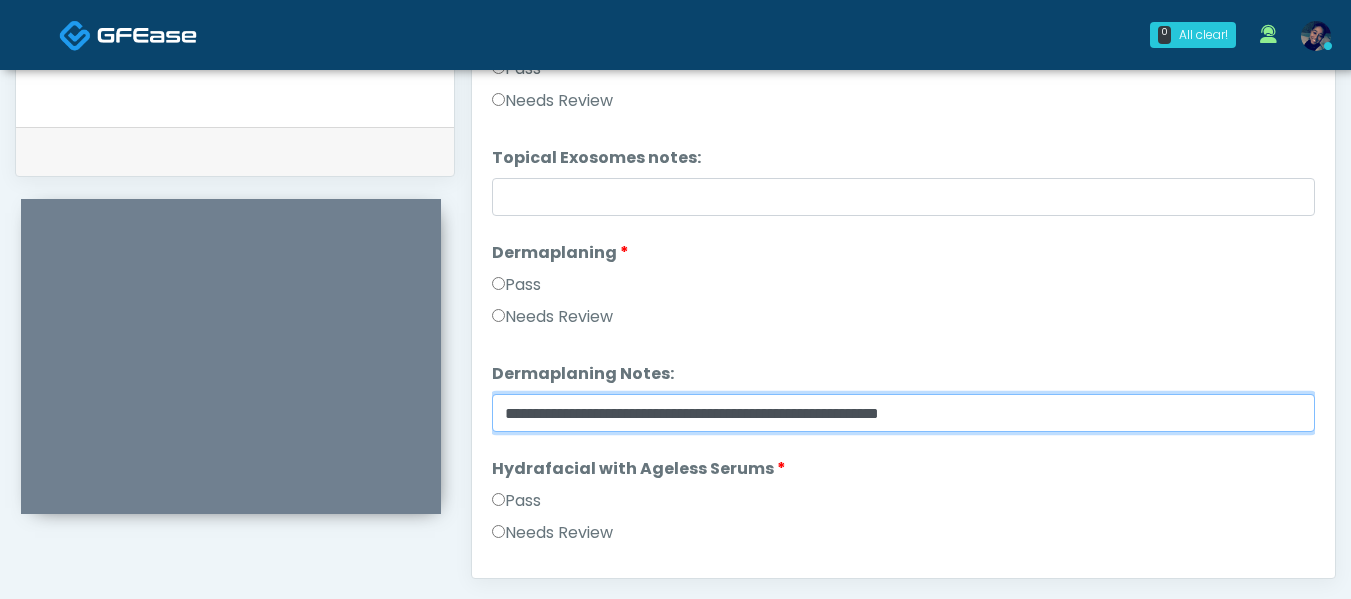 drag, startPoint x: 1094, startPoint y: 405, endPoint x: 429, endPoint y: 440, distance: 665.9204 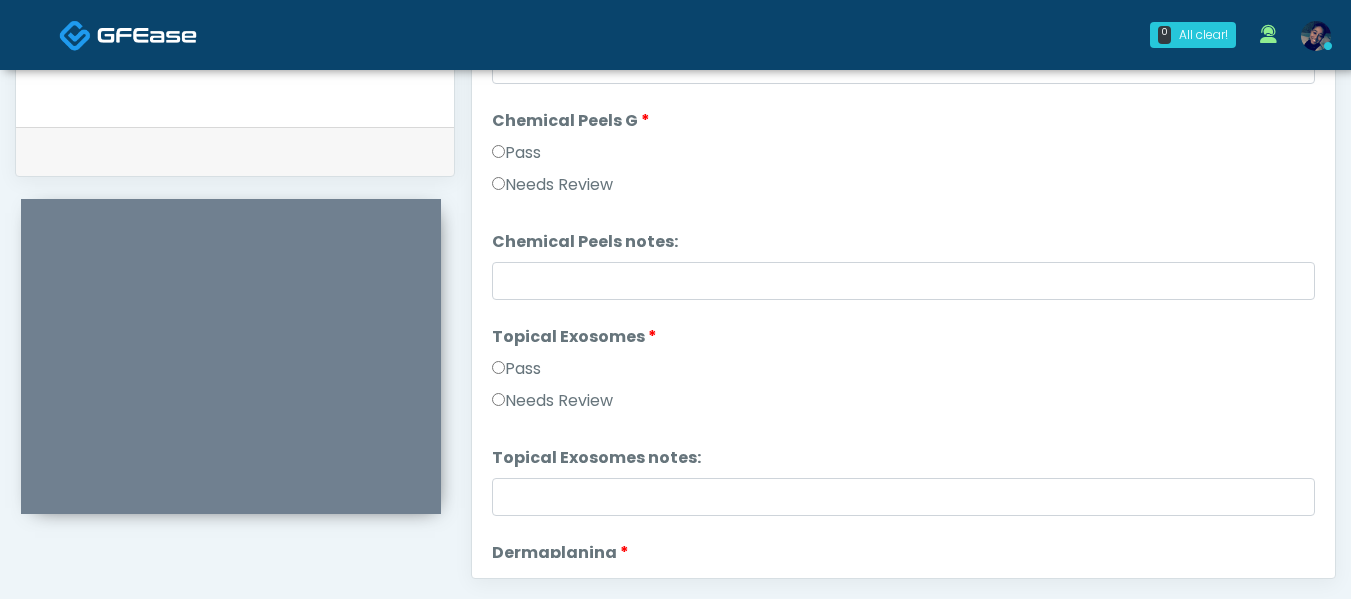 scroll, scrollTop: 2491, scrollLeft: 0, axis: vertical 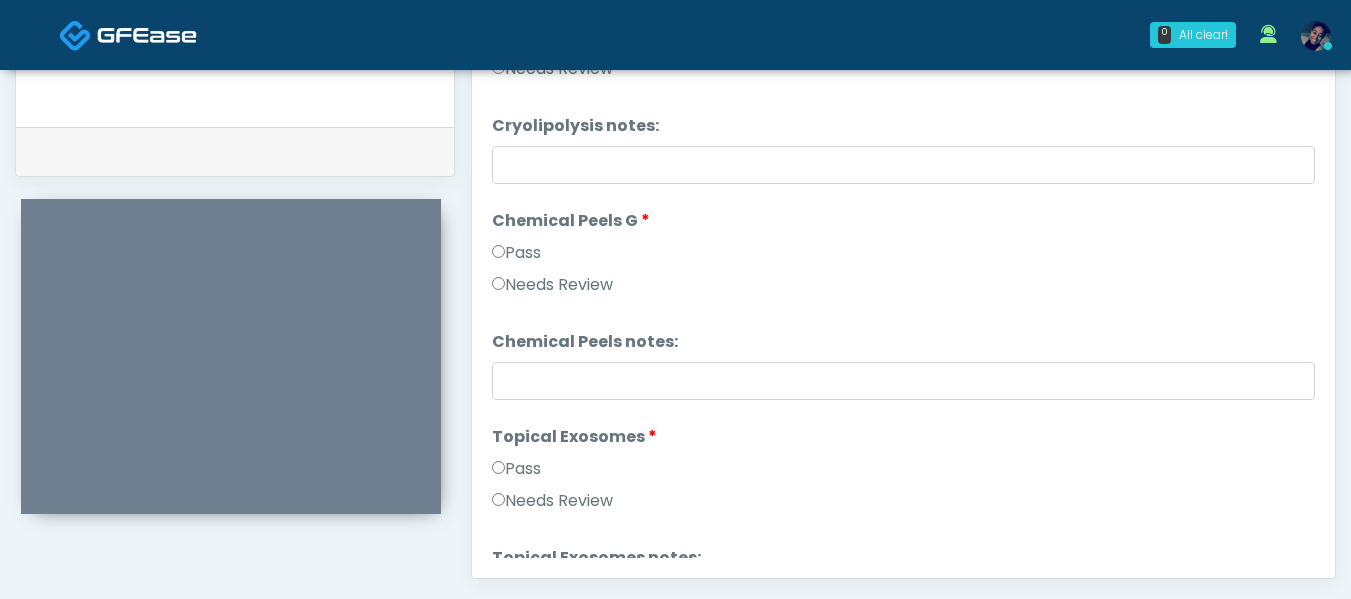 type on "**********" 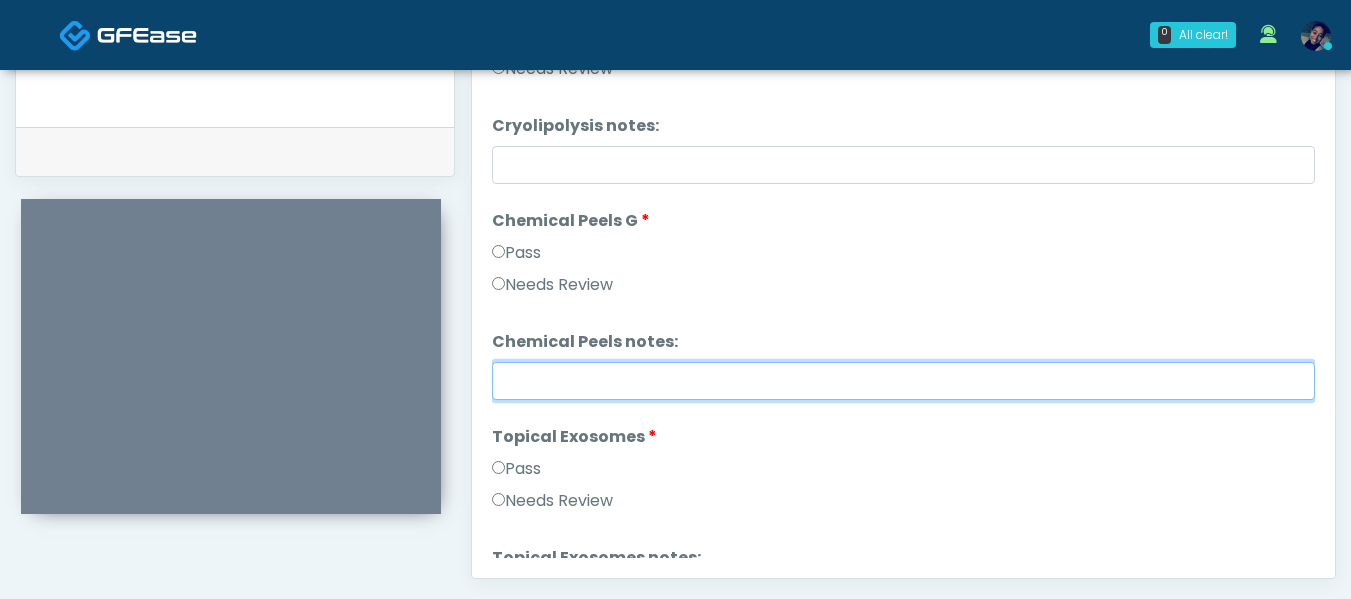 click on "Chemical Peels notes:" at bounding box center (903, 381) 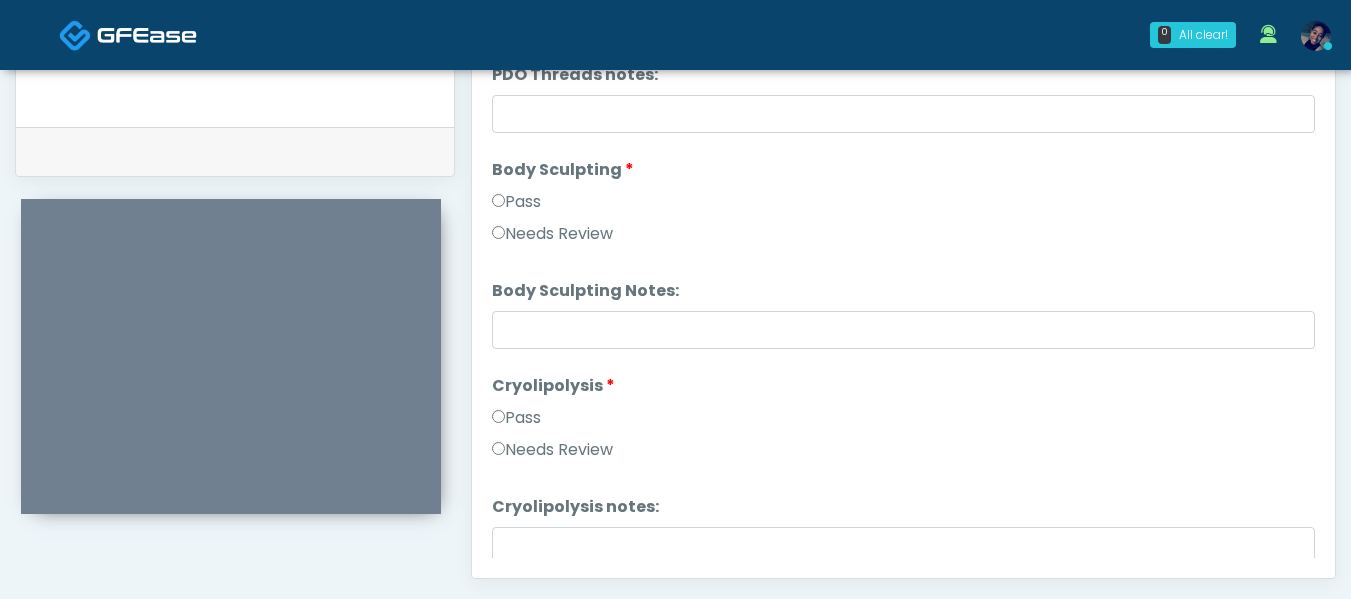 scroll, scrollTop: 2091, scrollLeft: 0, axis: vertical 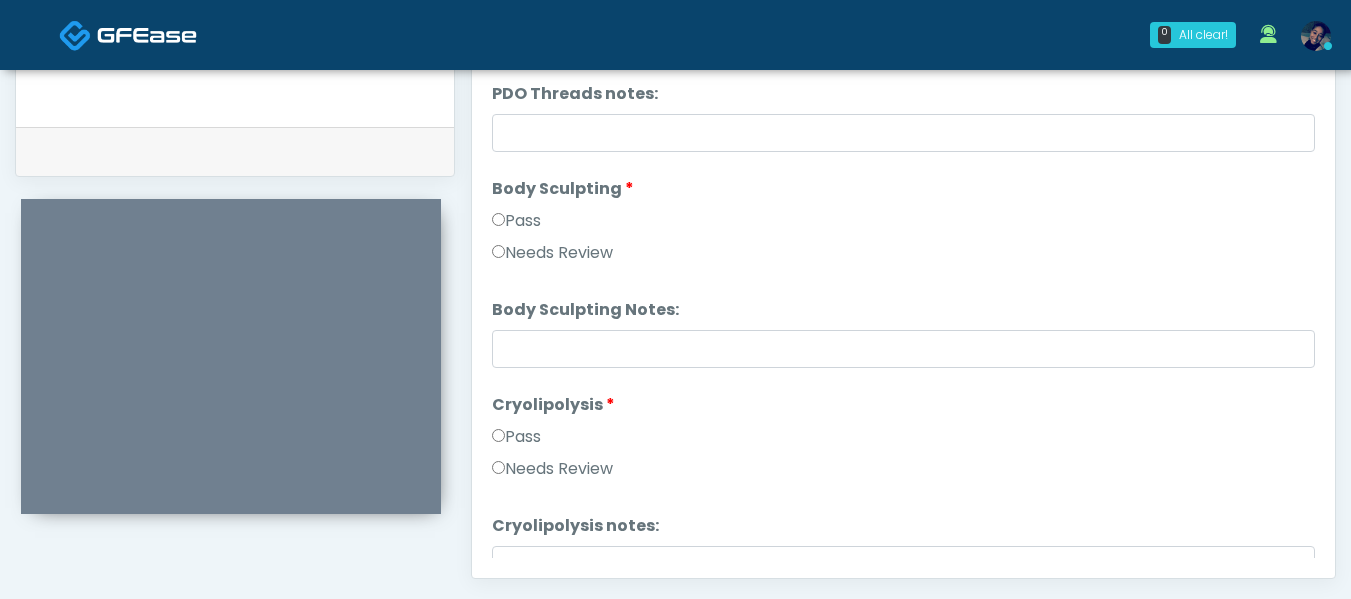 type on "**********" 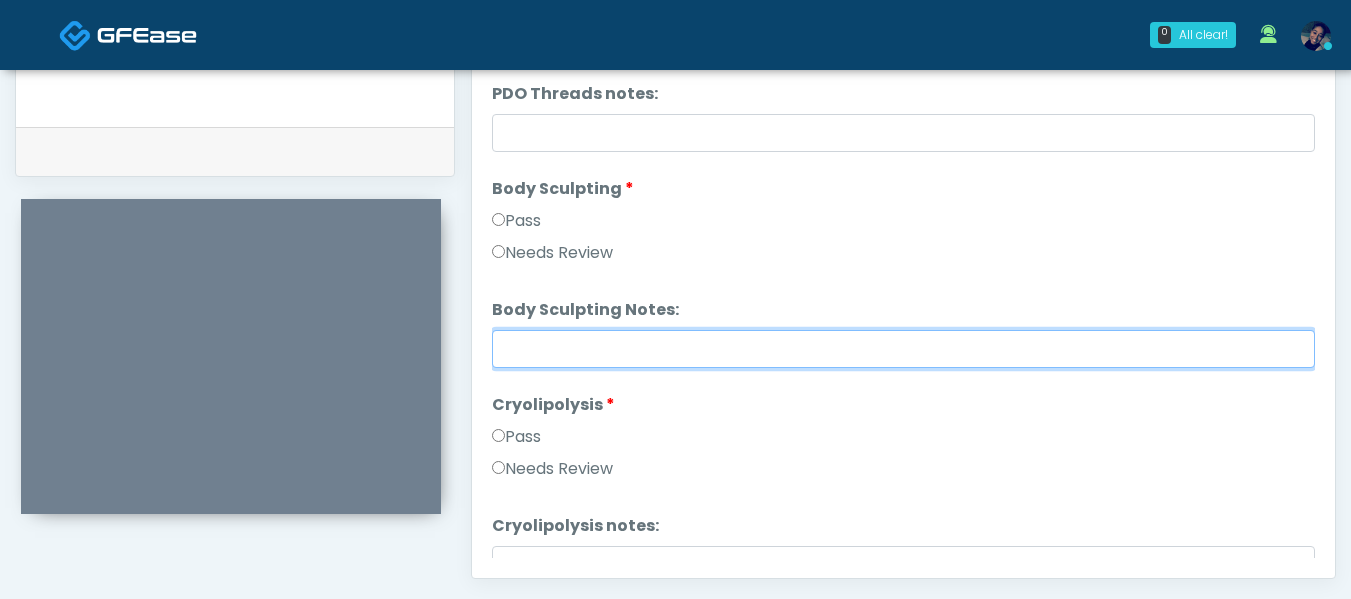 click on "Body Sculpting Notes:" at bounding box center (903, 349) 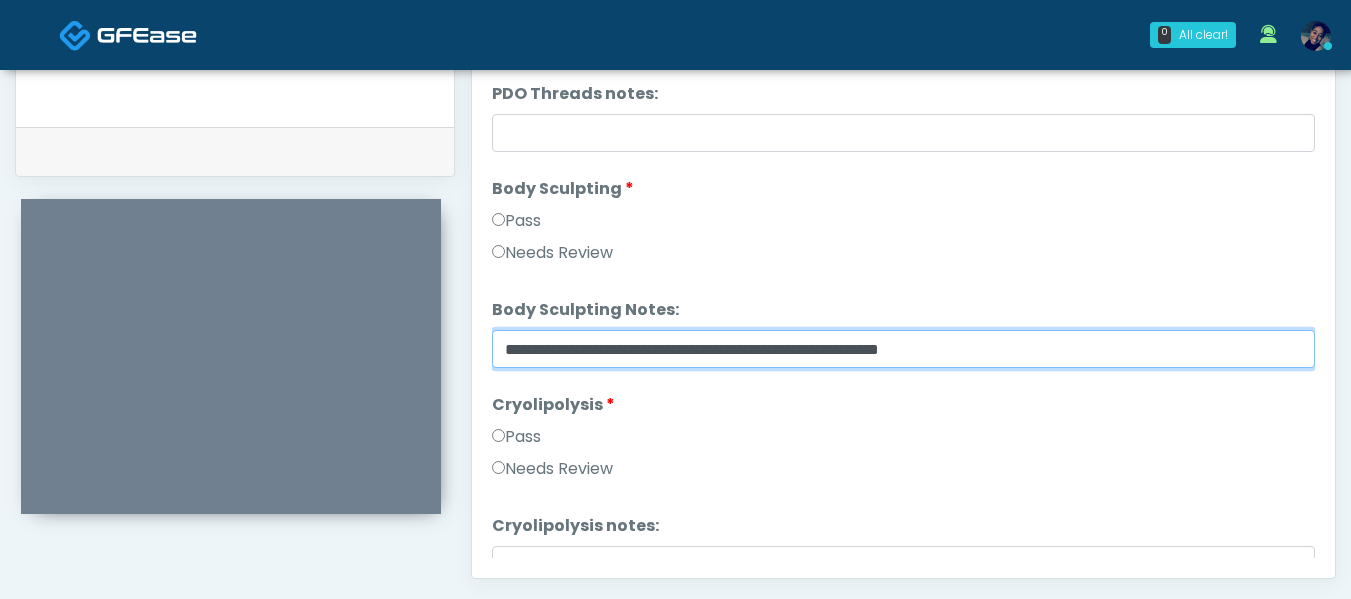scroll, scrollTop: 2191, scrollLeft: 0, axis: vertical 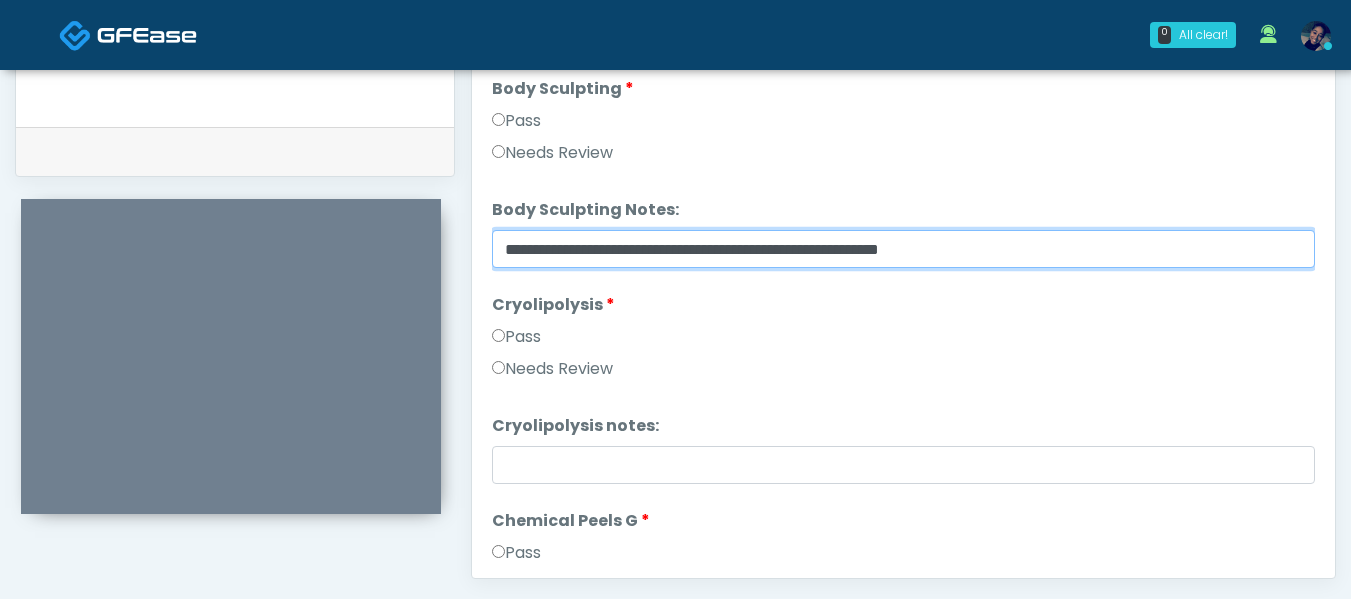 type on "**********" 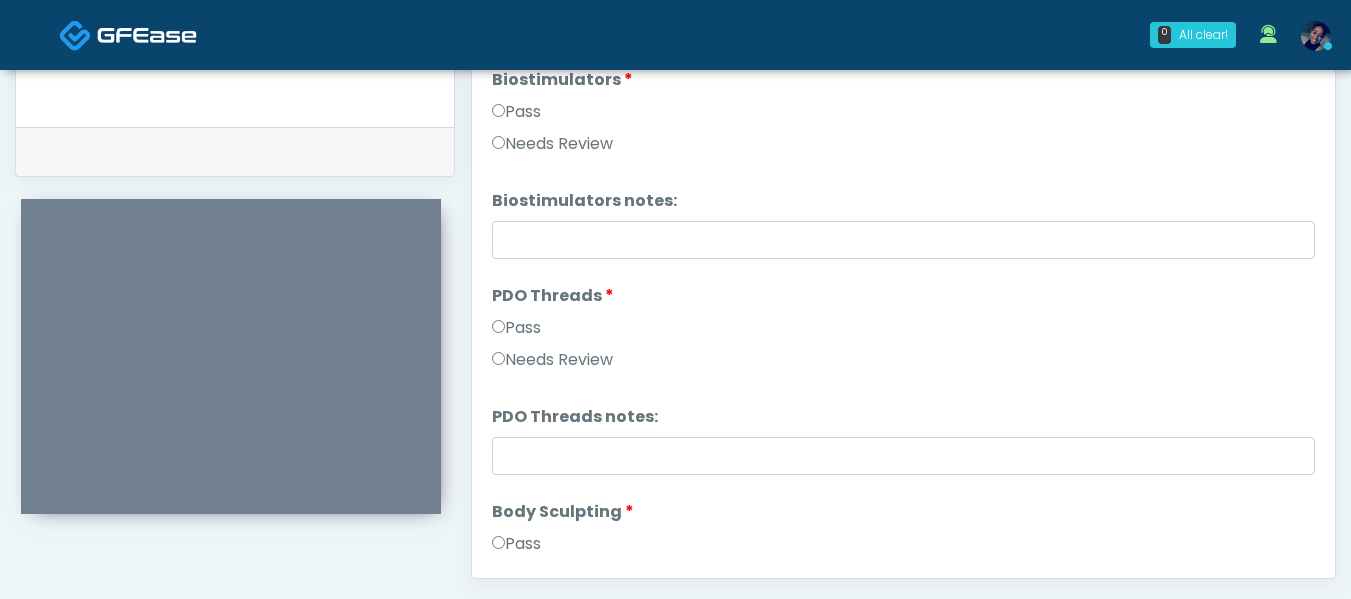 scroll, scrollTop: 1791, scrollLeft: 0, axis: vertical 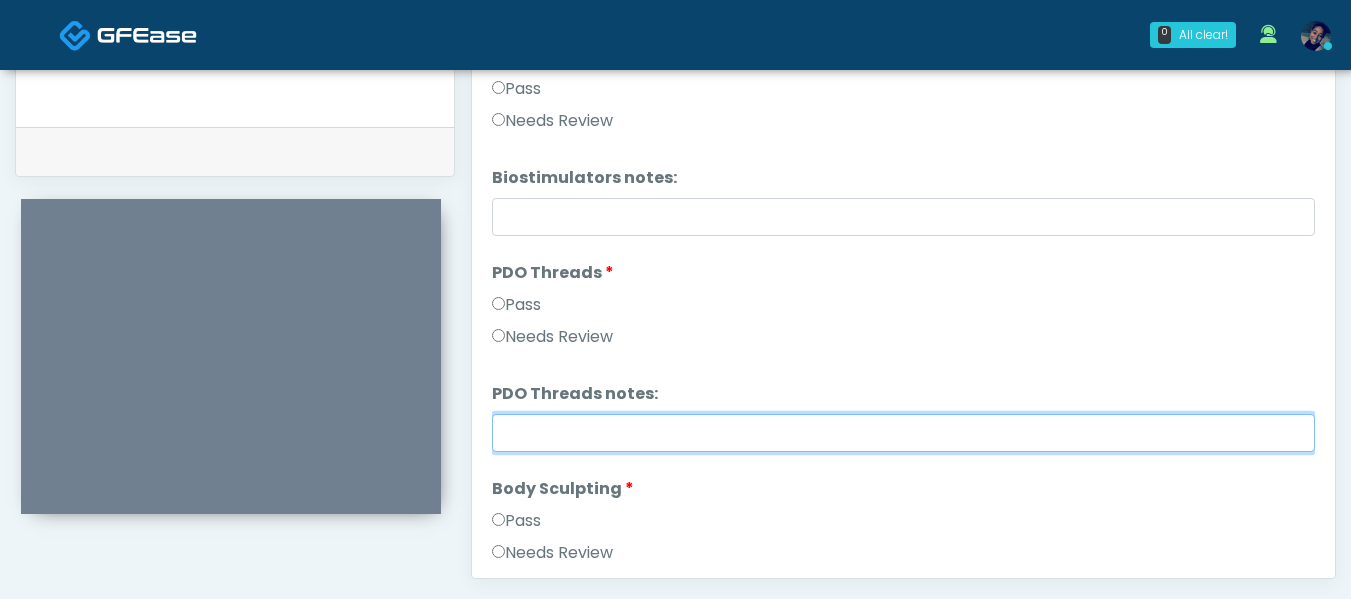 click on "PDO Threads notes:" at bounding box center (903, 433) 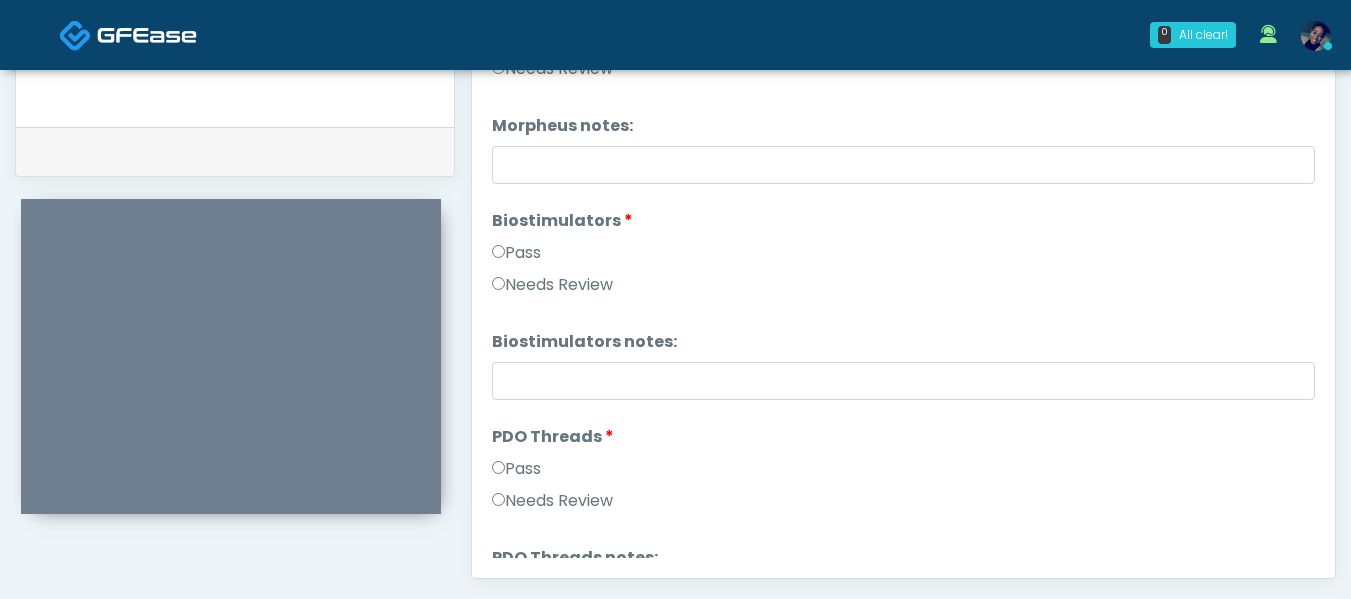 scroll, scrollTop: 1591, scrollLeft: 0, axis: vertical 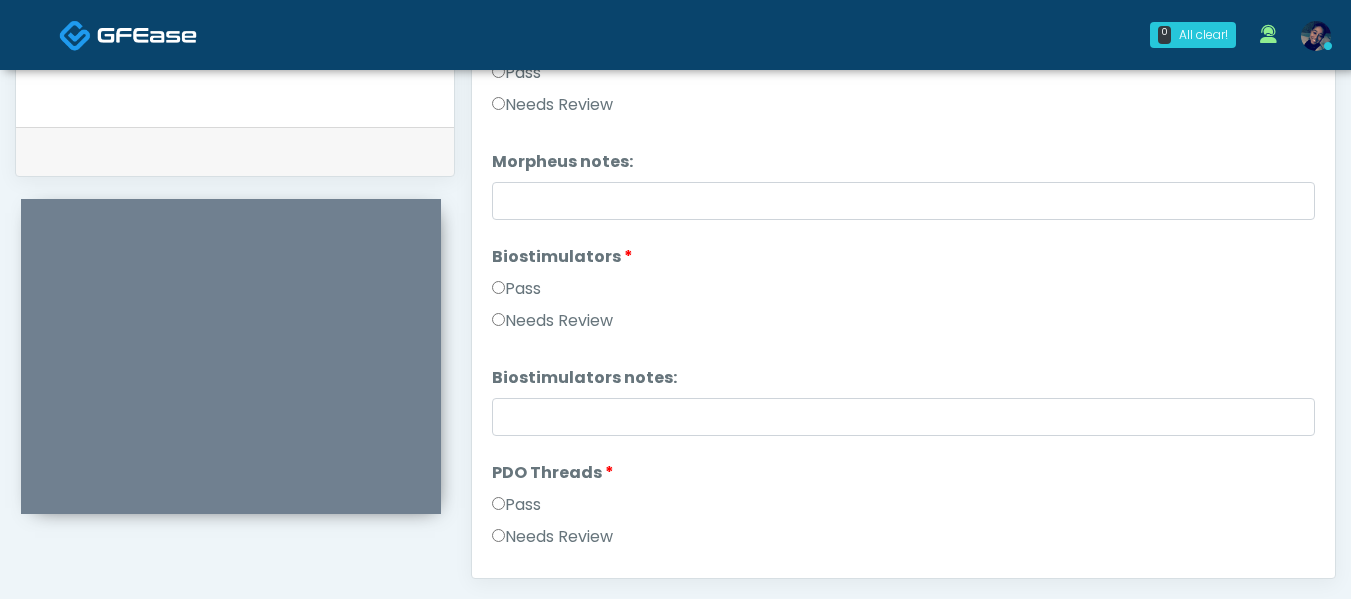 type on "**********" 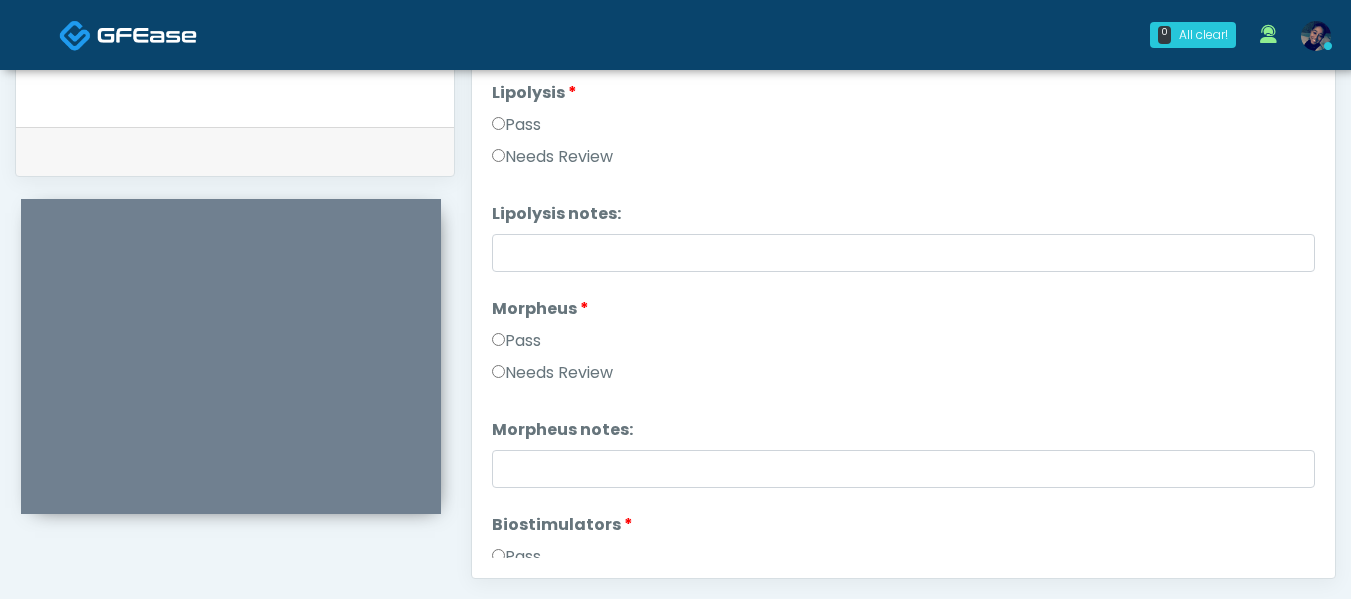 scroll, scrollTop: 1291, scrollLeft: 0, axis: vertical 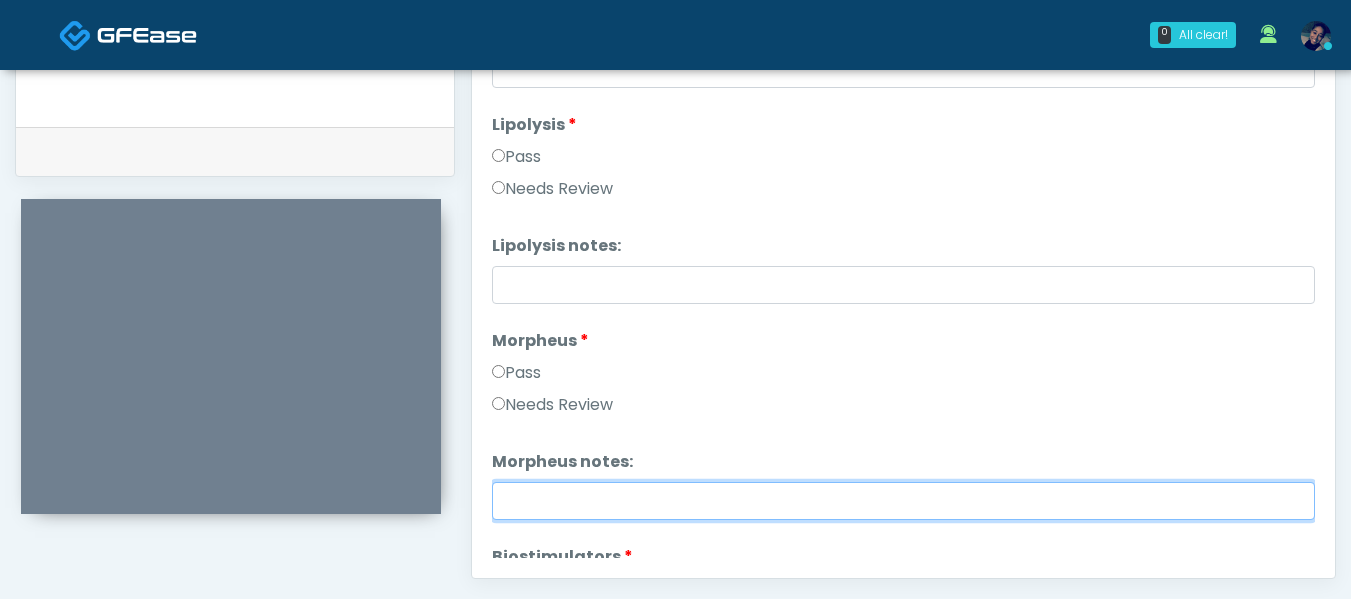 click on "Morpheus notes:" at bounding box center (903, 501) 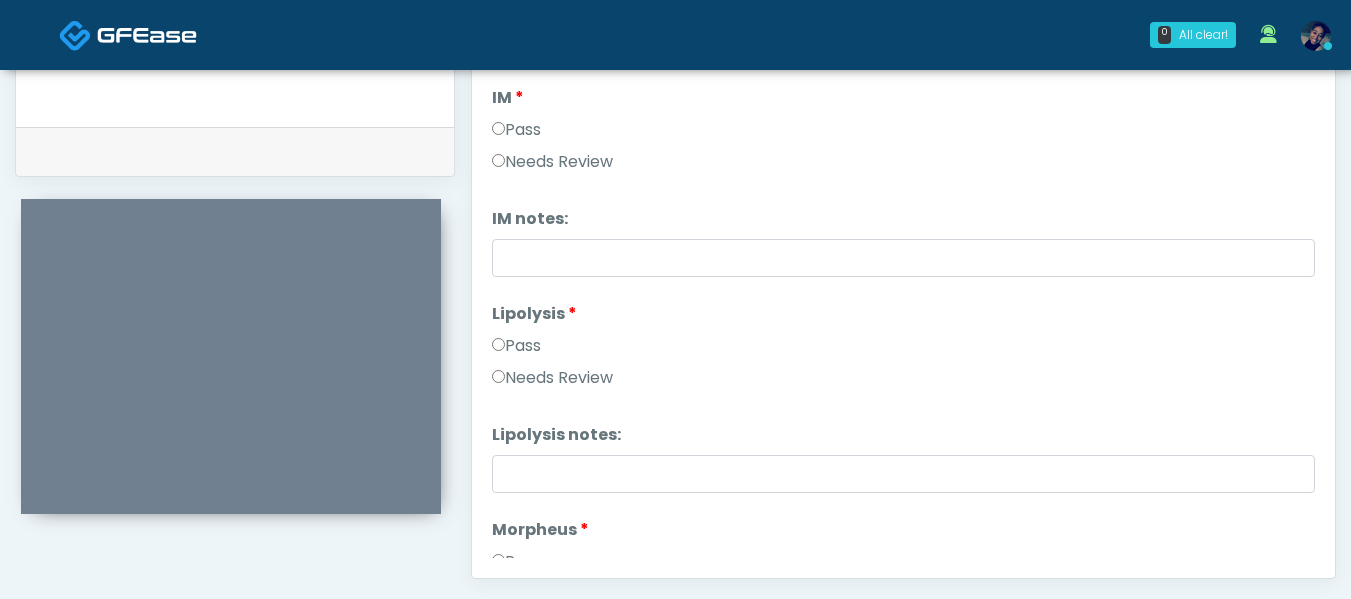 scroll, scrollTop: 1091, scrollLeft: 0, axis: vertical 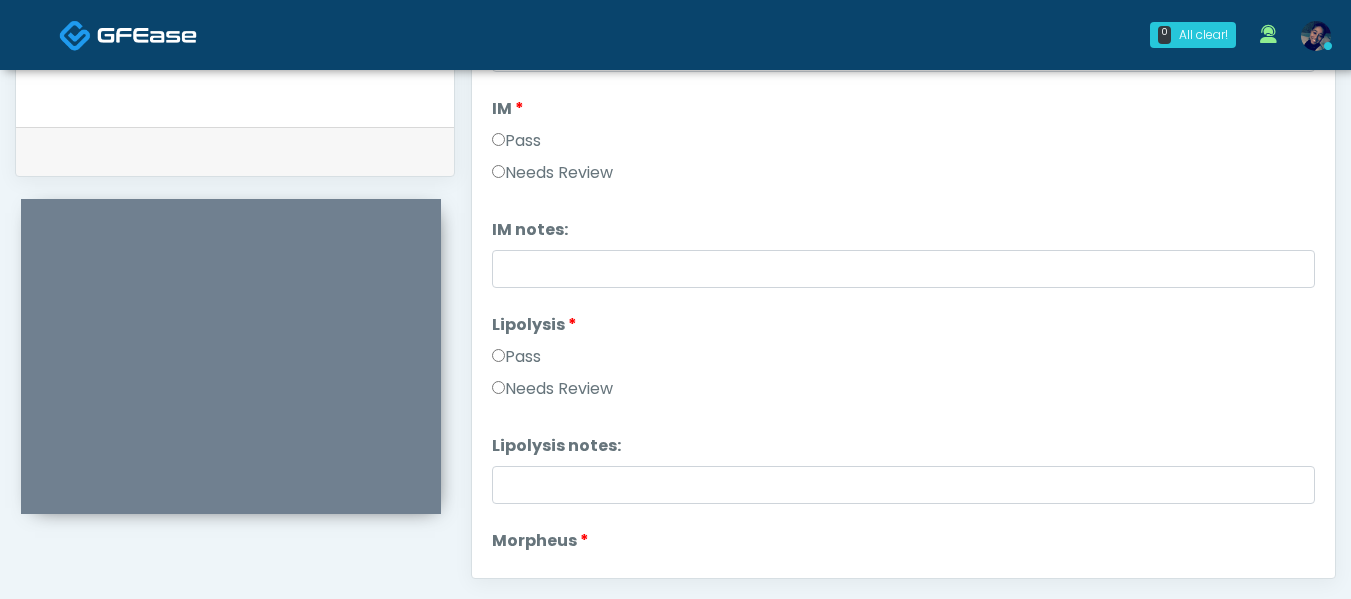 type on "**********" 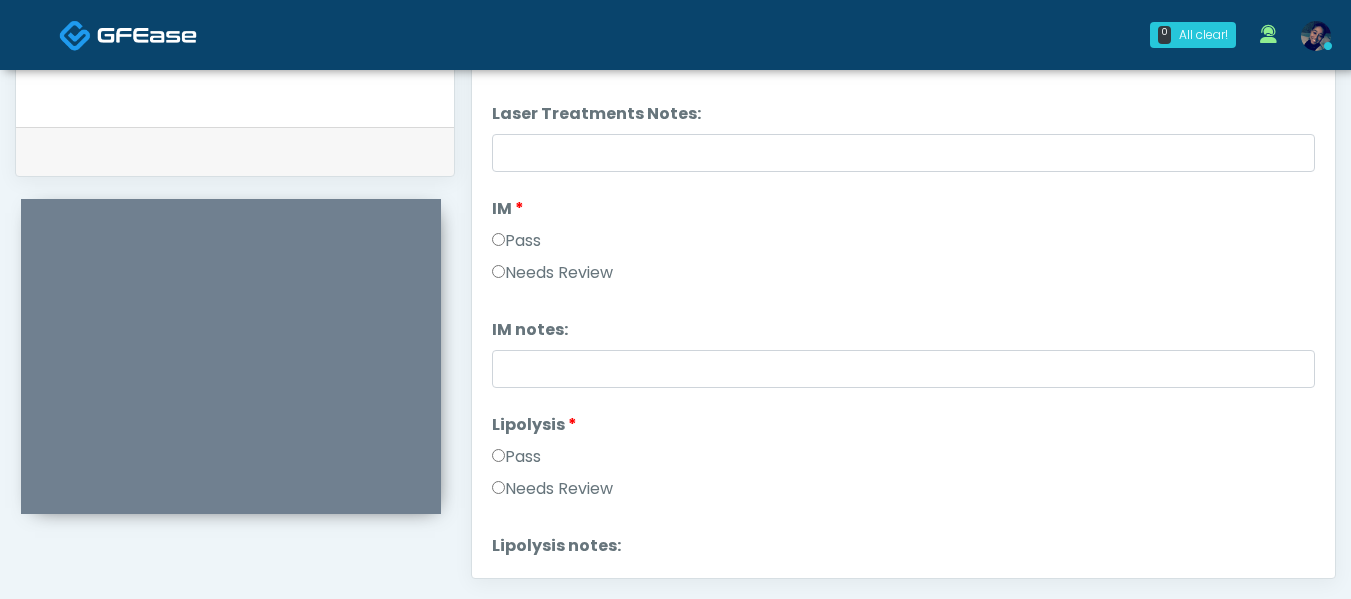 scroll, scrollTop: 1091, scrollLeft: 0, axis: vertical 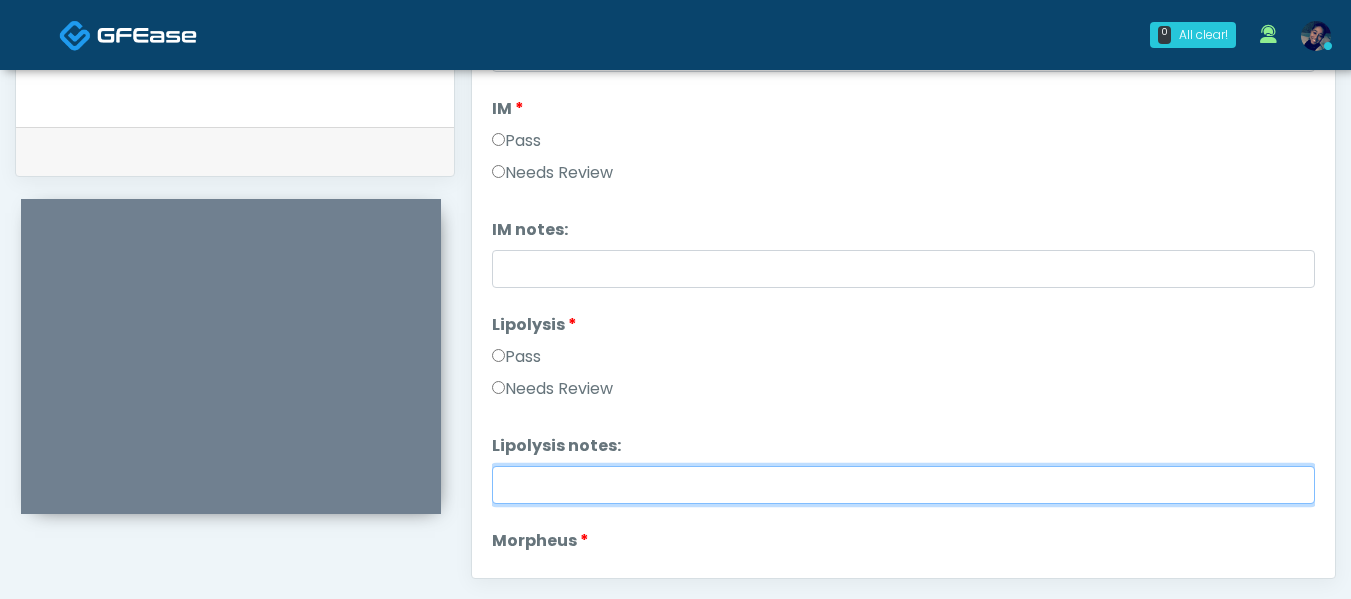 click on "Lipolysis notes:" at bounding box center [903, 485] 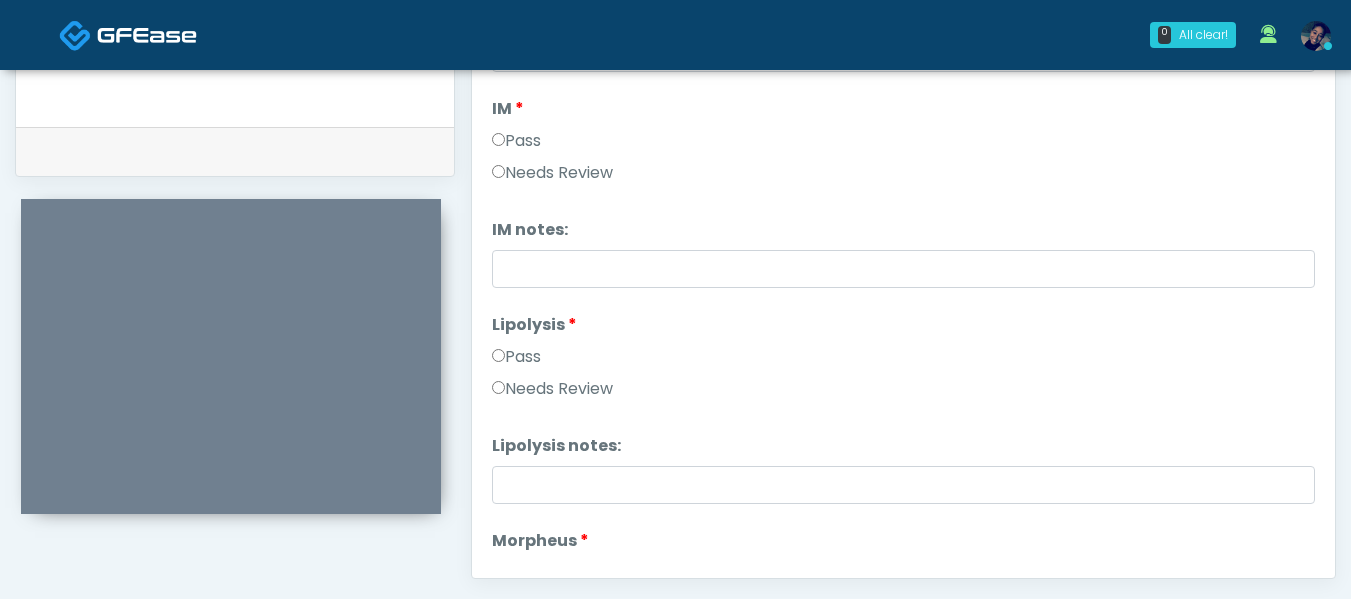 click on "Pass" at bounding box center (516, 357) 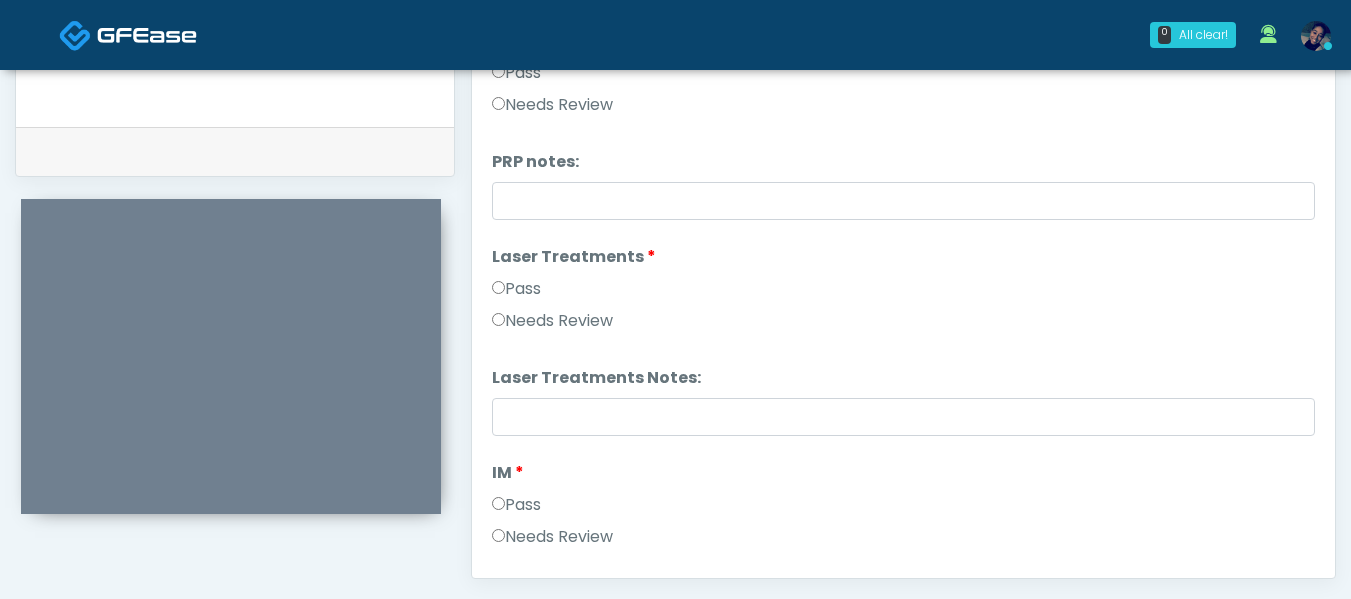 scroll, scrollTop: 691, scrollLeft: 0, axis: vertical 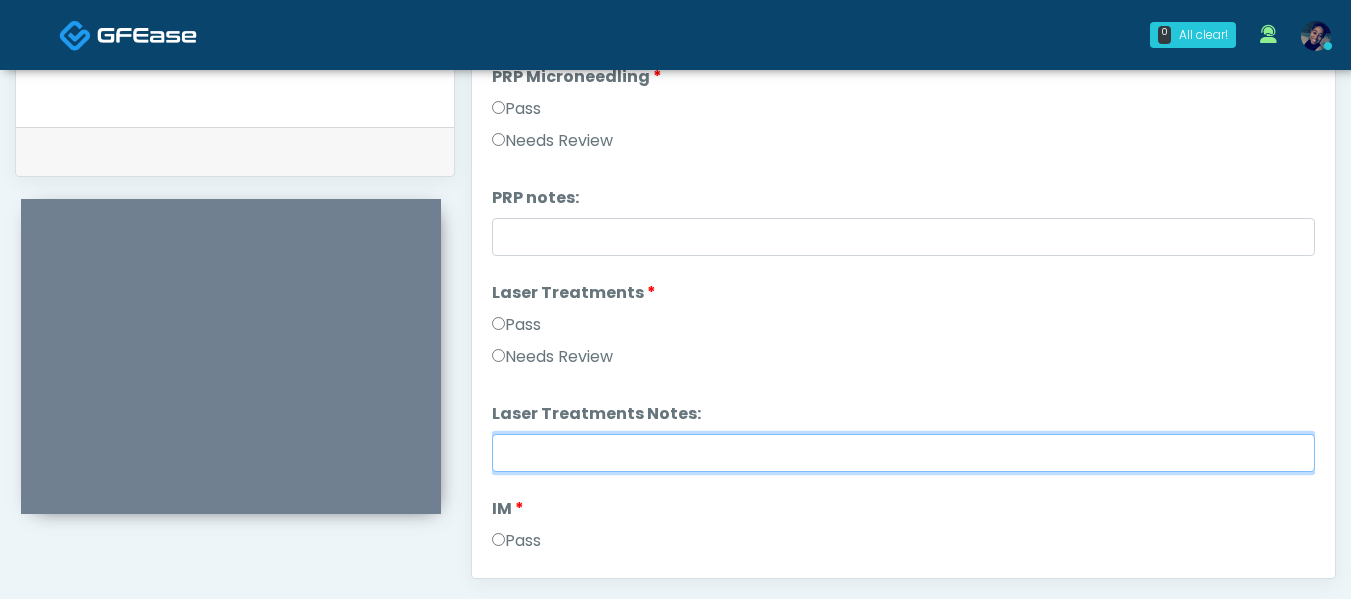 drag, startPoint x: 529, startPoint y: 448, endPoint x: 545, endPoint y: 465, distance: 23.345236 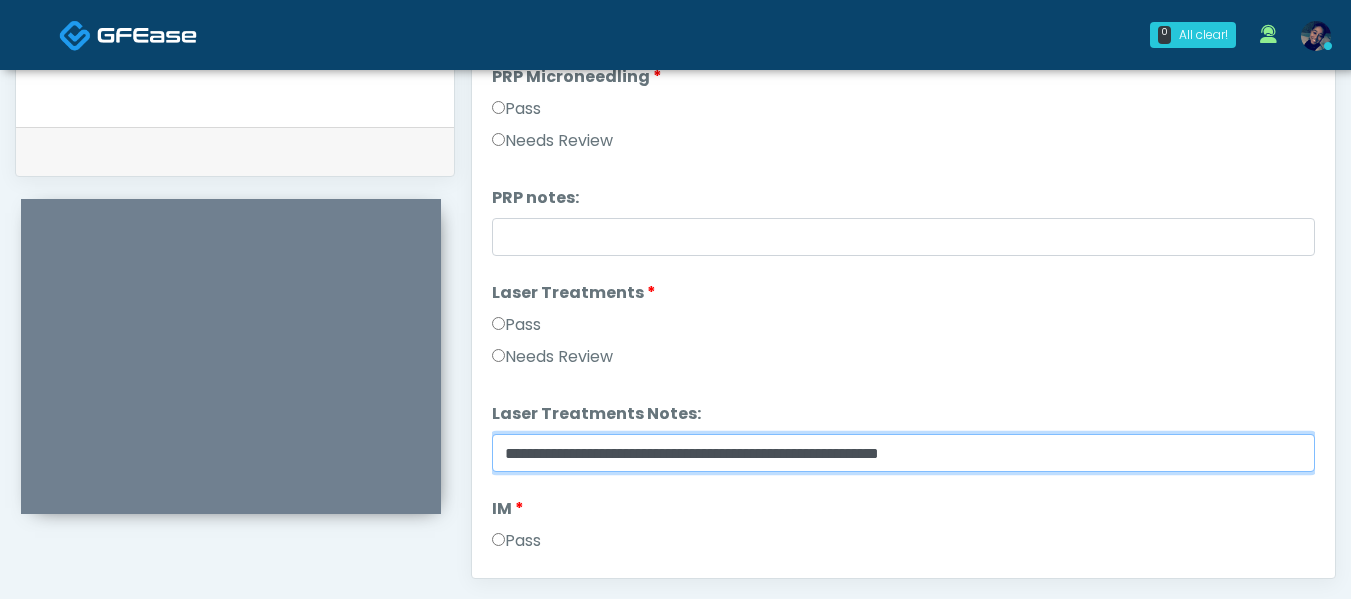 type on "**********" 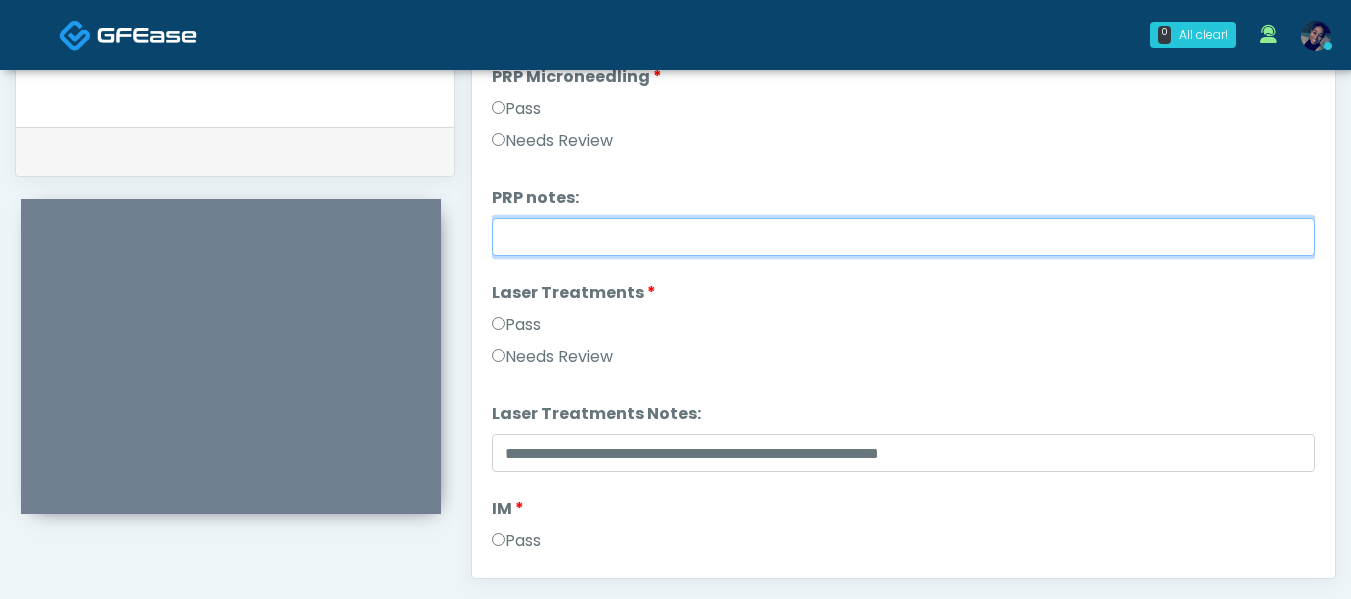paste on "**********" 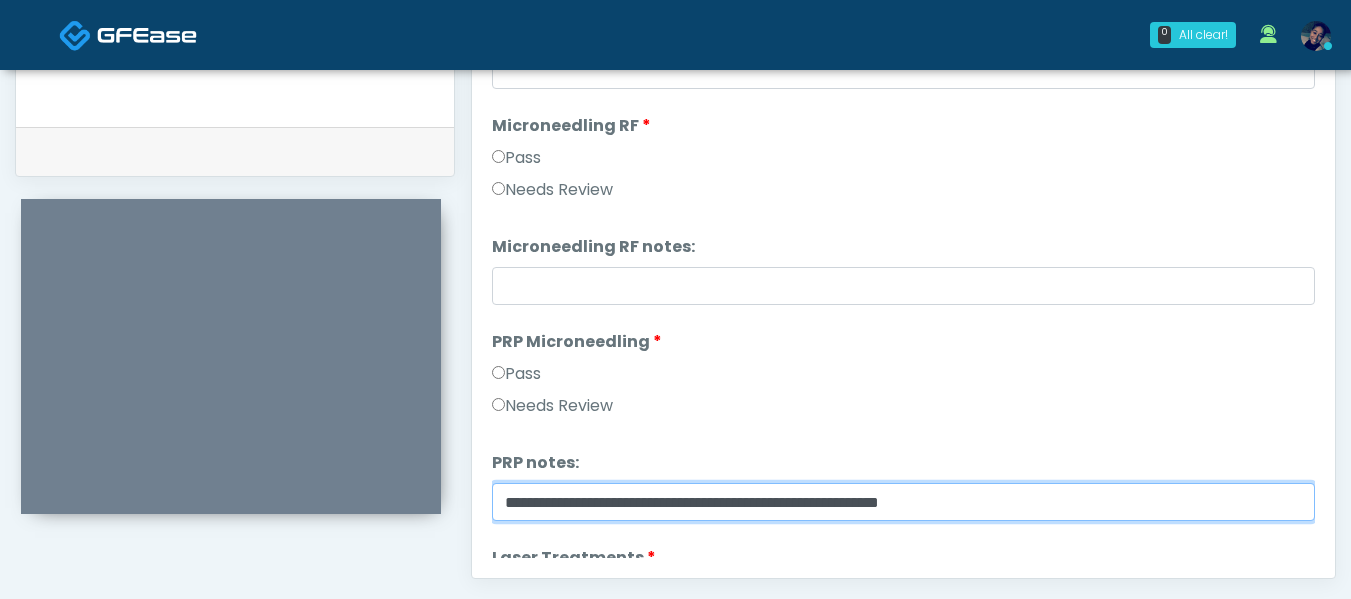 scroll, scrollTop: 391, scrollLeft: 0, axis: vertical 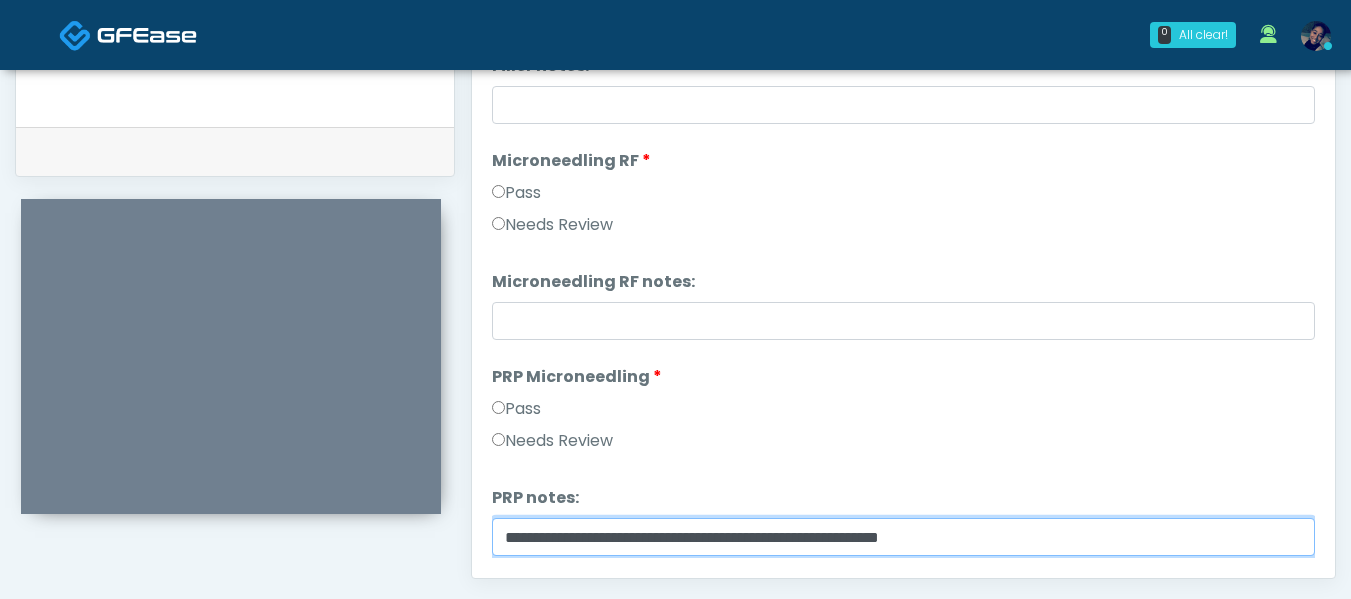 type on "**********" 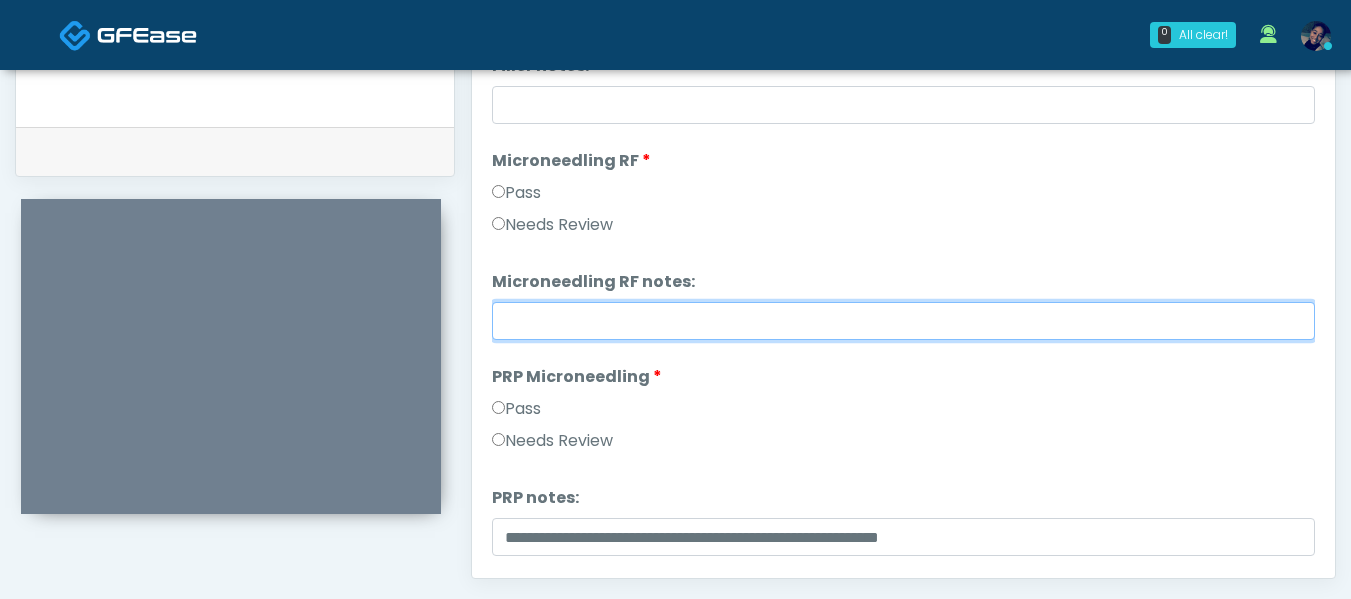 click on "Microneedling RF notes:" at bounding box center [903, 321] 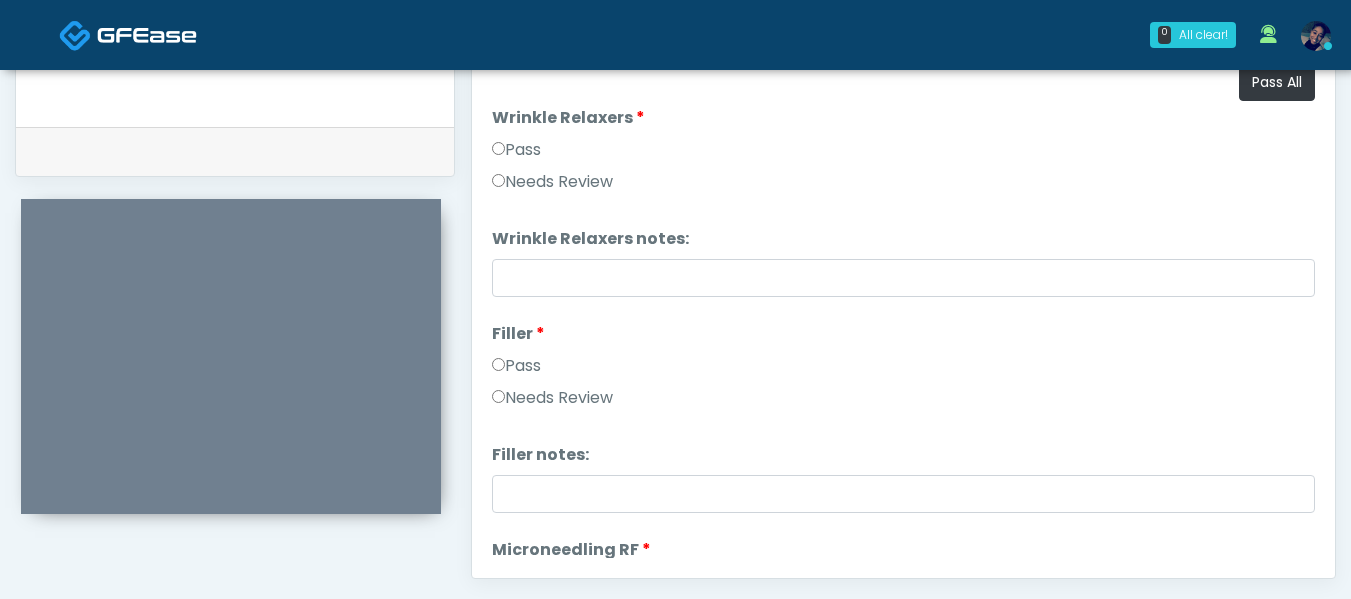scroll, scrollTop: 0, scrollLeft: 0, axis: both 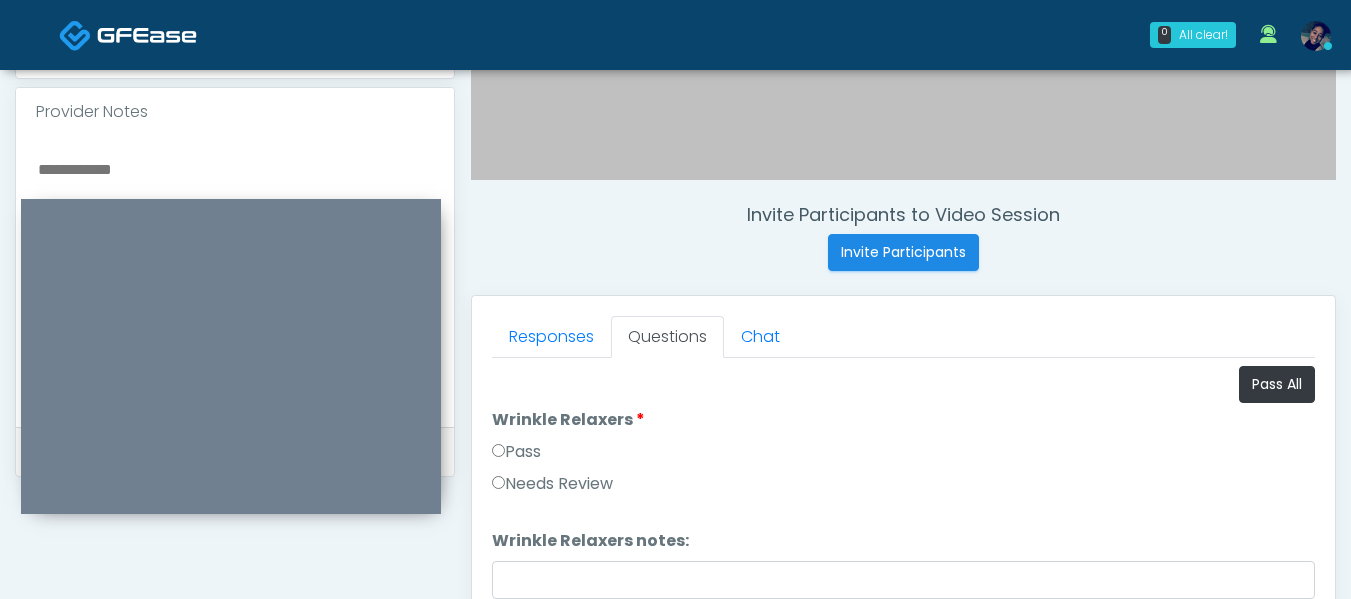 type on "**********" 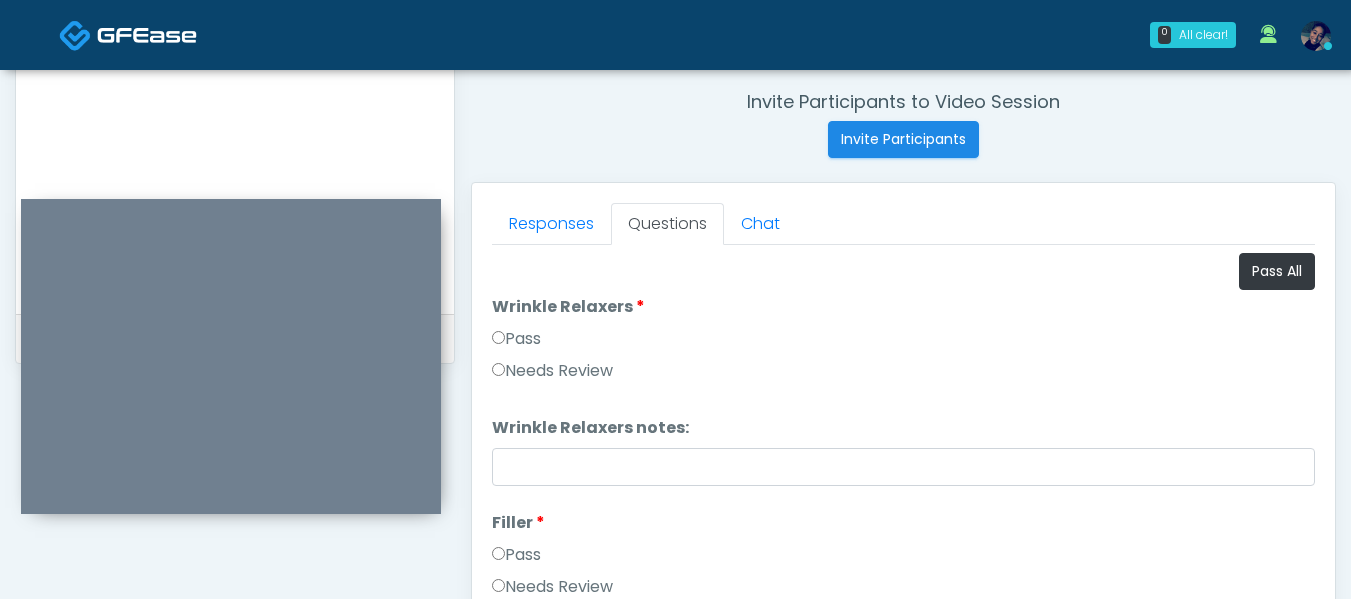 scroll, scrollTop: 948, scrollLeft: 0, axis: vertical 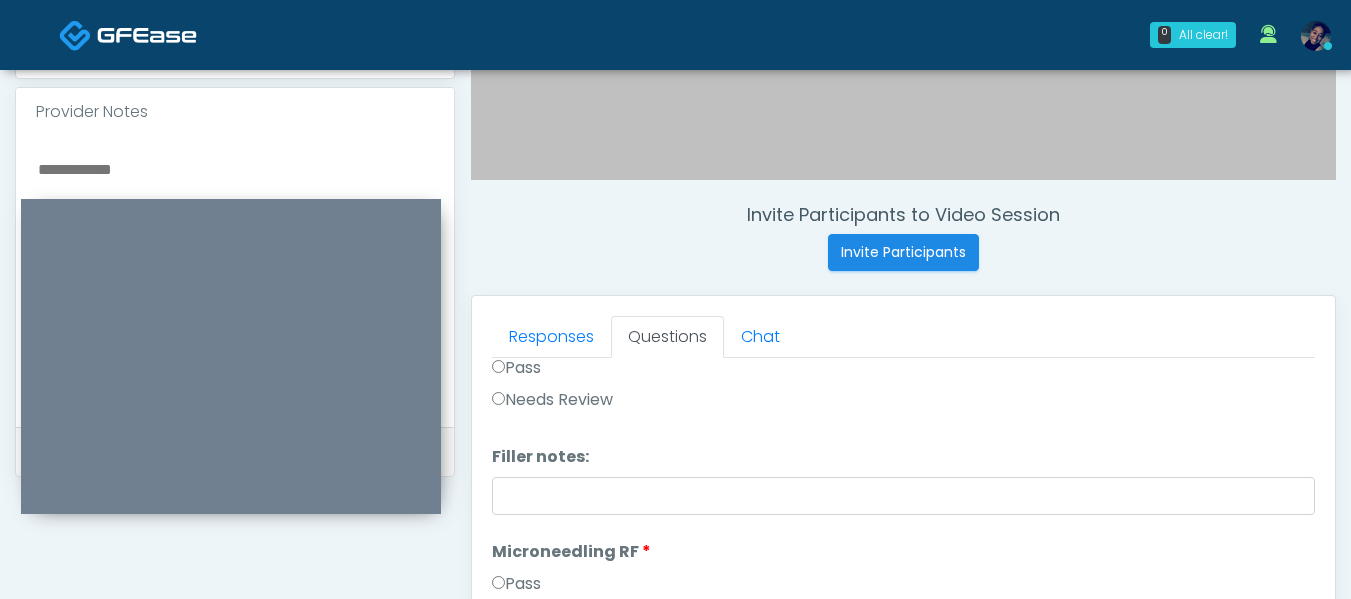 click at bounding box center [235, 281] 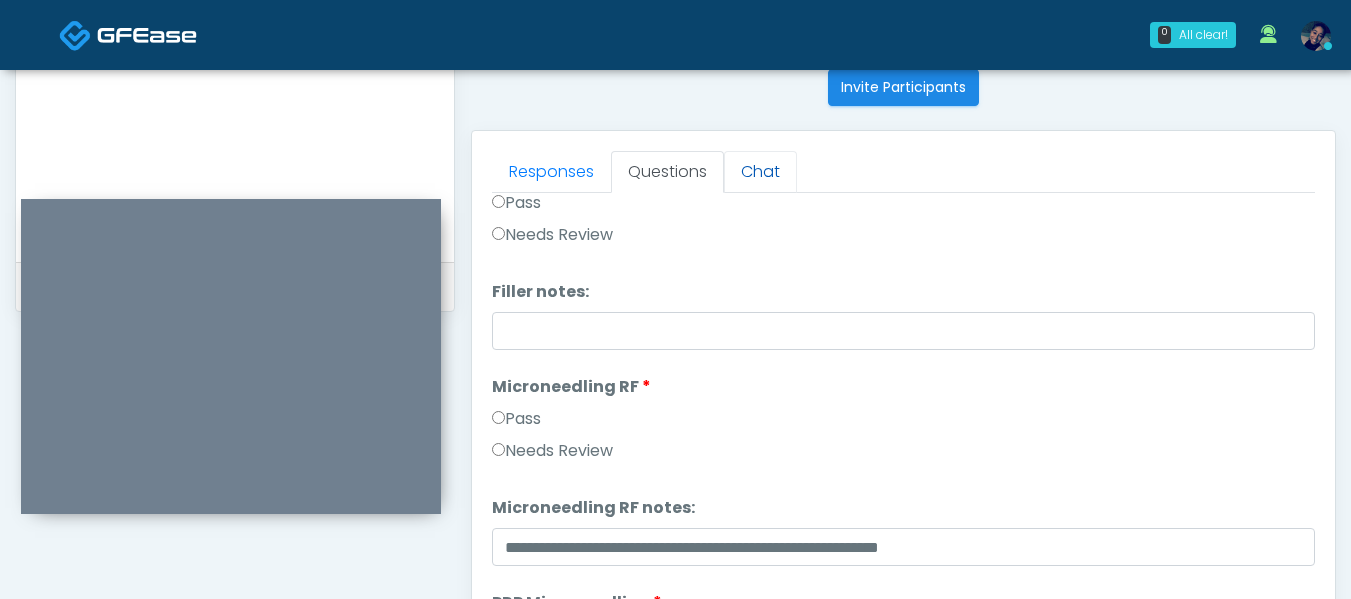 scroll, scrollTop: 848, scrollLeft: 0, axis: vertical 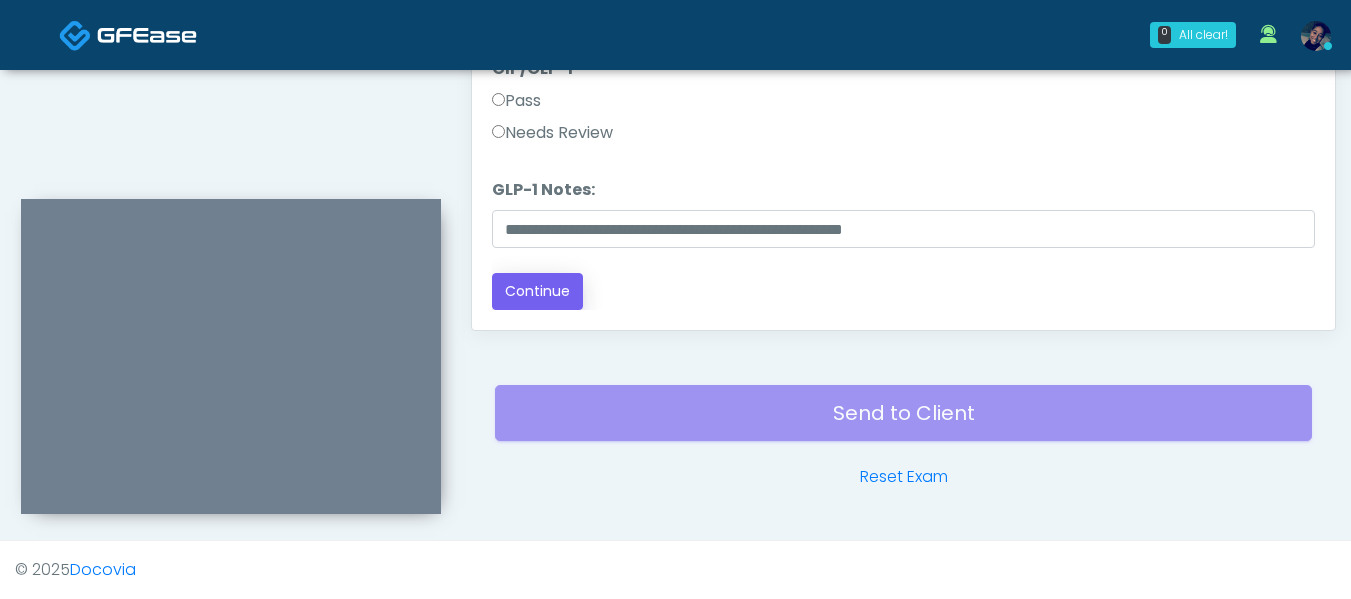 type on "**********" 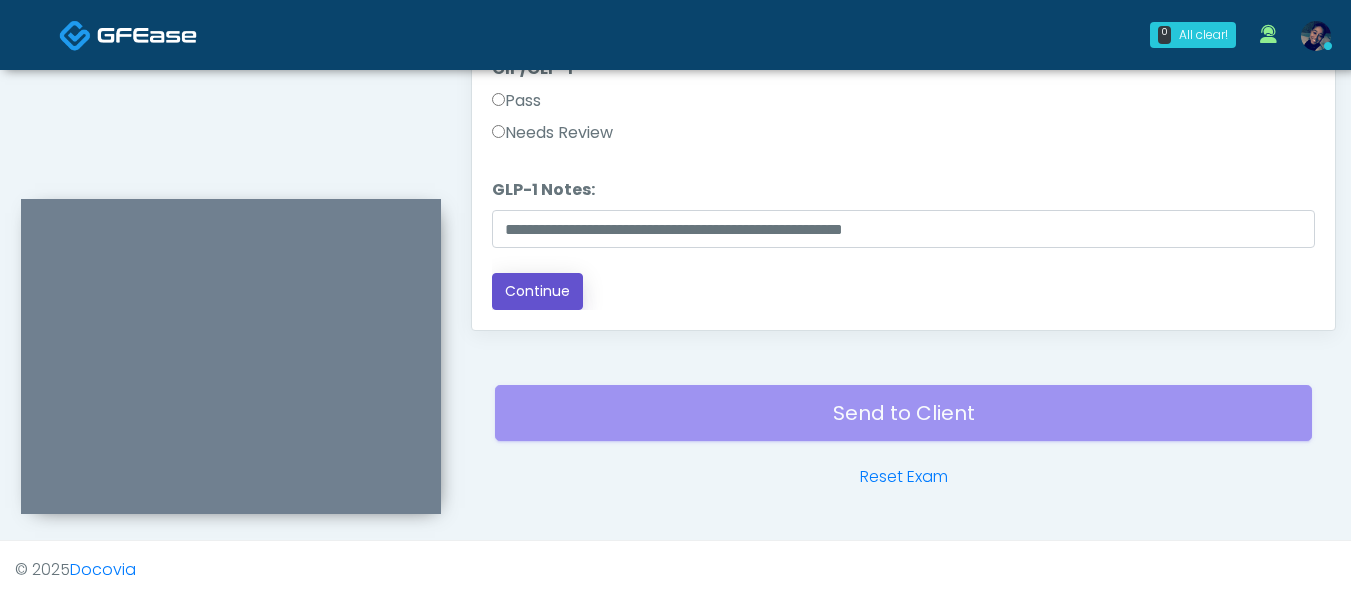 click on "Continue" at bounding box center [537, 291] 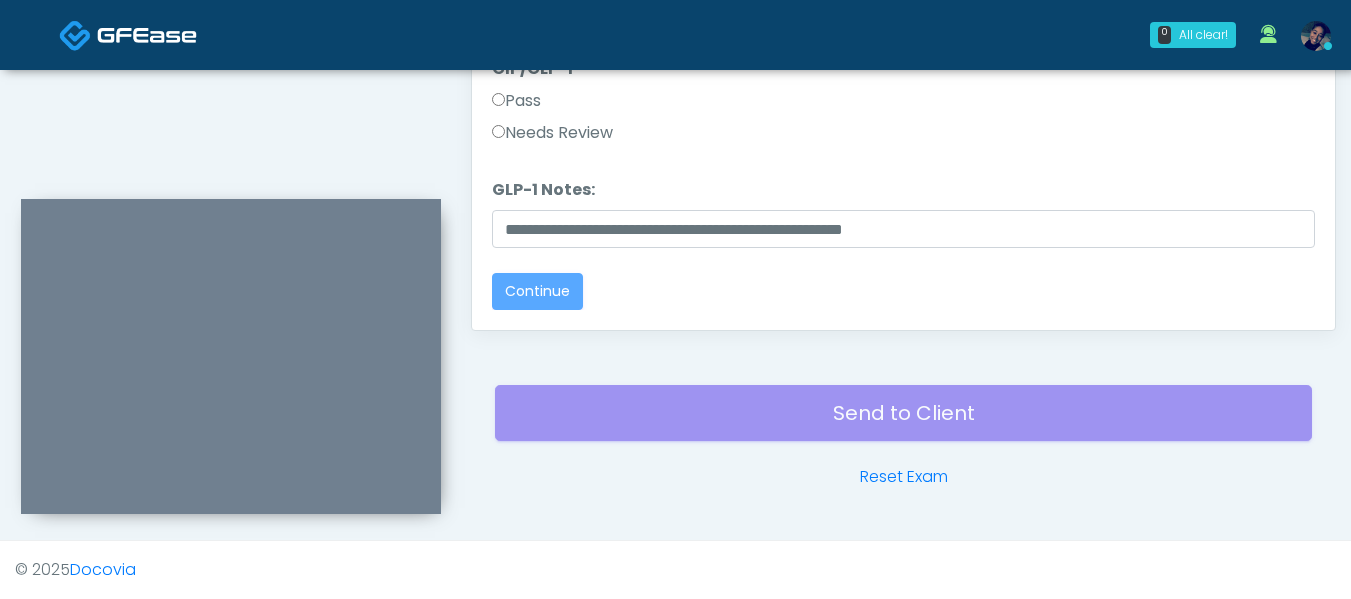 scroll, scrollTop: 0, scrollLeft: 0, axis: both 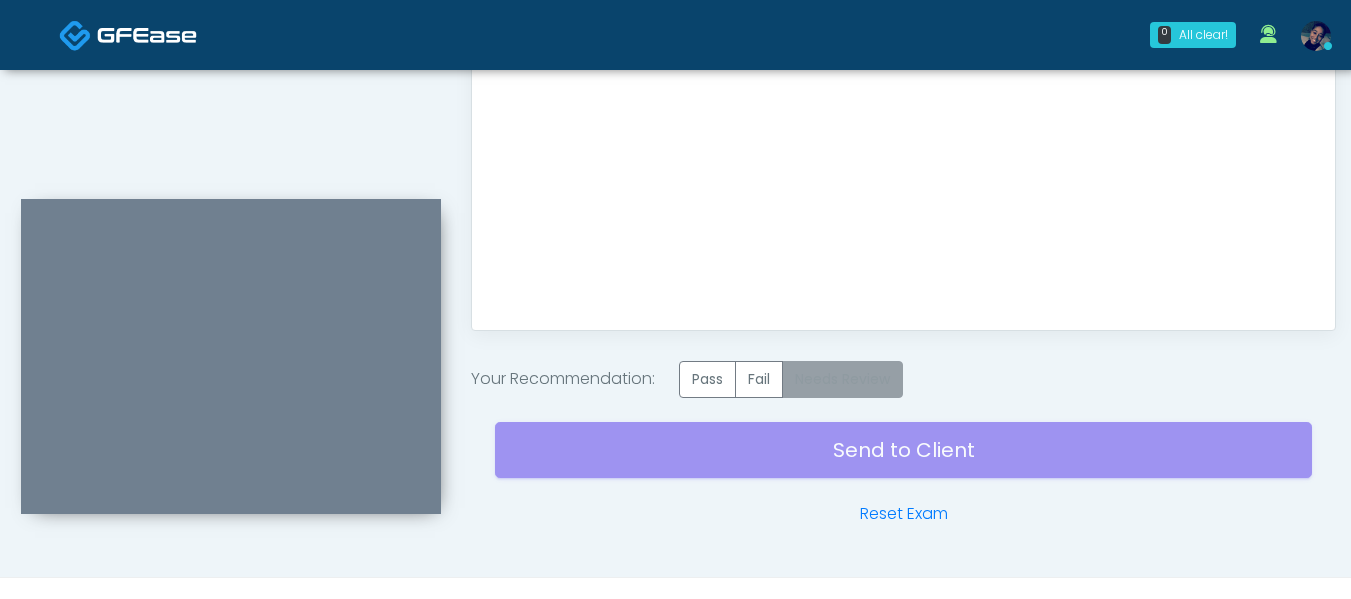 click on "Needs Review" at bounding box center [842, 379] 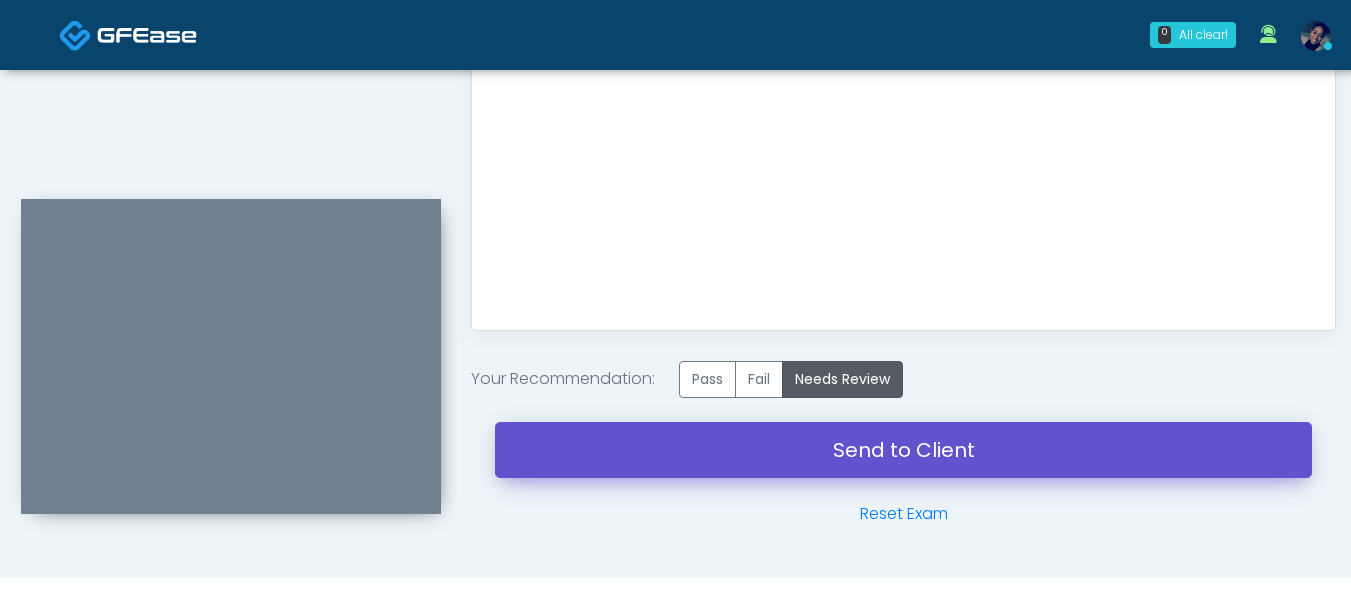 click on "Send to Client" at bounding box center [903, 450] 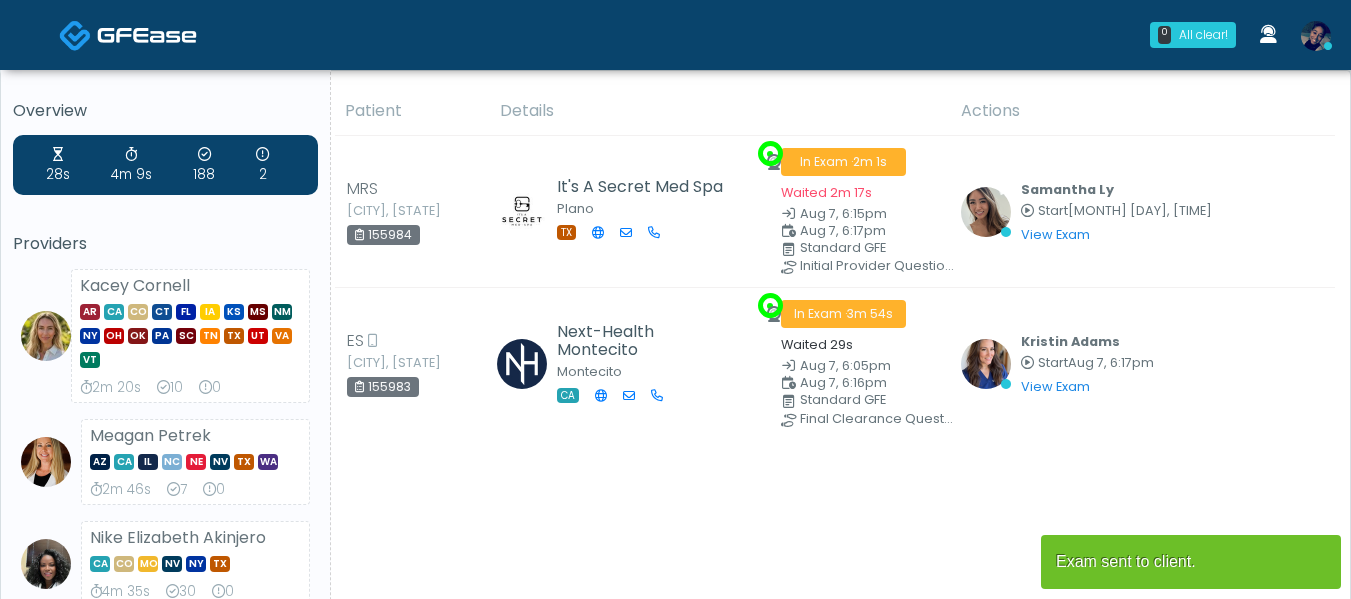 scroll, scrollTop: 0, scrollLeft: 0, axis: both 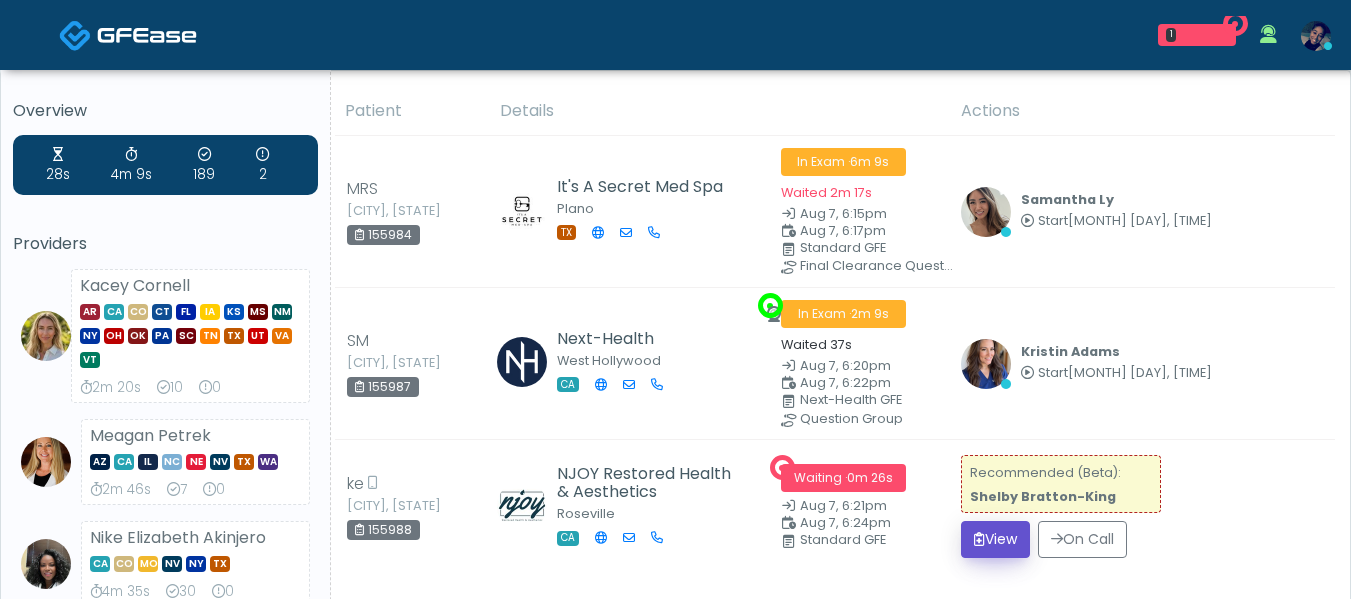 click on "View" at bounding box center [995, 539] 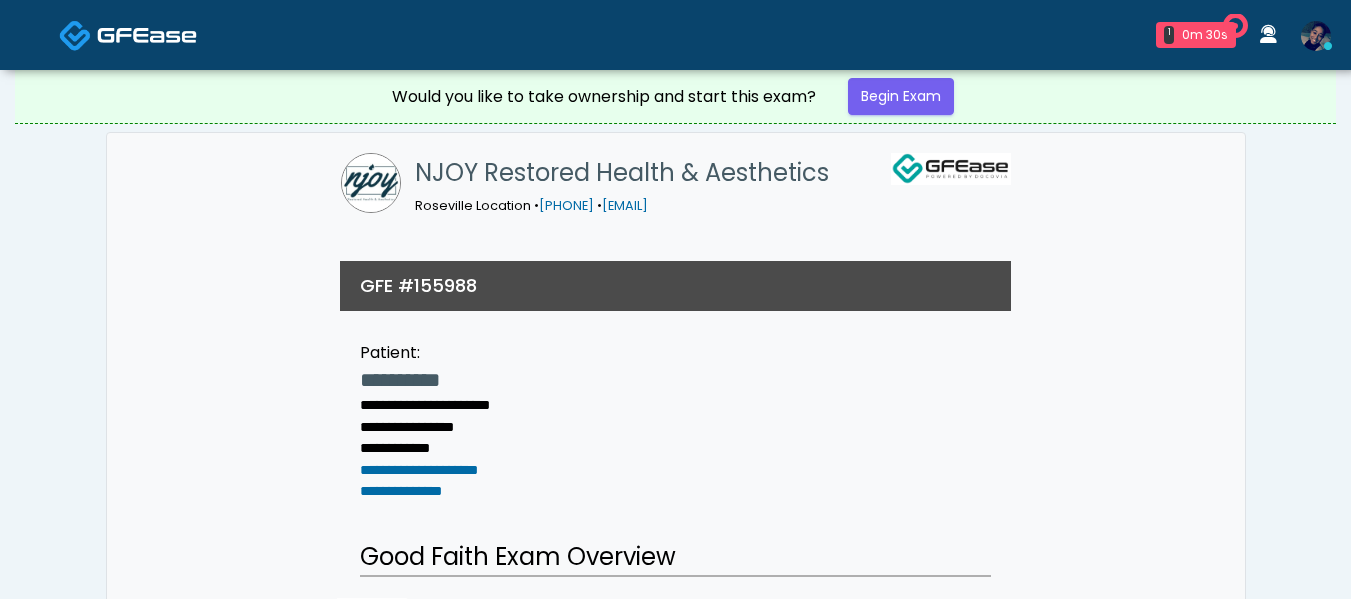 scroll, scrollTop: 0, scrollLeft: 0, axis: both 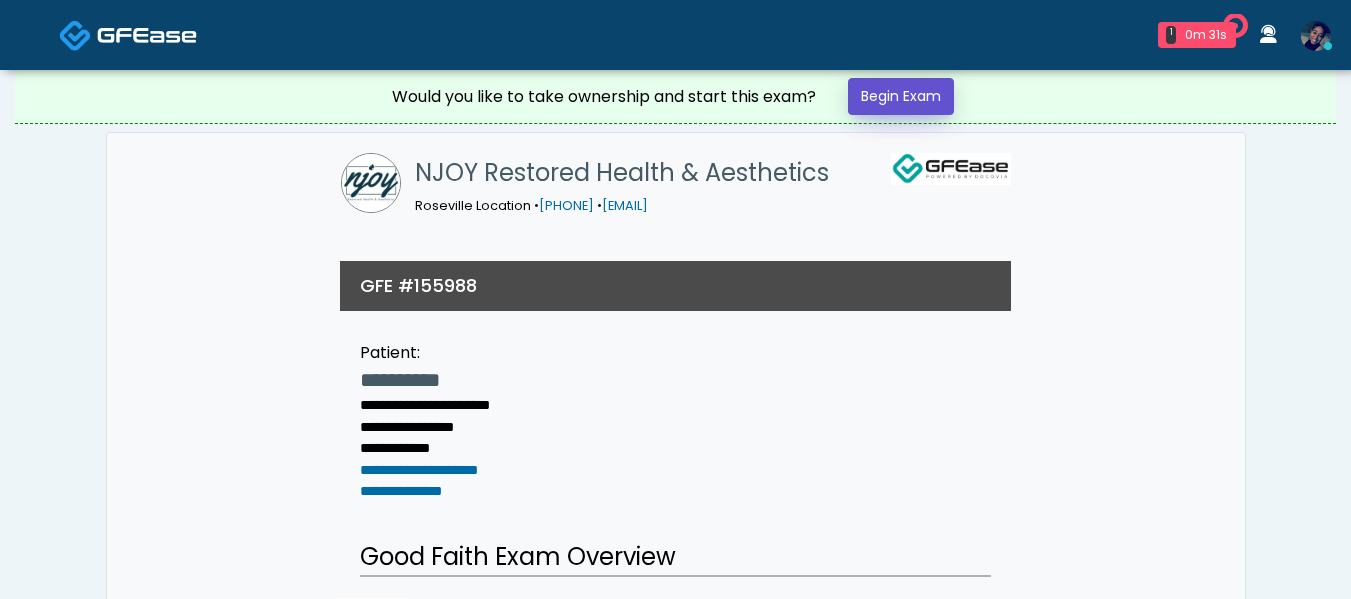 click on "Begin Exam" at bounding box center (901, 96) 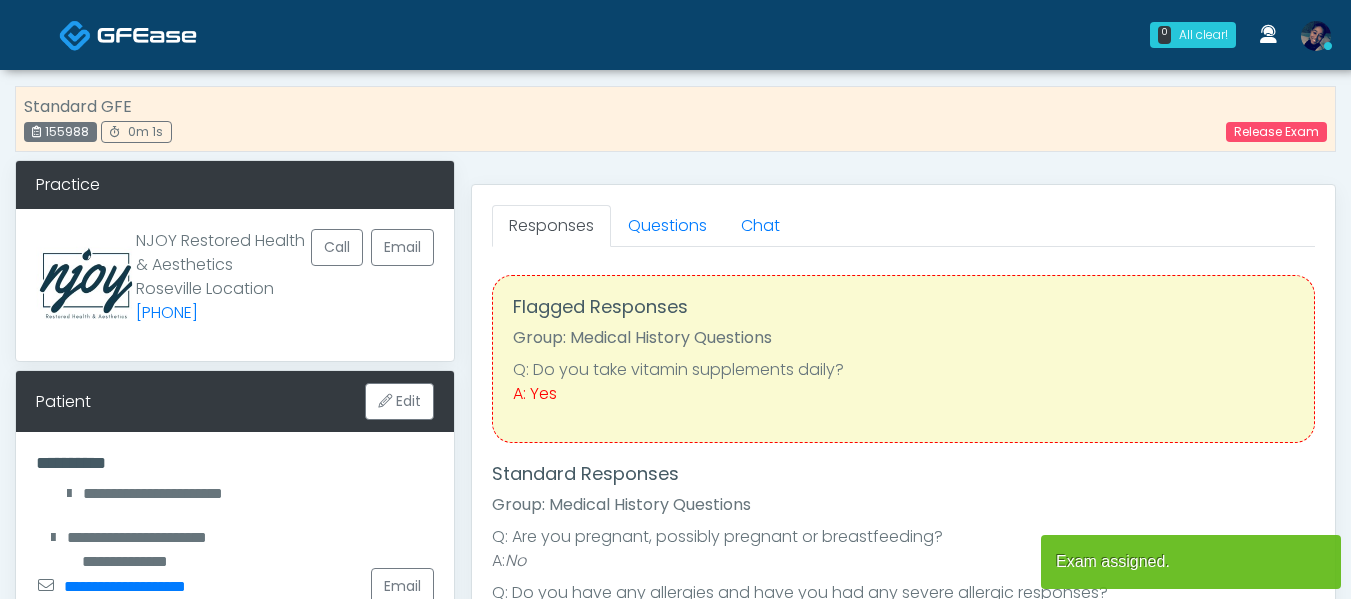 scroll, scrollTop: 0, scrollLeft: 0, axis: both 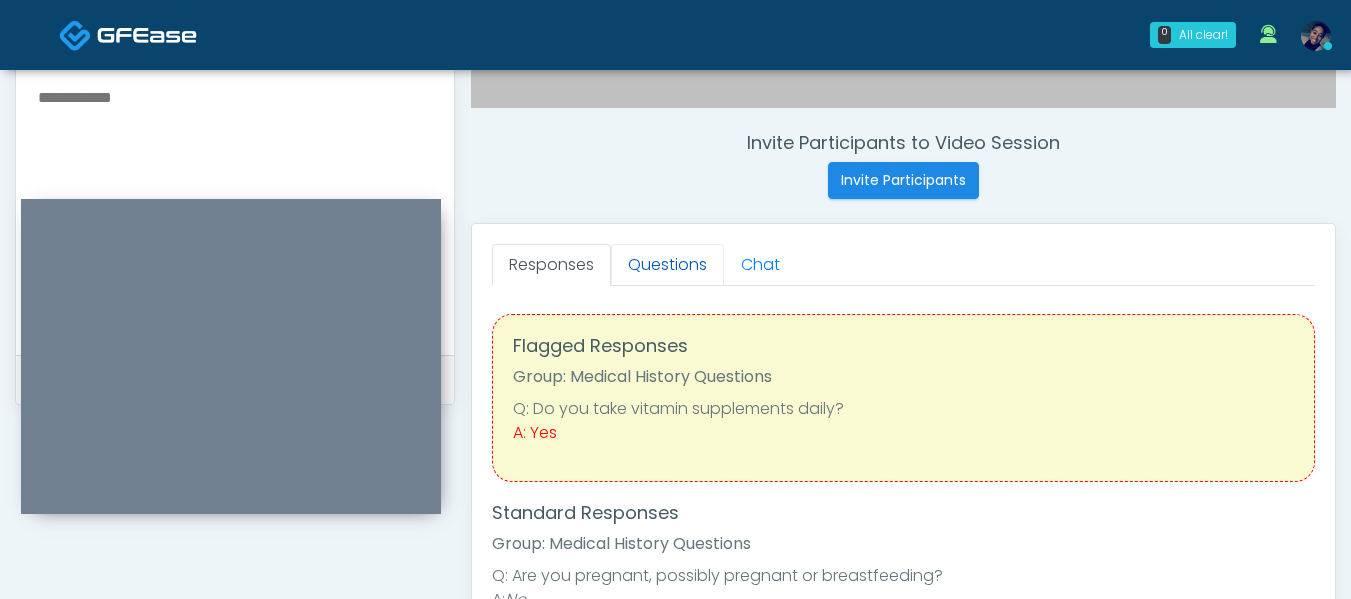 drag, startPoint x: 636, startPoint y: 260, endPoint x: 637, endPoint y: 279, distance: 19.026299 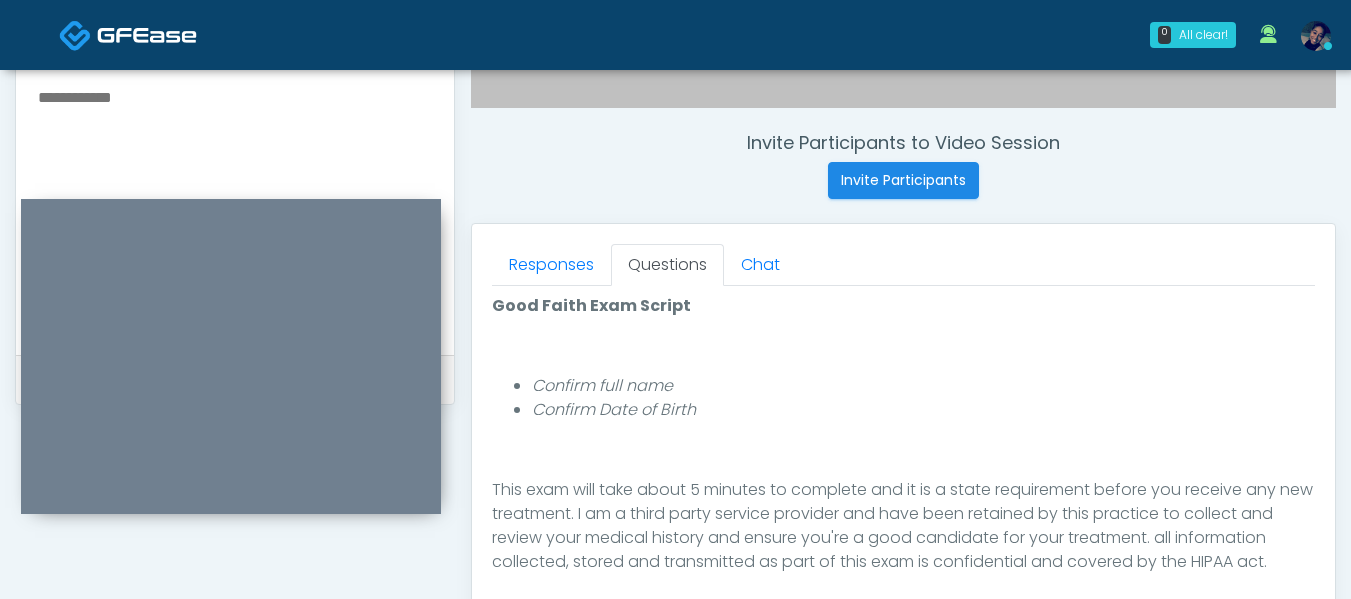 scroll, scrollTop: 232, scrollLeft: 0, axis: vertical 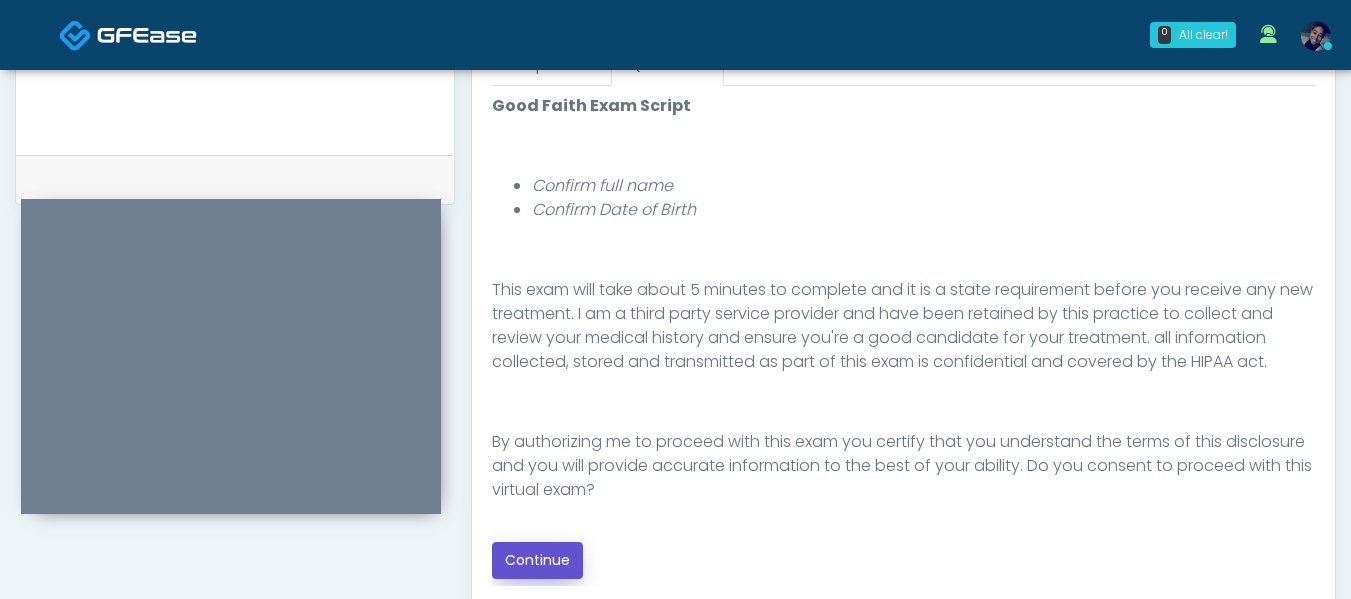 click on "Continue" at bounding box center [537, 560] 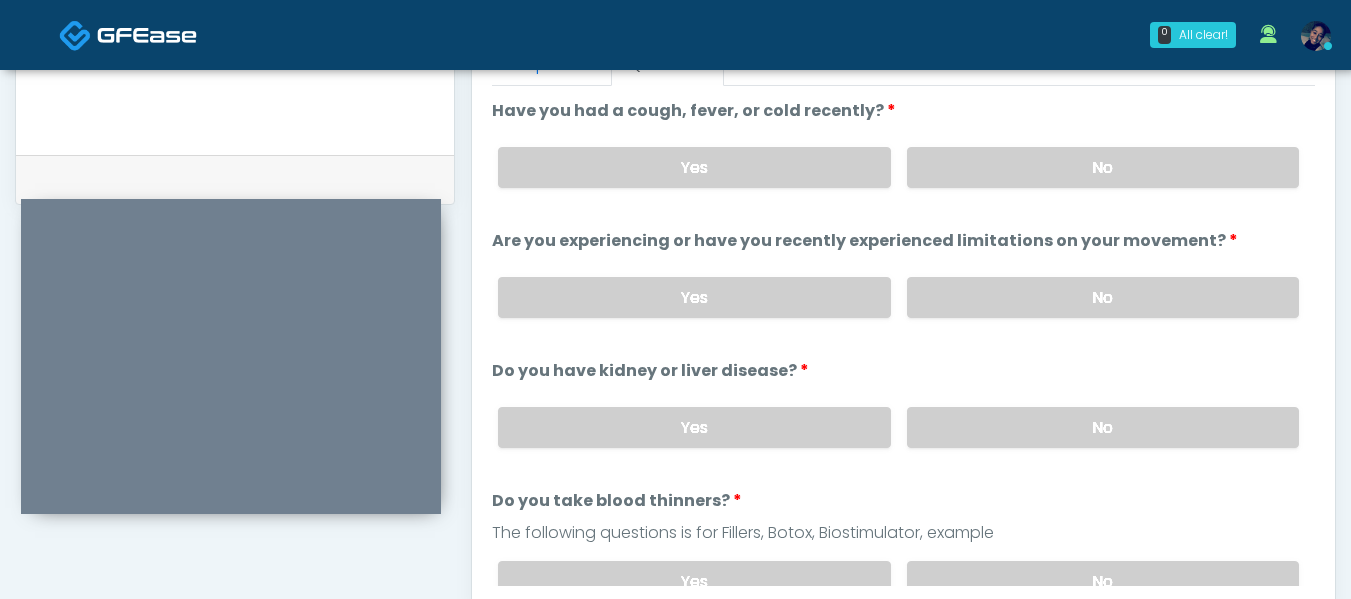 scroll, scrollTop: 1196, scrollLeft: 0, axis: vertical 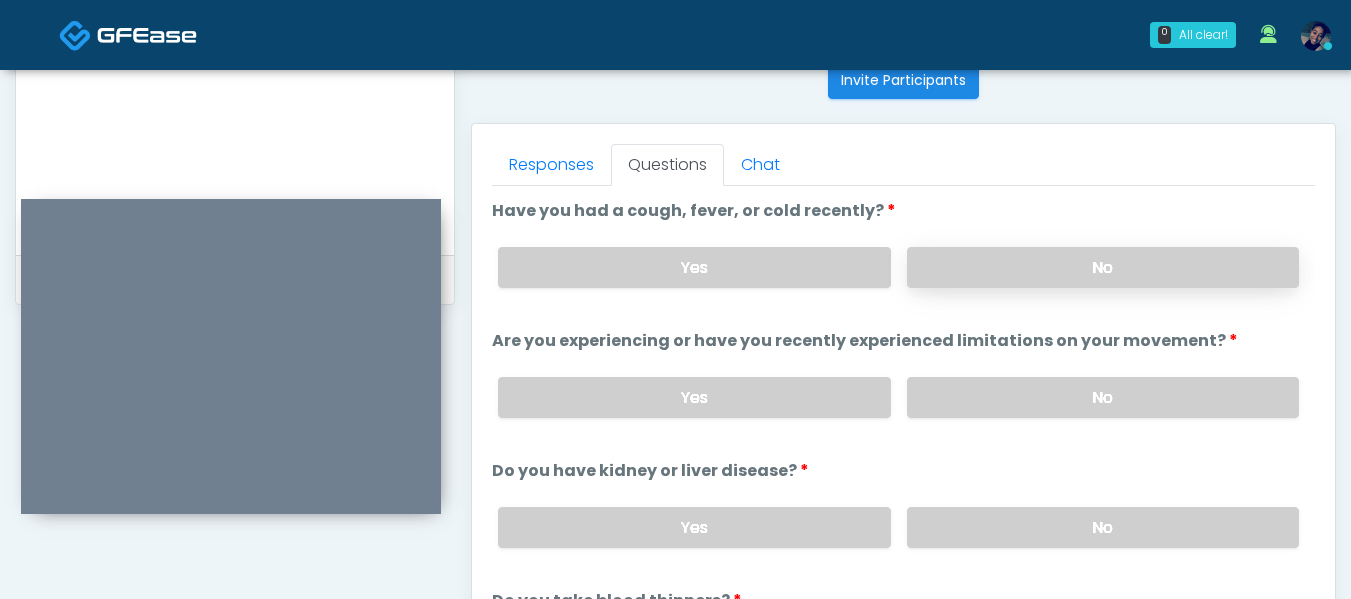 click on "No" at bounding box center [1103, 267] 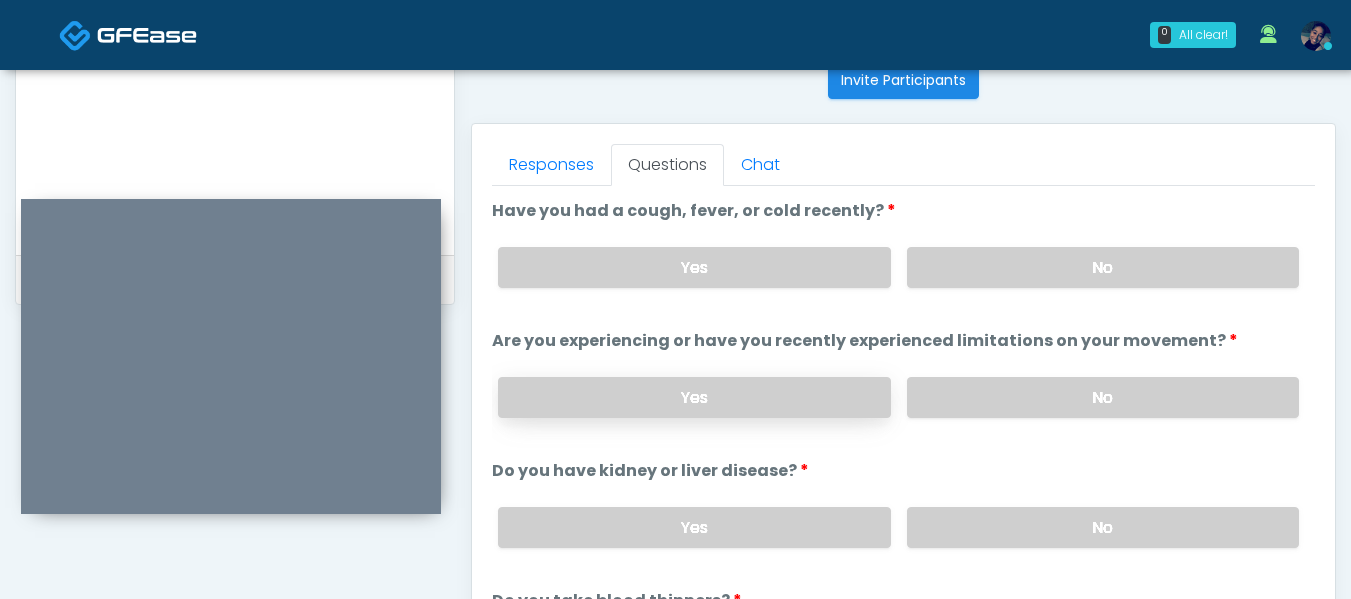 drag, startPoint x: 997, startPoint y: 395, endPoint x: 810, endPoint y: 381, distance: 187.52333 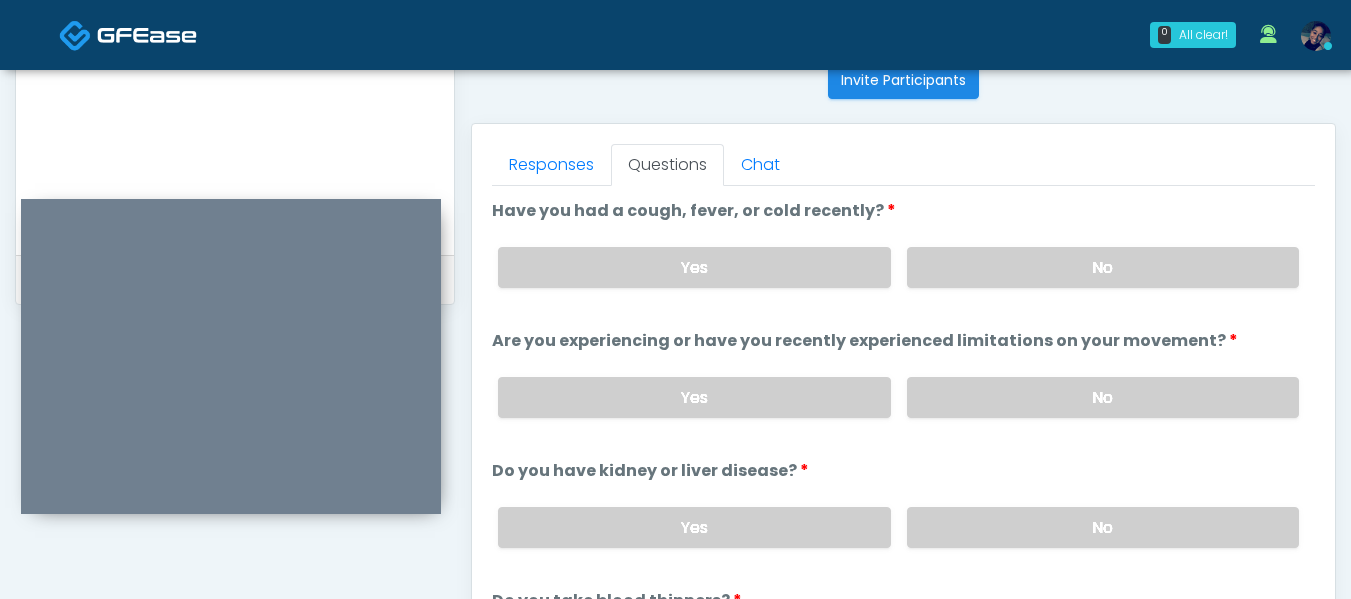 scroll, scrollTop: 100, scrollLeft: 0, axis: vertical 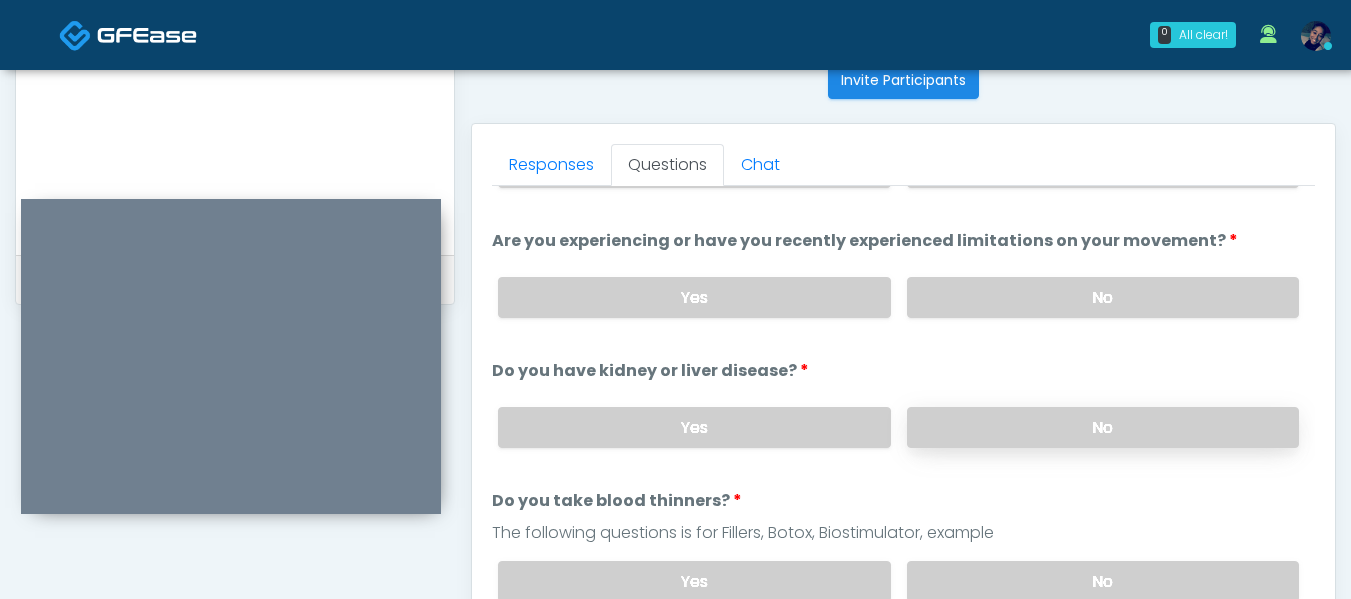 click on "No" at bounding box center (1103, 427) 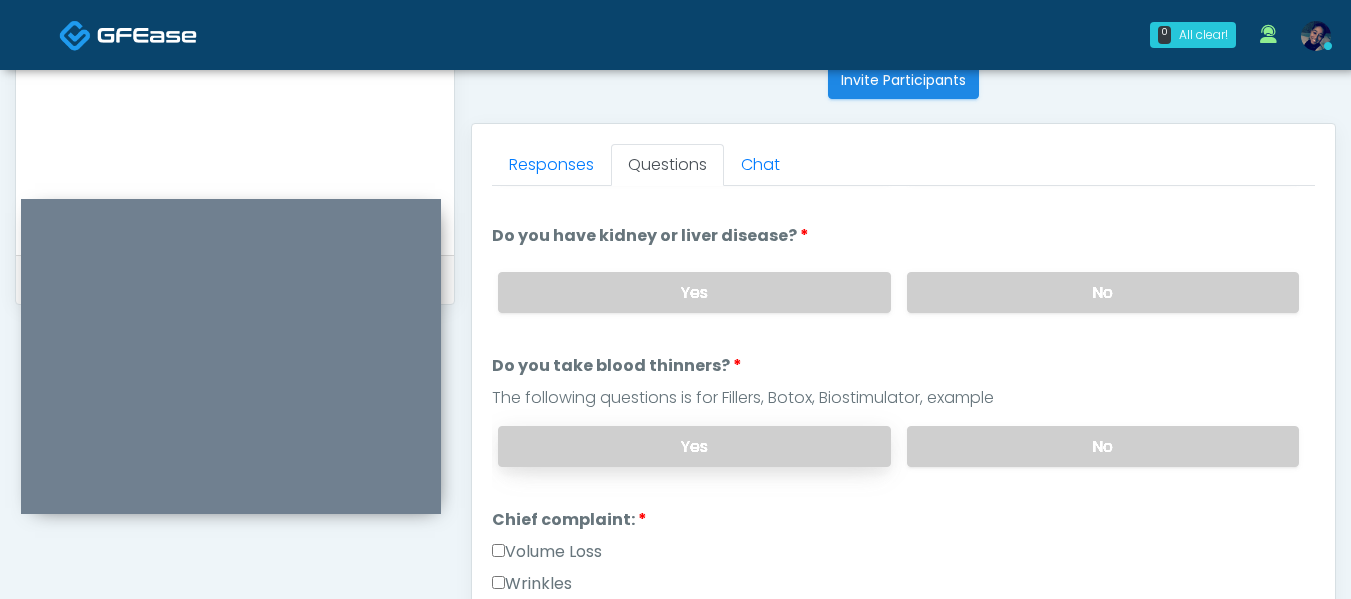 scroll, scrollTop: 300, scrollLeft: 0, axis: vertical 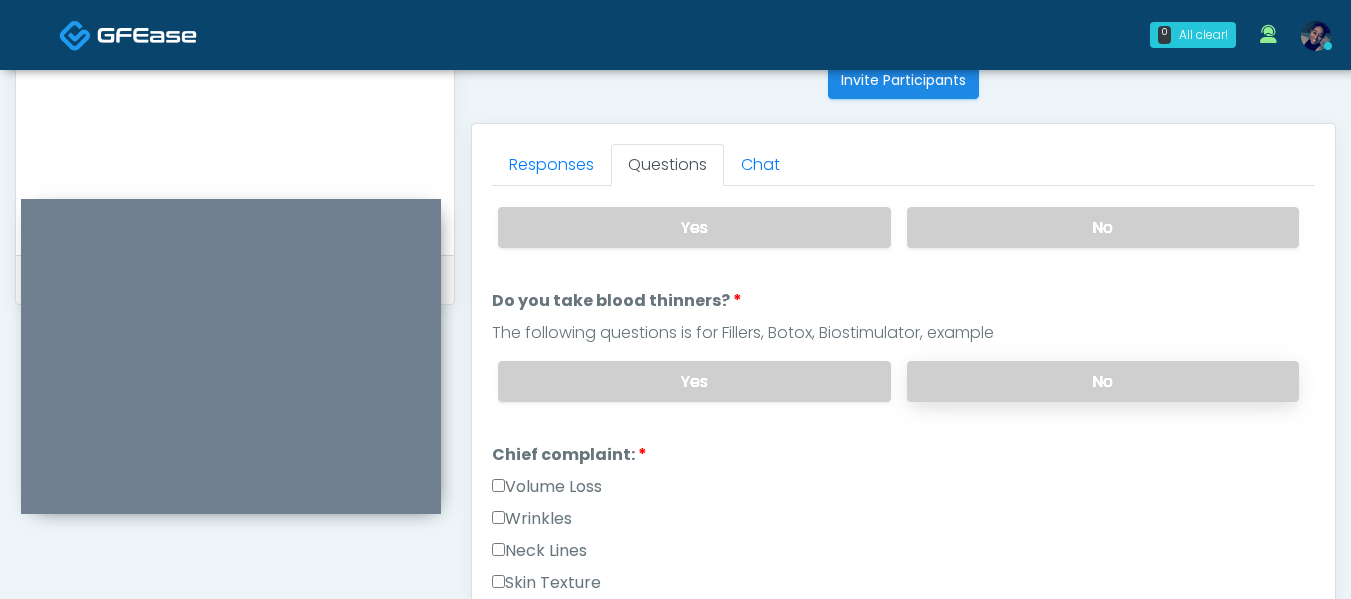 click on "No" at bounding box center [1103, 381] 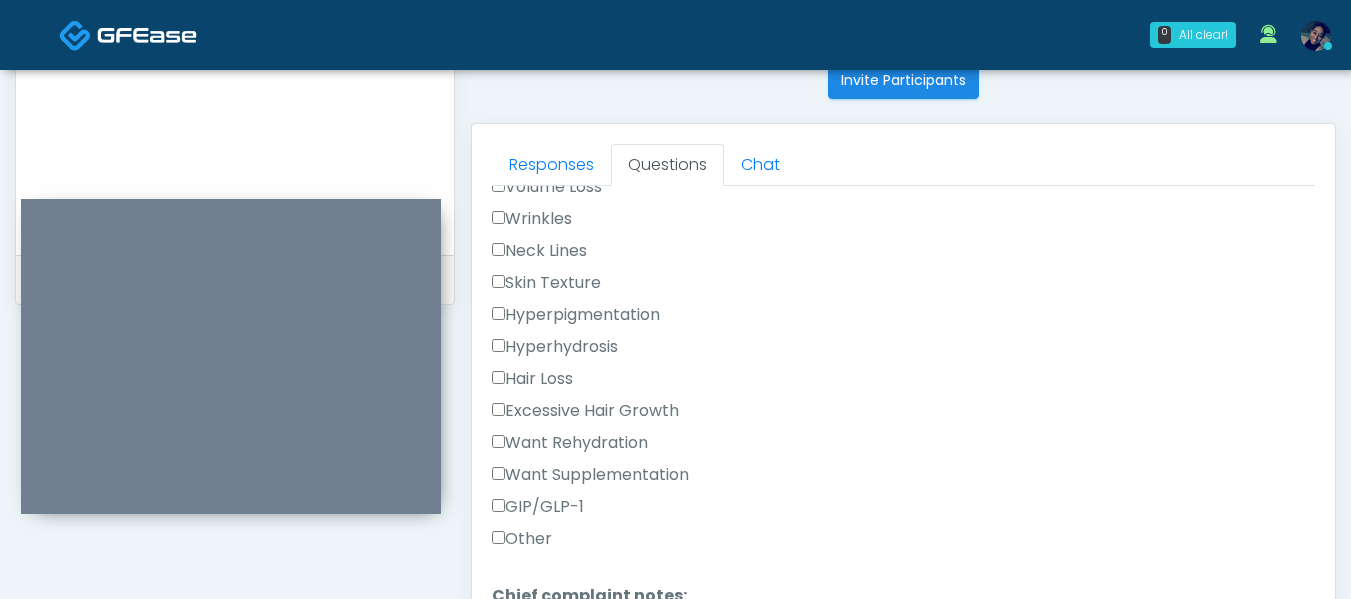 scroll, scrollTop: 700, scrollLeft: 0, axis: vertical 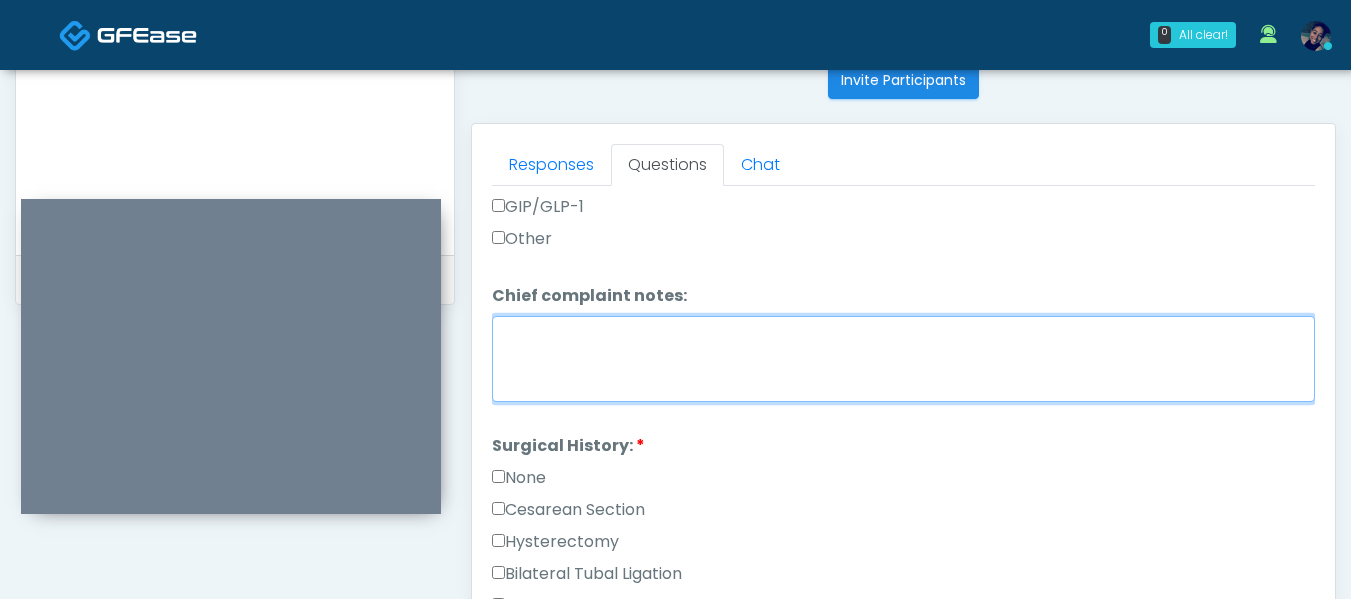 click on "Chief complaint notes:" at bounding box center (903, 359) 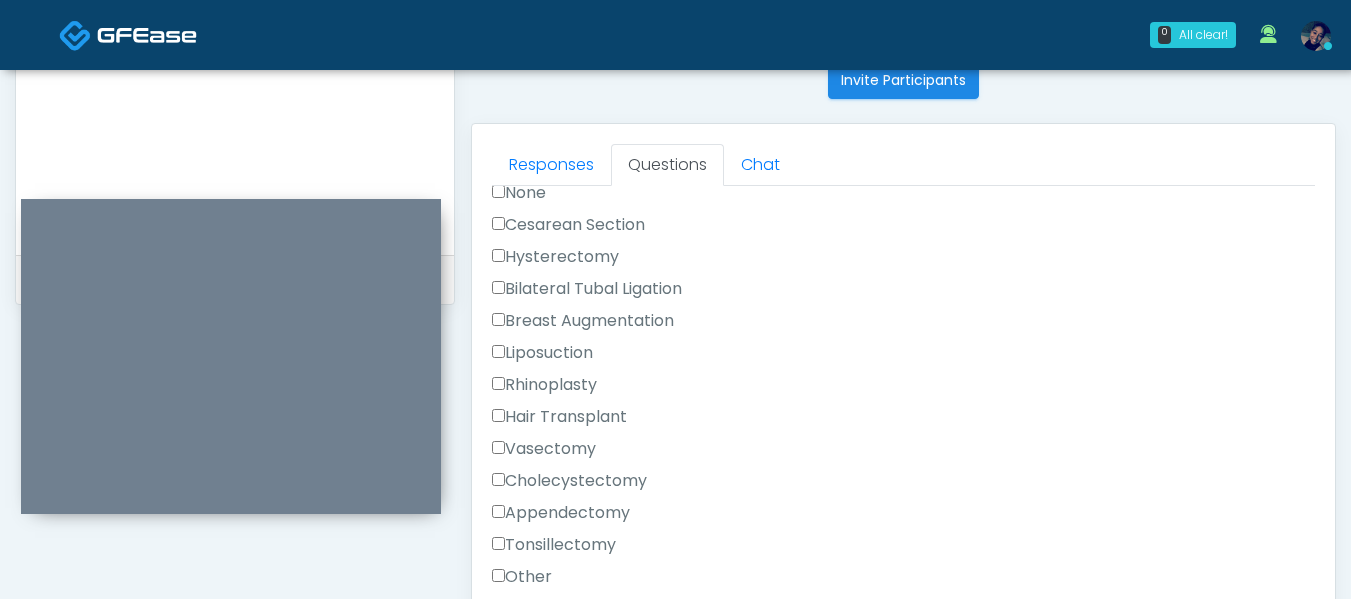scroll, scrollTop: 1300, scrollLeft: 0, axis: vertical 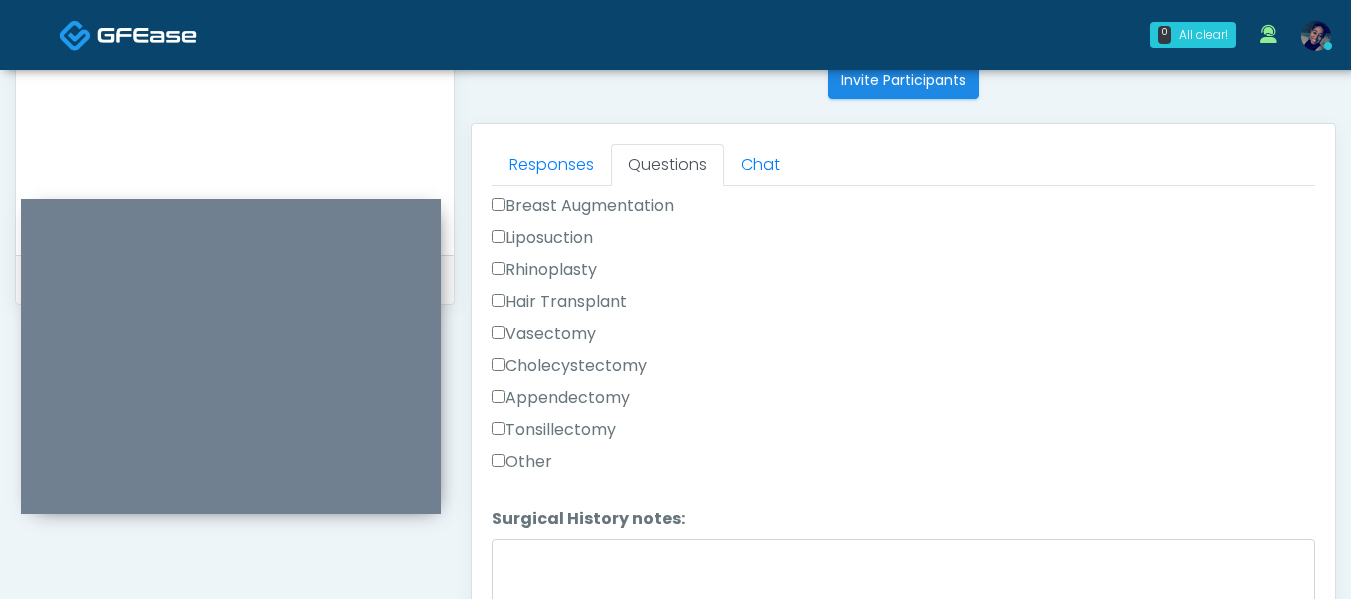 type on "***" 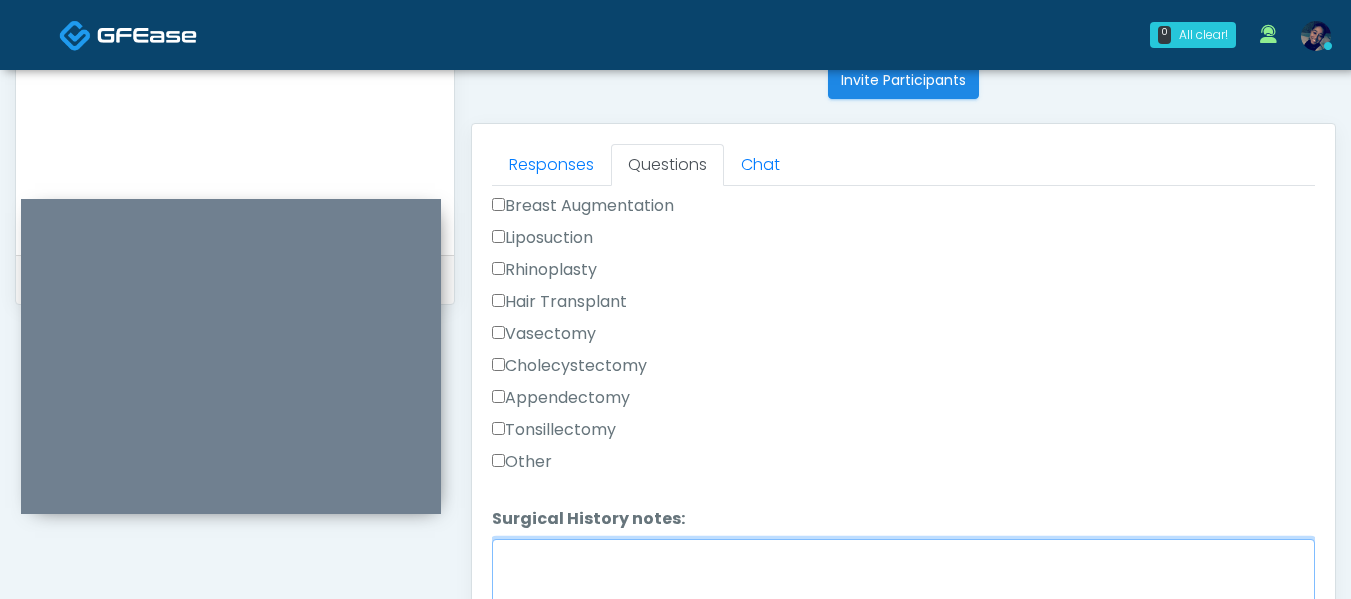 click on "Surgical History notes:" at bounding box center [903, 582] 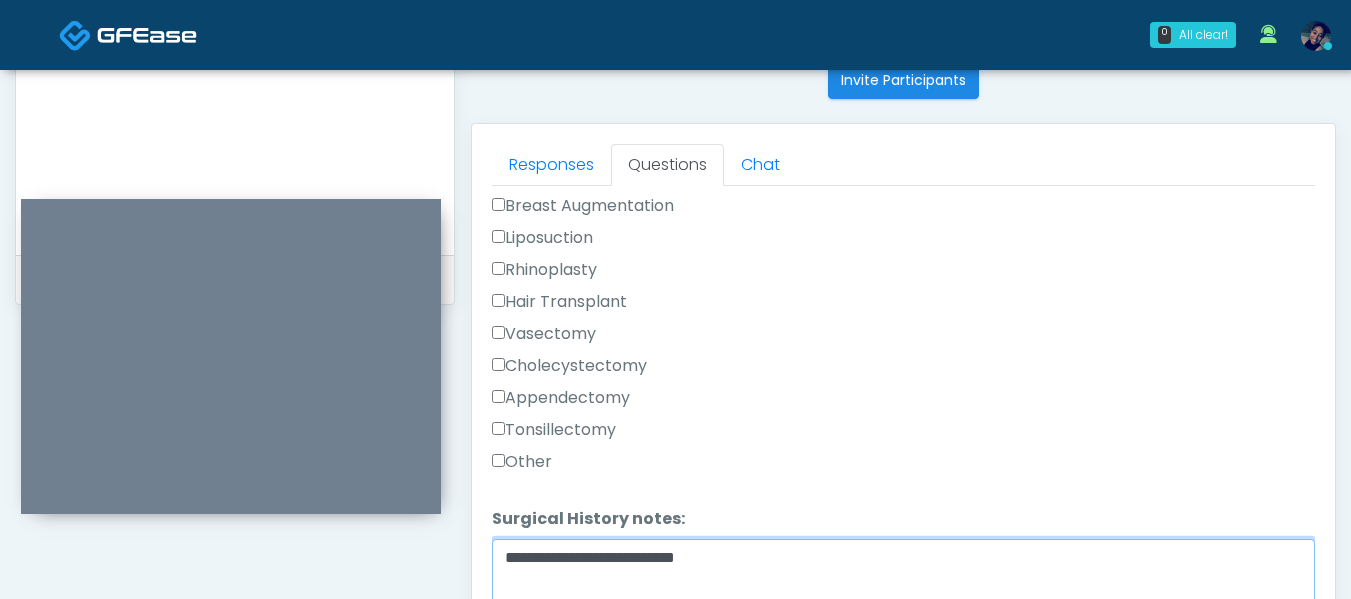 scroll, scrollTop: 1308, scrollLeft: 0, axis: vertical 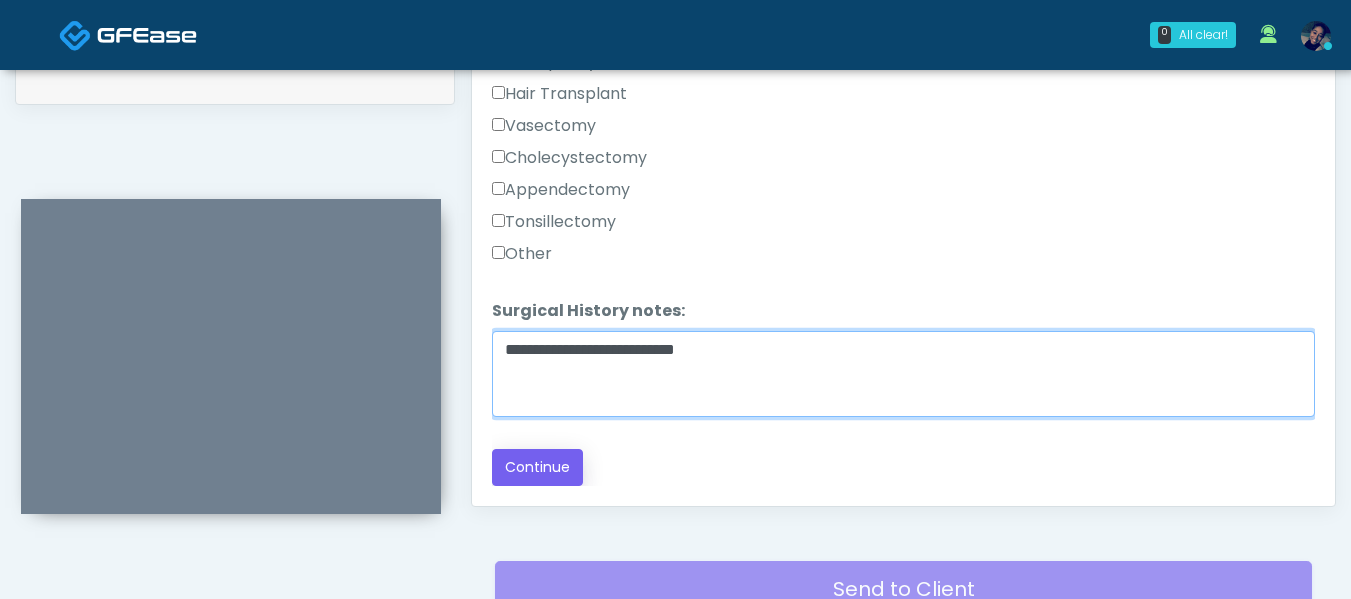 type on "**********" 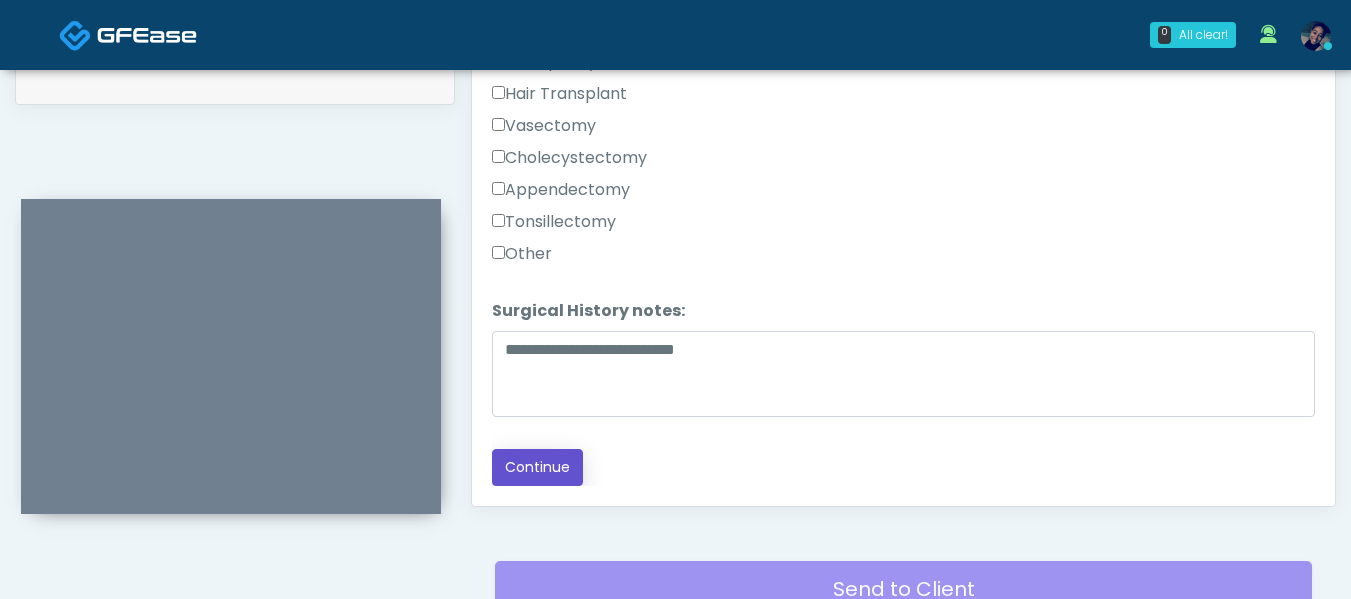 click on "Continue" at bounding box center [537, 467] 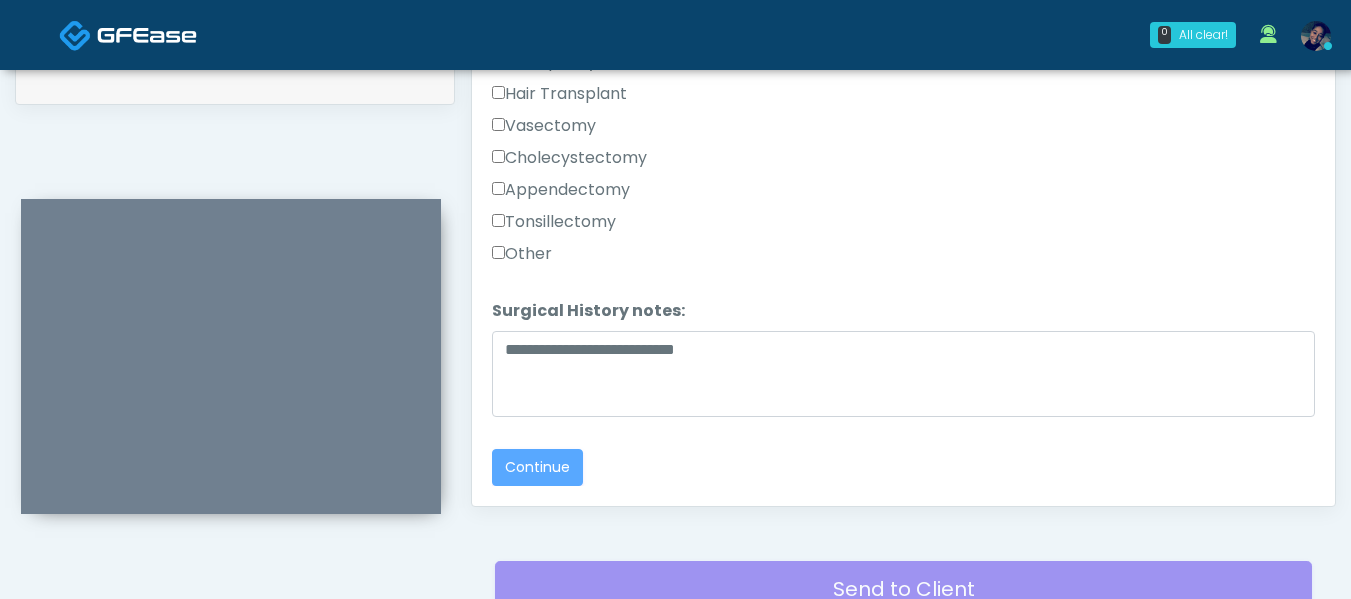 scroll, scrollTop: 1196, scrollLeft: 0, axis: vertical 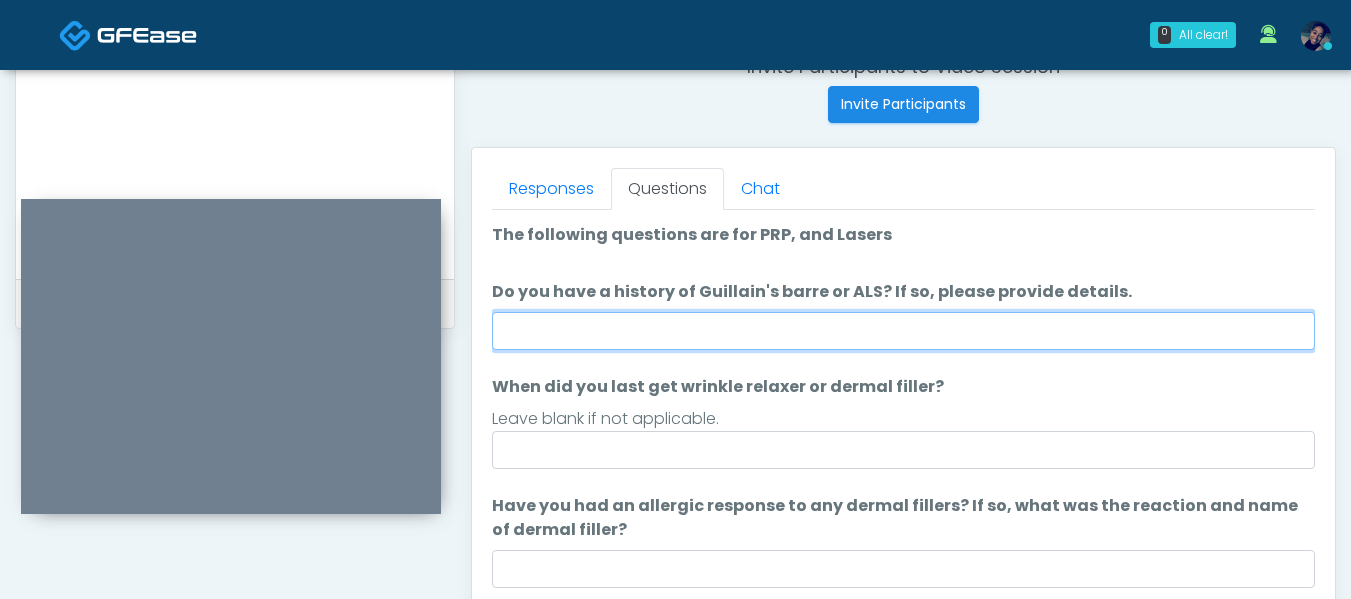 click on "Do you have a history of Guillain's barre or ALS? If so, please provide details." at bounding box center [903, 331] 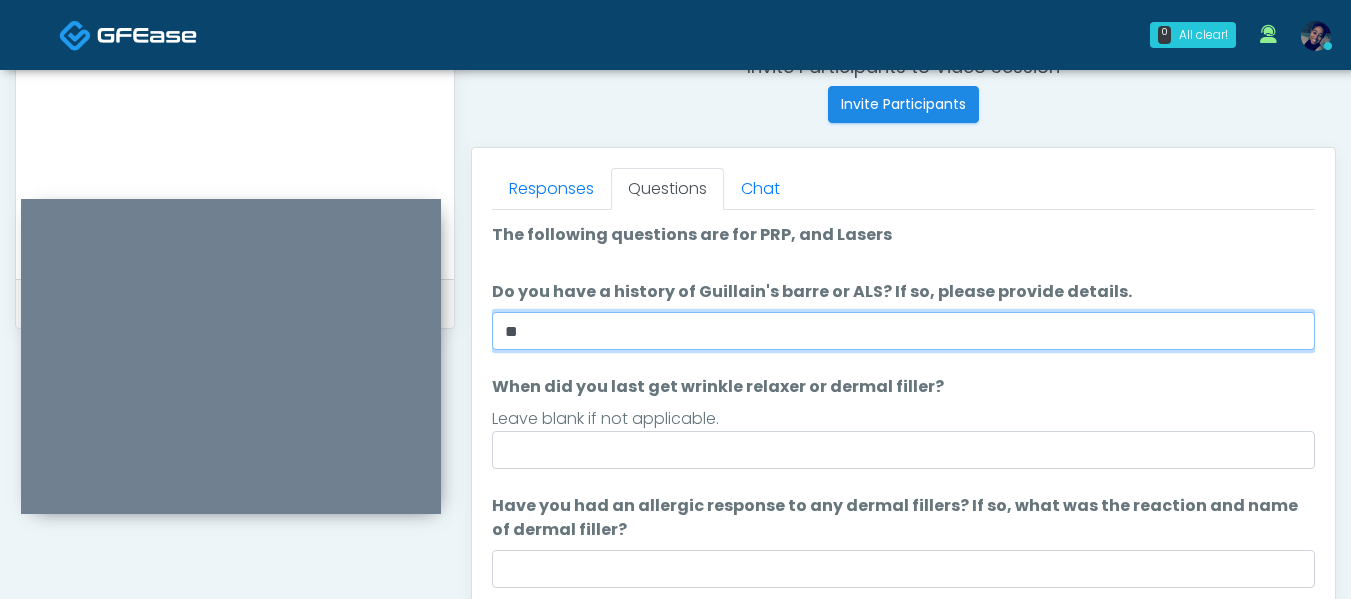 scroll, scrollTop: 100, scrollLeft: 0, axis: vertical 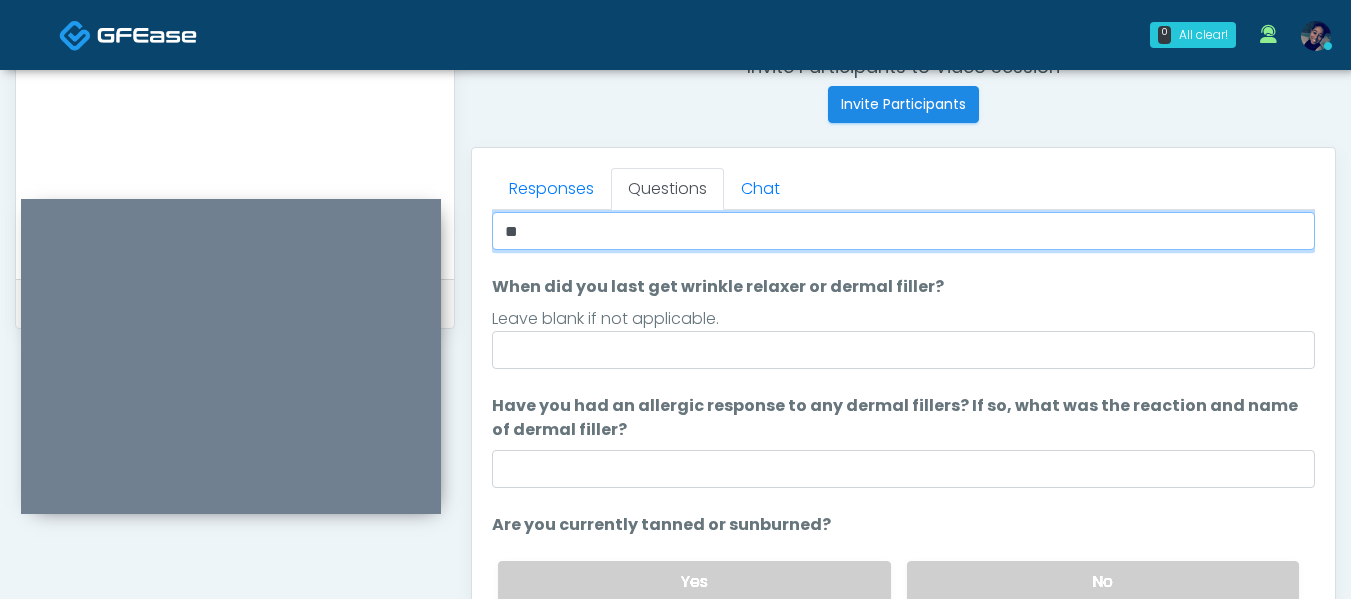 type on "**" 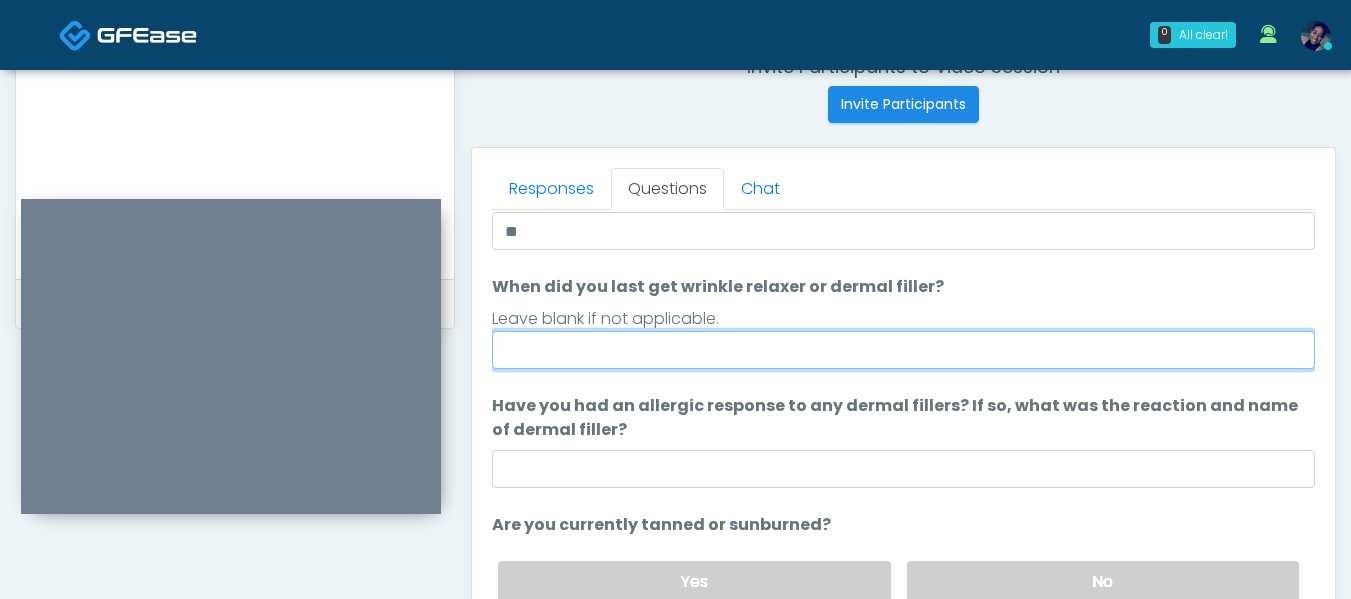 click on "When did you last get wrinkle relaxer or dermal filler?" at bounding box center [903, 350] 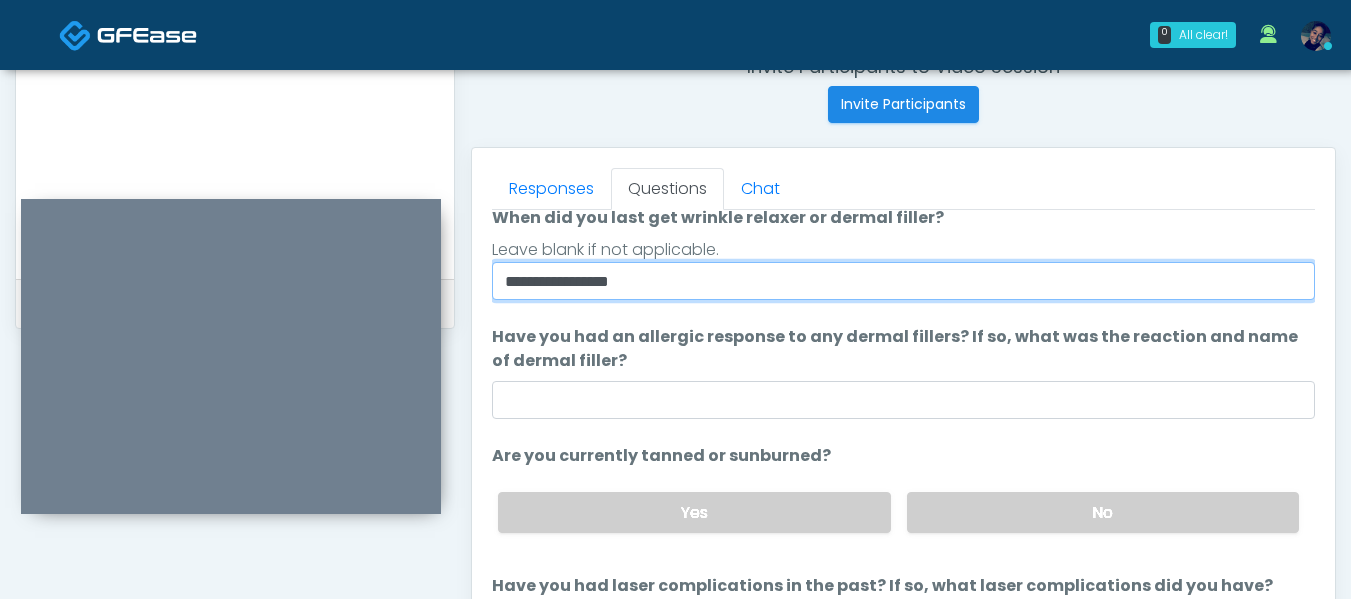 scroll, scrollTop: 189, scrollLeft: 0, axis: vertical 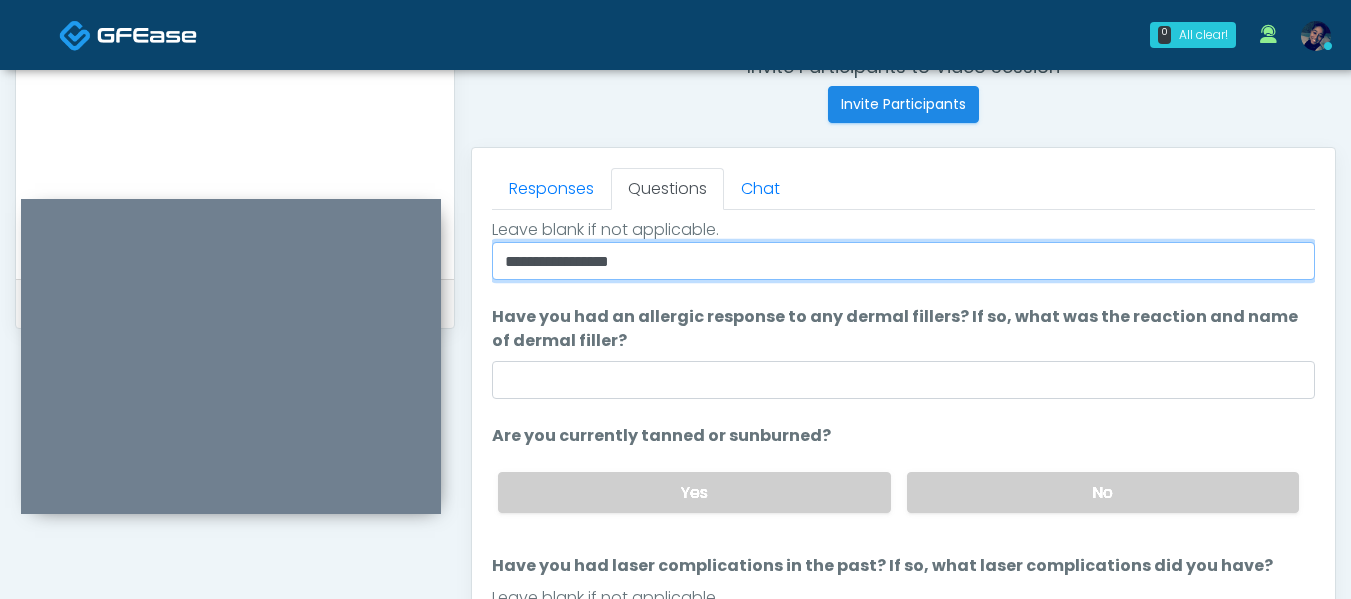 type on "**********" 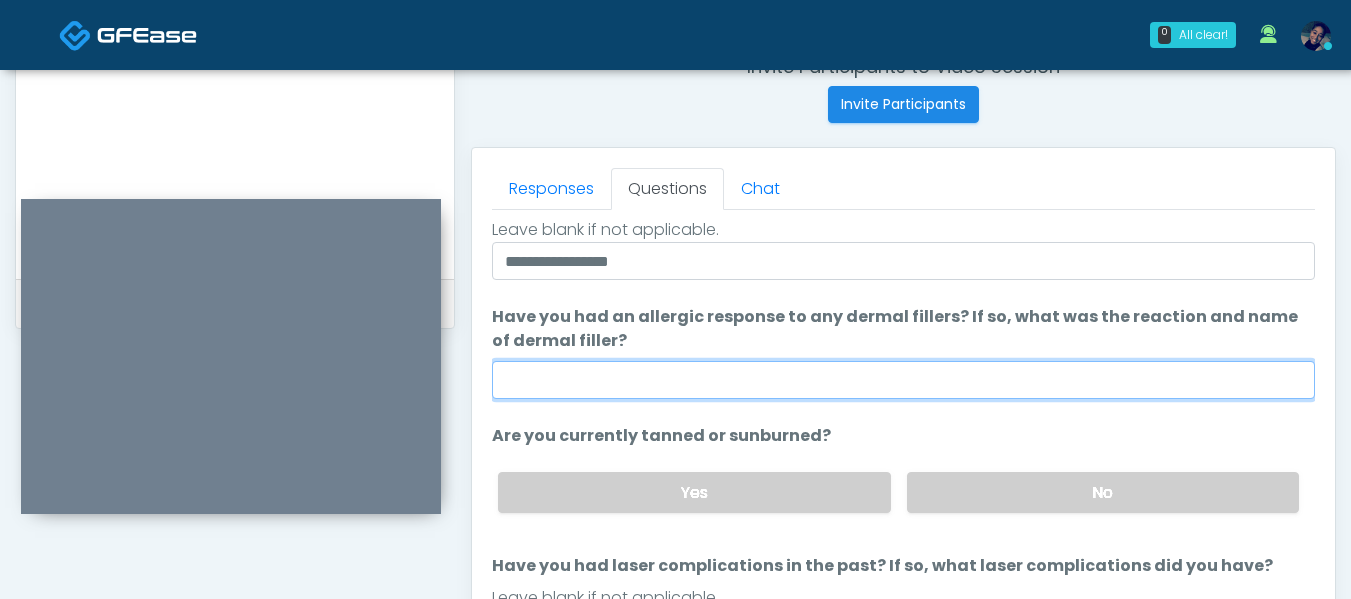 click on "Have you had an allergic response to any dermal fillers? If so, what was the reaction and name of dermal filler?" at bounding box center (903, 380) 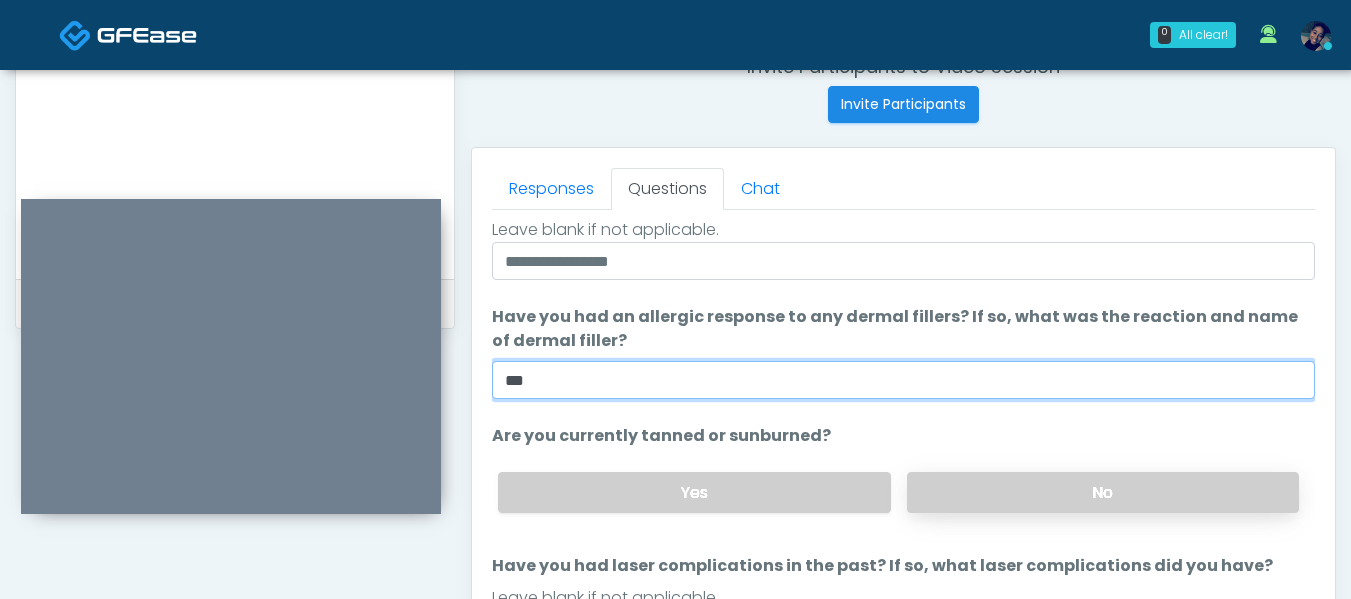 type on "***" 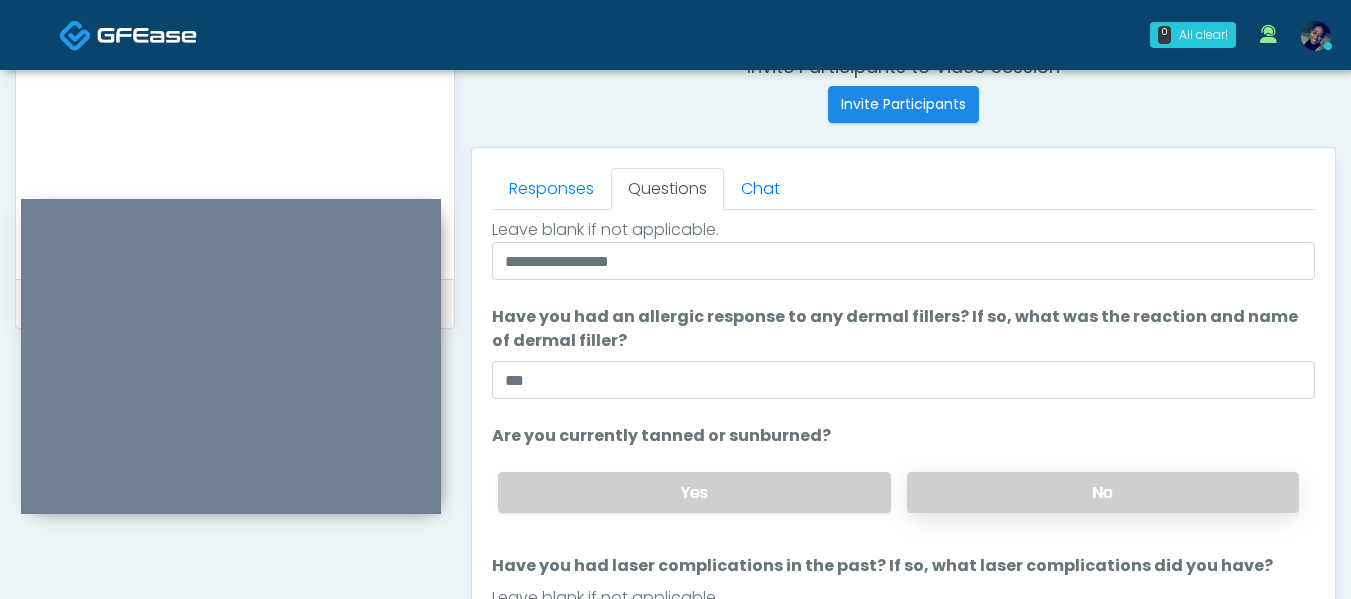click on "No" at bounding box center (1103, 492) 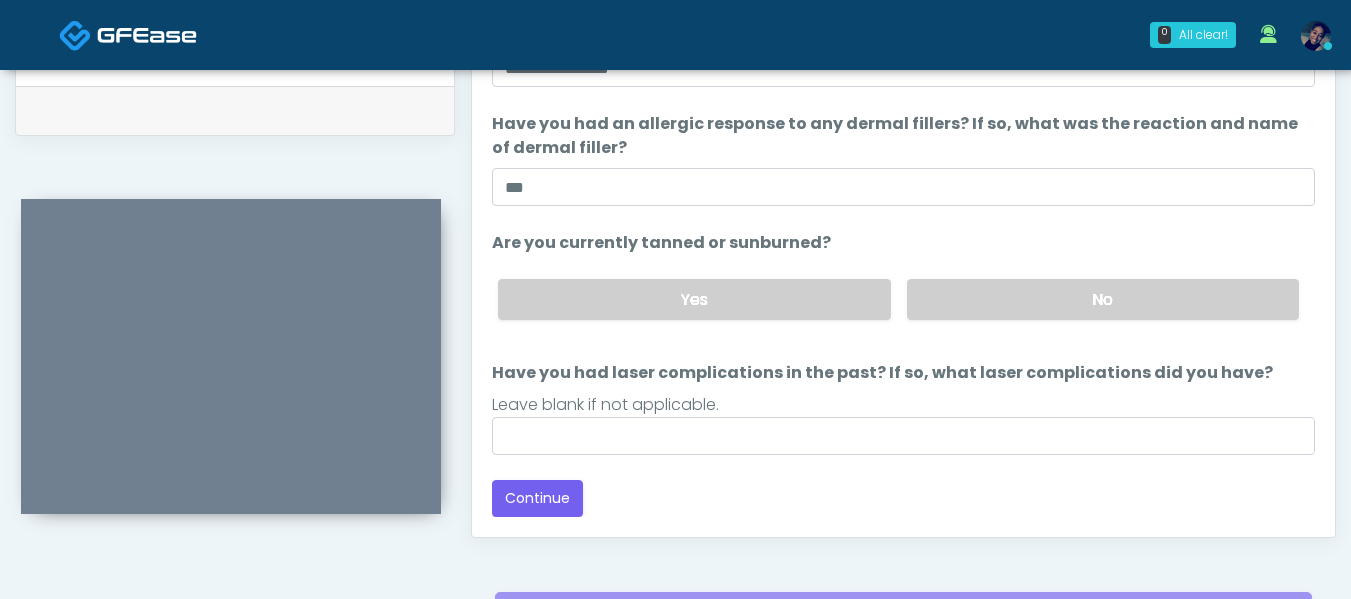 scroll, scrollTop: 996, scrollLeft: 0, axis: vertical 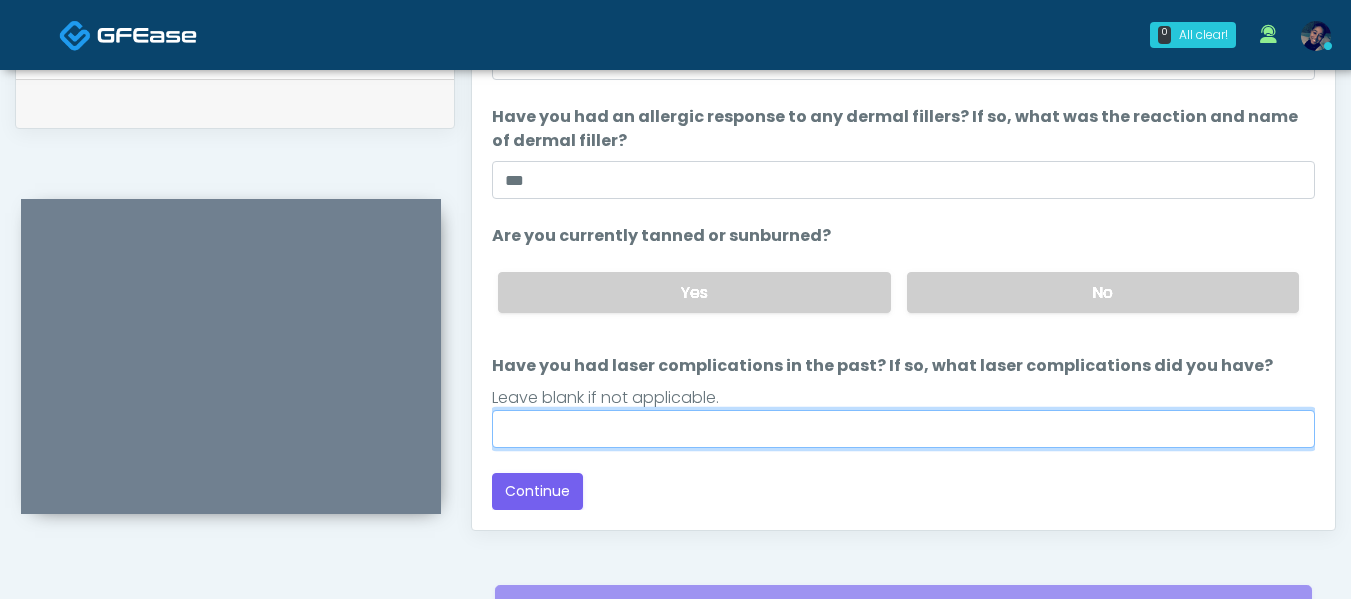 click on "Have you had laser complications in the past? If so, what laser complications did you have?" at bounding box center (903, 429) 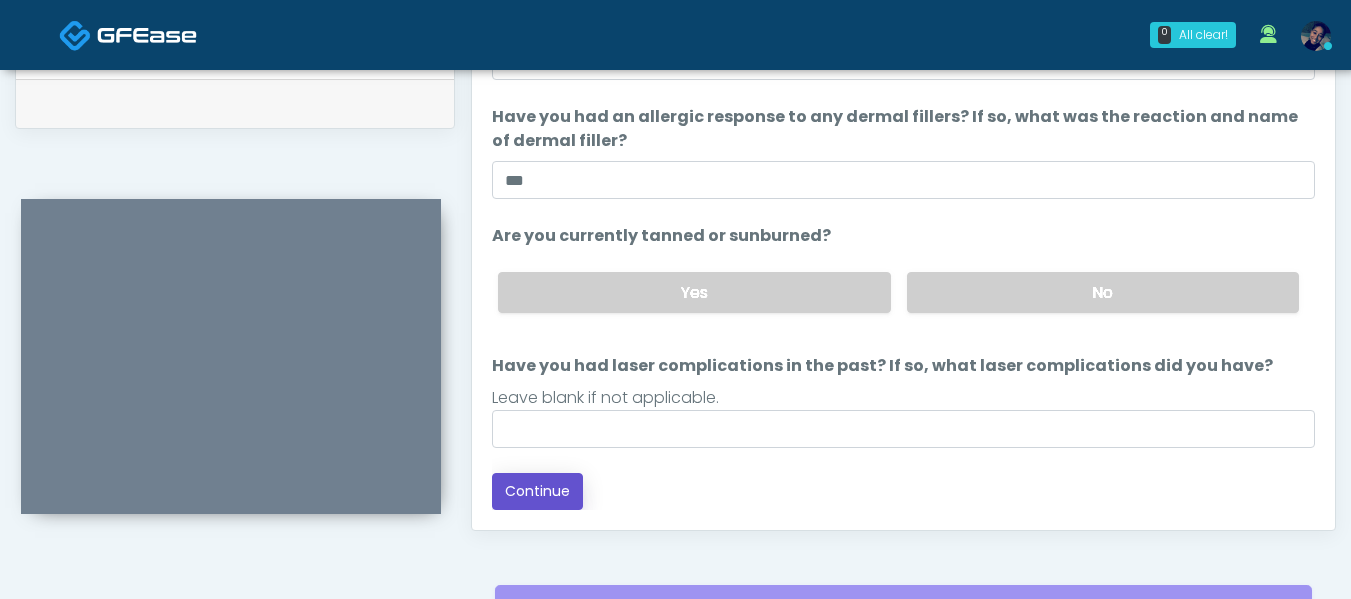 click on "Continue" at bounding box center (537, 491) 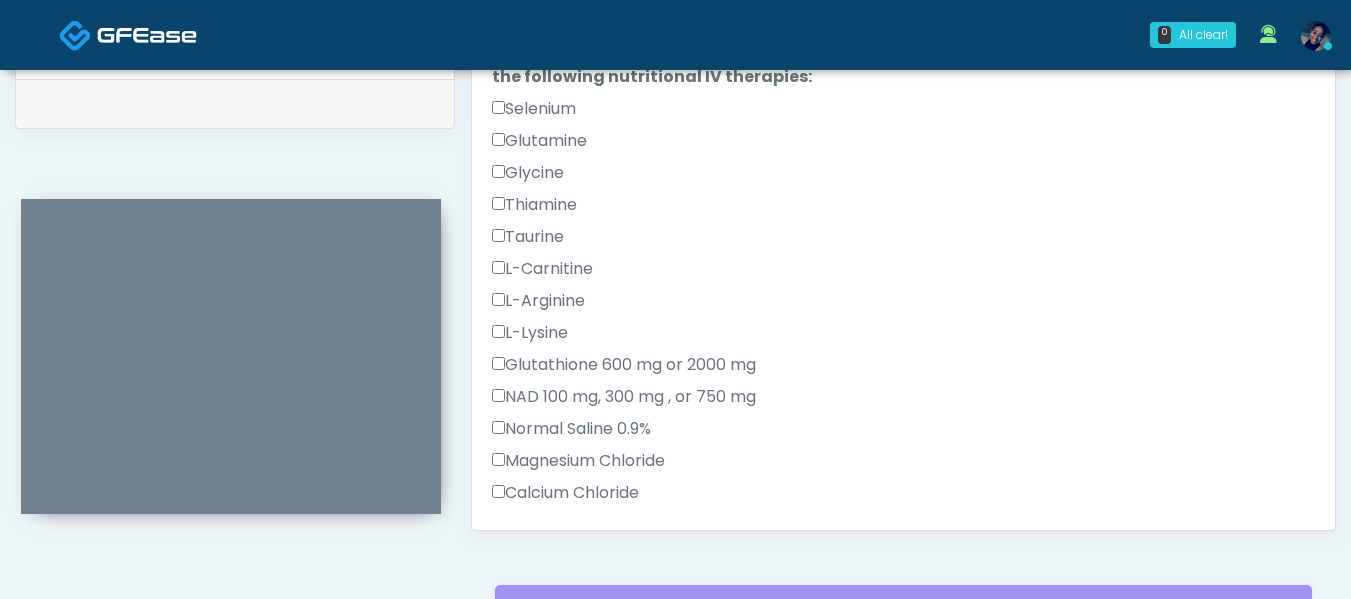 scroll, scrollTop: 1196, scrollLeft: 0, axis: vertical 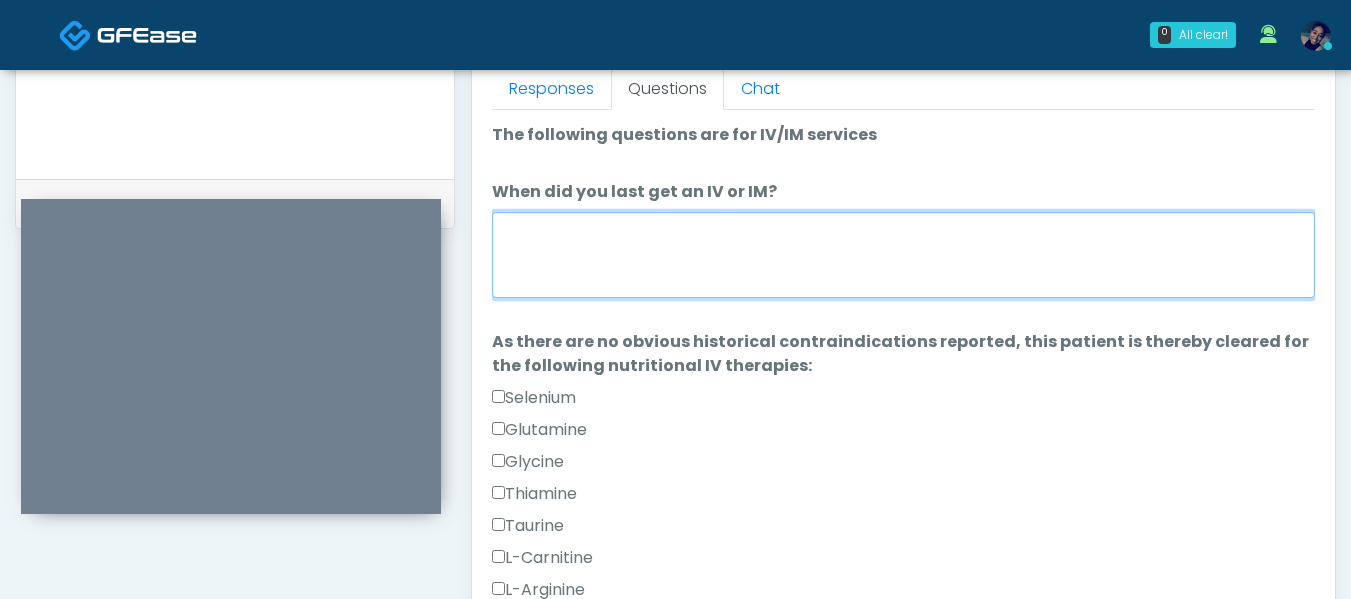 click on "When did you last get an IV or IM?" at bounding box center (903, 255) 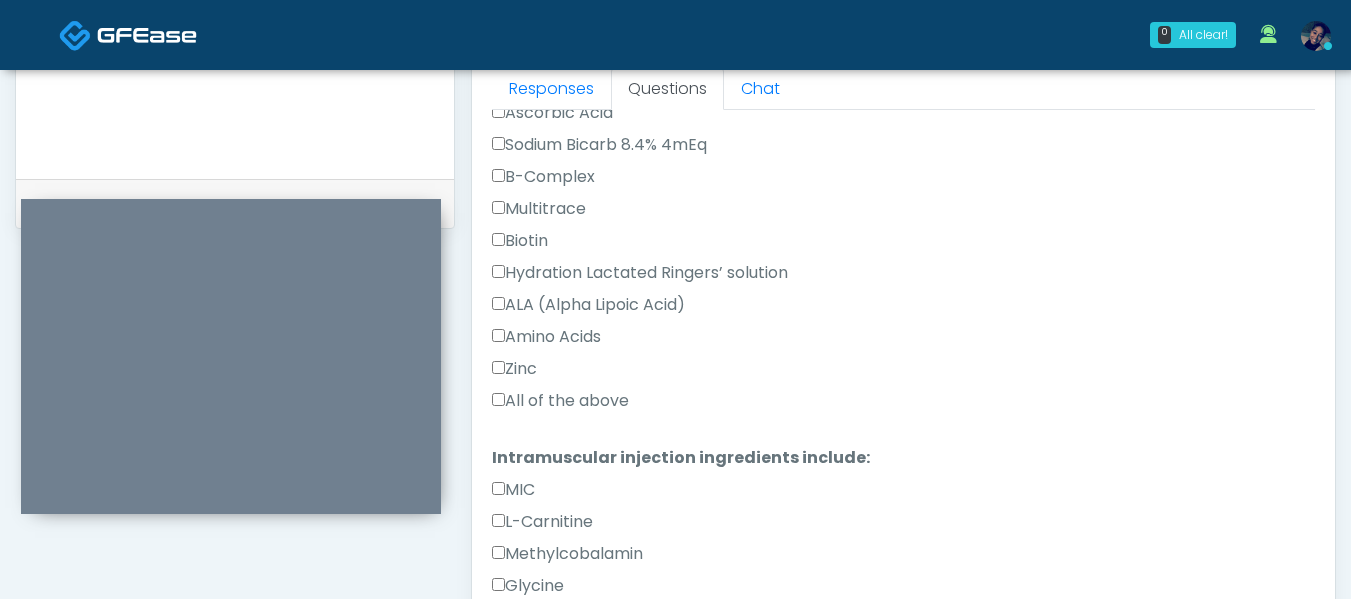 scroll, scrollTop: 800, scrollLeft: 0, axis: vertical 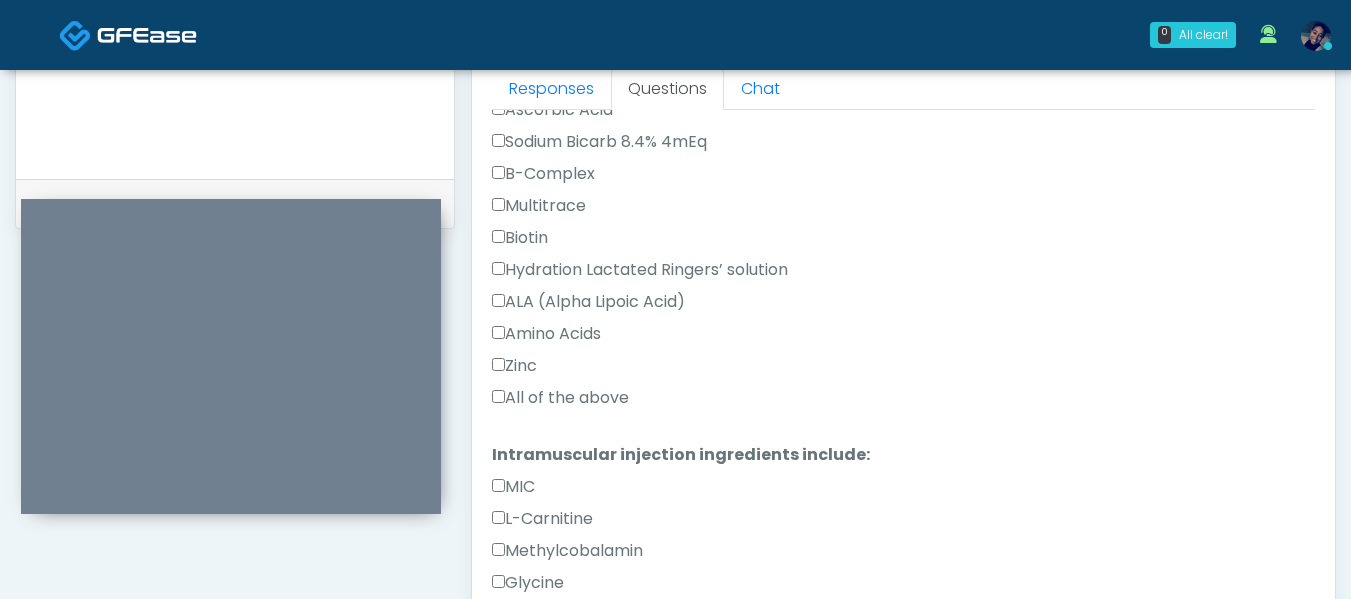 type on "***" 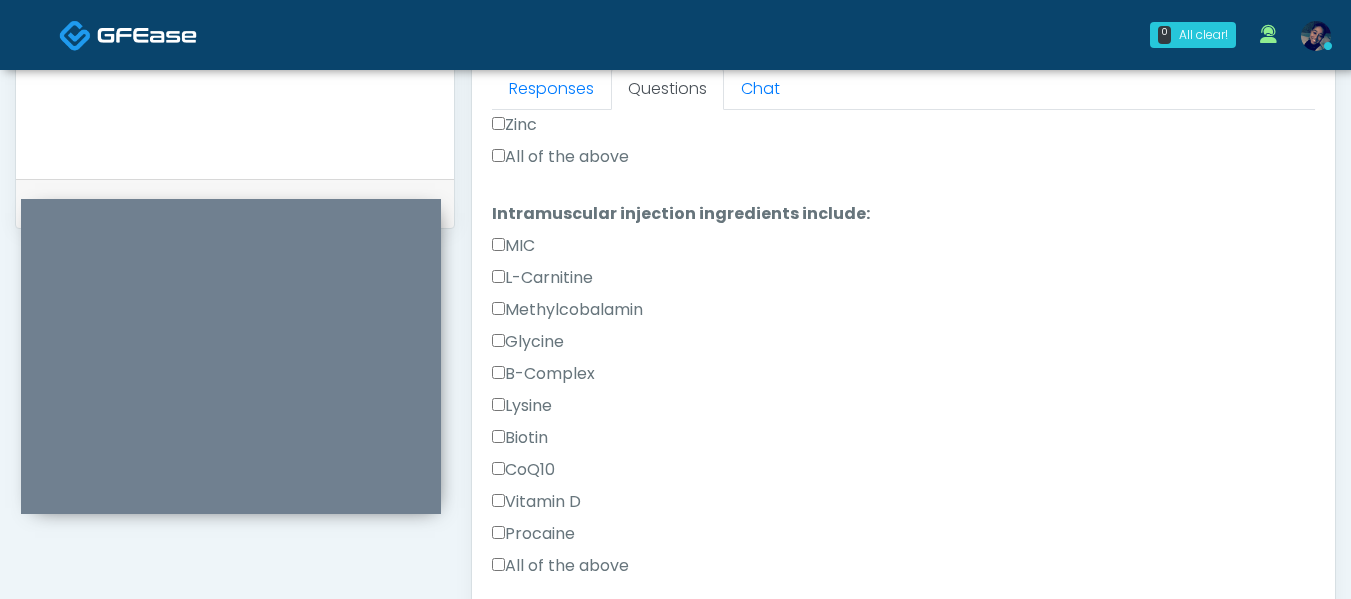scroll, scrollTop: 1079, scrollLeft: 0, axis: vertical 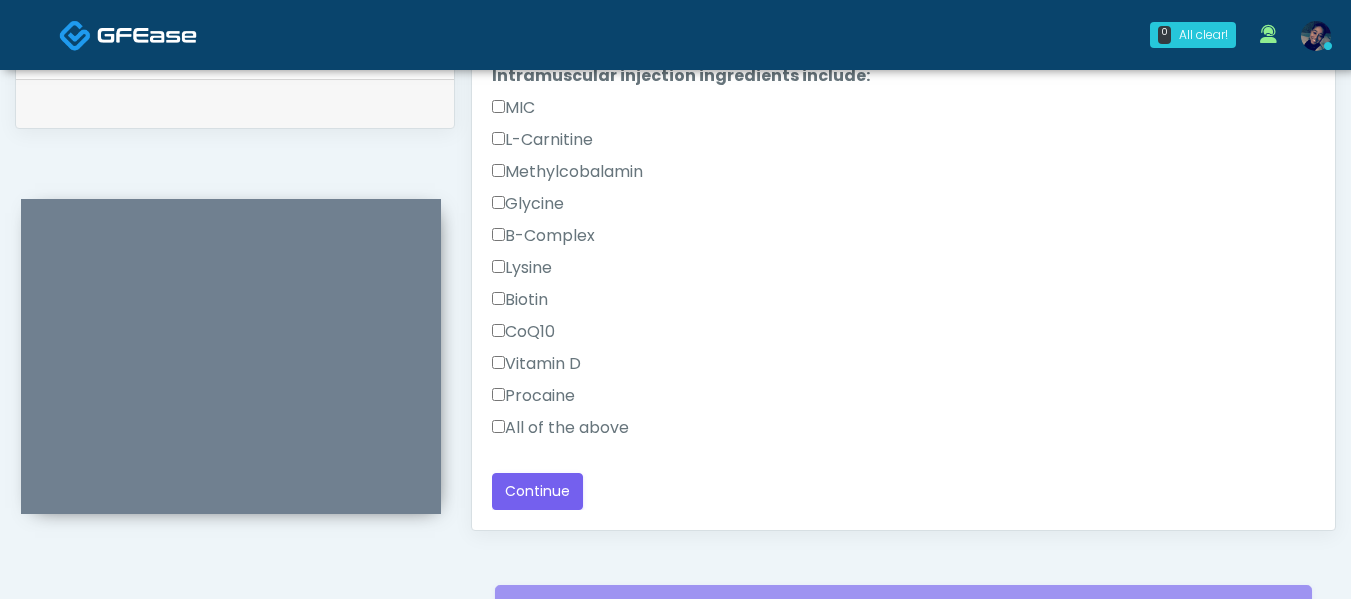 click on "All of the above" at bounding box center (560, 428) 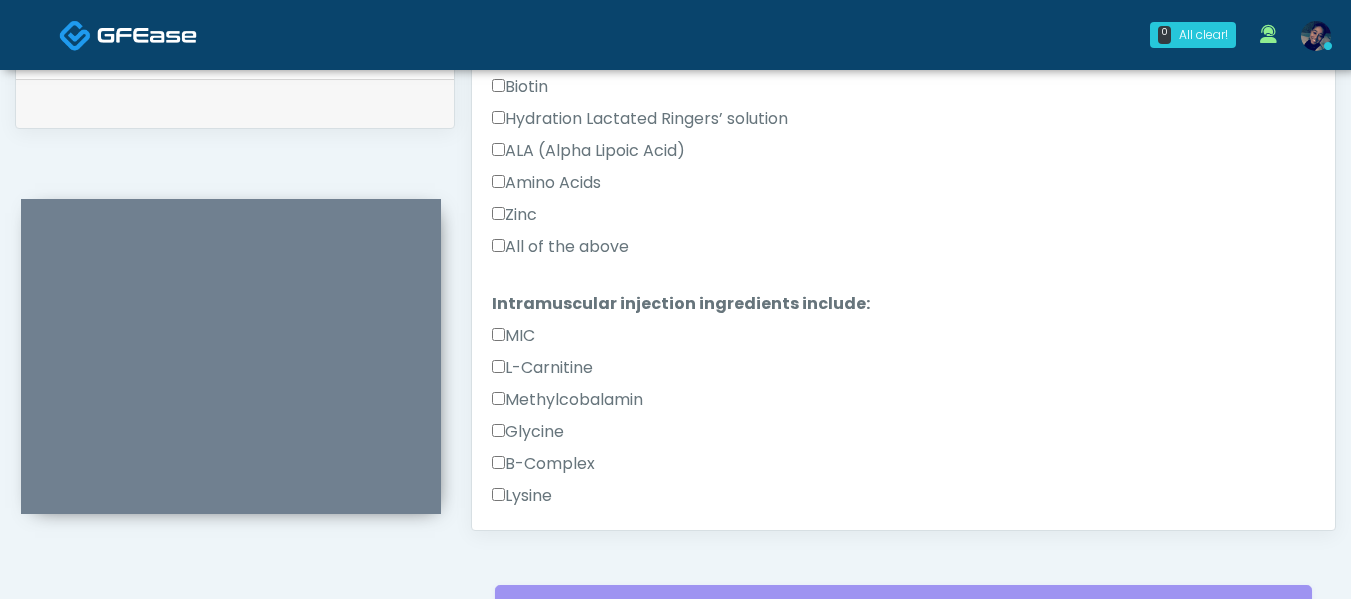 scroll, scrollTop: 1079, scrollLeft: 0, axis: vertical 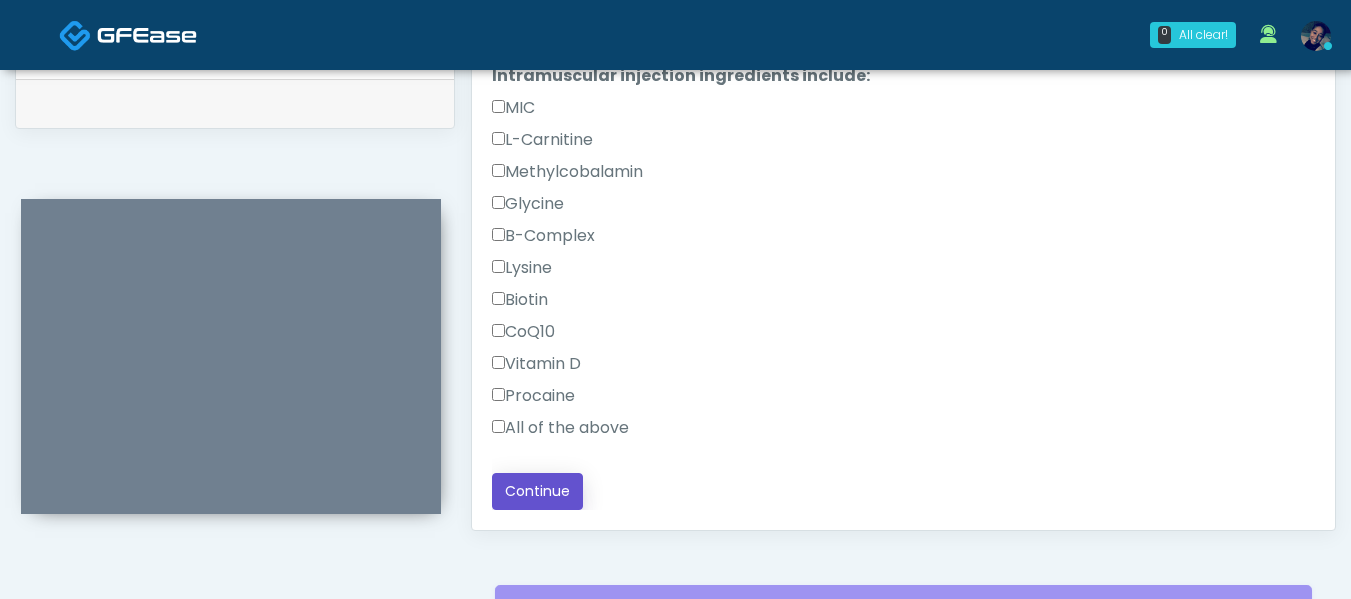 click on "Continue" at bounding box center [537, 491] 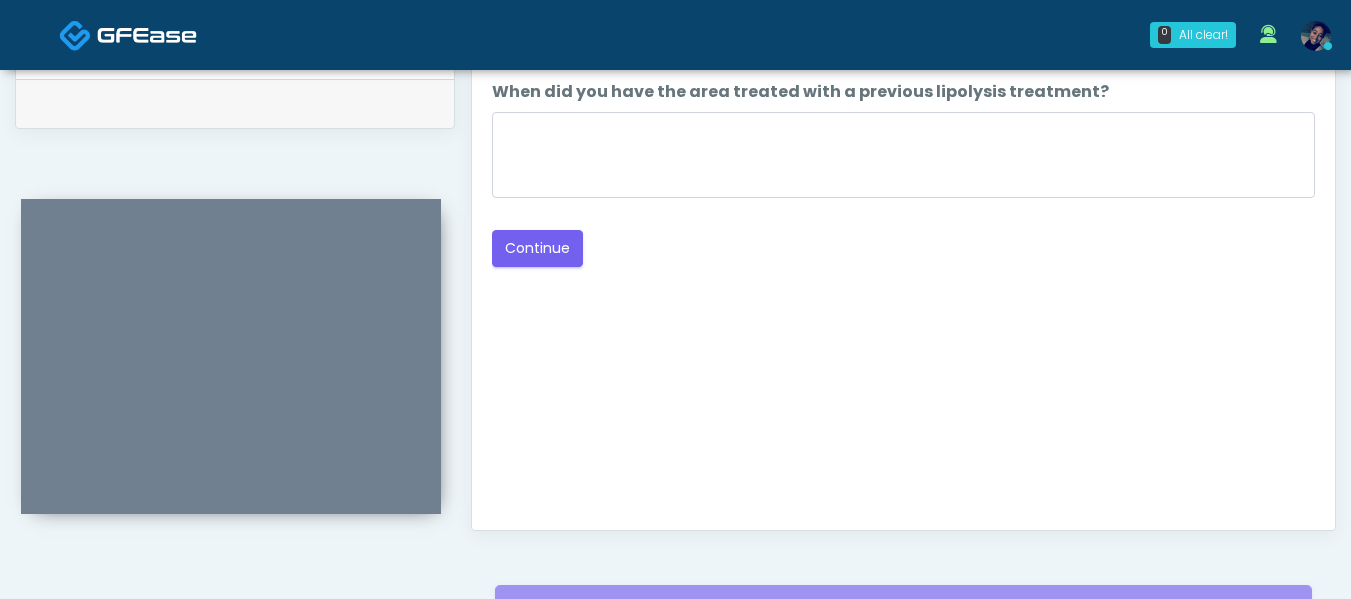 scroll, scrollTop: 1196, scrollLeft: 0, axis: vertical 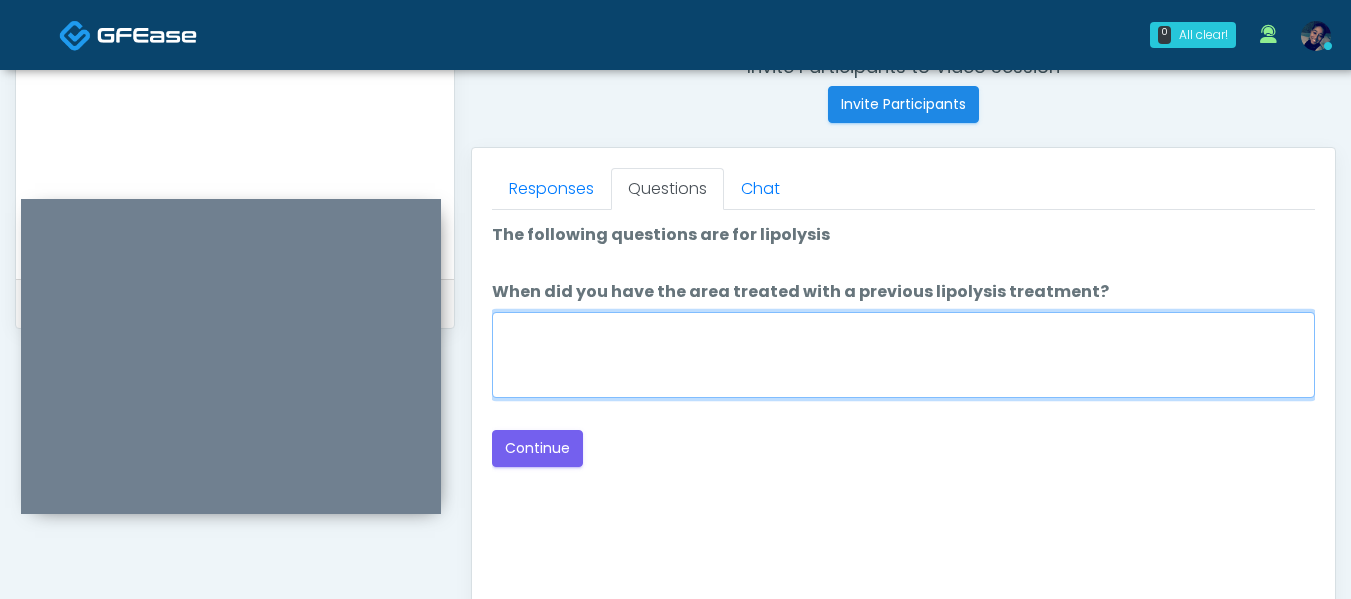 click on "When did you have the area treated with a previous lipolysis treatment?" at bounding box center (903, 355) 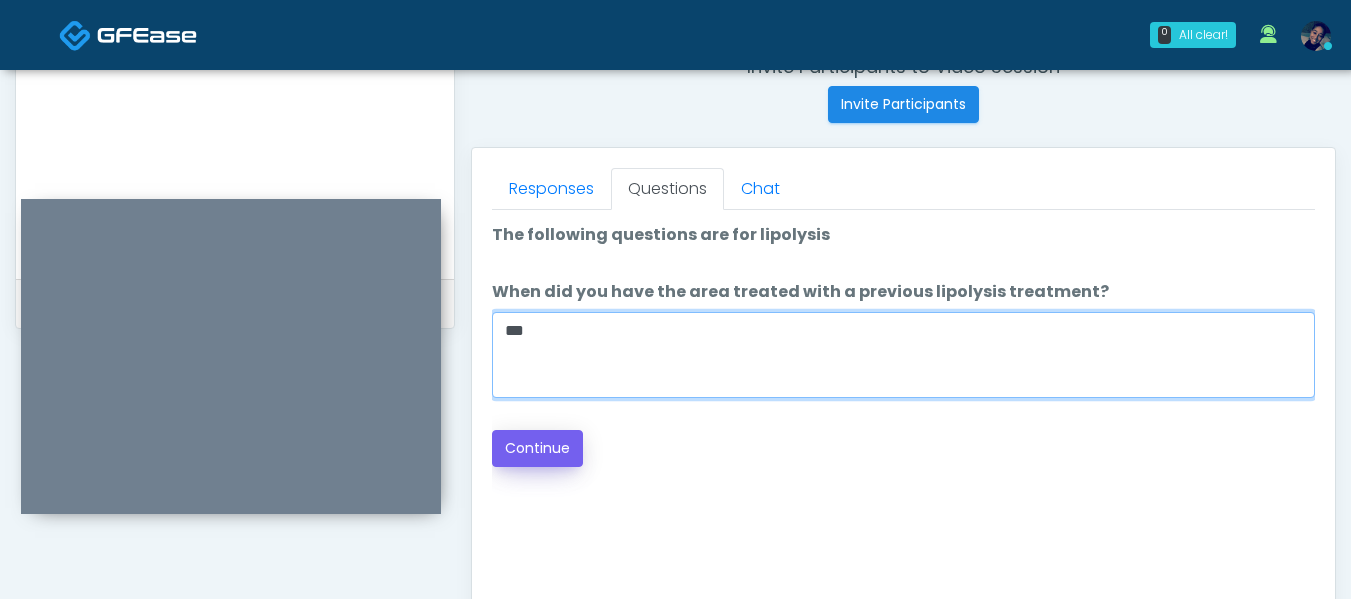 type on "***" 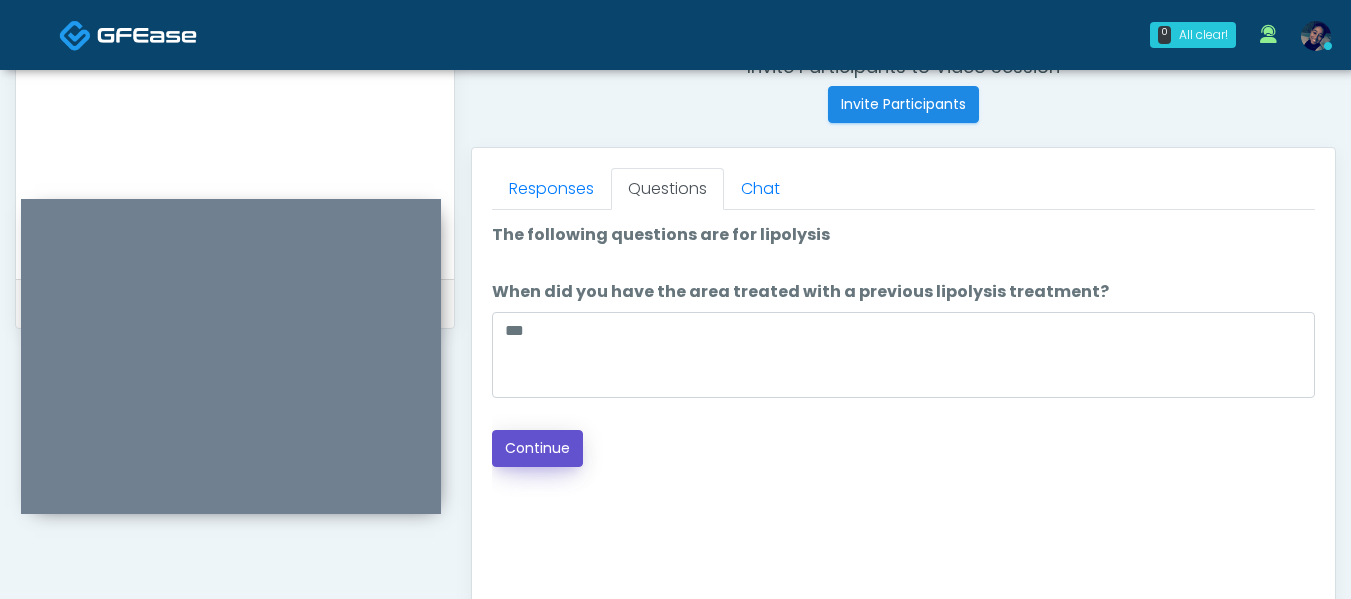 click on "Continue" at bounding box center (537, 448) 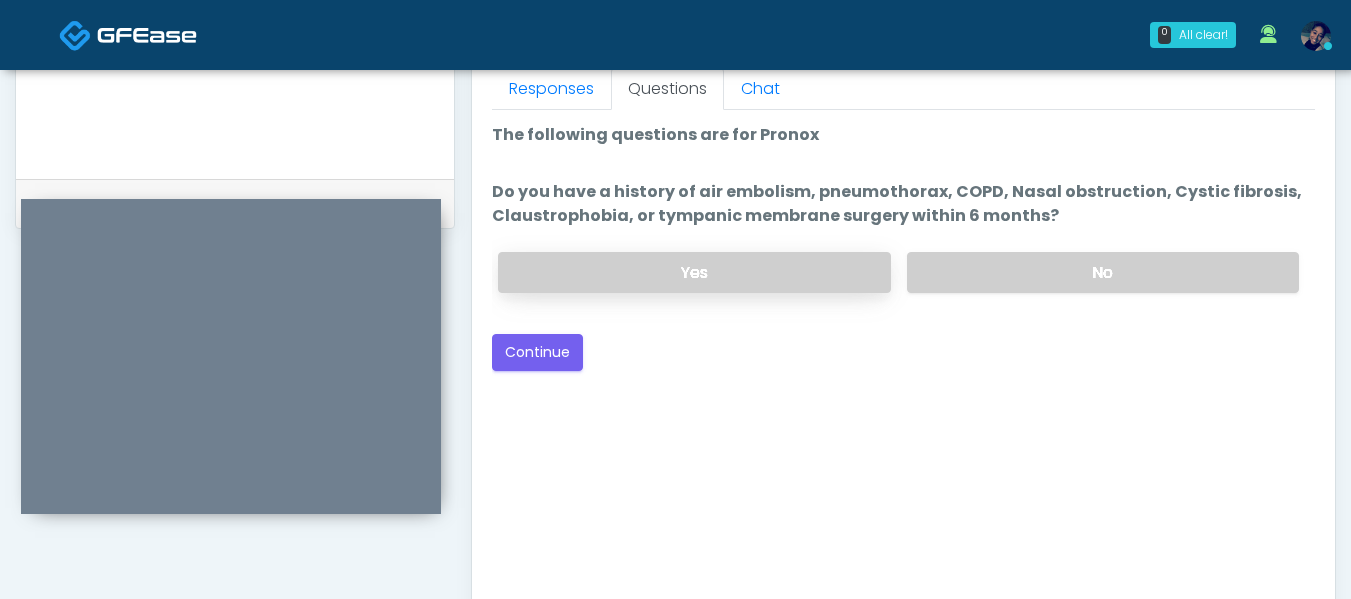 scroll, scrollTop: 796, scrollLeft: 0, axis: vertical 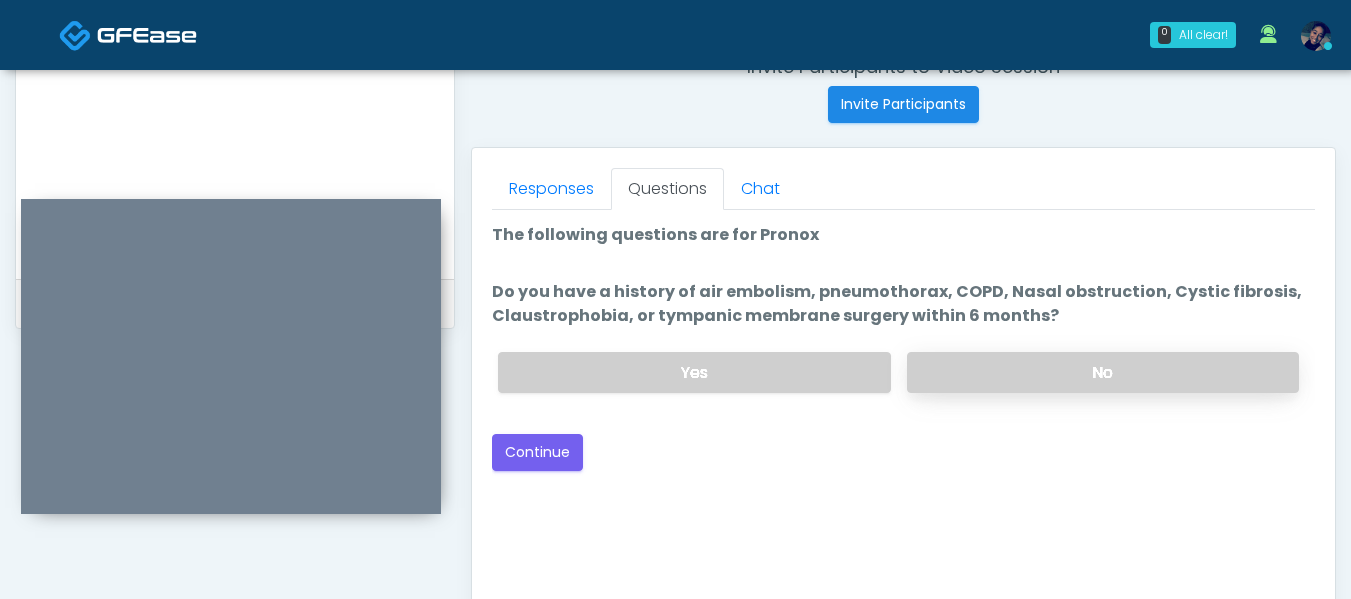 click on "No" at bounding box center [1103, 372] 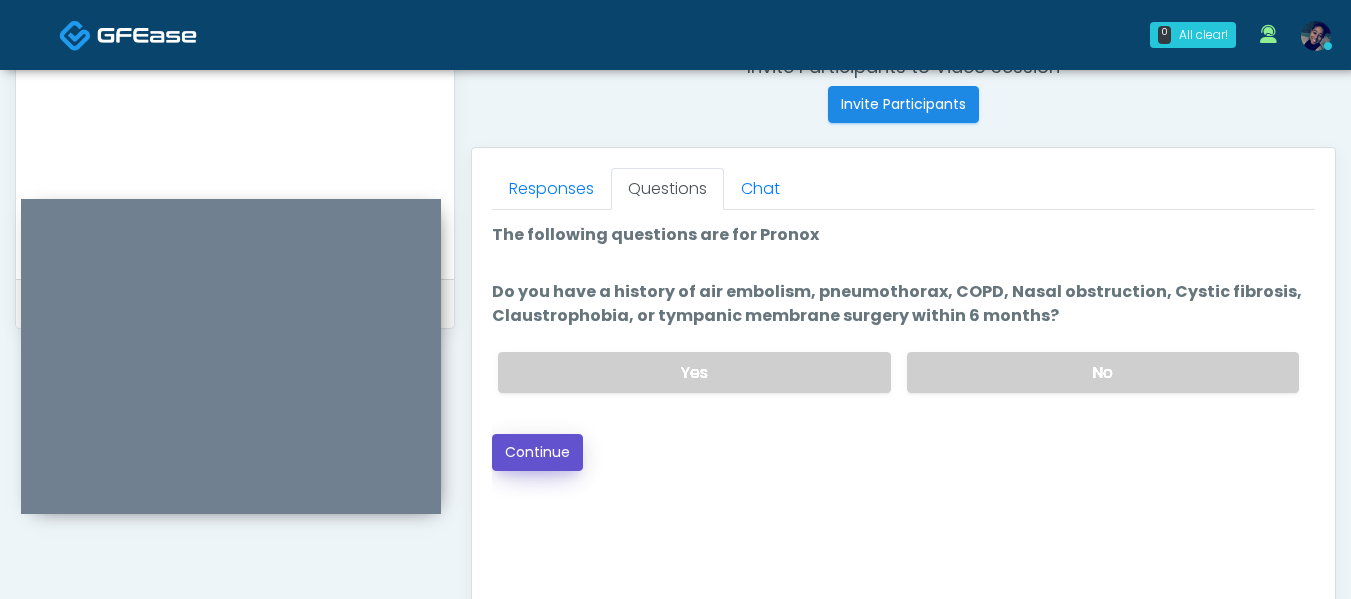 click on "Continue" at bounding box center [537, 452] 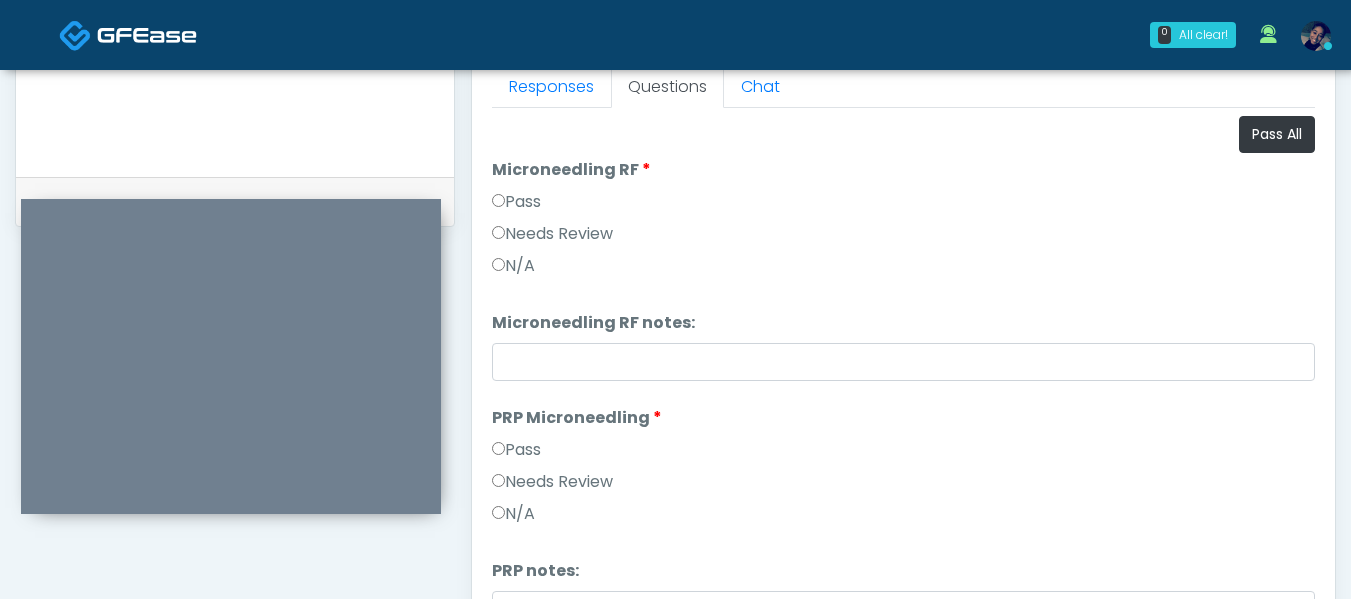 scroll, scrollTop: 896, scrollLeft: 0, axis: vertical 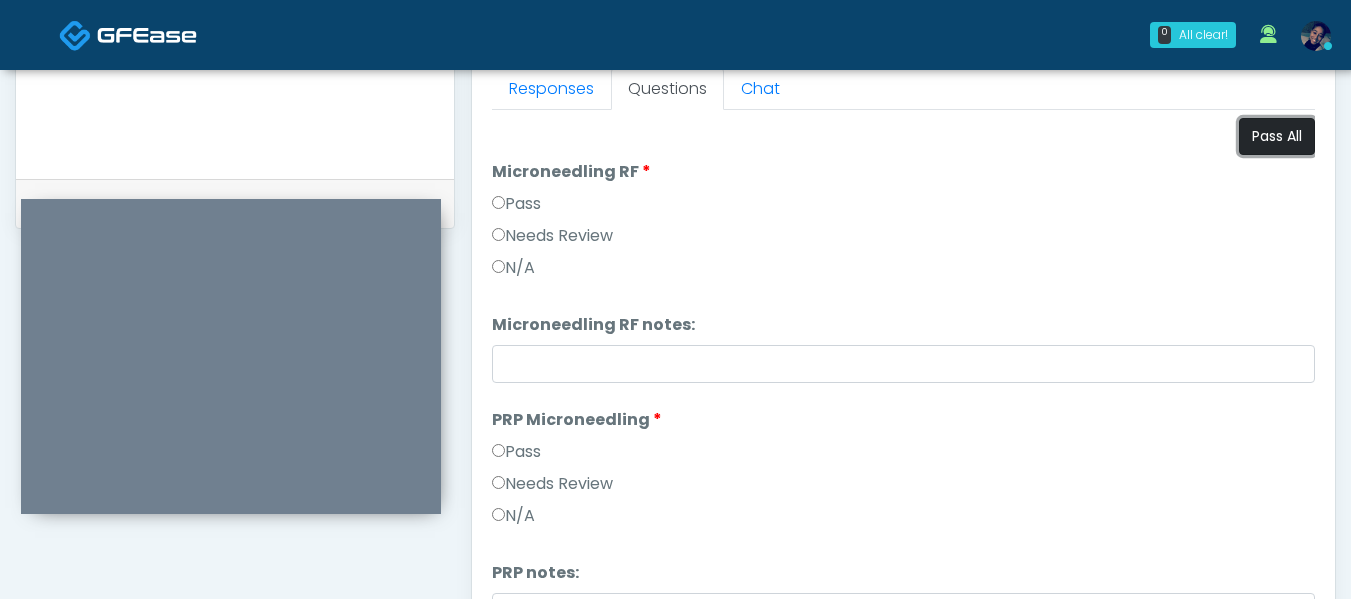 click on "Pass All" at bounding box center (1277, 136) 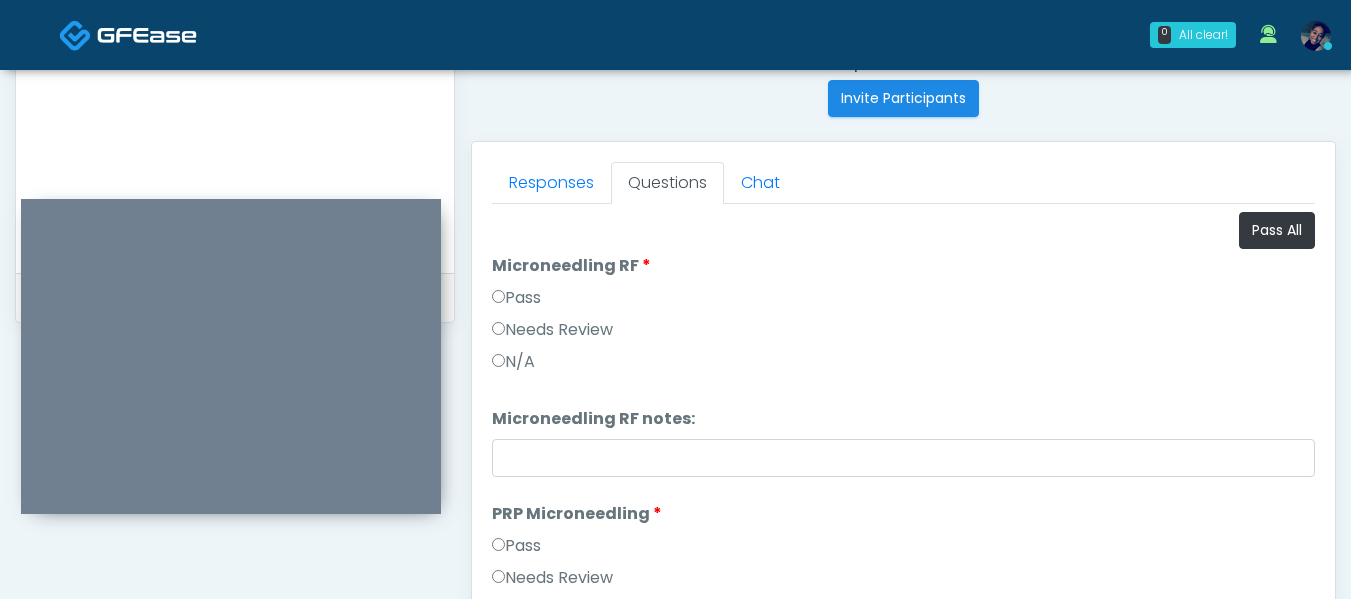 scroll, scrollTop: 696, scrollLeft: 0, axis: vertical 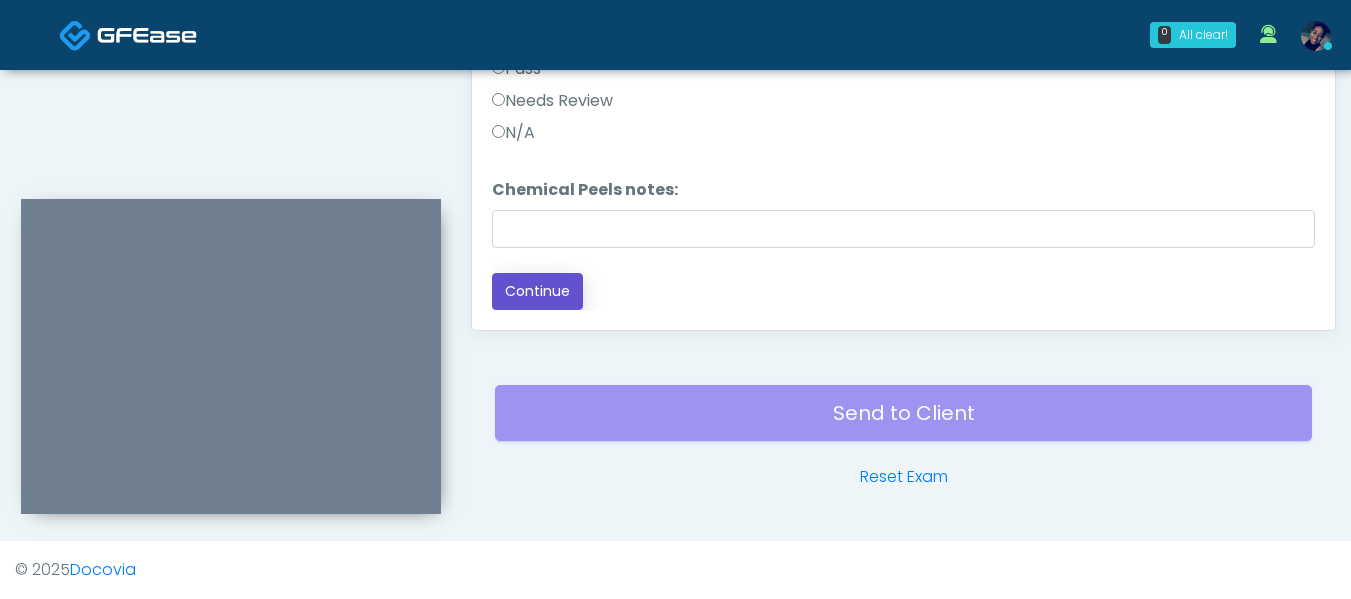 drag, startPoint x: 547, startPoint y: 300, endPoint x: 606, endPoint y: 307, distance: 59.413803 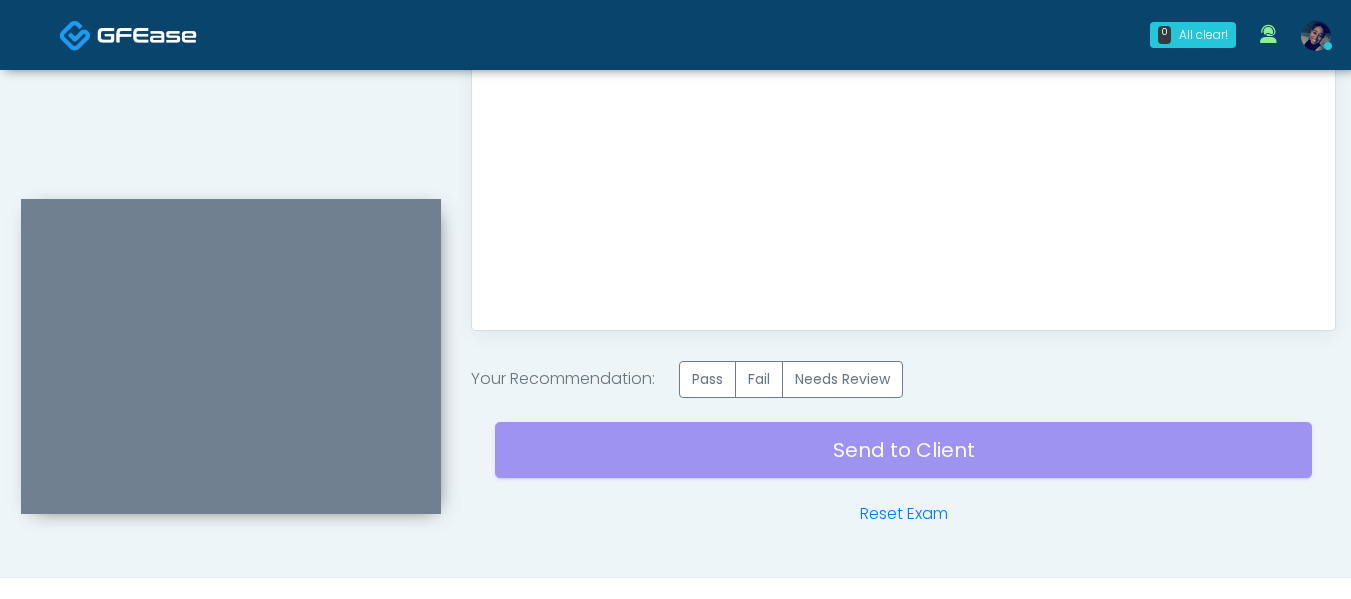scroll, scrollTop: 0, scrollLeft: 0, axis: both 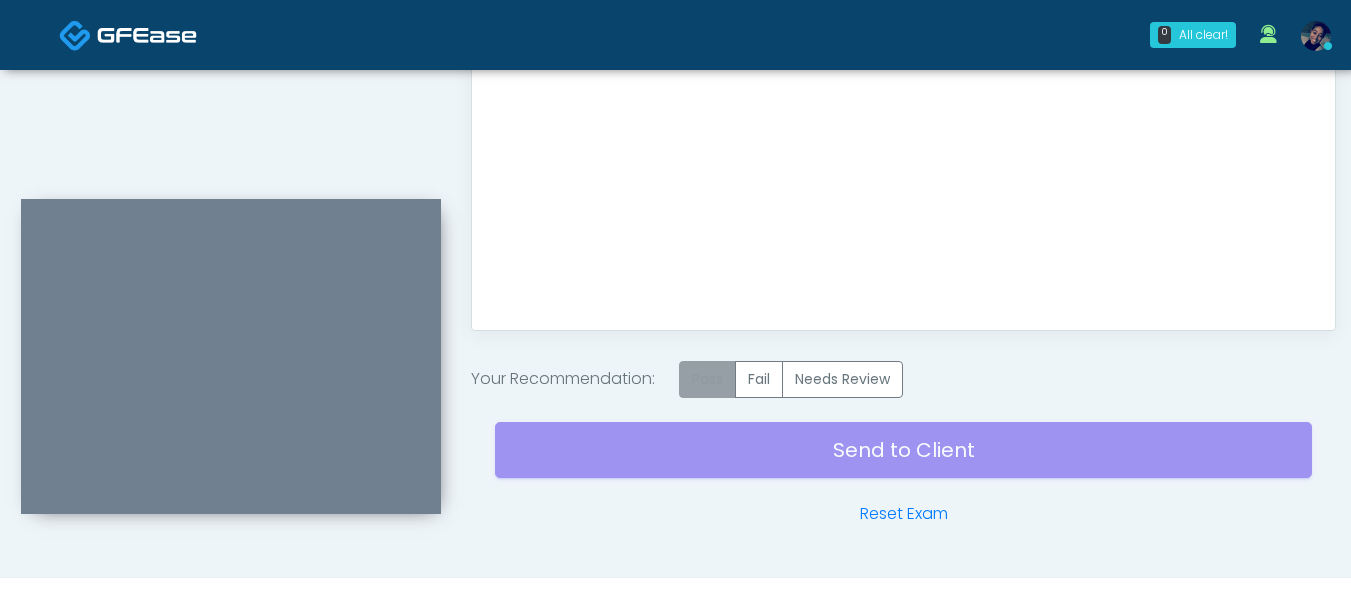 click on "Pass" at bounding box center [707, 379] 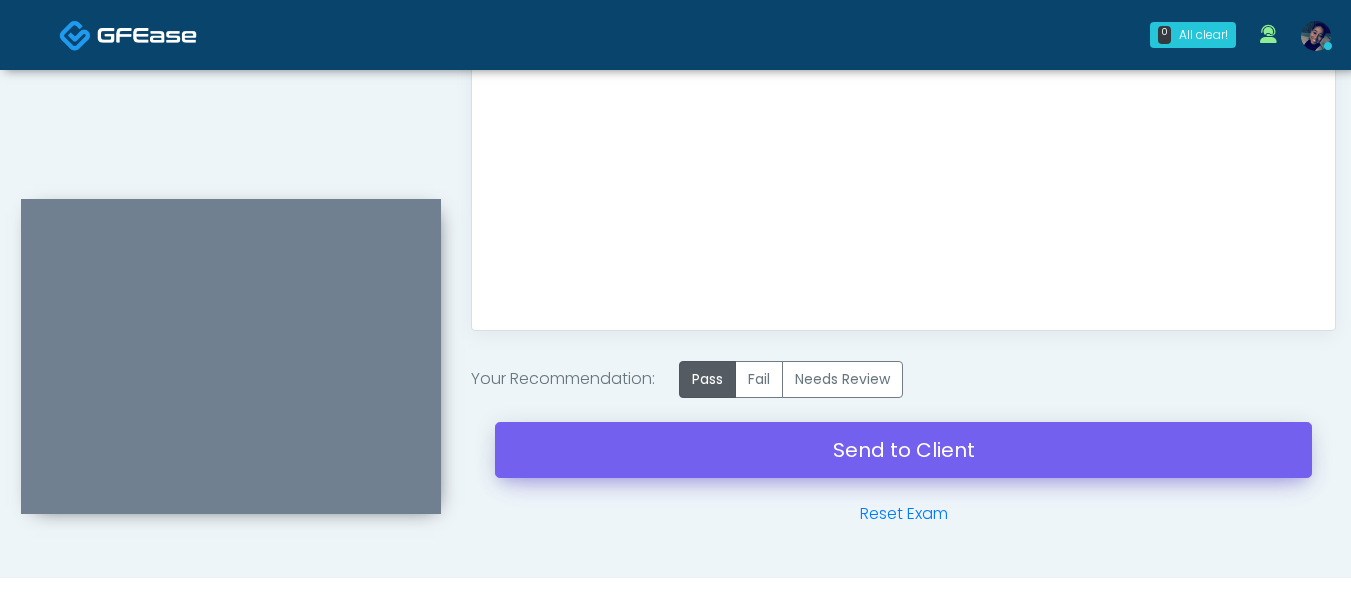 scroll, scrollTop: 1233, scrollLeft: 0, axis: vertical 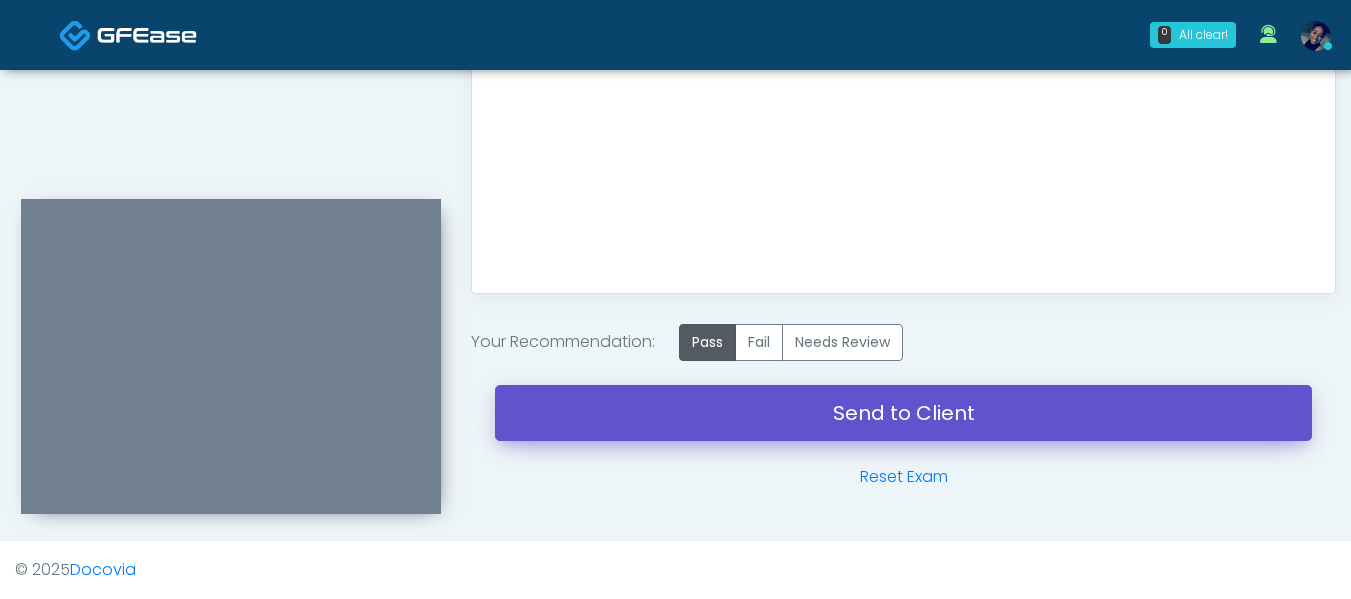 click on "Send to Client" at bounding box center (903, 413) 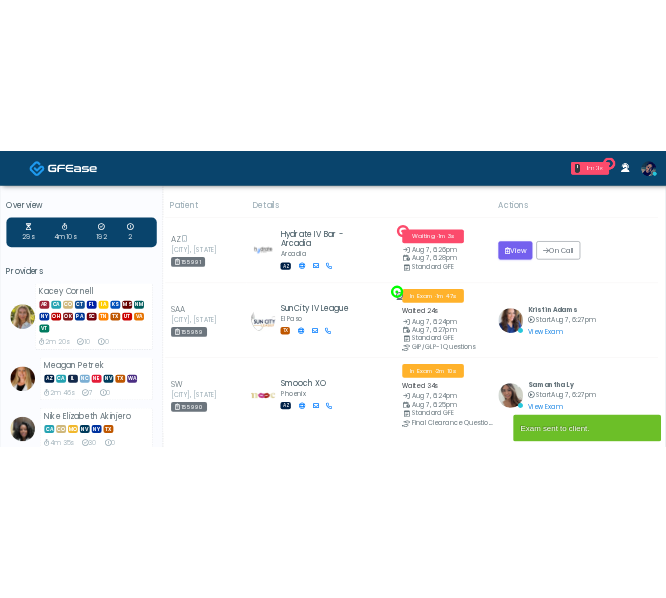 scroll, scrollTop: 0, scrollLeft: 0, axis: both 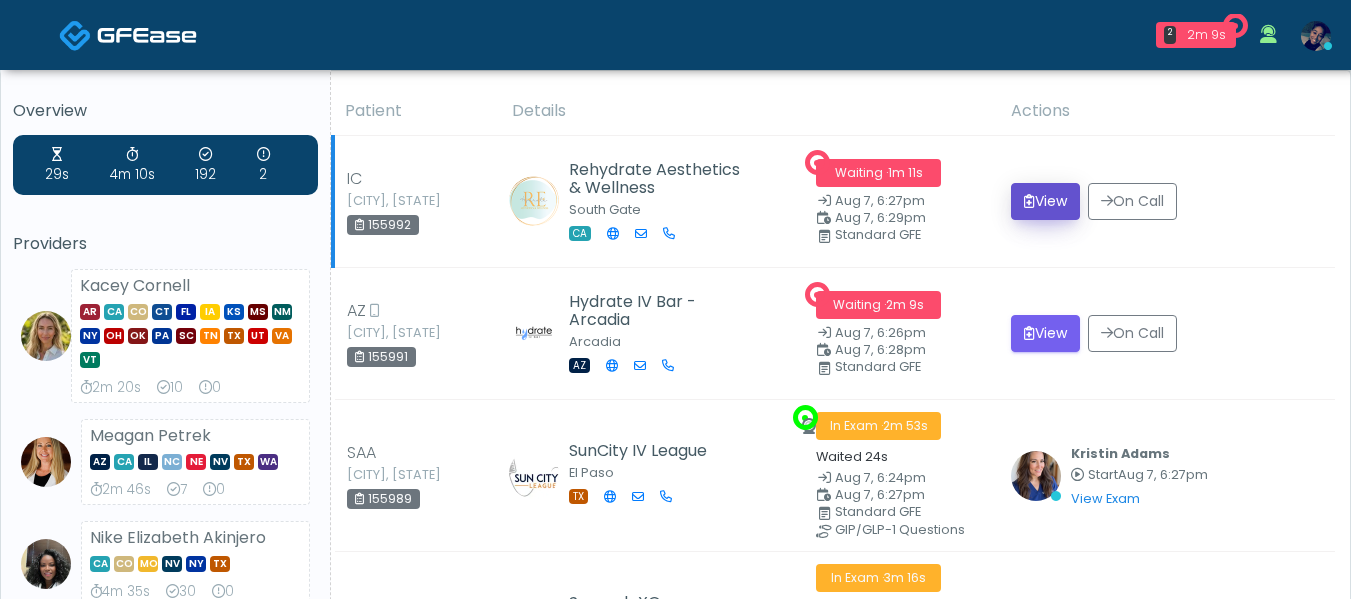 click on "View" at bounding box center [1045, 201] 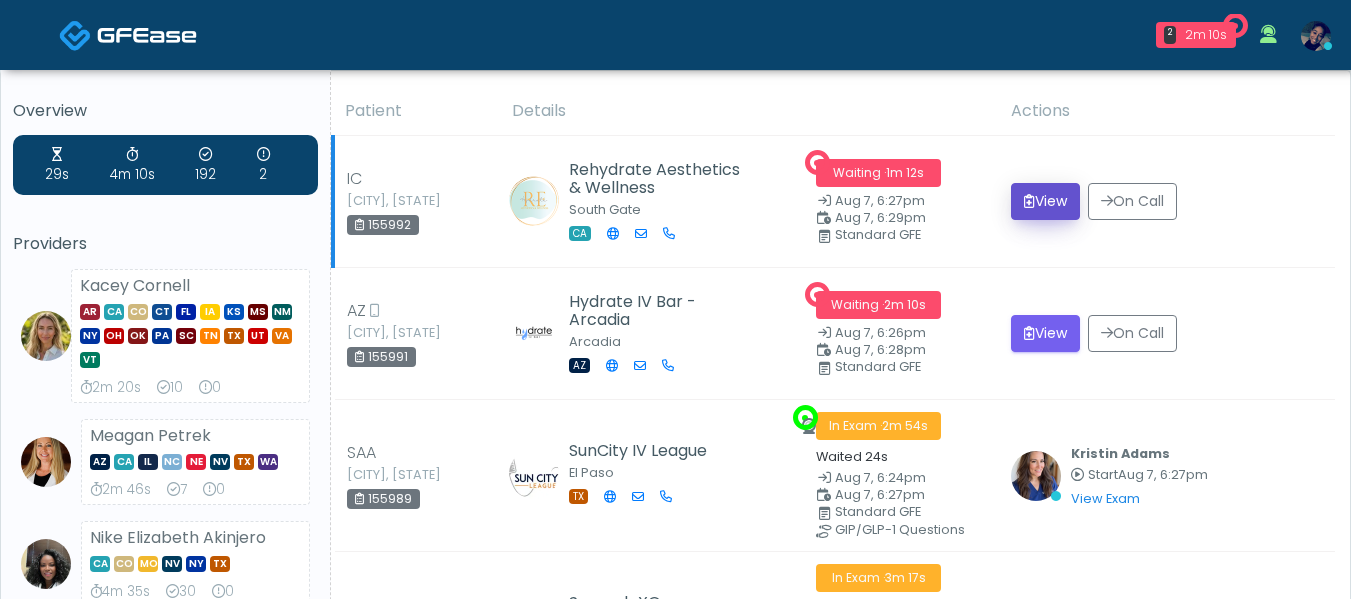 scroll, scrollTop: 0, scrollLeft: 0, axis: both 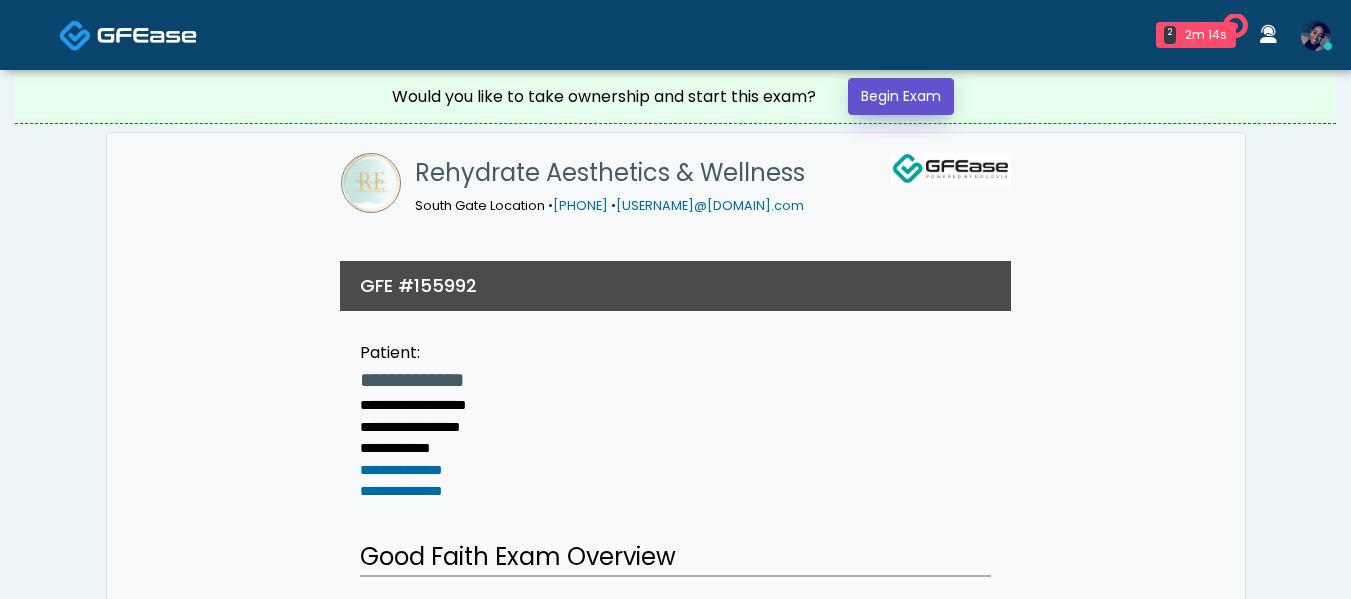 click on "Begin Exam" at bounding box center [901, 96] 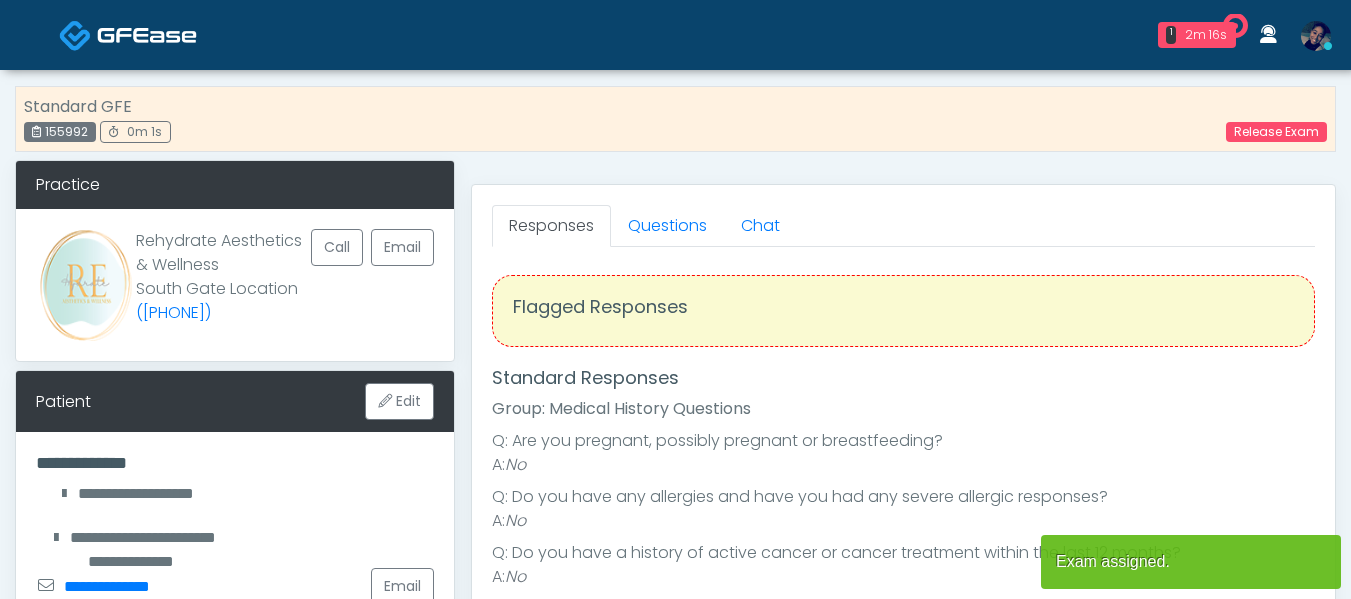 scroll, scrollTop: 0, scrollLeft: 0, axis: both 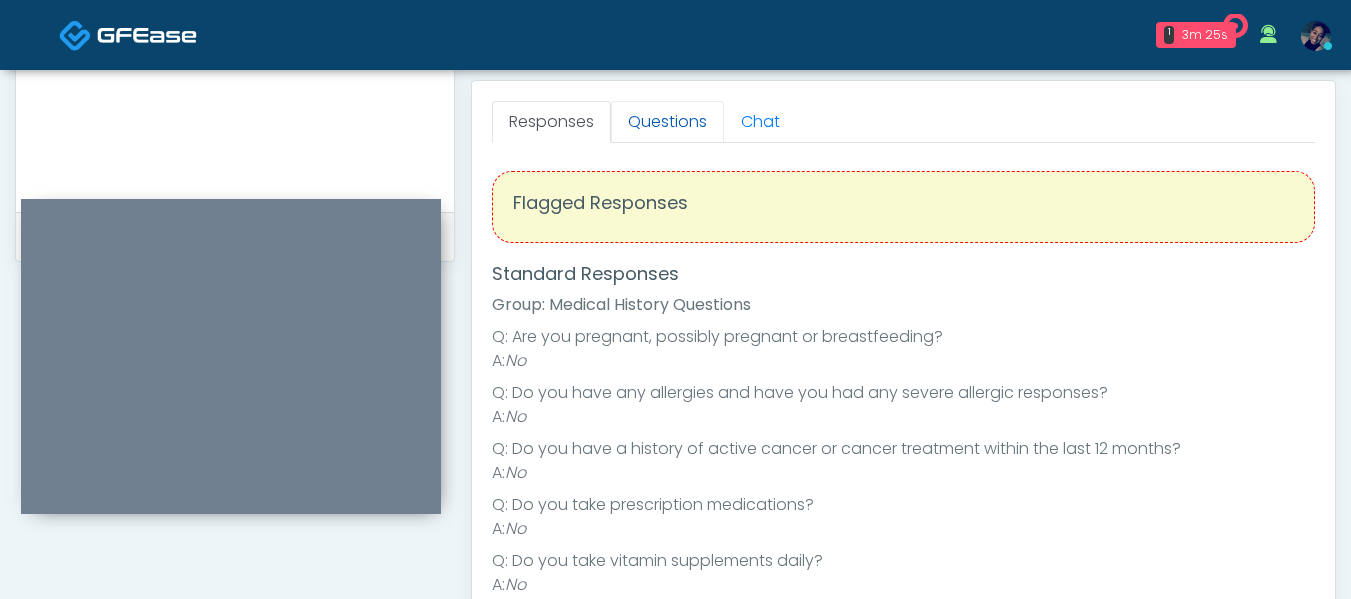 click on "Questions" at bounding box center [667, 122] 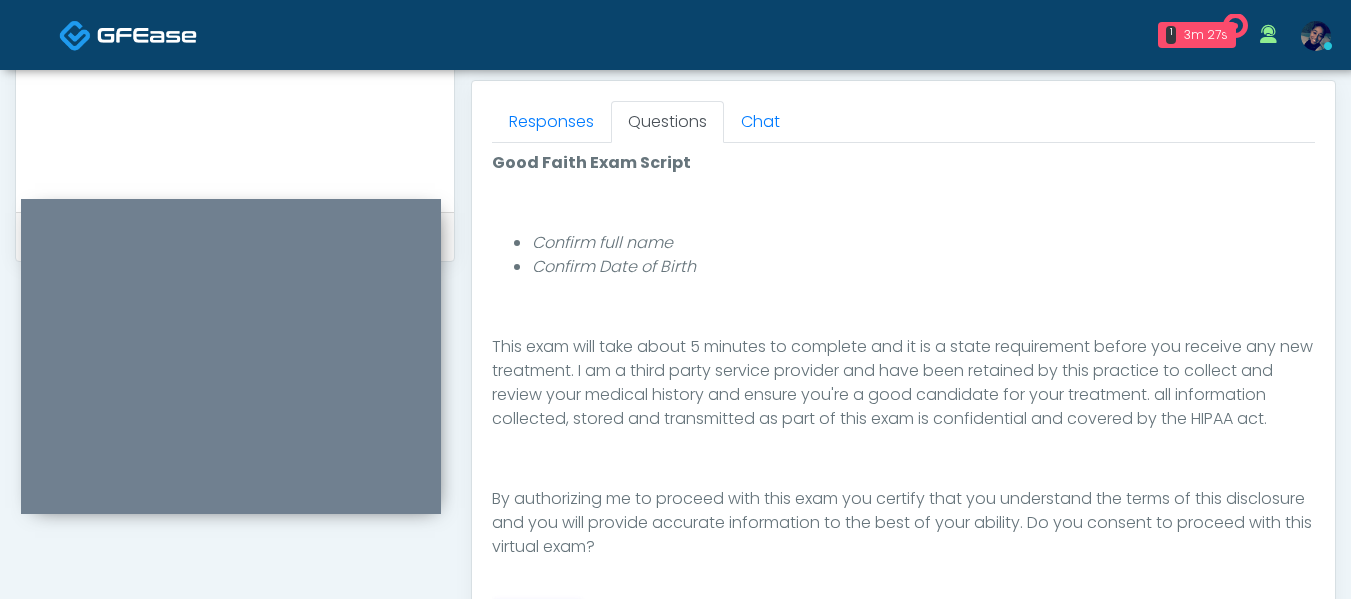 scroll, scrollTop: 232, scrollLeft: 0, axis: vertical 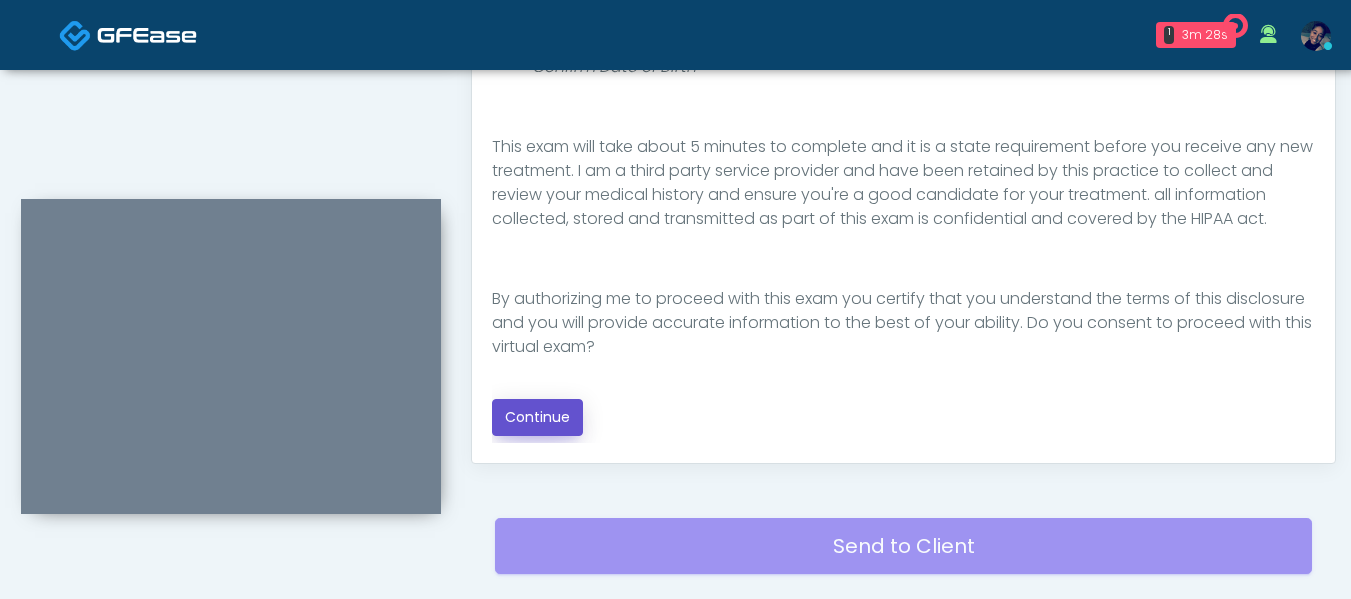 click on "Continue" at bounding box center (537, 417) 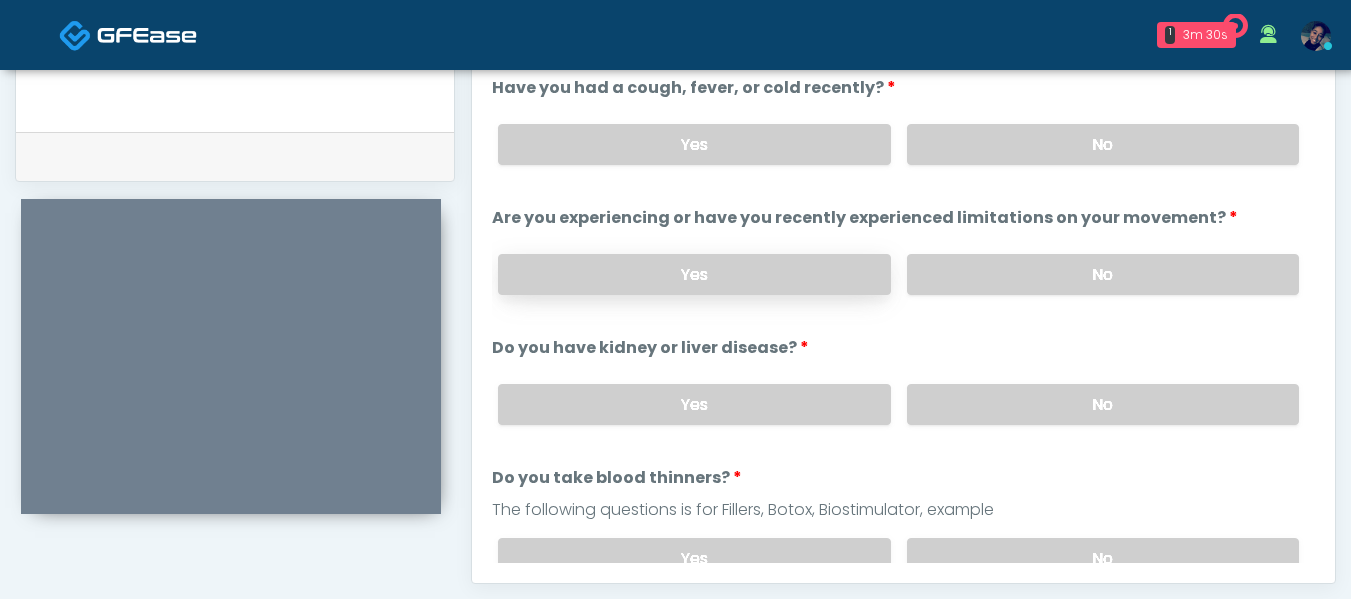 scroll, scrollTop: 896, scrollLeft: 0, axis: vertical 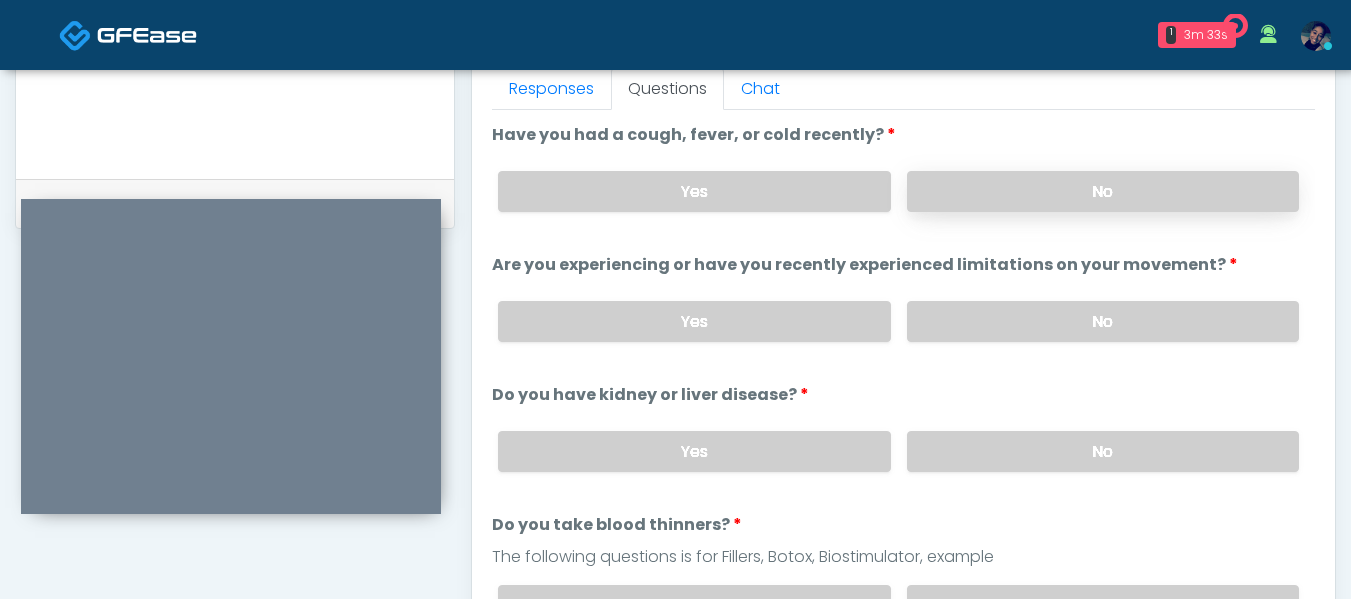 click on "No" at bounding box center (1103, 191) 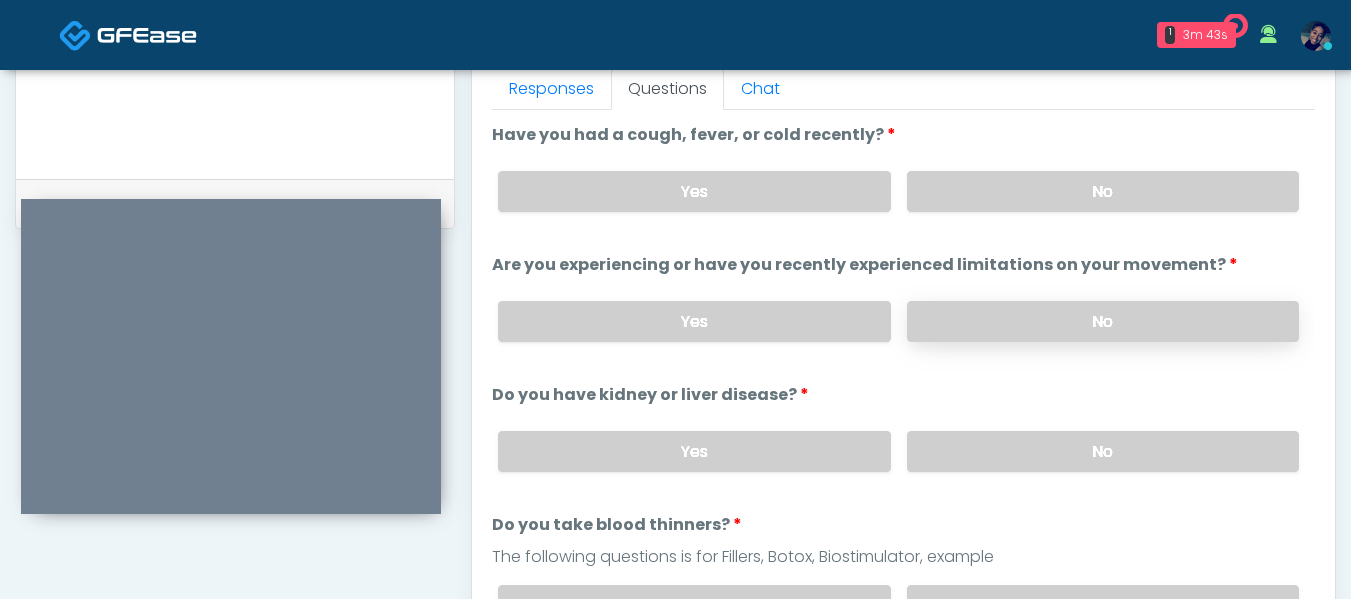 click on "No" at bounding box center (1103, 321) 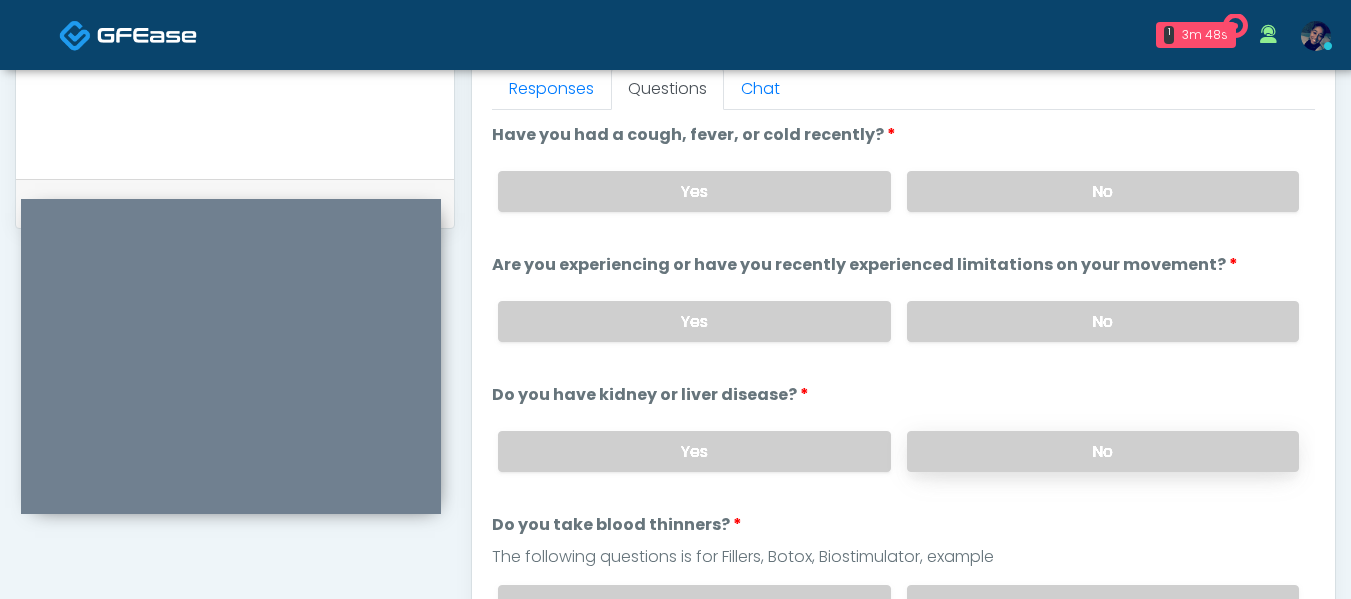 click on "No" at bounding box center (1103, 451) 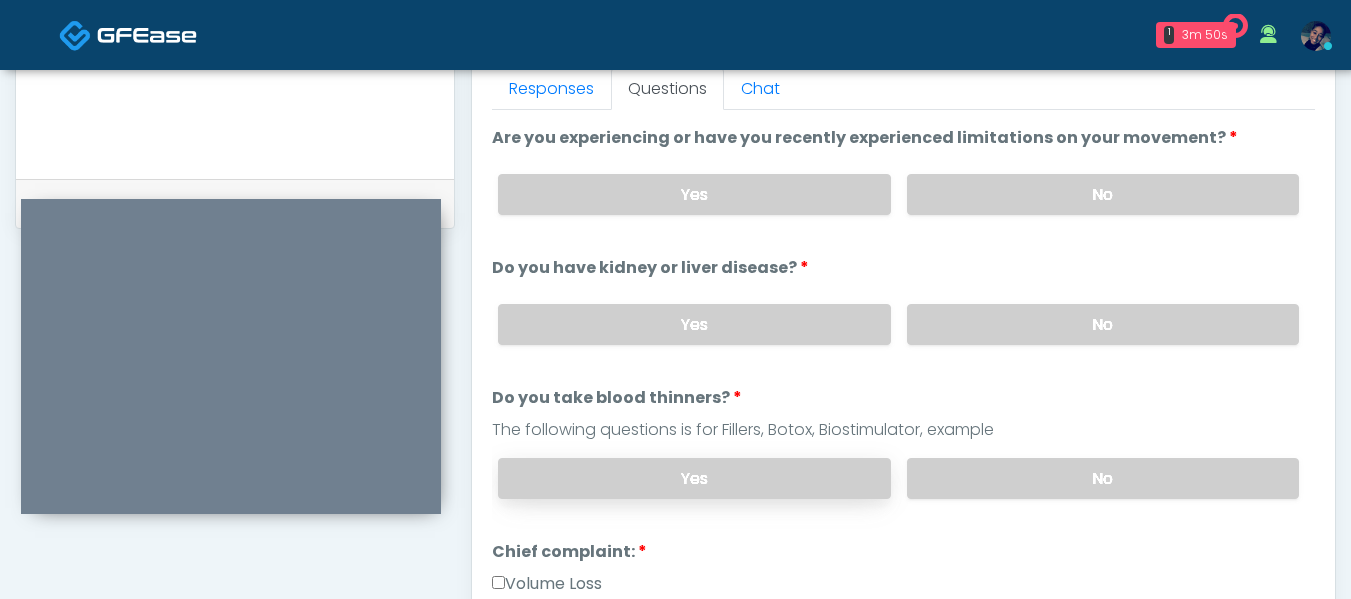 scroll, scrollTop: 200, scrollLeft: 0, axis: vertical 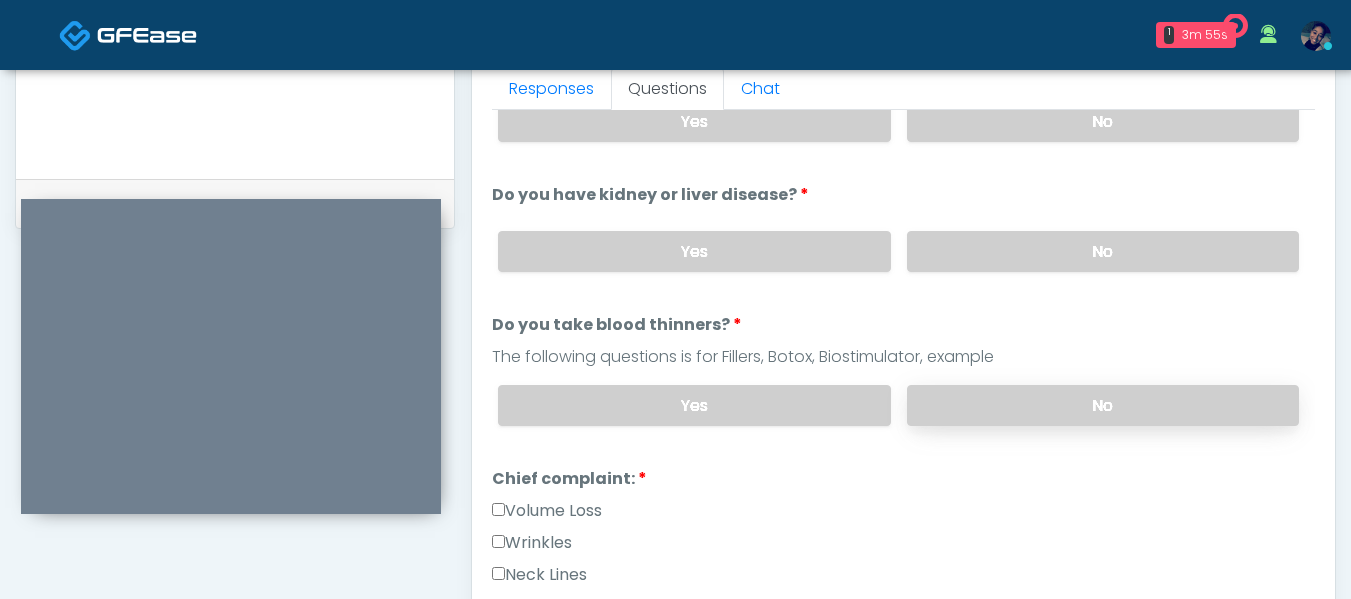 click on "No" at bounding box center [1103, 405] 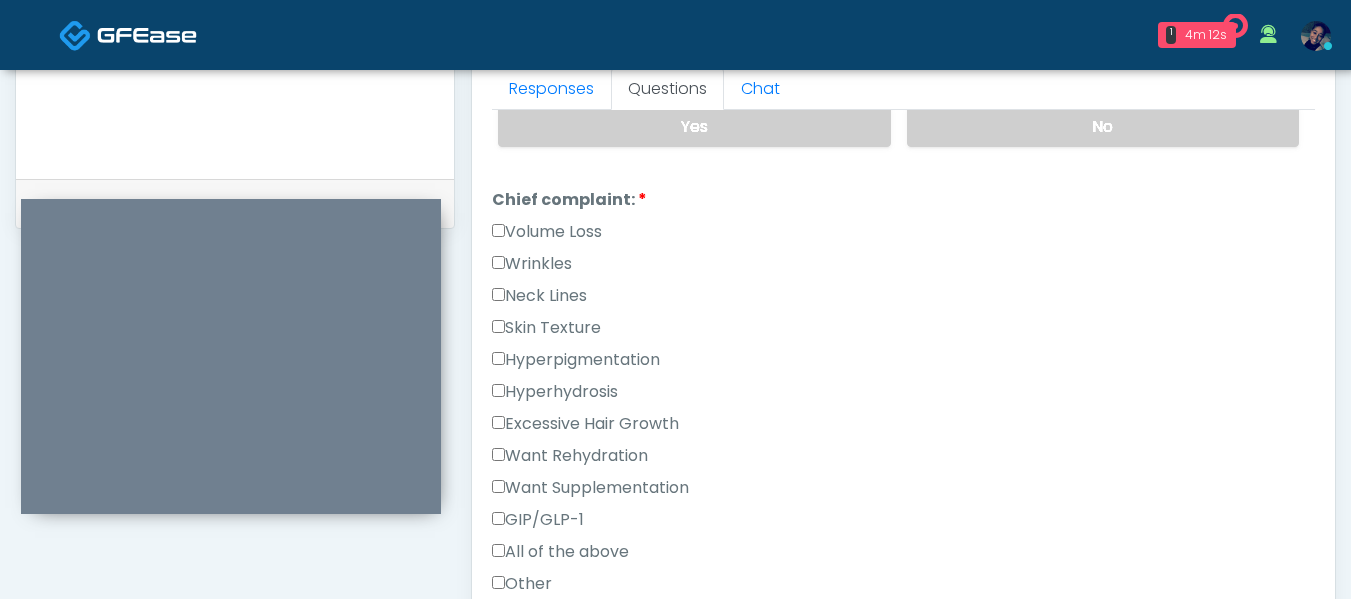 scroll, scrollTop: 500, scrollLeft: 0, axis: vertical 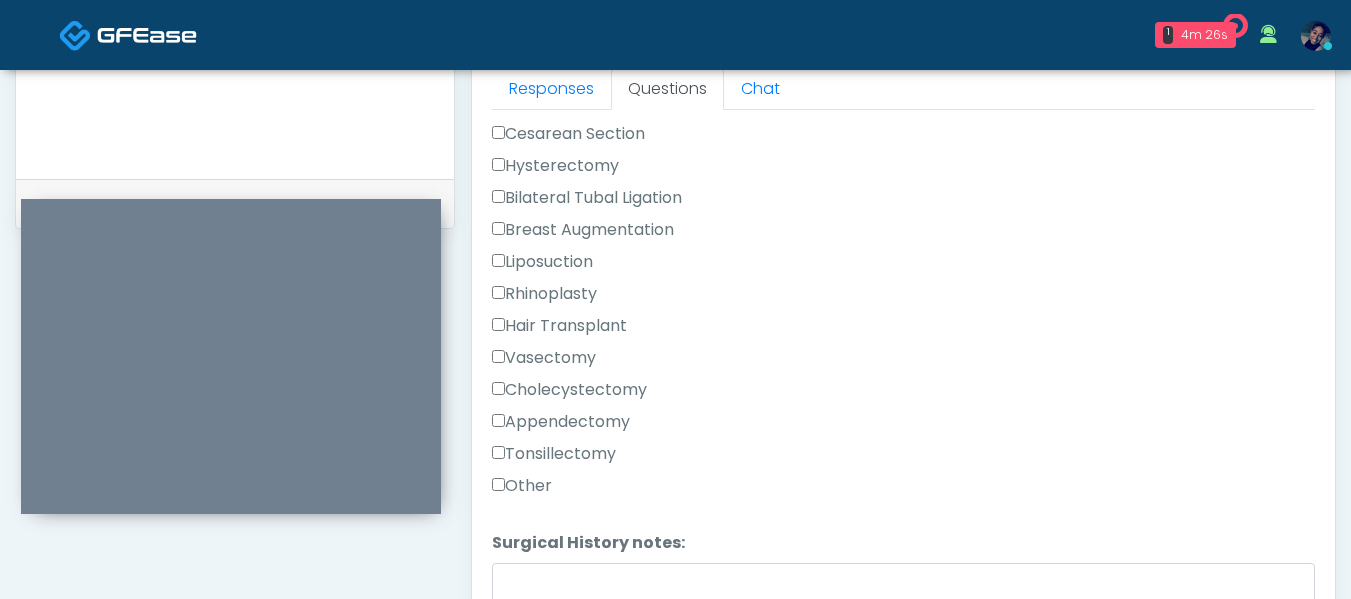 click on "Other" at bounding box center (522, 486) 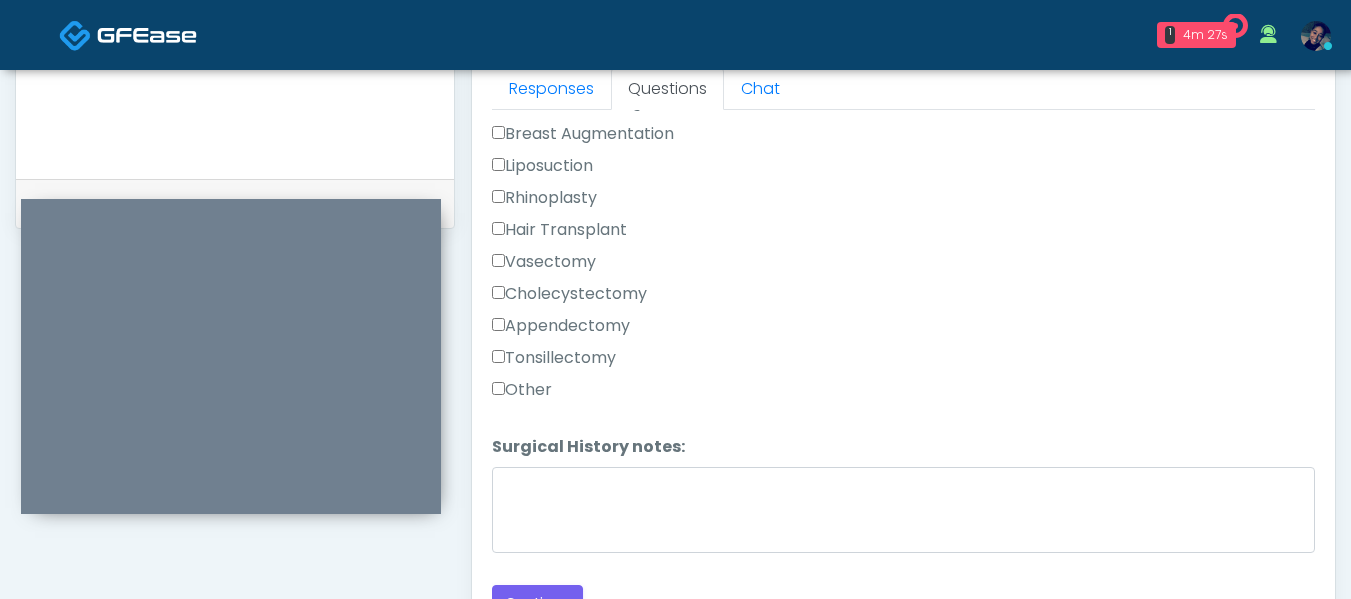 scroll, scrollTop: 1308, scrollLeft: 0, axis: vertical 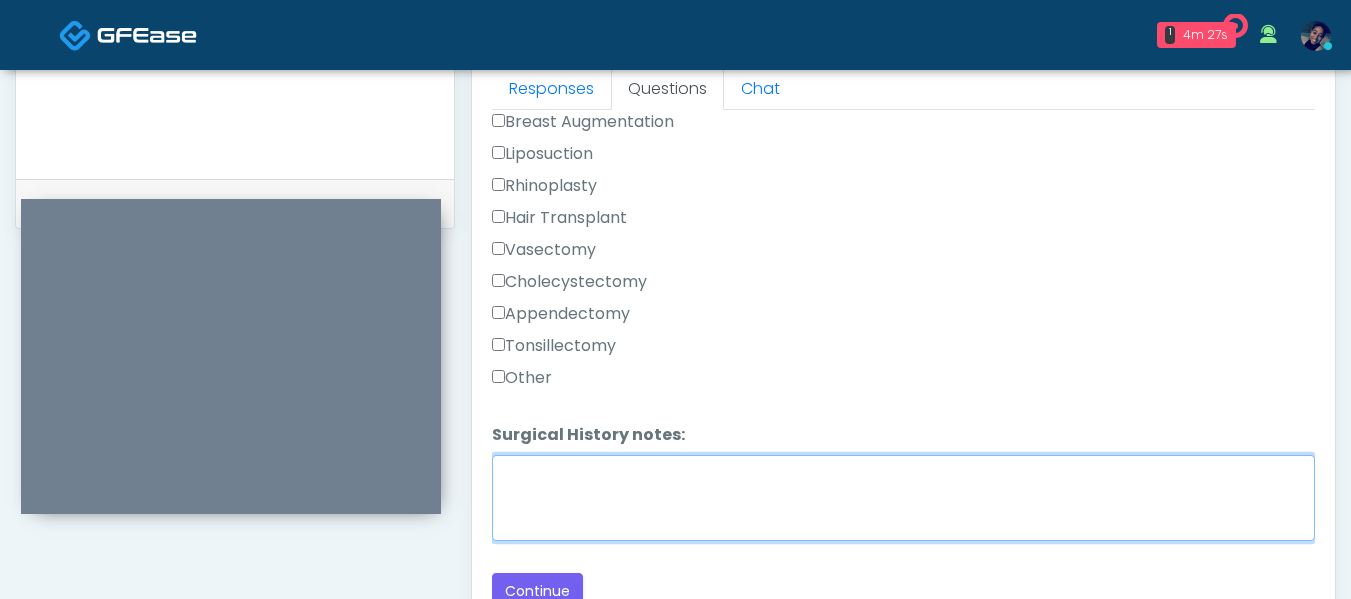 click on "Surgical History notes:" at bounding box center [903, 498] 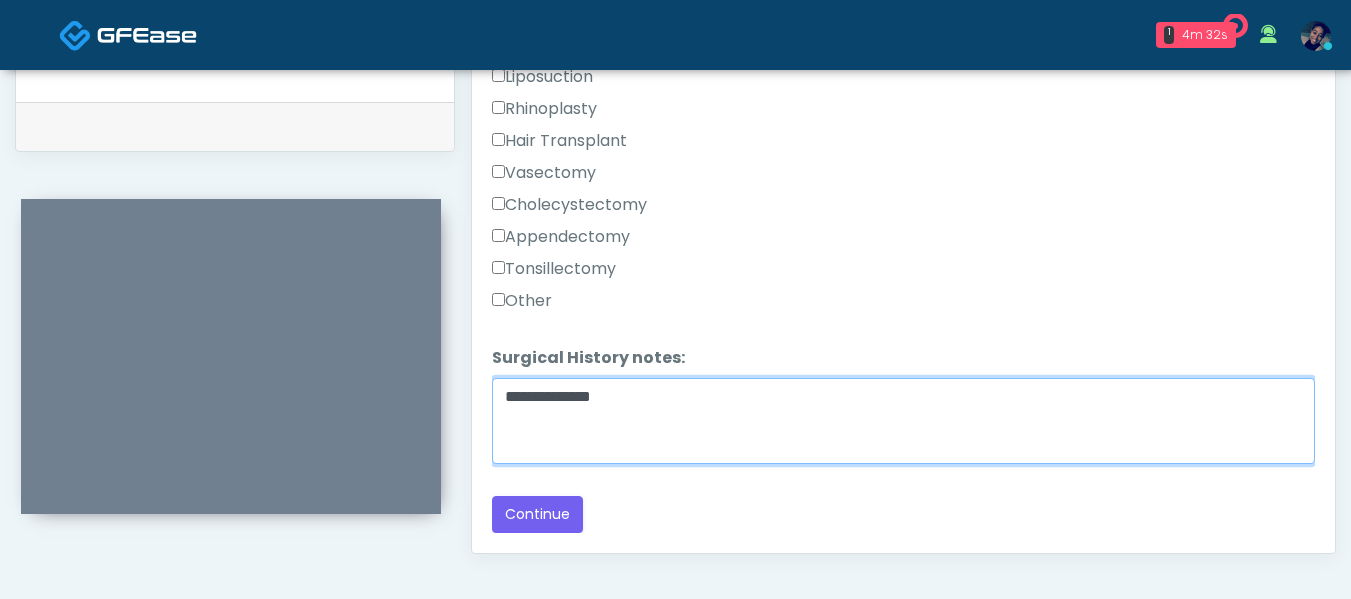scroll, scrollTop: 996, scrollLeft: 0, axis: vertical 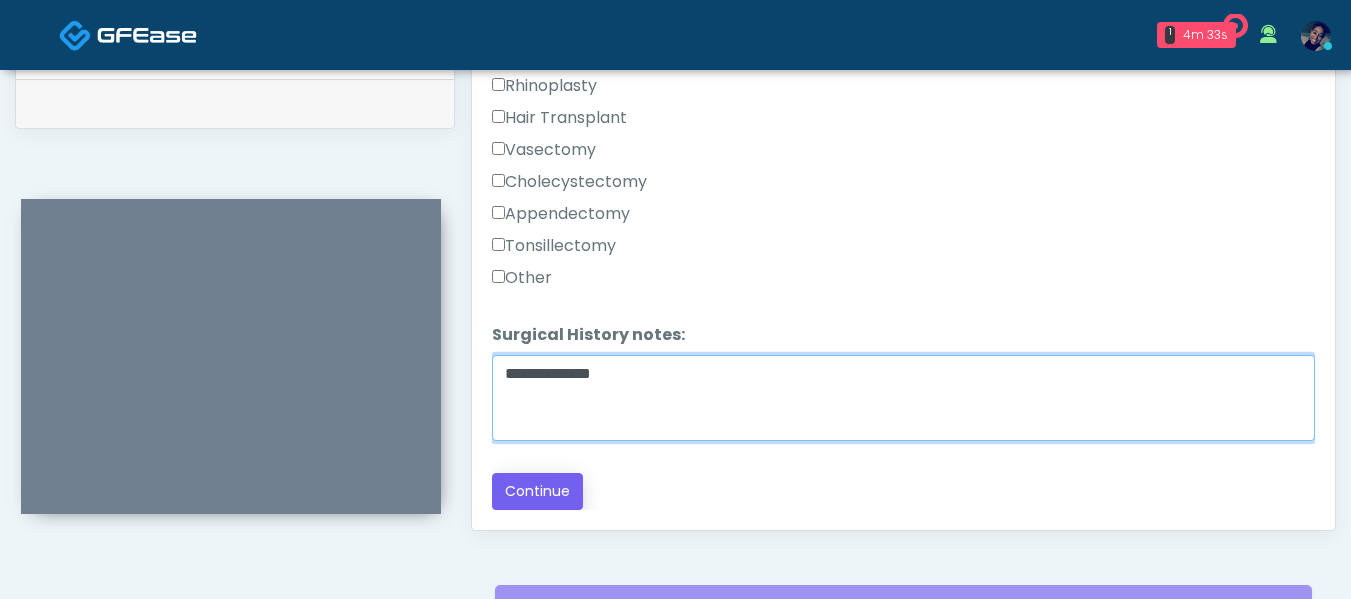 type on "**********" 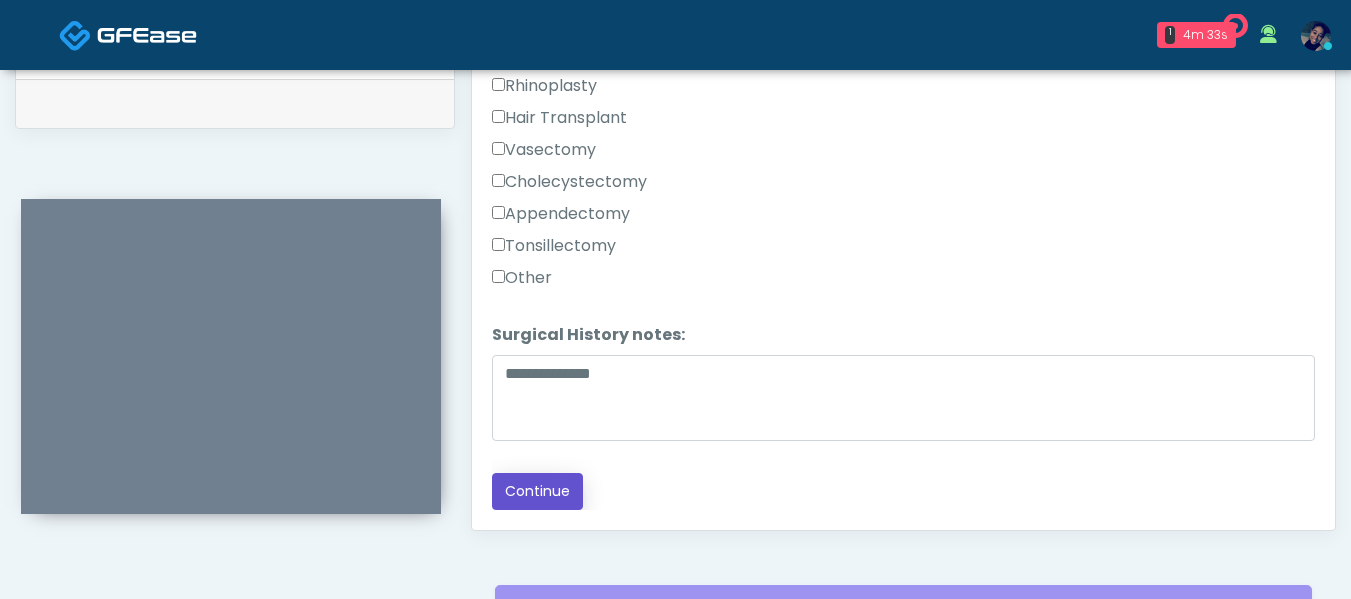 click on "Continue" at bounding box center [537, 491] 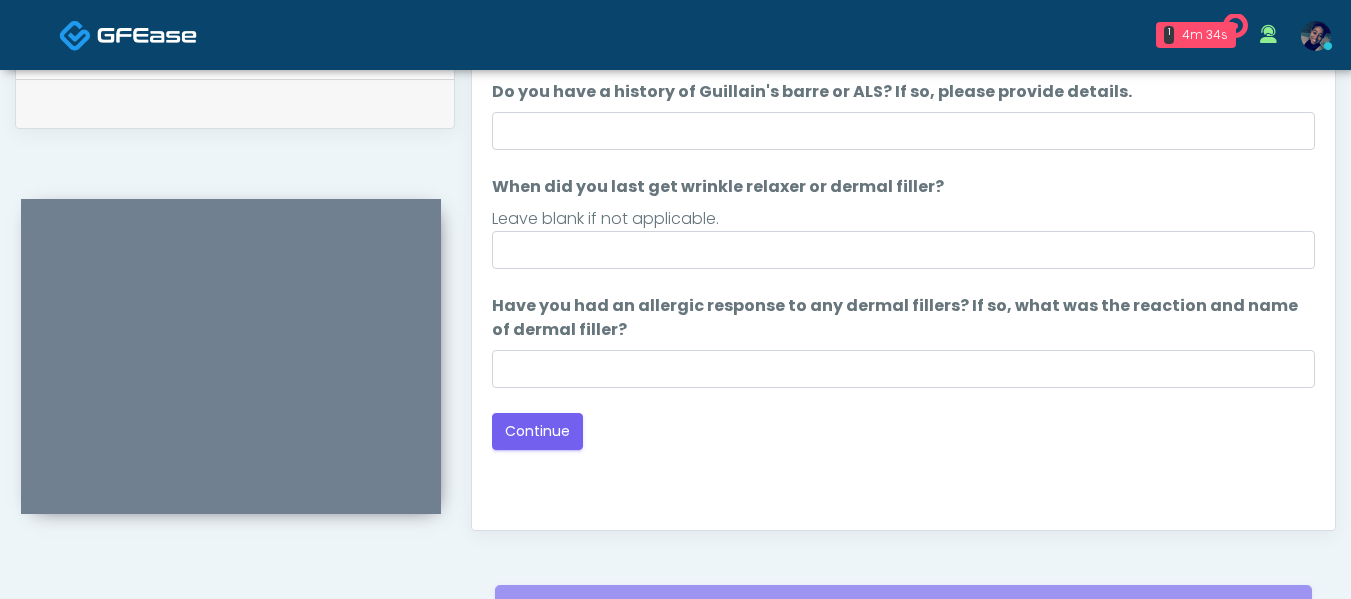scroll, scrollTop: 1196, scrollLeft: 0, axis: vertical 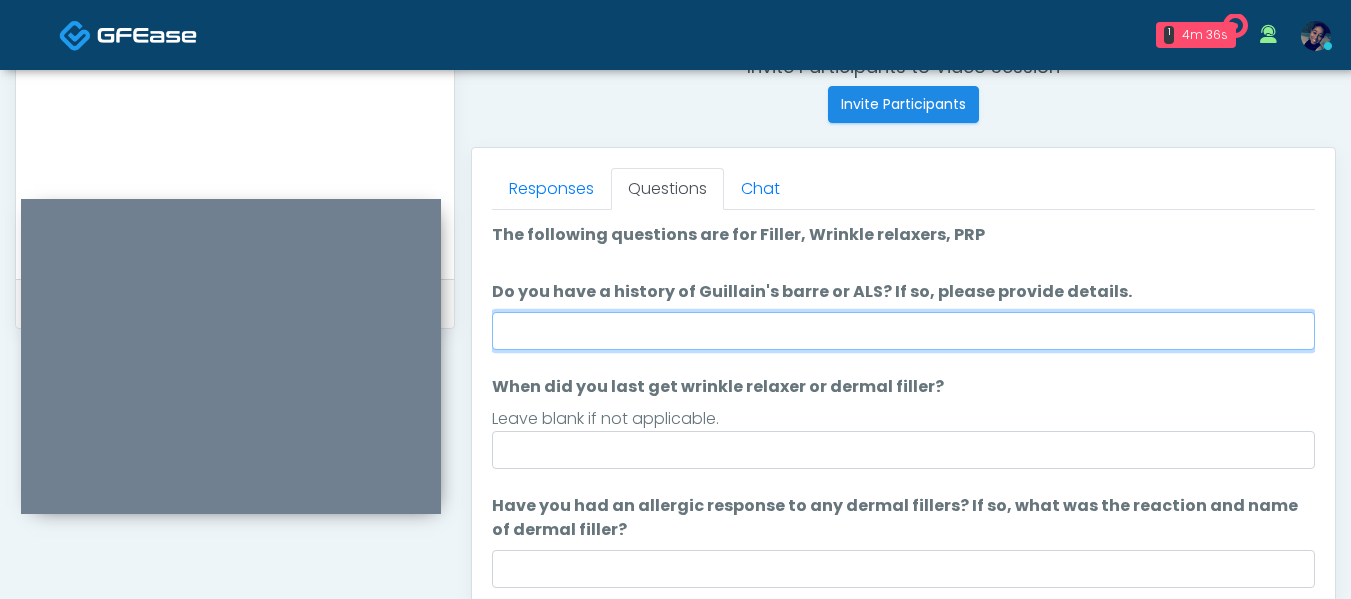 click on "Do you have a history of Guillain's barre or ALS? If so, please provide details." at bounding box center [903, 331] 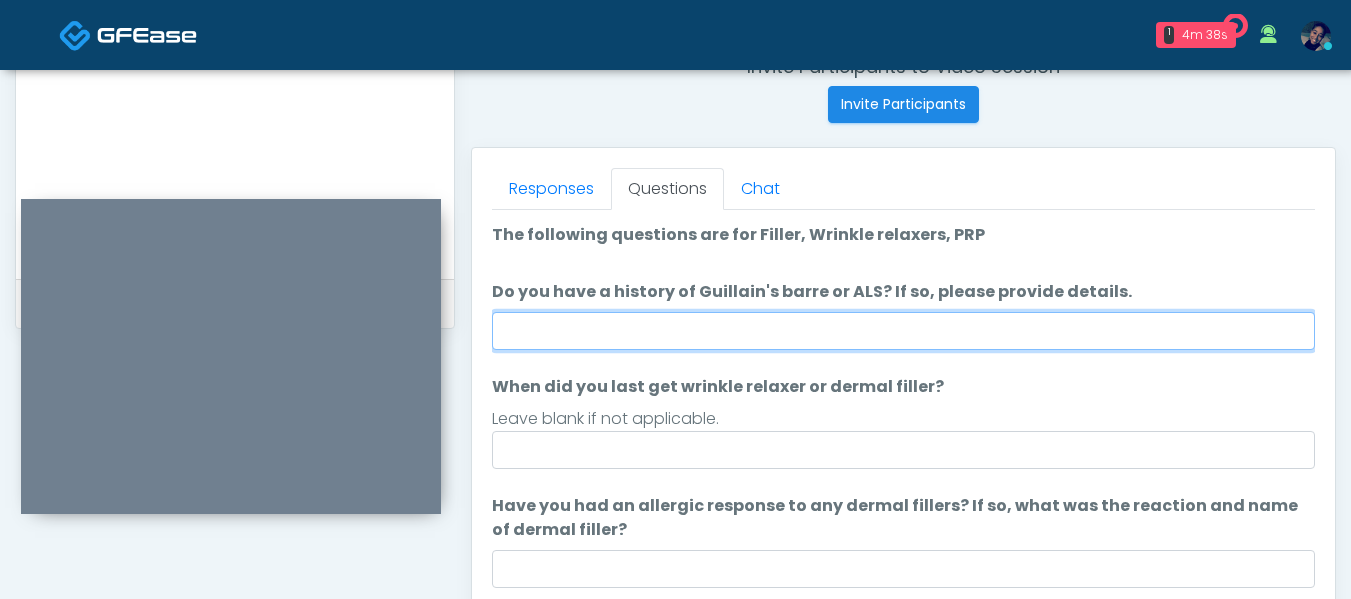 type on "**" 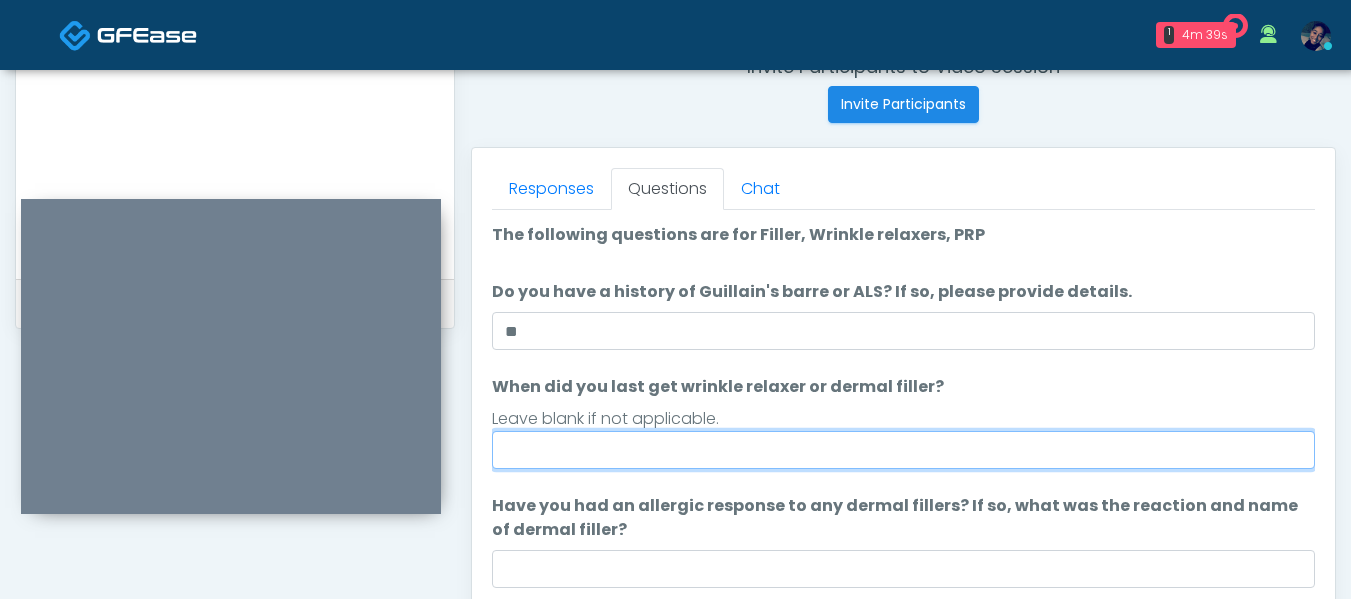 click on "When did you last get wrinkle relaxer or dermal filler?" at bounding box center (903, 450) 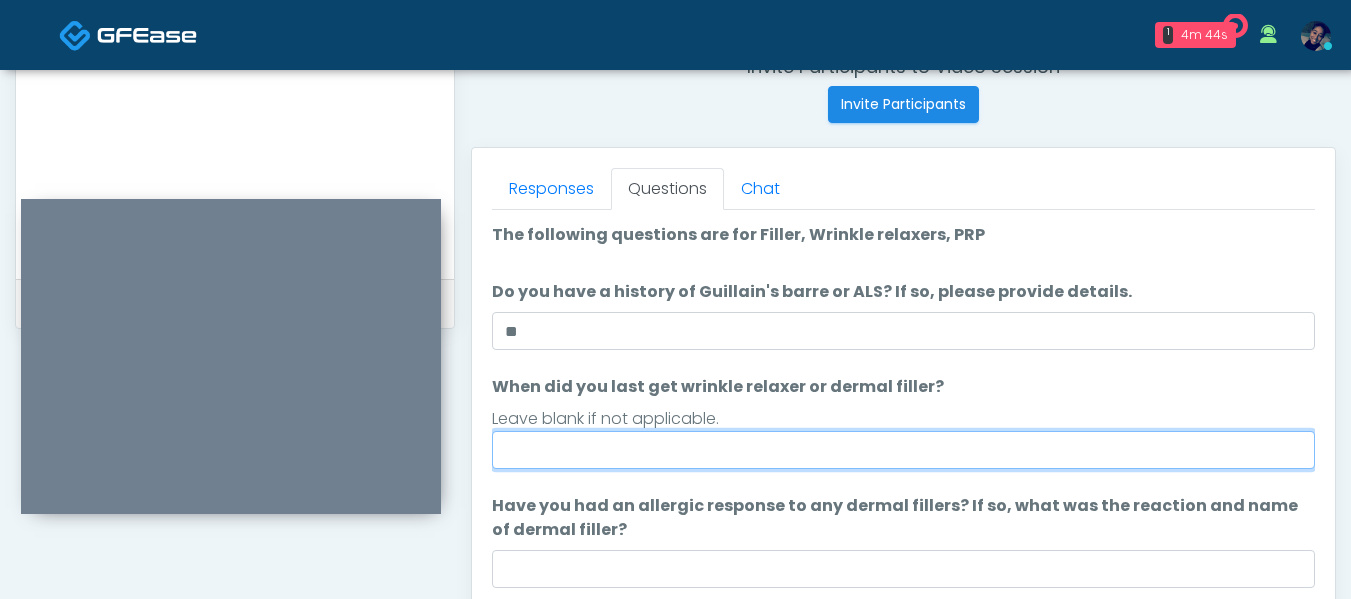 click on "When did you last get wrinkle relaxer or dermal filler?" at bounding box center [903, 450] 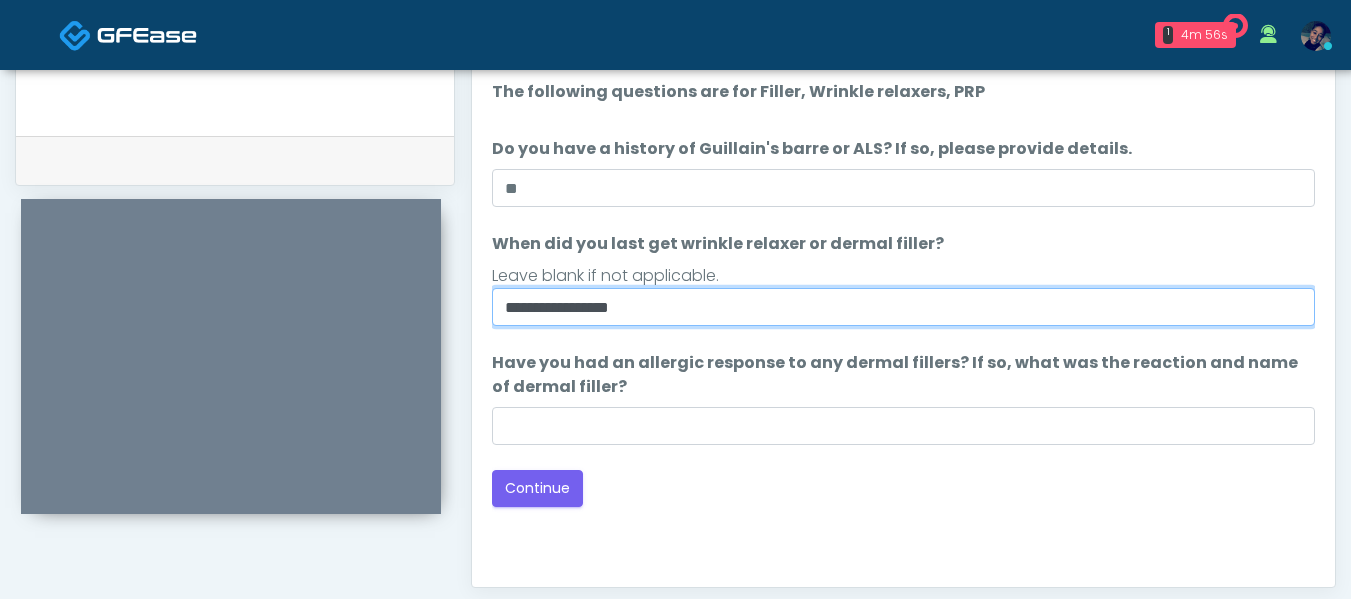scroll, scrollTop: 996, scrollLeft: 0, axis: vertical 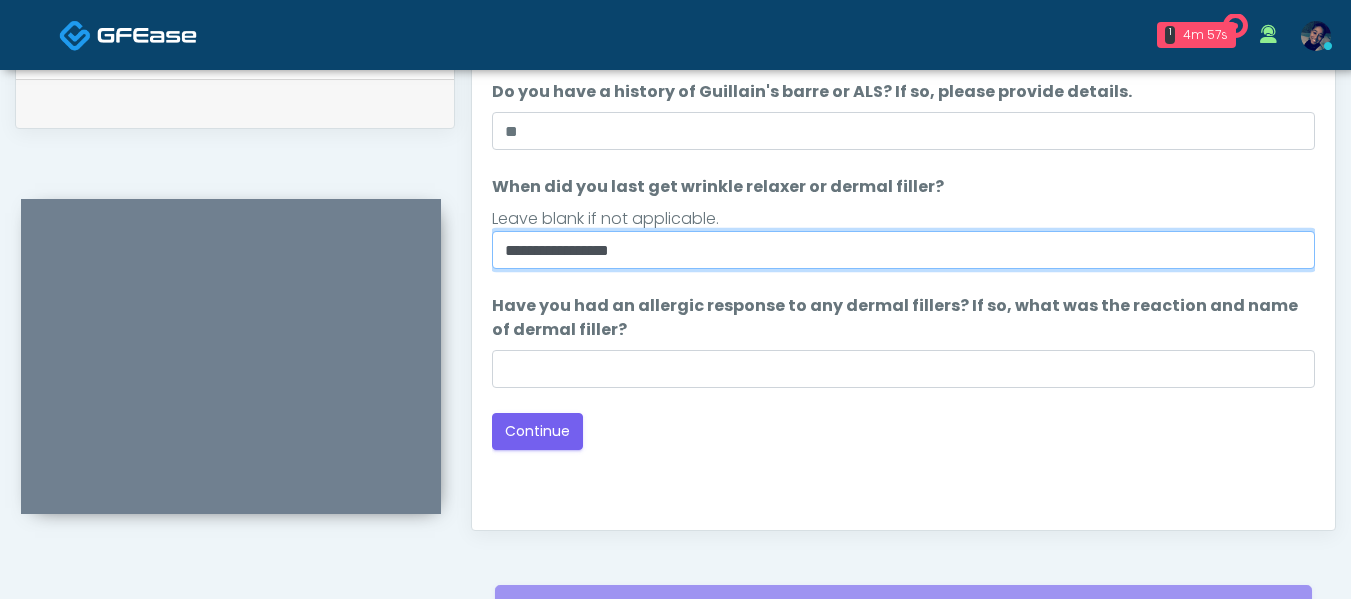 type on "**********" 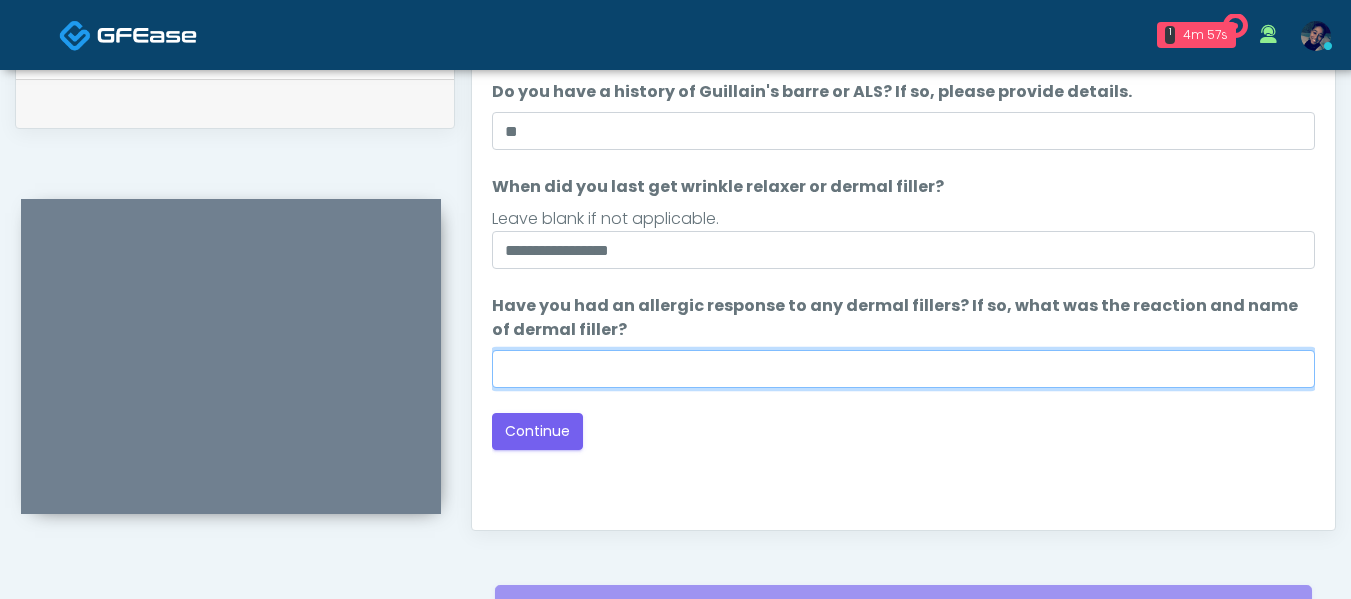 click on "Have you had an allergic response to any dermal fillers? If so, what was the reaction and name of dermal filler?" at bounding box center [903, 369] 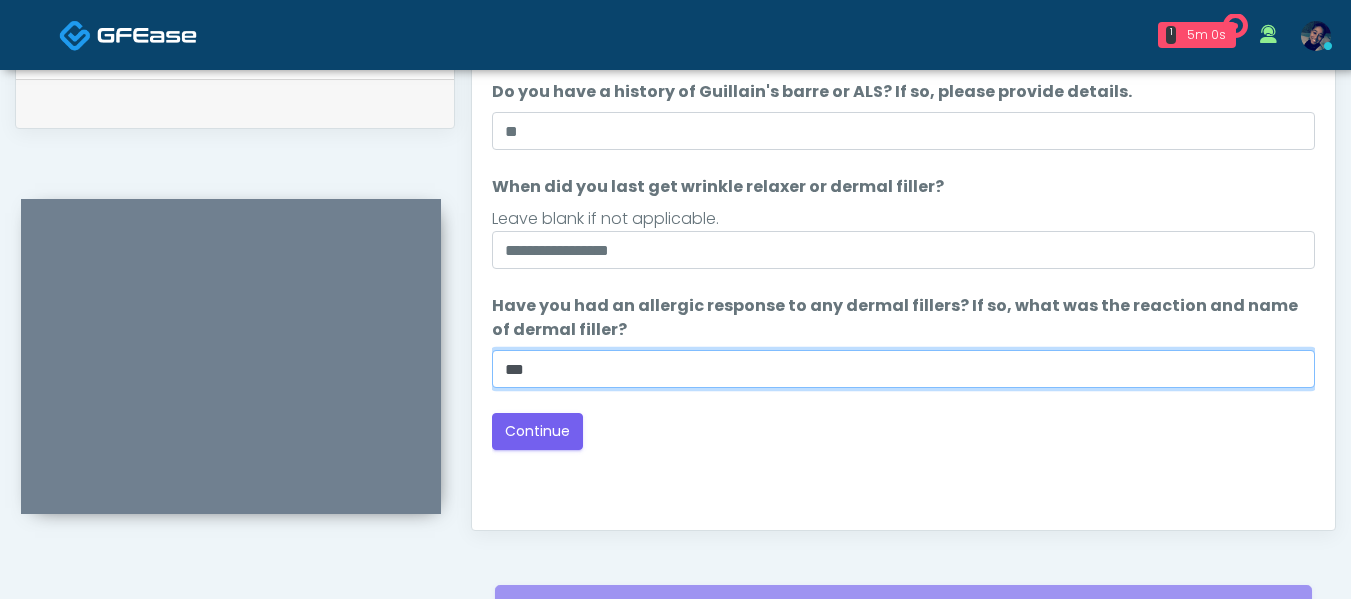 click on "***" at bounding box center [903, 369] 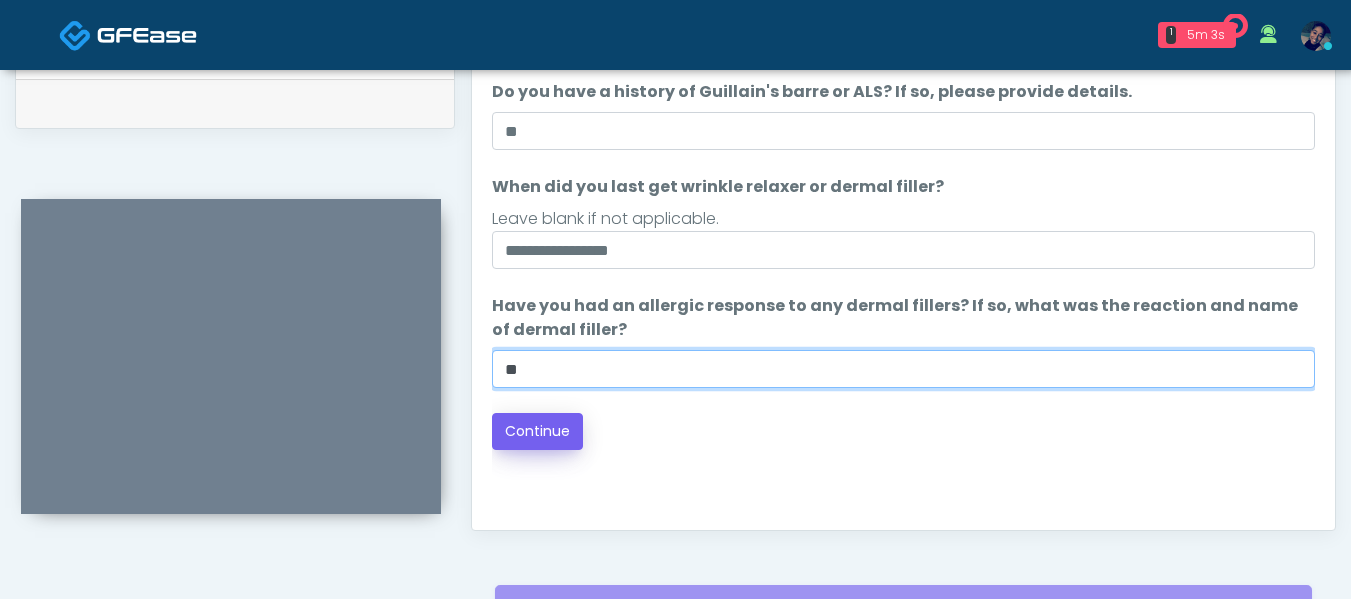 type on "**" 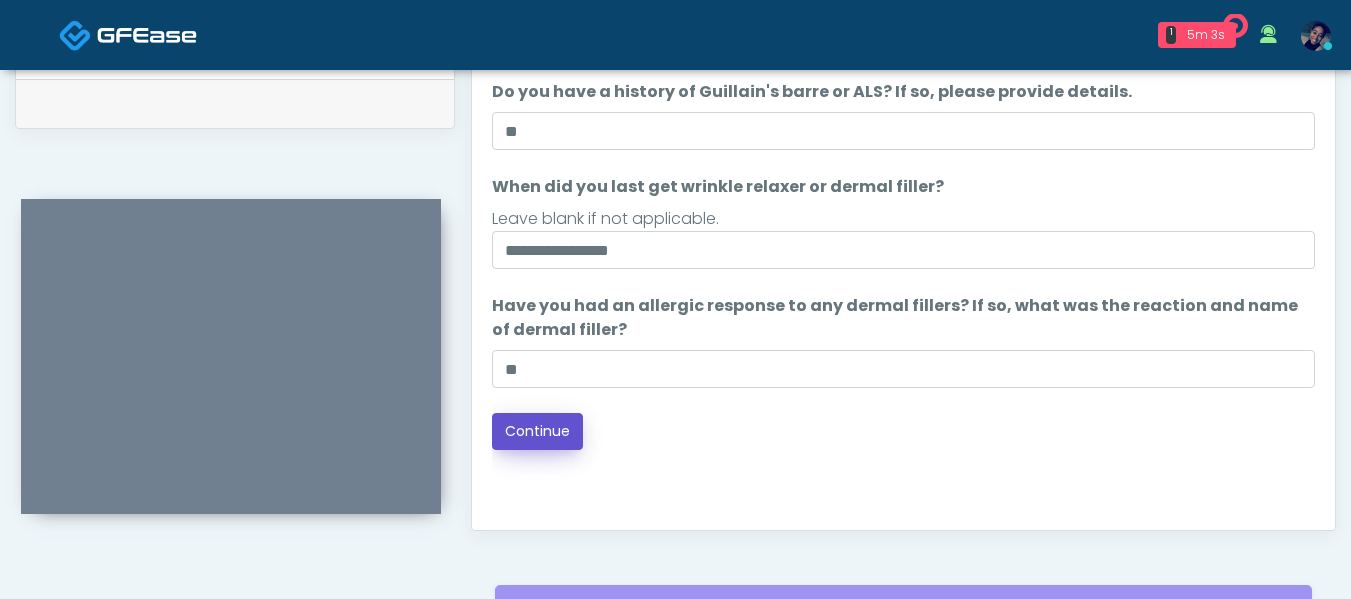 click on "Continue" at bounding box center [537, 431] 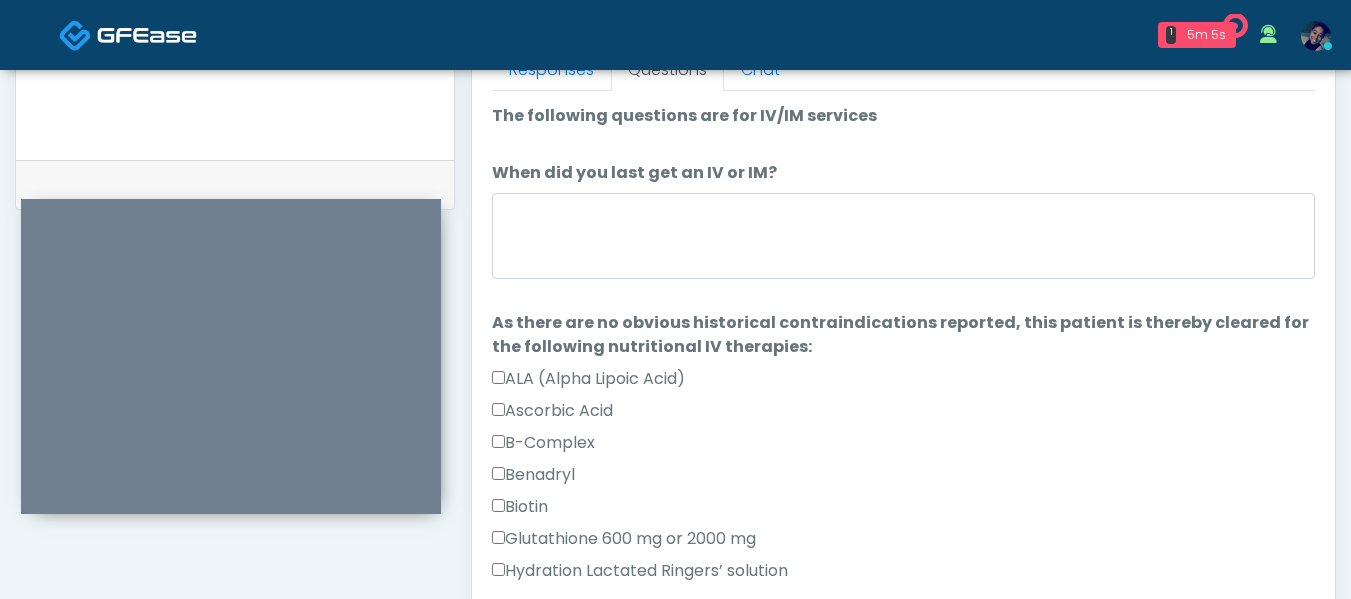 scroll, scrollTop: 896, scrollLeft: 0, axis: vertical 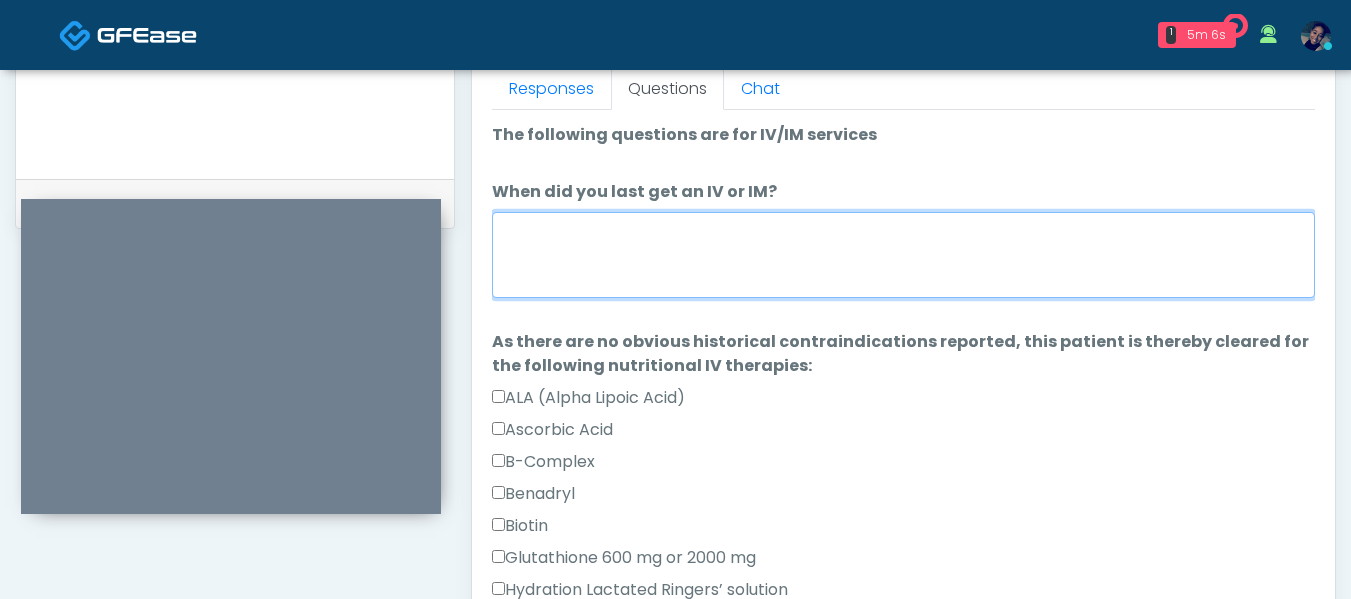 click on "When did you last get an IV or IM?" at bounding box center (903, 255) 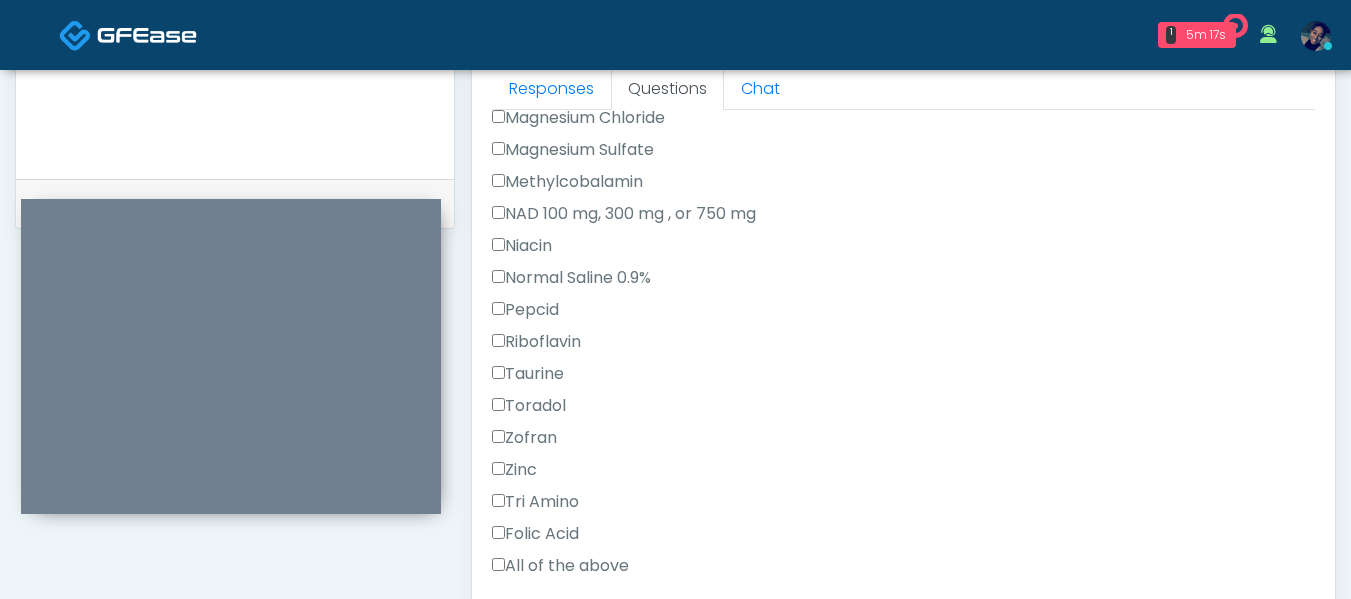 scroll, scrollTop: 800, scrollLeft: 0, axis: vertical 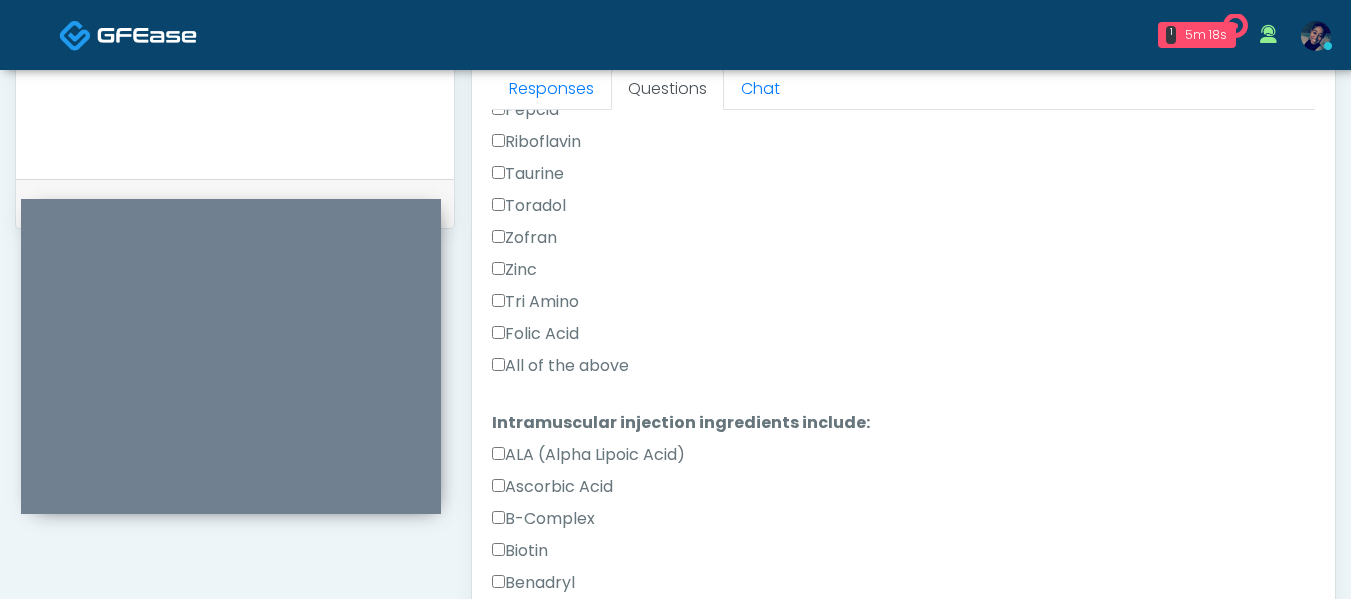 type on "***" 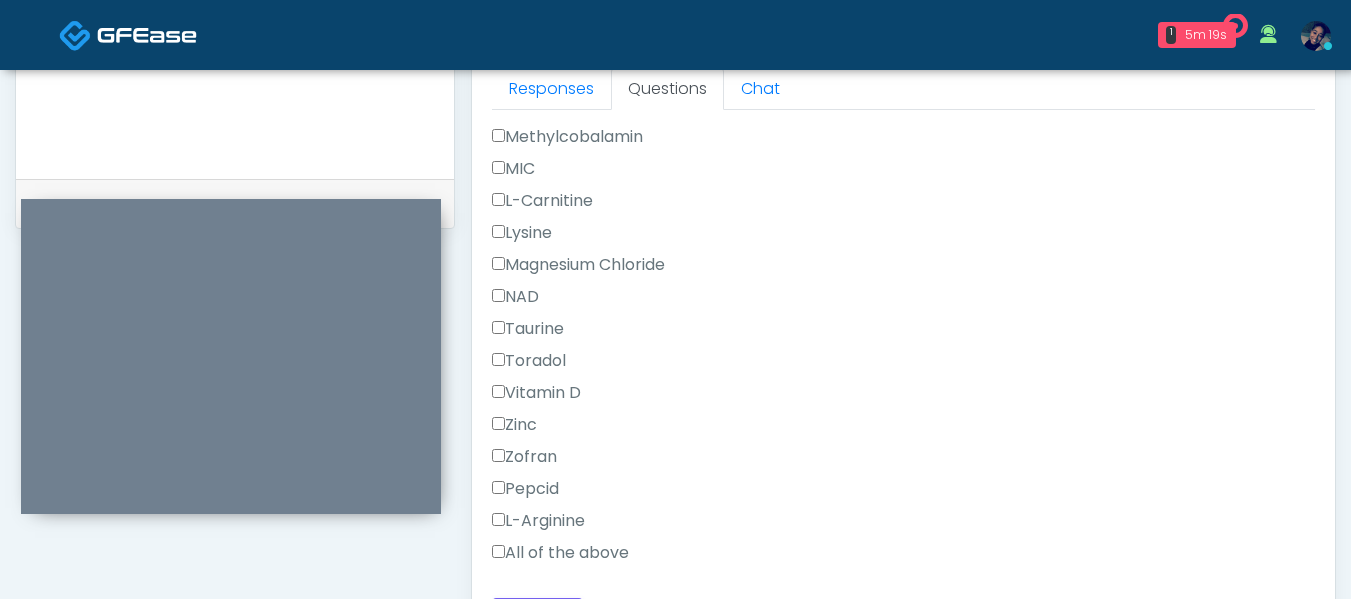 scroll, scrollTop: 1367, scrollLeft: 0, axis: vertical 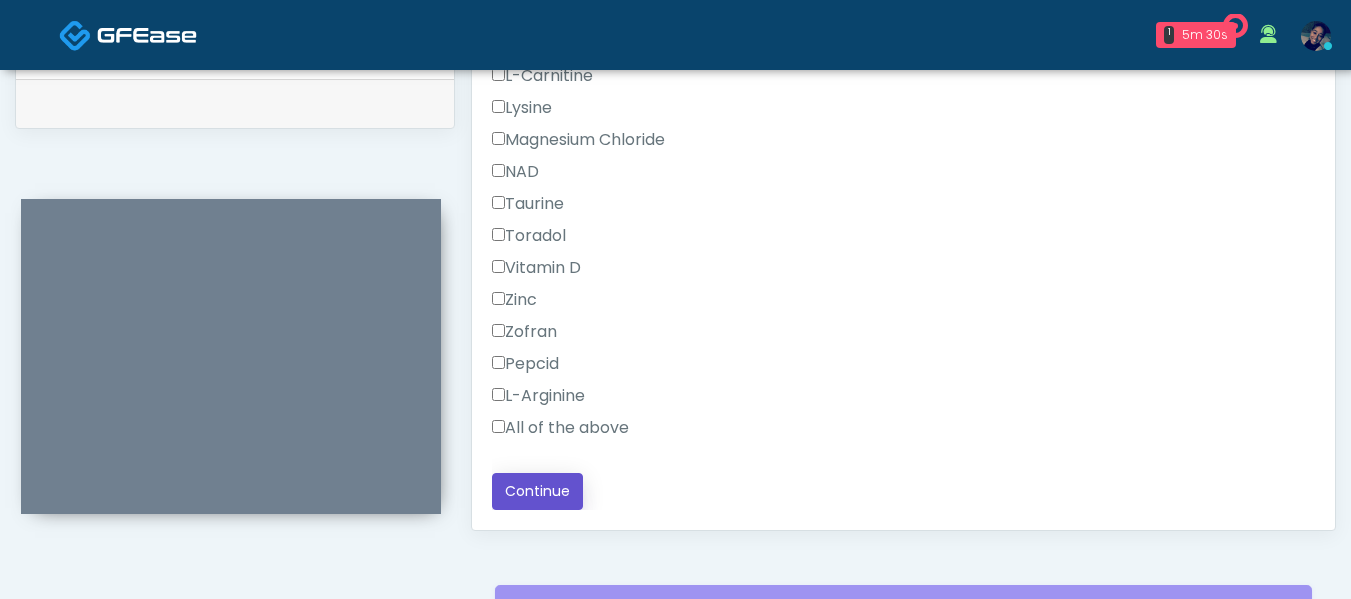 click on "Continue" at bounding box center [537, 491] 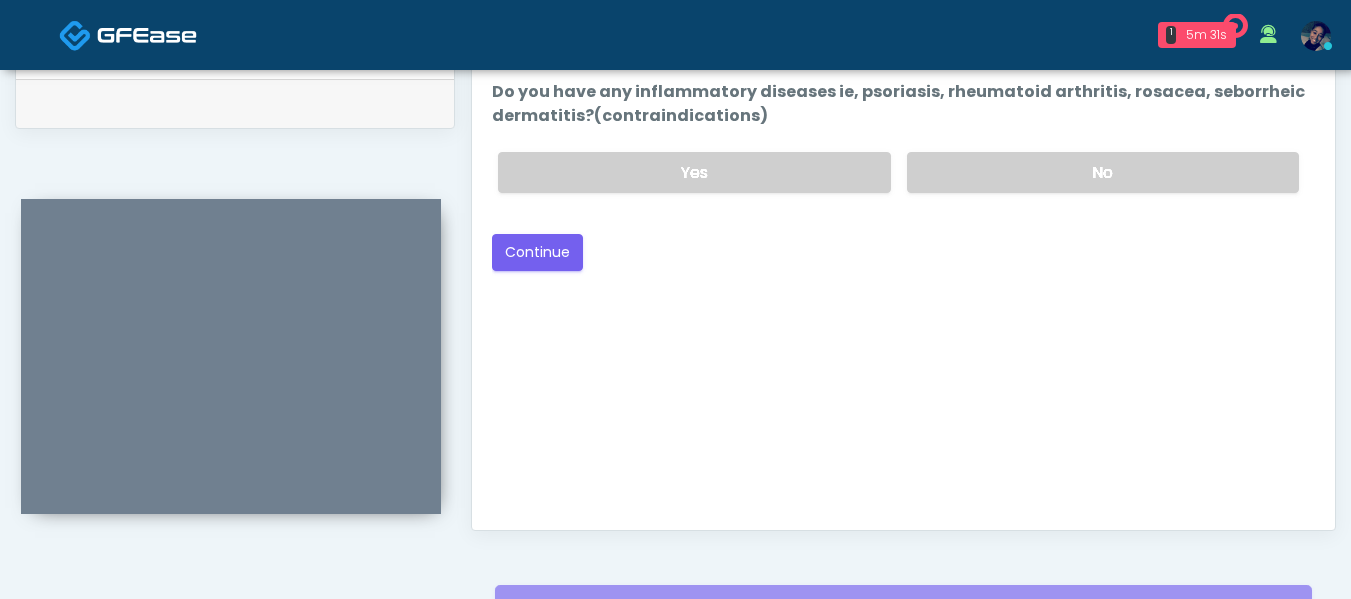 scroll, scrollTop: 1196, scrollLeft: 0, axis: vertical 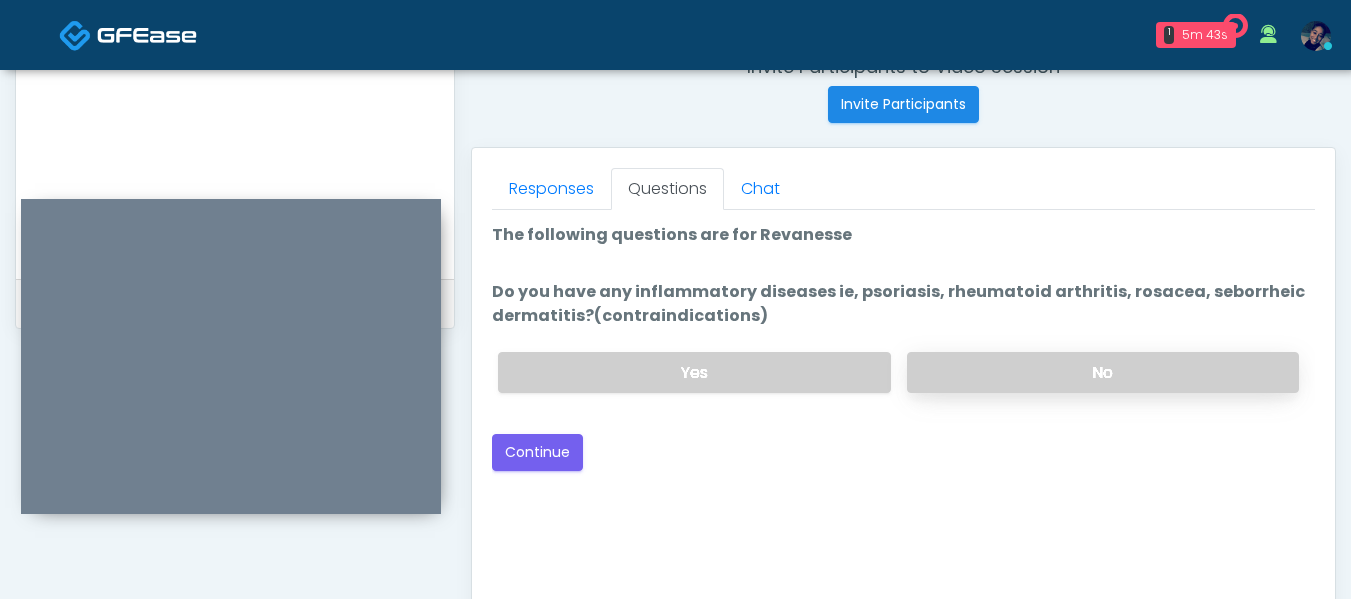 click on "No" at bounding box center [1103, 372] 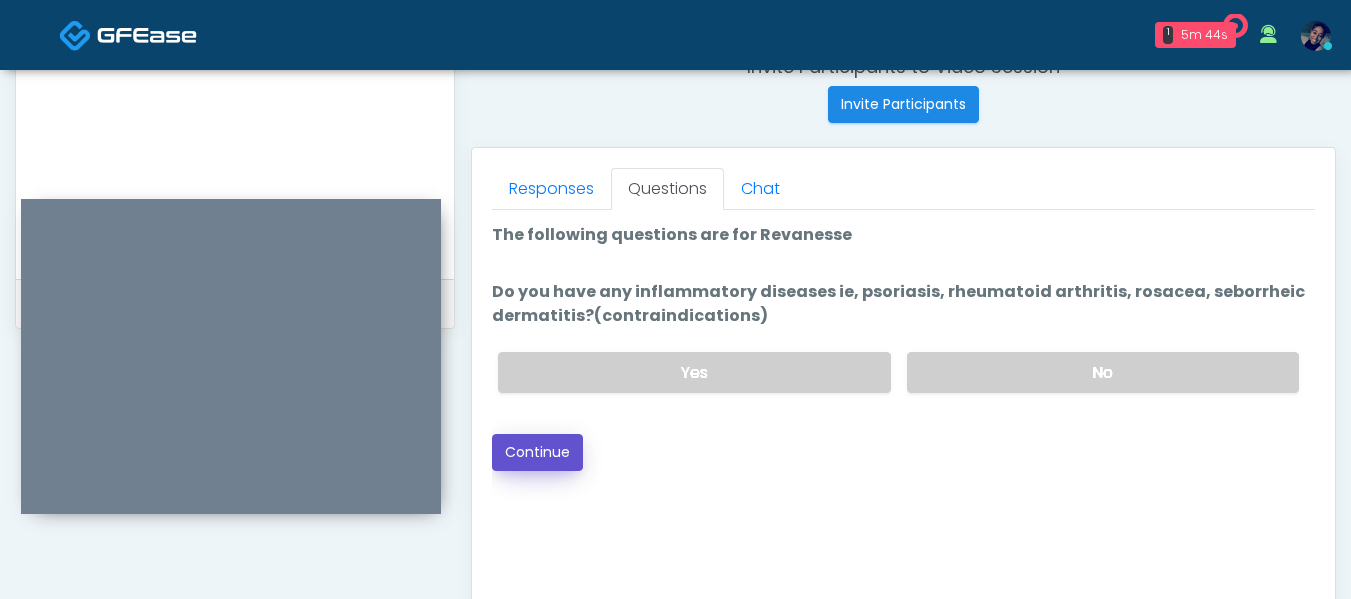 click on "Continue" at bounding box center [537, 452] 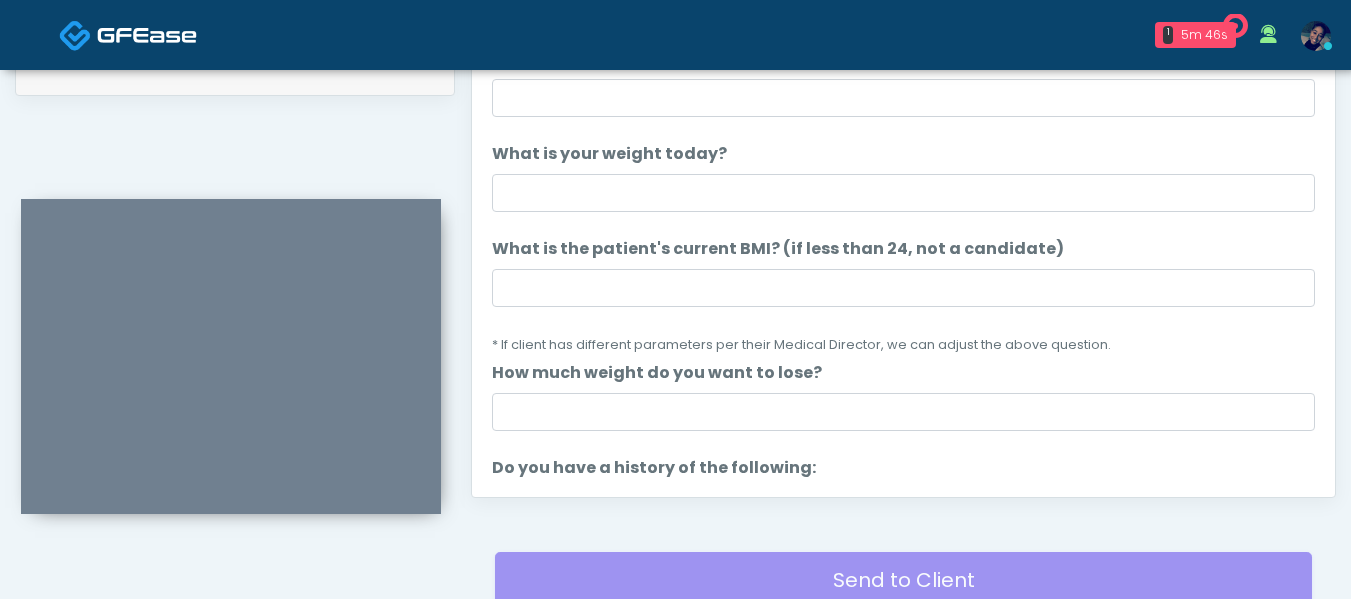 scroll, scrollTop: 896, scrollLeft: 0, axis: vertical 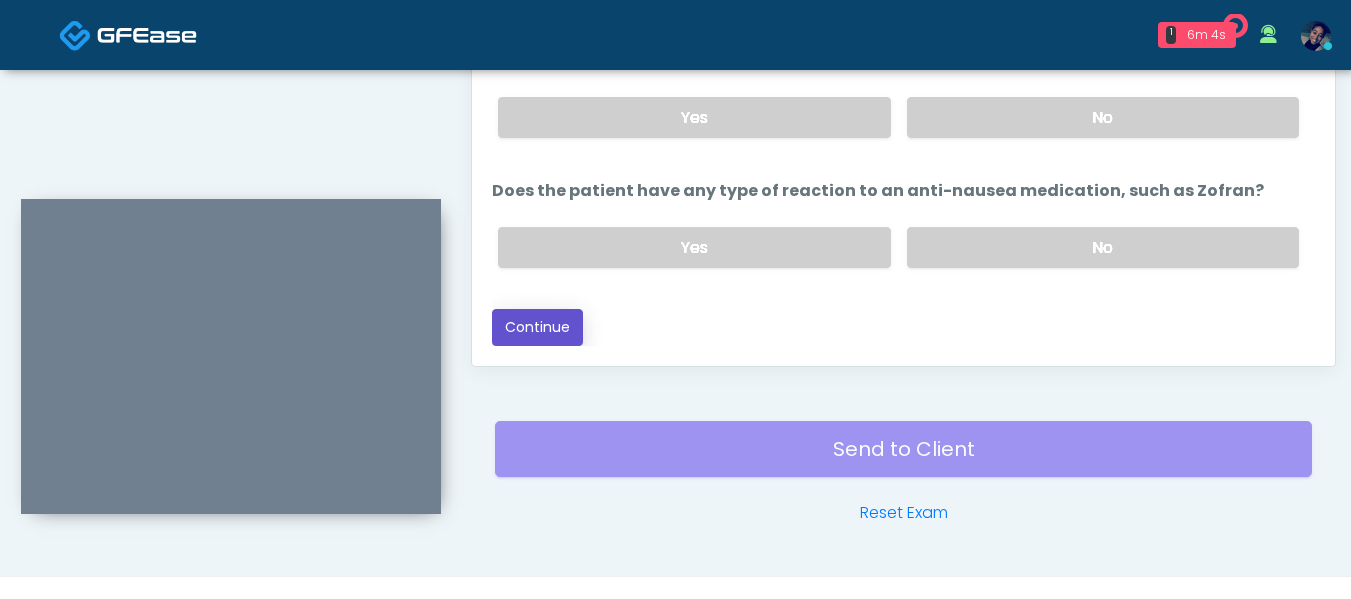 click on "Continue" at bounding box center [537, 327] 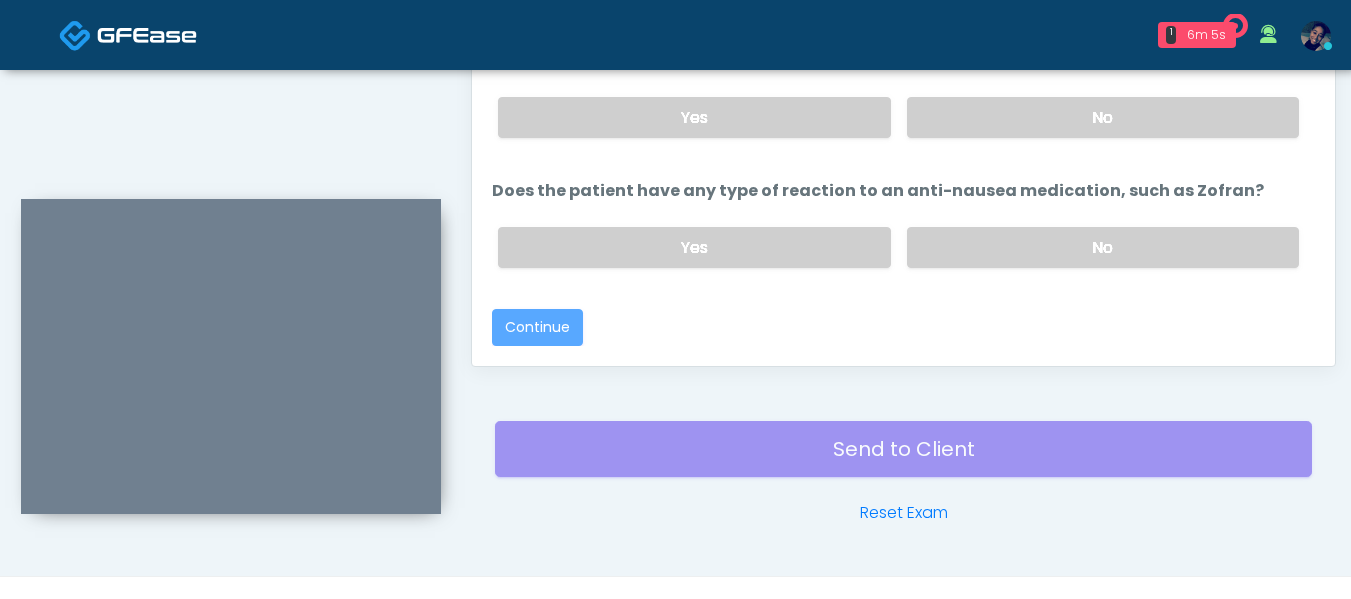 scroll, scrollTop: 1196, scrollLeft: 0, axis: vertical 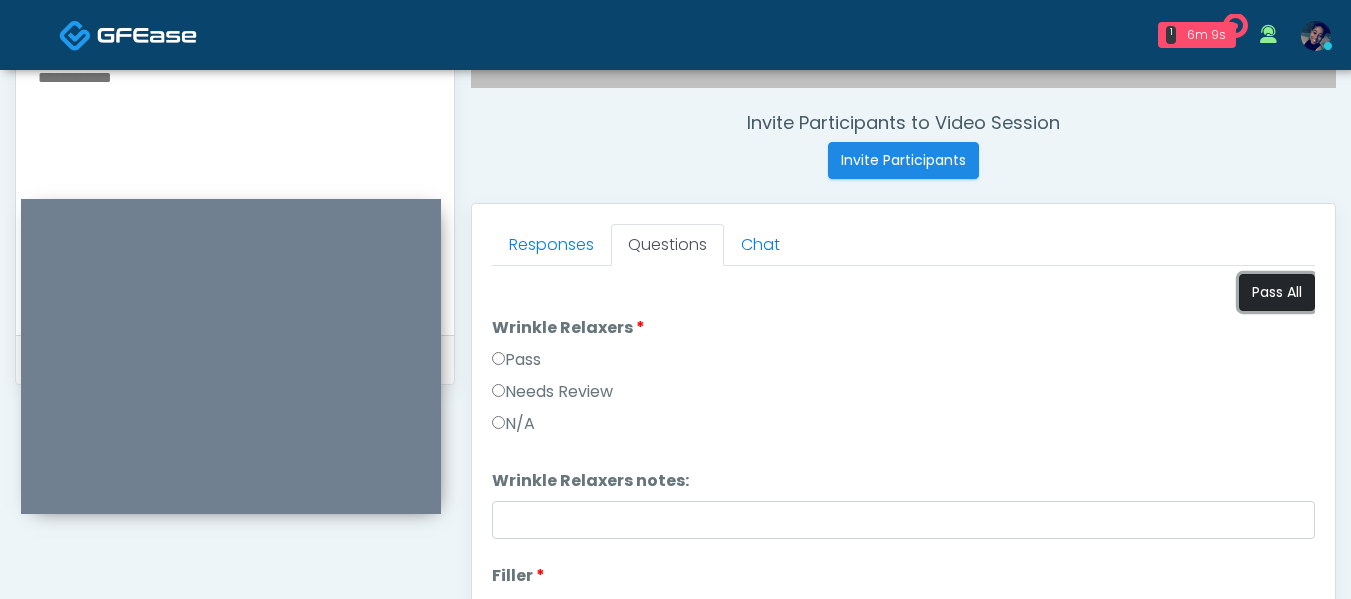 click on "Pass All" at bounding box center [1277, 292] 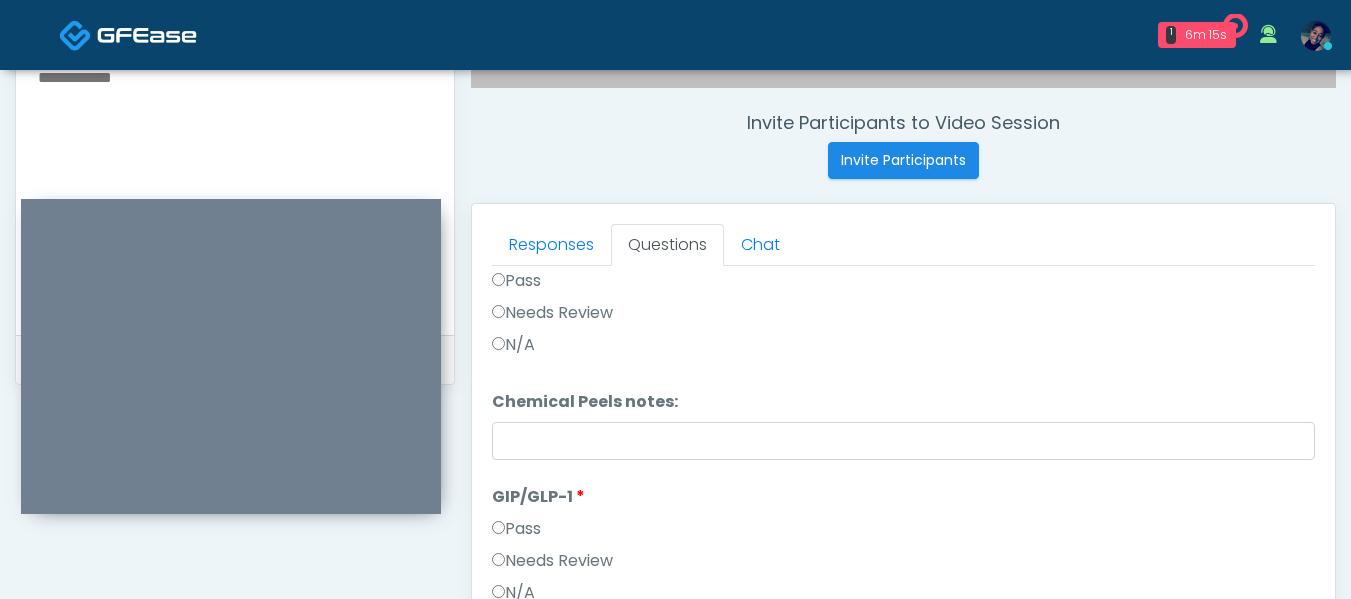 scroll, scrollTop: 1323, scrollLeft: 0, axis: vertical 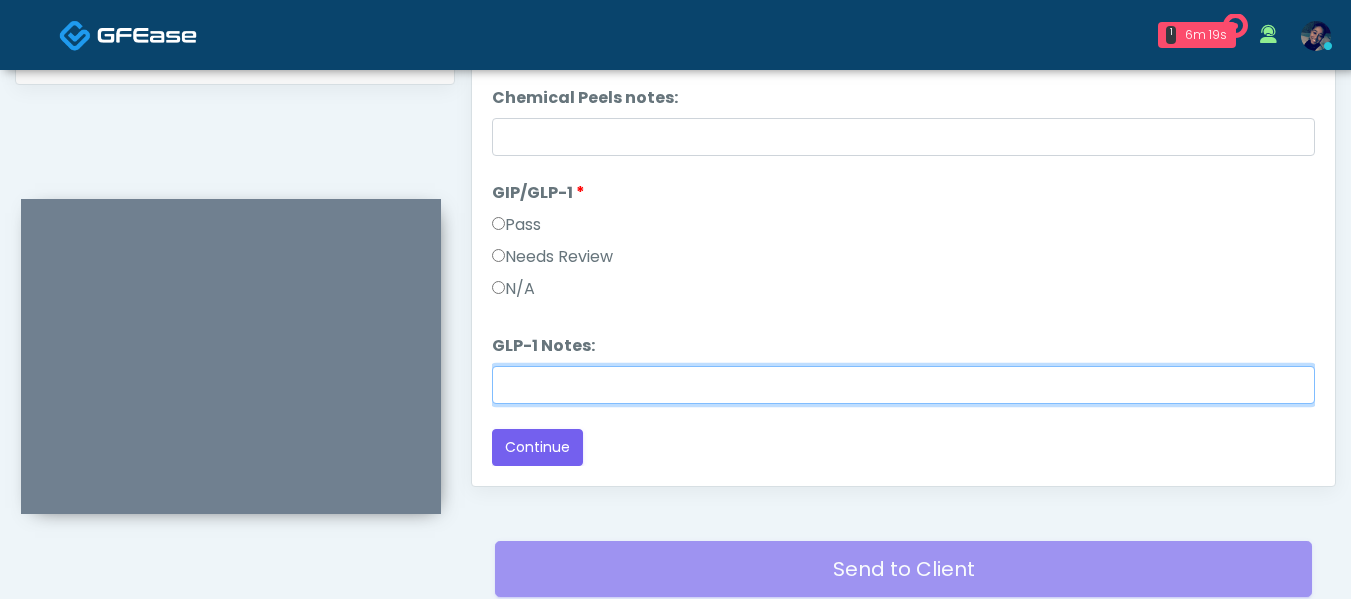 click on "GLP-1 Notes:" at bounding box center (903, 385) 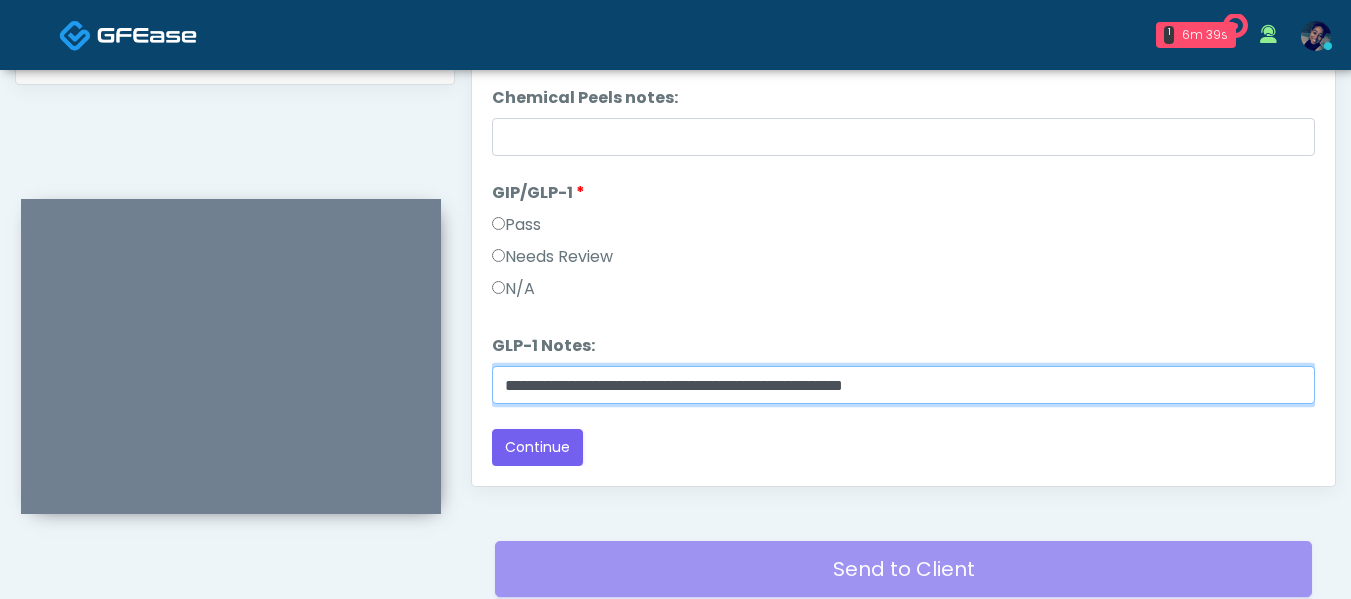 type on "**********" 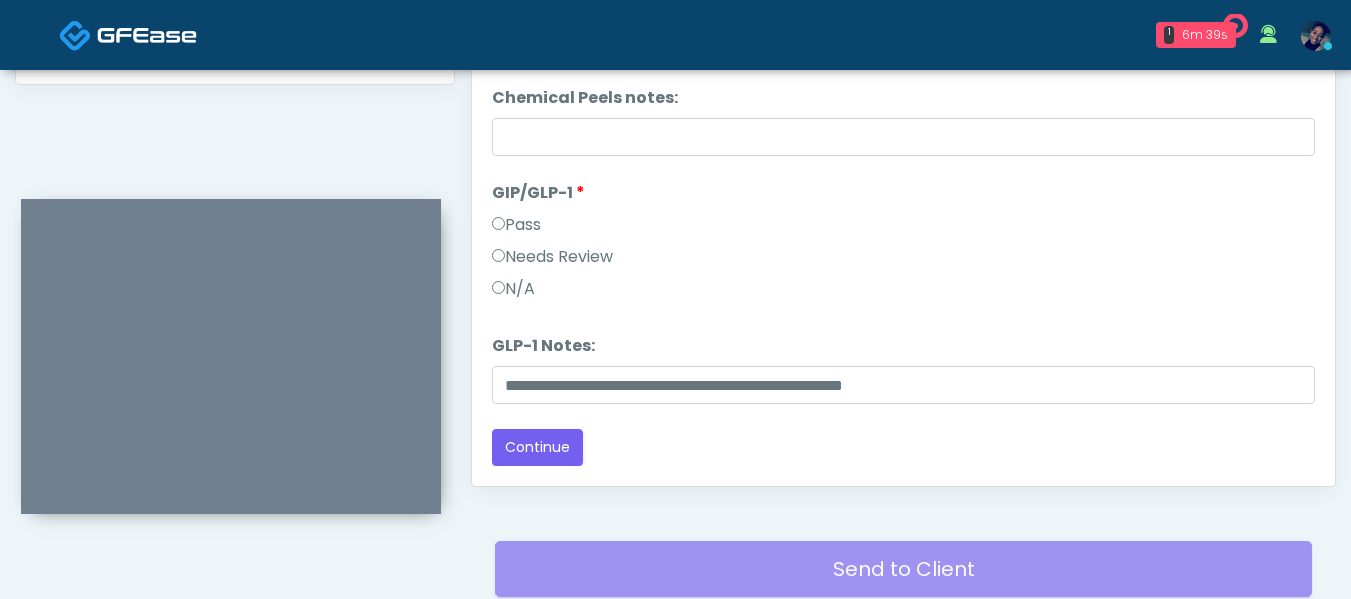 click on "Loading...
Connecting to your agent...
Please wait while we prepare your personalized experience.
Pass All
Wrinkle Relaxers
Wrinkle Relaxers
Pass
Needs Review
N/A
Wrinkle Relaxers notes:
Wrinkle Relaxers notes:" at bounding box center [903, -442] 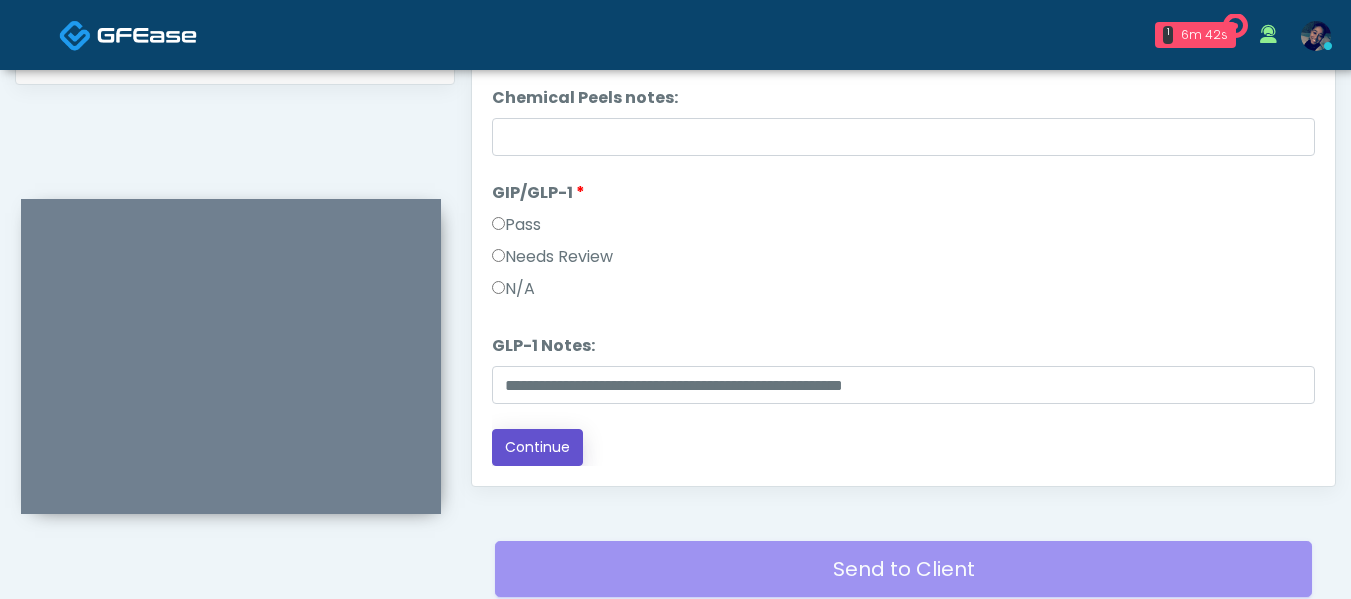click on "Continue" at bounding box center (537, 447) 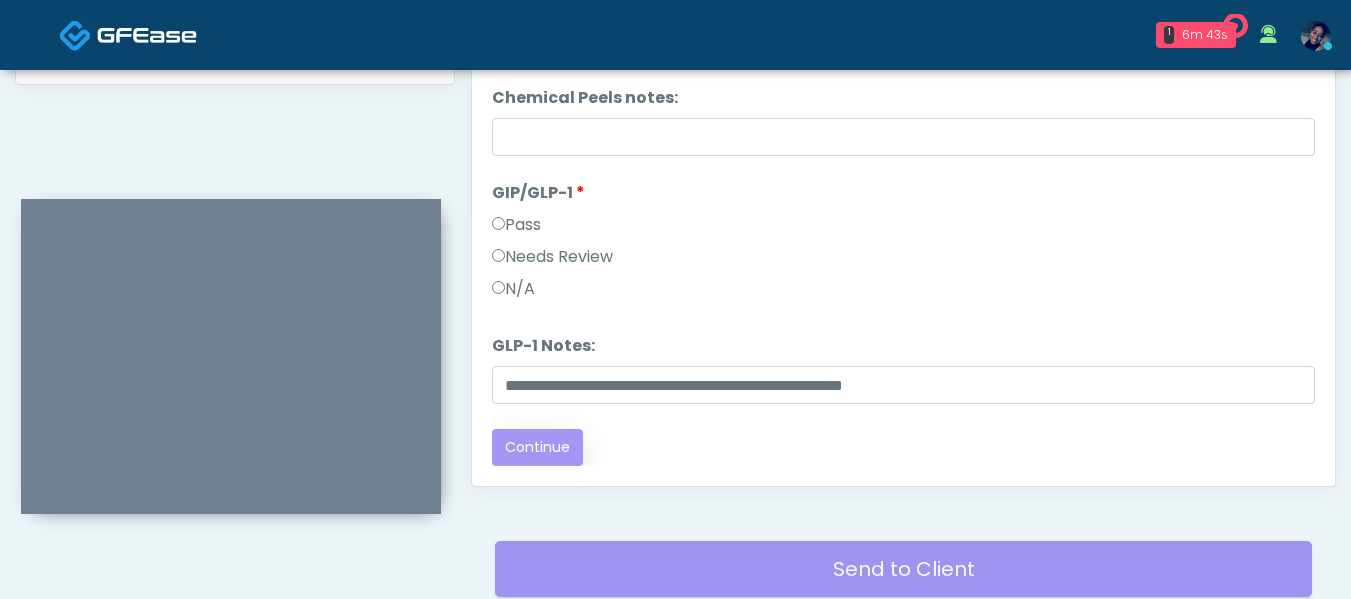 scroll, scrollTop: 0, scrollLeft: 0, axis: both 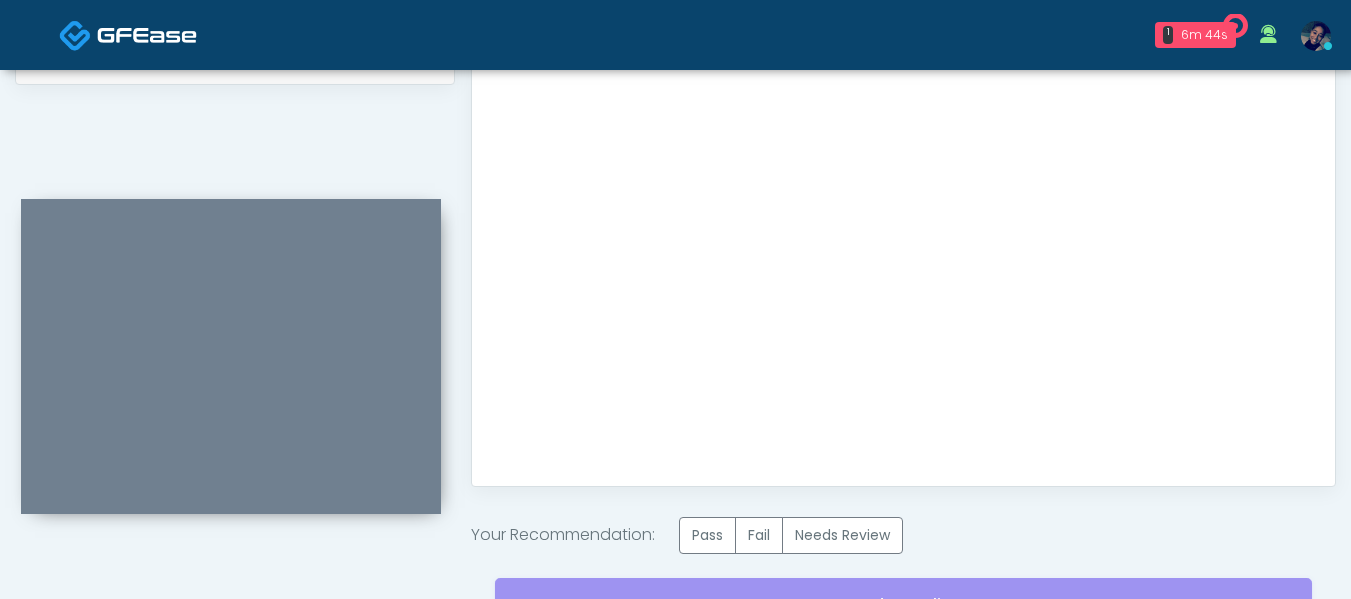 click on "Invite Participants to Video Session
Invite Participants
Responses
Questions
Chat
Good Faith Exam Script
Good Faith Exam Script INTRODUCTION Hello, my name is undefined, and I will be conducting your good faith exam on behalf of  Rehydrate Aesthetics & Wellness ,  Please confirm the correct patient is on the call: Confirm full name Confirm Date of Birth ﻿﻿ By authorizing me to proceed with this exam you certify that you understand the terms of this disclosure and you will provide accurate information to the best of your ability. Do you consent to proceed with this virtual exam?
Continue
Yes" at bounding box center (895, -99) 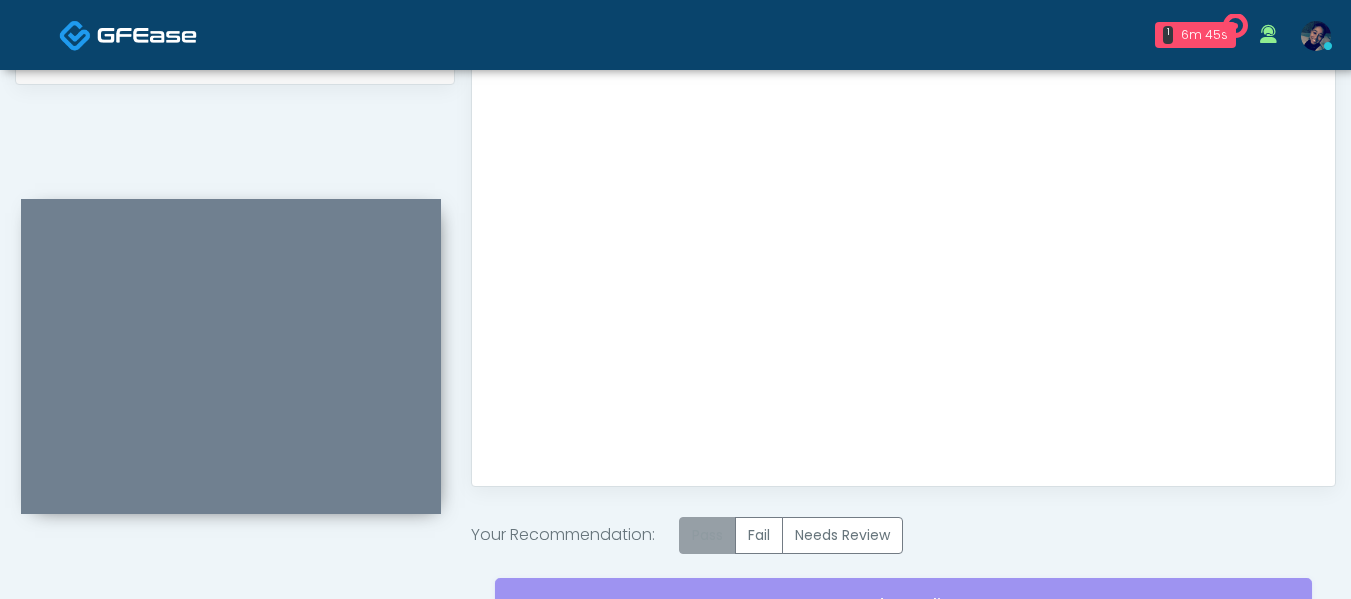 click on "Pass" at bounding box center (707, 535) 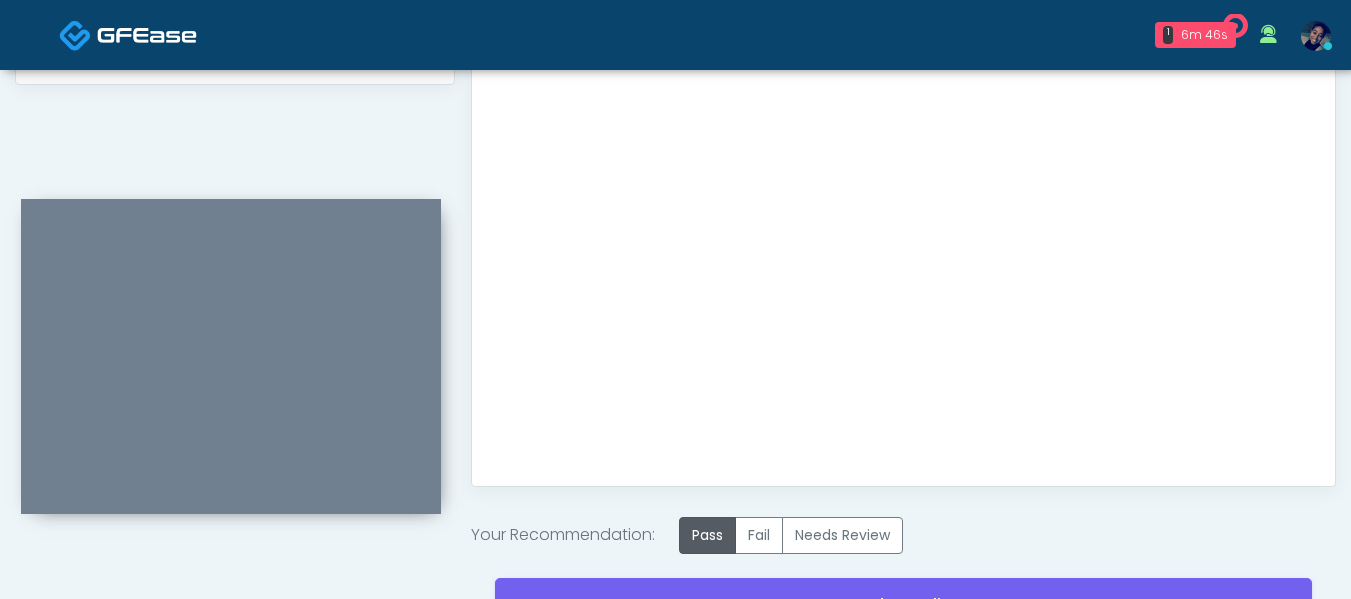 scroll, scrollTop: 1233, scrollLeft: 0, axis: vertical 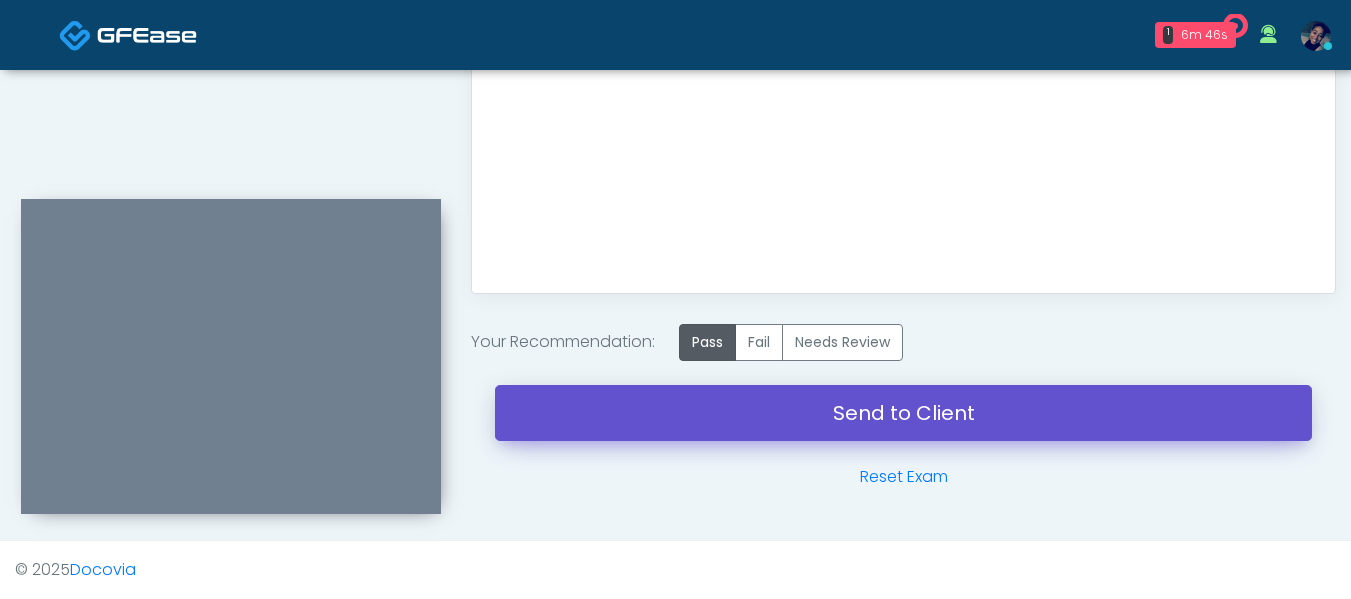 click on "Send to Client" at bounding box center (903, 413) 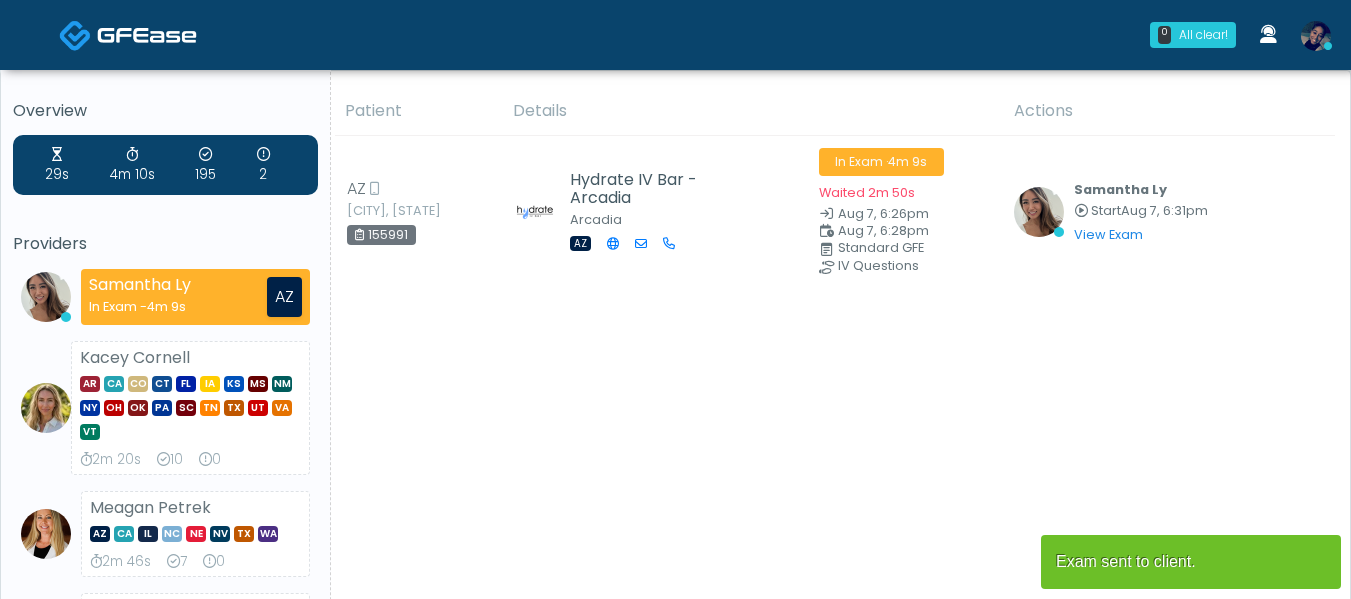 scroll, scrollTop: 0, scrollLeft: 0, axis: both 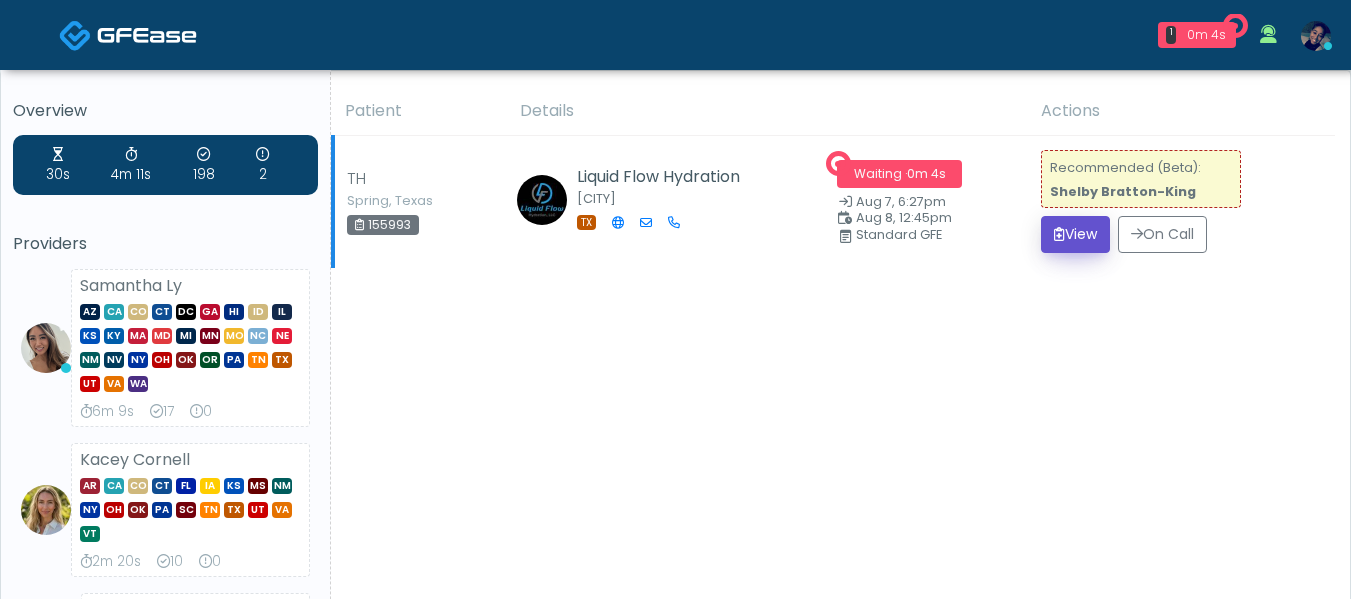 click on "View" at bounding box center [1075, 234] 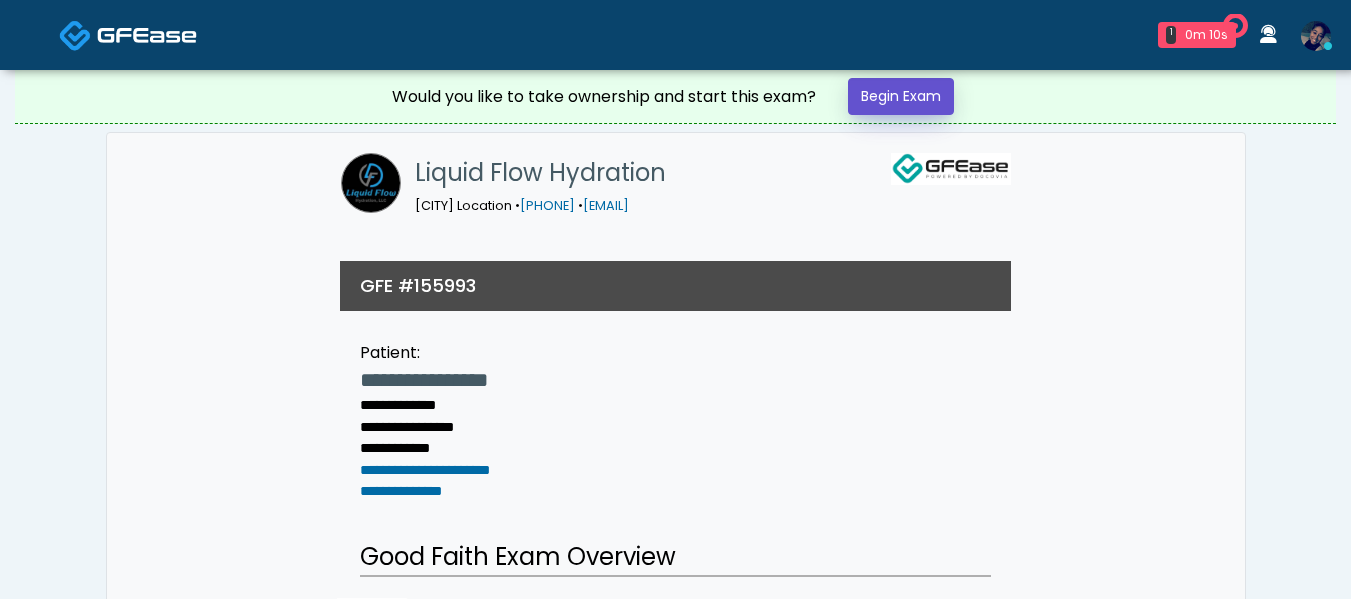 click on "Begin Exam" at bounding box center (901, 96) 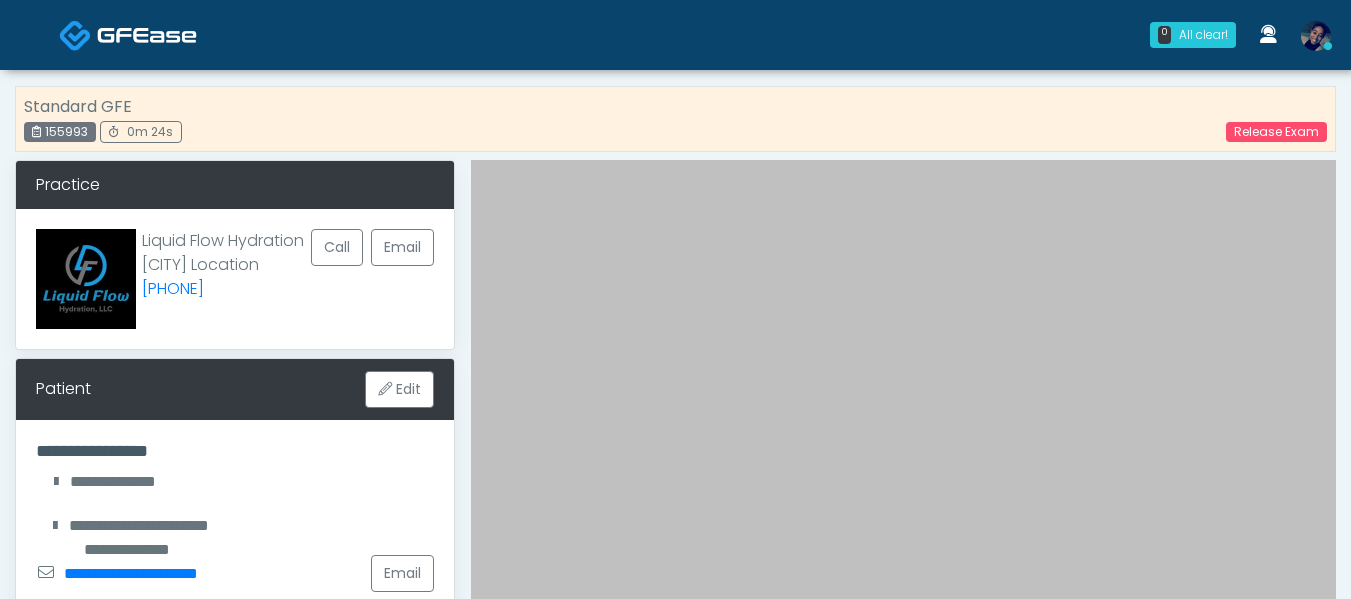 scroll, scrollTop: 100, scrollLeft: 0, axis: vertical 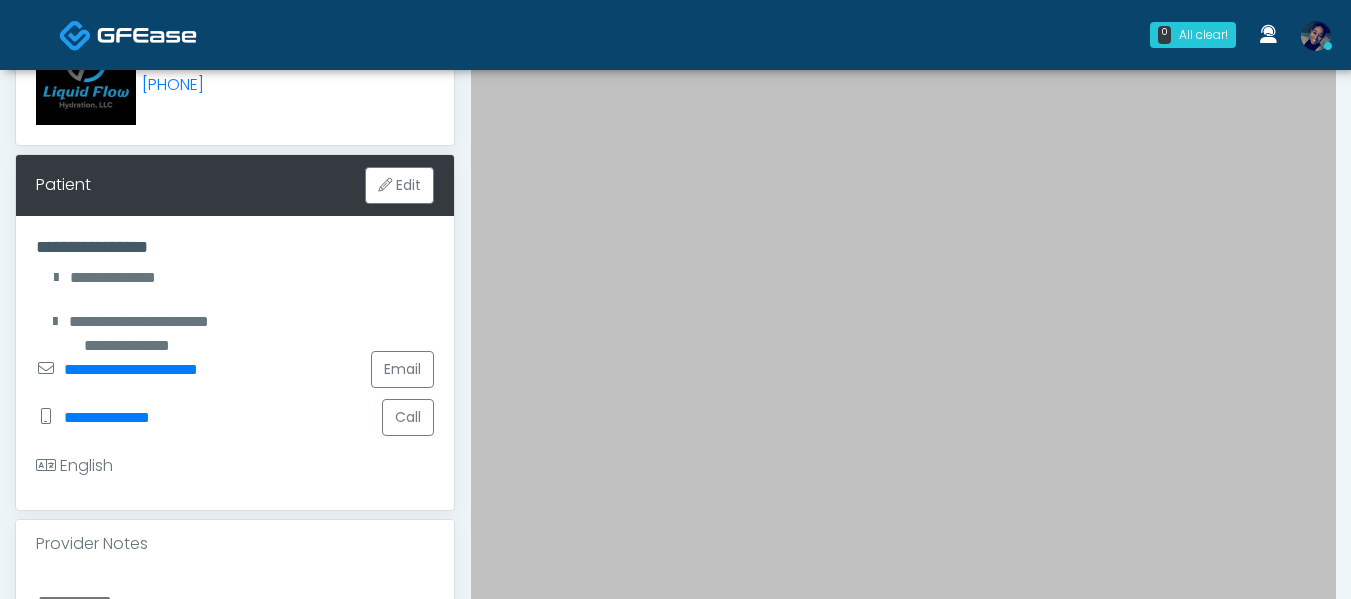 click on "All clear!
All clear!
[FIRST] [LAST]
[STATE]
[STATE]
[STATE]
[STATE]
[STATE]
[STATE]
[STATE]
[STATE]
[STATE]
[STATE]
[STATE]
[STATE]
[STATE]
[STATE]
[STATE]
[STATE]" at bounding box center [675, 693] 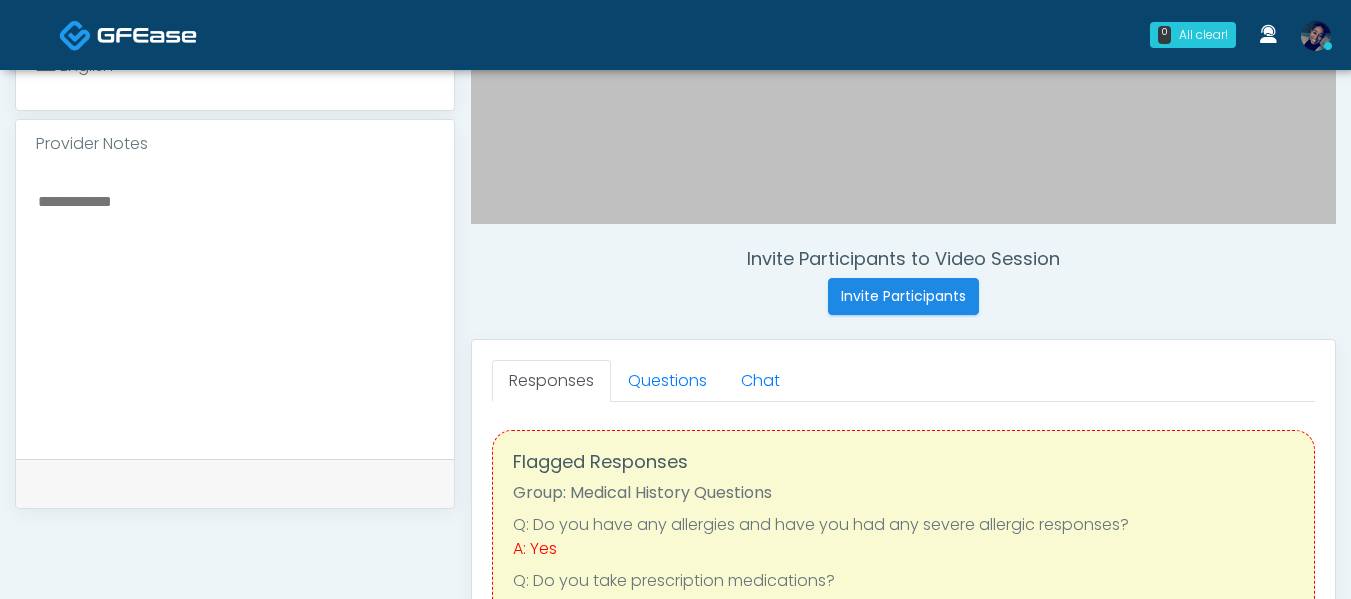 scroll, scrollTop: 804, scrollLeft: 0, axis: vertical 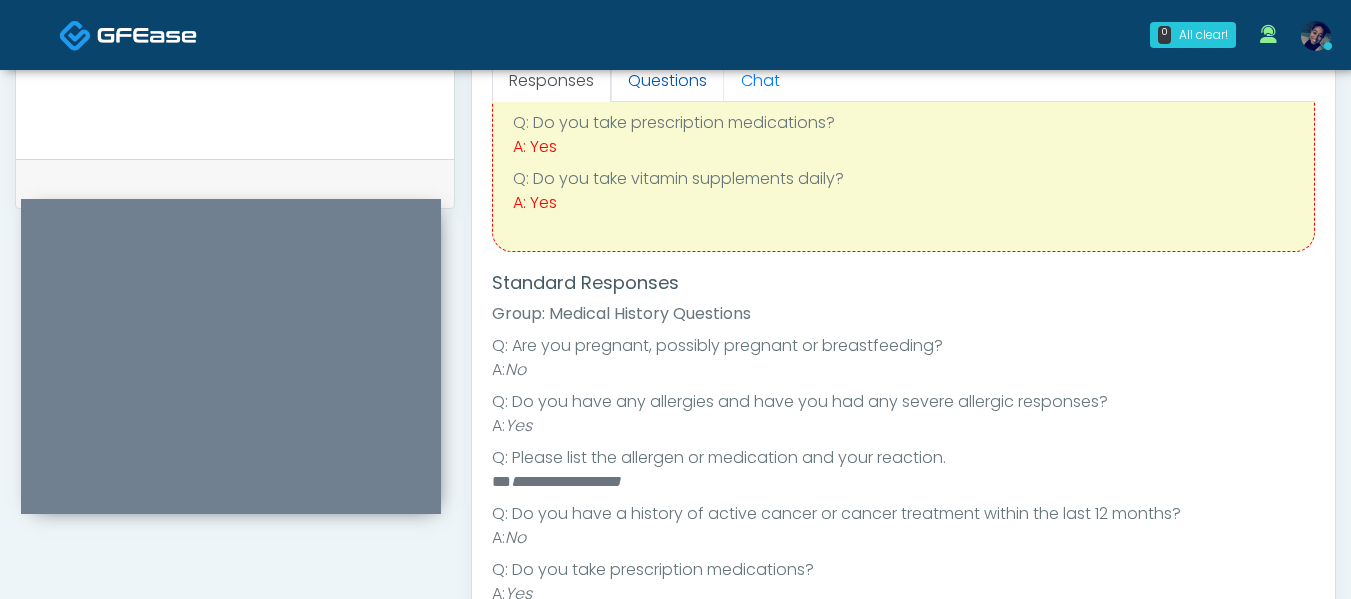 click on "Questions" at bounding box center [667, 81] 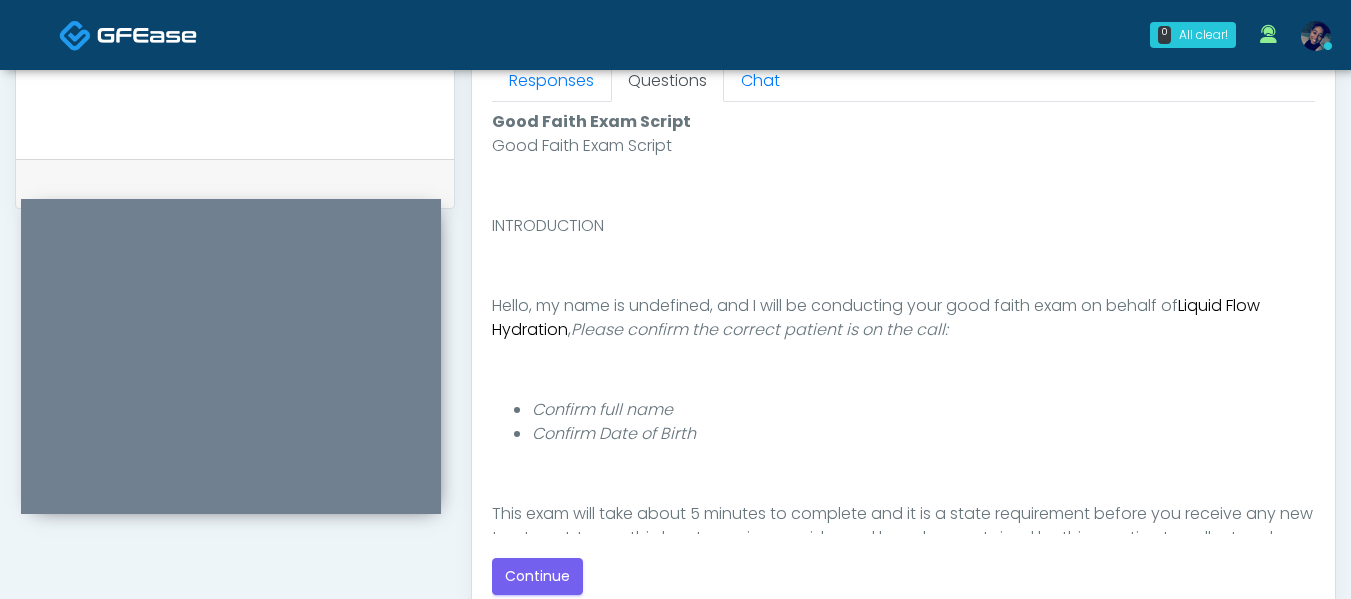 scroll, scrollTop: 0, scrollLeft: 0, axis: both 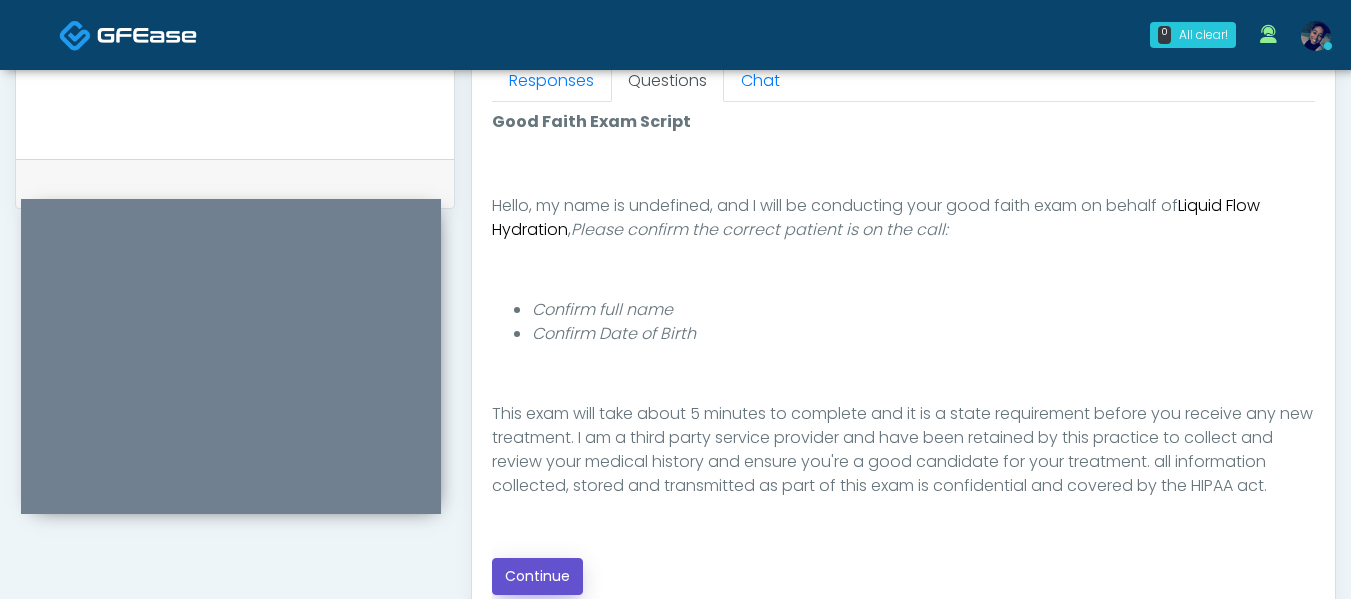 click on "Continue" at bounding box center (537, 576) 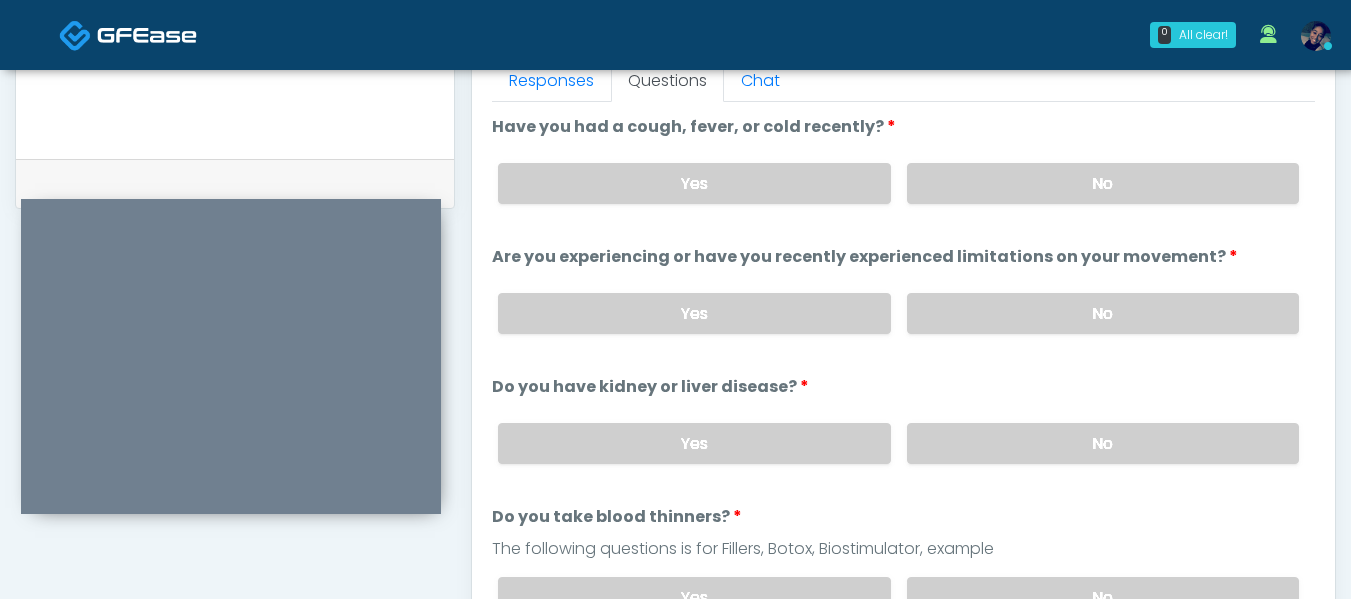 scroll, scrollTop: 1196, scrollLeft: 0, axis: vertical 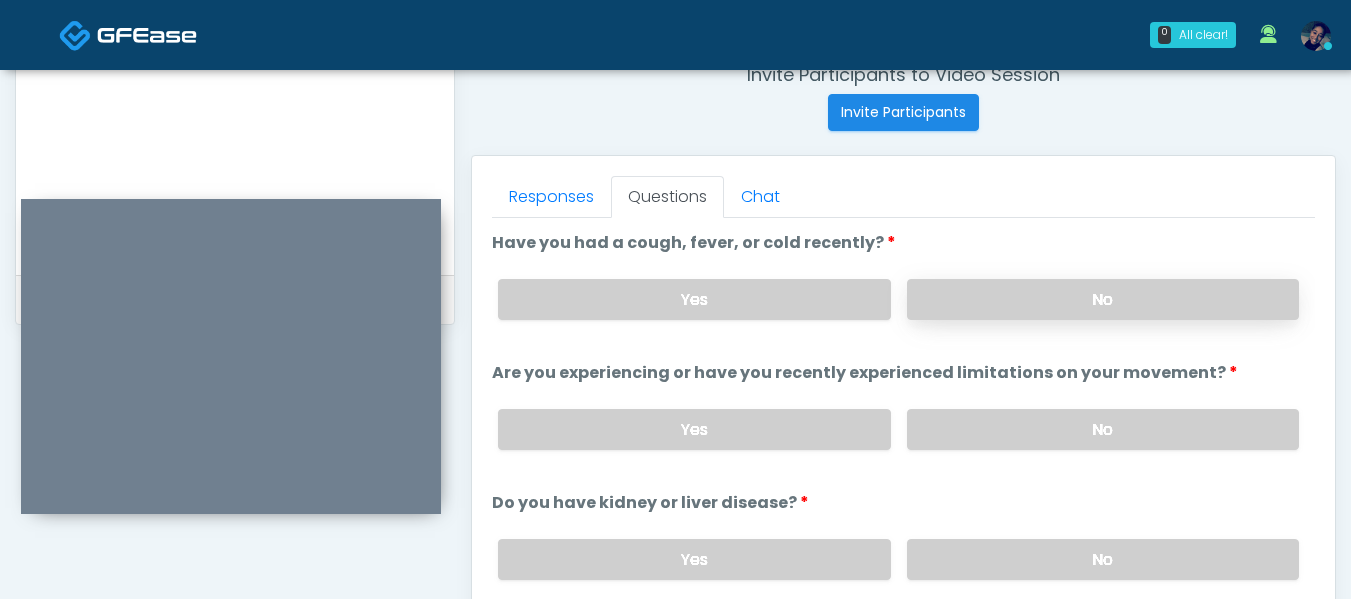 click on "No" at bounding box center [1103, 299] 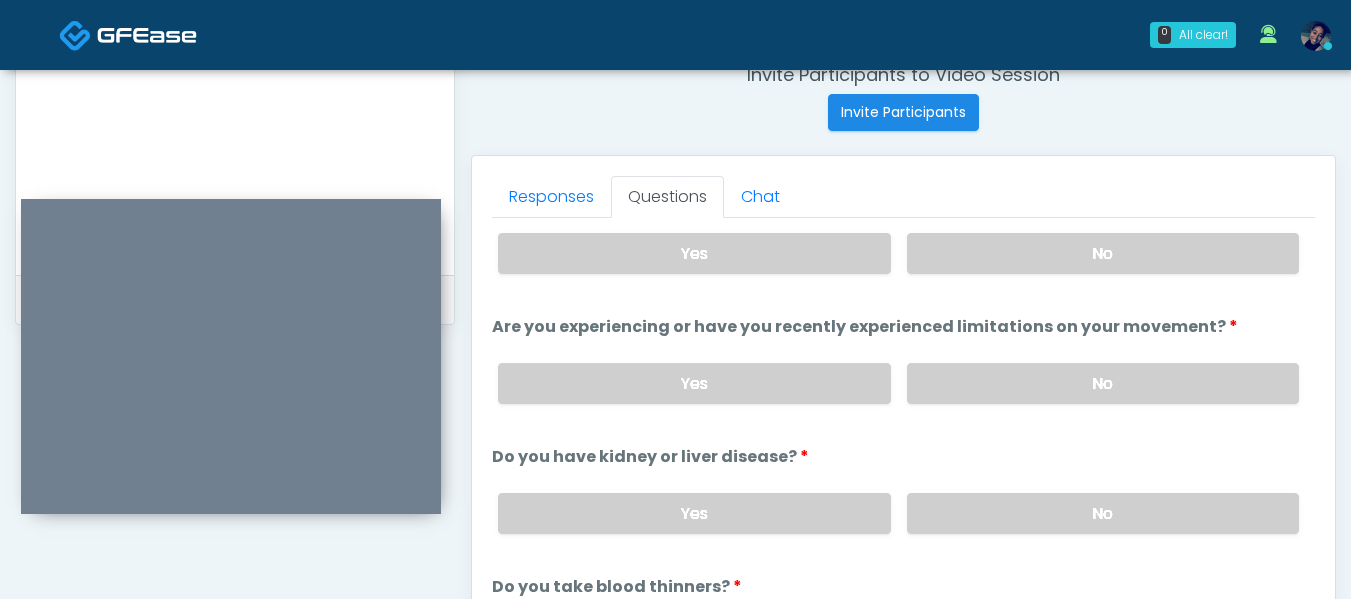 scroll, scrollTop: 62, scrollLeft: 0, axis: vertical 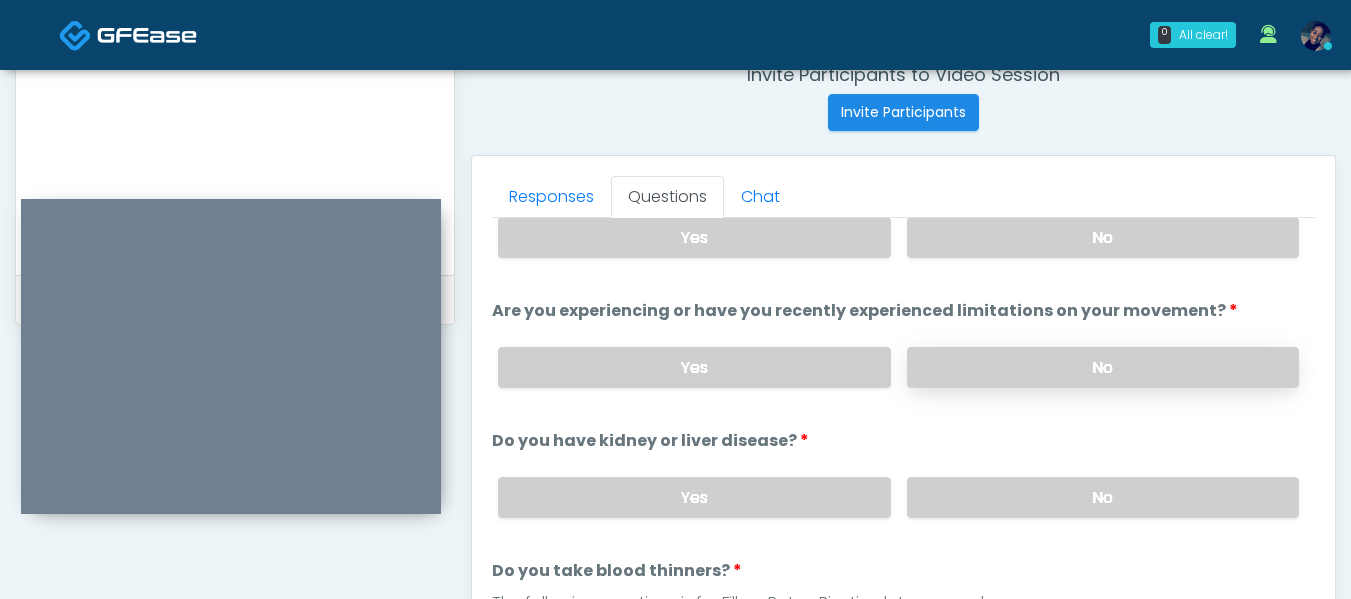 click on "No" at bounding box center [1103, 367] 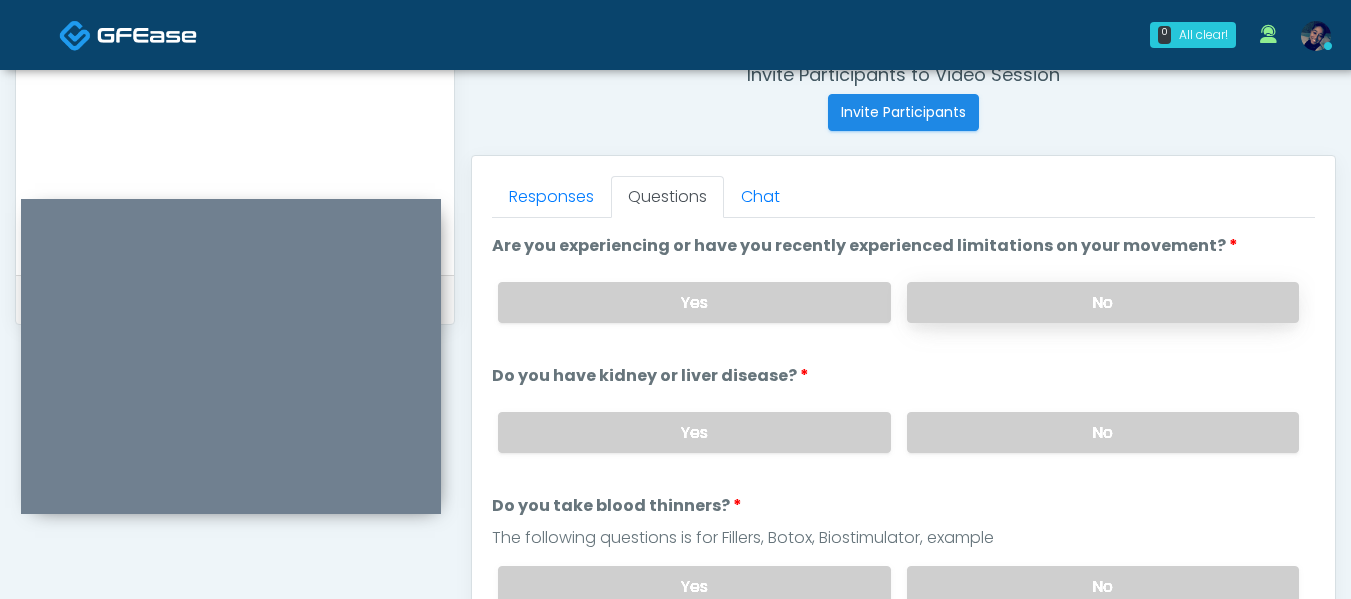 scroll, scrollTop: 162, scrollLeft: 0, axis: vertical 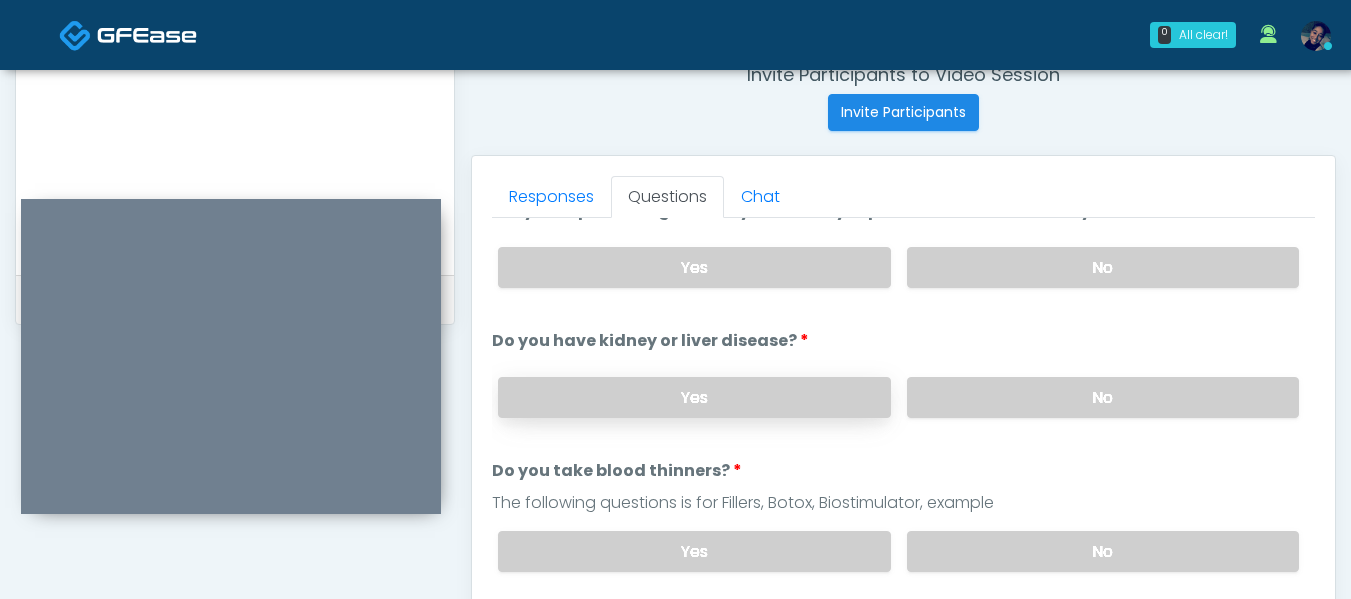 drag, startPoint x: 991, startPoint y: 399, endPoint x: 843, endPoint y: 398, distance: 148.00337 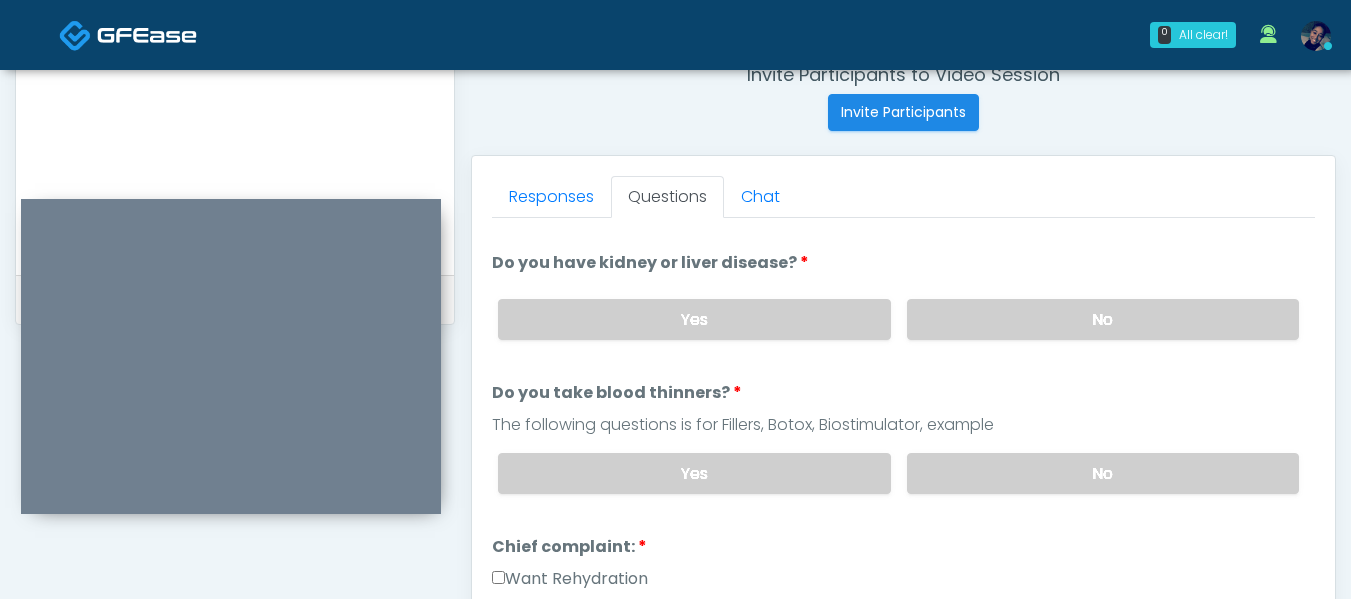 scroll, scrollTop: 262, scrollLeft: 0, axis: vertical 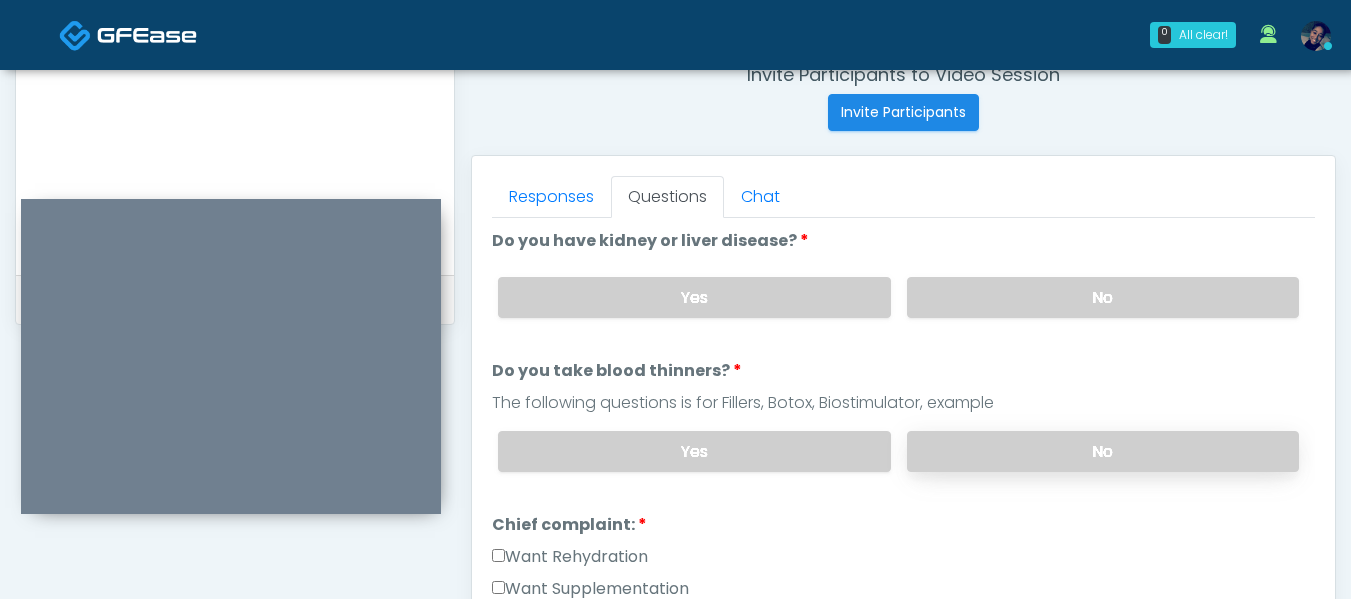 drag, startPoint x: 1000, startPoint y: 454, endPoint x: 946, endPoint y: 453, distance: 54.00926 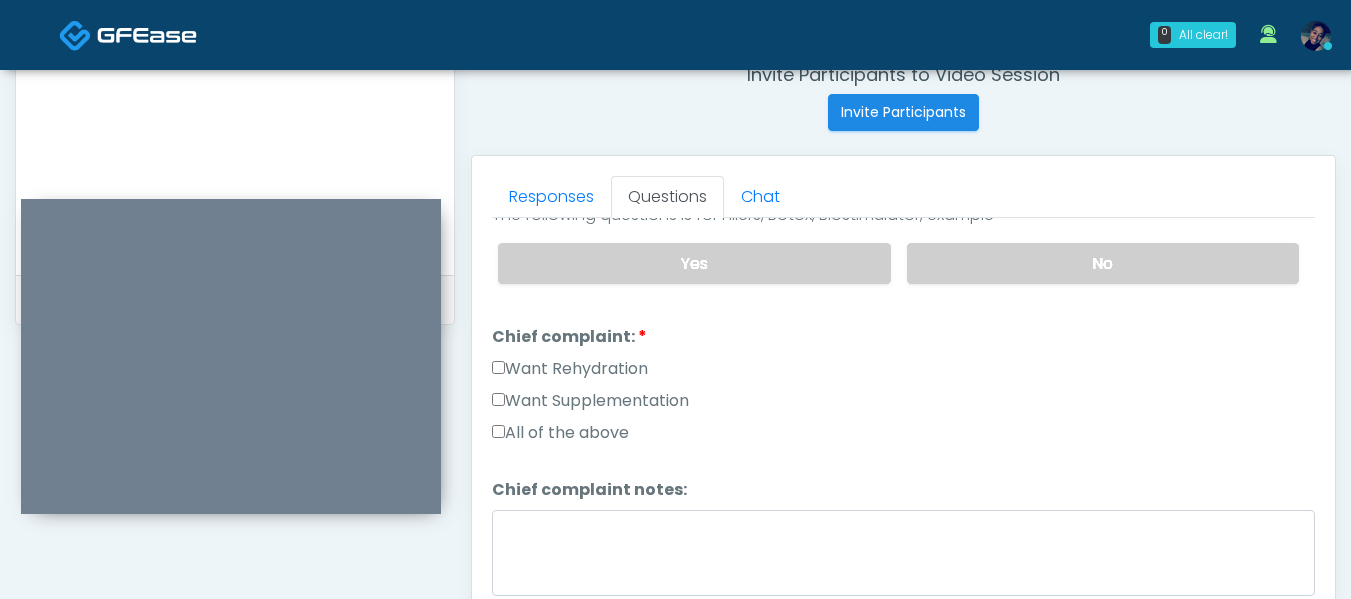 scroll, scrollTop: 462, scrollLeft: 0, axis: vertical 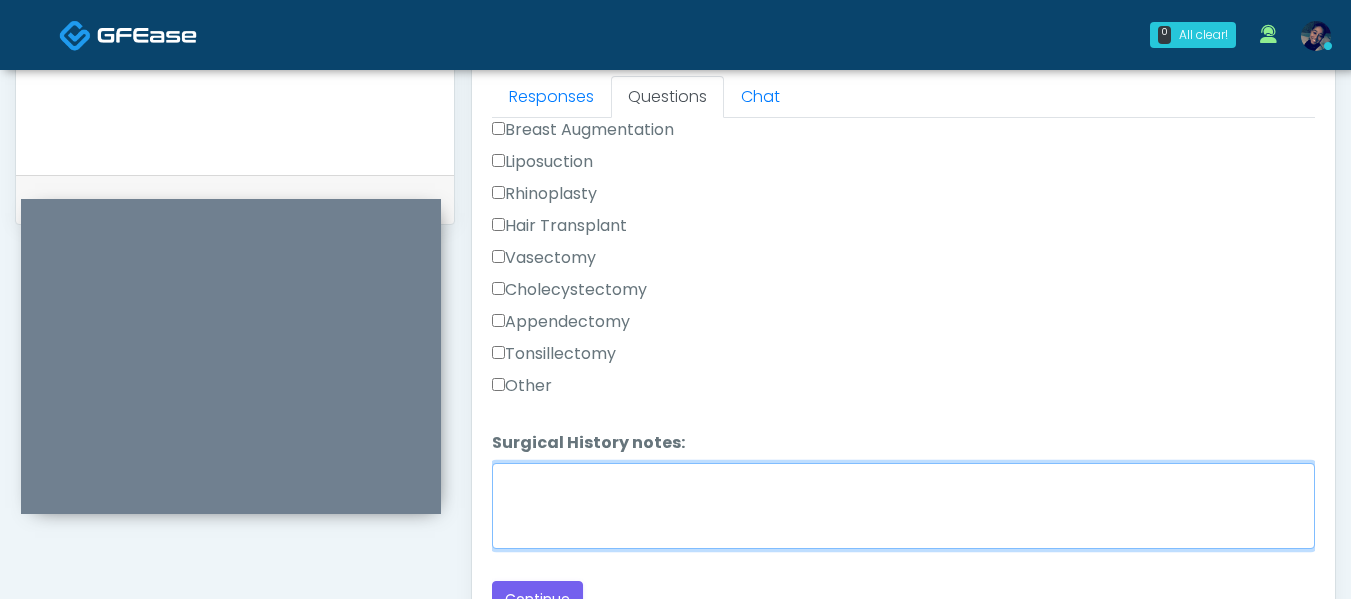 click on "Surgical History notes:" at bounding box center [903, 506] 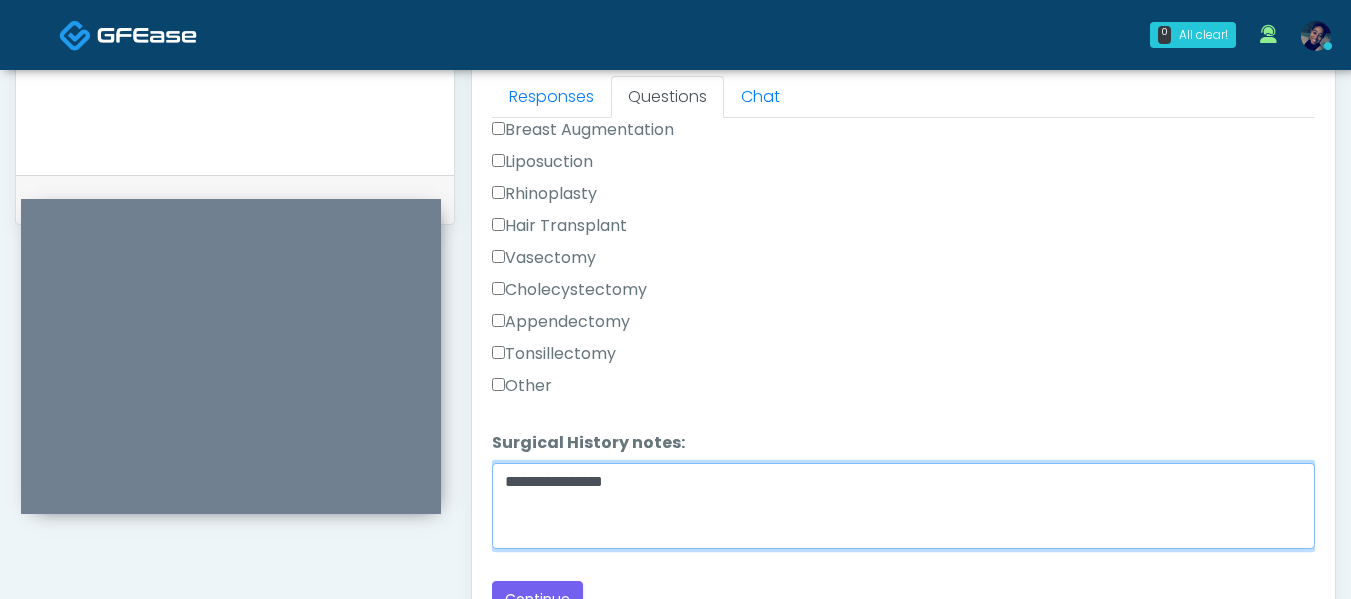 click on "**********" at bounding box center [903, 506] 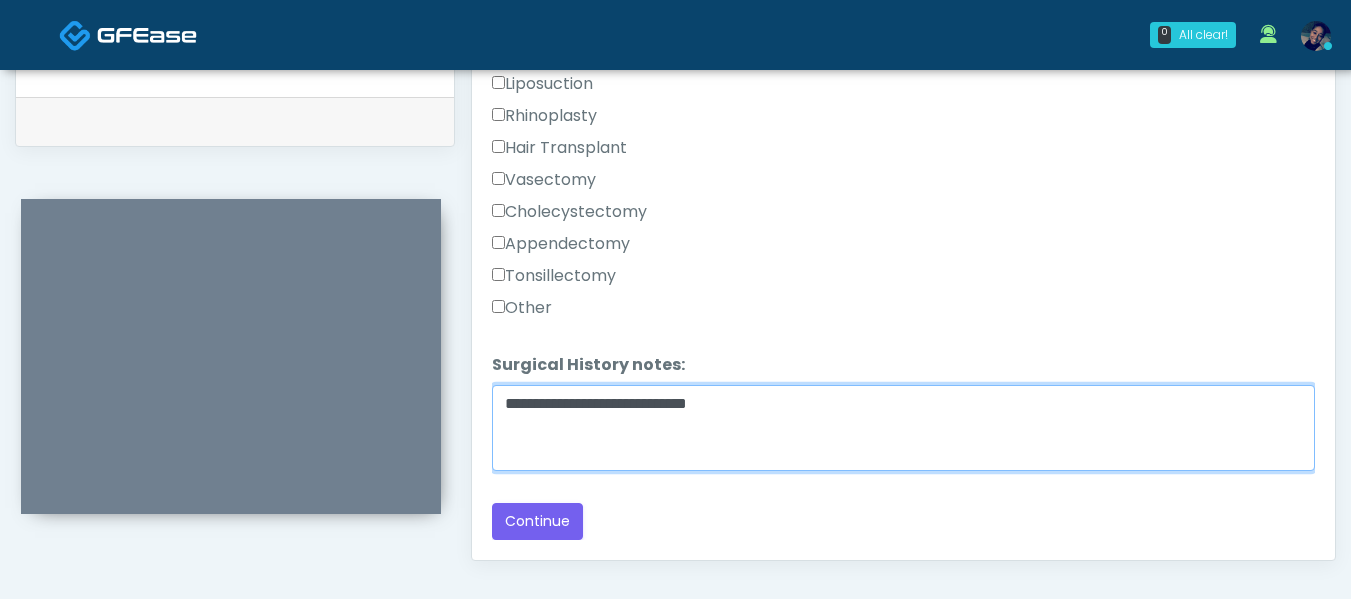 scroll, scrollTop: 988, scrollLeft: 0, axis: vertical 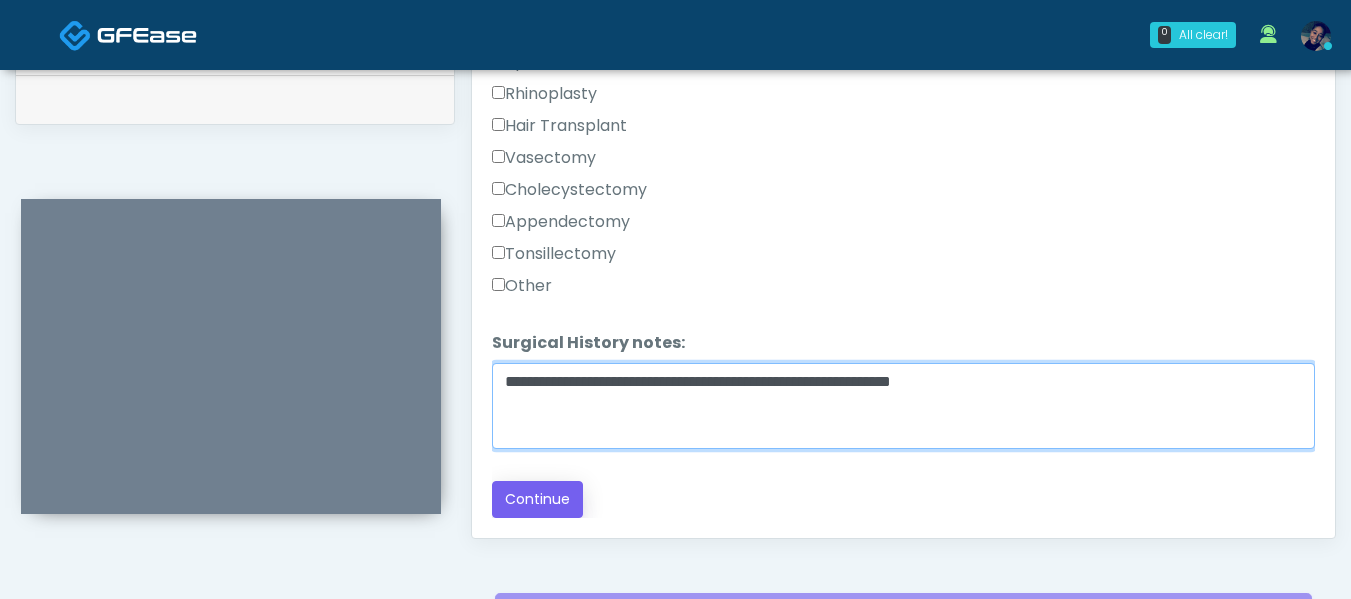 type on "**********" 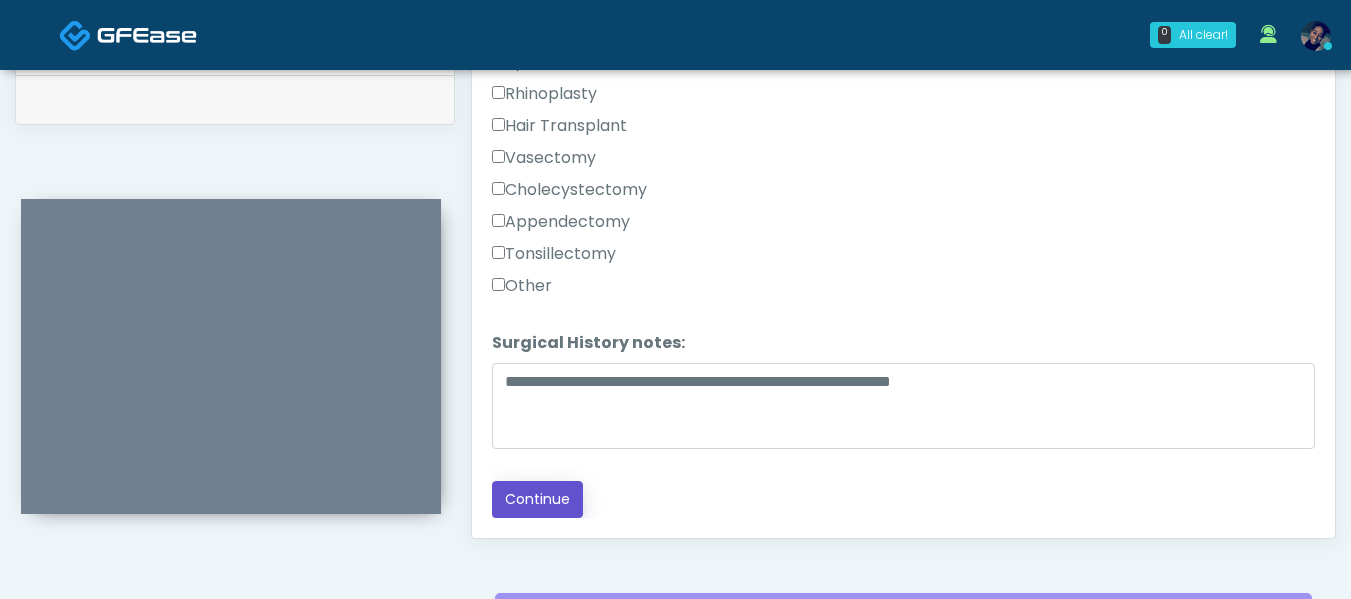 click on "Continue" at bounding box center (537, 499) 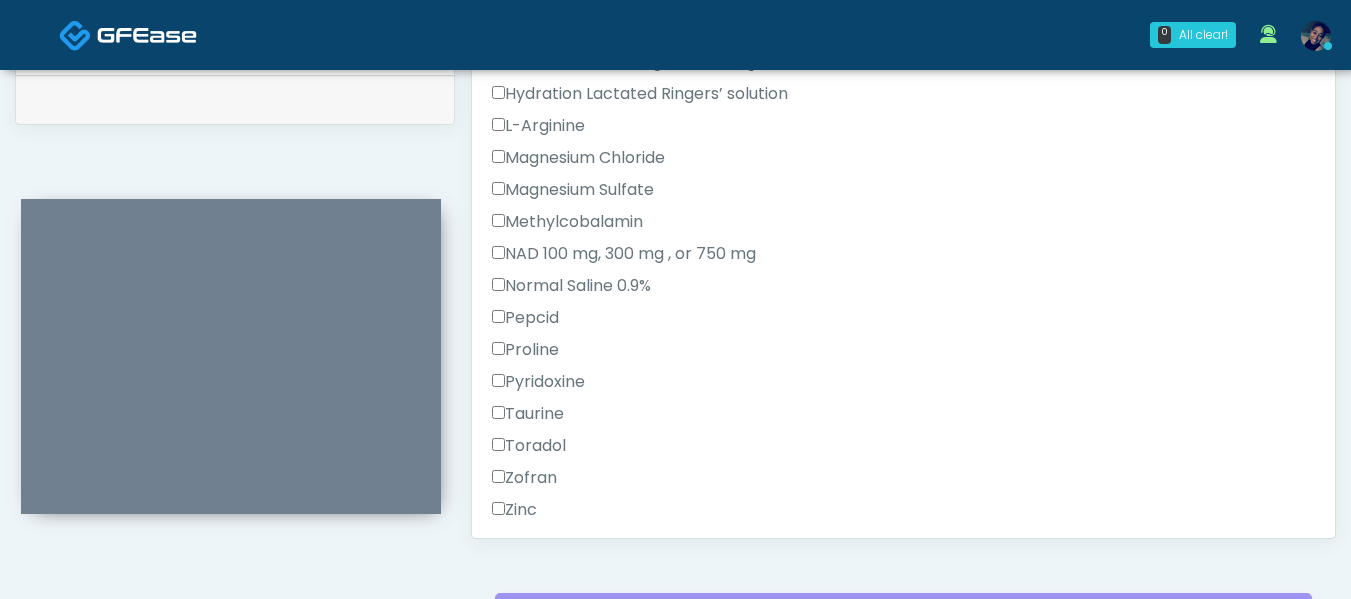 scroll, scrollTop: 1196, scrollLeft: 0, axis: vertical 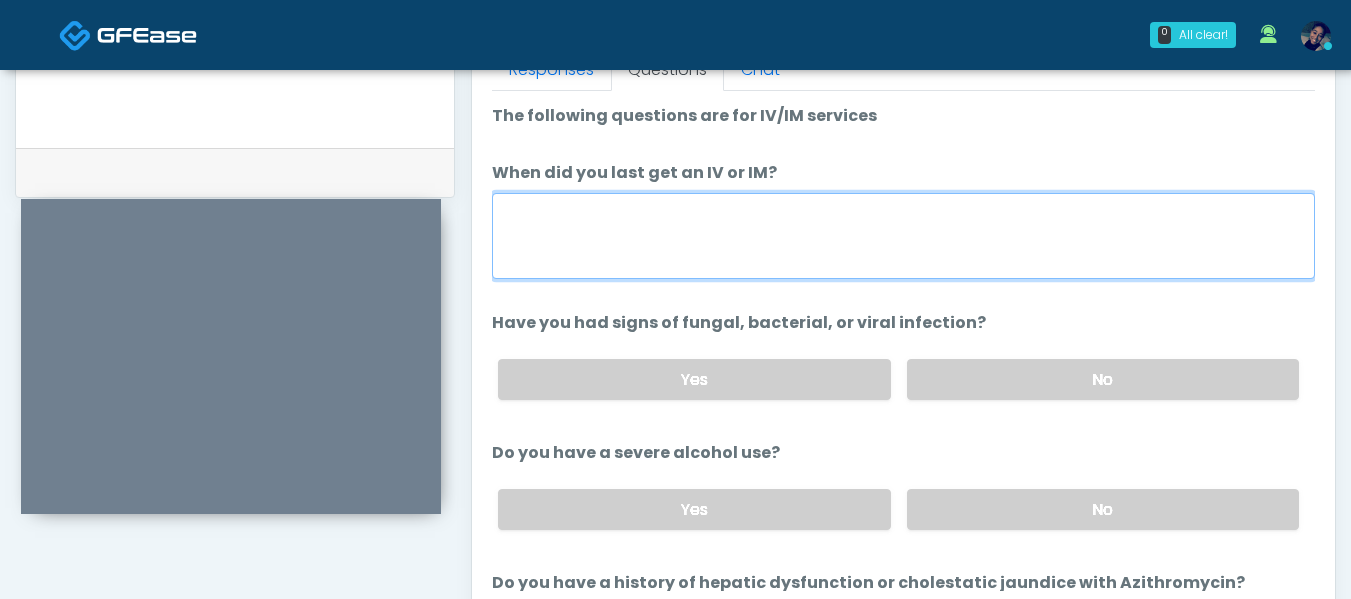 click on "When did you last get an IV or IM?" at bounding box center (903, 236) 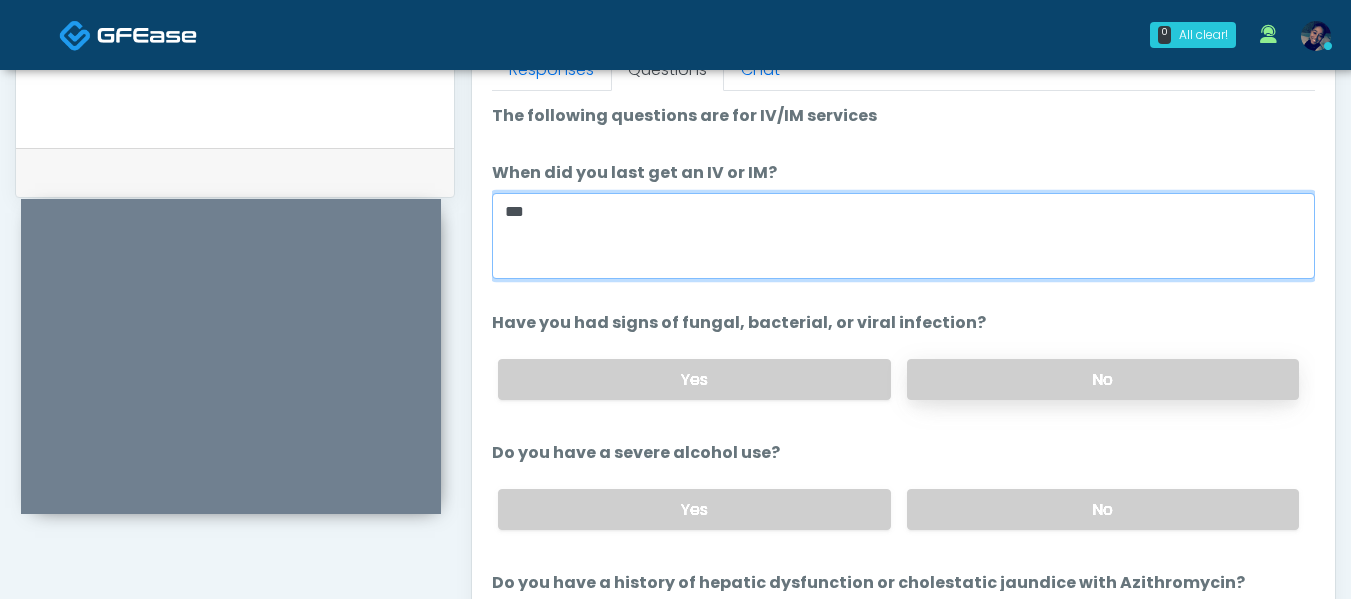 type on "***" 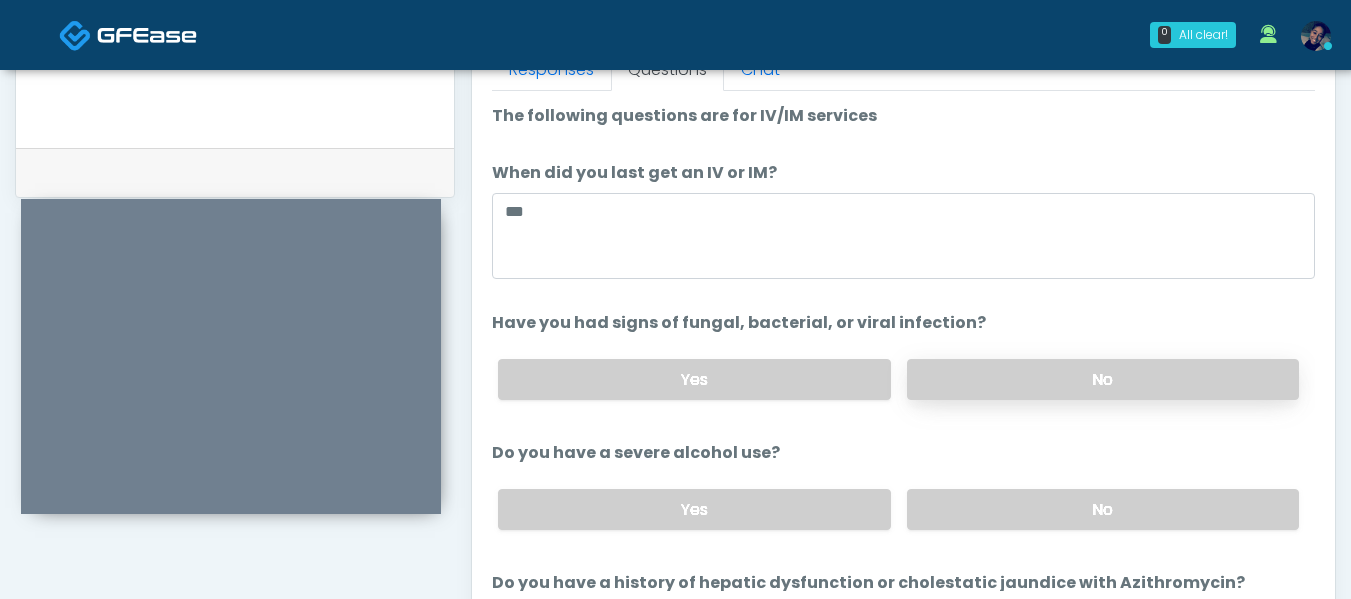 click on "No" at bounding box center [1103, 379] 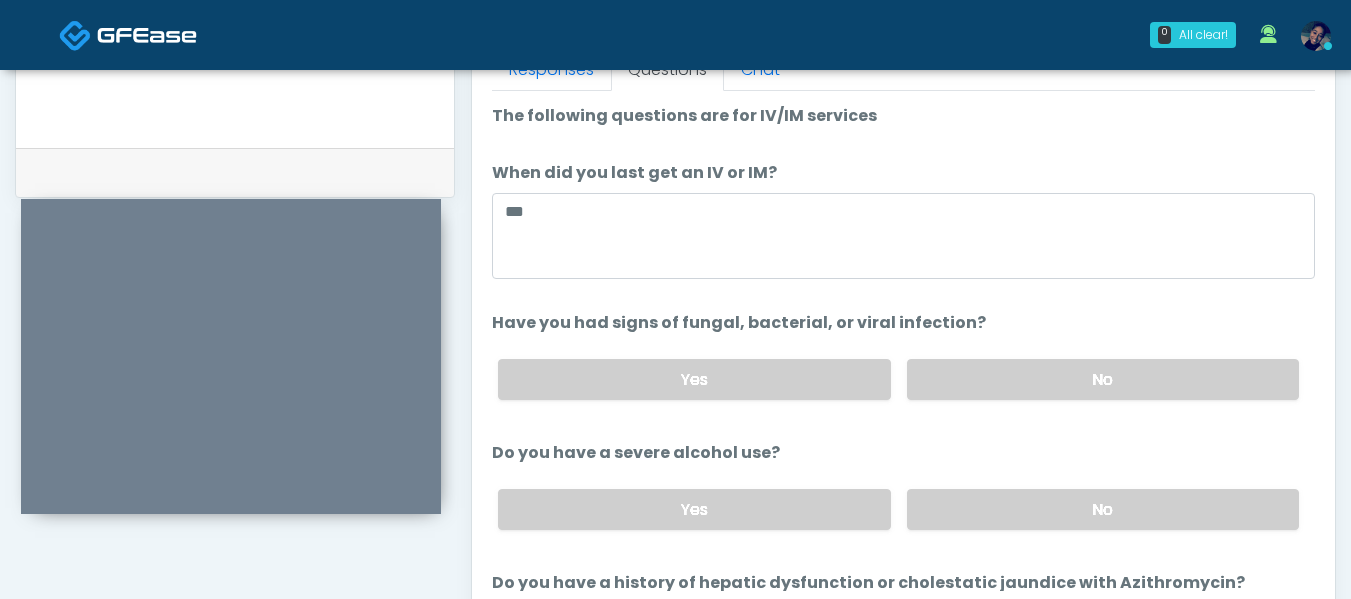 scroll, scrollTop: 100, scrollLeft: 0, axis: vertical 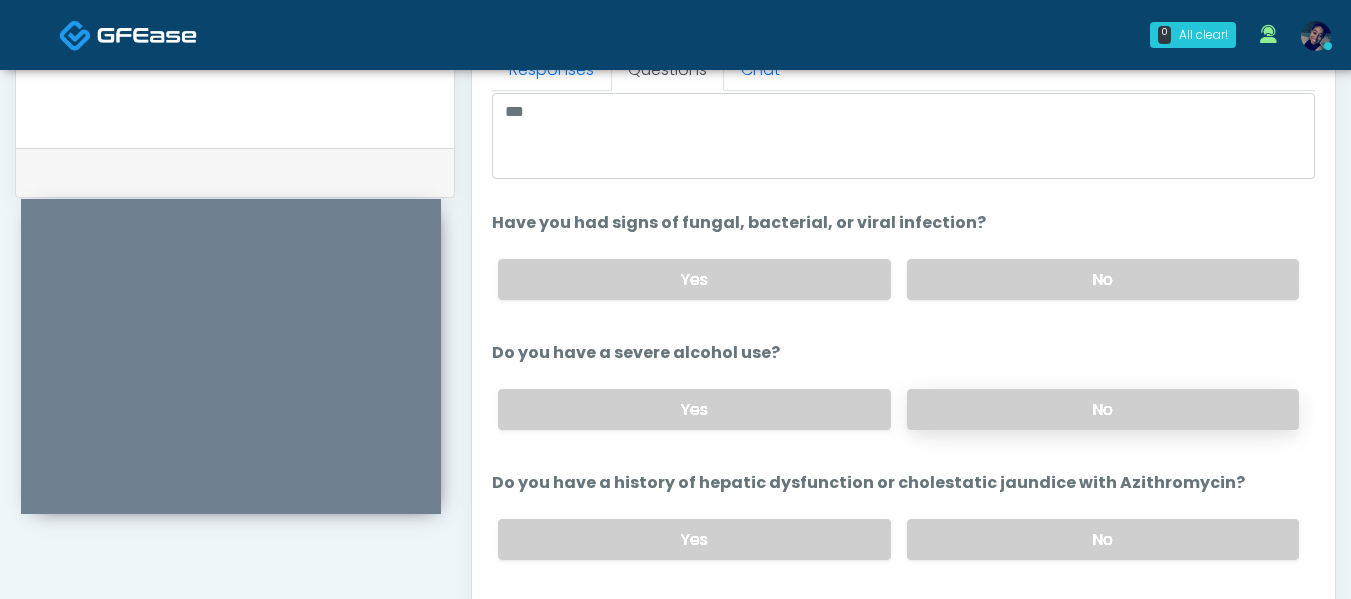 click on "No" at bounding box center (1103, 409) 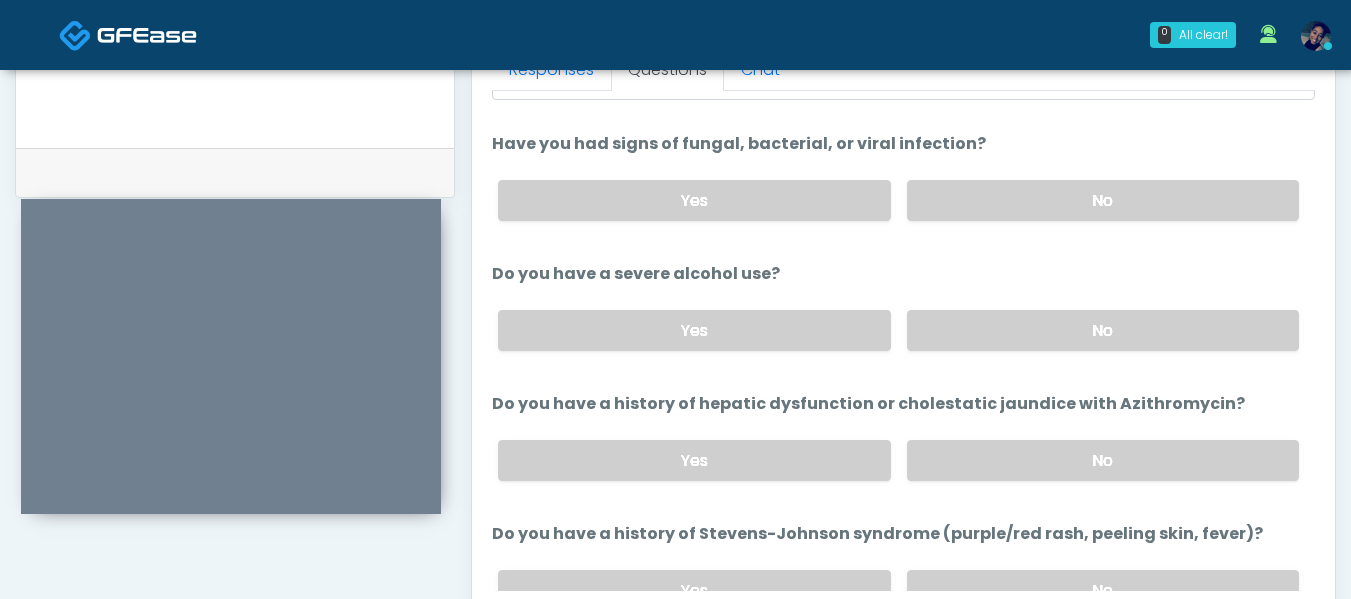 scroll, scrollTop: 200, scrollLeft: 0, axis: vertical 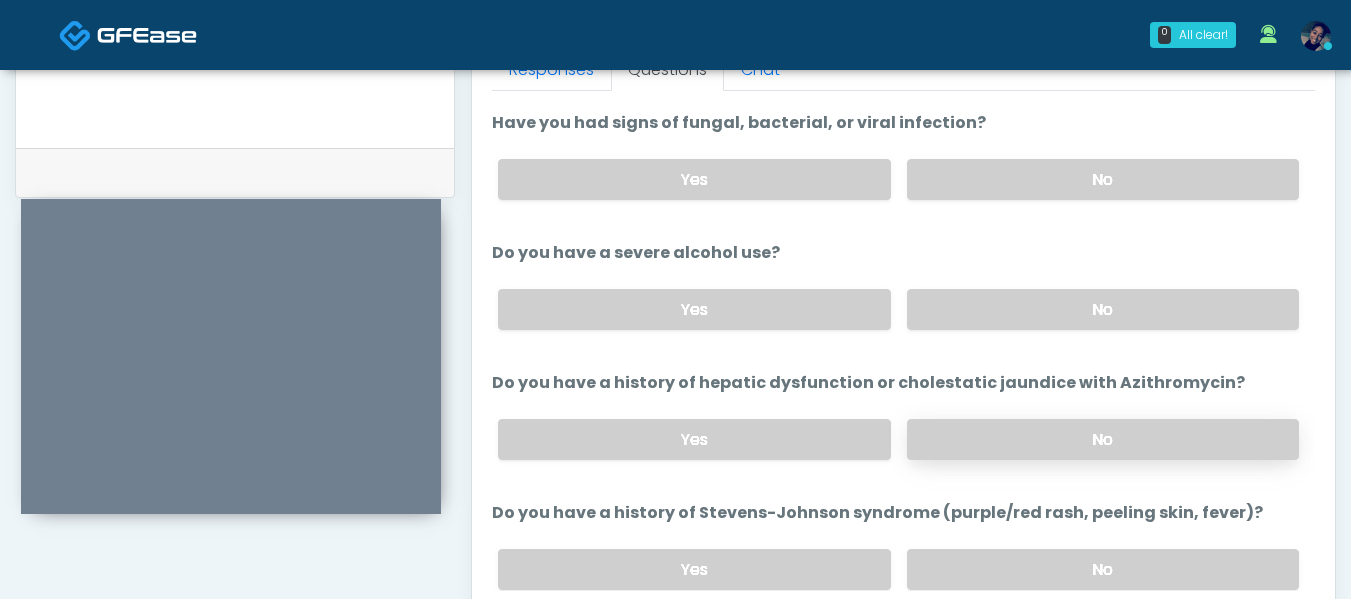 click on "No" at bounding box center [1103, 439] 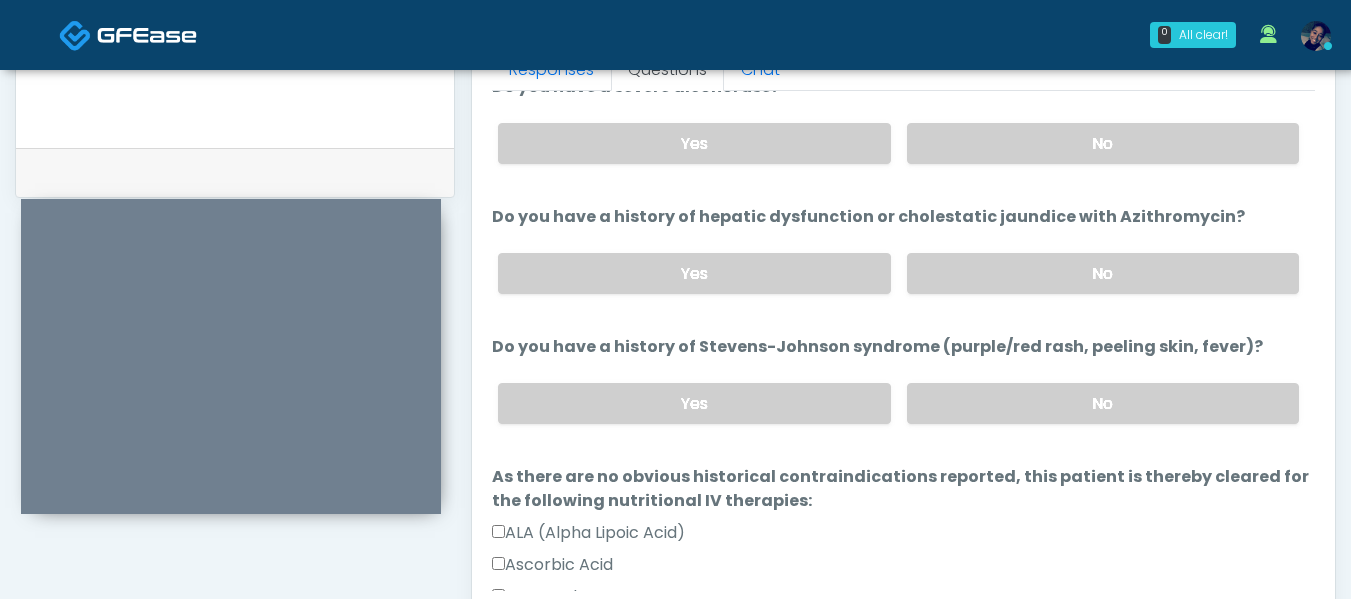 scroll, scrollTop: 400, scrollLeft: 0, axis: vertical 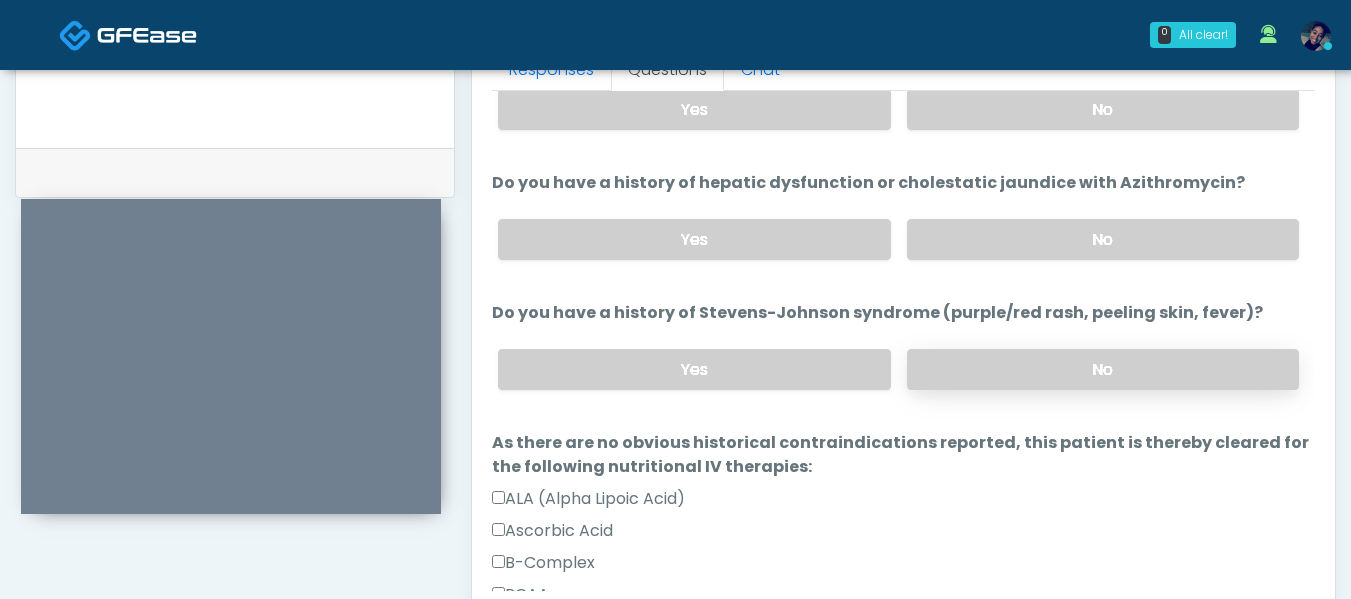 click on "No" at bounding box center [1103, 369] 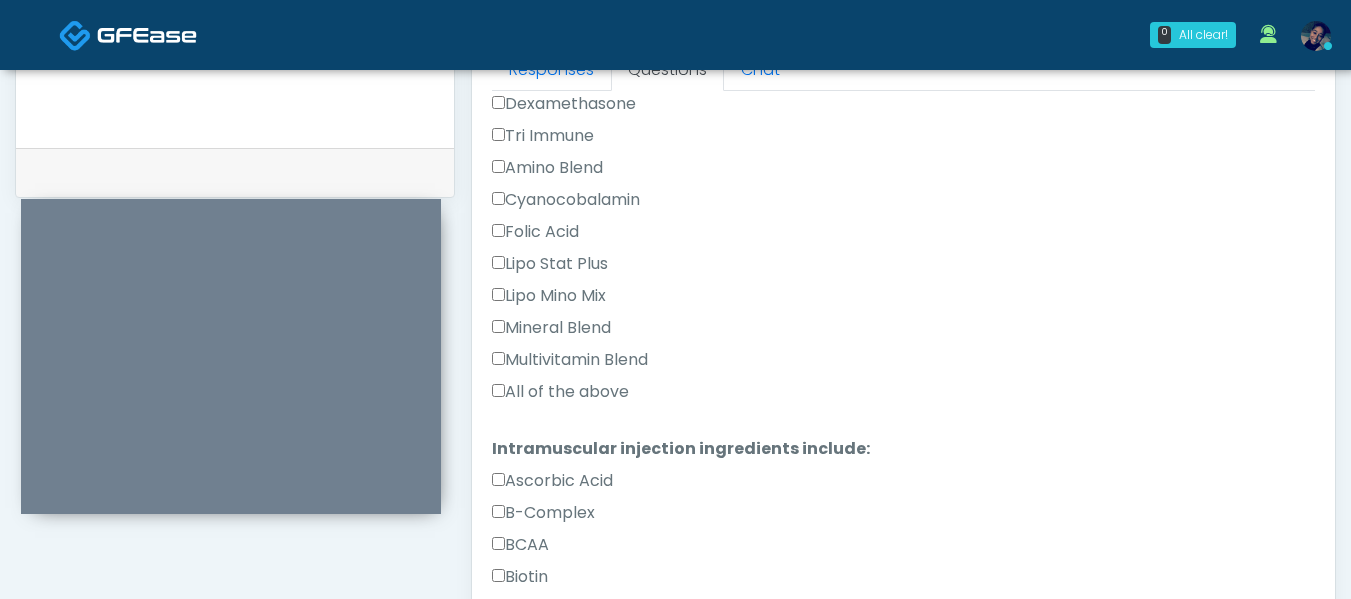 scroll, scrollTop: 1700, scrollLeft: 0, axis: vertical 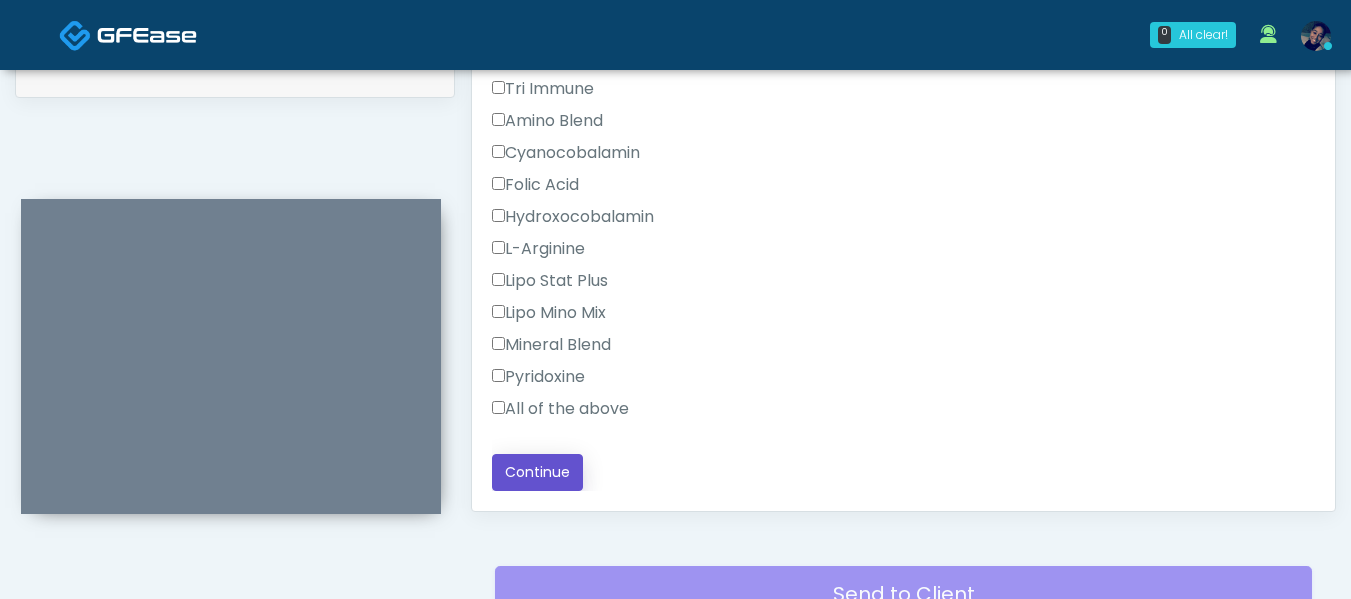 click on "Continue" at bounding box center [537, 472] 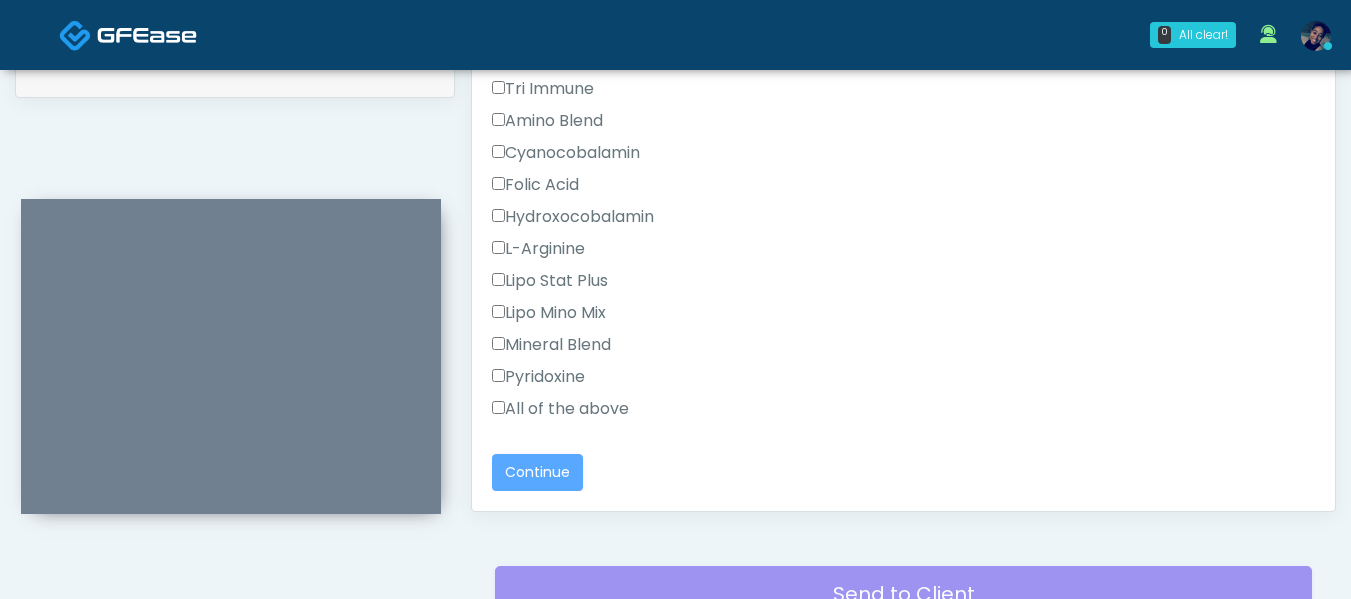 scroll, scrollTop: 1196, scrollLeft: 0, axis: vertical 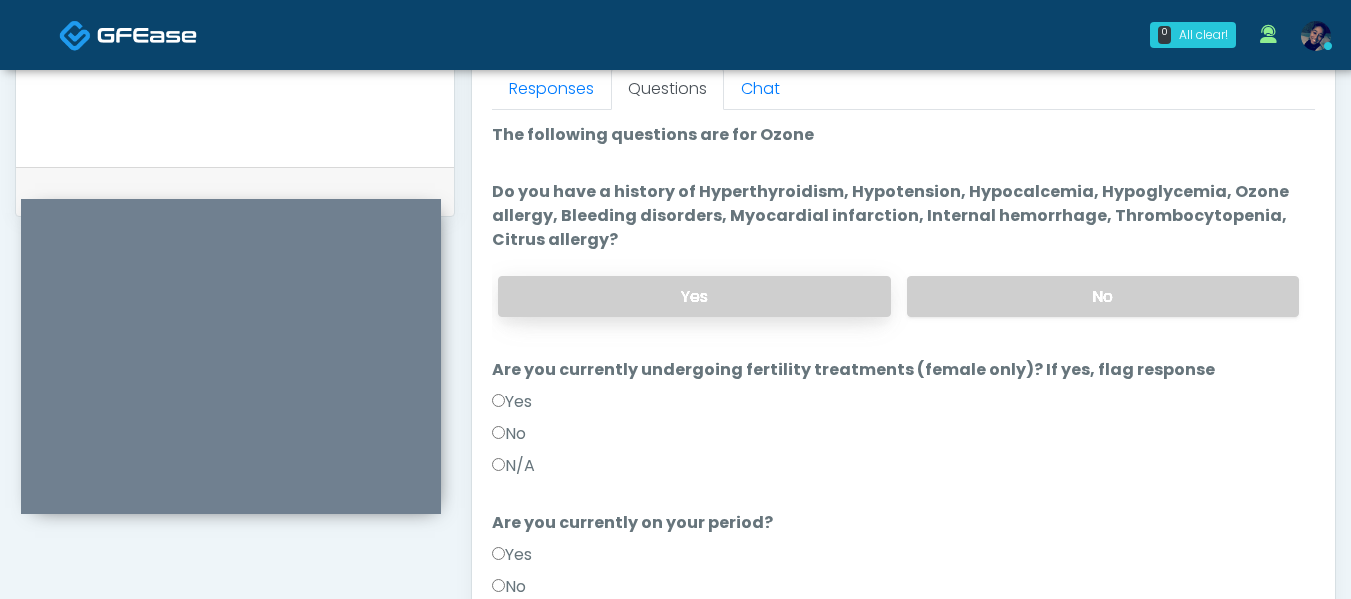 click on "Yes" at bounding box center (694, 296) 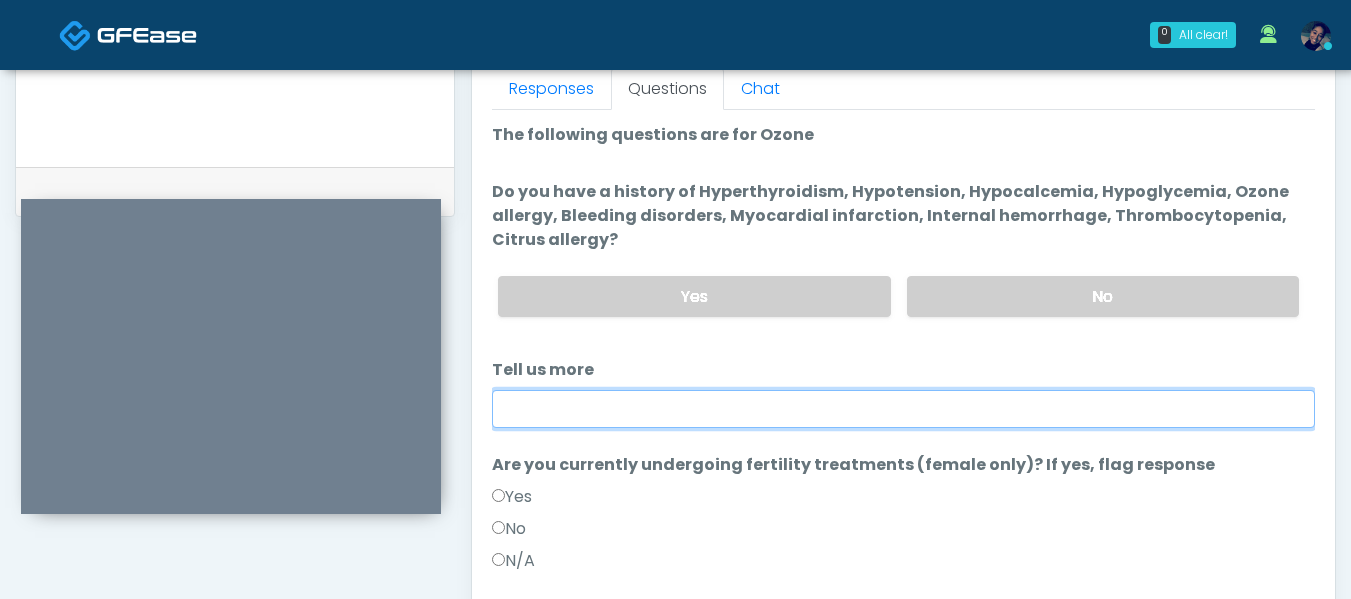 drag, startPoint x: 572, startPoint y: 415, endPoint x: 586, endPoint y: 413, distance: 14.142136 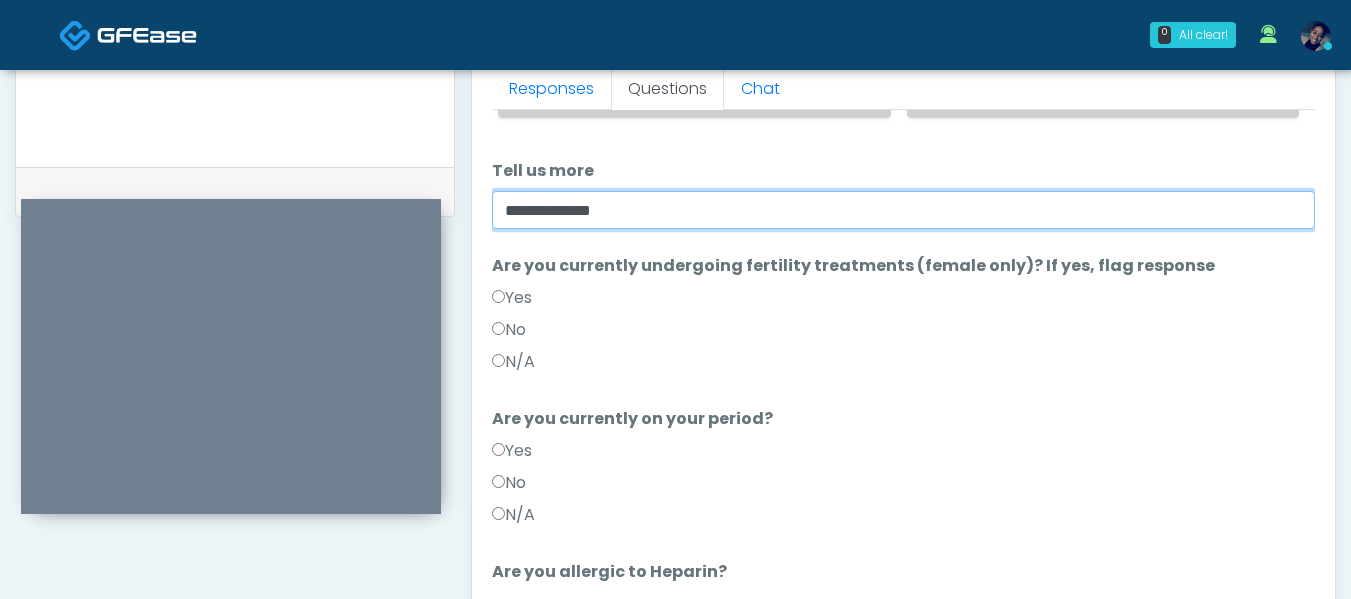 scroll, scrollTop: 200, scrollLeft: 0, axis: vertical 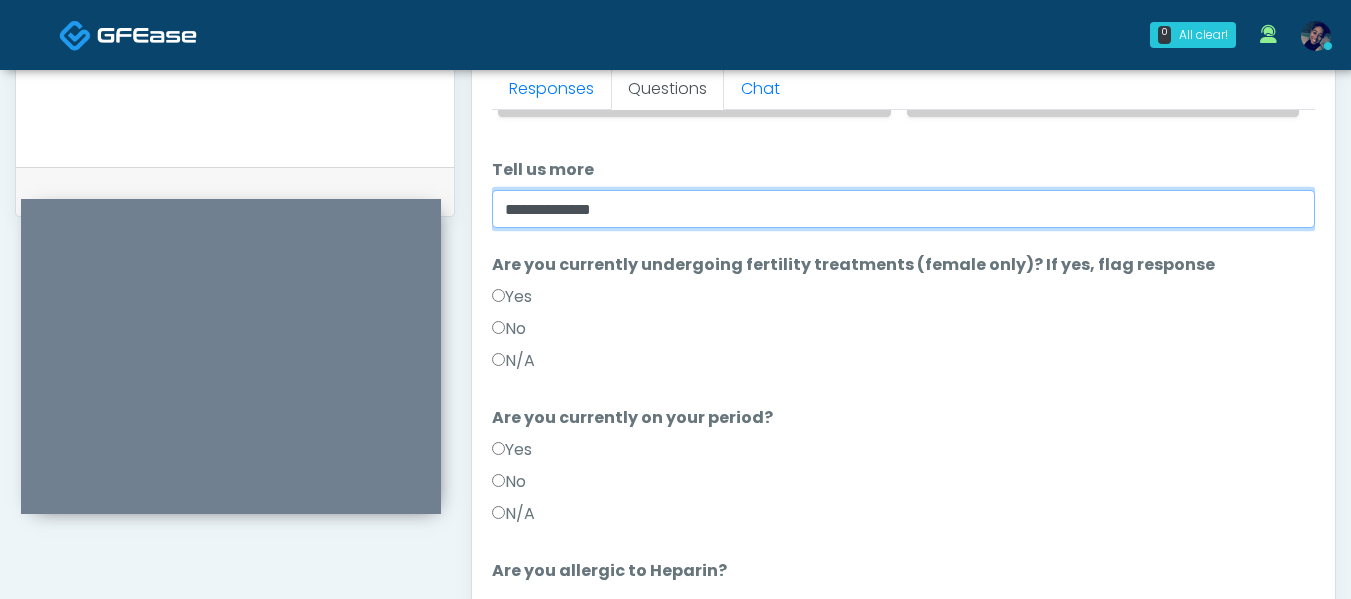 click on "**********" at bounding box center (903, 209) 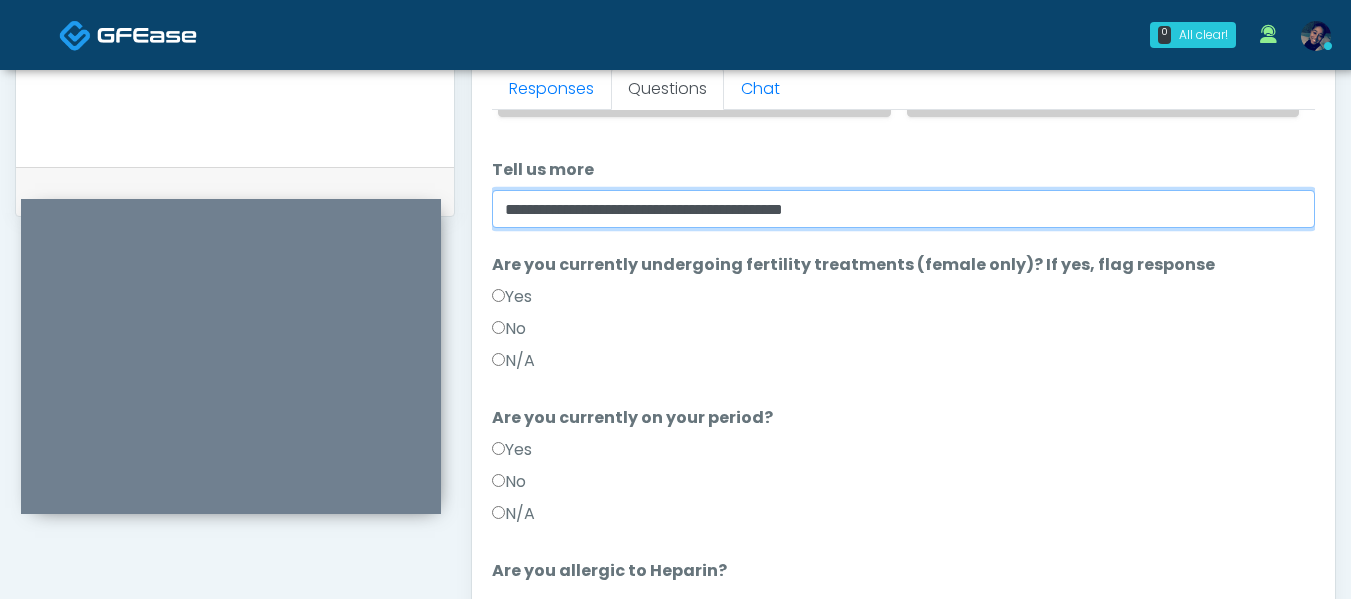 scroll, scrollTop: 300, scrollLeft: 0, axis: vertical 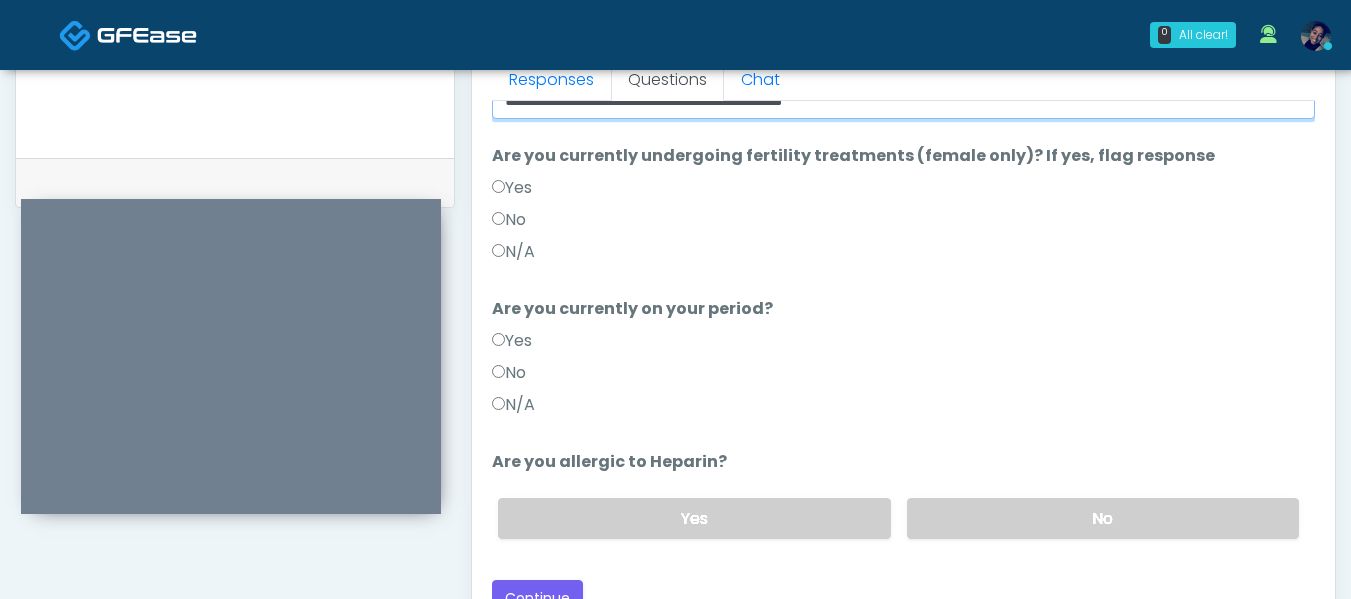 type on "**********" 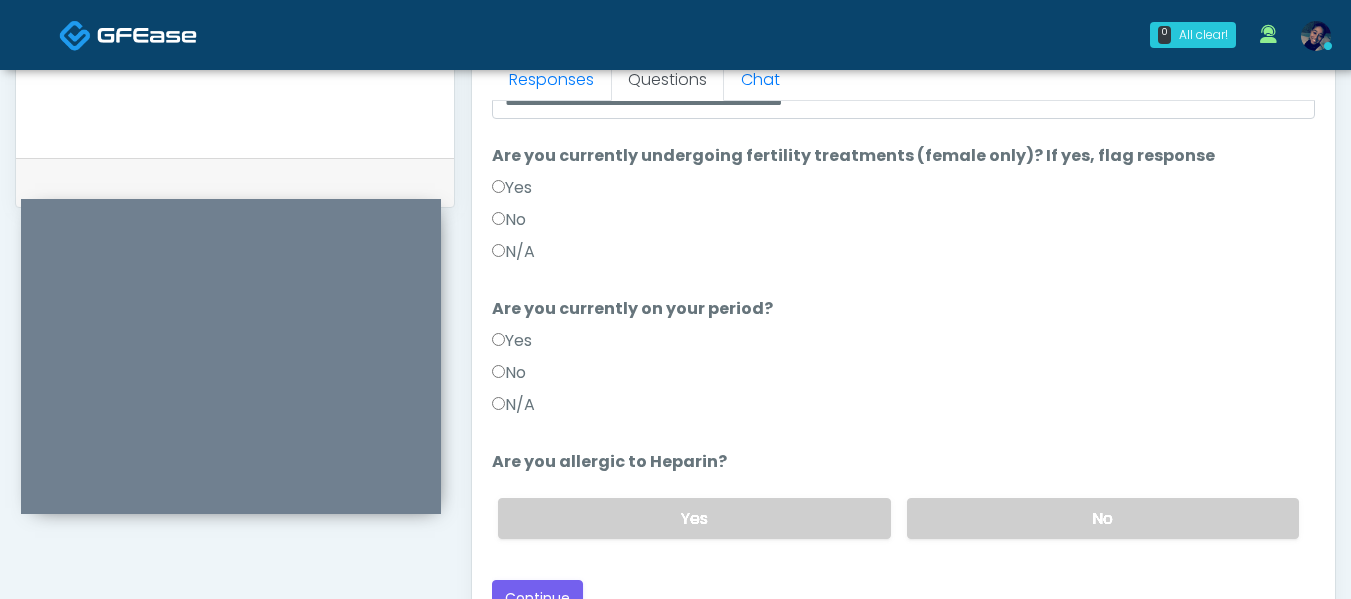 scroll, scrollTop: 316, scrollLeft: 0, axis: vertical 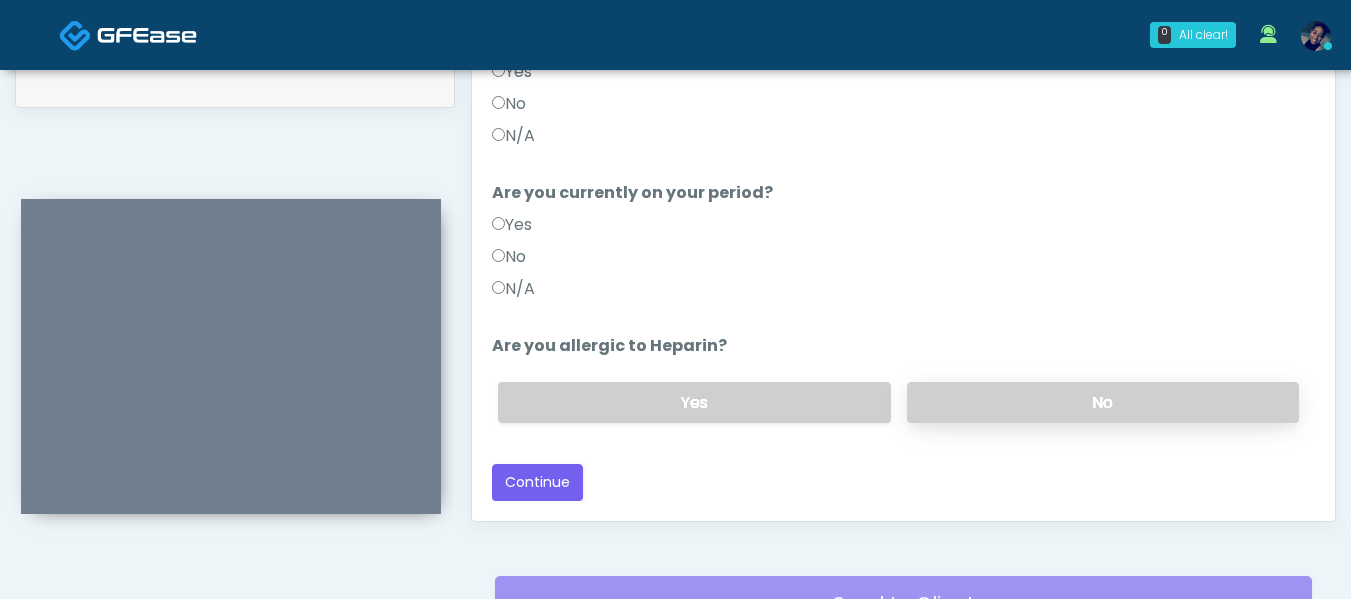 click on "No" at bounding box center (1103, 402) 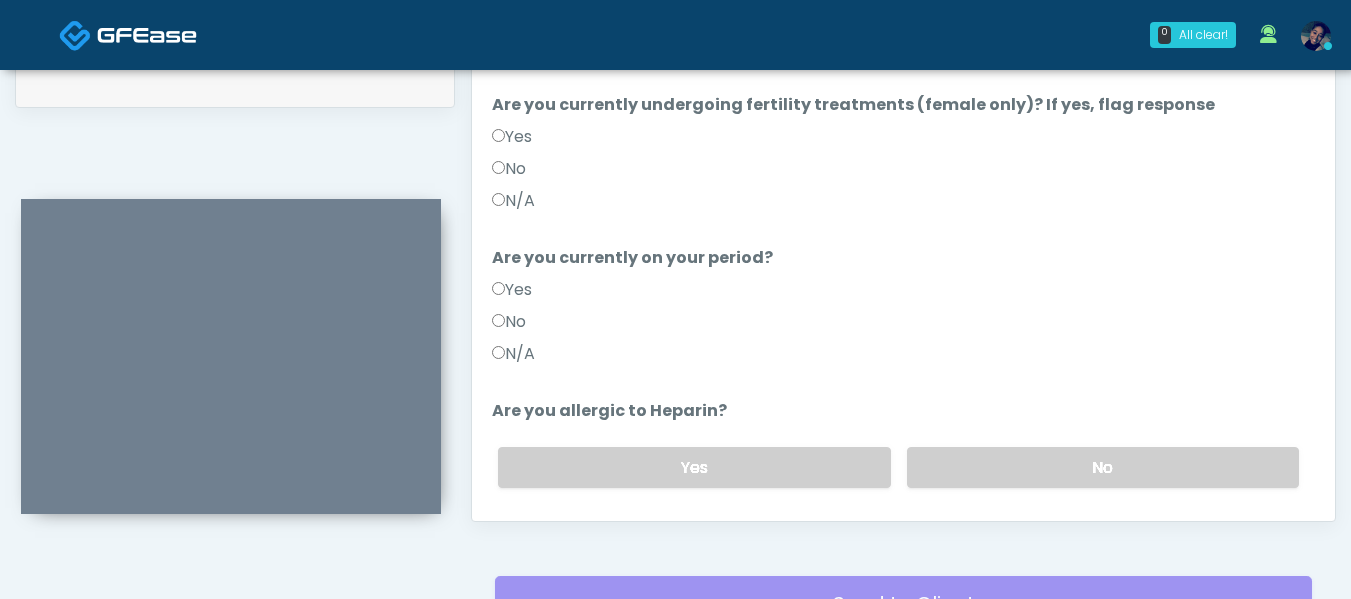 scroll, scrollTop: 216, scrollLeft: 0, axis: vertical 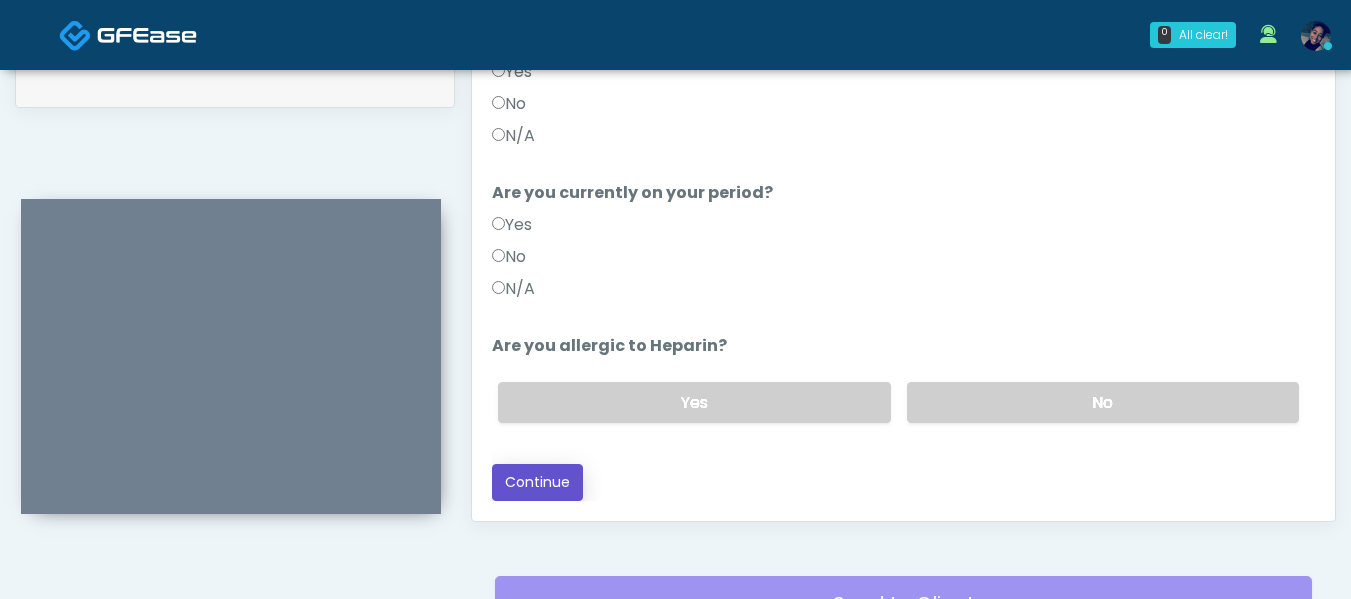 drag, startPoint x: 545, startPoint y: 485, endPoint x: 563, endPoint y: 471, distance: 22.803509 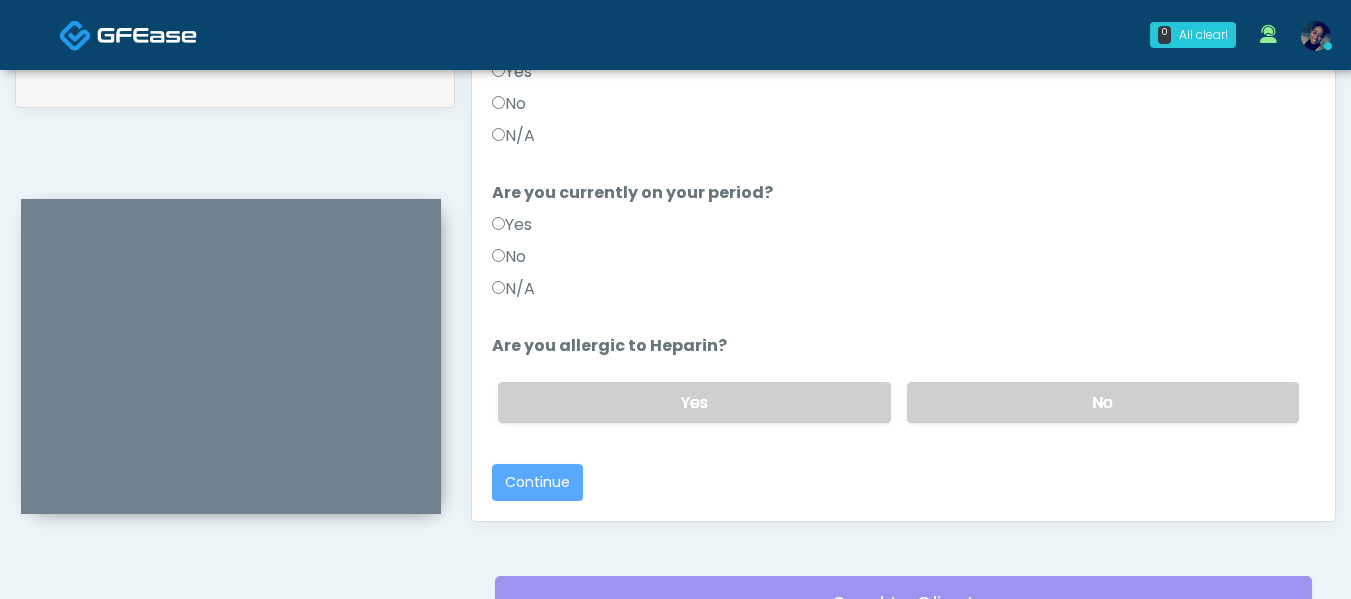 scroll, scrollTop: 1196, scrollLeft: 0, axis: vertical 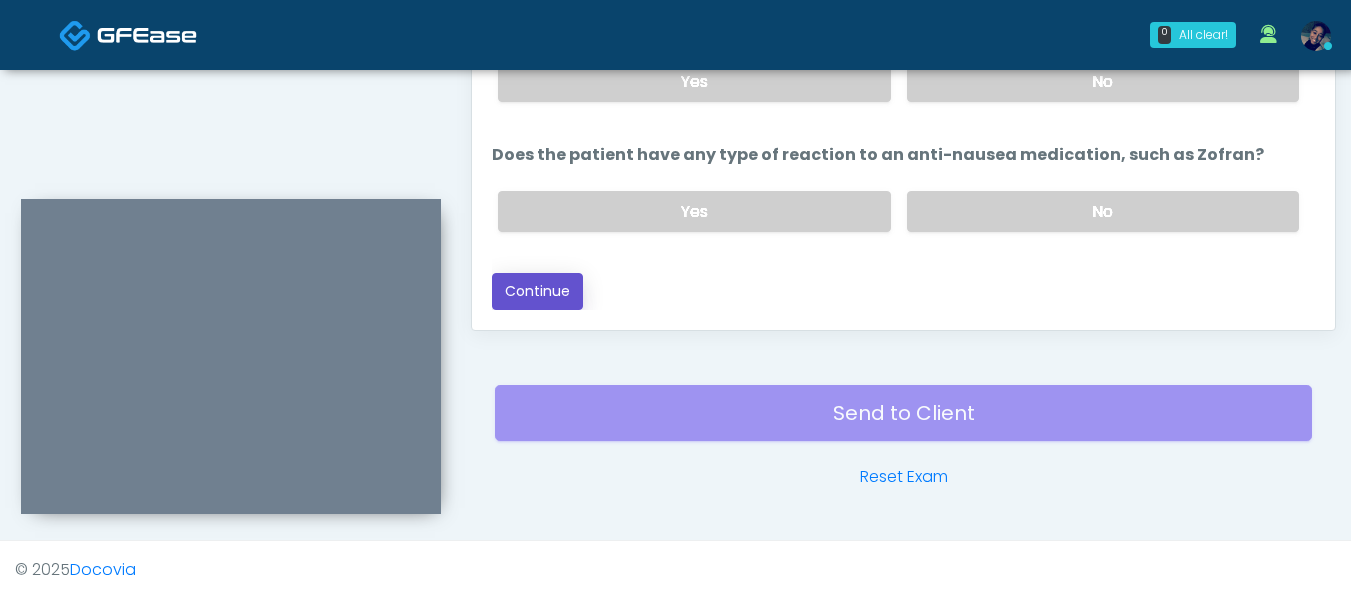 click on "Continue" at bounding box center [537, 291] 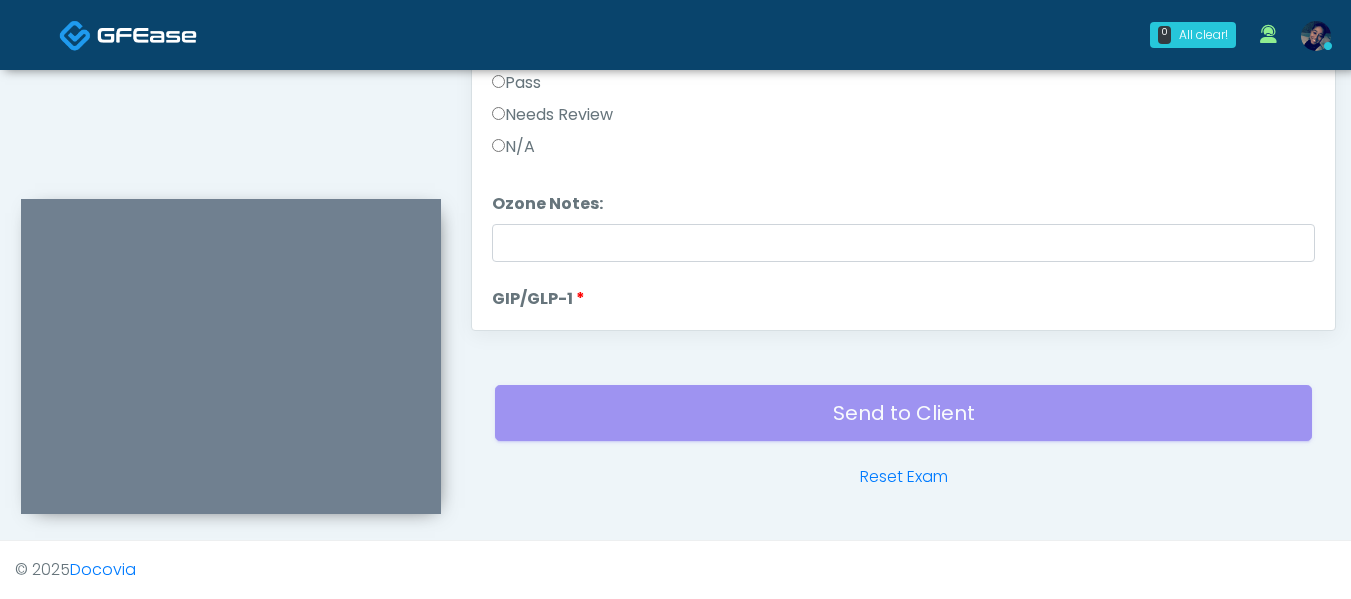 scroll, scrollTop: 0, scrollLeft: 0, axis: both 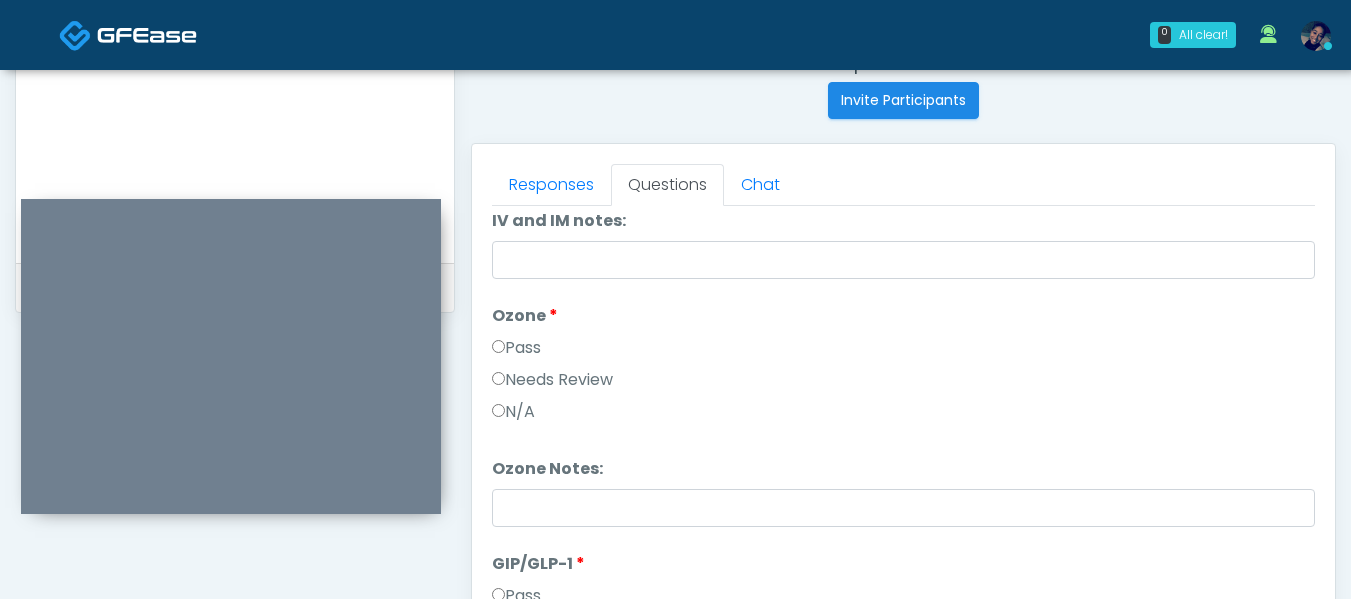 click on "Ozone Notes:
Ozone Notes:" at bounding box center (903, 492) 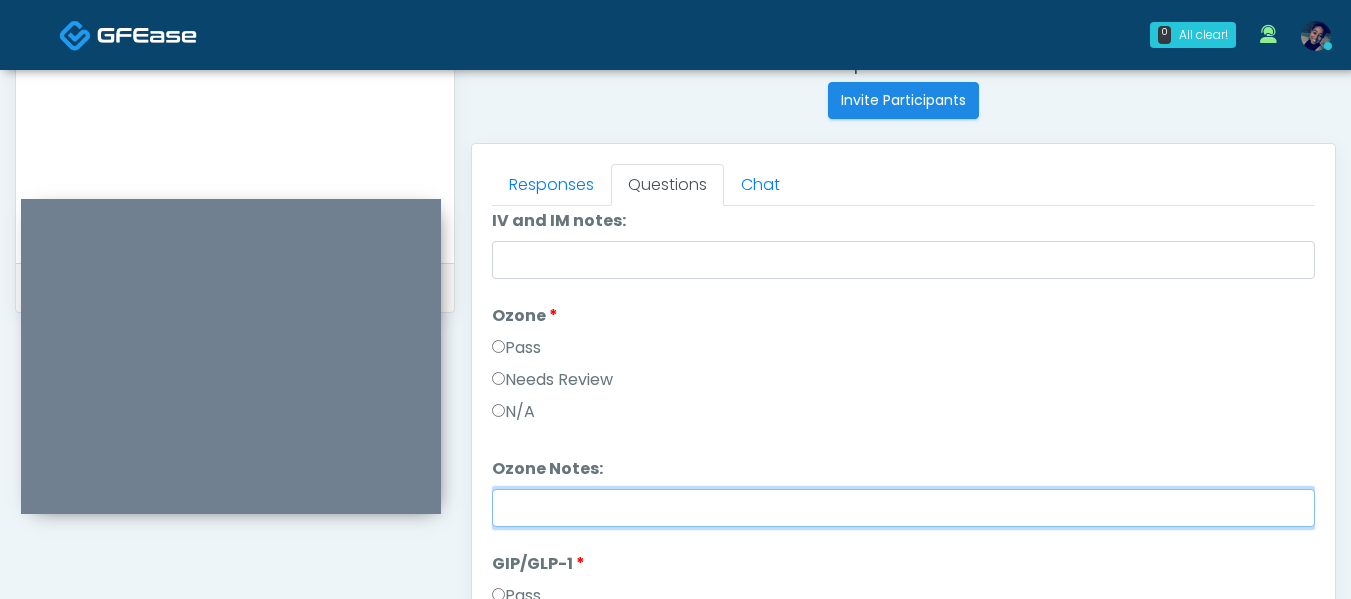click on "Ozone Notes:" at bounding box center (903, 508) 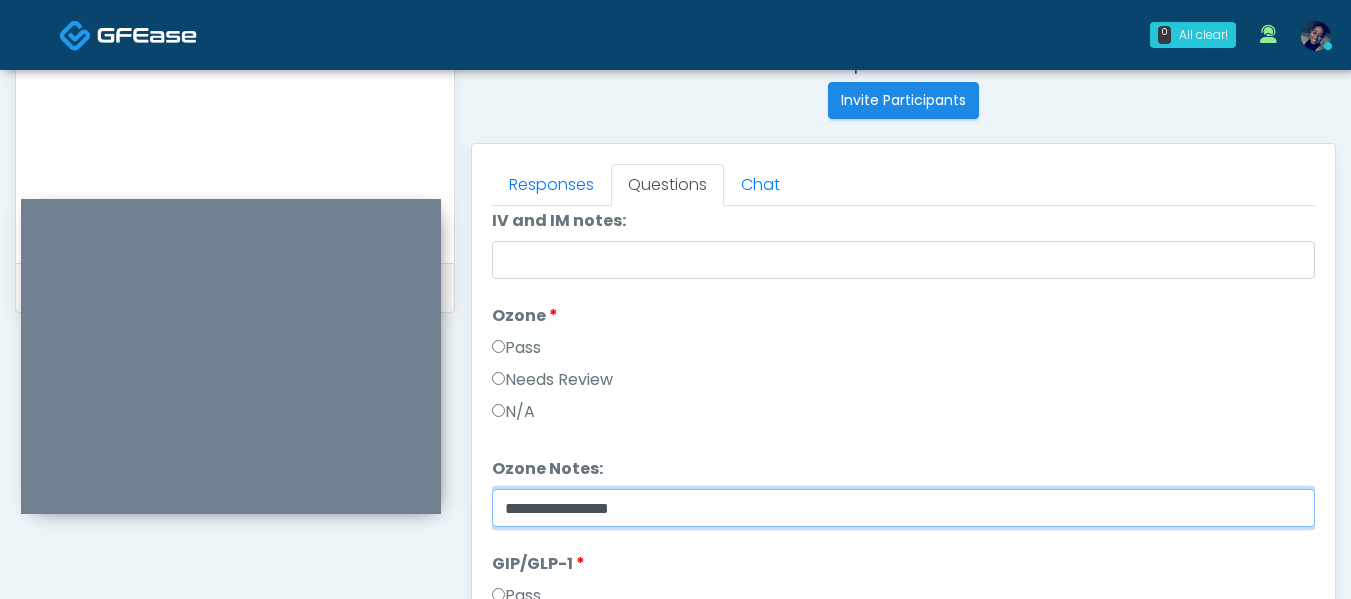 type on "**********" 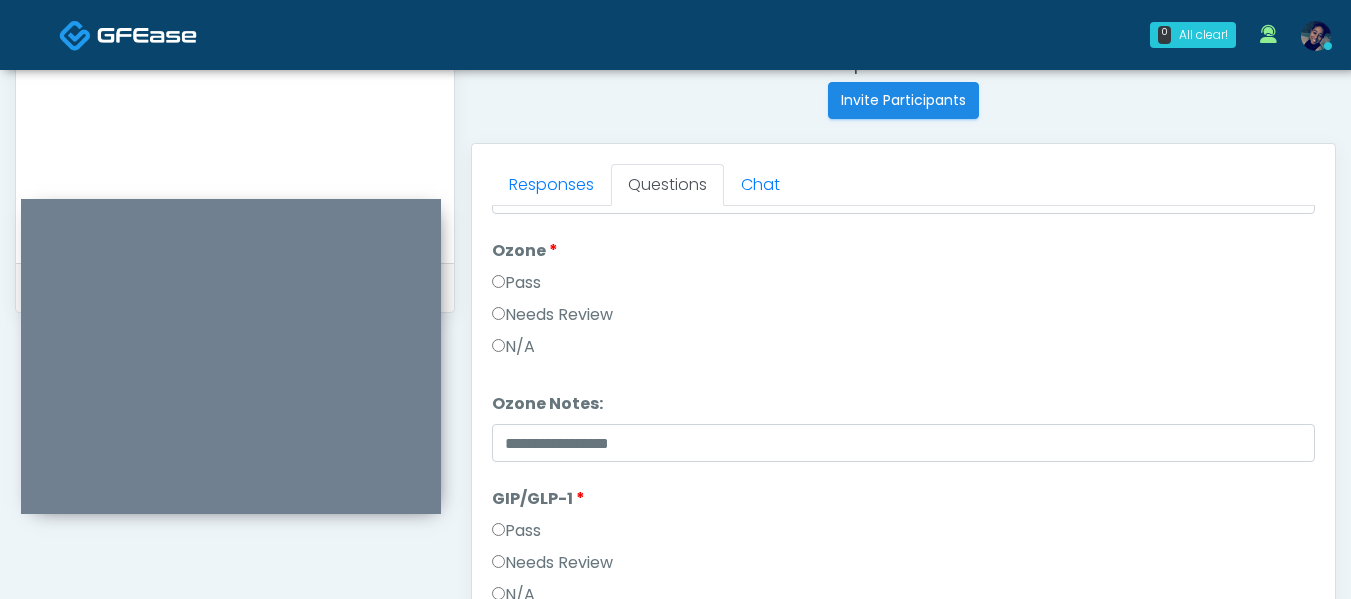 scroll, scrollTop: 300, scrollLeft: 0, axis: vertical 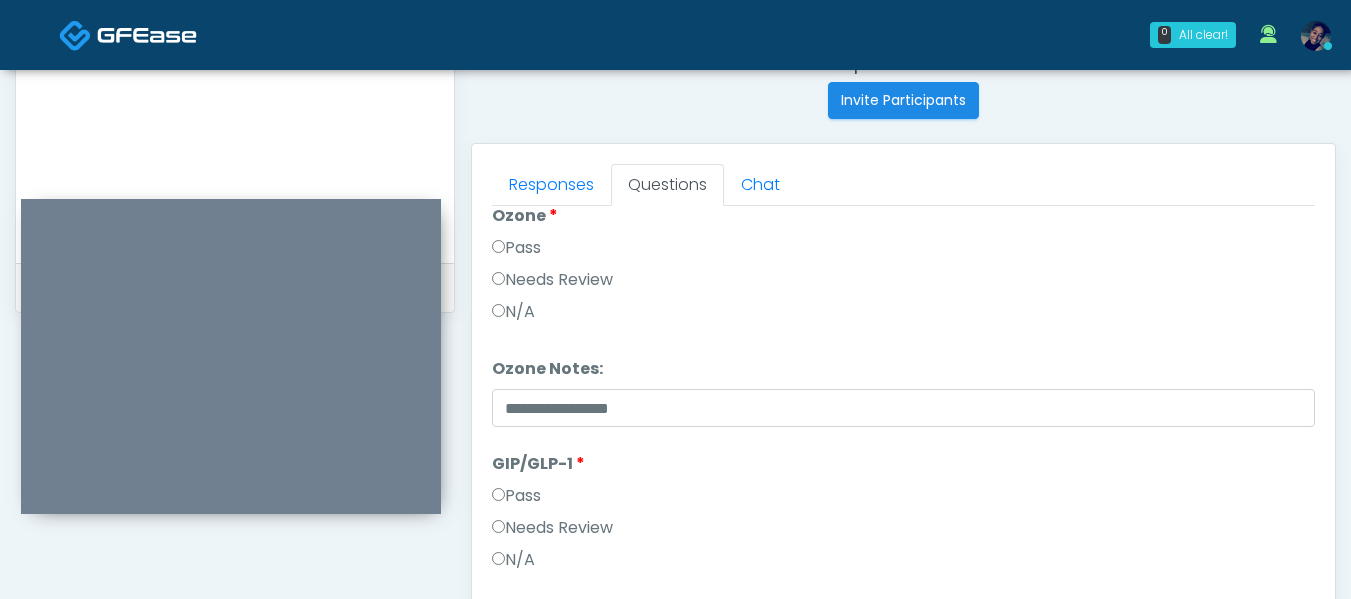 click on "Responses
Questions
Chat
Good Faith Exam Script
Good Faith Exam Script INTRODUCTION Hello, my name is undefined, and I will be conducting your good faith exam on behalf of  Liquid Flow Hydration ,  Please confirm the correct patient is on the call: Confirm full name Confirm Date of Birth ﻿﻿﻿﻿﻿﻿ This exam will take about 5 minutes to complete and it is a state requirement before you receive any new treatment. I am a third party service provider and have been retained by this practice to collect and review your medical history and ensure you're a good candidate for your treatment. all information collected, stored and transmitted as part of this exam is confidential and covered by the HIPAA act." at bounding box center [903, 435] 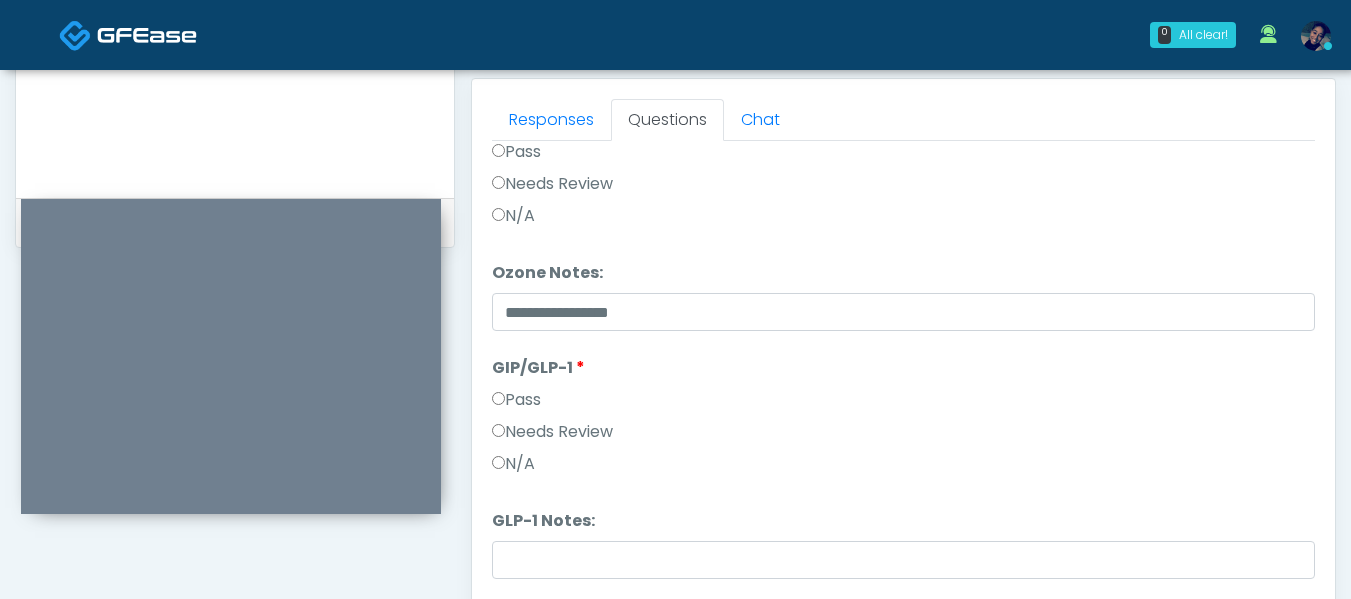 scroll, scrollTop: 900, scrollLeft: 0, axis: vertical 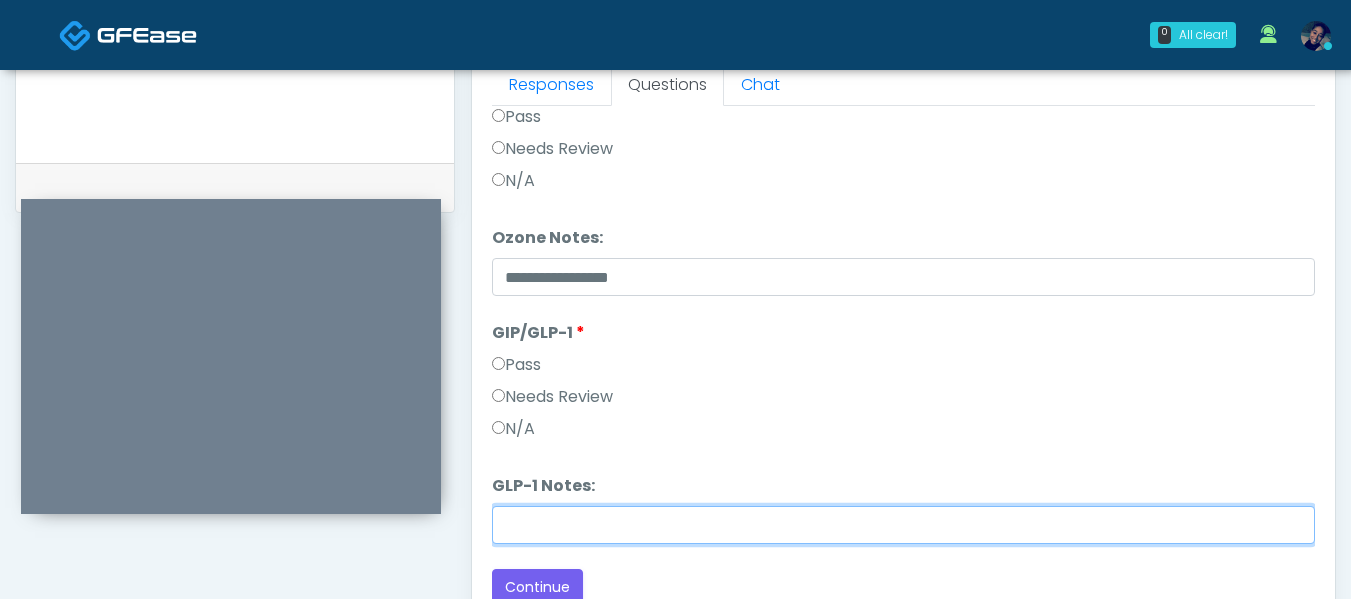 click on "GLP-1 Notes:" at bounding box center (903, 525) 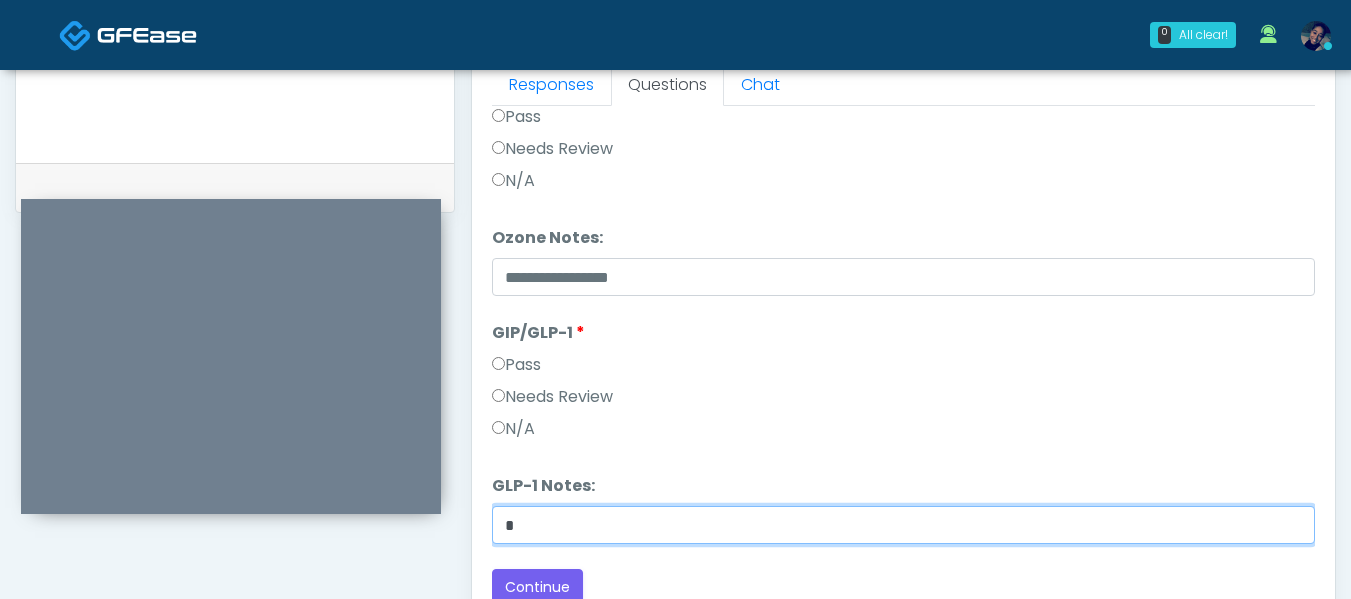 type on "**********" 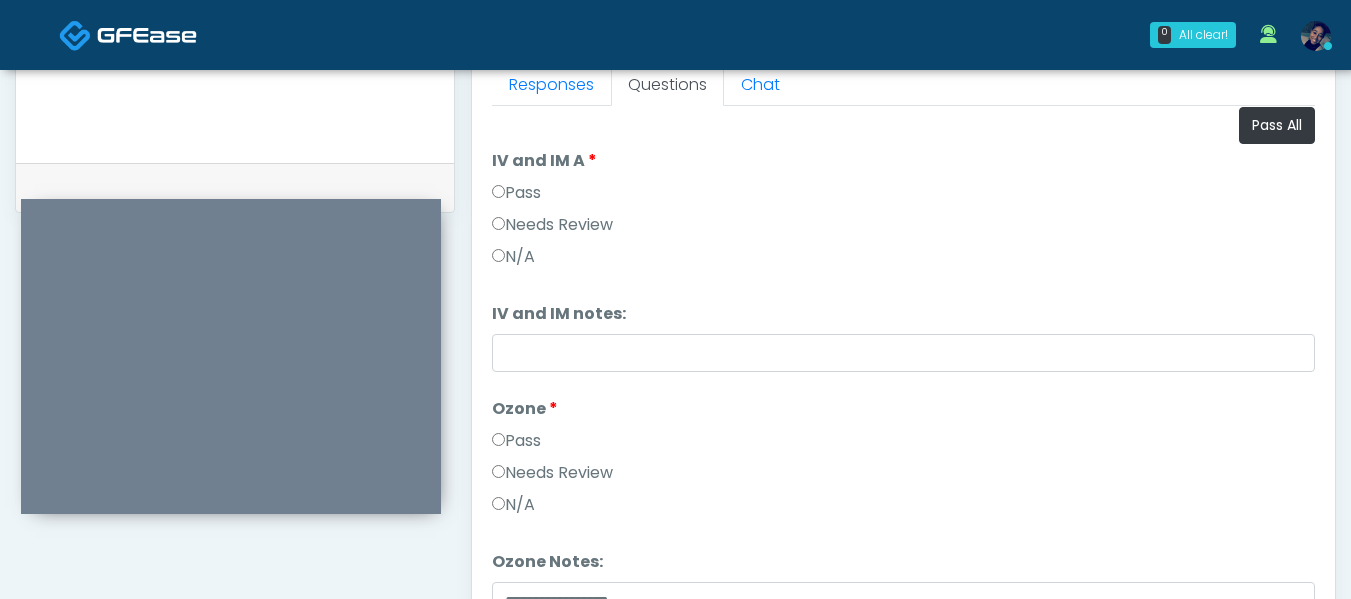 scroll, scrollTop: 0, scrollLeft: 0, axis: both 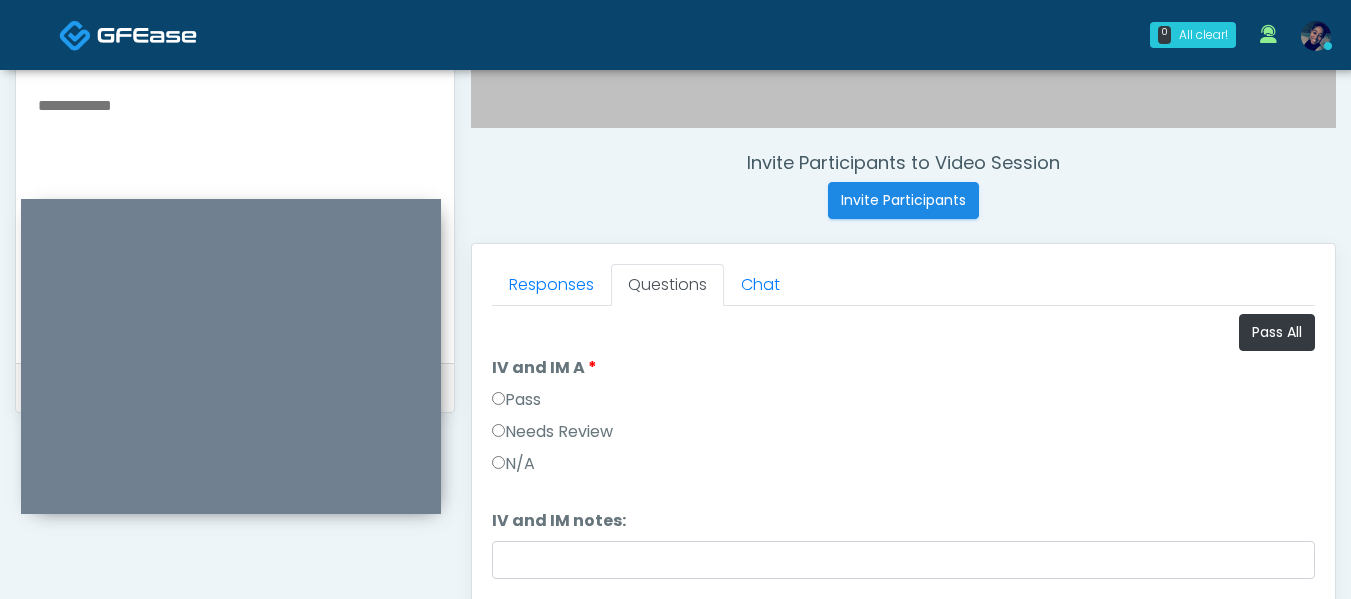 click at bounding box center [235, 214] 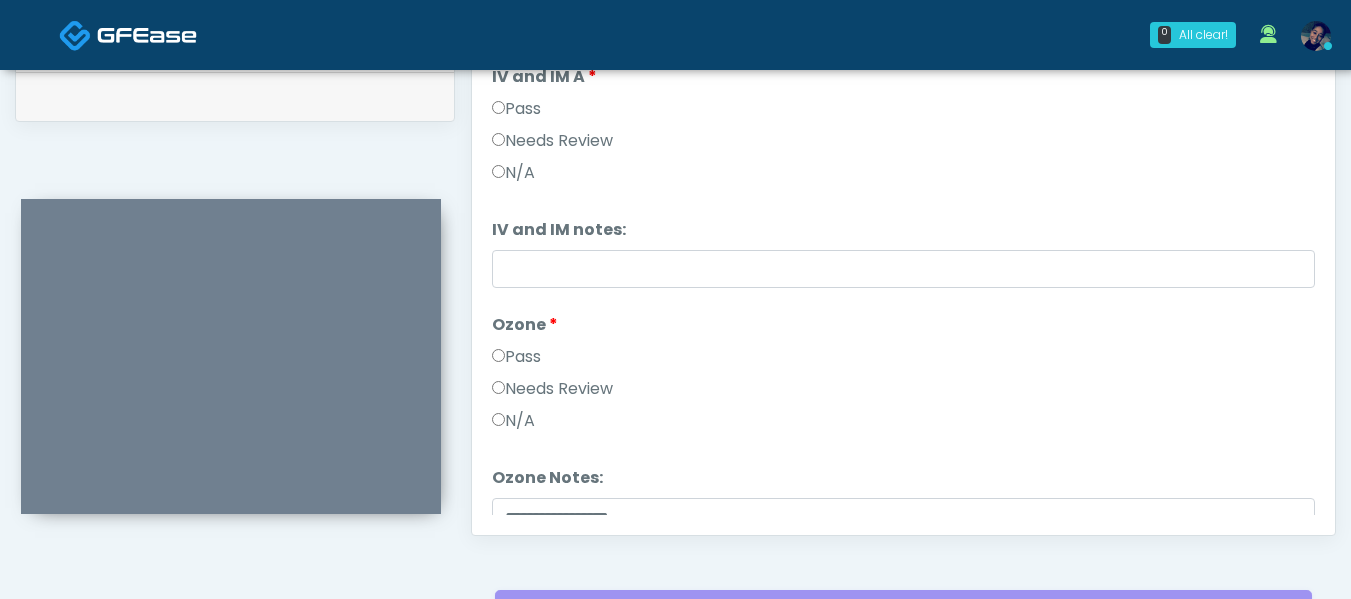 scroll, scrollTop: 1000, scrollLeft: 0, axis: vertical 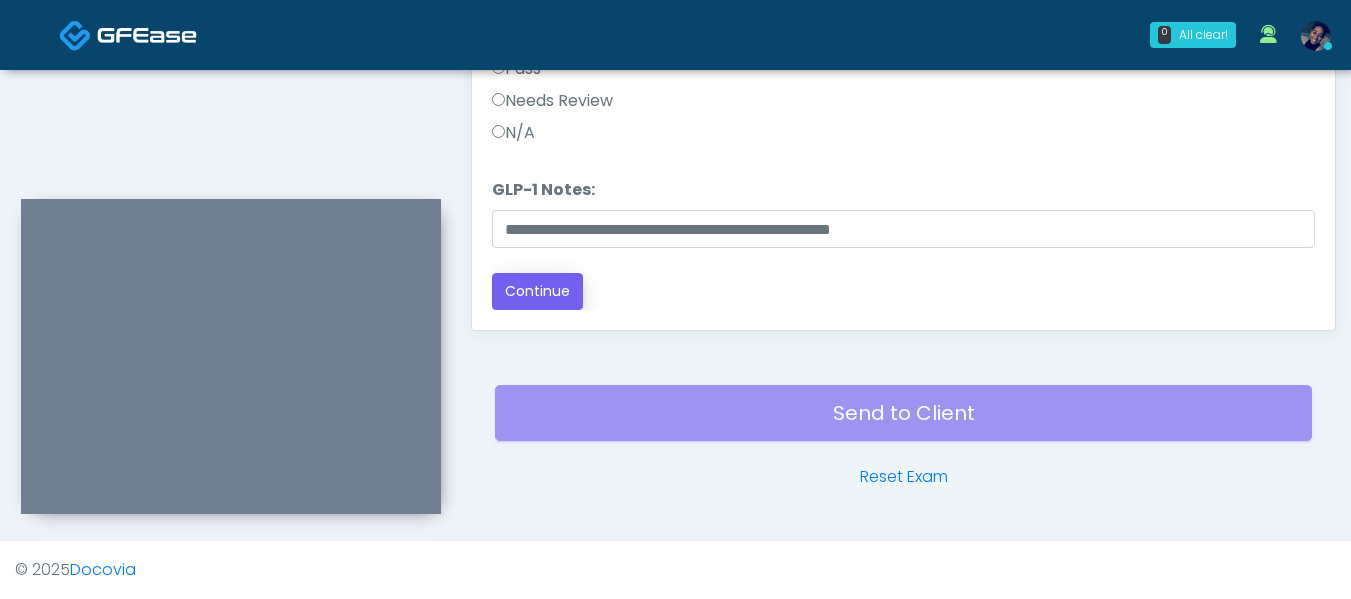 type on "**********" 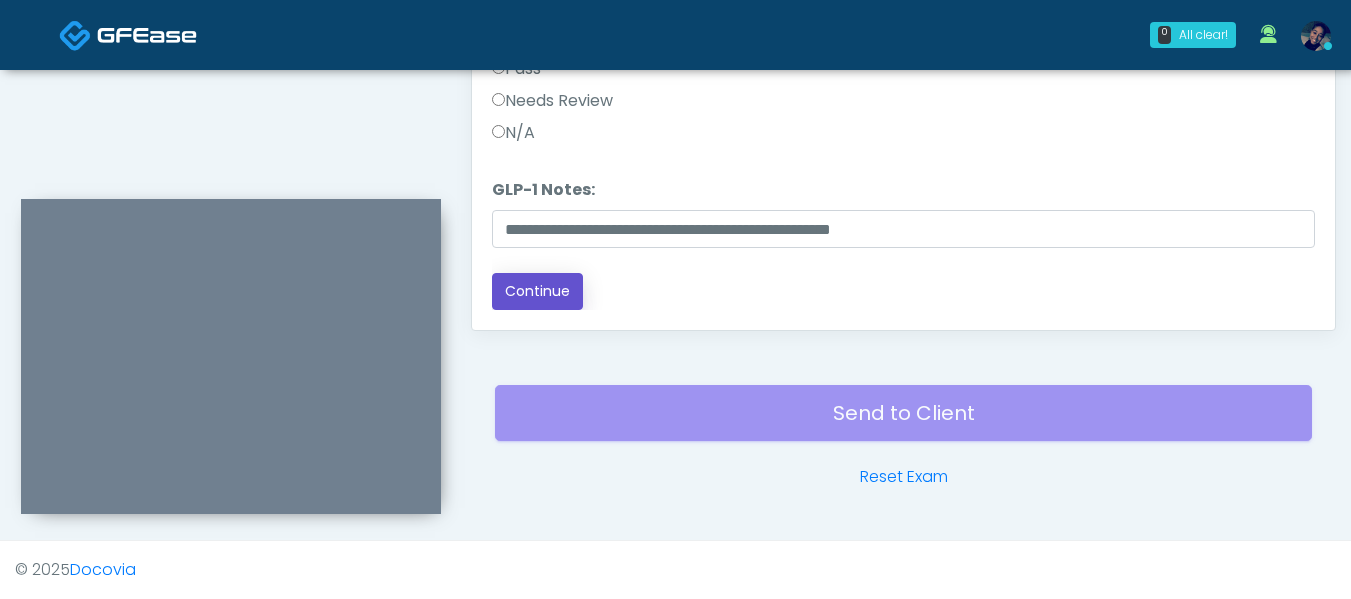 click on "Continue" at bounding box center [537, 291] 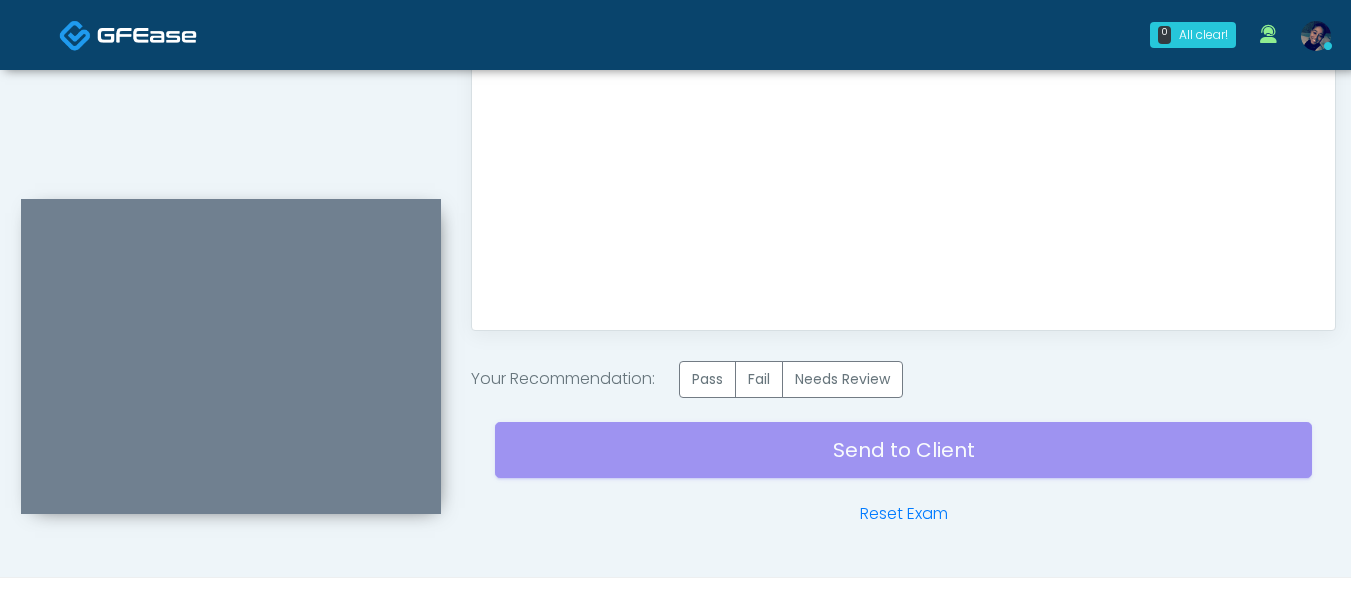 scroll, scrollTop: 0, scrollLeft: 0, axis: both 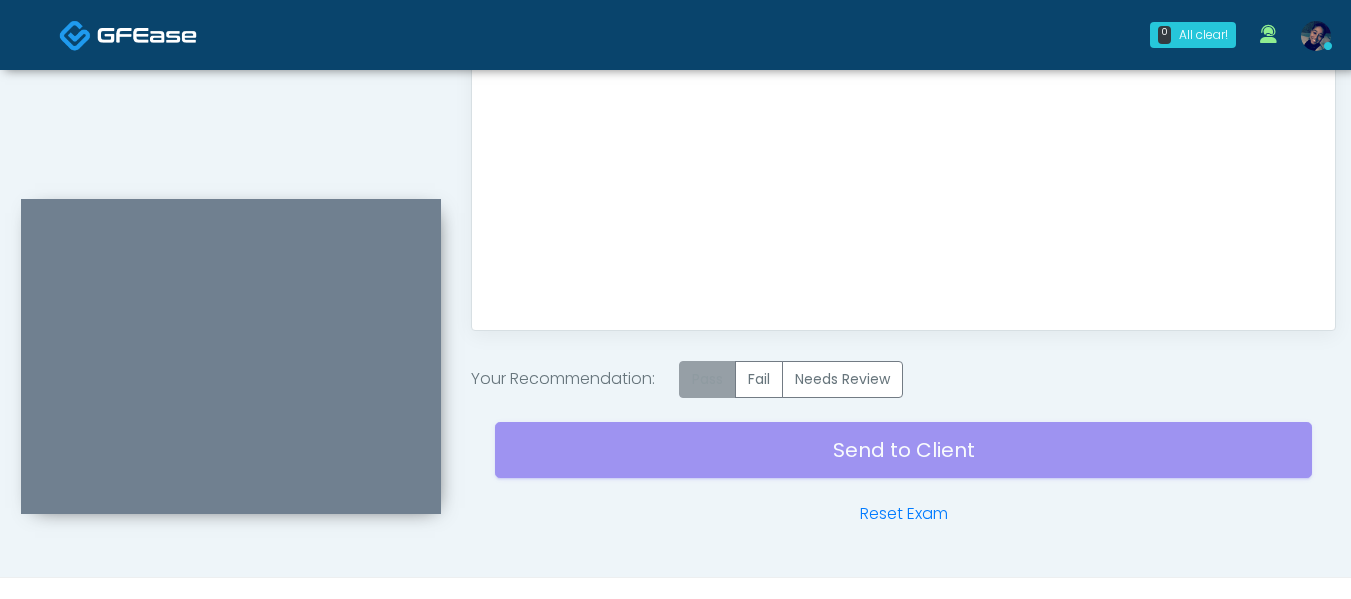 click on "Pass" at bounding box center [707, 379] 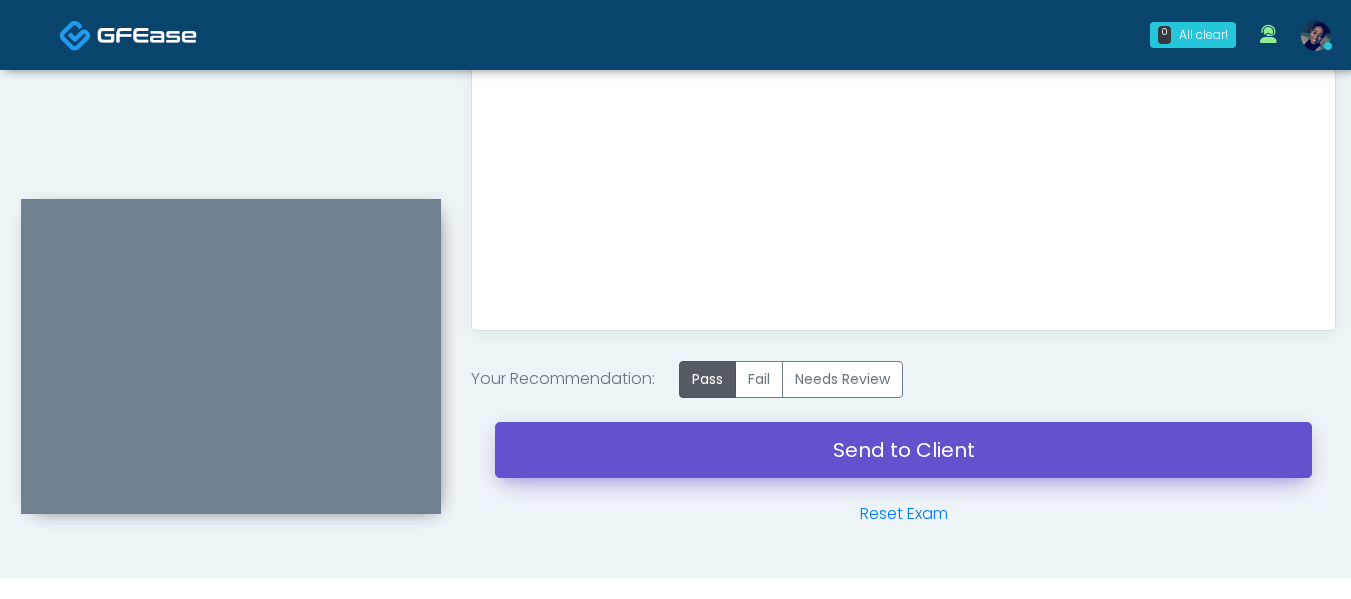 click on "Send to Client" at bounding box center (903, 450) 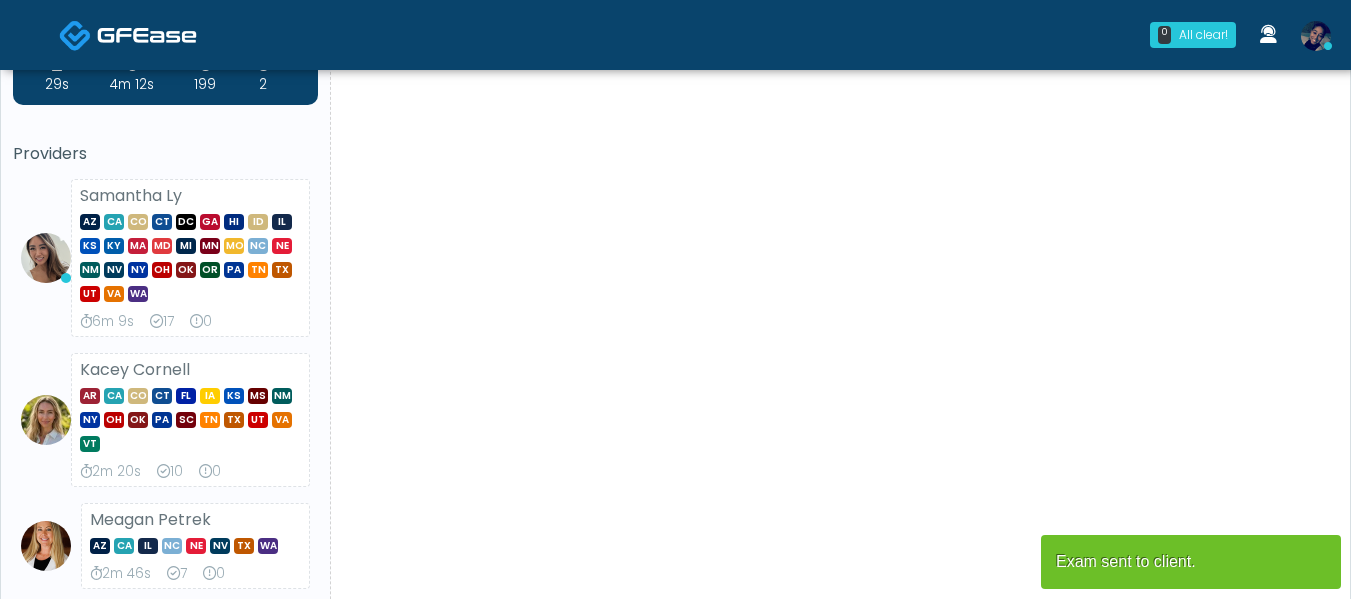 scroll, scrollTop: 0, scrollLeft: 0, axis: both 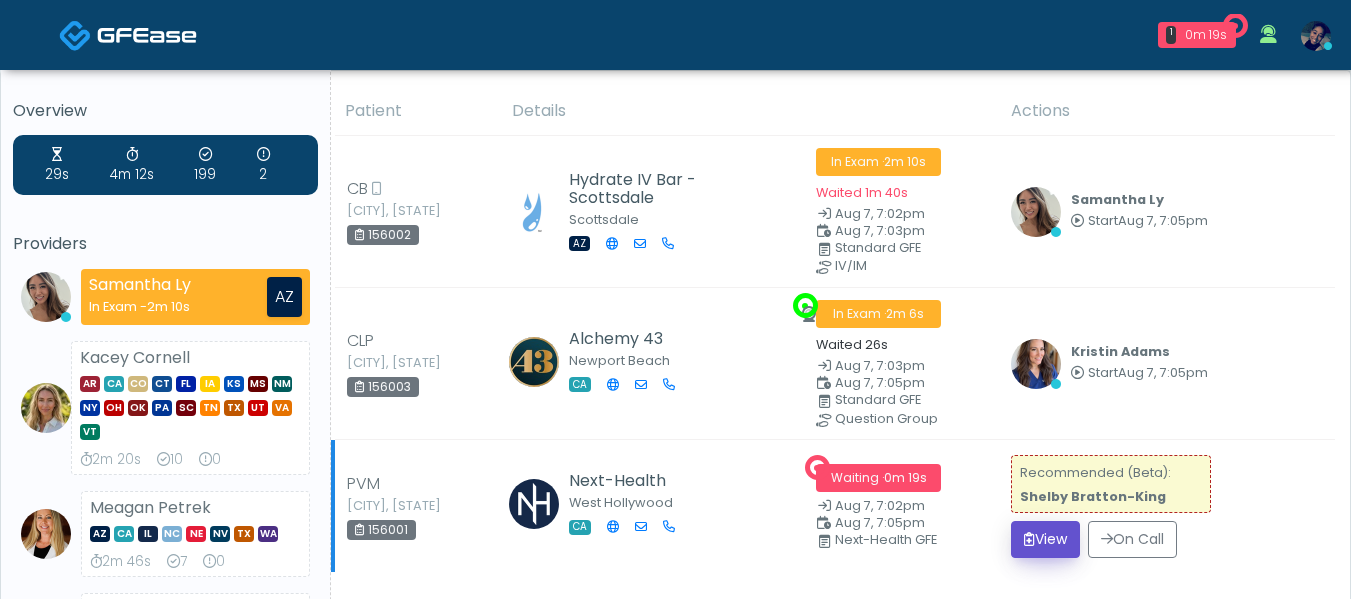 click at bounding box center (1029, 539) 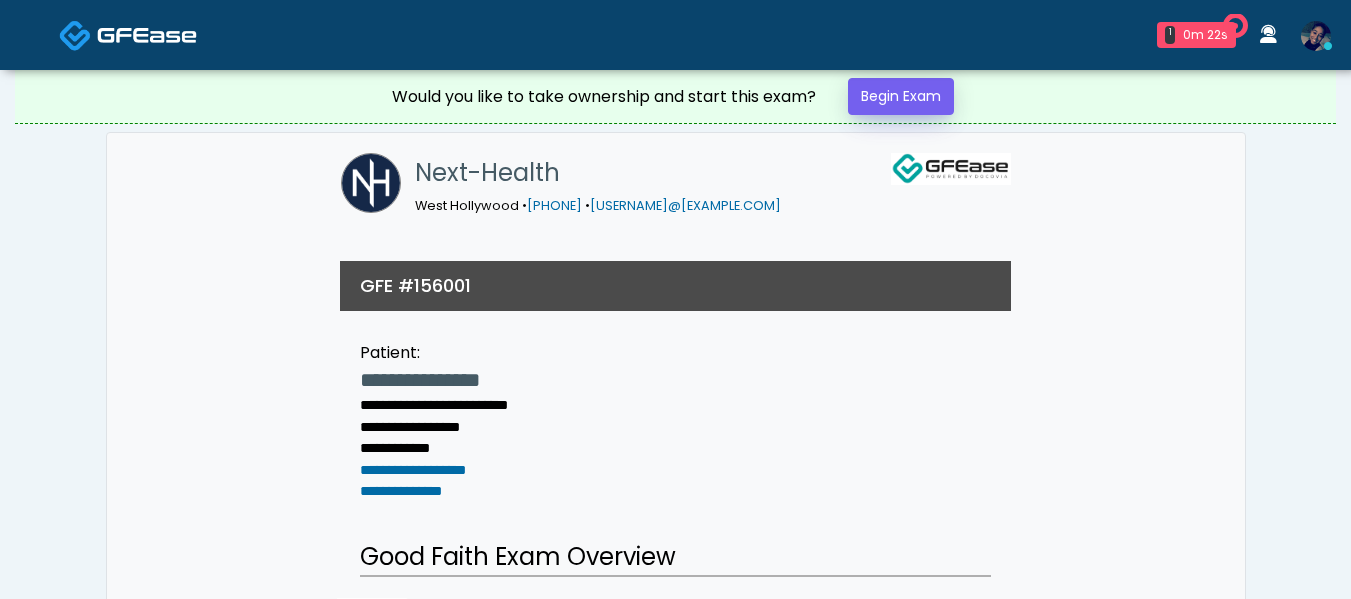 scroll, scrollTop: 0, scrollLeft: 0, axis: both 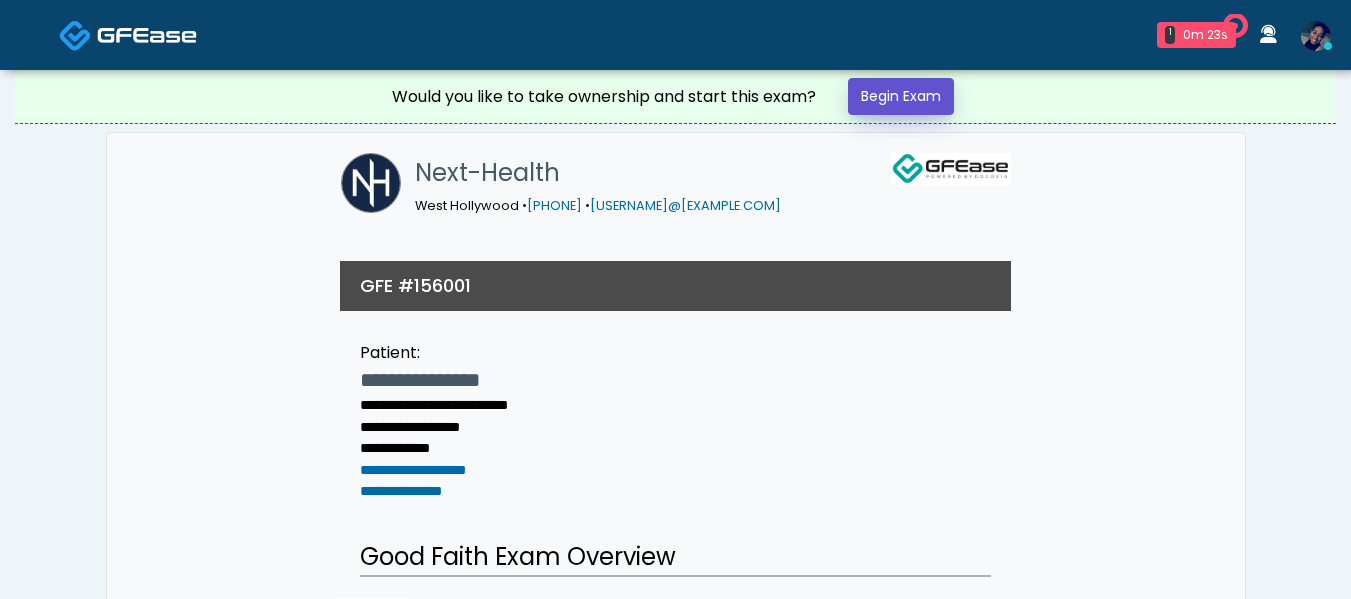 click on "Begin Exam" at bounding box center [901, 96] 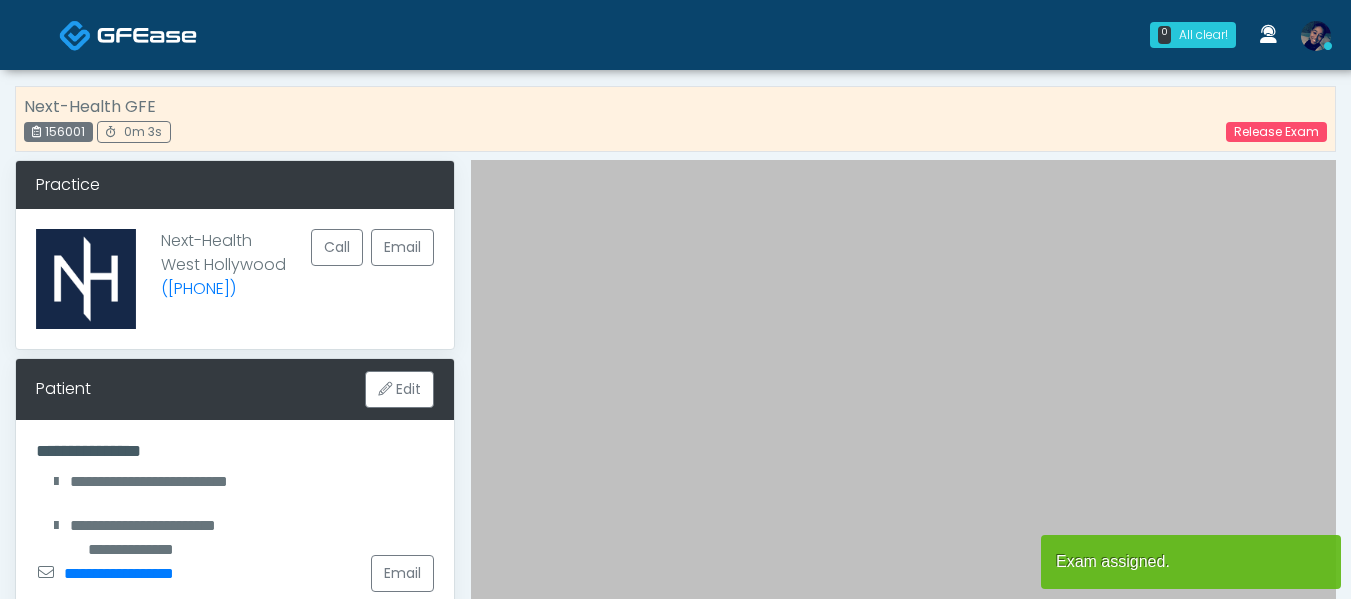 scroll, scrollTop: 0, scrollLeft: 0, axis: both 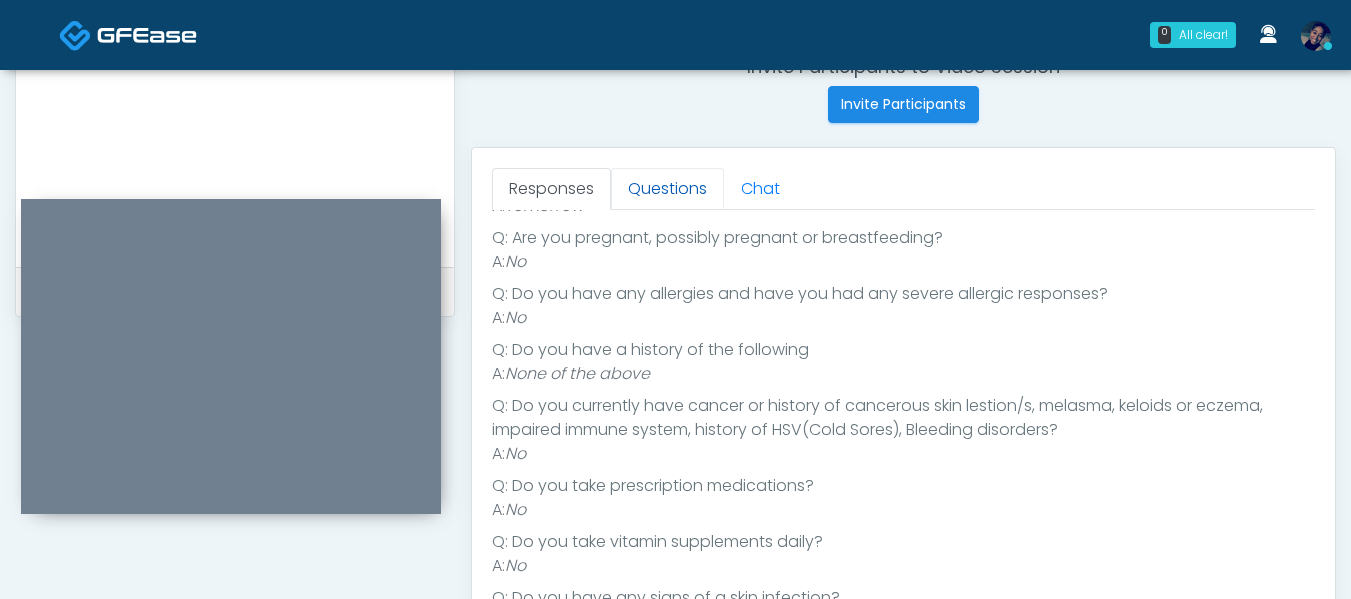 click on "Questions" at bounding box center [667, 189] 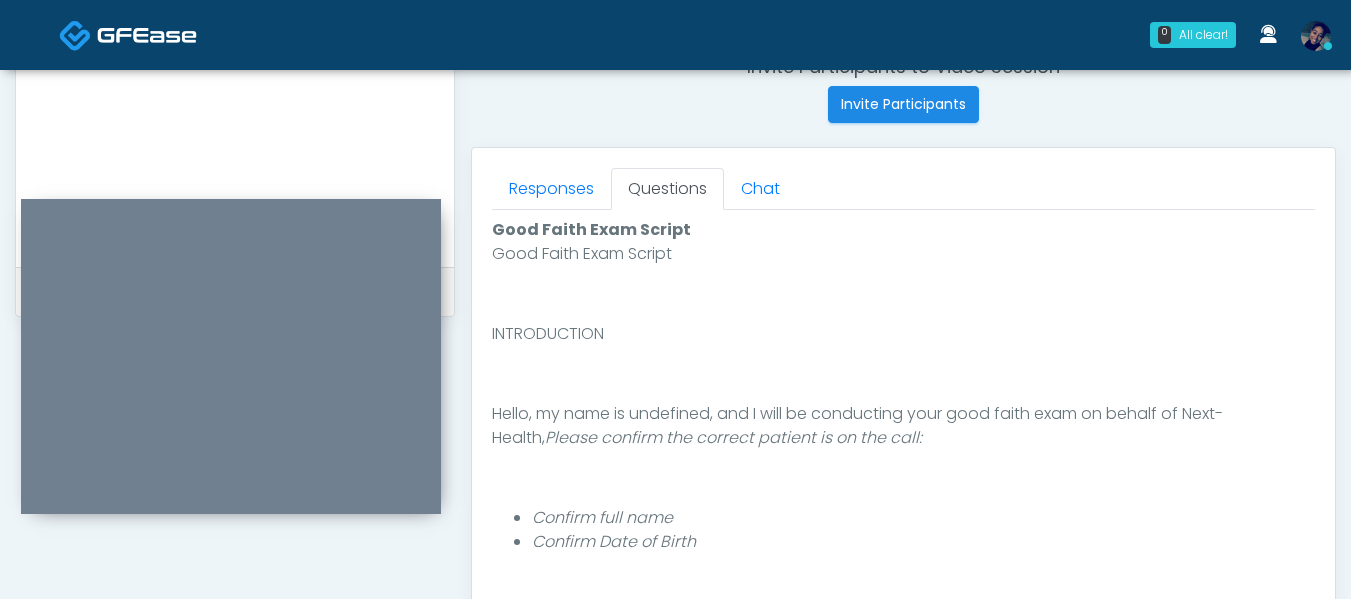 scroll, scrollTop: 0, scrollLeft: 0, axis: both 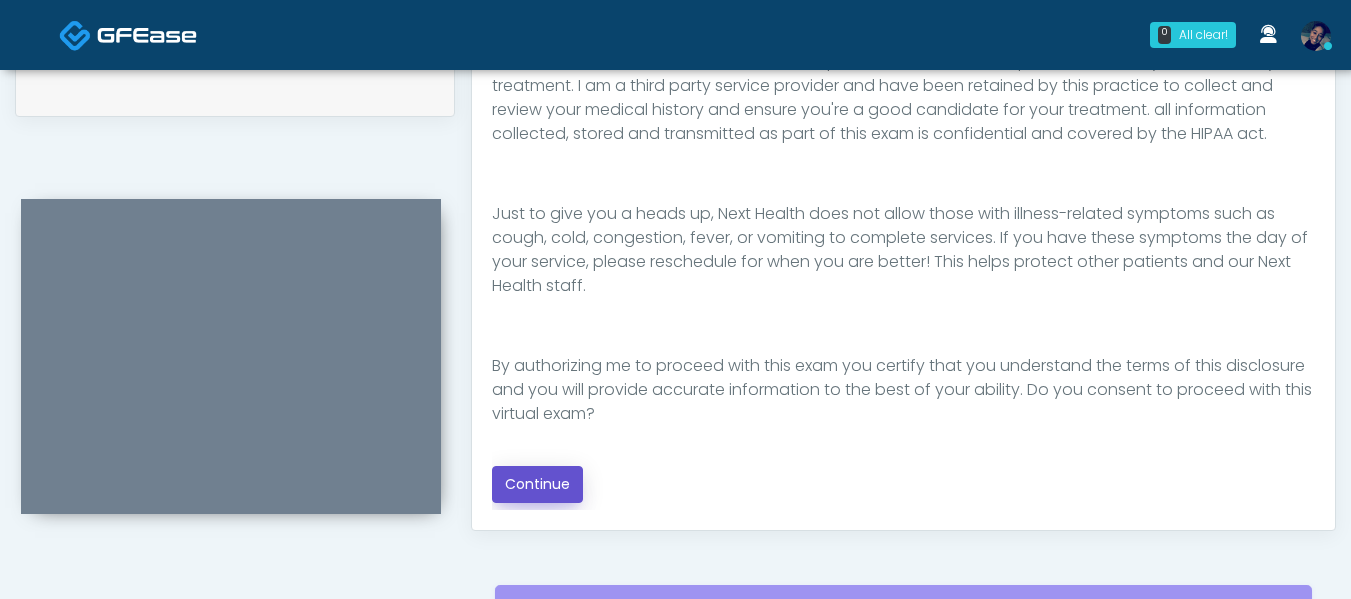click on "Continue" at bounding box center (537, 484) 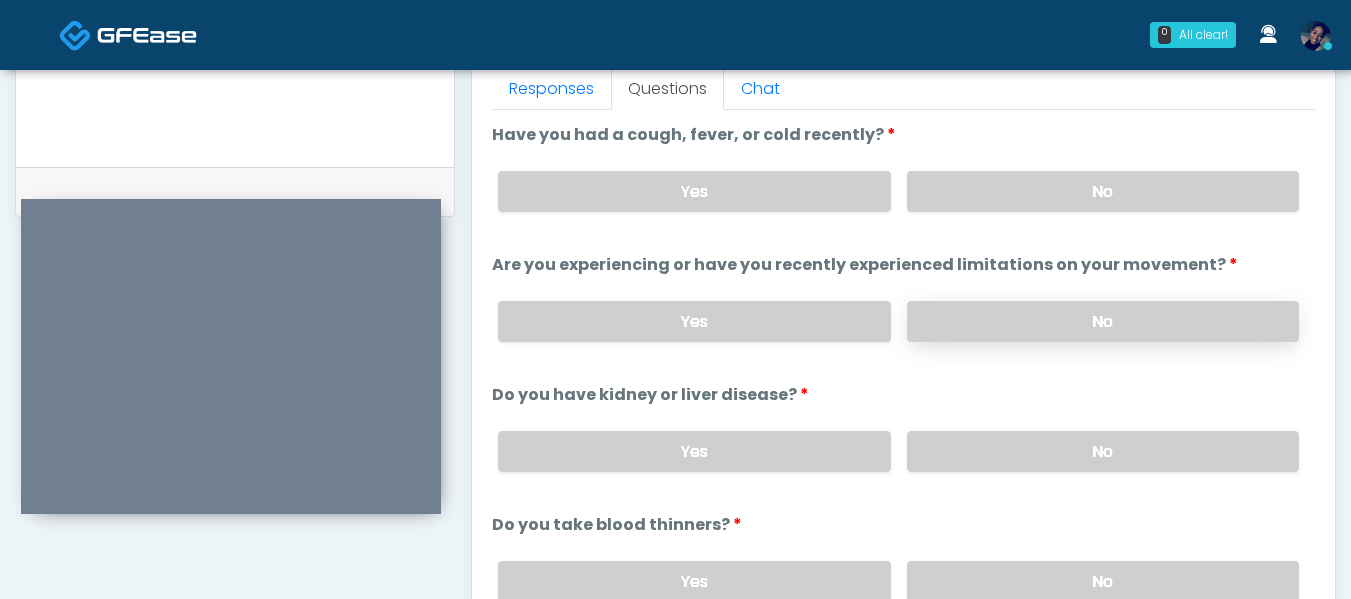scroll, scrollTop: 796, scrollLeft: 0, axis: vertical 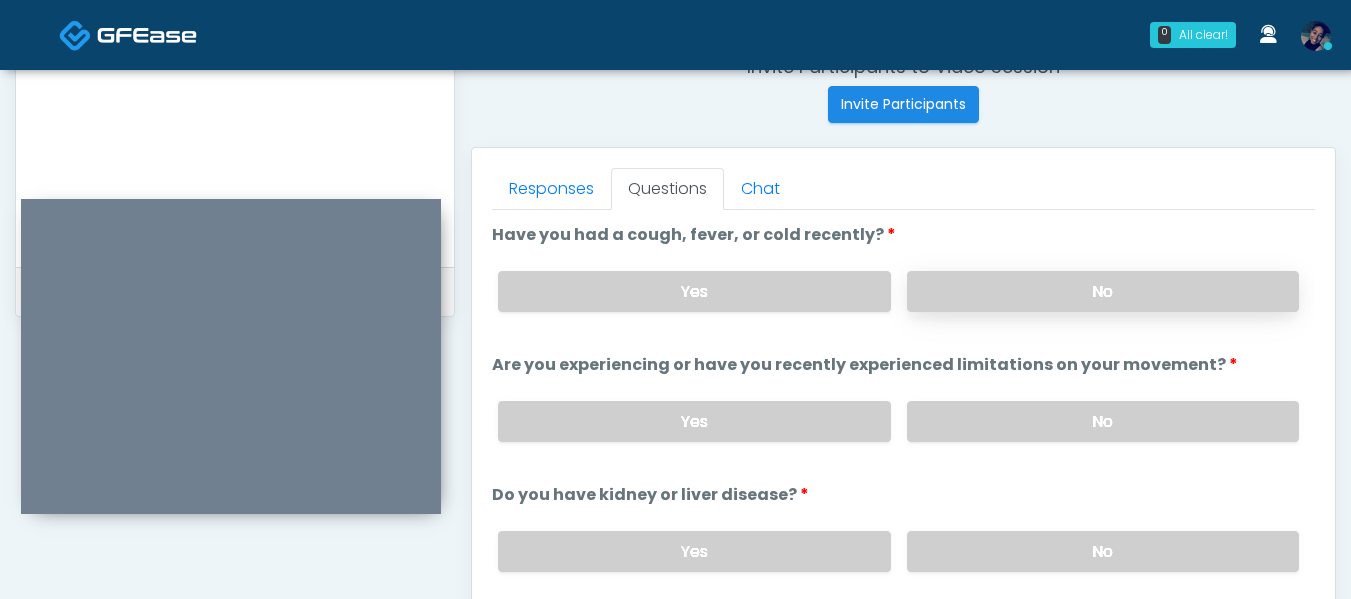 click on "No" at bounding box center [1103, 291] 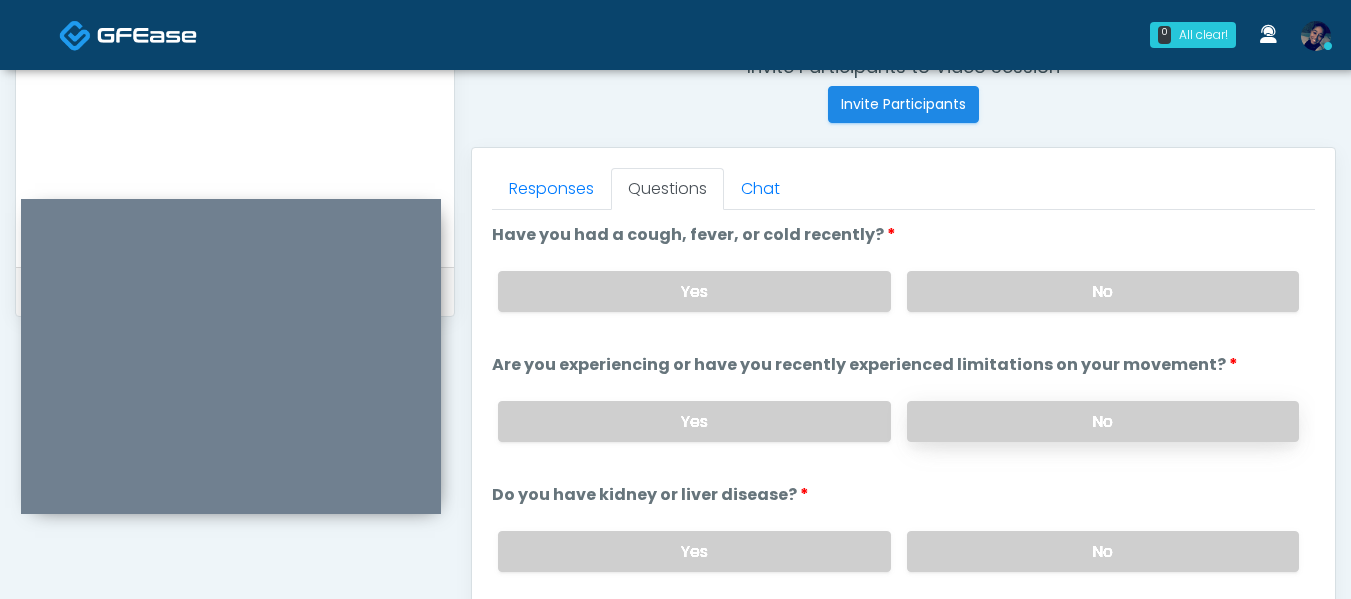 click on "No" at bounding box center [1103, 421] 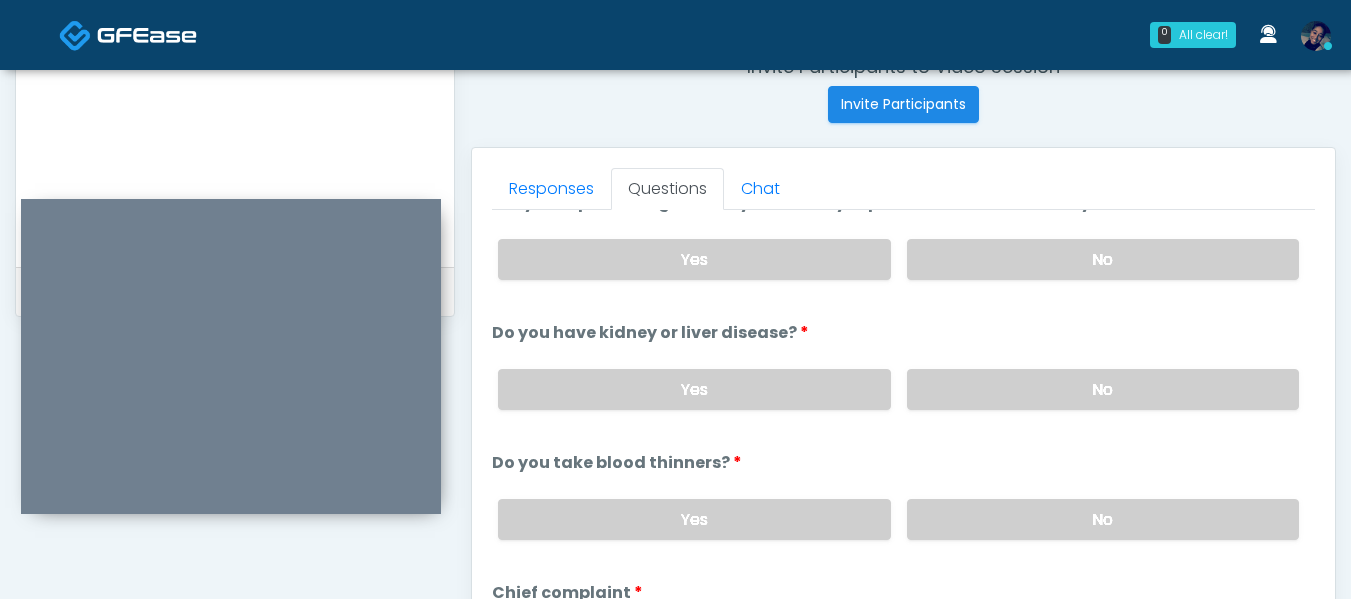 scroll, scrollTop: 189, scrollLeft: 0, axis: vertical 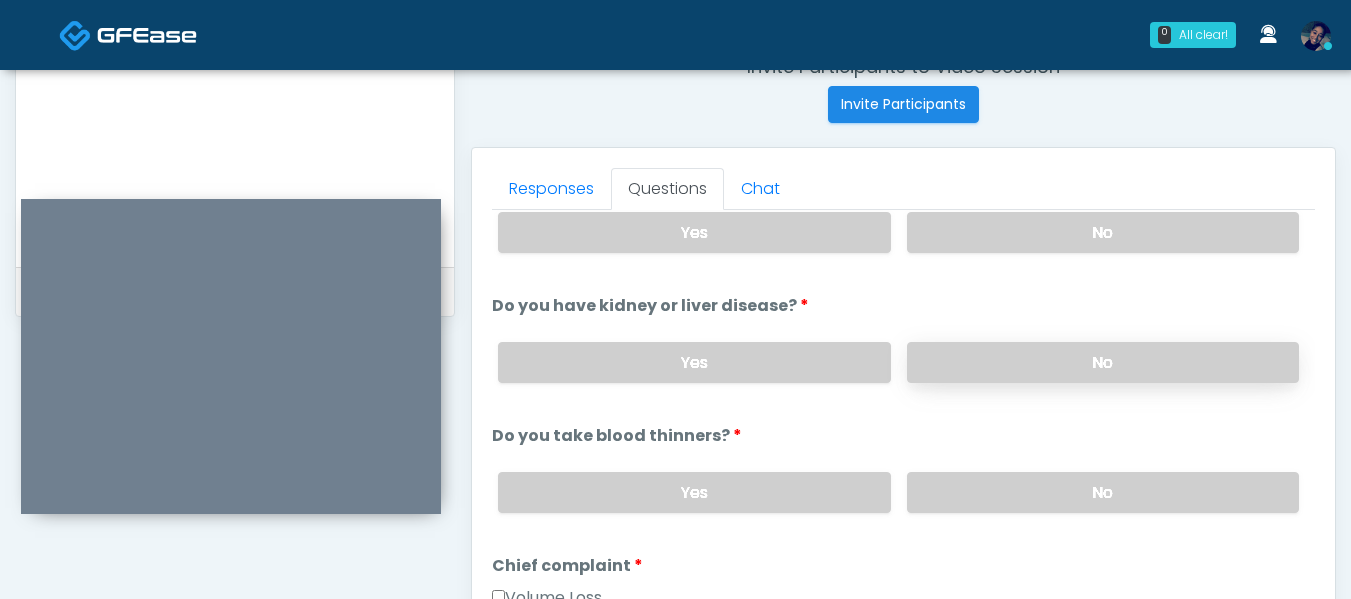 drag, startPoint x: 995, startPoint y: 376, endPoint x: 1024, endPoint y: 376, distance: 29 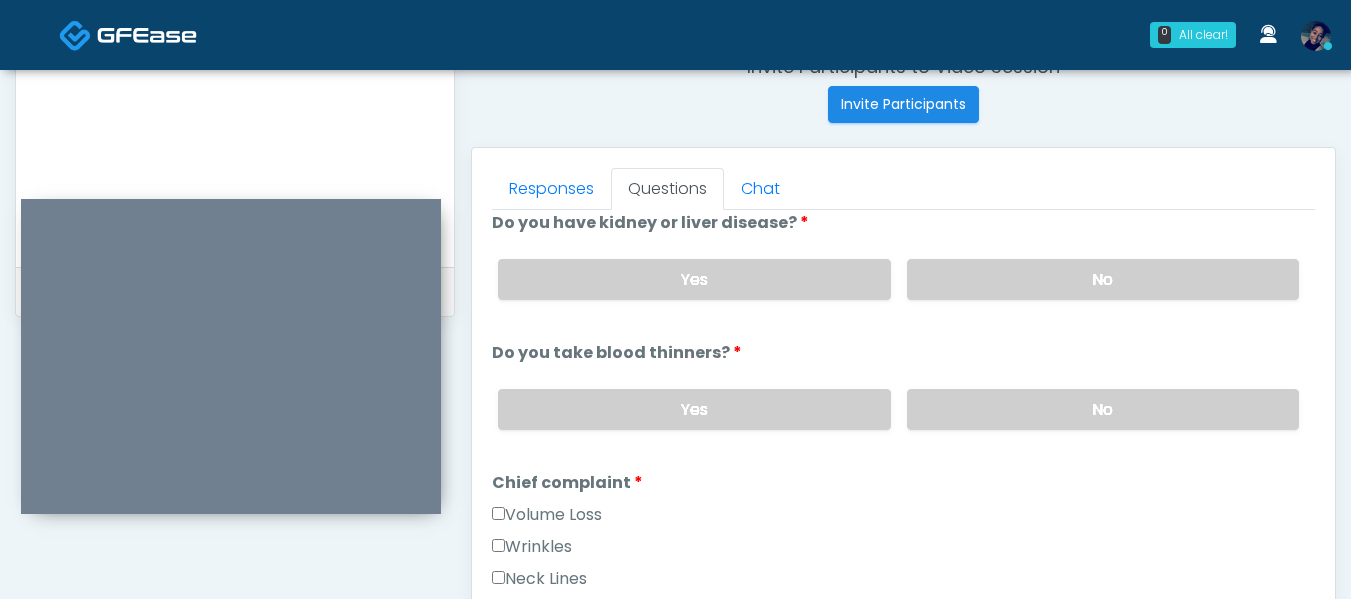 scroll, scrollTop: 298, scrollLeft: 0, axis: vertical 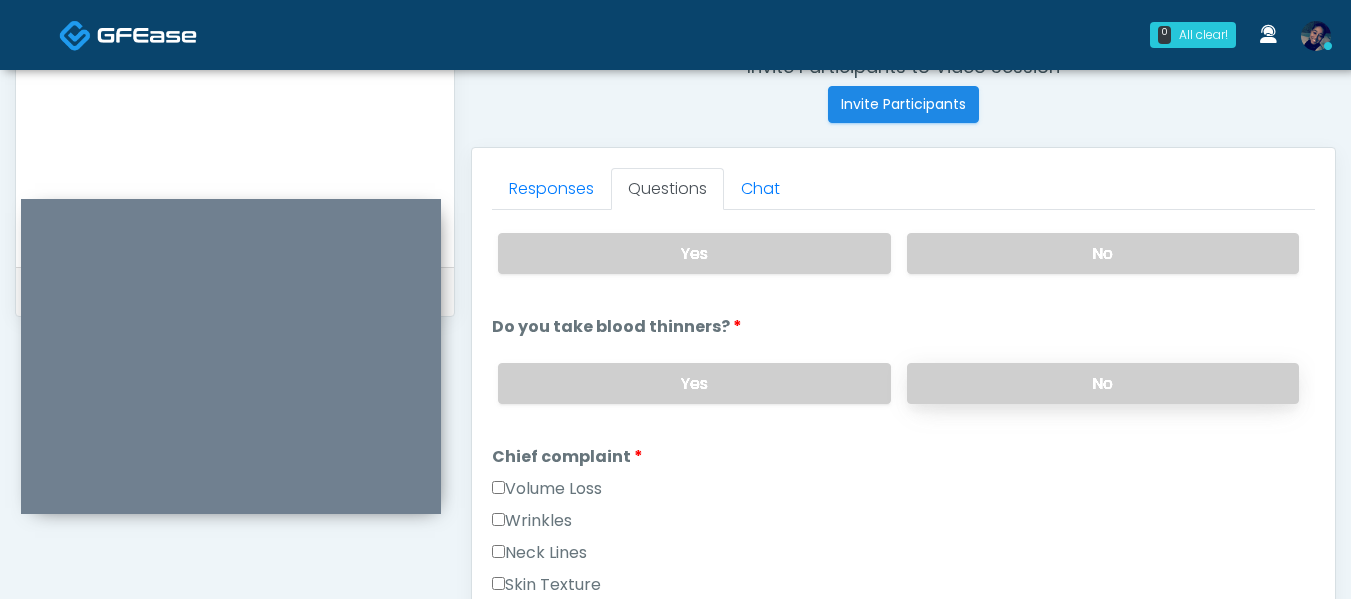 click on "No" at bounding box center (1103, 383) 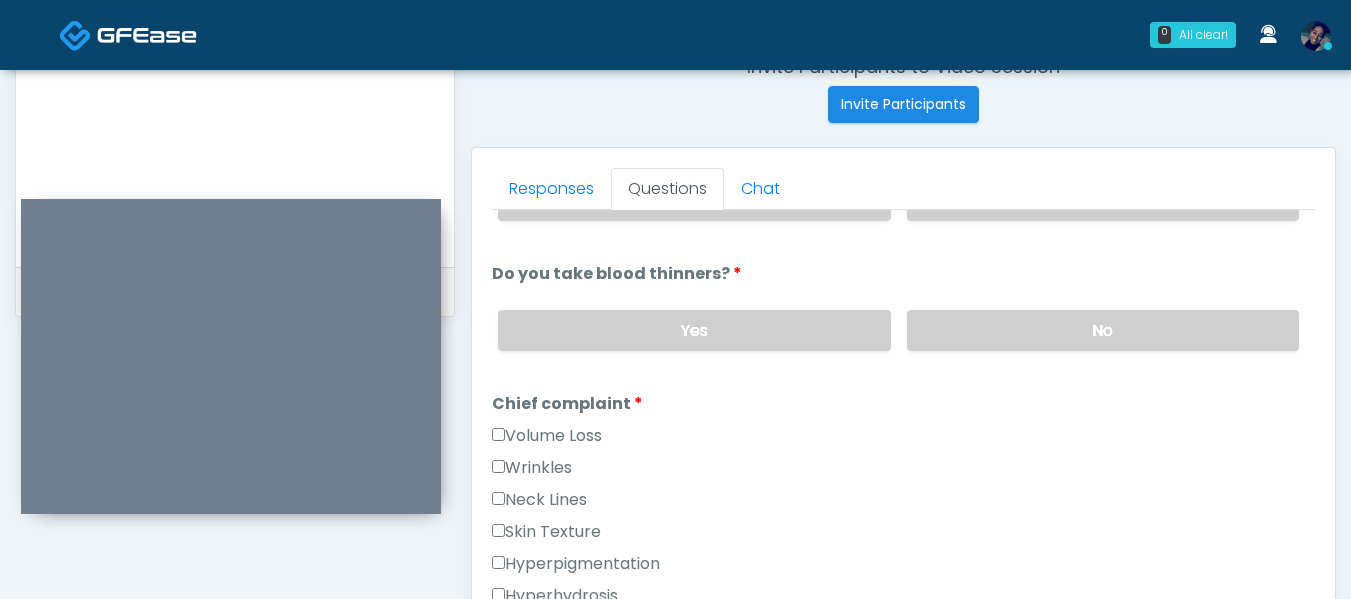 scroll, scrollTop: 358, scrollLeft: 0, axis: vertical 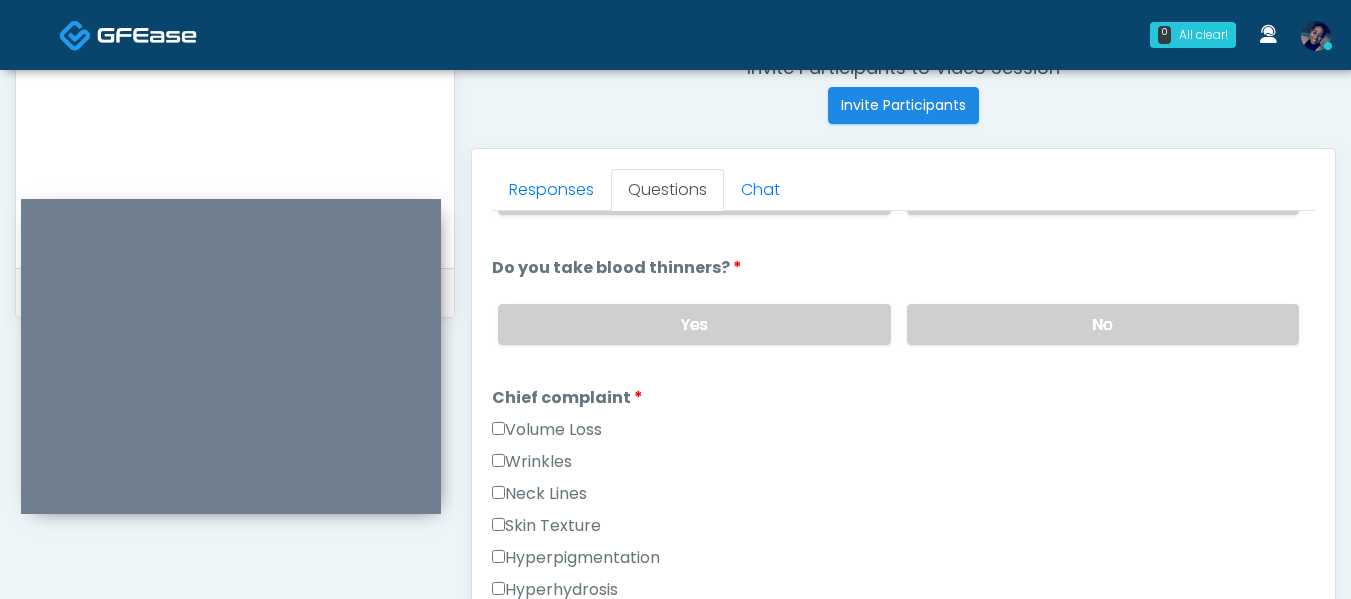 click on "Yes" at bounding box center (694, 324) 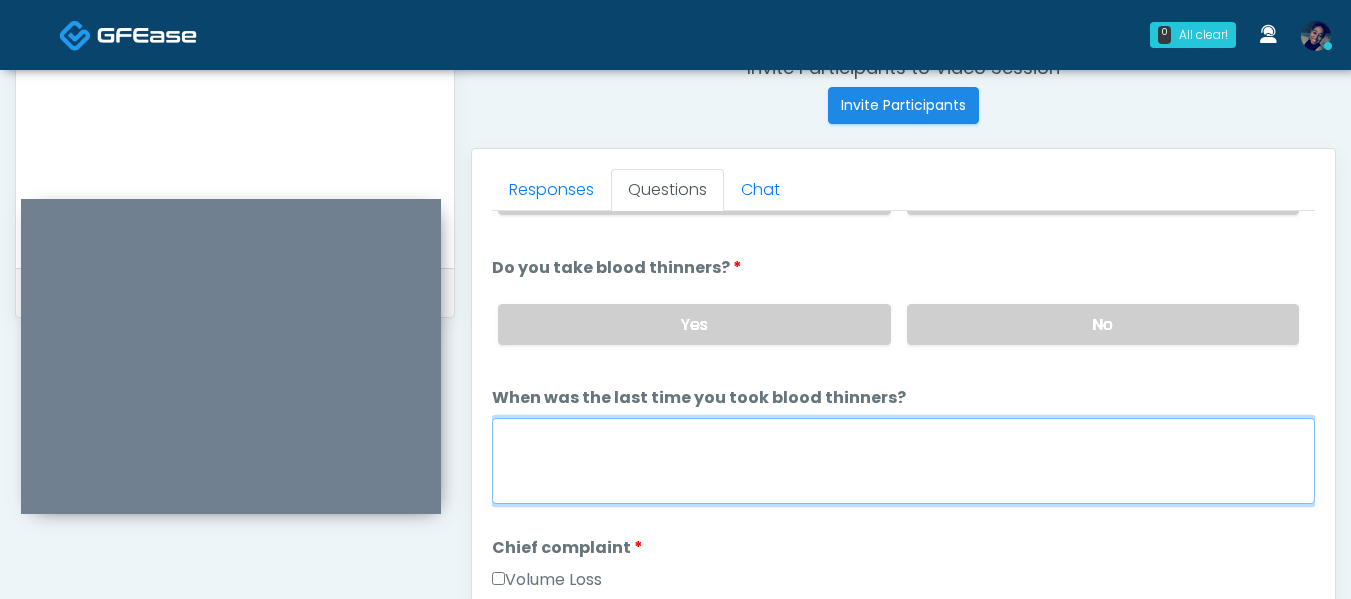 click on "When was the last time you took blood thinners?" at bounding box center (903, 461) 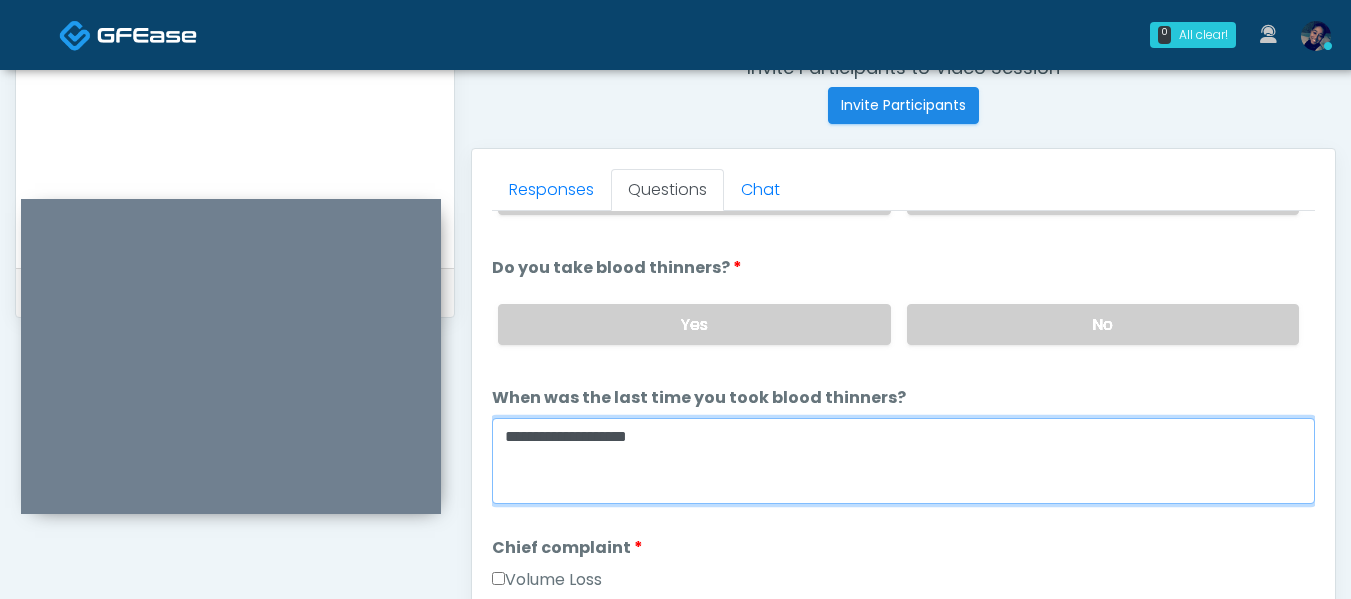 click on "**********" at bounding box center [903, 461] 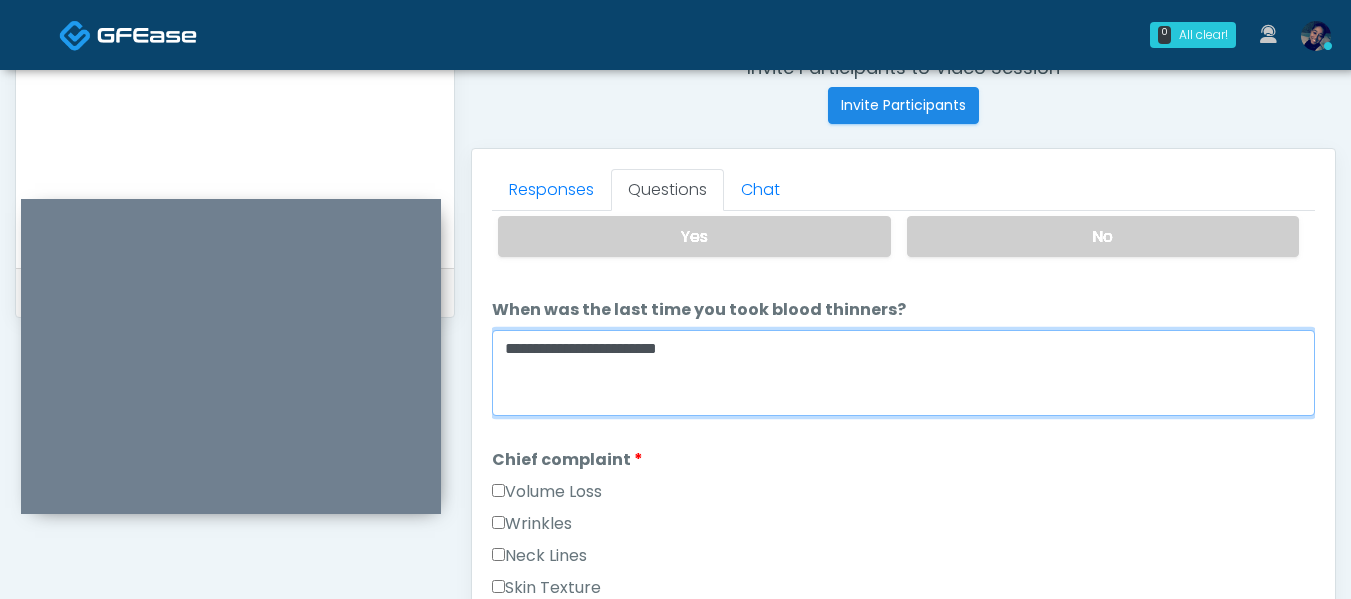 scroll, scrollTop: 458, scrollLeft: 0, axis: vertical 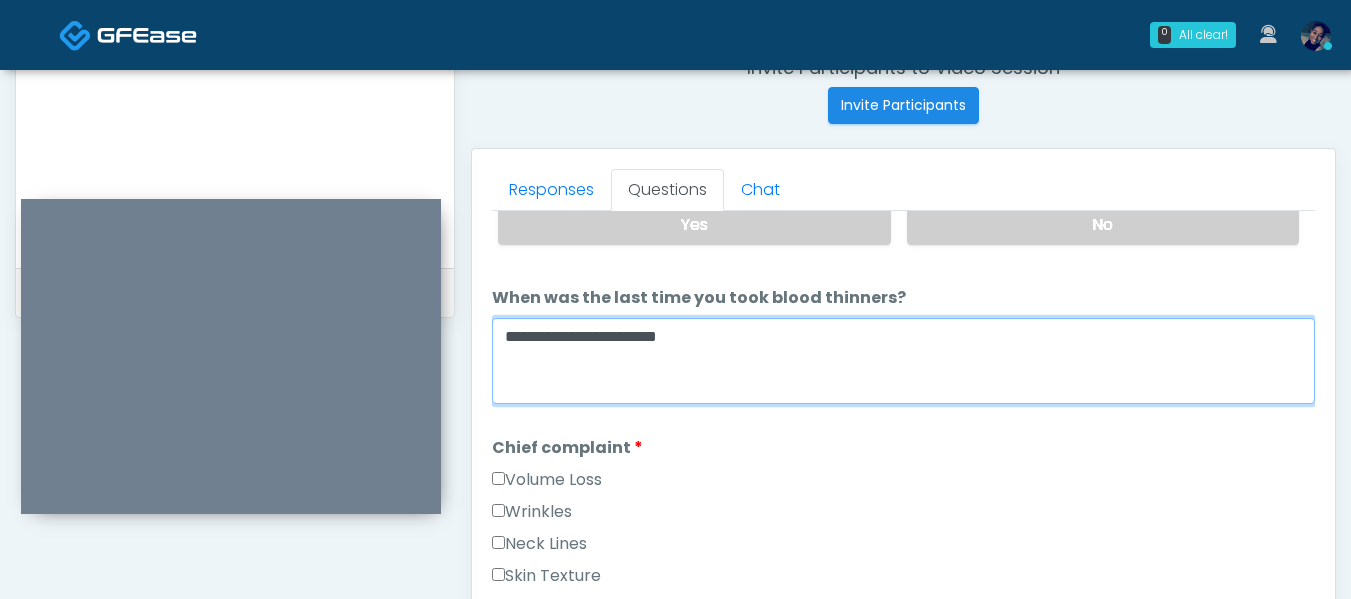 type on "**********" 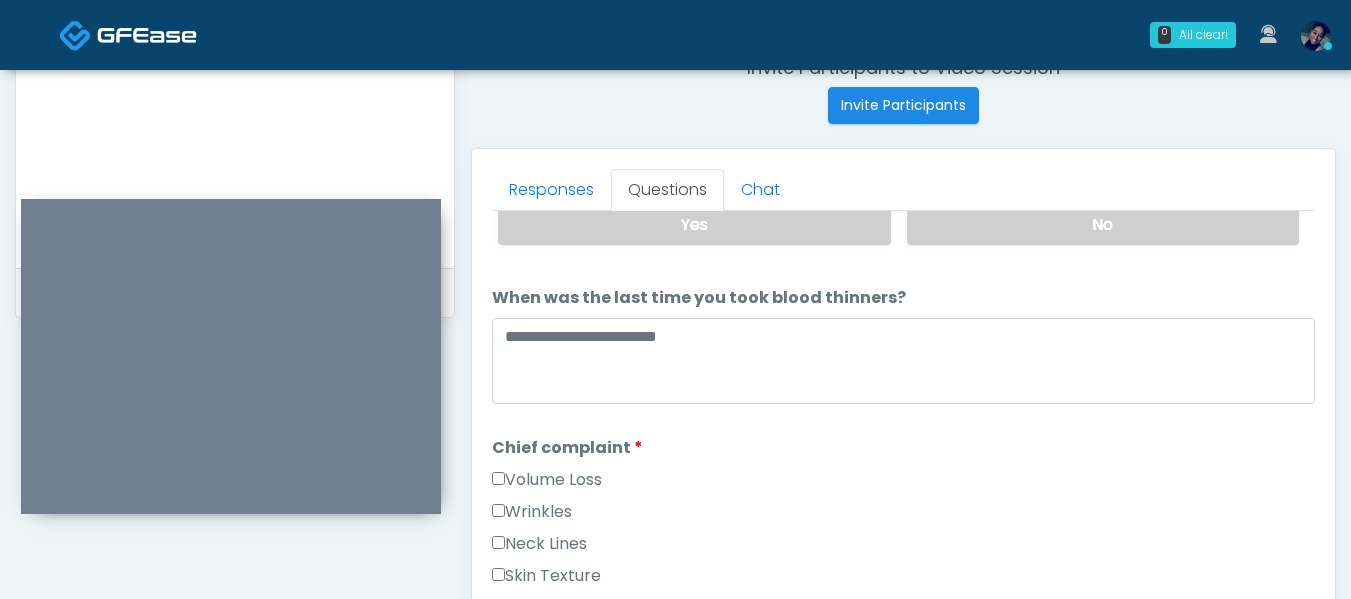 click on "Chief complaint
Chief complaint
Volume Loss
Wrinkles
Neck Lines
Skin Texture
Hyperpigmentation
Hyperhydrosis" at bounding box center [903, 628] 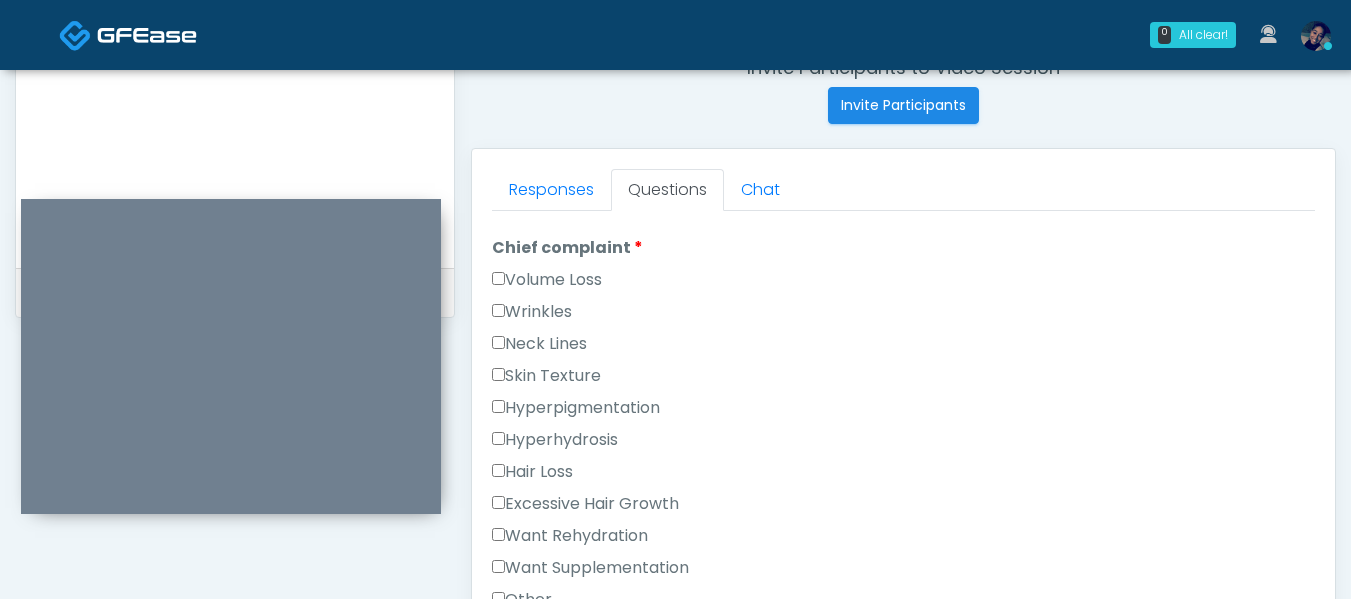 scroll, scrollTop: 858, scrollLeft: 0, axis: vertical 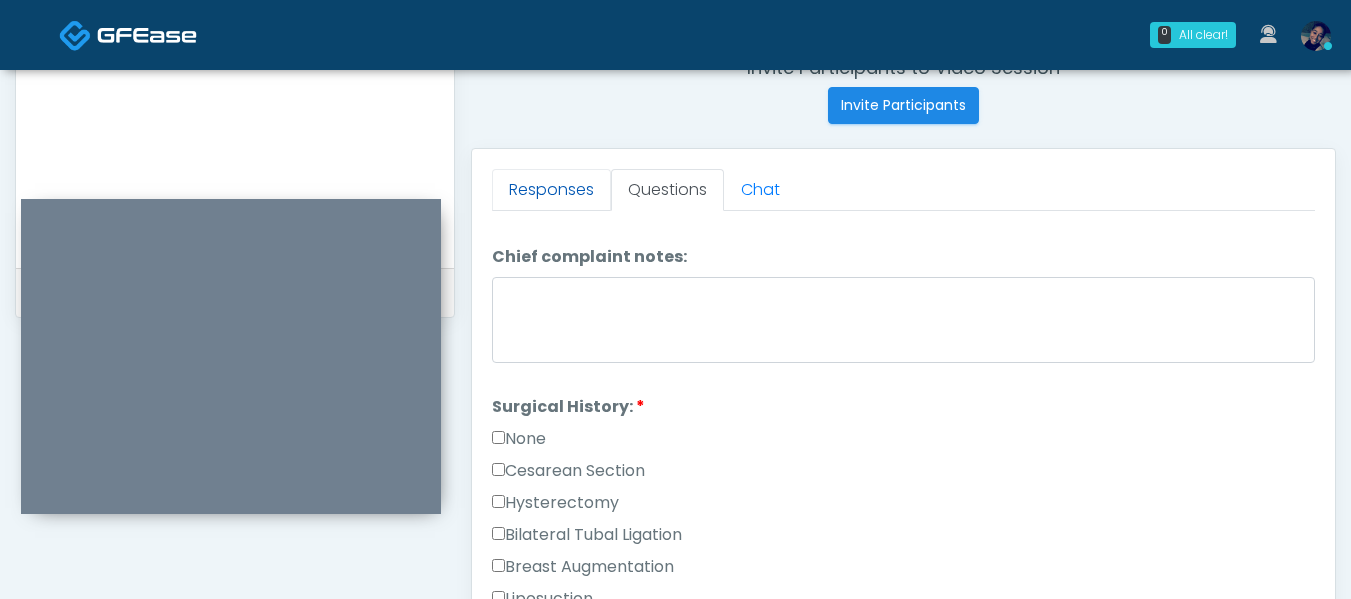click on "Responses" at bounding box center (551, 190) 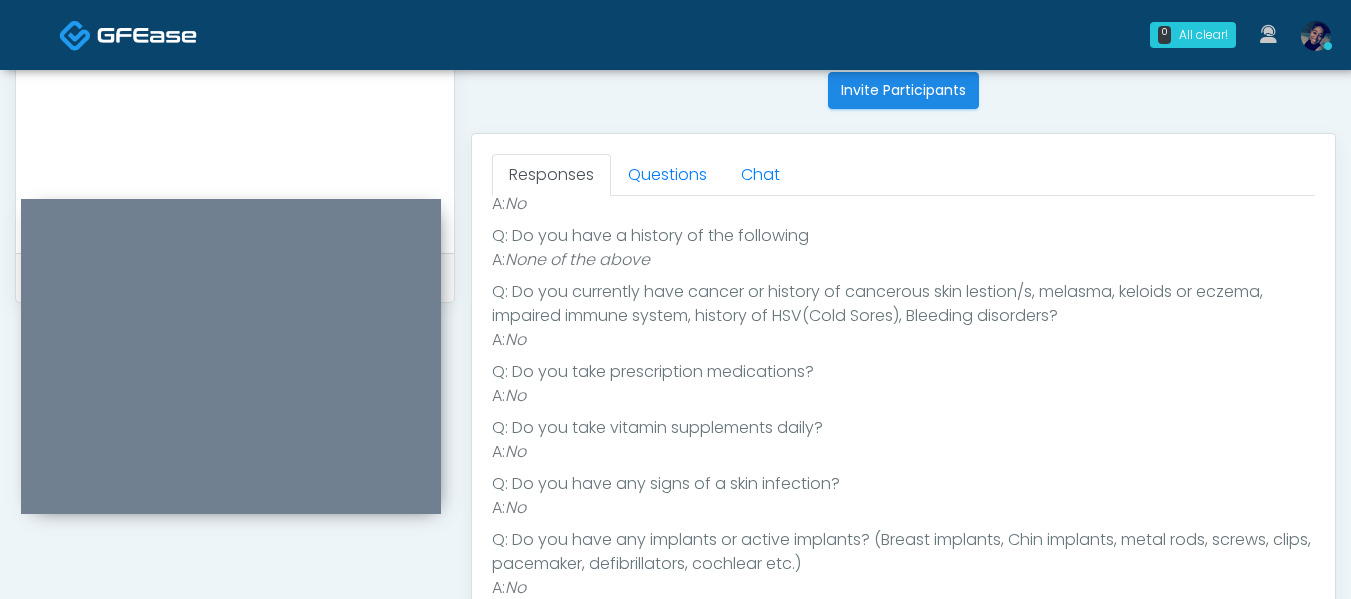scroll, scrollTop: 695, scrollLeft: 0, axis: vertical 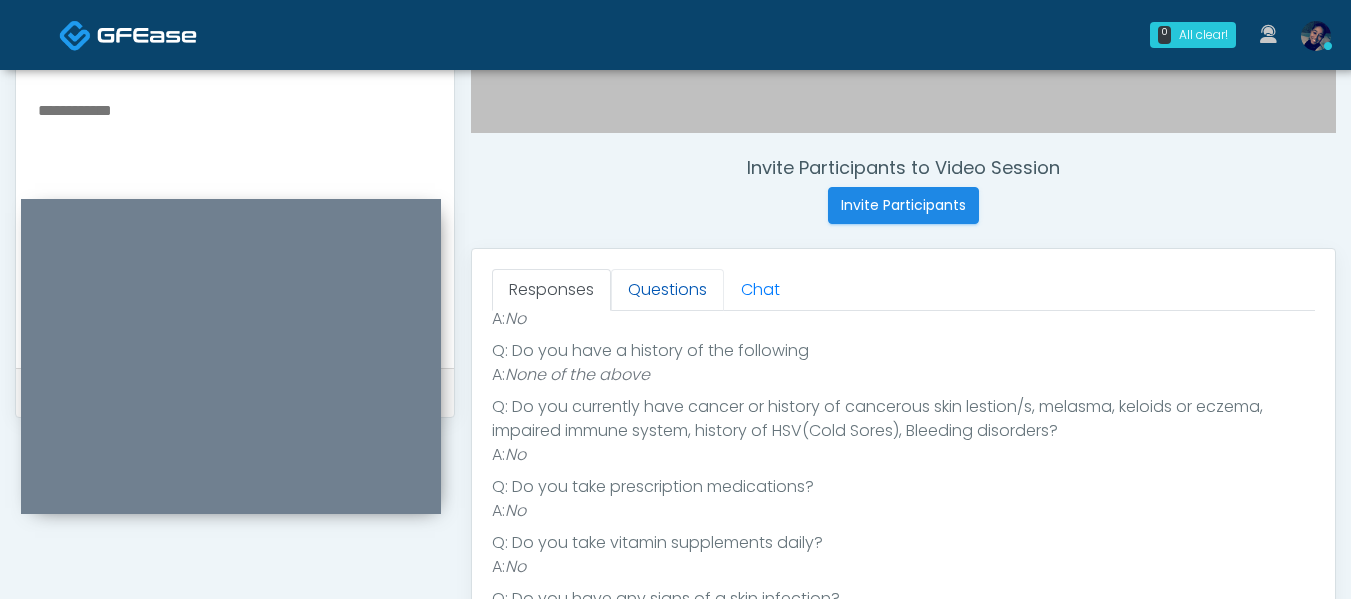 click on "Questions" at bounding box center [667, 290] 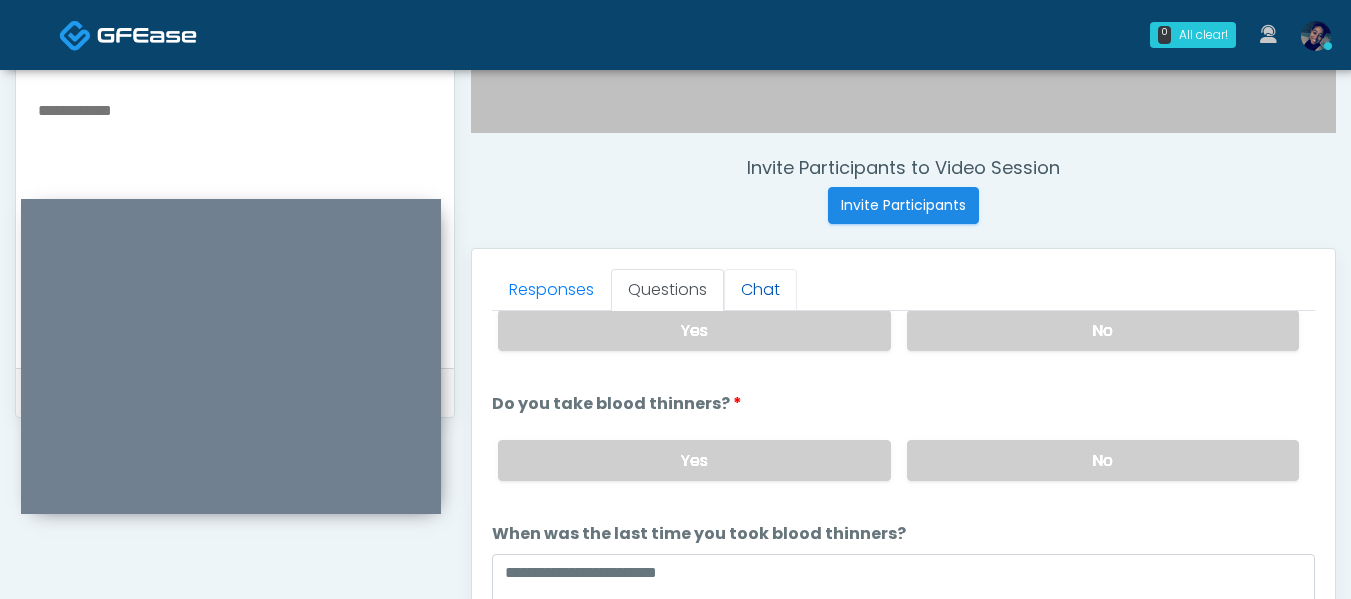 scroll, scrollTop: 895, scrollLeft: 0, axis: vertical 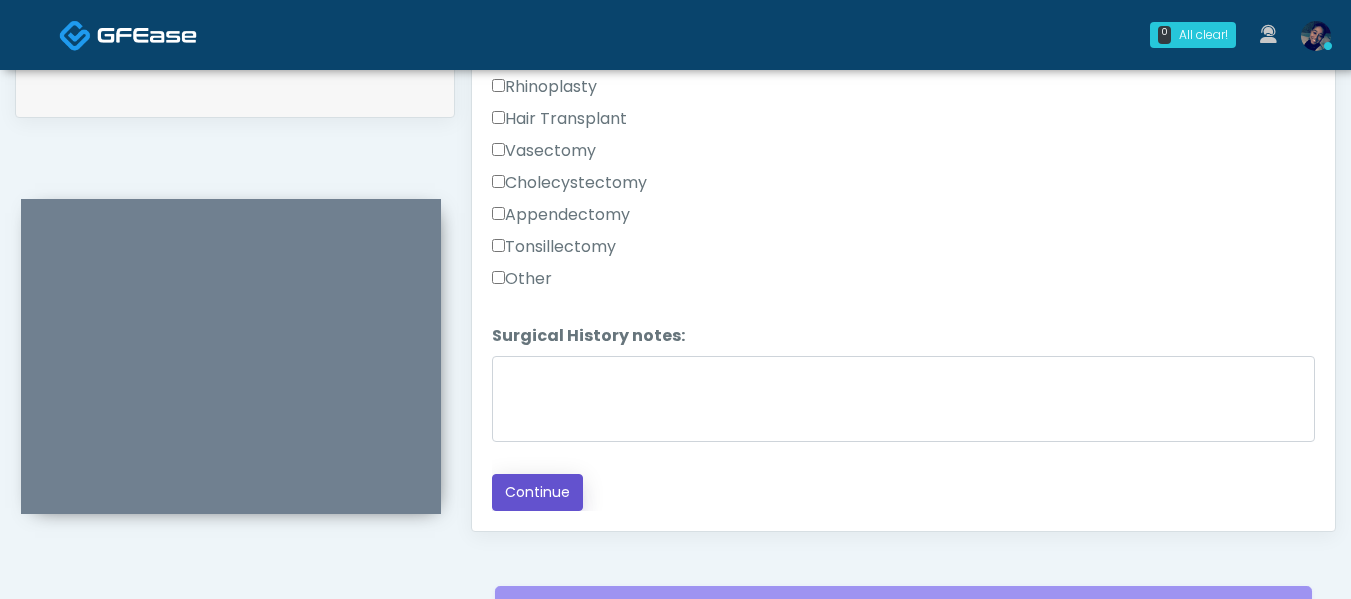 click on "Continue" at bounding box center [537, 492] 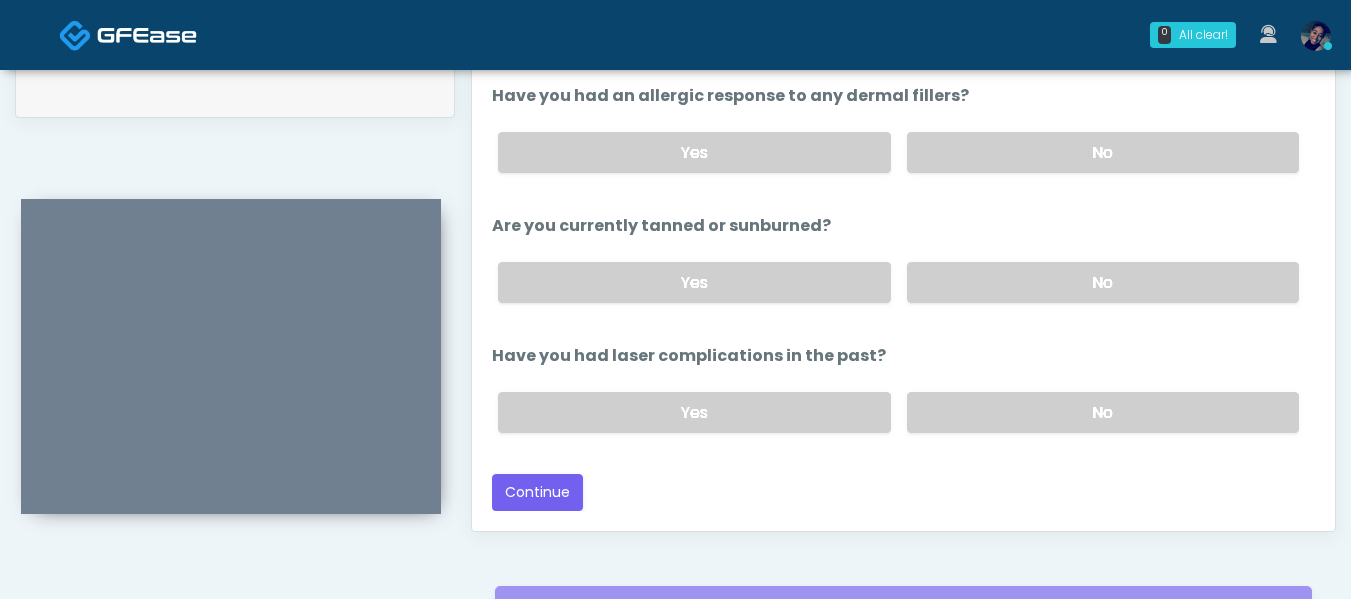 scroll, scrollTop: 1196, scrollLeft: 0, axis: vertical 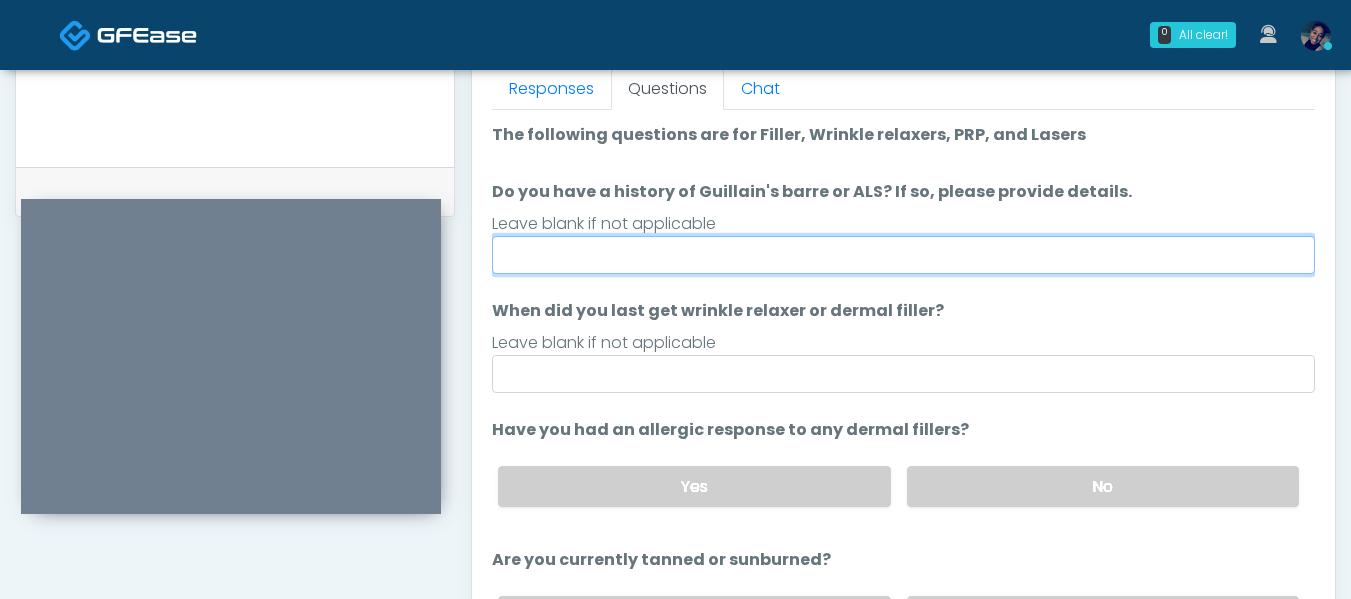 click on "Do you have a history of Guillain's barre or ALS? If so, please provide details." at bounding box center [903, 255] 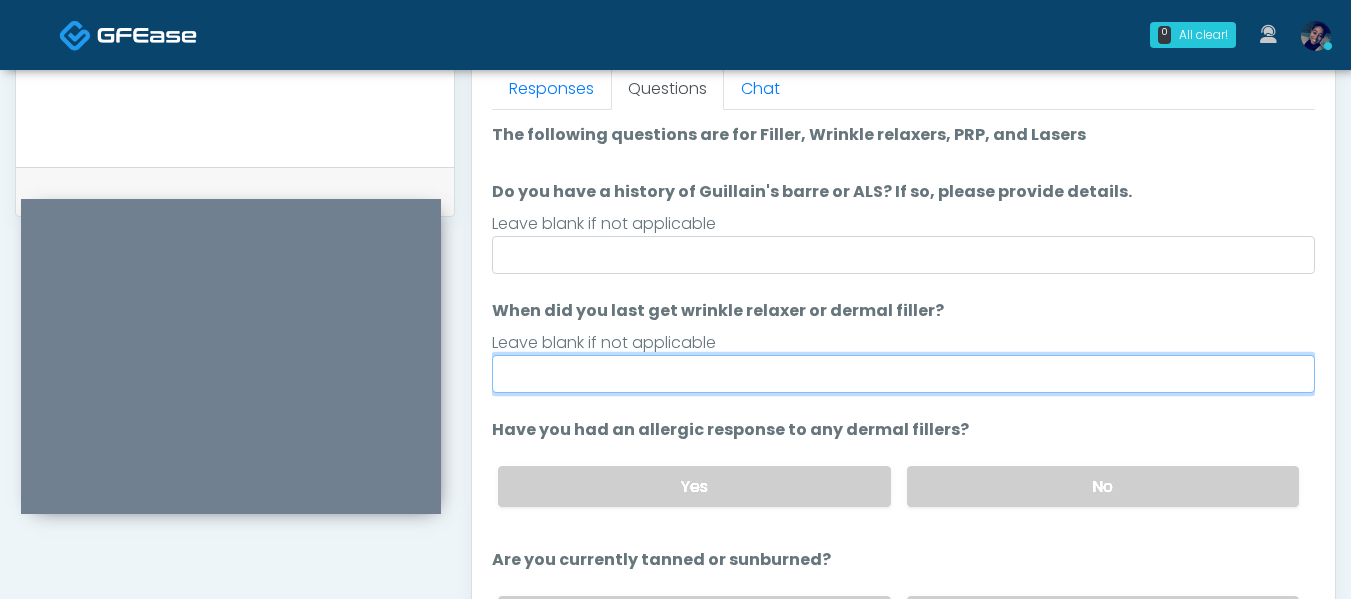 click on "When did you last get wrinkle relaxer or dermal filler?" at bounding box center (903, 374) 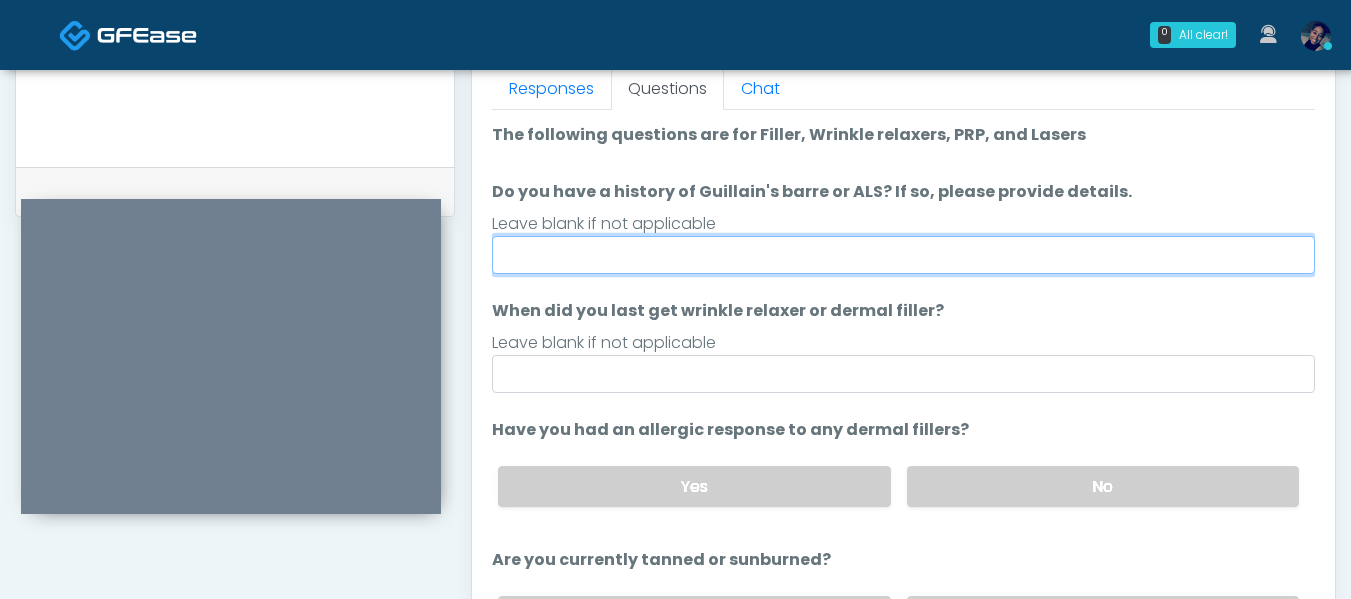 click on "Do you have a history of Guillain's barre or ALS? If so, please provide details." at bounding box center (903, 255) 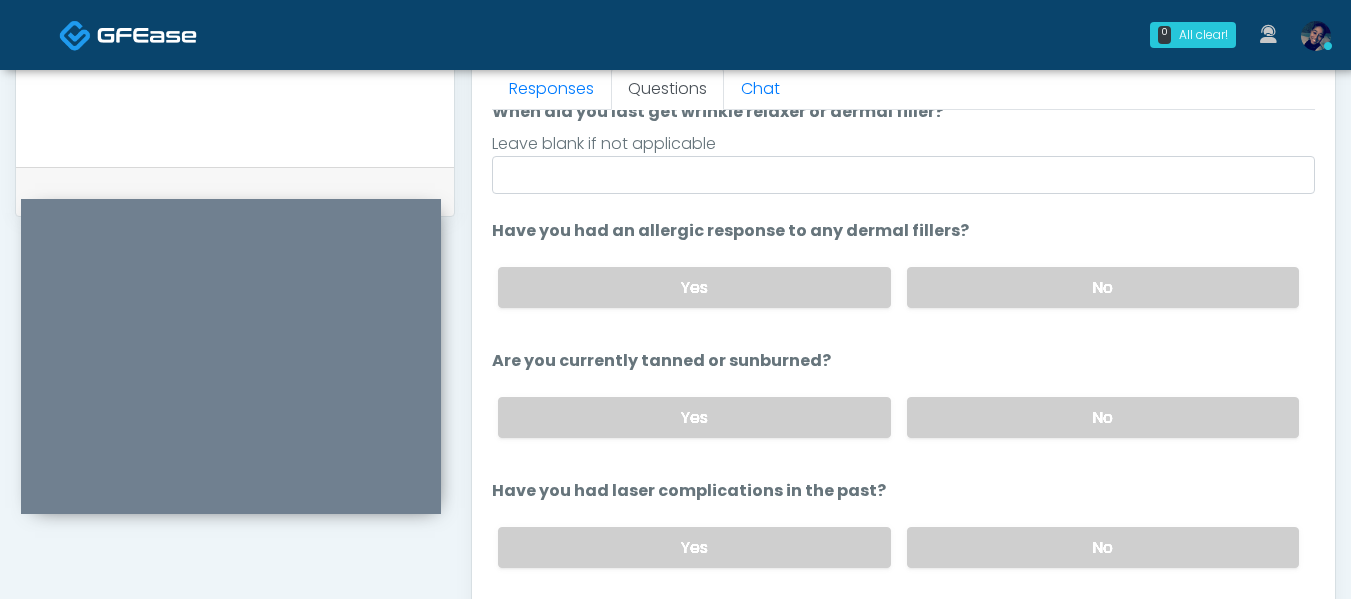 scroll, scrollTop: 200, scrollLeft: 0, axis: vertical 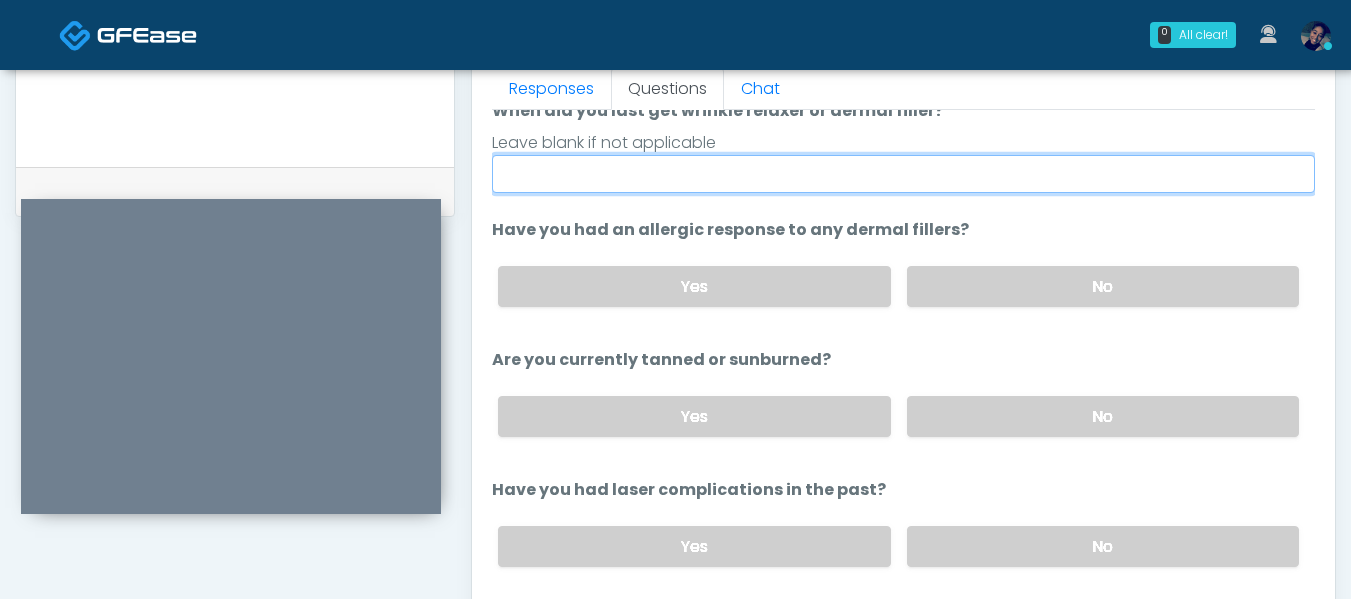 click on "When did you last get wrinkle relaxer or dermal filler?" at bounding box center [903, 174] 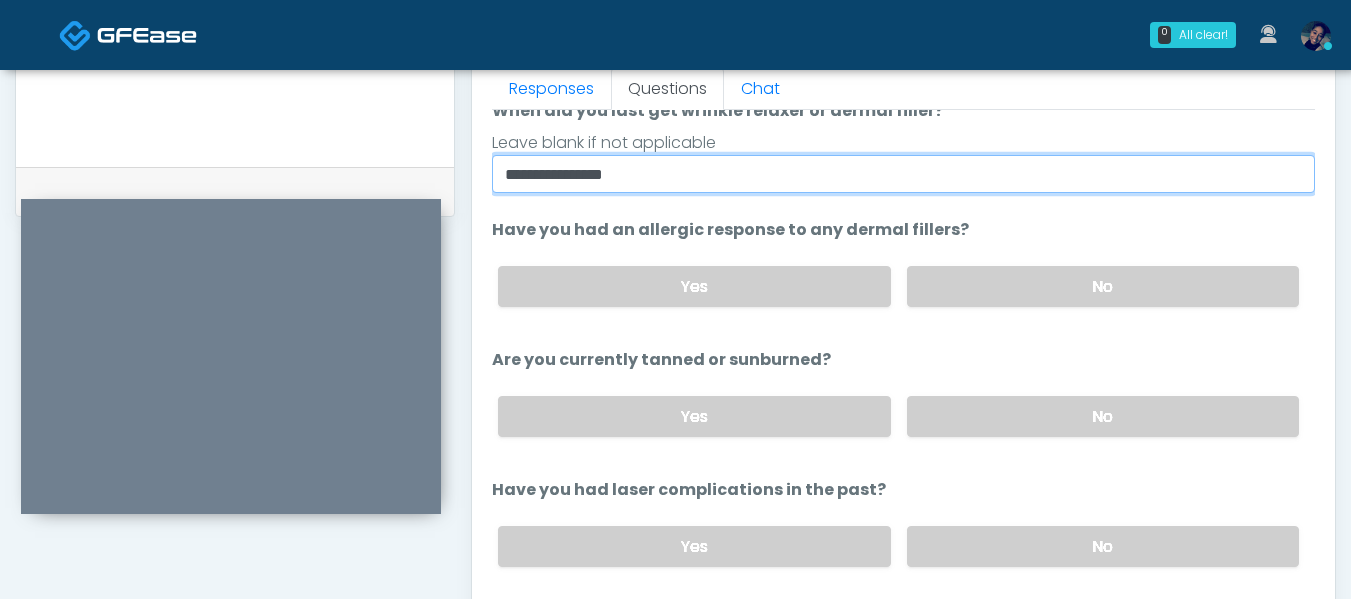 click on "**********" at bounding box center [903, 174] 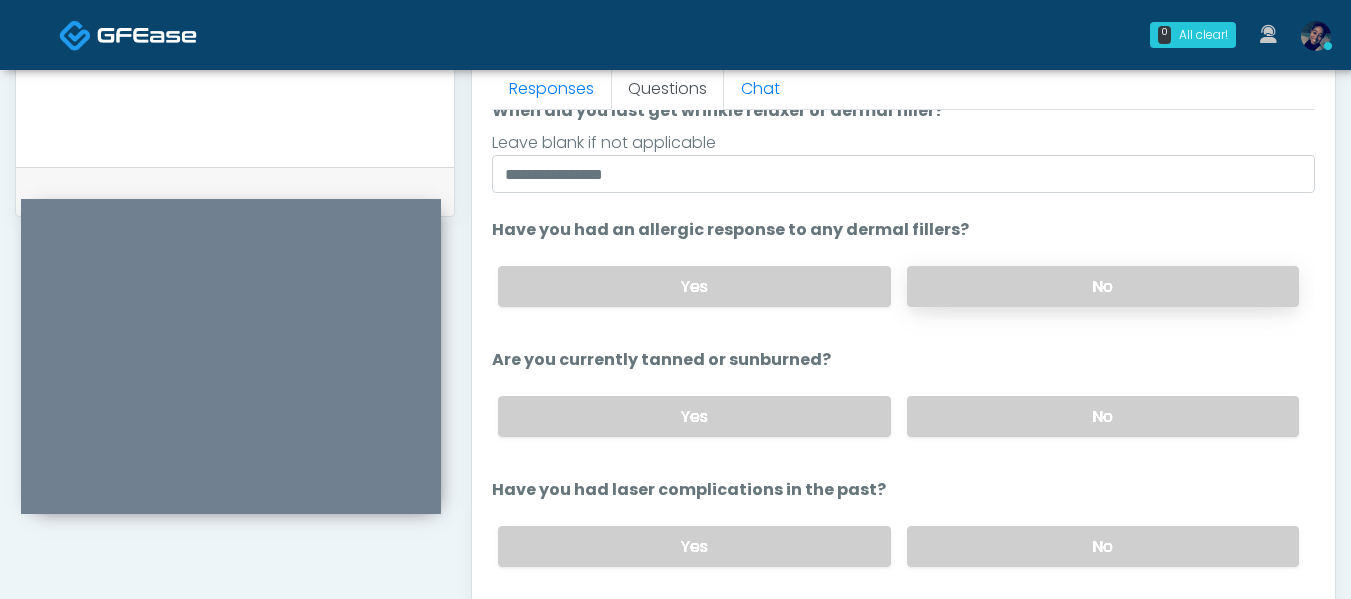 drag, startPoint x: 907, startPoint y: 263, endPoint x: 925, endPoint y: 278, distance: 23.43075 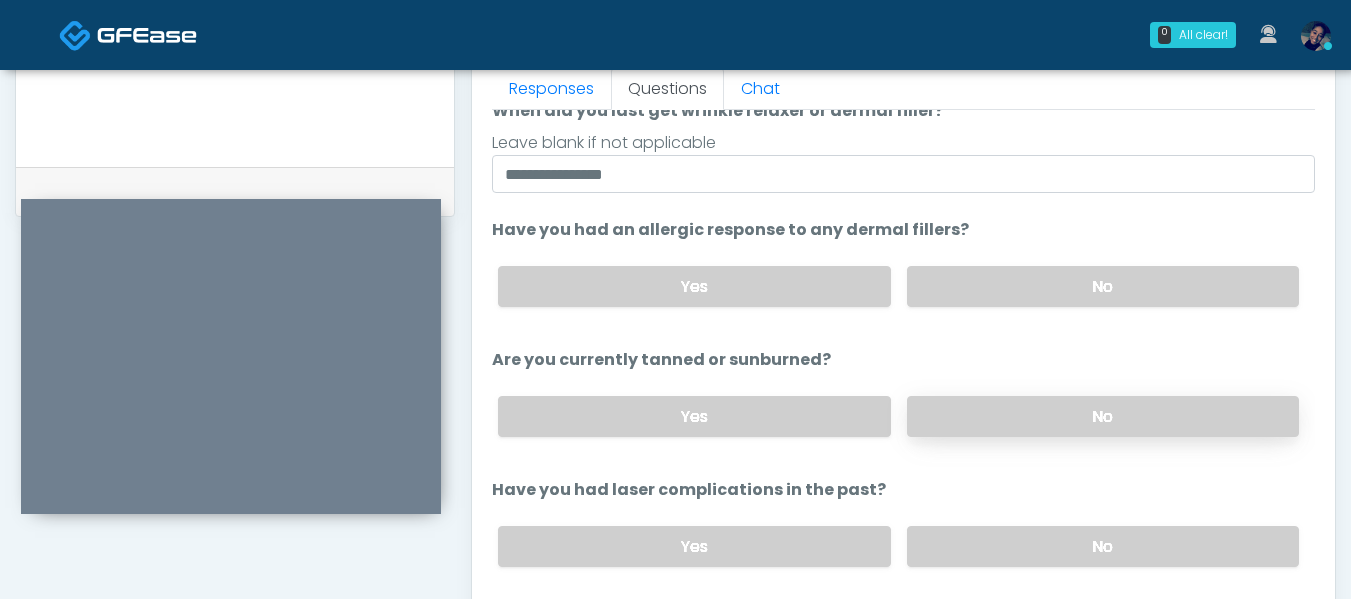 click on "No" at bounding box center [1103, 416] 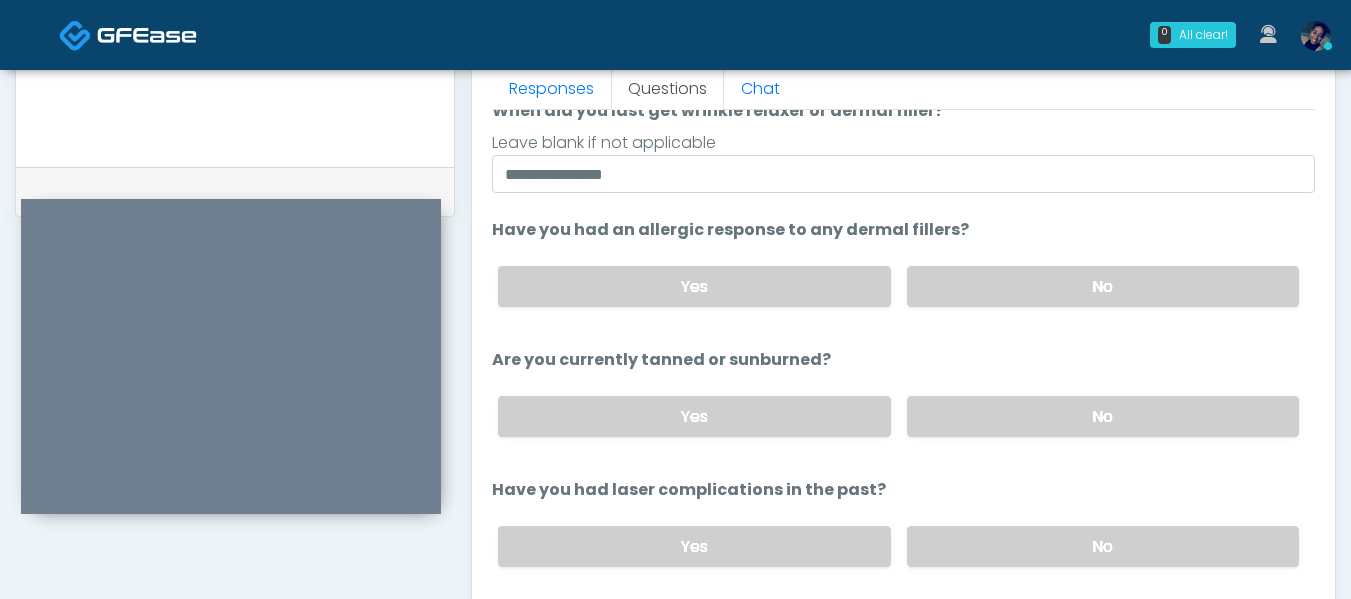 scroll, scrollTop: 235, scrollLeft: 0, axis: vertical 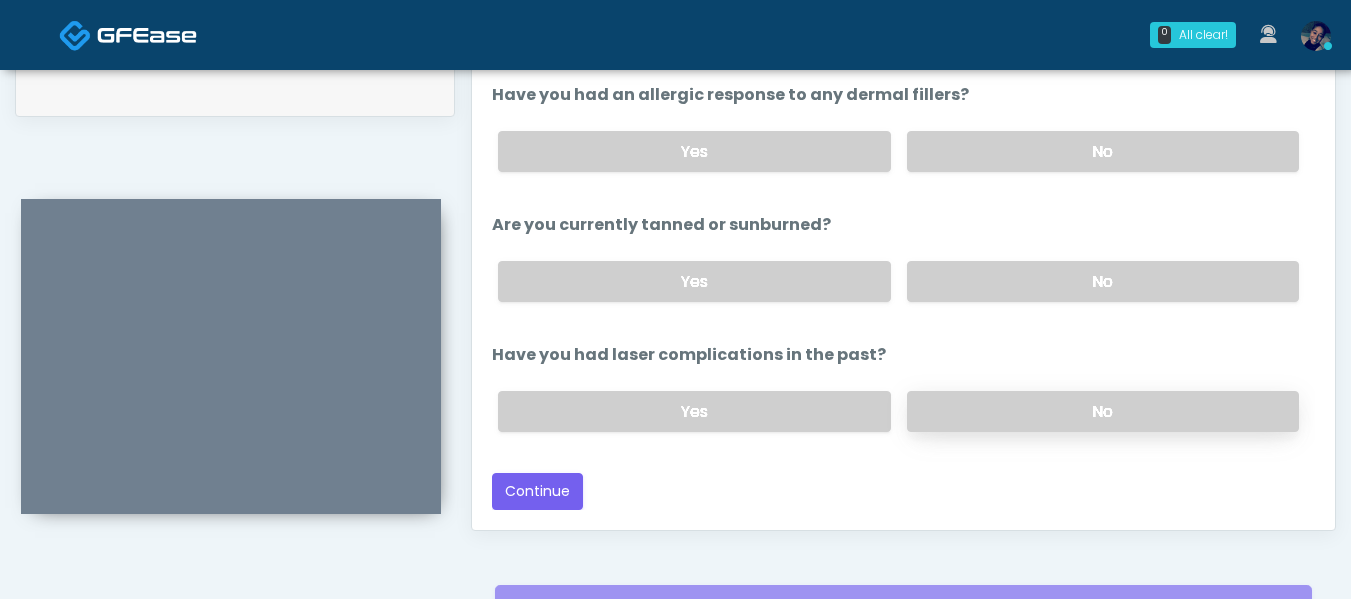 click on "No" at bounding box center [1103, 411] 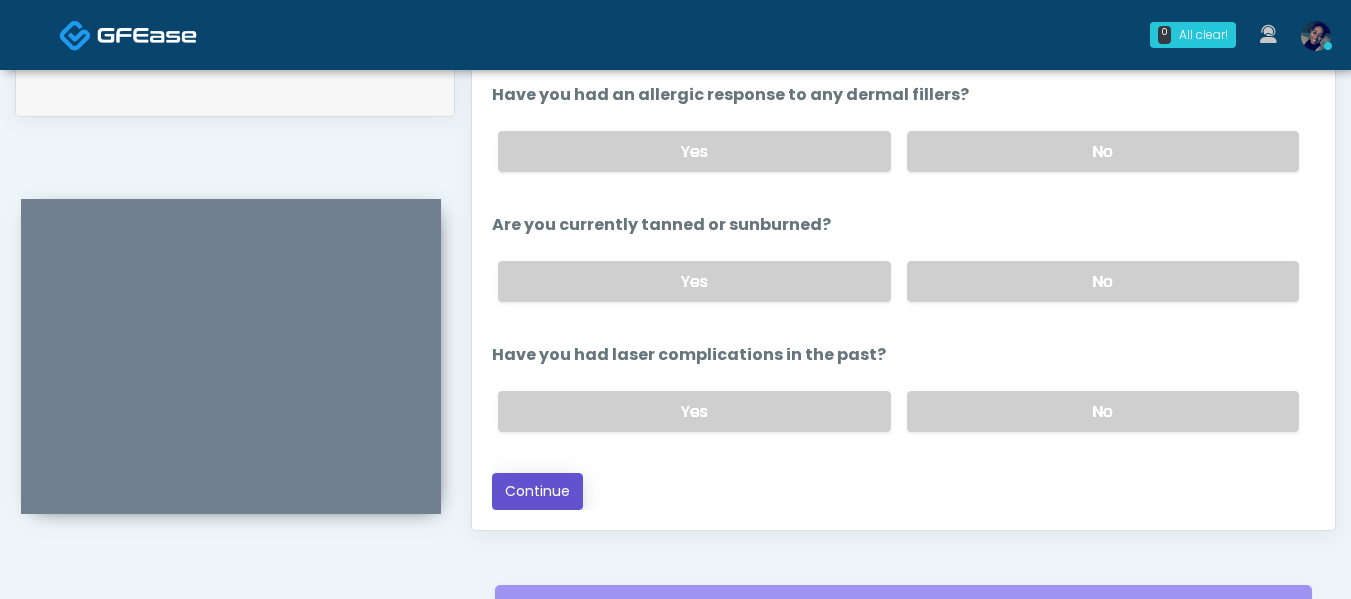 click on "Continue" at bounding box center (537, 491) 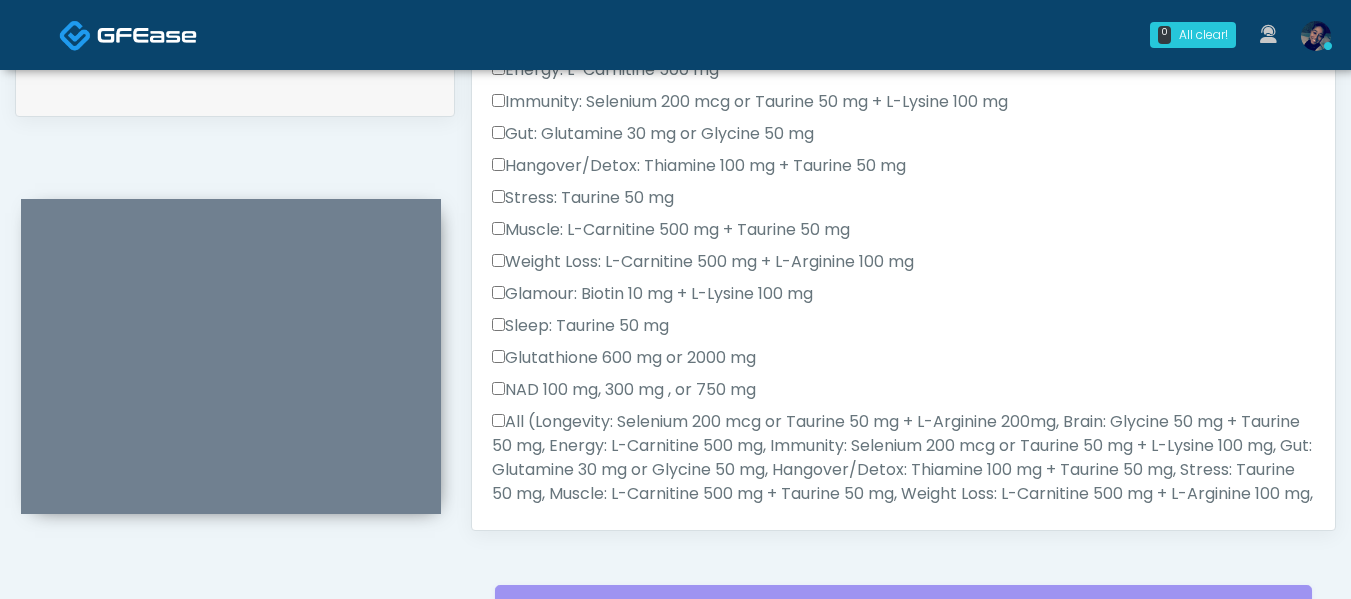 scroll, scrollTop: 1196, scrollLeft: 0, axis: vertical 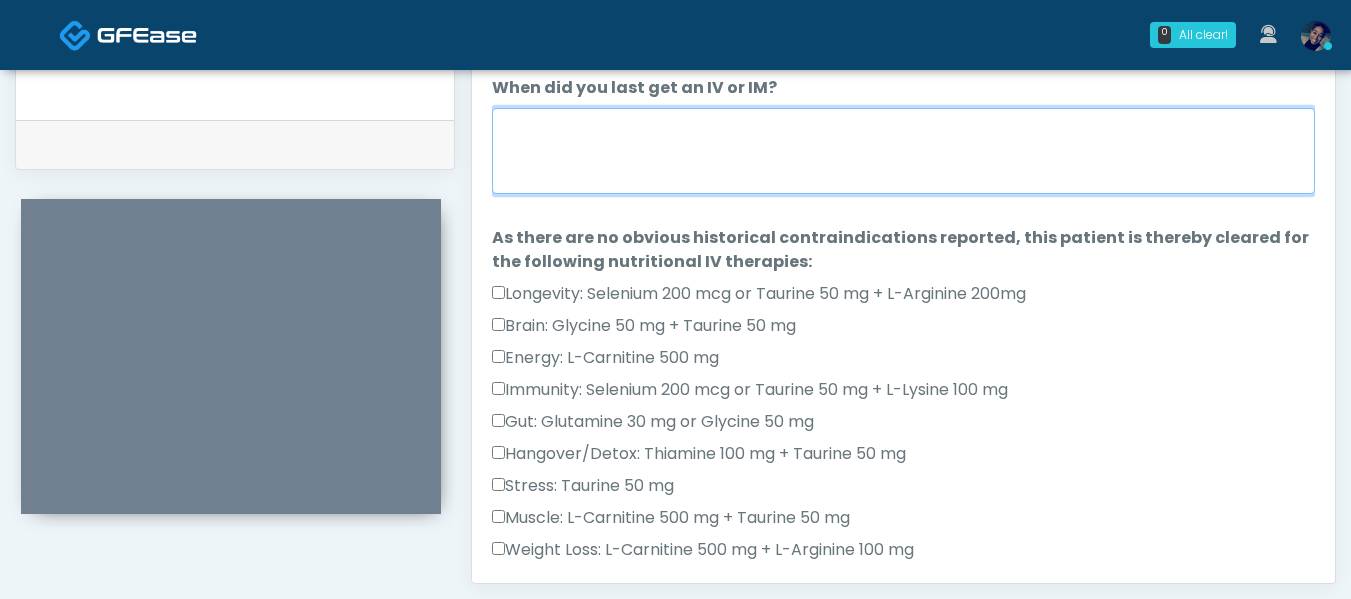 click on "When did you last get an IV or IM?" at bounding box center (903, 151) 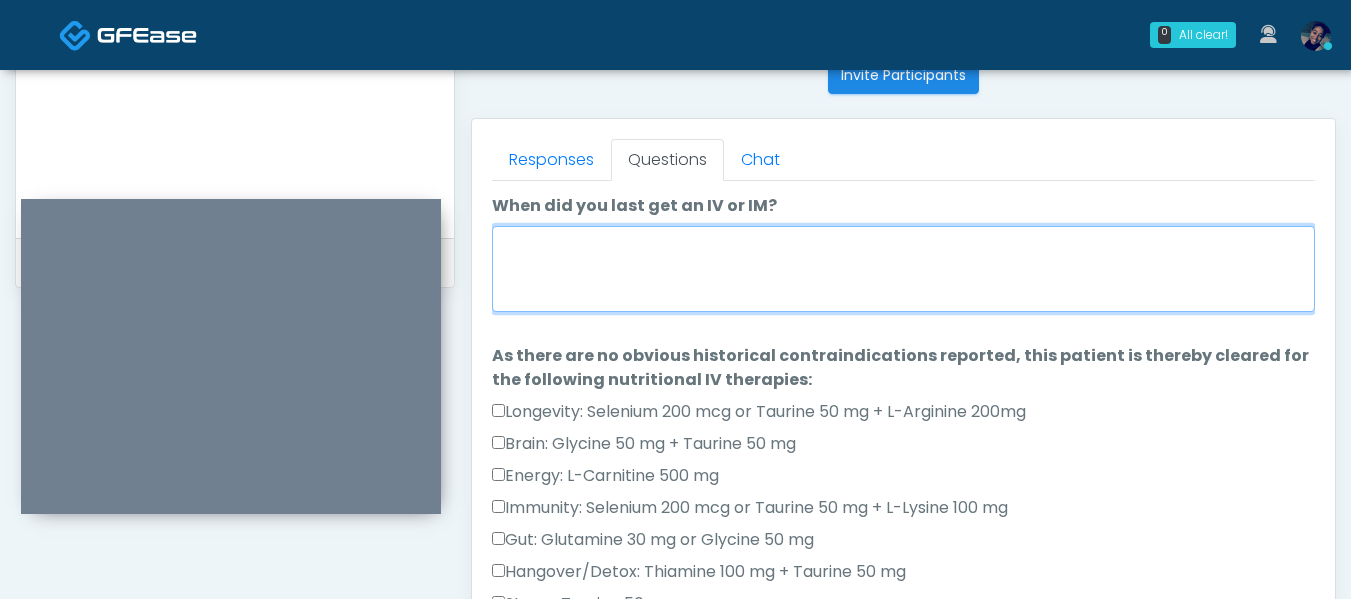 scroll, scrollTop: 821, scrollLeft: 0, axis: vertical 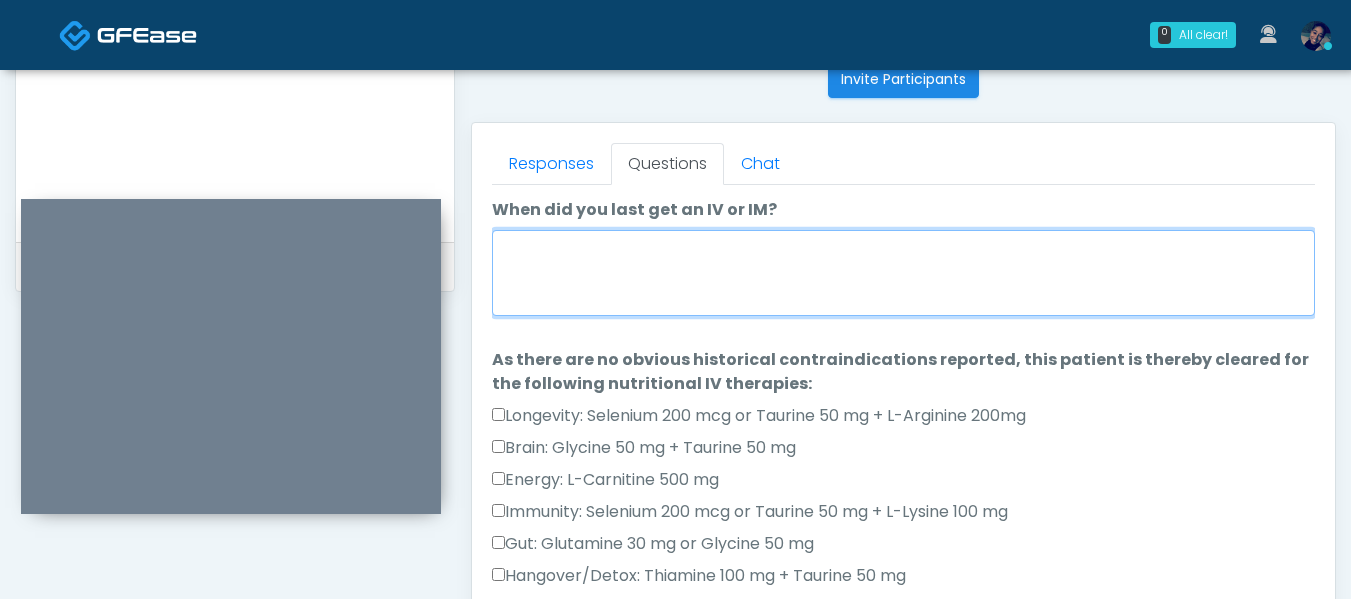 type on "*" 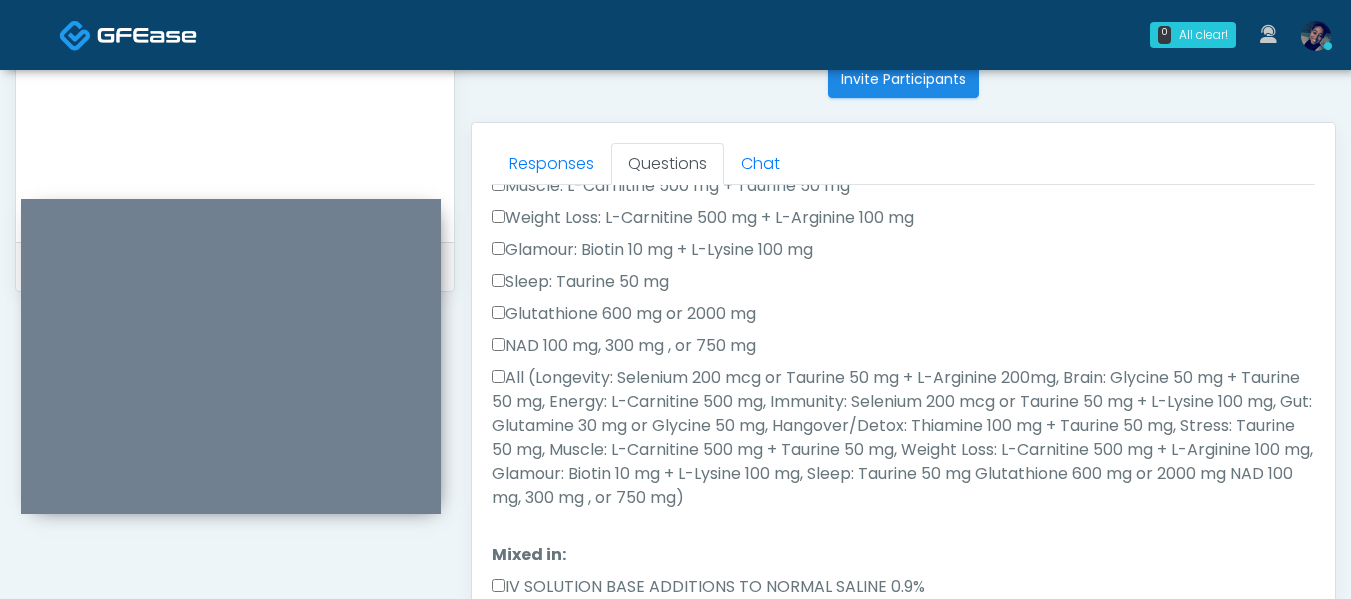 scroll, scrollTop: 500, scrollLeft: 0, axis: vertical 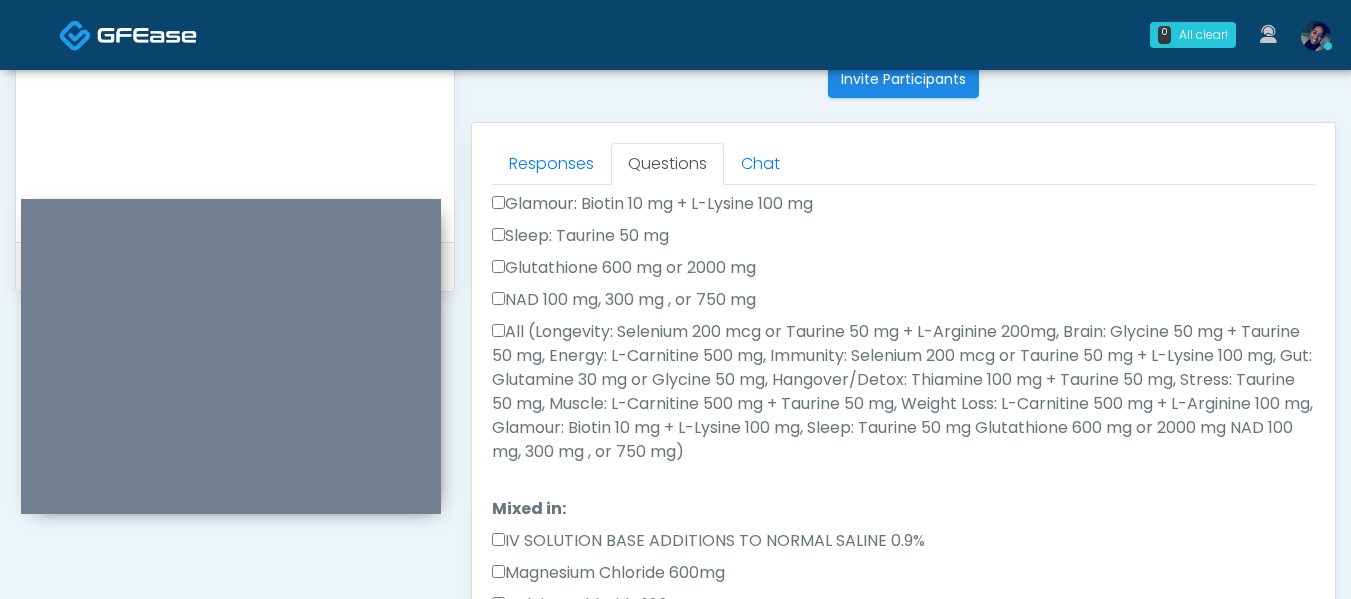 type on "**********" 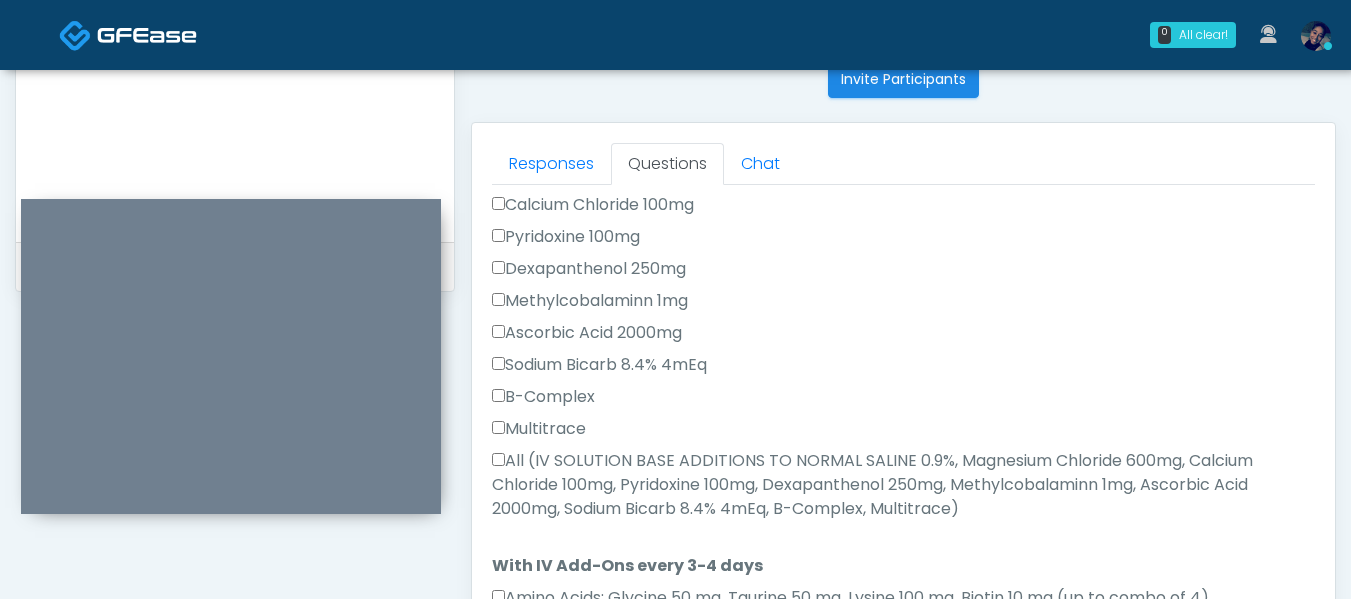 scroll, scrollTop: 1000, scrollLeft: 0, axis: vertical 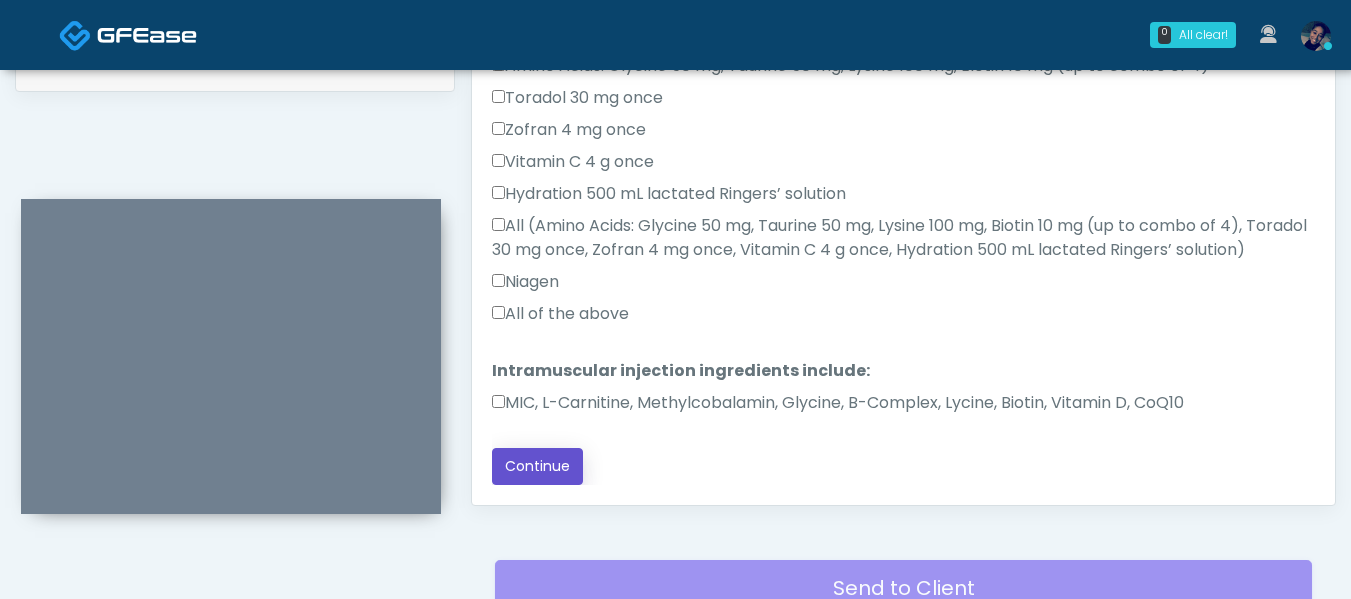 click on "Continue" at bounding box center [537, 466] 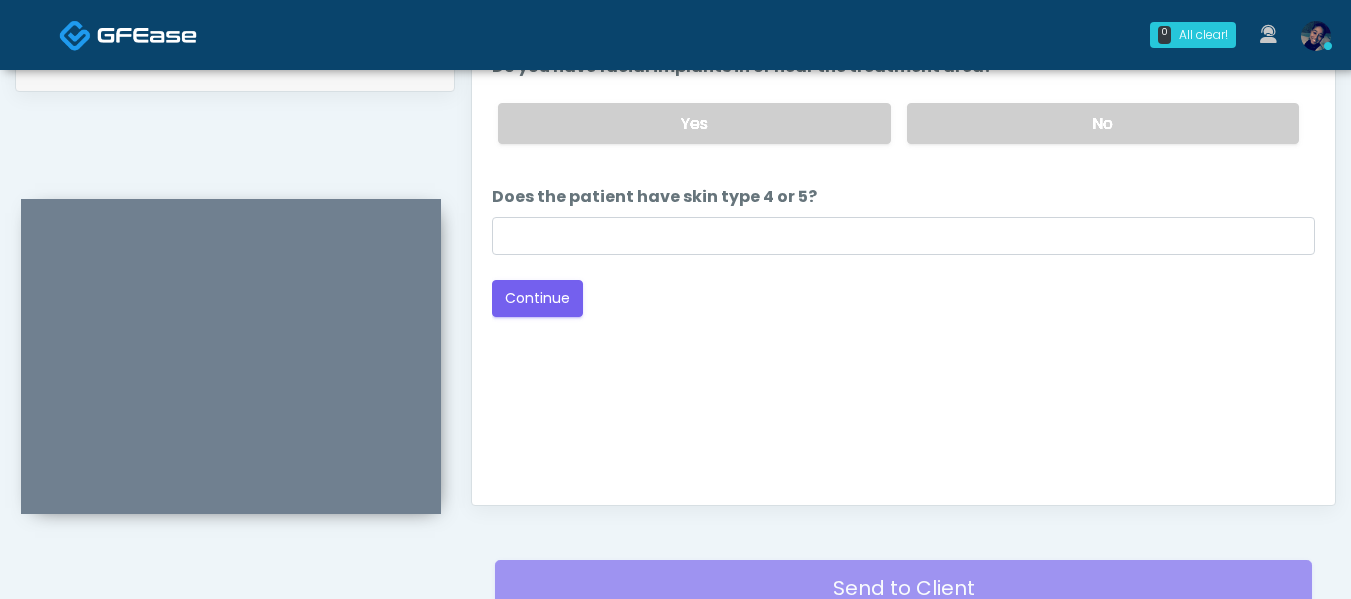 scroll, scrollTop: 1196, scrollLeft: 0, axis: vertical 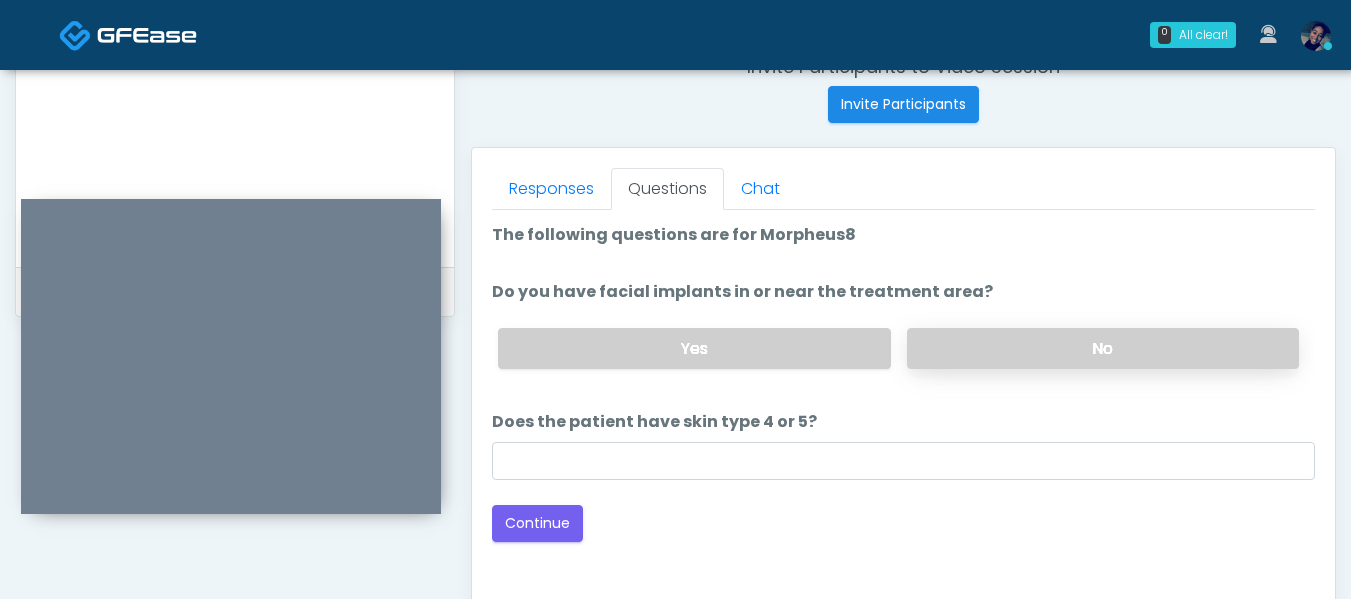 click on "No" at bounding box center [1103, 348] 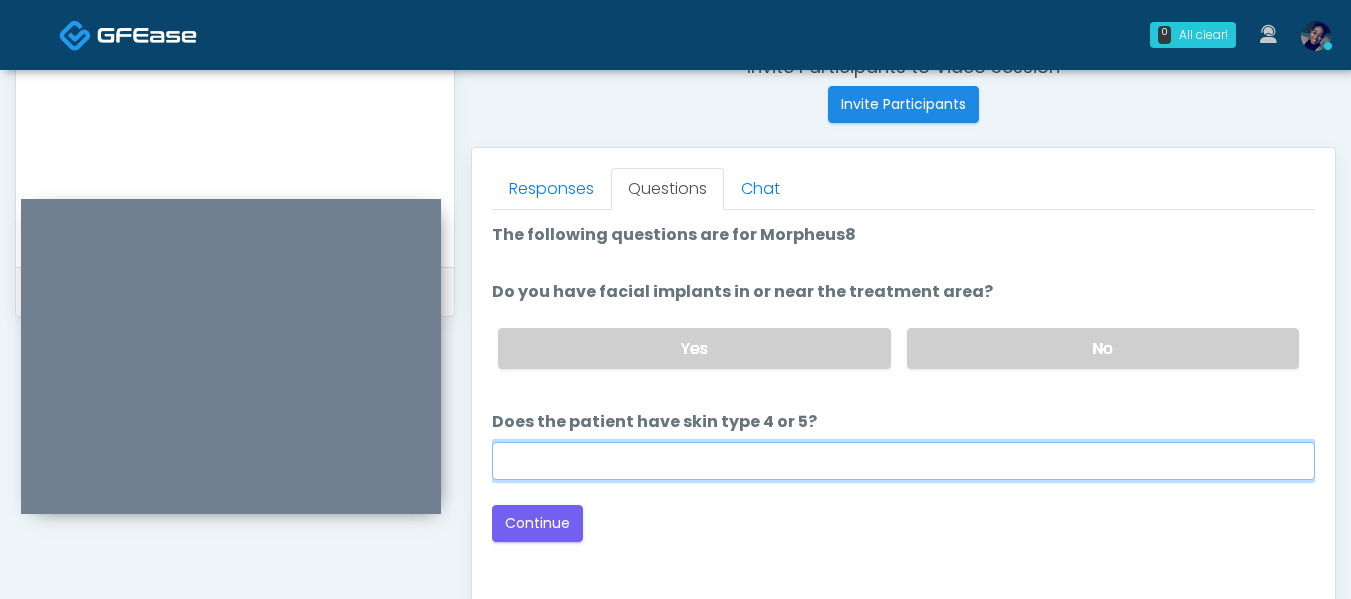 drag, startPoint x: 685, startPoint y: 473, endPoint x: 667, endPoint y: 468, distance: 18.681541 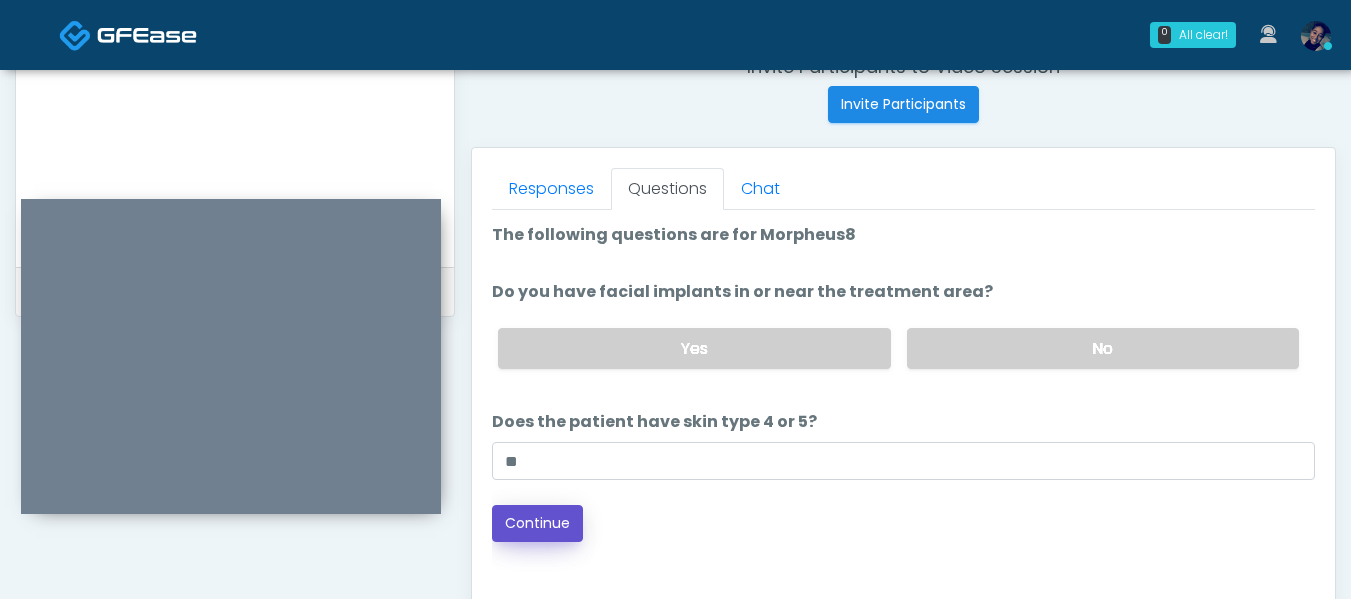 drag, startPoint x: 543, startPoint y: 531, endPoint x: 566, endPoint y: 518, distance: 26.41969 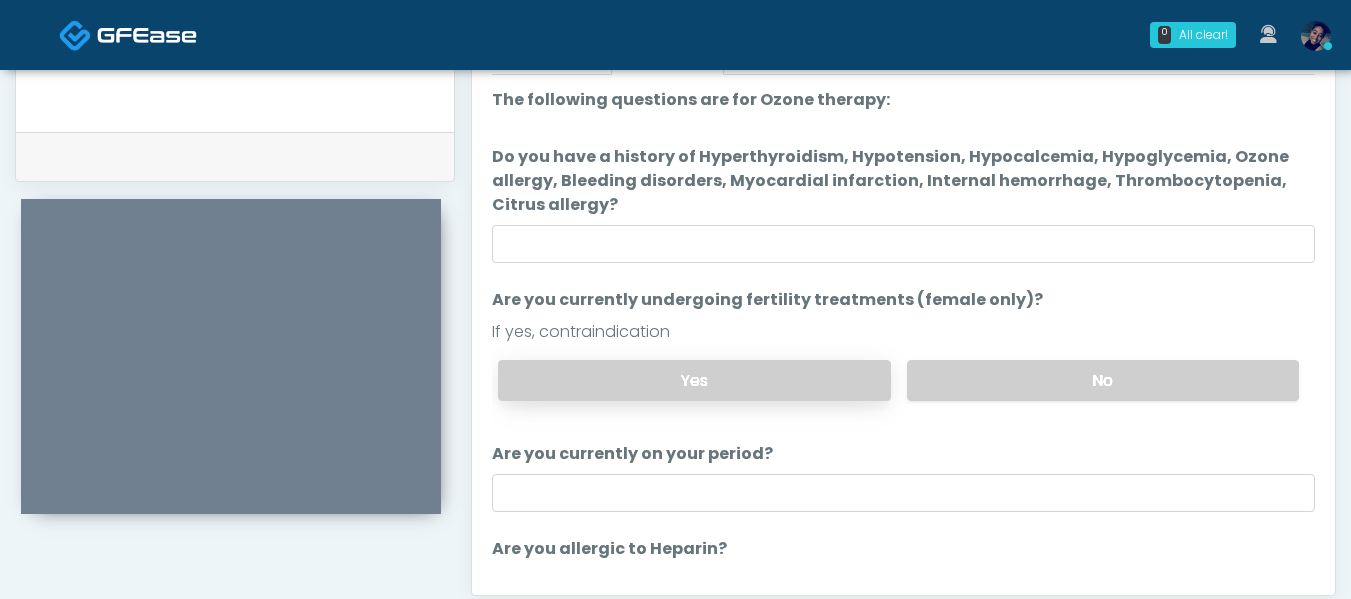 scroll, scrollTop: 896, scrollLeft: 0, axis: vertical 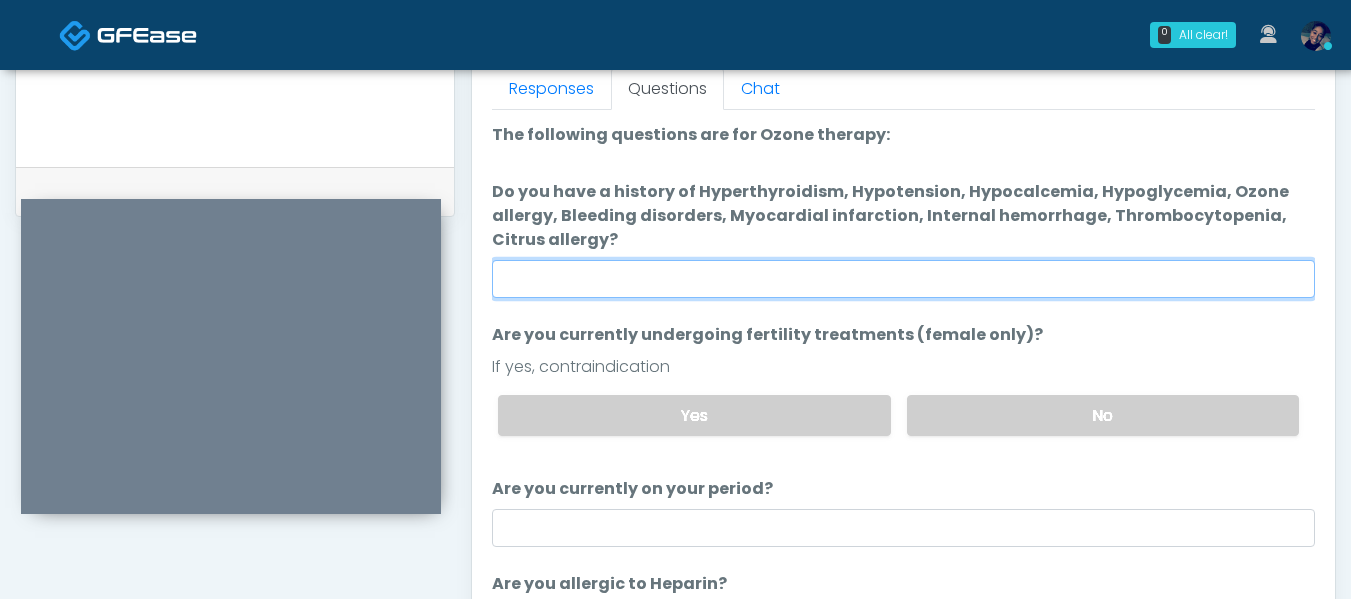 click on "Do you have a history of Hyperthyroidism, Hypotension, Hypocalcemia, Hypoglycemia, Ozone allergy, Bleeding disorders, Myocardial infarction, Internal hemorrhage, Thrombocytopenia, Citrus allergy?" at bounding box center [903, 279] 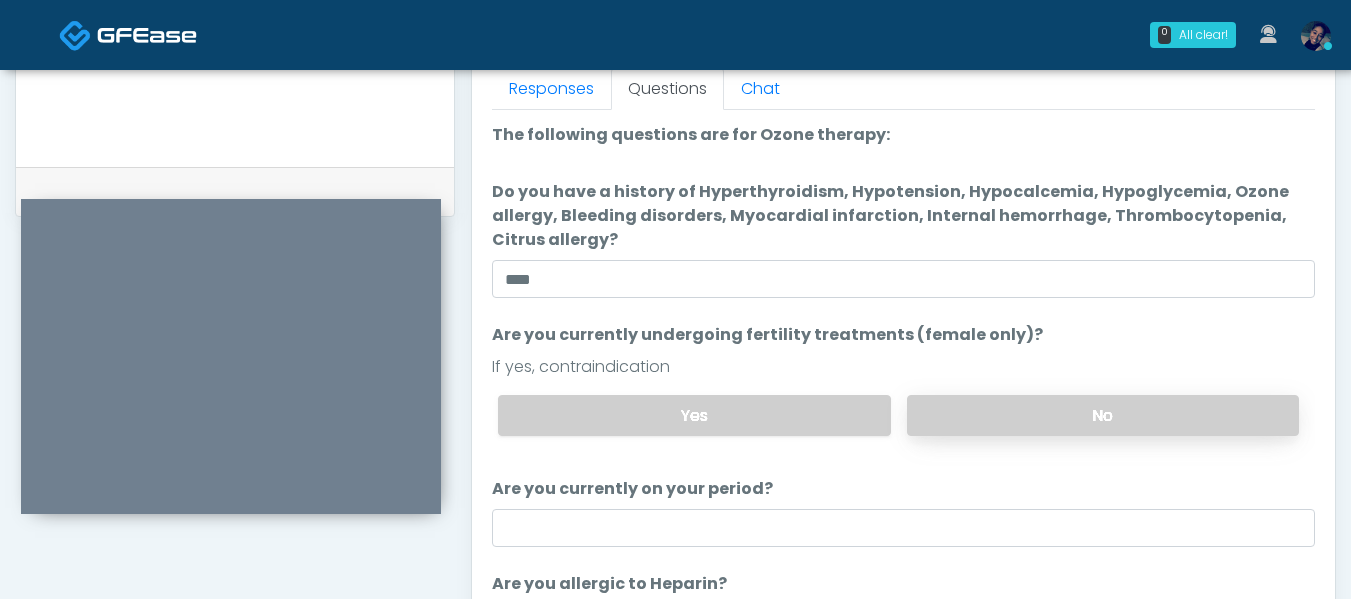 click on "No" at bounding box center (1103, 415) 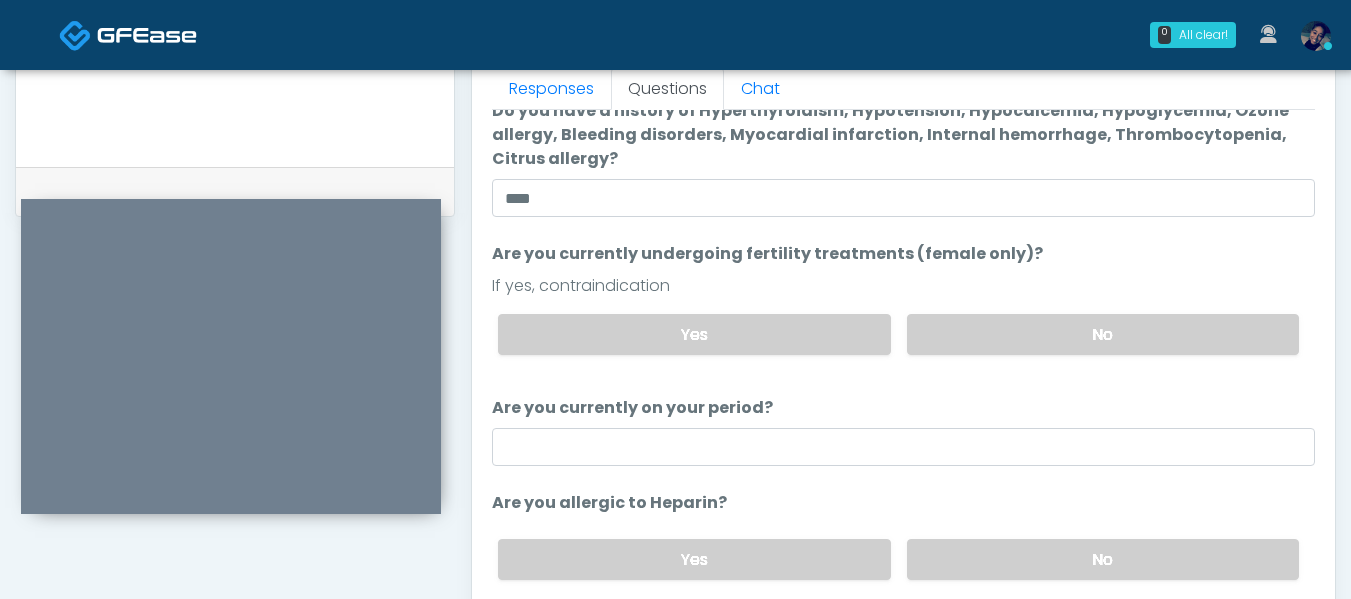scroll, scrollTop: 100, scrollLeft: 0, axis: vertical 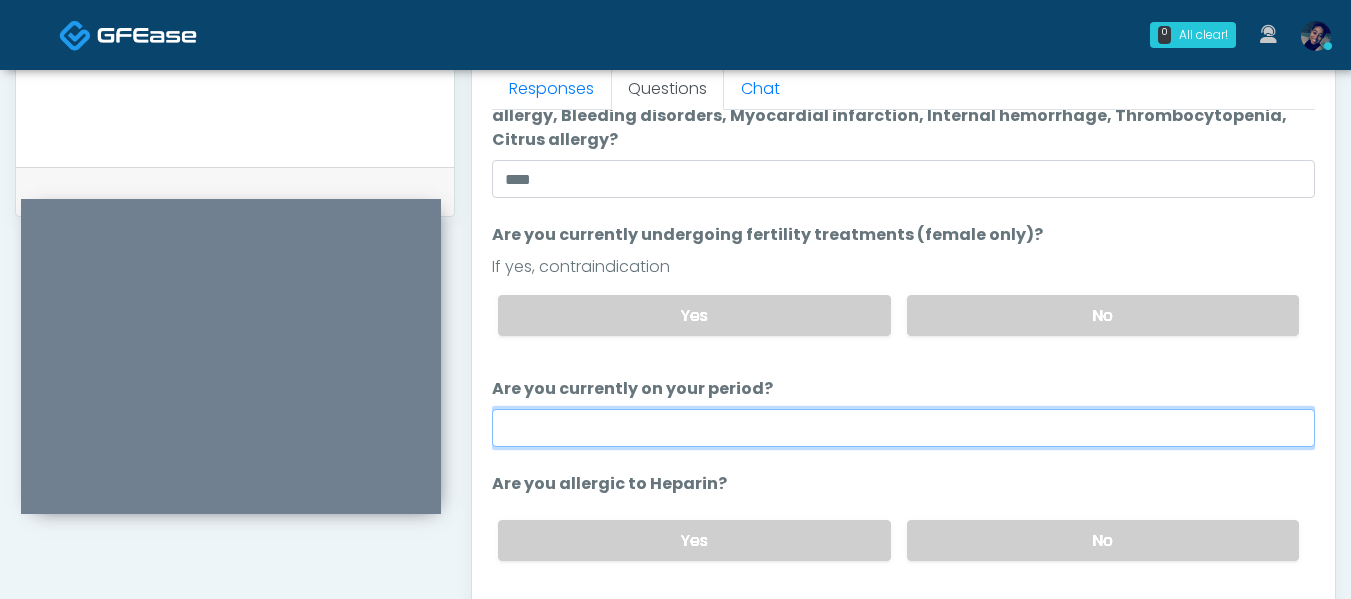 click on "Are you currently on your period?" at bounding box center (903, 428) 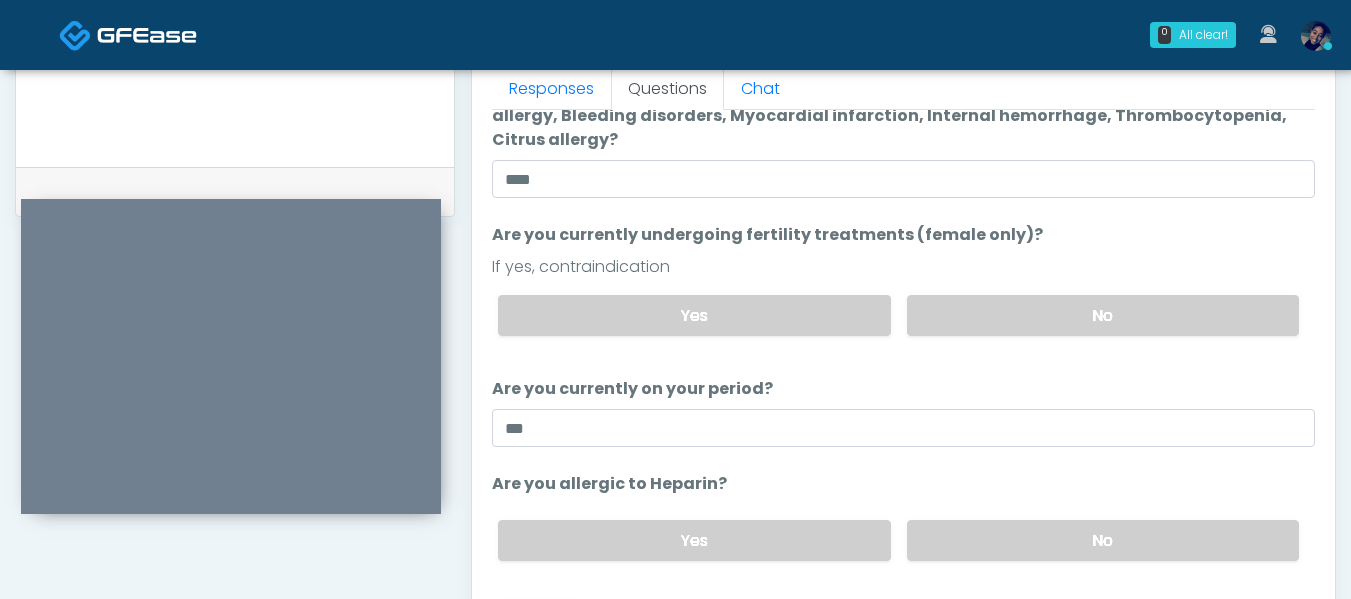 click on "The following questions are for Ozone therapy:
The following questions are for Ozone therapy:
Do you have a history of Hyperthyroidism, Hypotension, Hypocalcemia, Hypoglycemia, Ozone allergy, Bleeding disorders, Myocardial infarction, Internal hemorrhage, Thrombocytopenia, Citrus allergy?
Do you have a history of Hyperthyroidism, Hypotension, Hypocalcemia, Hypoglycemia, Ozone allergy, Bleeding disorders, Myocardial infarction, Internal hemorrhage, Thrombocytopenia, Citrus allergy?
****
Are you currently undergoing fertility treatments (female only)?
Are you currently undergoing fertility treatments (female only)?
If yes, contraindication
Yes No" at bounding box center (903, 300) 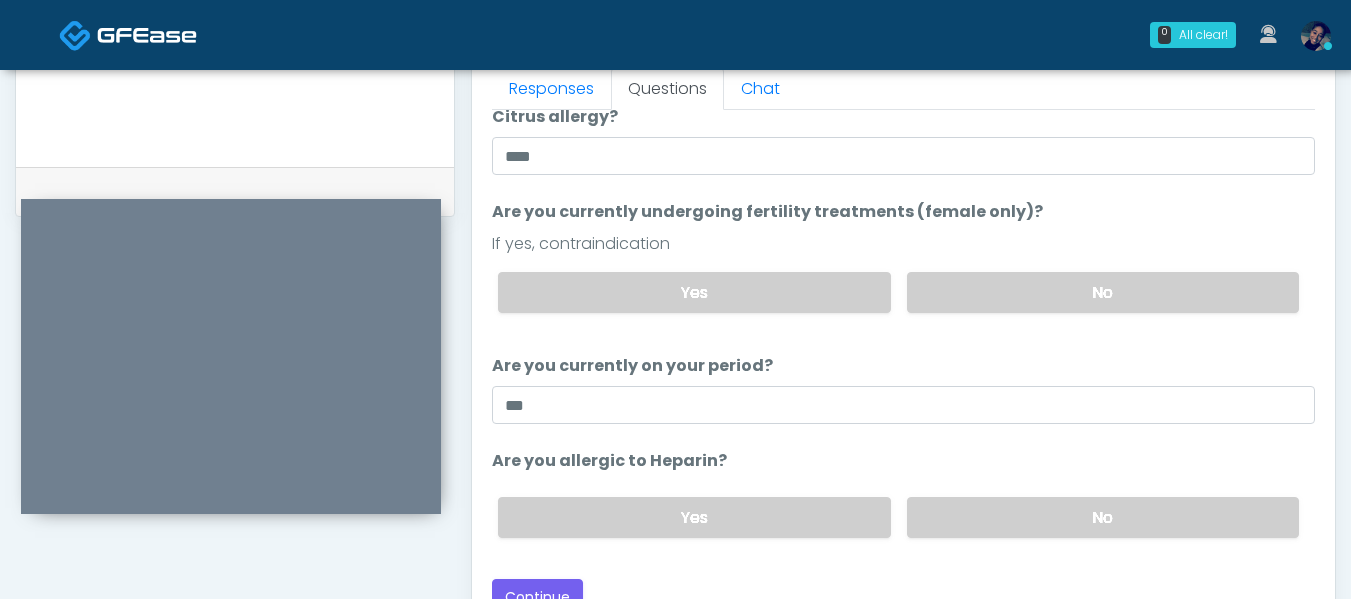 scroll, scrollTop: 129, scrollLeft: 0, axis: vertical 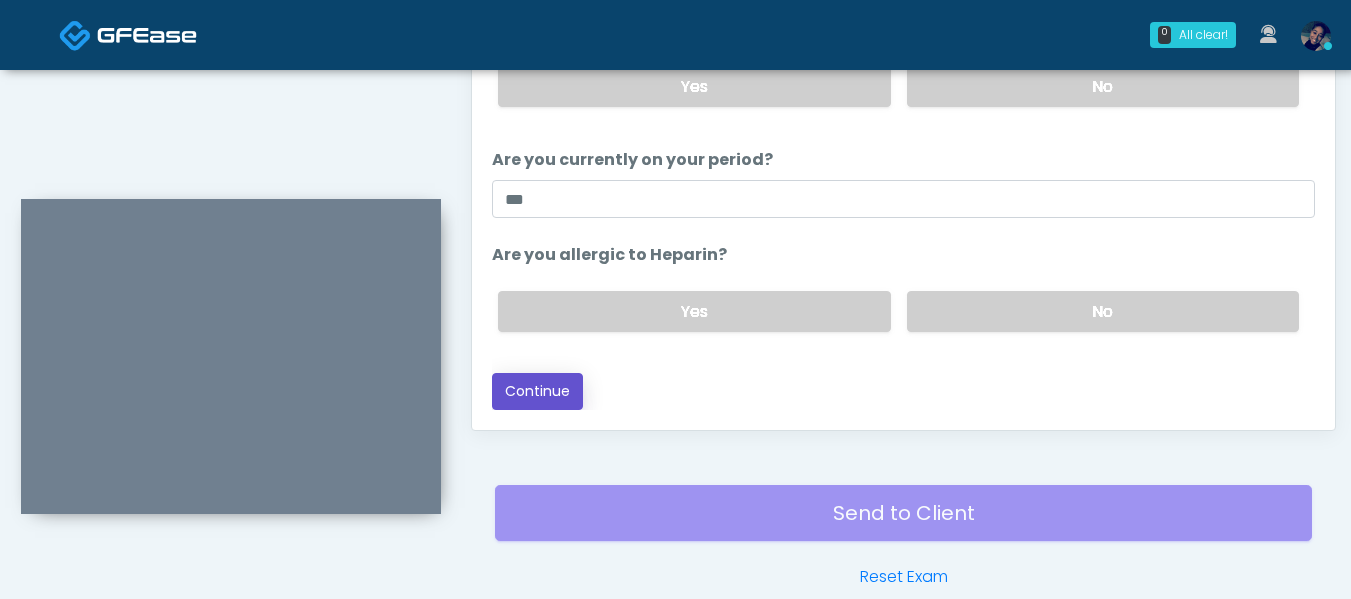 click on "Continue" at bounding box center (537, 391) 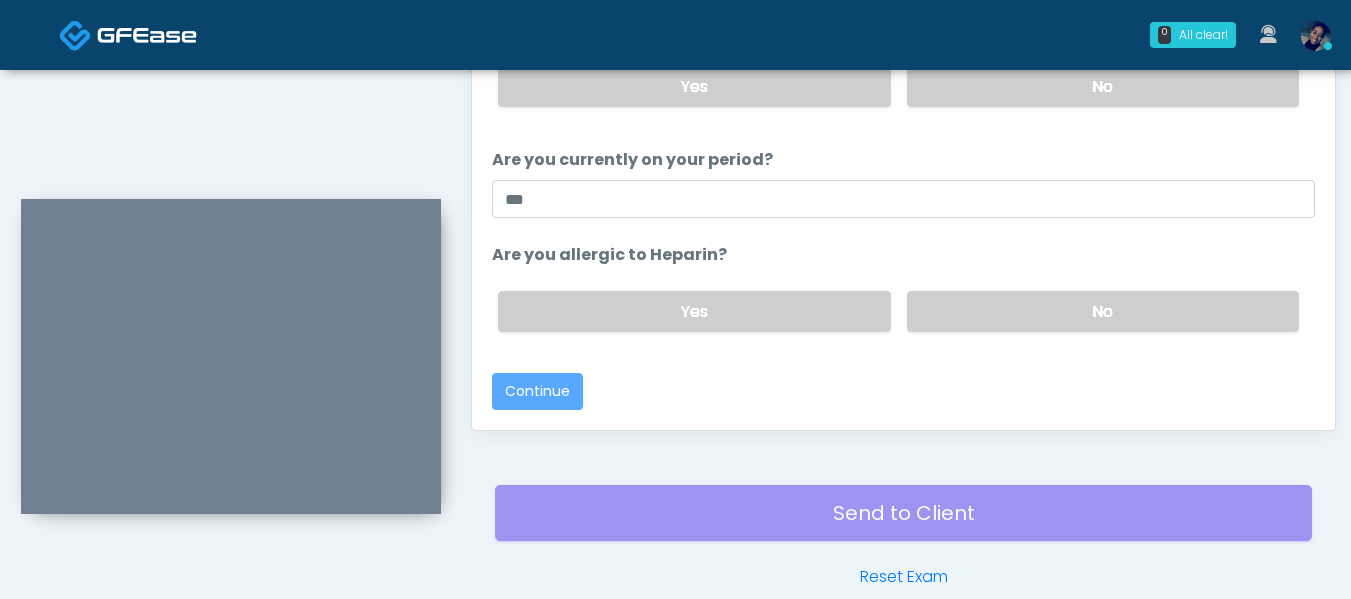 scroll, scrollTop: 1196, scrollLeft: 0, axis: vertical 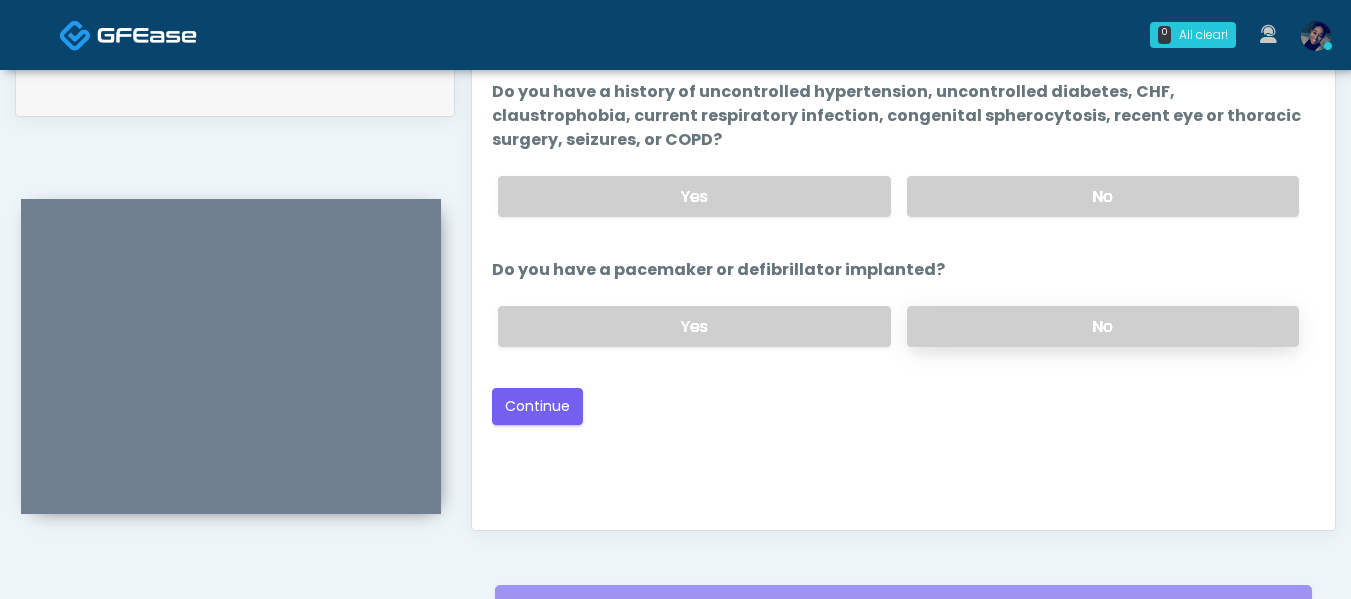 click on "No" at bounding box center [1103, 326] 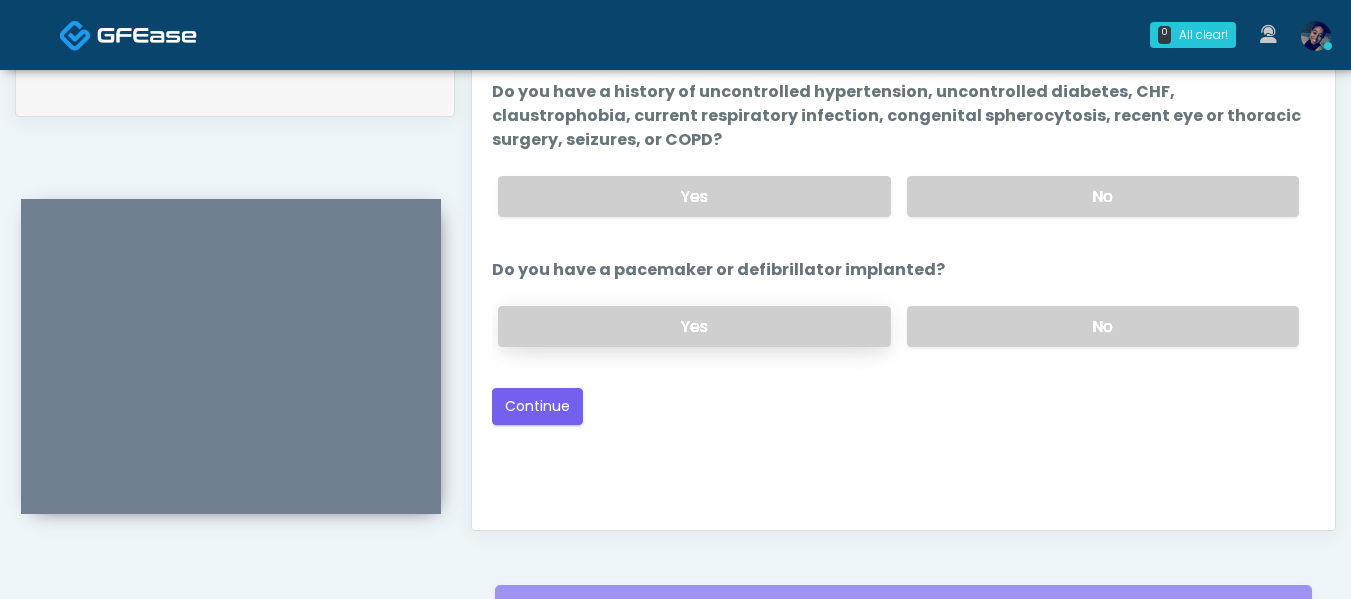 scroll, scrollTop: 896, scrollLeft: 0, axis: vertical 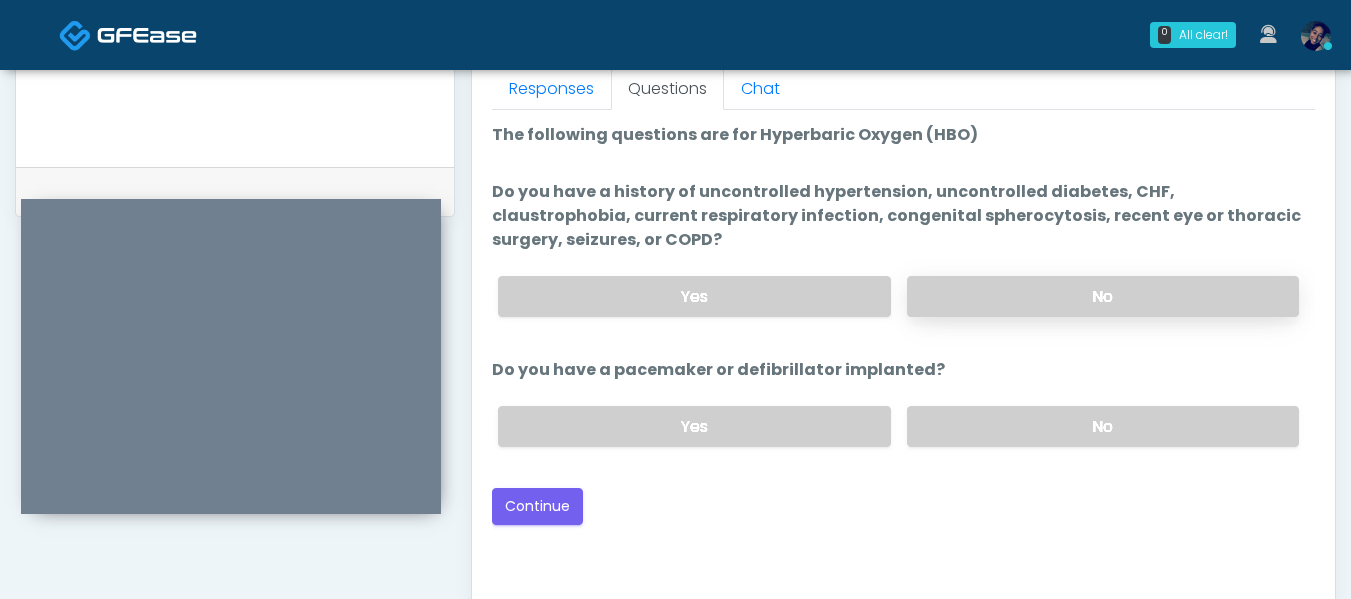 click on "No" at bounding box center (1103, 296) 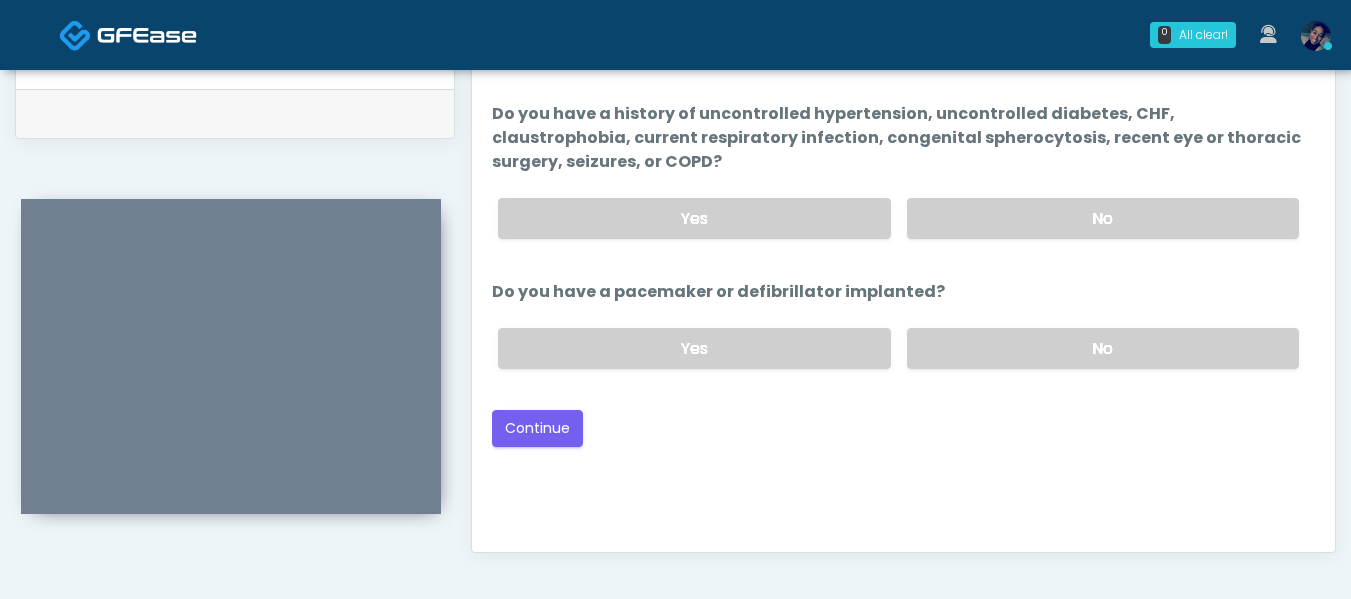 scroll, scrollTop: 996, scrollLeft: 0, axis: vertical 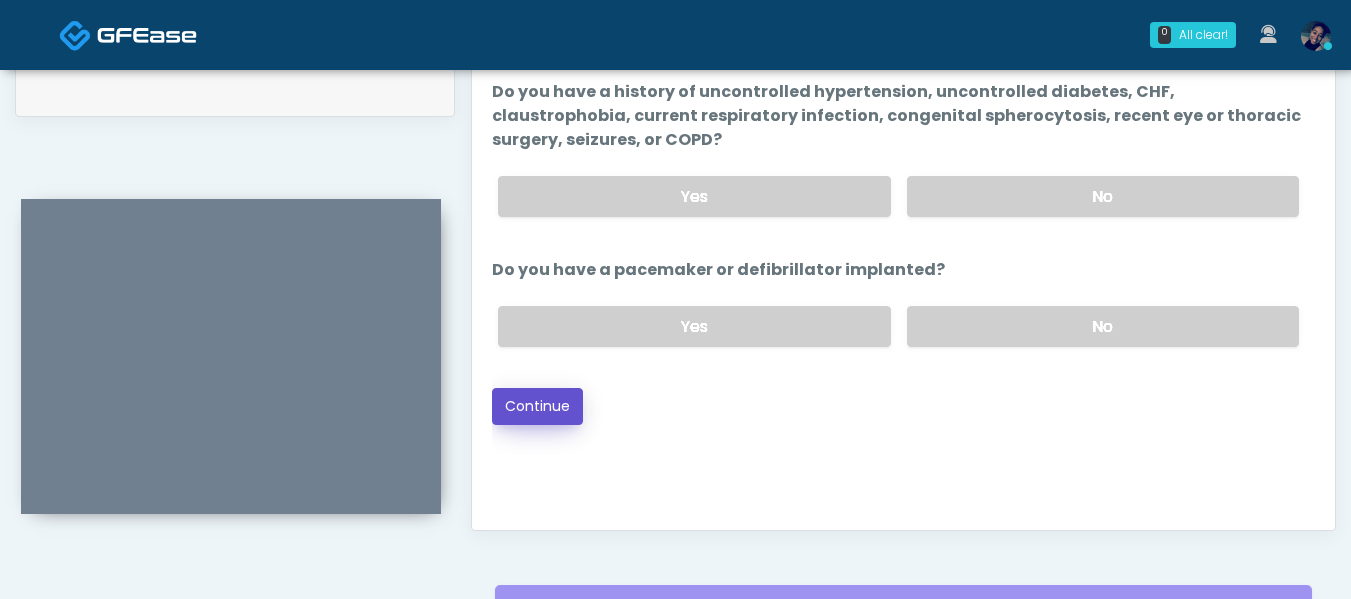 click on "Continue" at bounding box center [537, 406] 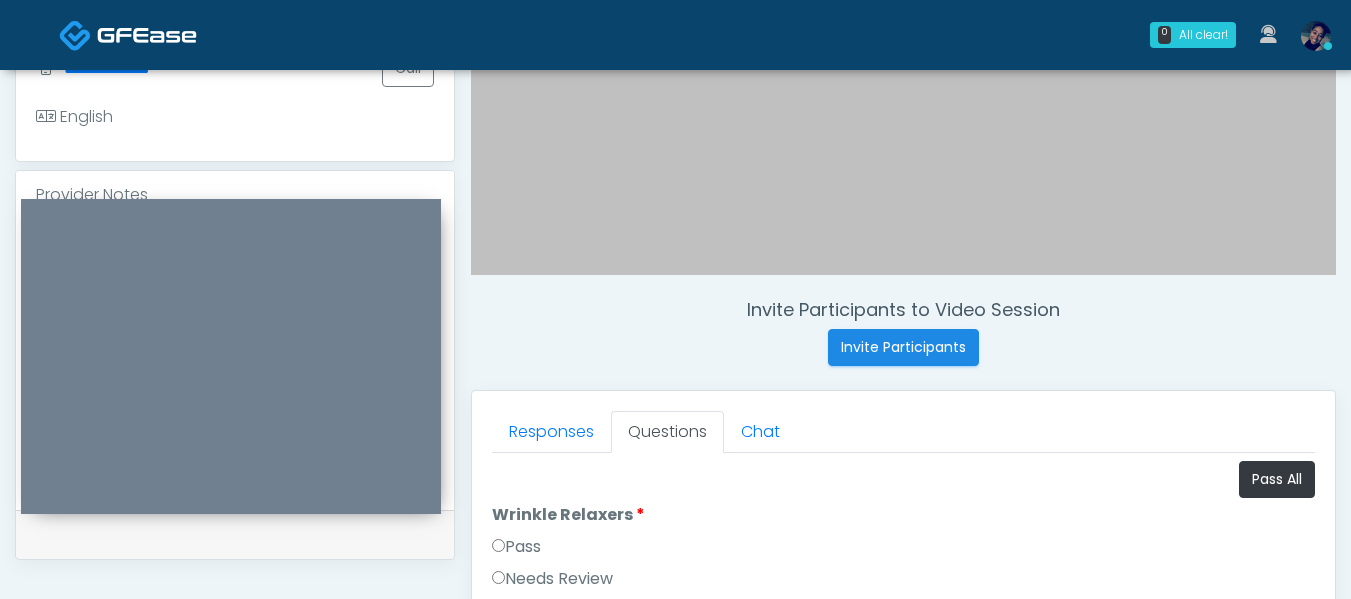 scroll, scrollTop: 696, scrollLeft: 0, axis: vertical 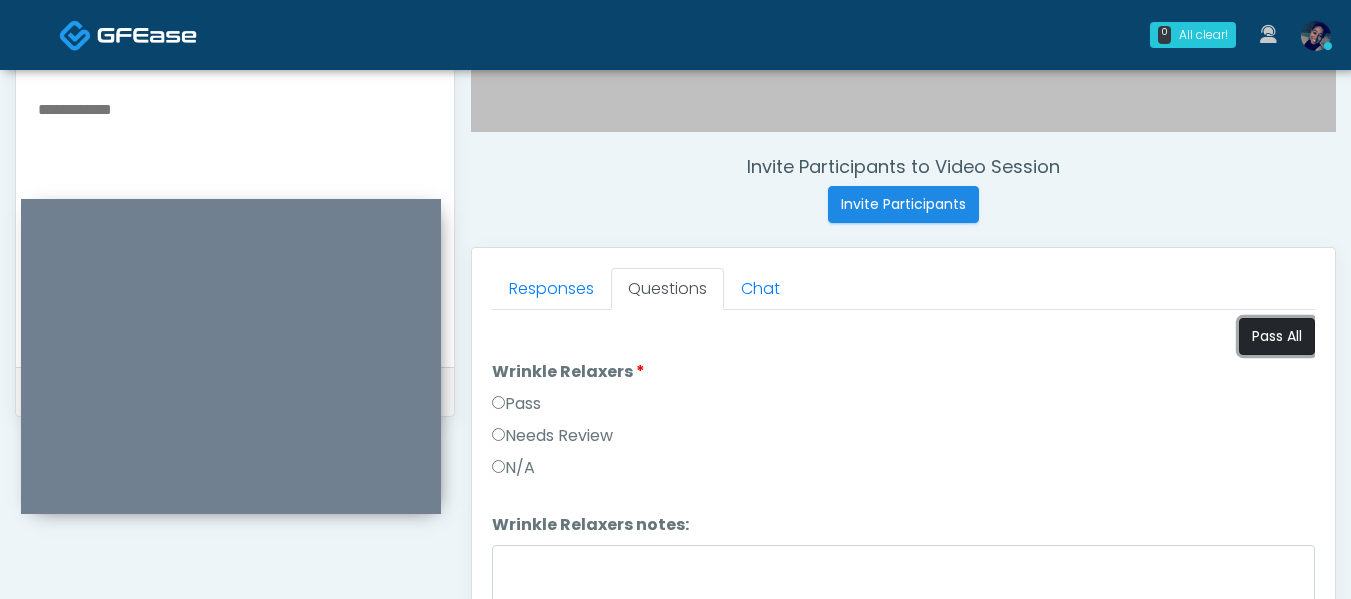 click on "Pass All" at bounding box center [1277, 336] 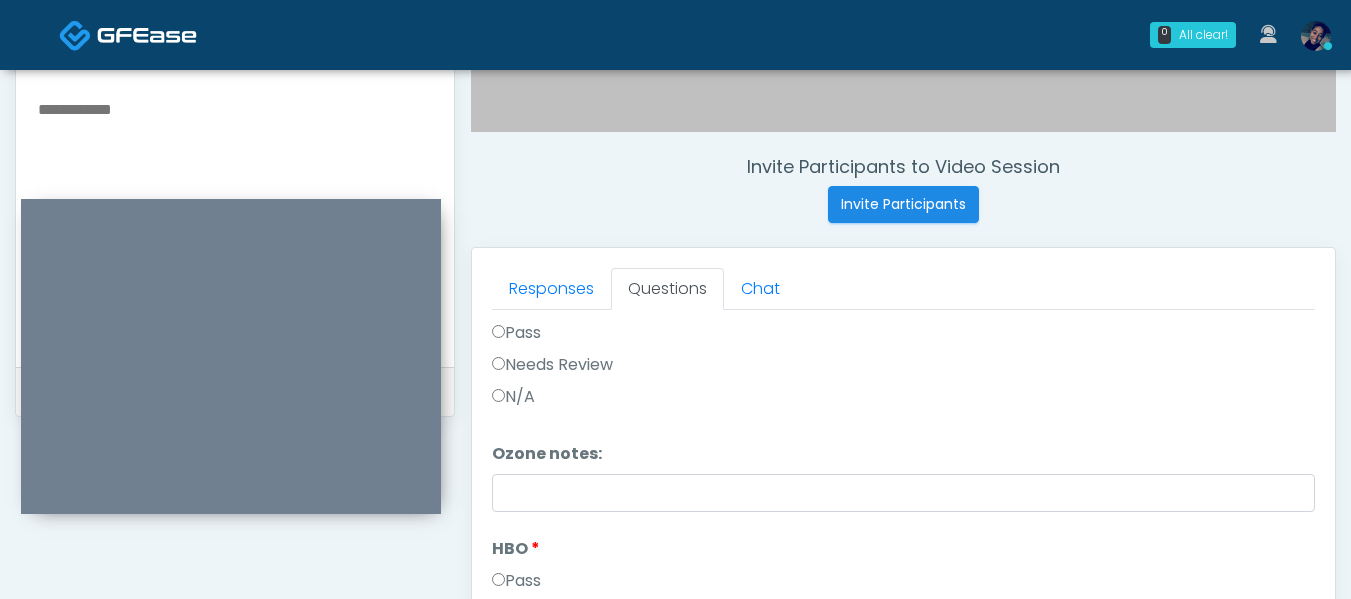 scroll, scrollTop: 2507, scrollLeft: 0, axis: vertical 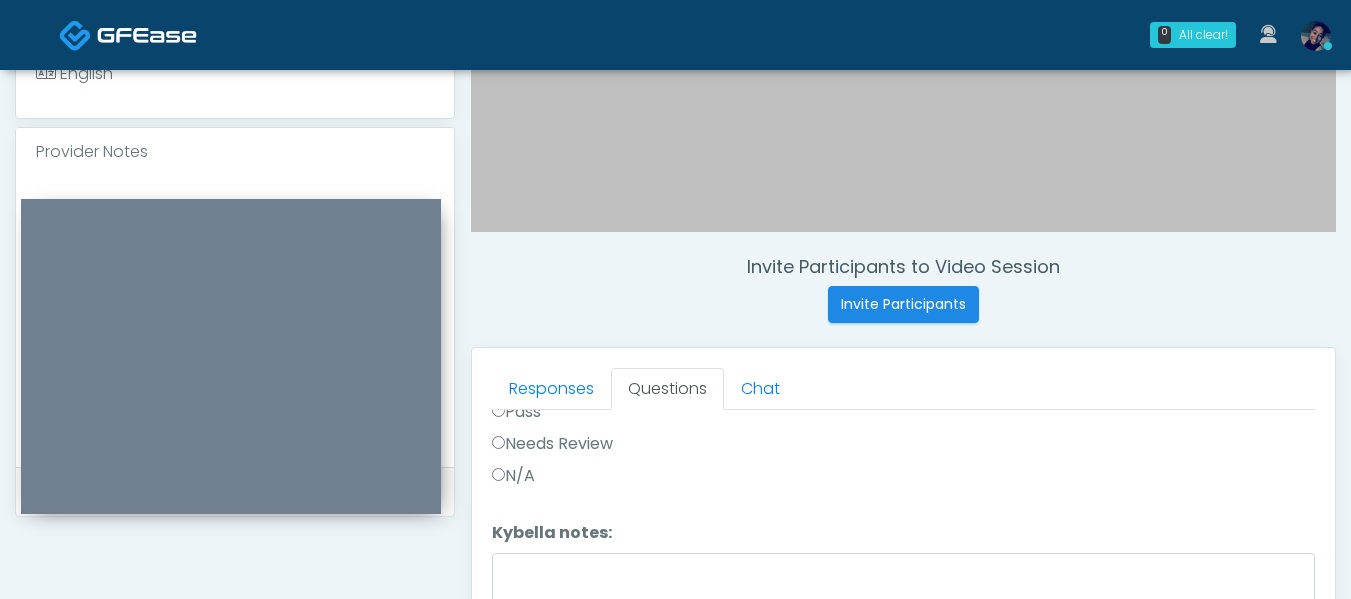 click on "Provider Notes" at bounding box center [235, 152] 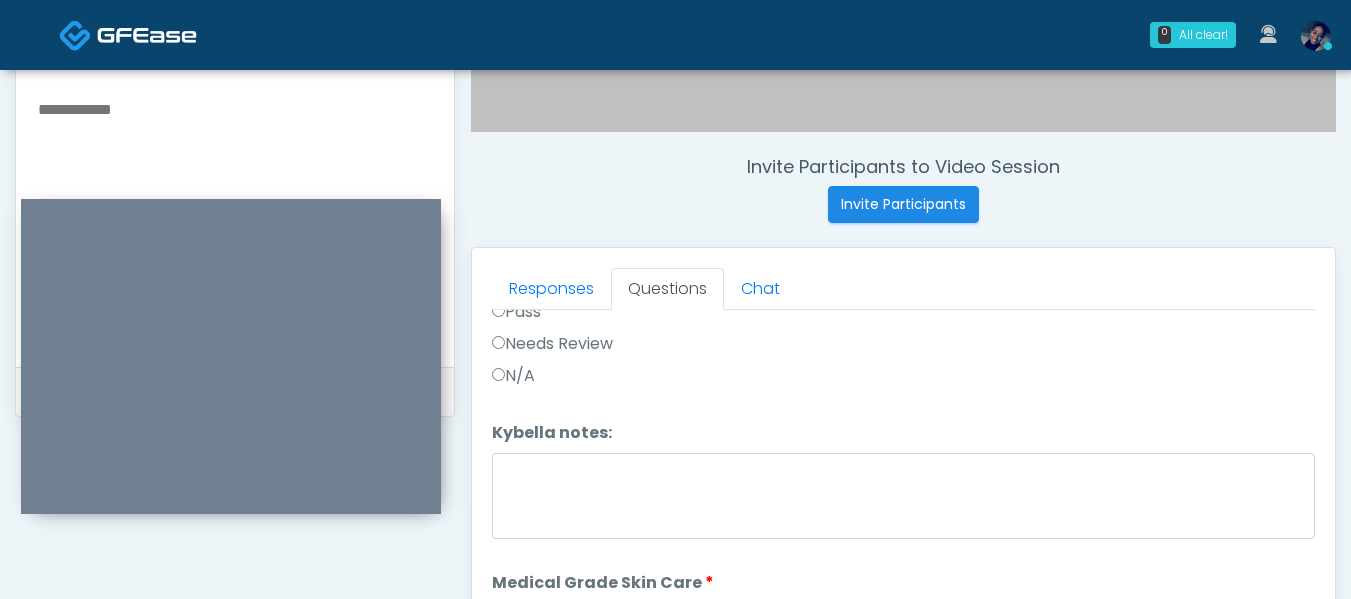click at bounding box center [235, 218] 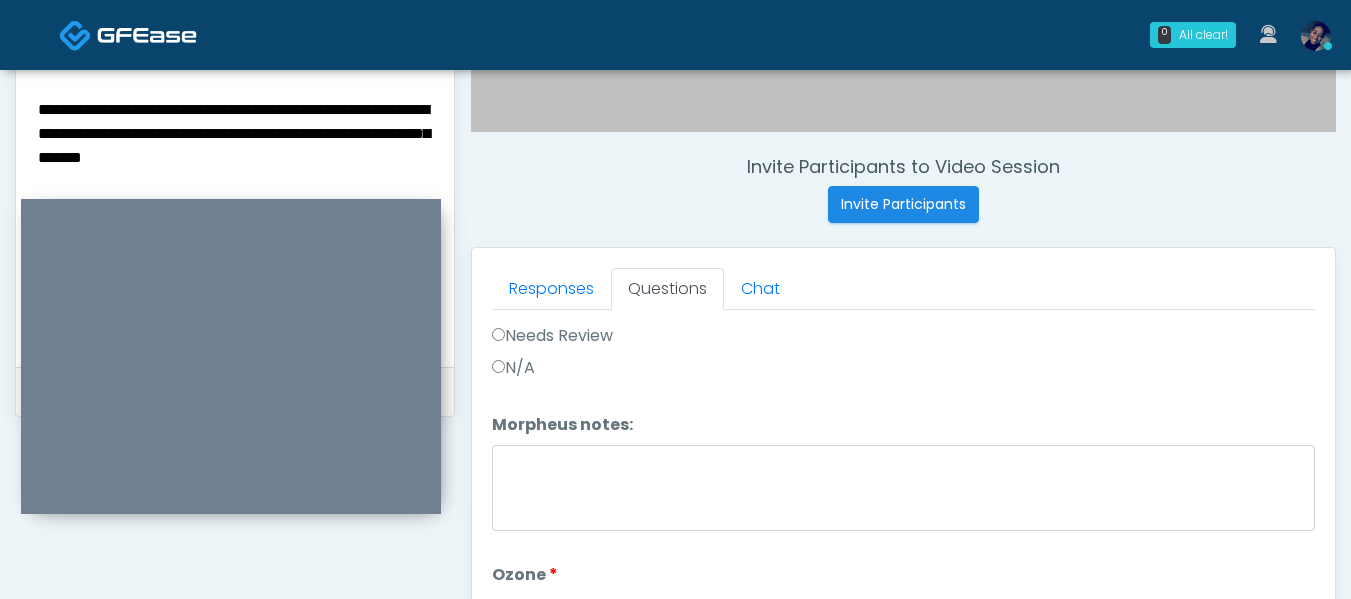 scroll, scrollTop: 2507, scrollLeft: 0, axis: vertical 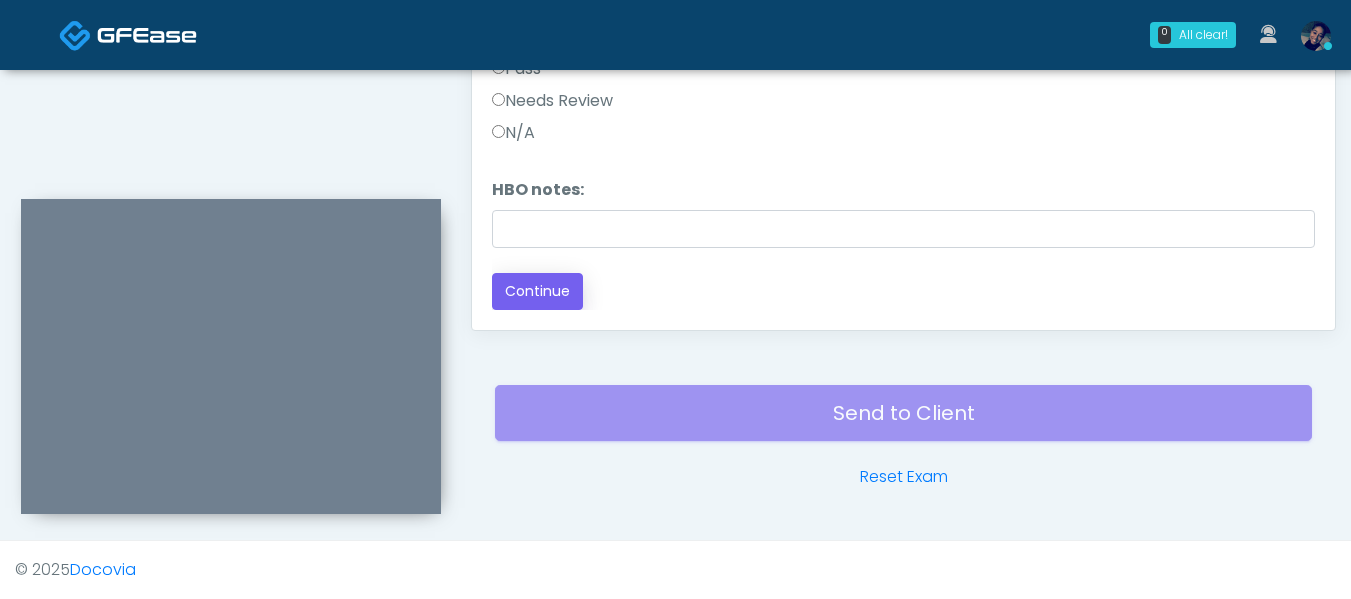 type on "**********" 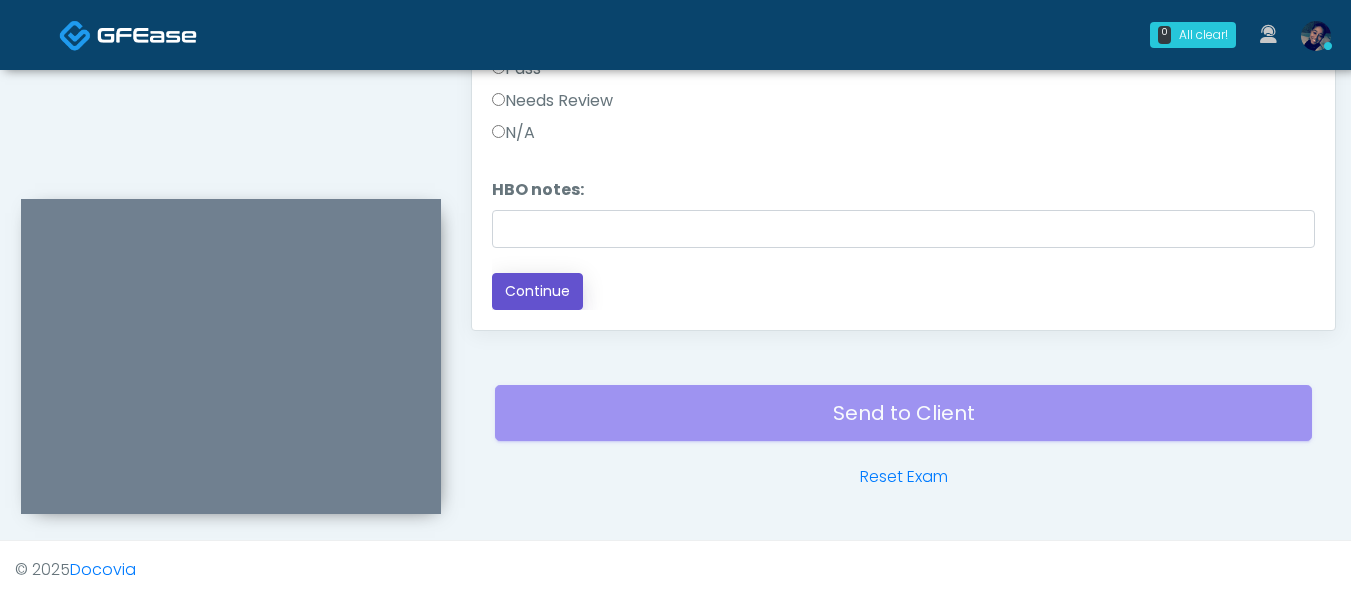 click on "Continue" at bounding box center (537, 291) 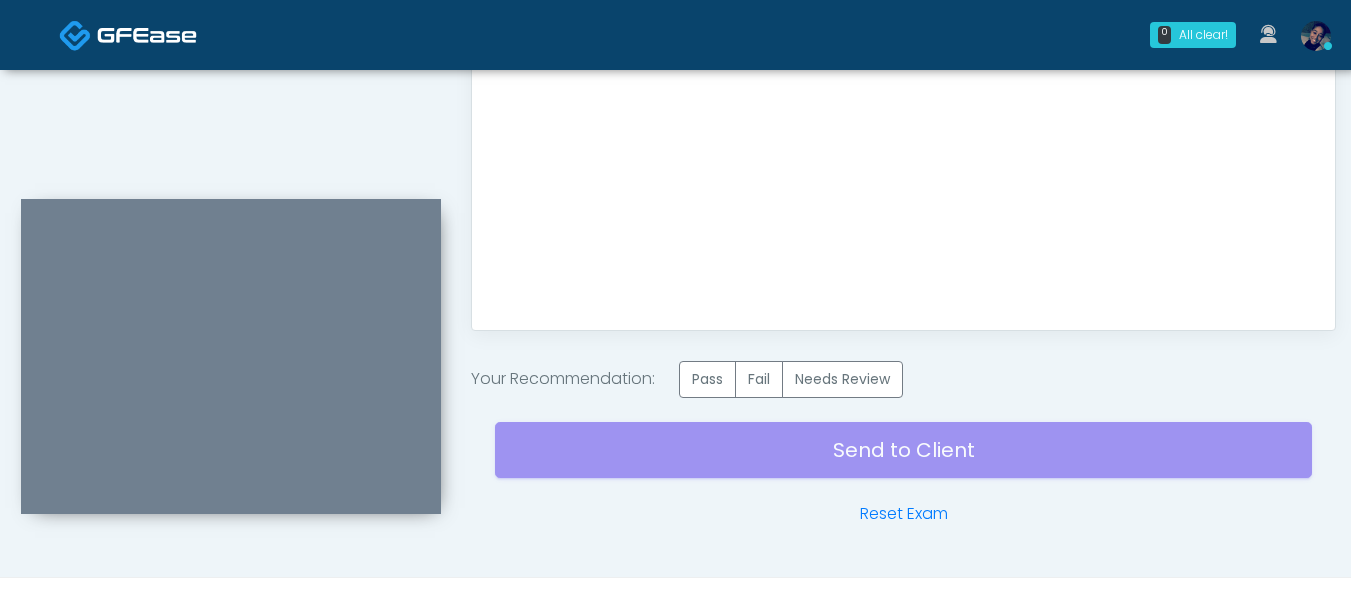 scroll, scrollTop: 0, scrollLeft: 0, axis: both 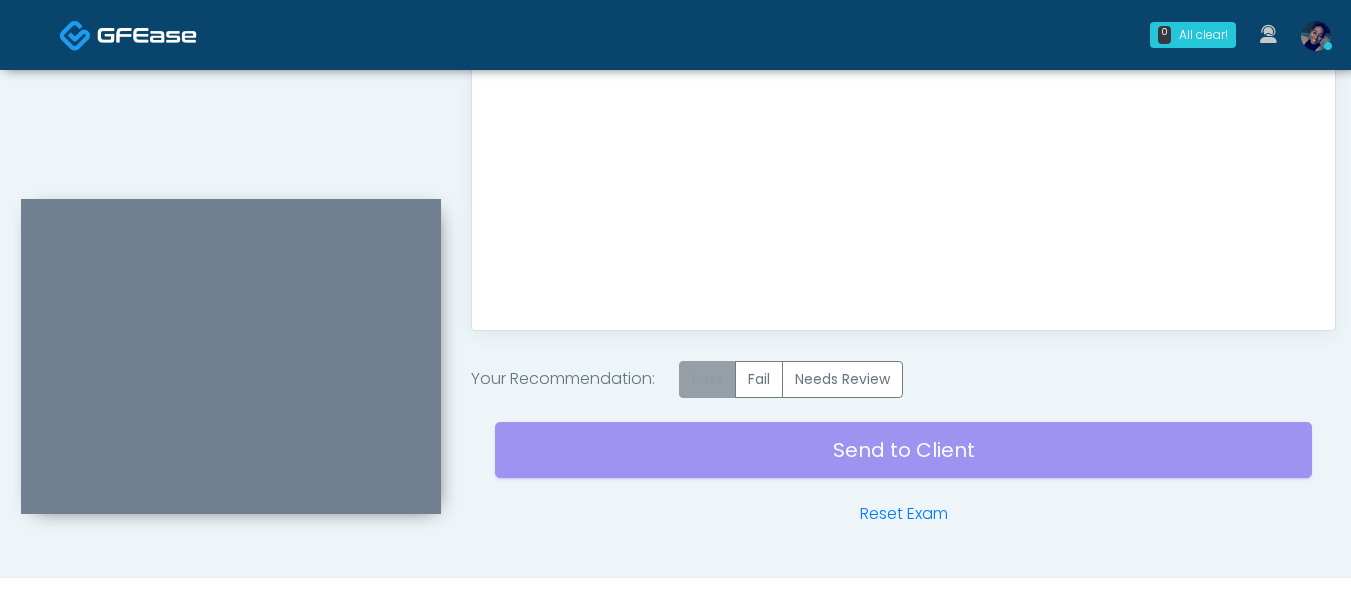 drag, startPoint x: 713, startPoint y: 381, endPoint x: 722, endPoint y: 390, distance: 12.727922 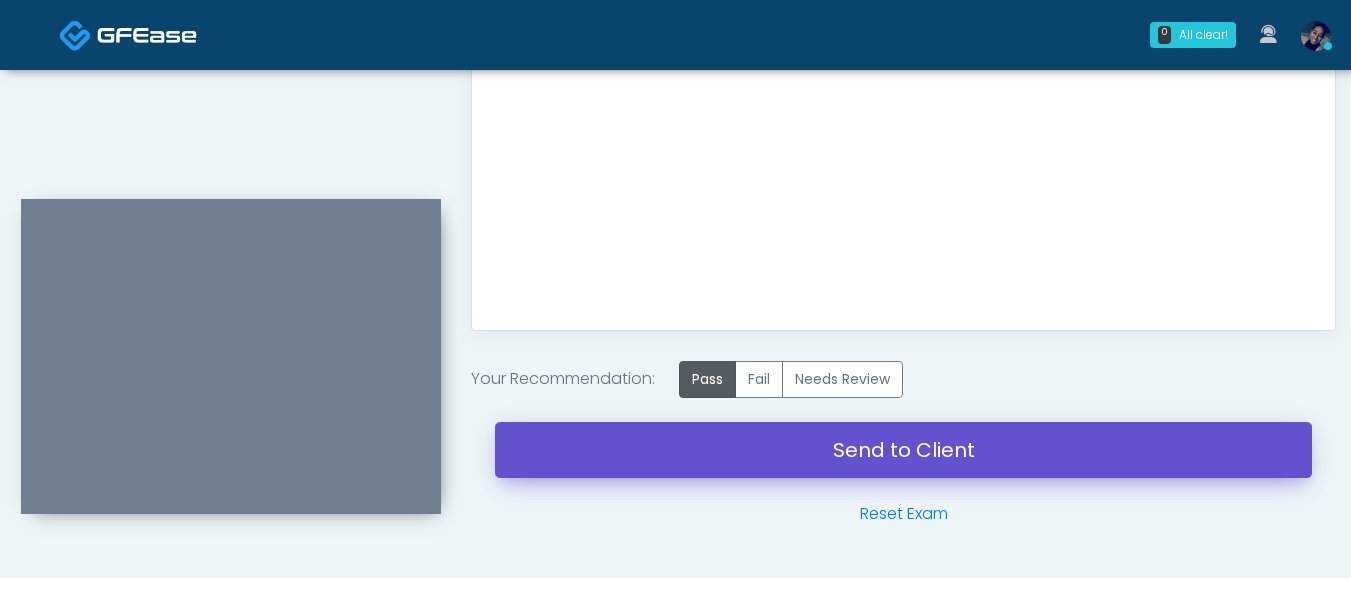 click on "Send to Client" at bounding box center [903, 450] 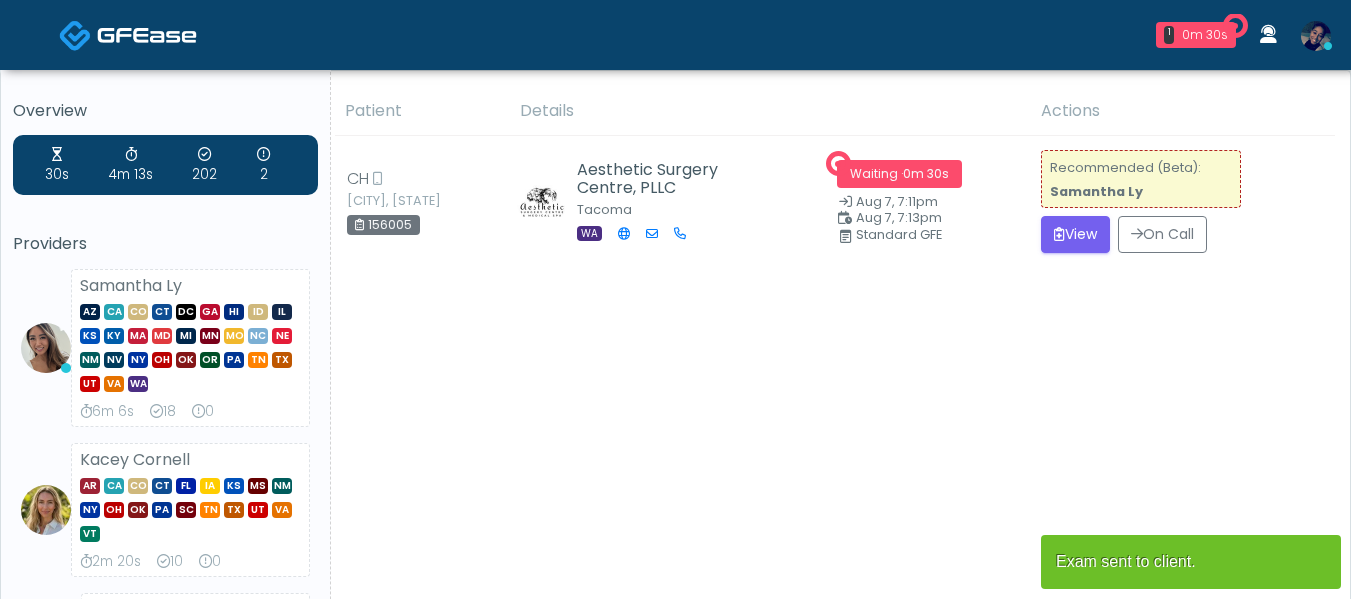 scroll, scrollTop: 0, scrollLeft: 0, axis: both 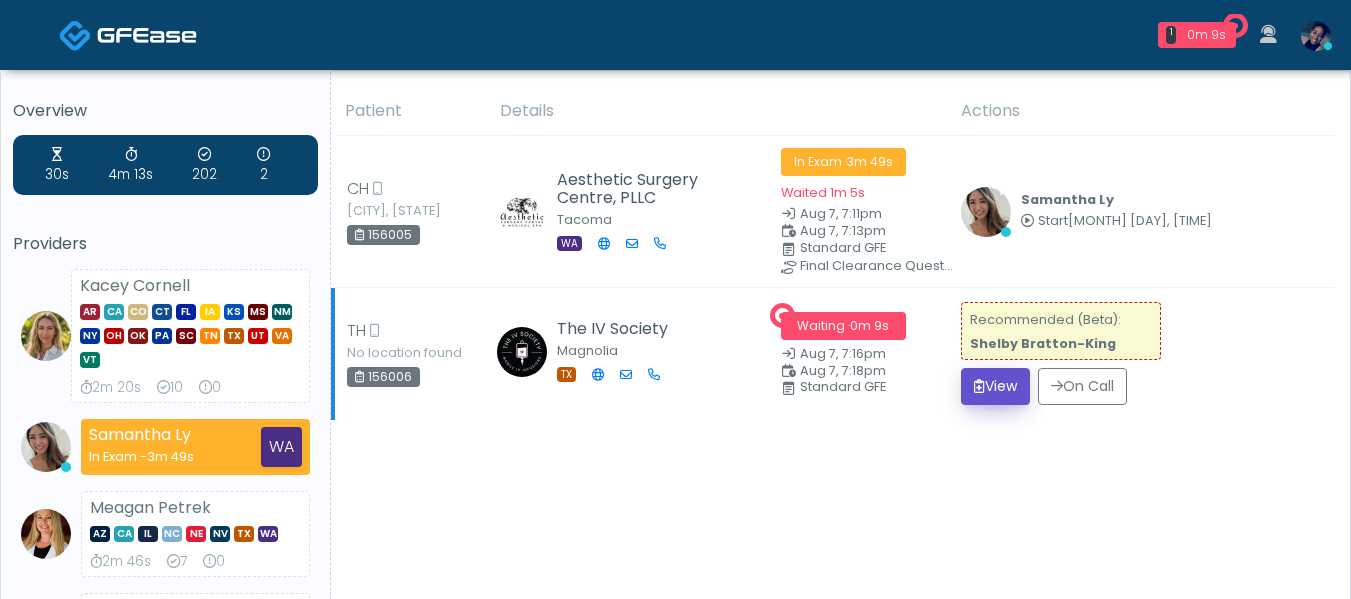 click on "View" at bounding box center [995, 386] 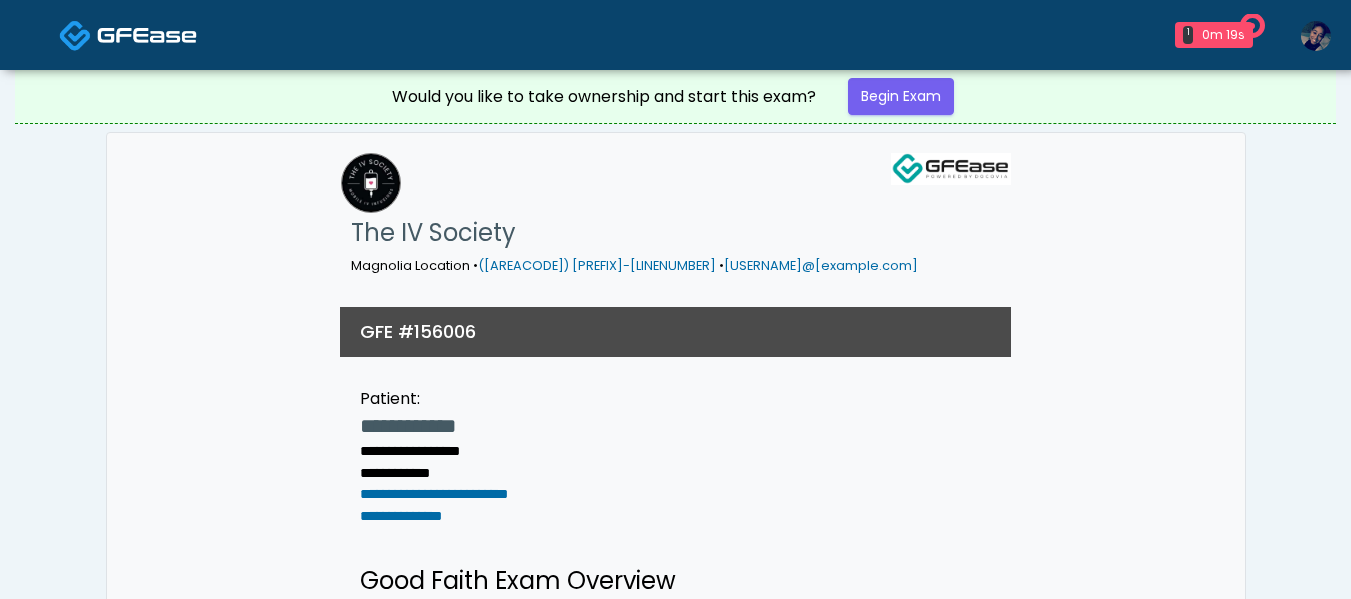 scroll, scrollTop: 0, scrollLeft: 0, axis: both 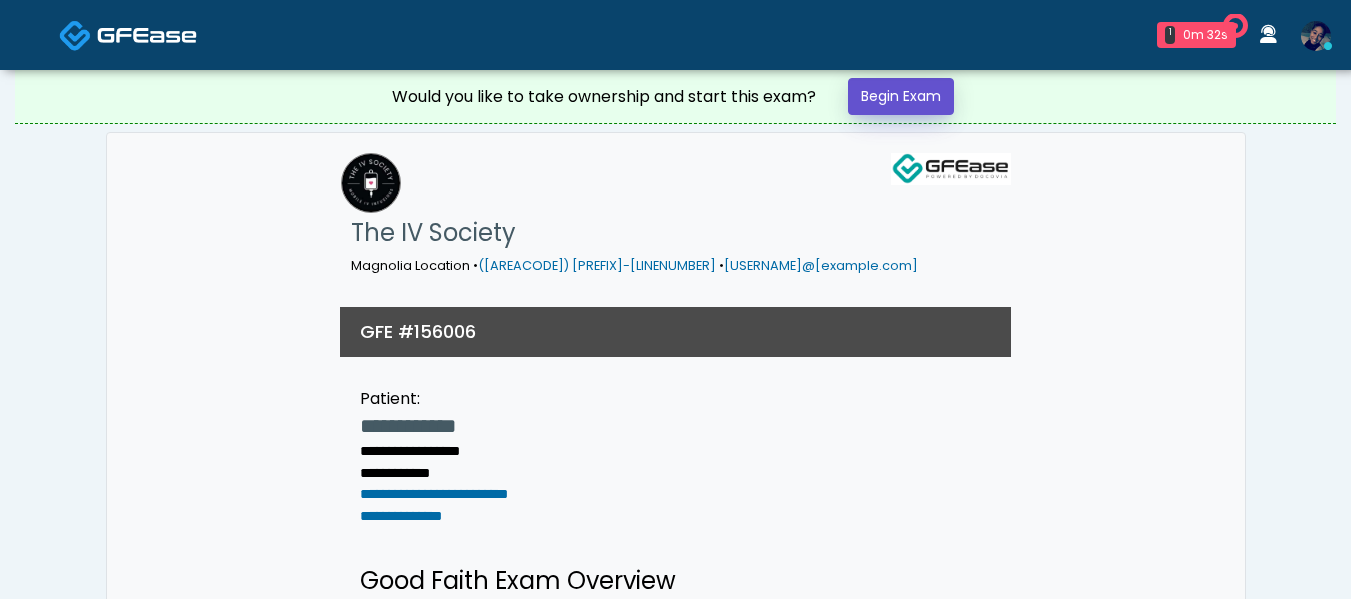 click on "Begin Exam" at bounding box center [901, 96] 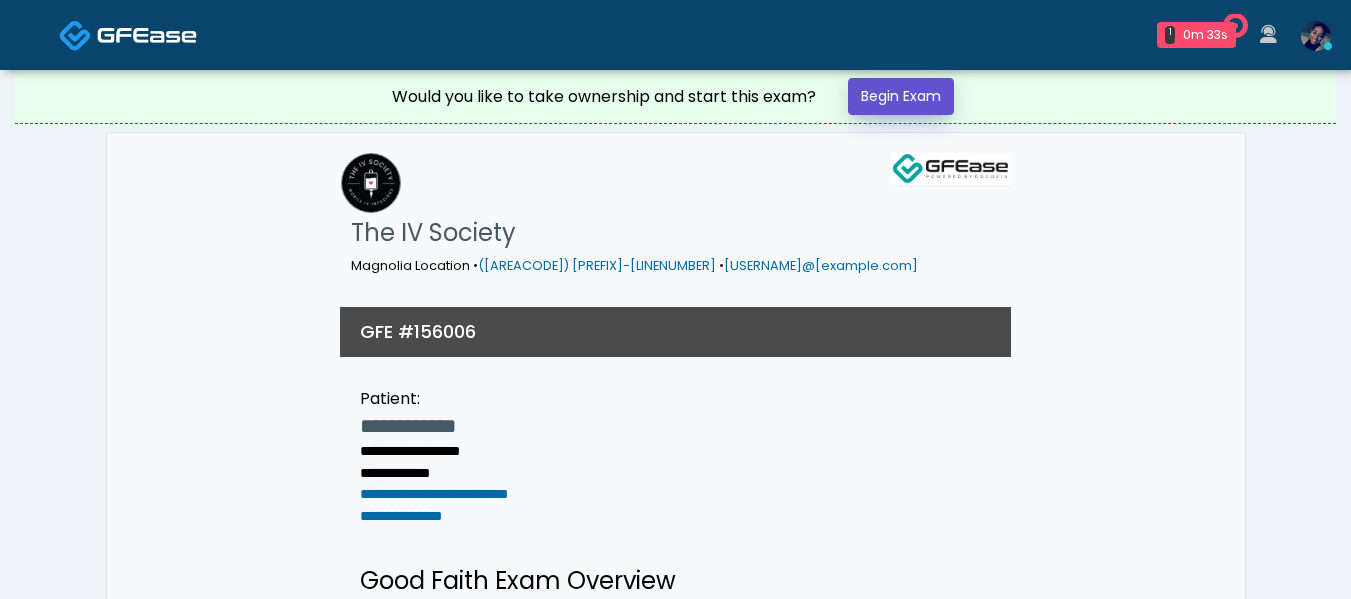 scroll, scrollTop: 0, scrollLeft: 0, axis: both 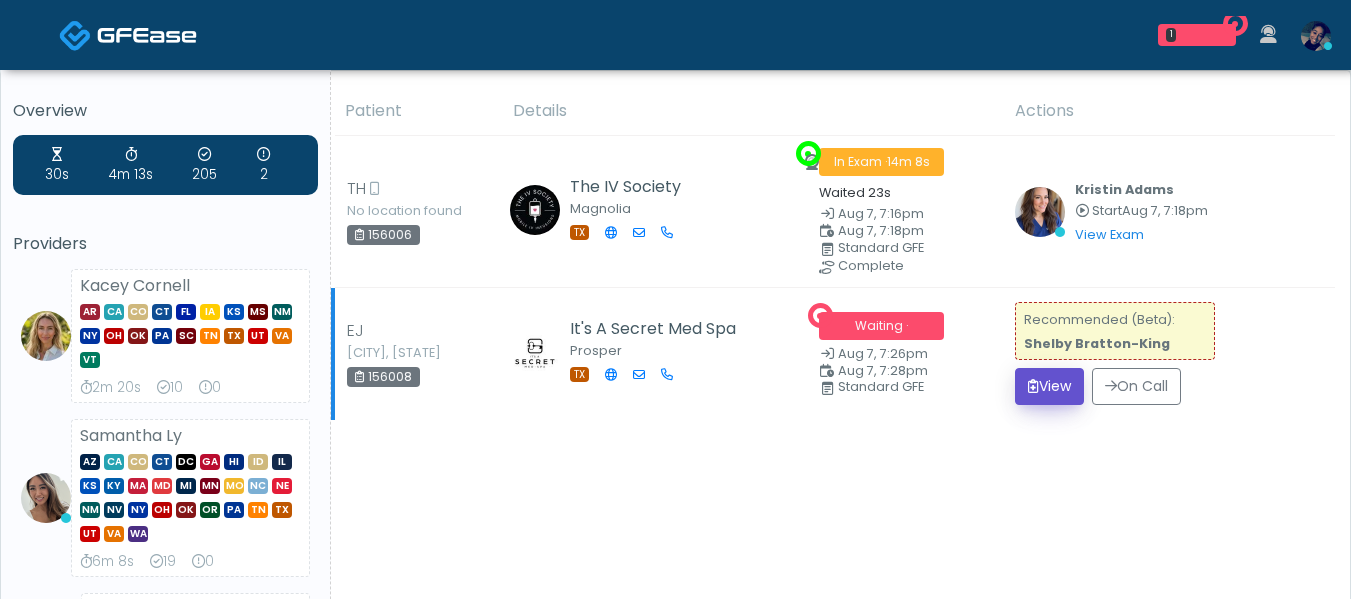 click at bounding box center [1033, 386] 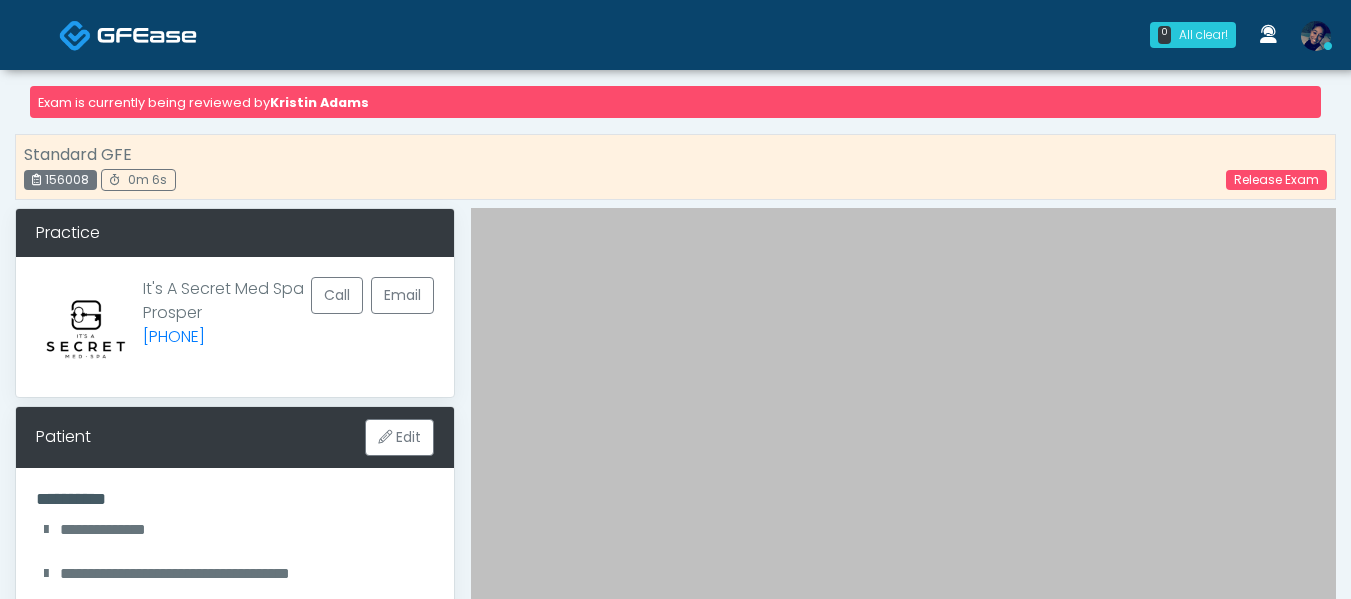 scroll, scrollTop: 0, scrollLeft: 0, axis: both 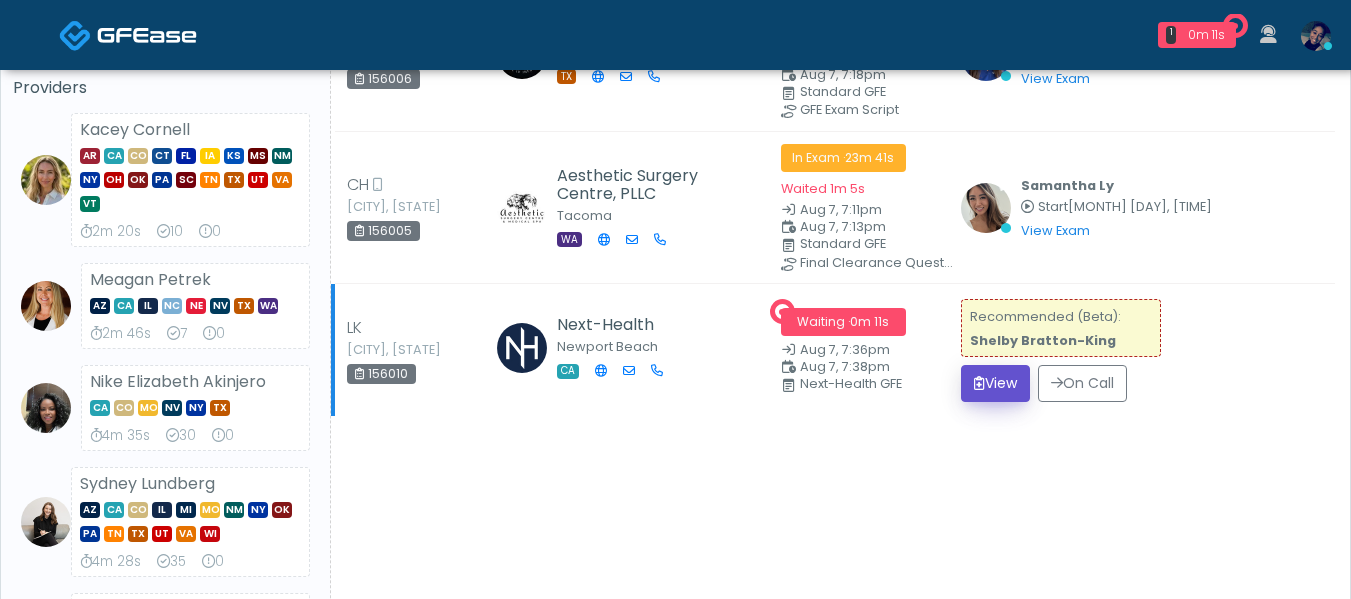 click on "View" at bounding box center (995, 383) 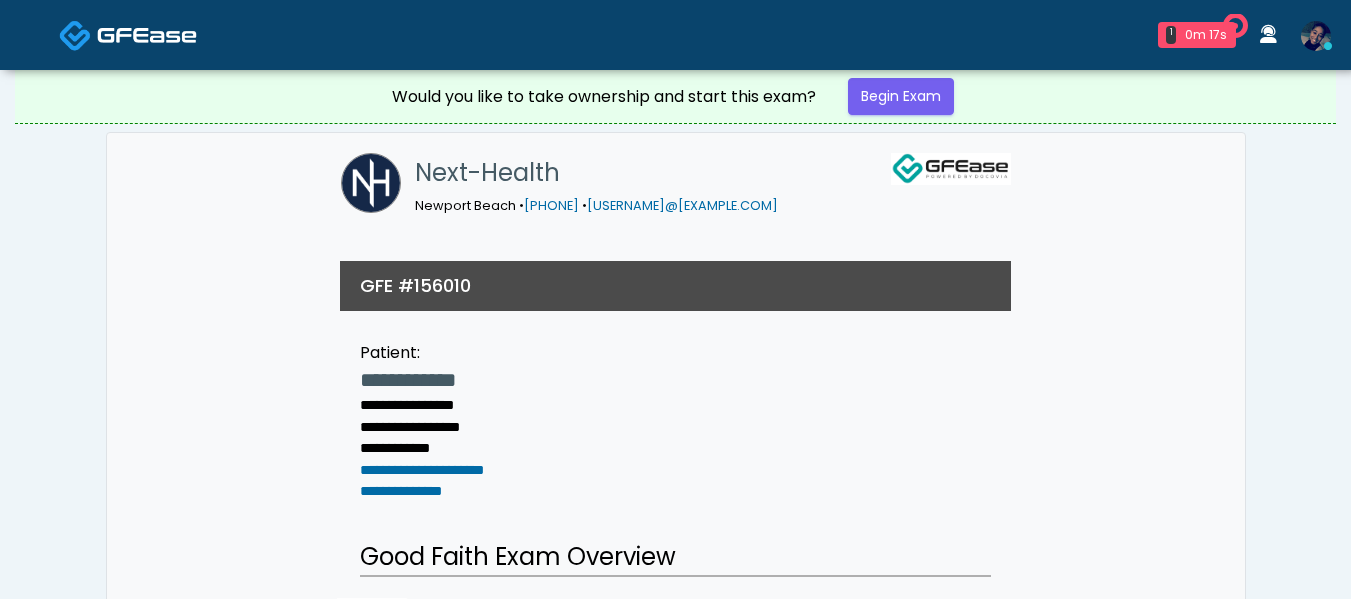 scroll, scrollTop: 0, scrollLeft: 0, axis: both 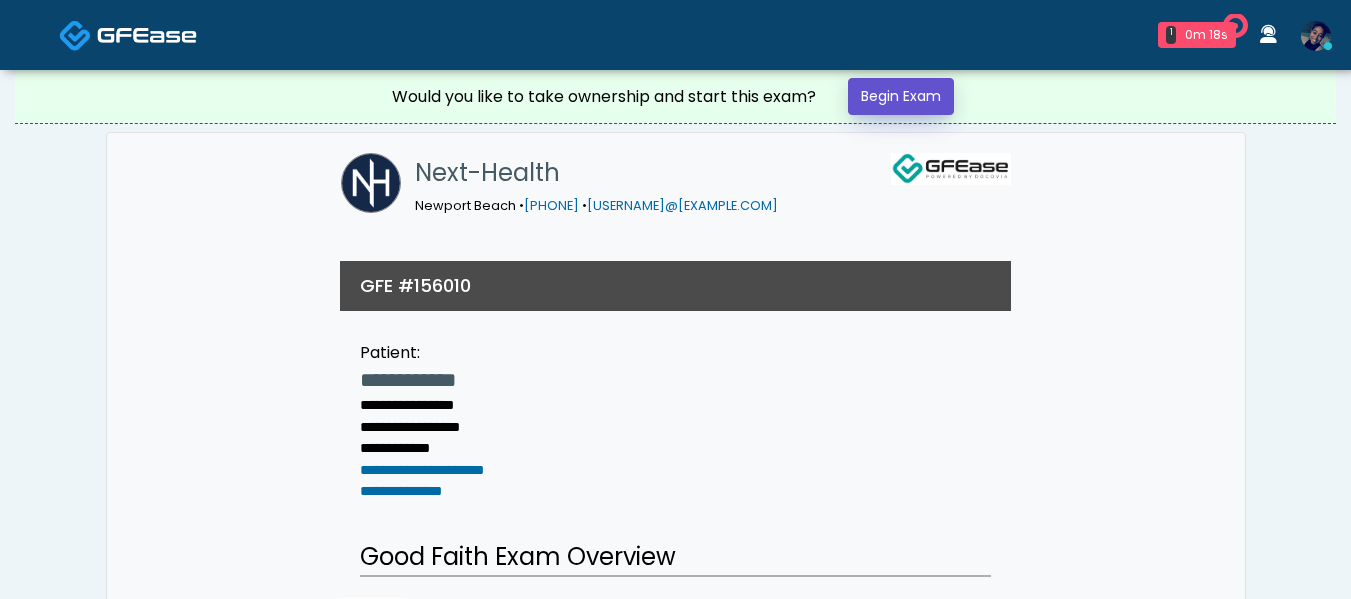 click on "Begin Exam" at bounding box center [901, 96] 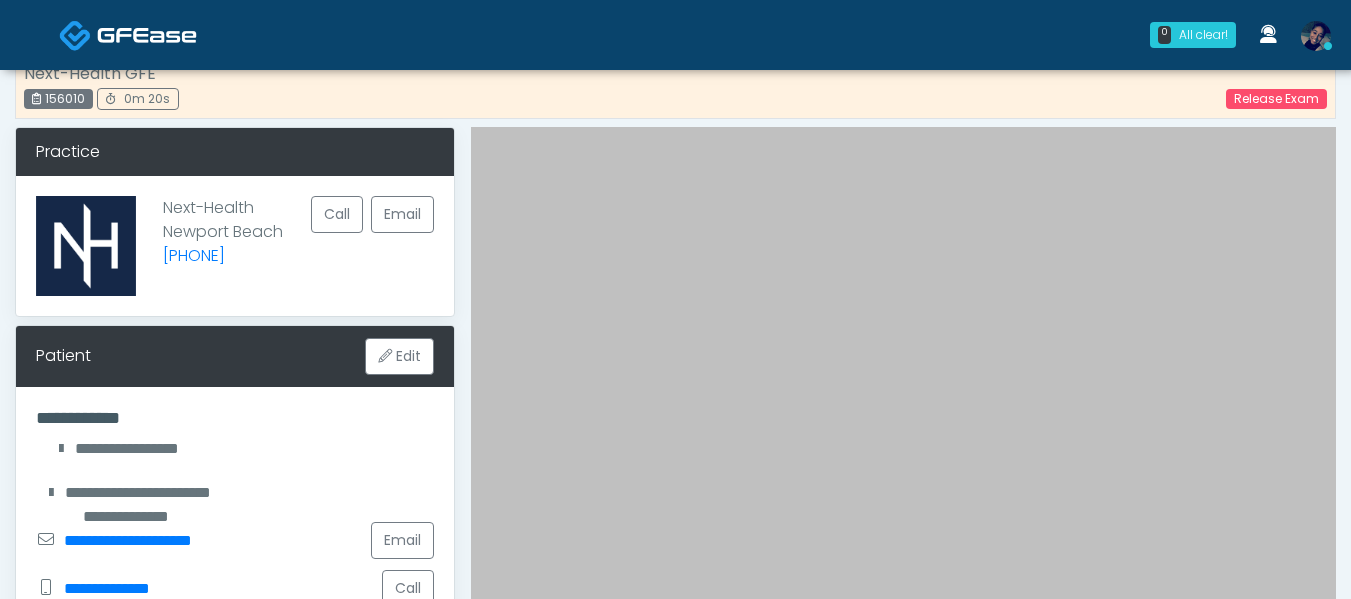 scroll, scrollTop: 0, scrollLeft: 0, axis: both 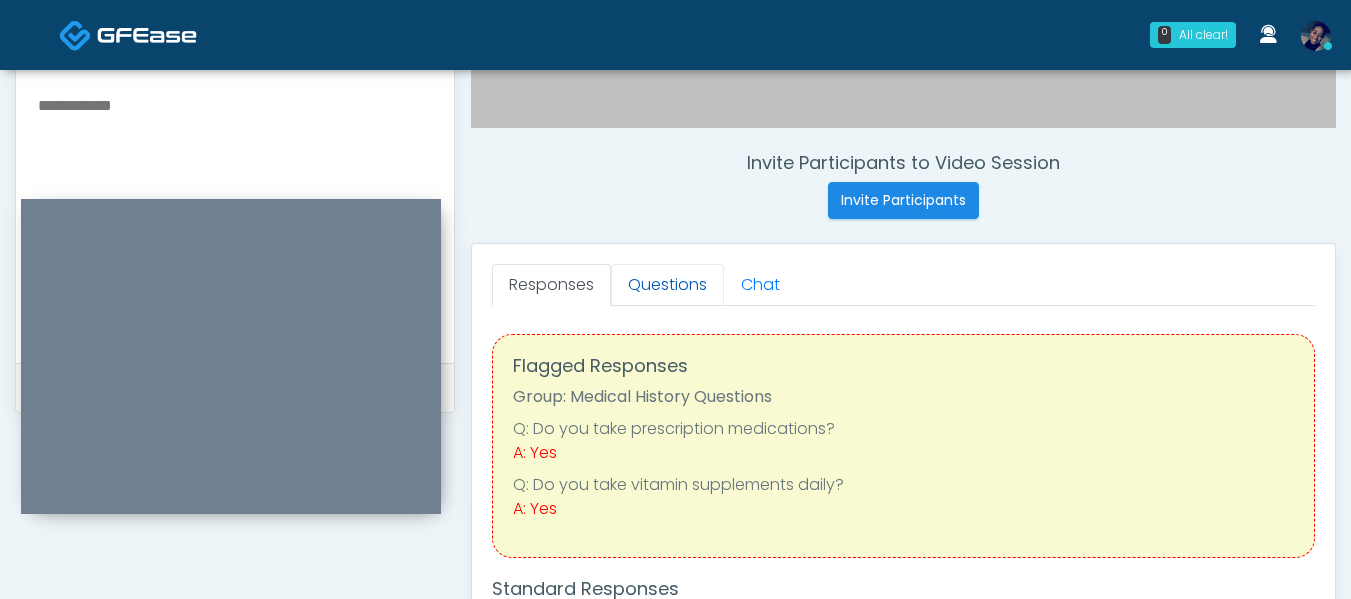 click on "Questions" at bounding box center [667, 285] 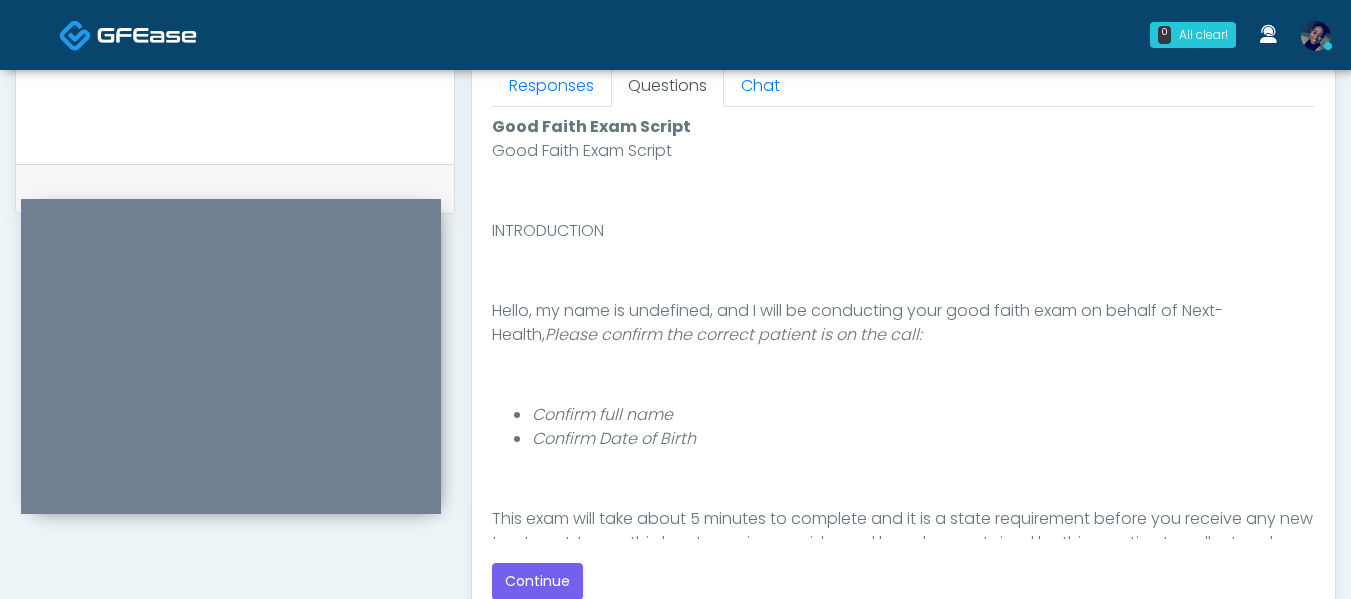scroll, scrollTop: 900, scrollLeft: 0, axis: vertical 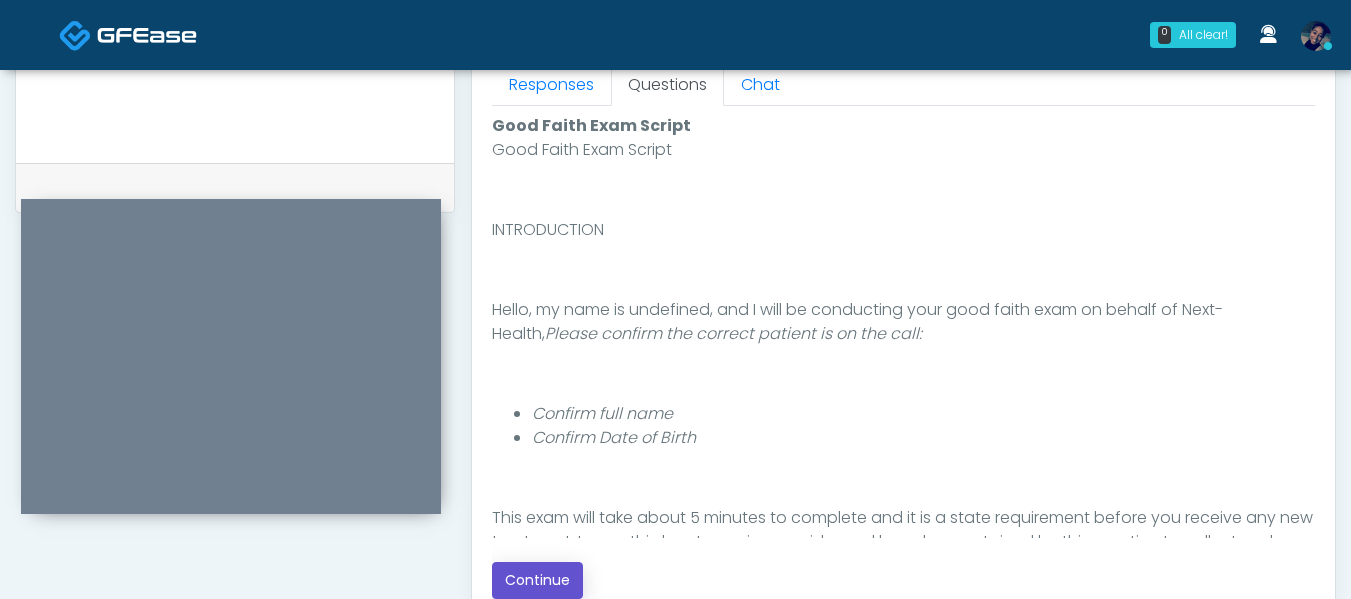 click on "Continue" at bounding box center (537, 580) 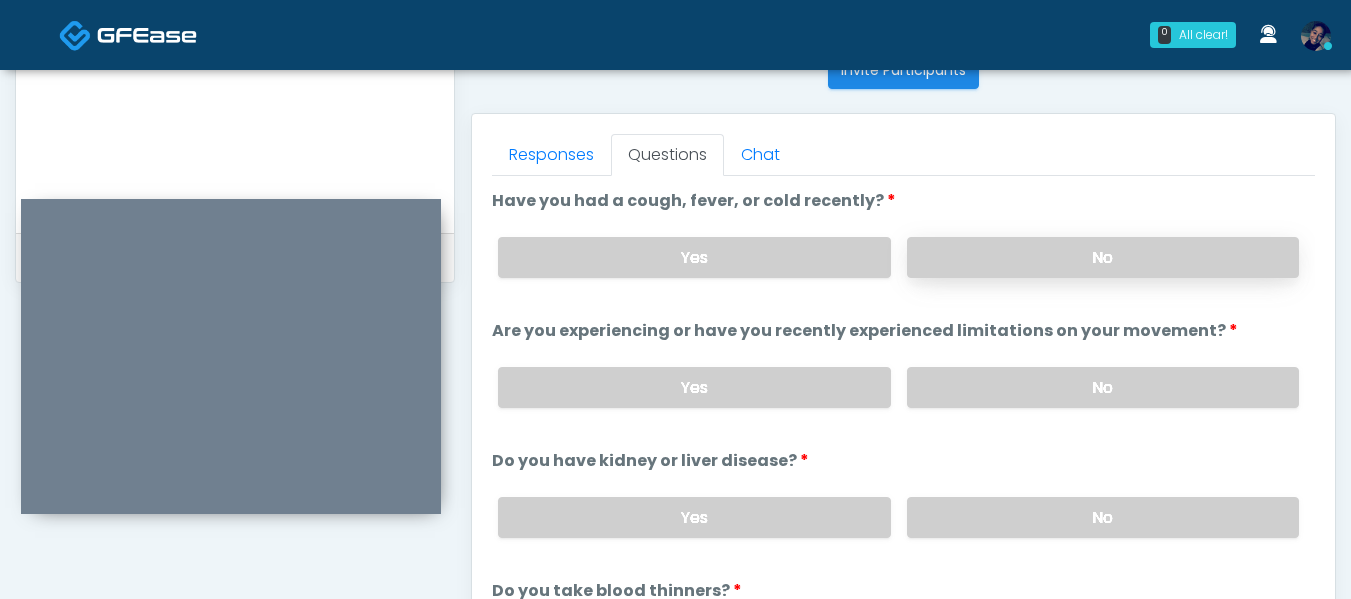 scroll, scrollTop: 796, scrollLeft: 0, axis: vertical 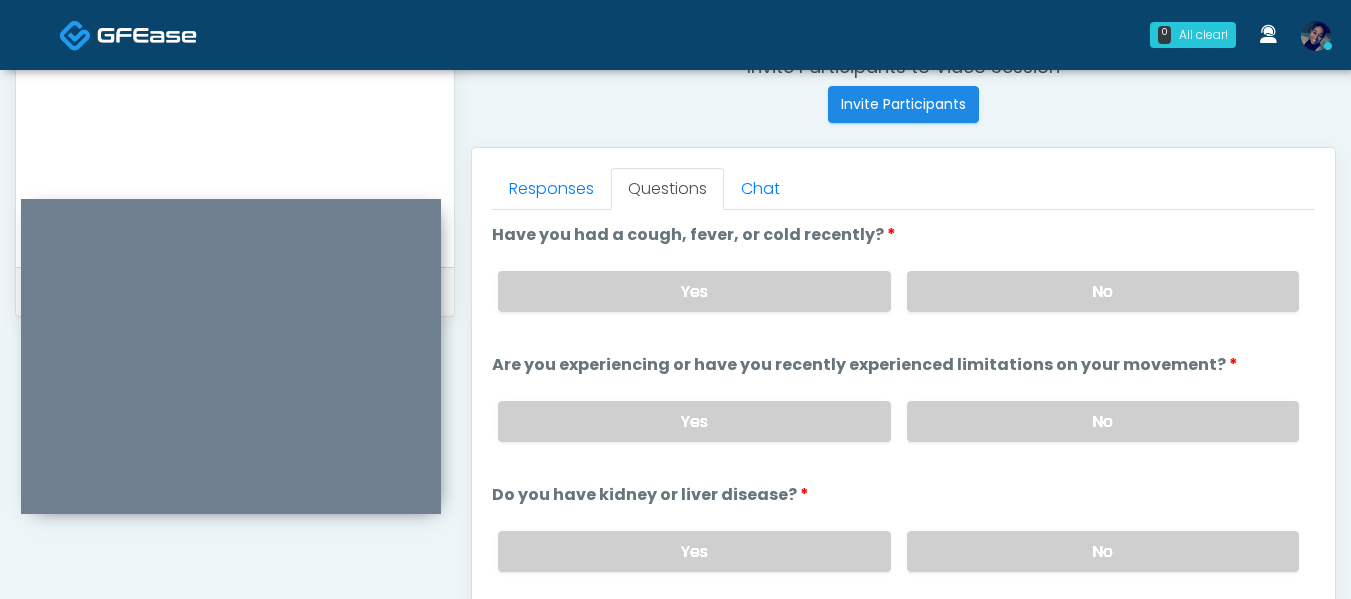 drag, startPoint x: 968, startPoint y: 297, endPoint x: 612, endPoint y: 323, distance: 356.94818 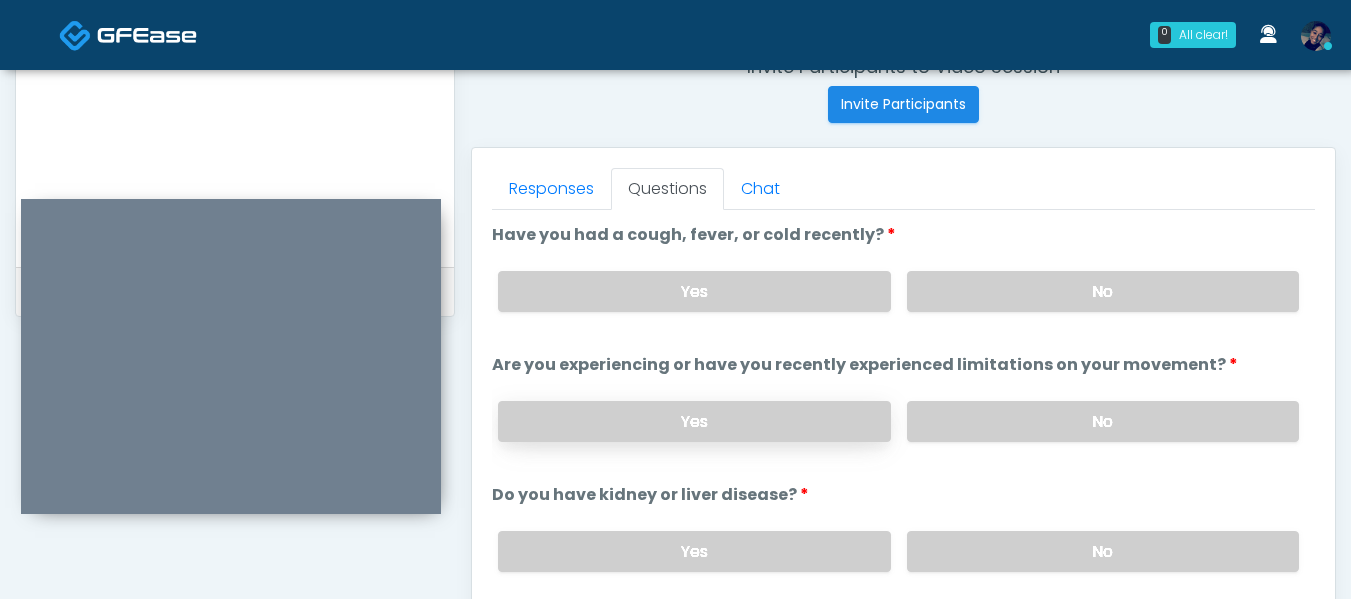 drag, startPoint x: 965, startPoint y: 419, endPoint x: 875, endPoint y: 419, distance: 90 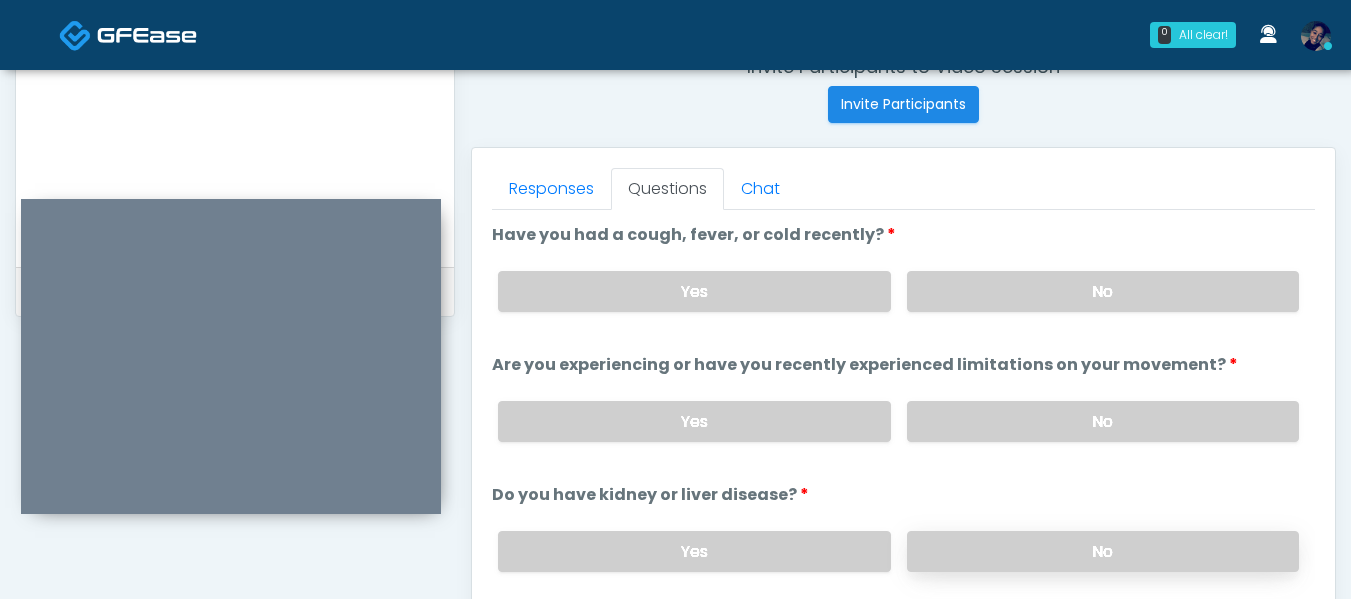 click on "No" at bounding box center [1103, 551] 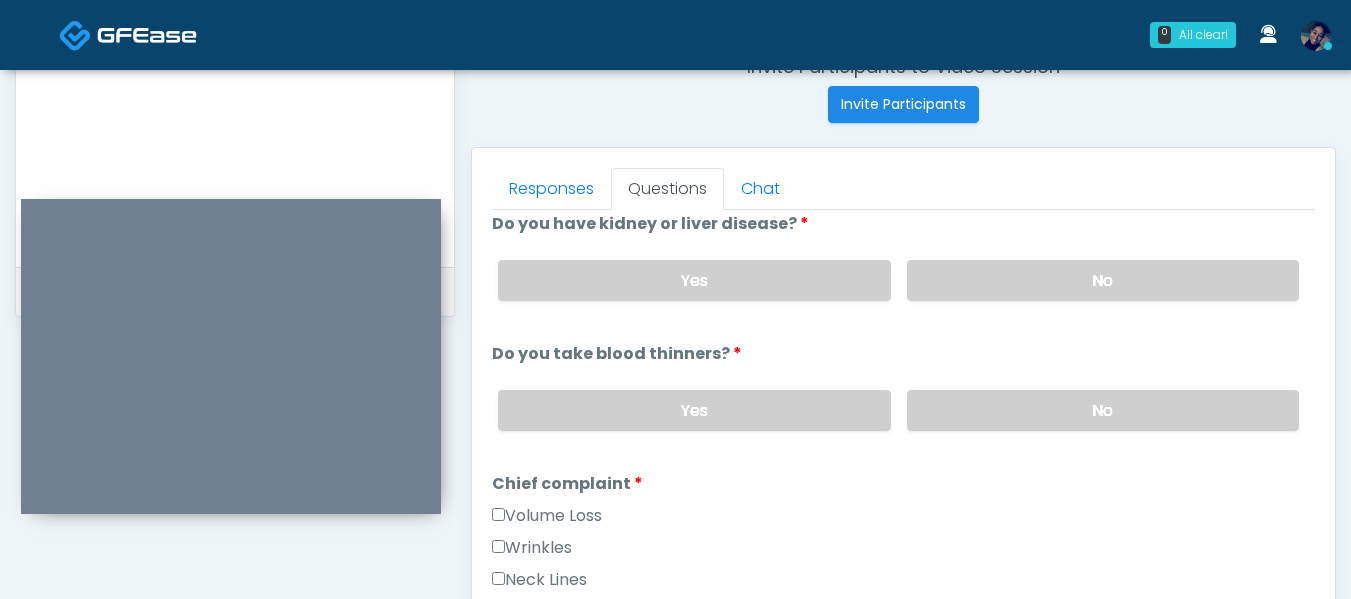 scroll, scrollTop: 300, scrollLeft: 0, axis: vertical 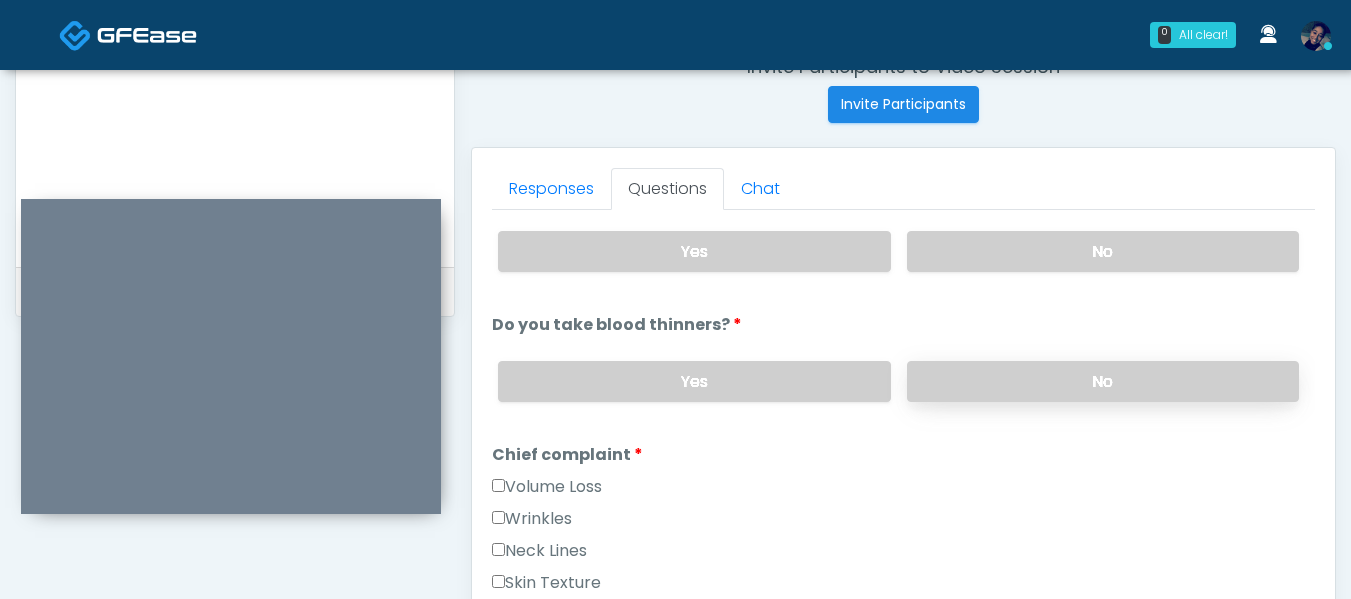 click on "No" at bounding box center (1103, 381) 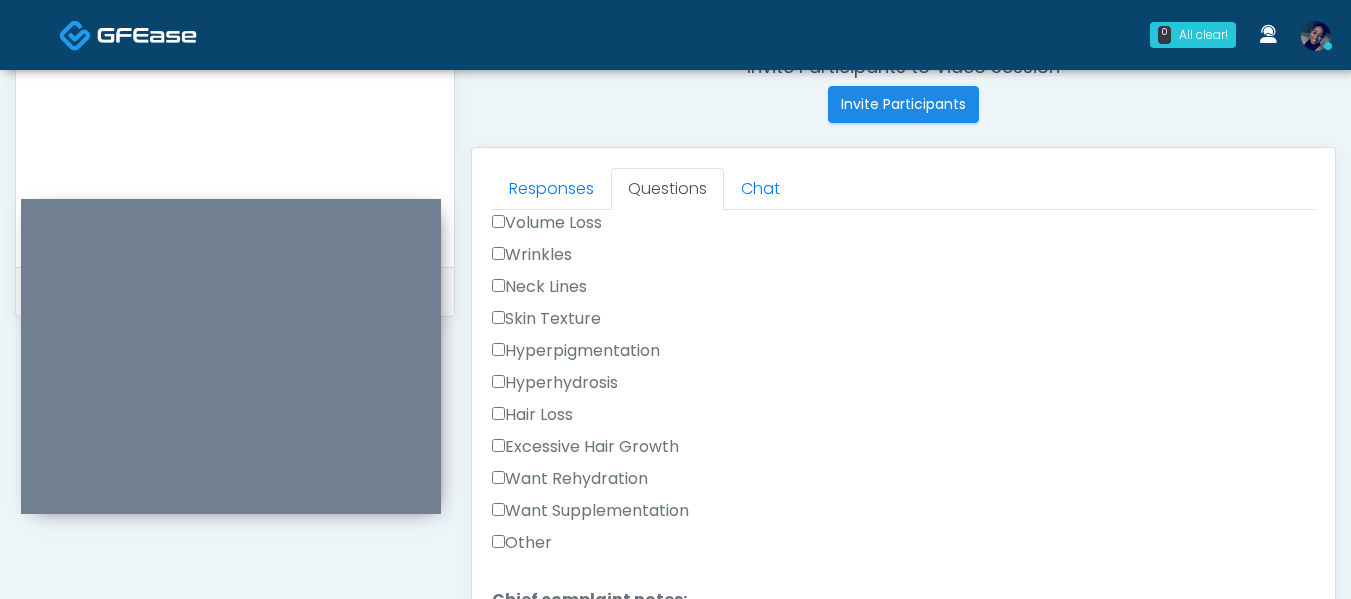 scroll, scrollTop: 600, scrollLeft: 0, axis: vertical 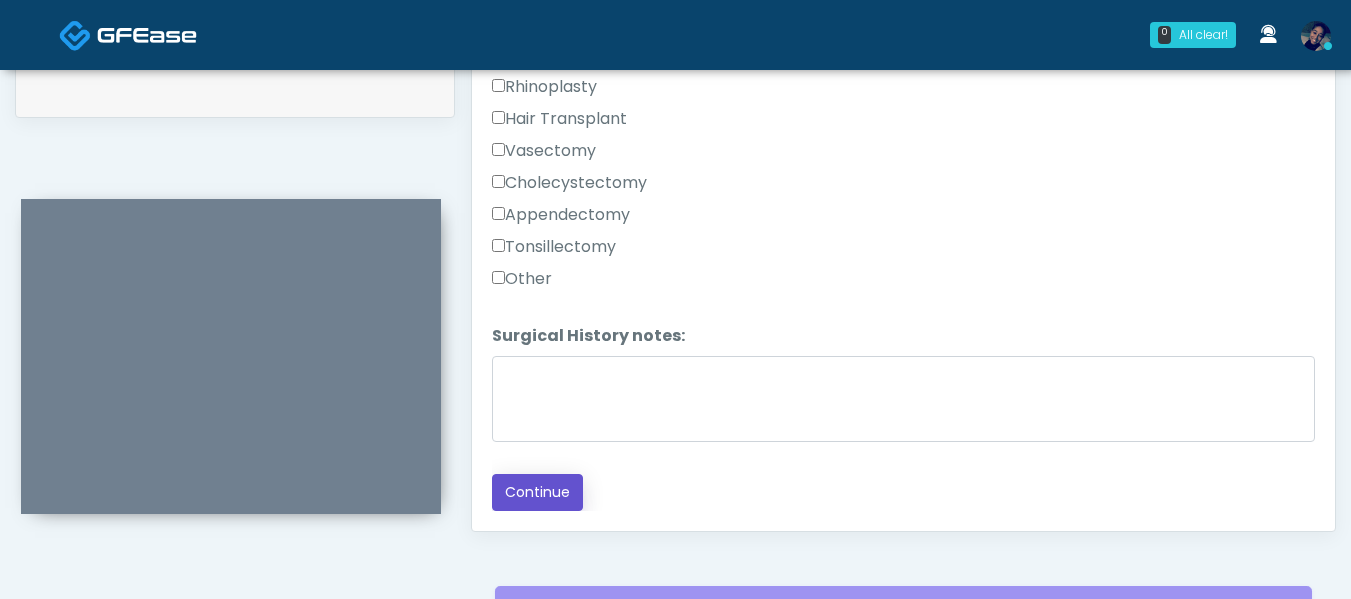 click on "Continue" at bounding box center (537, 492) 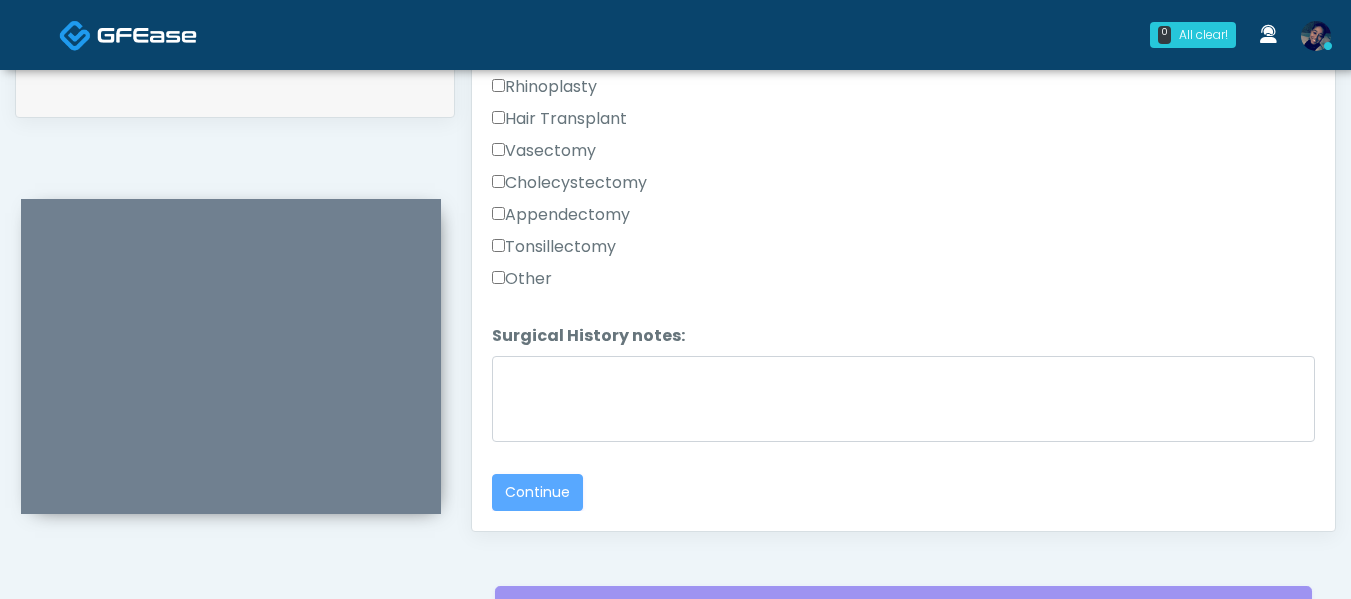 scroll, scrollTop: 1196, scrollLeft: 0, axis: vertical 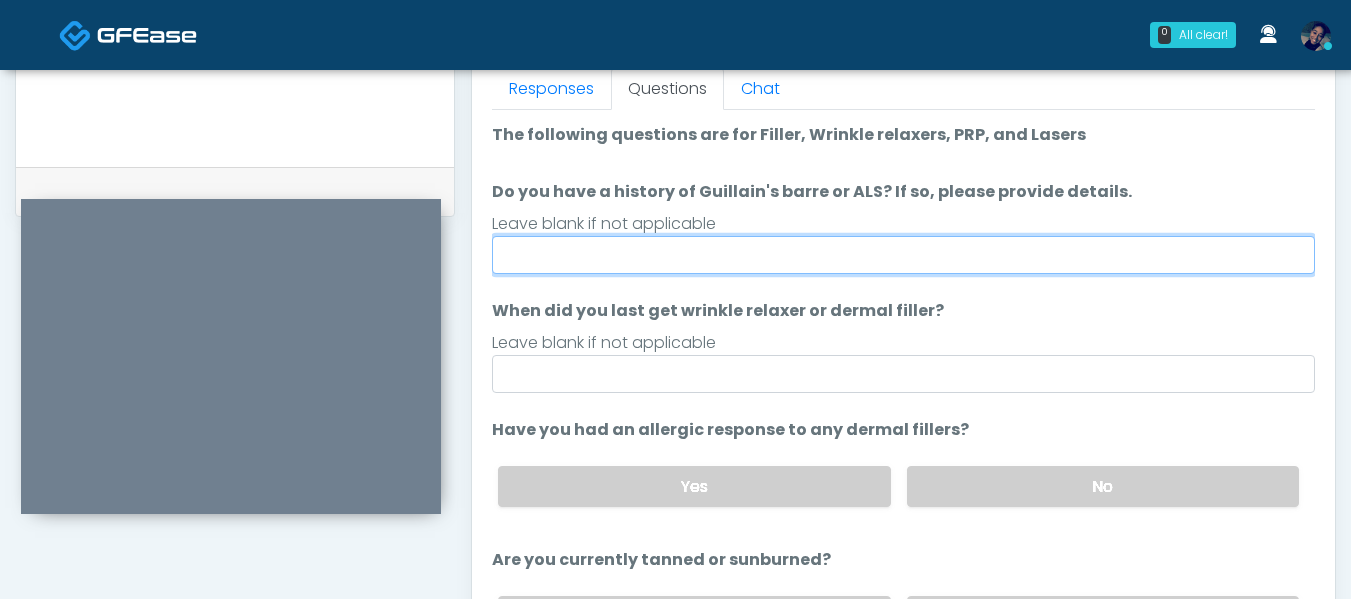 click on "Do you have a history of Guillain's barre or ALS? If so, please provide details." at bounding box center [903, 255] 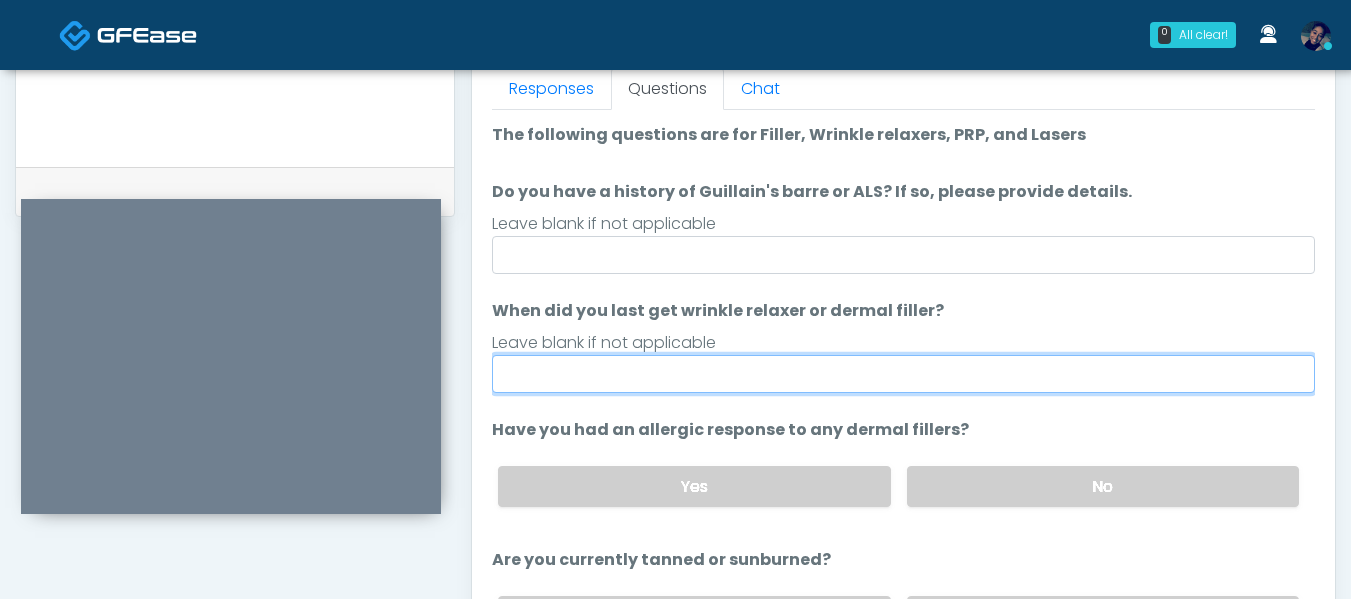 click on "When did you last get wrinkle relaxer or dermal filler?" at bounding box center (903, 374) 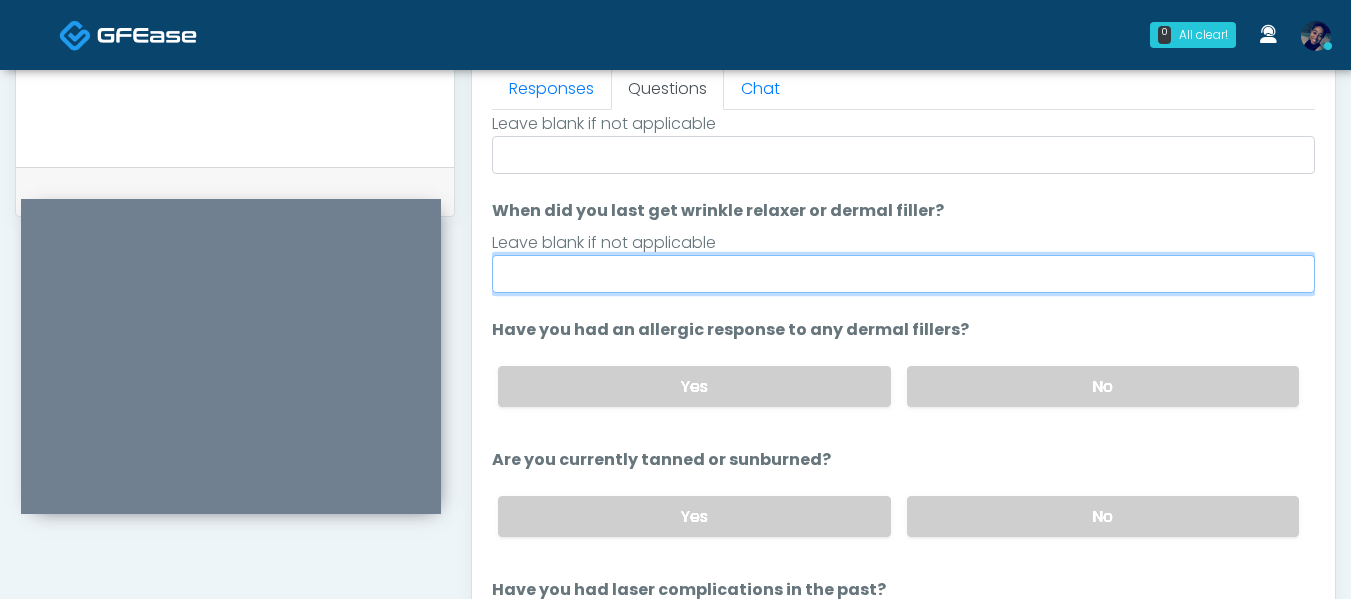click on "When did you last get wrinkle relaxer or dermal filler?" at bounding box center (903, 274) 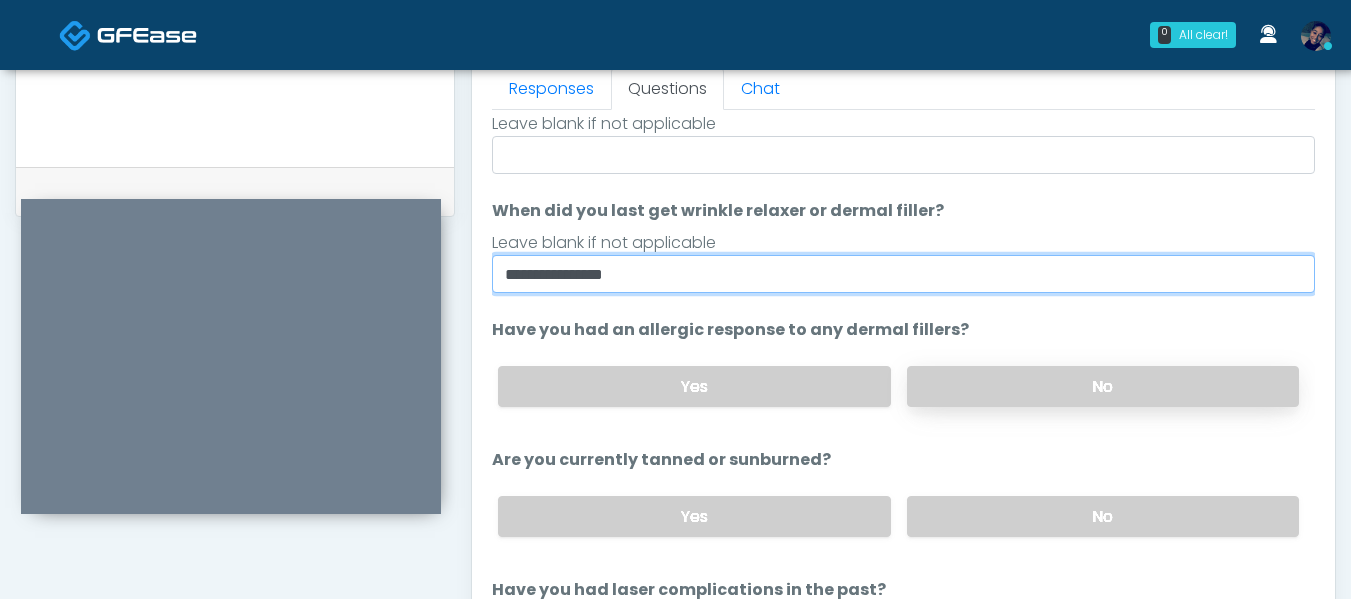 type on "**********" 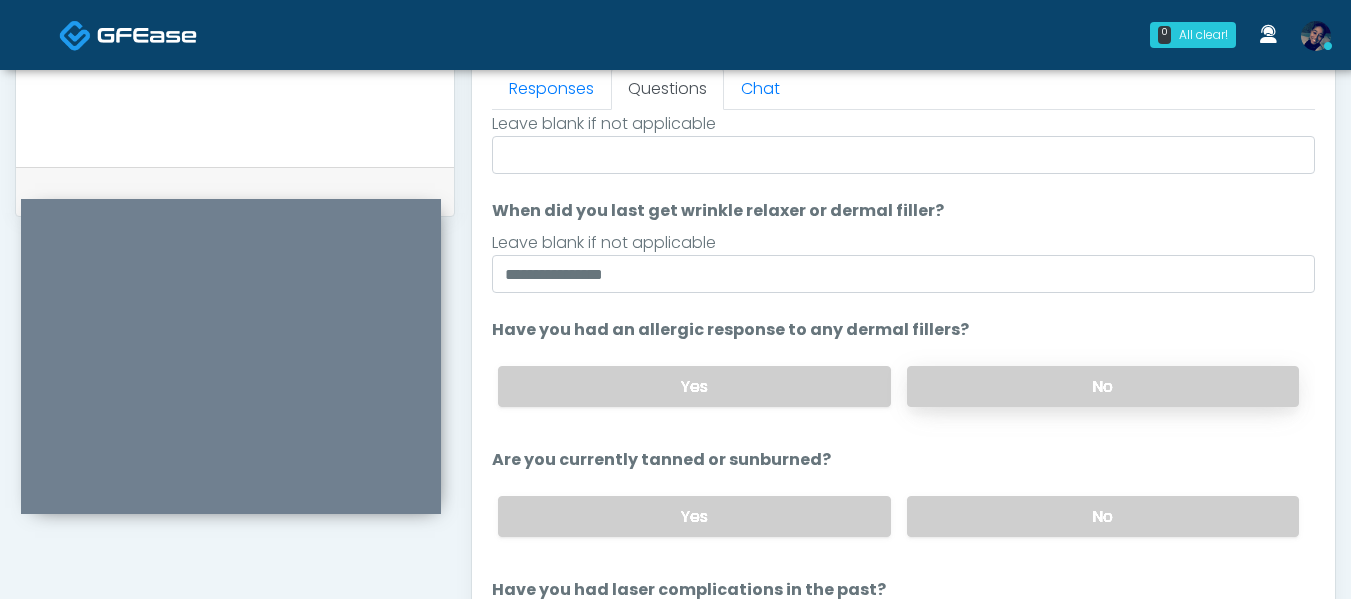 click on "No" at bounding box center (1103, 386) 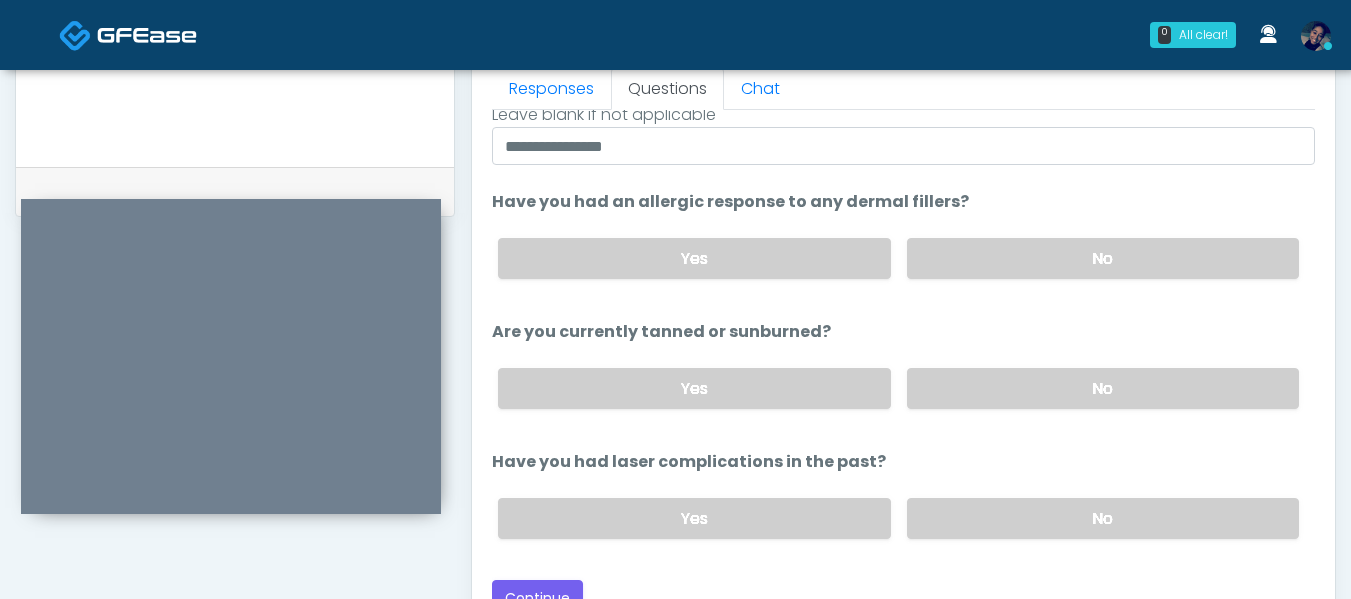 scroll, scrollTop: 235, scrollLeft: 0, axis: vertical 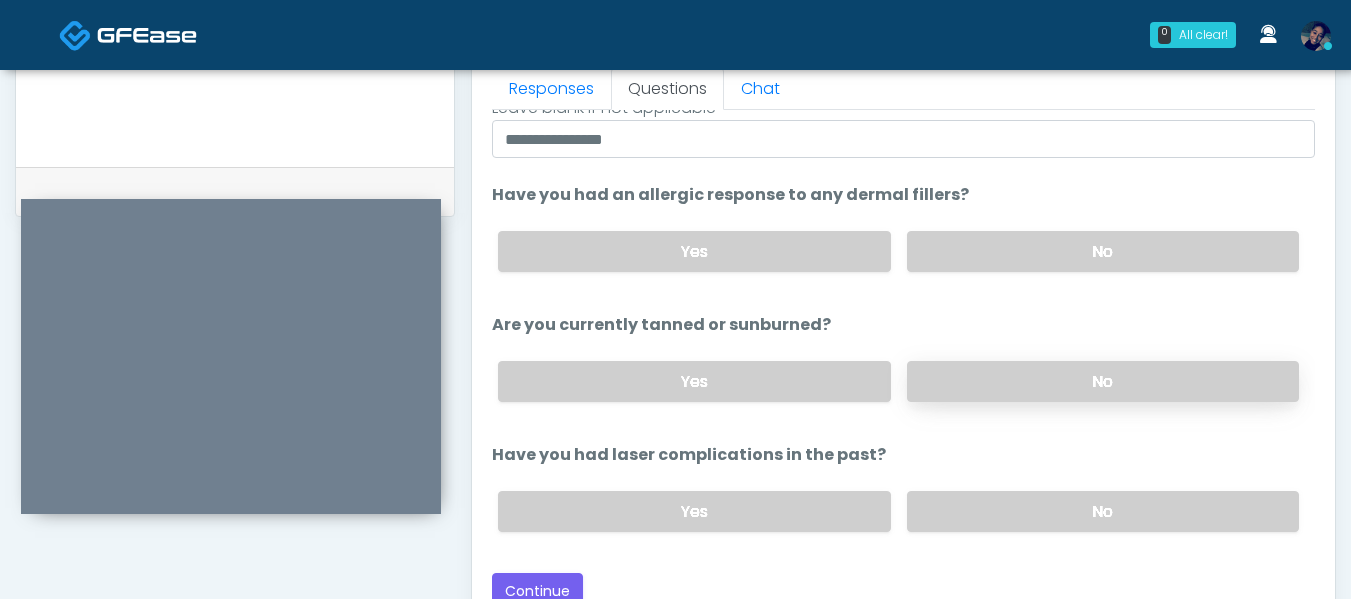 click on "No" at bounding box center [1103, 381] 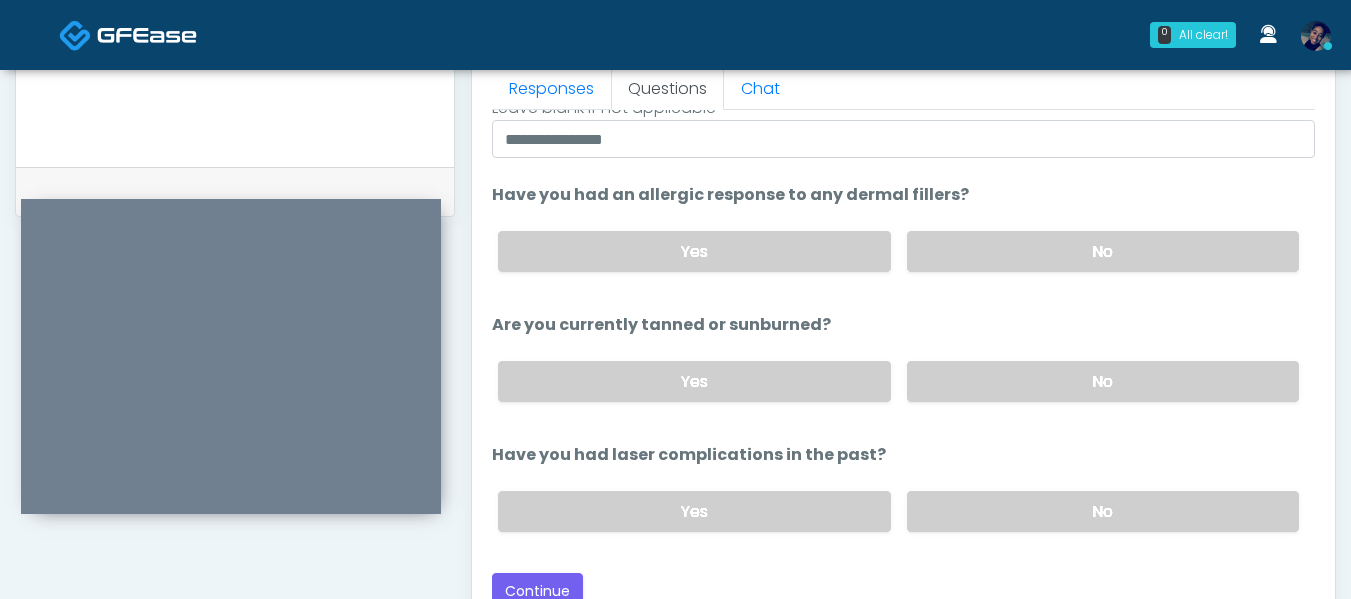scroll, scrollTop: 996, scrollLeft: 0, axis: vertical 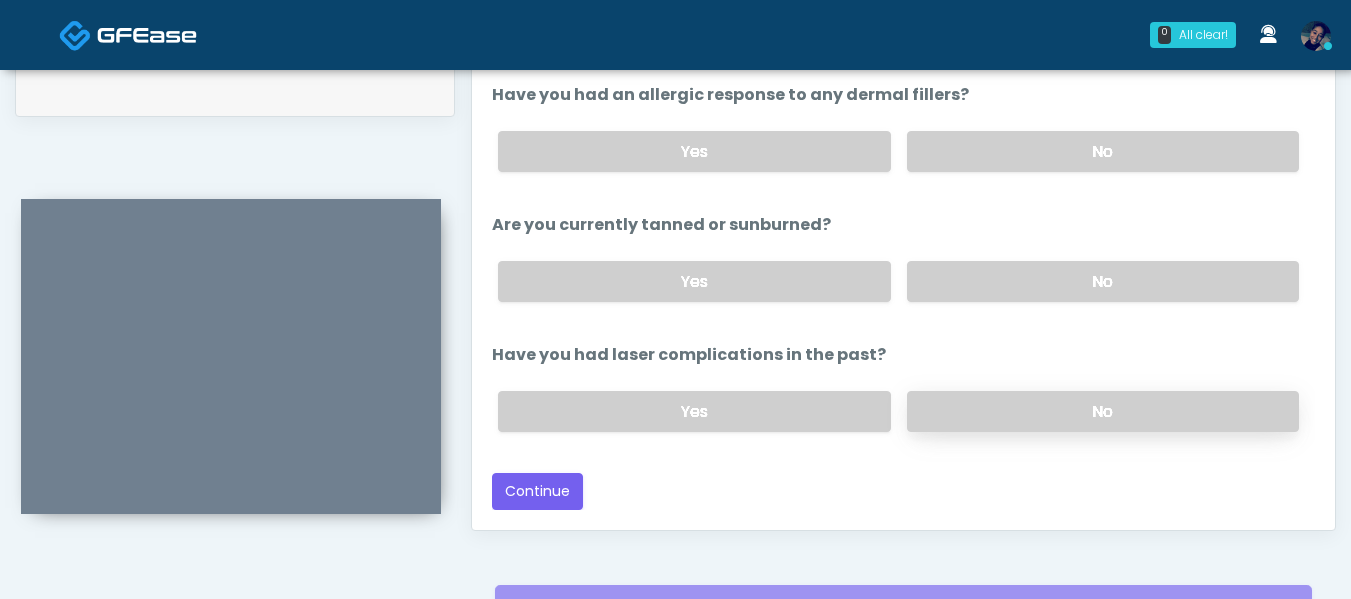 click on "No" at bounding box center [1103, 411] 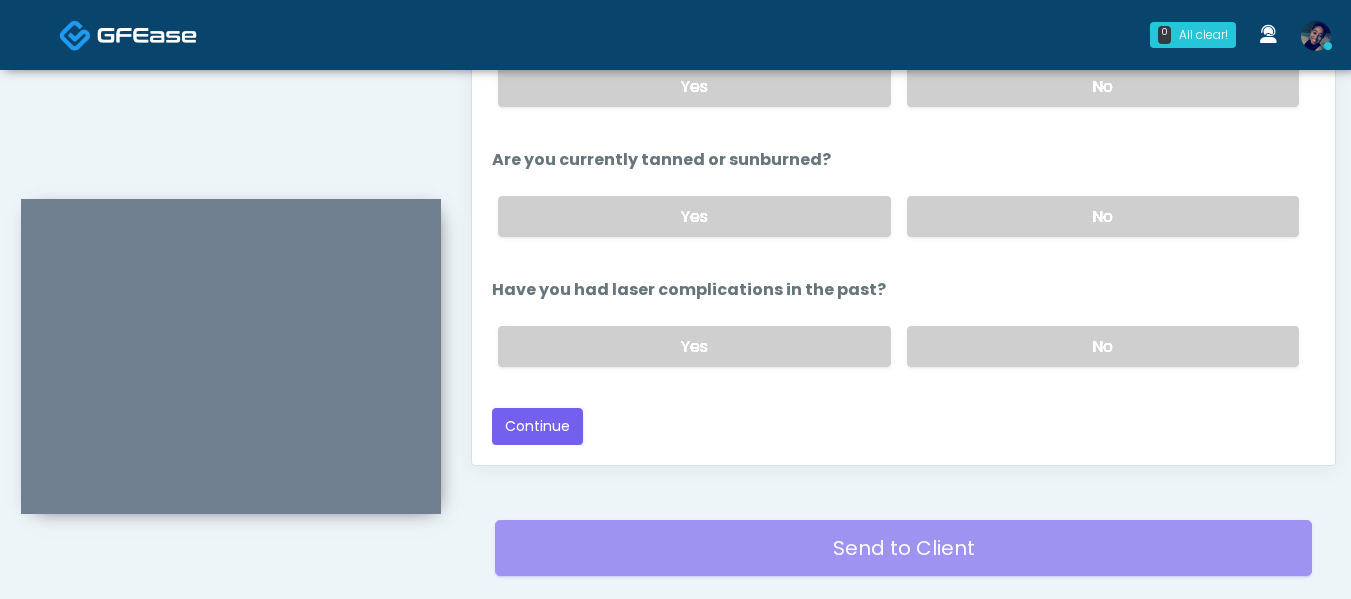 scroll, scrollTop: 1096, scrollLeft: 0, axis: vertical 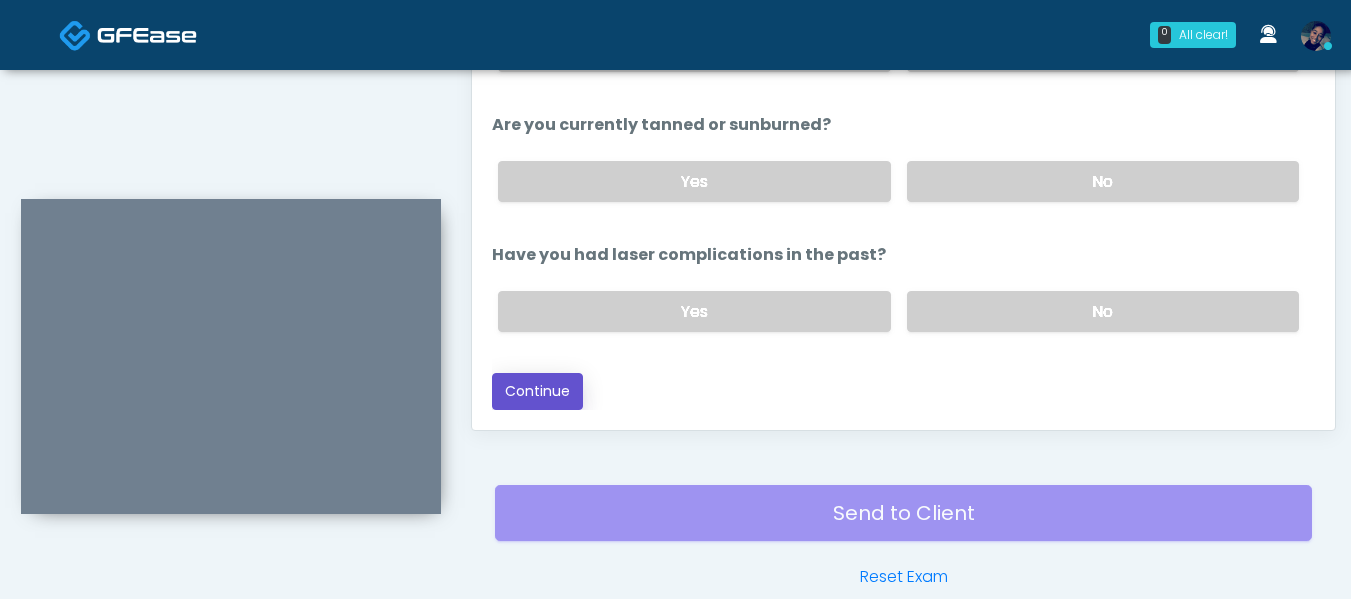 click on "Continue" at bounding box center (537, 391) 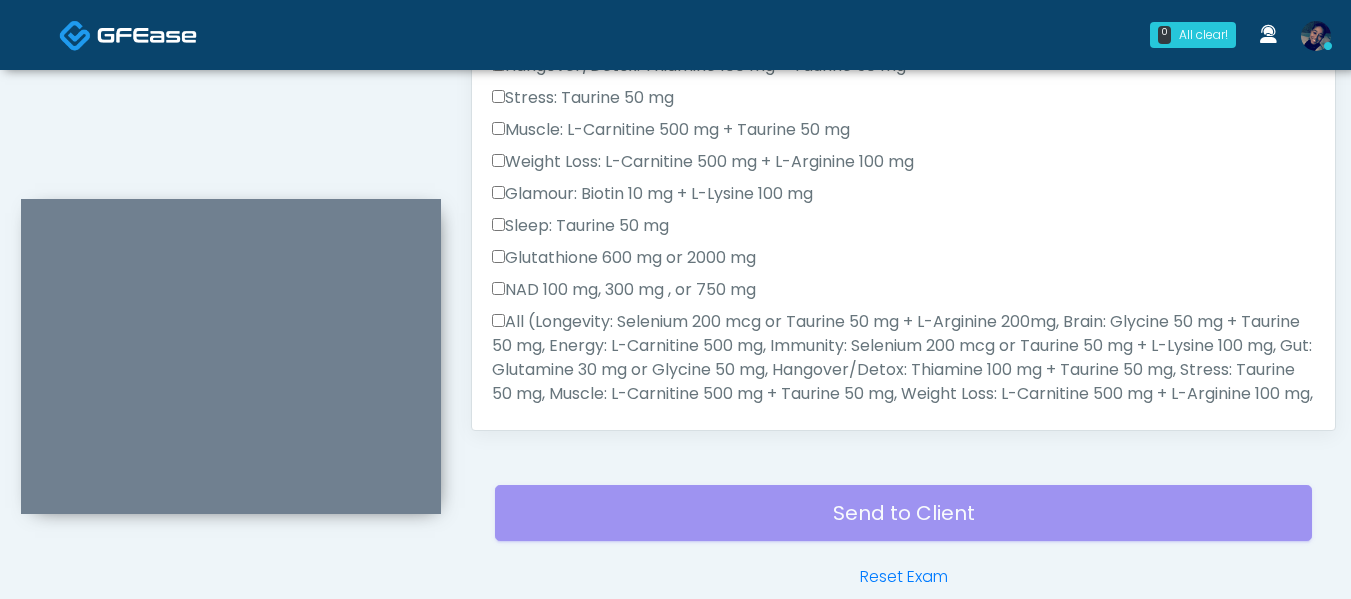 scroll, scrollTop: 1196, scrollLeft: 0, axis: vertical 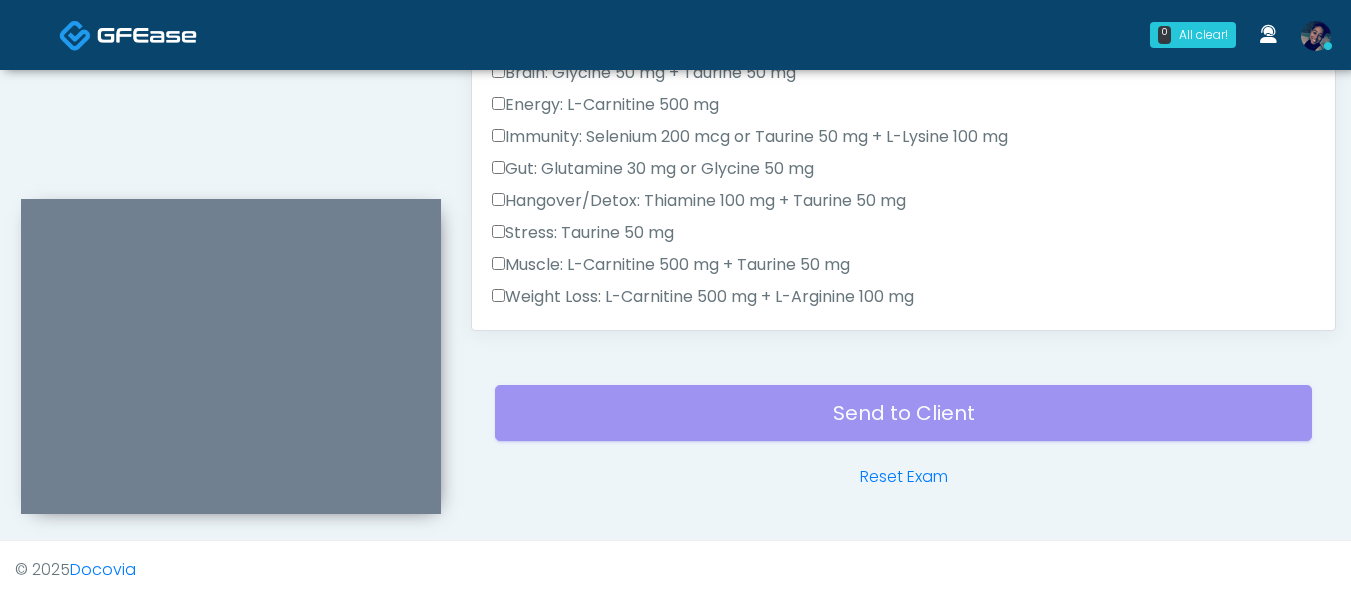 click on "When did you last get an IV or IM?" at bounding box center [903, -102] 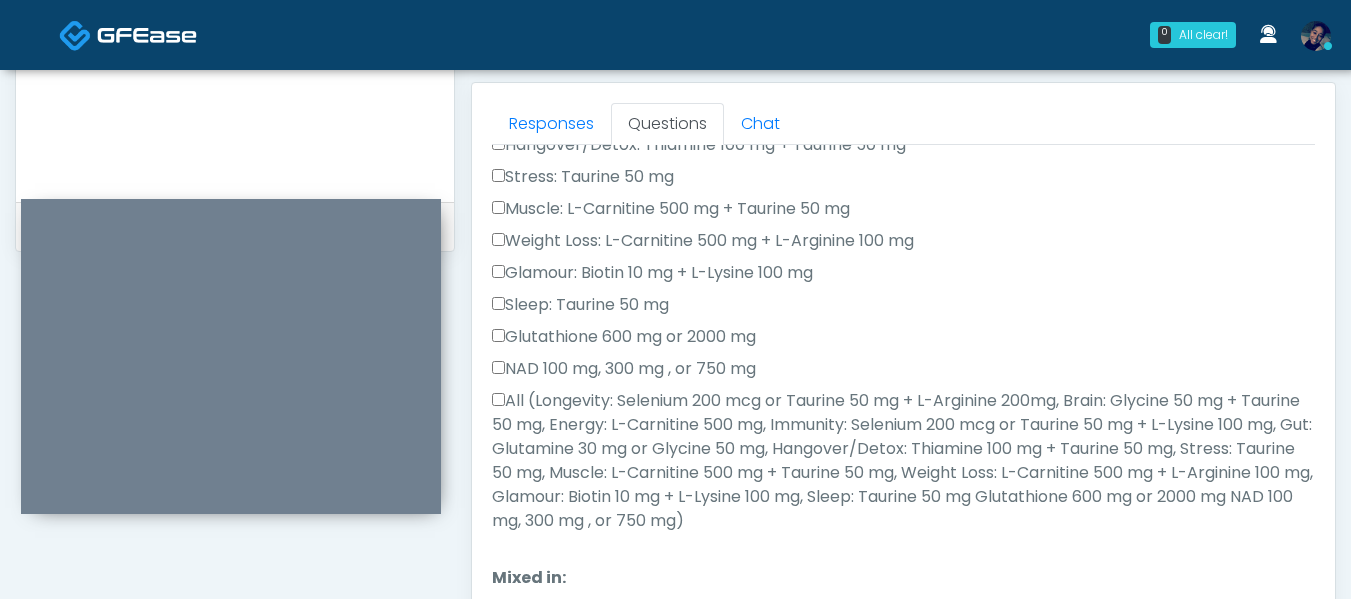 scroll, scrollTop: 400, scrollLeft: 0, axis: vertical 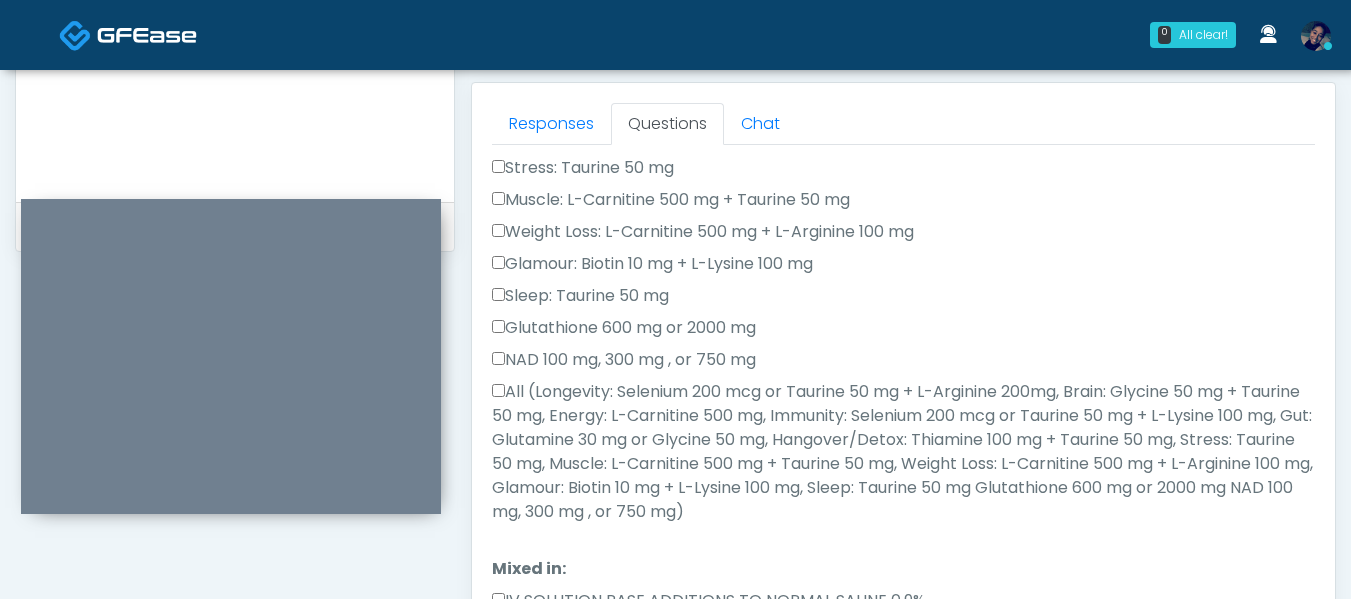 type on "**********" 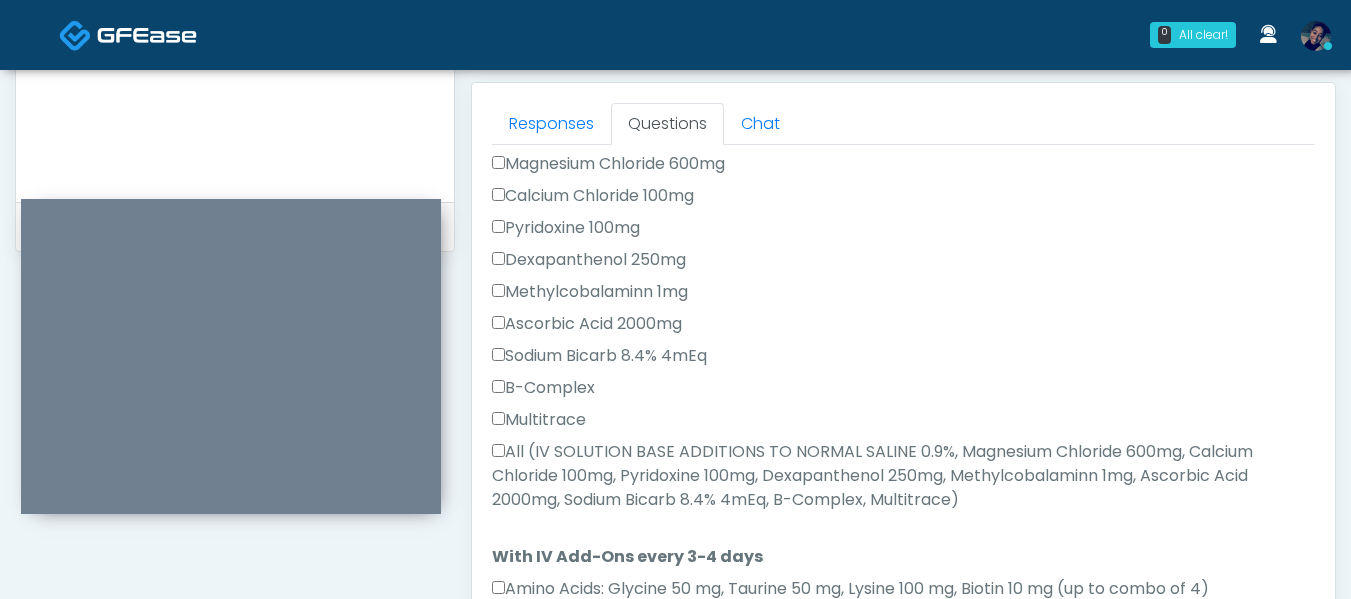 scroll, scrollTop: 900, scrollLeft: 0, axis: vertical 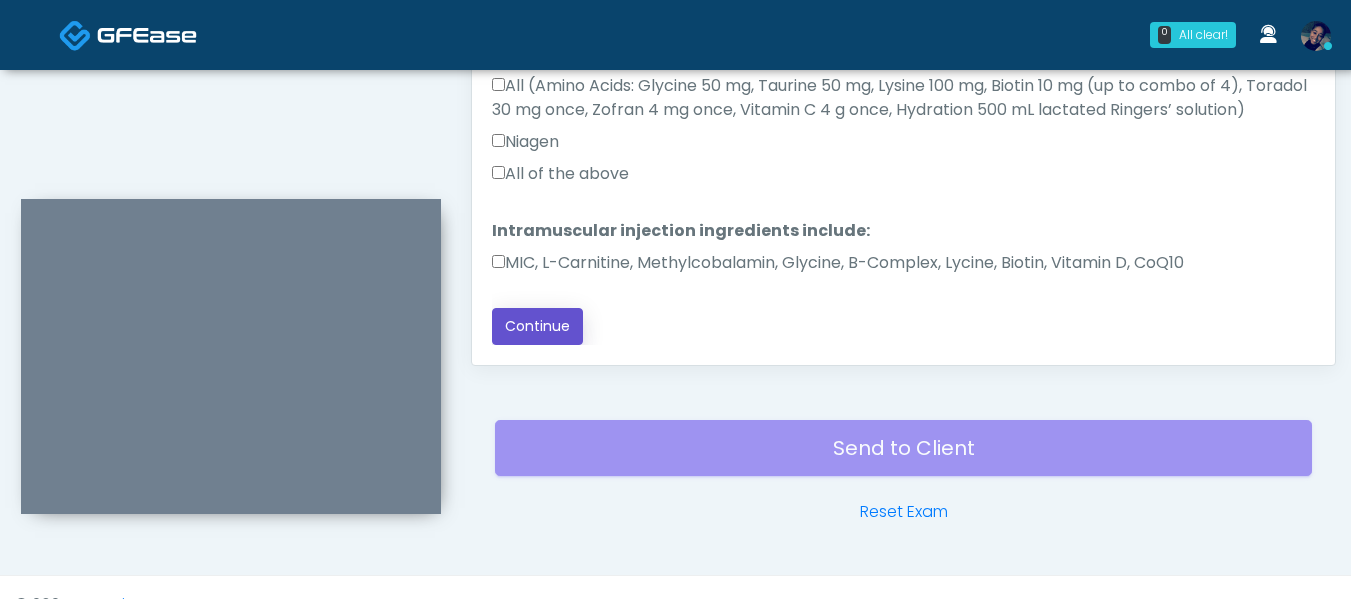 click on "Continue" at bounding box center (537, 326) 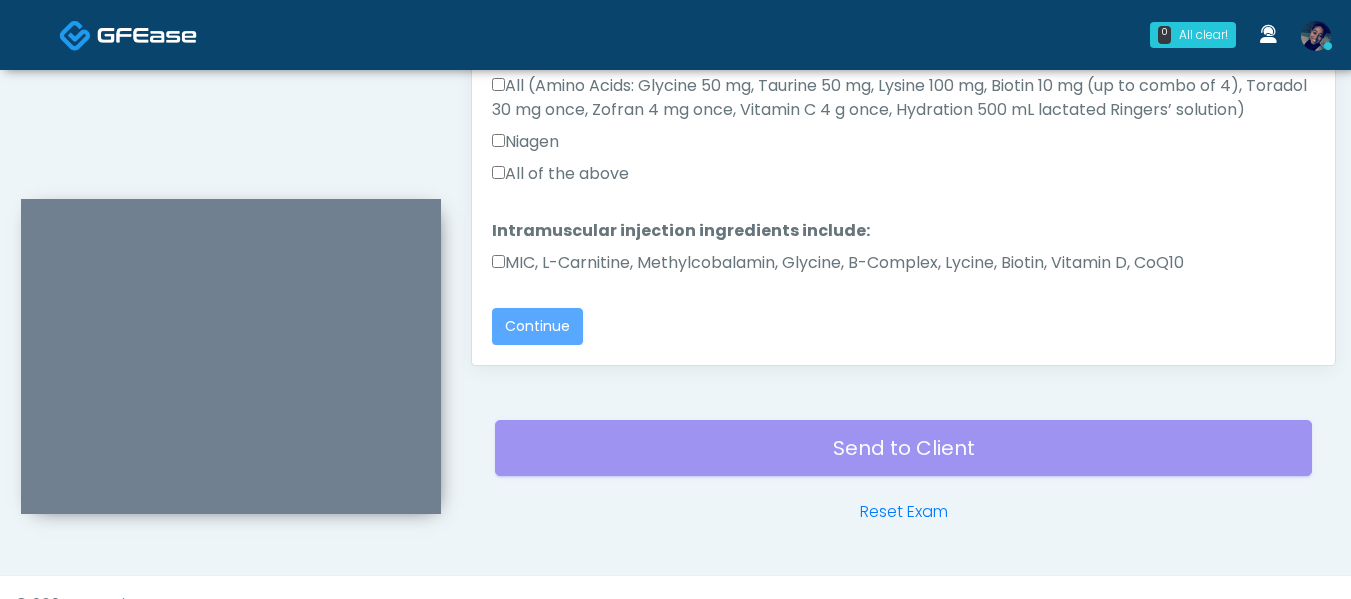 scroll, scrollTop: 1196, scrollLeft: 0, axis: vertical 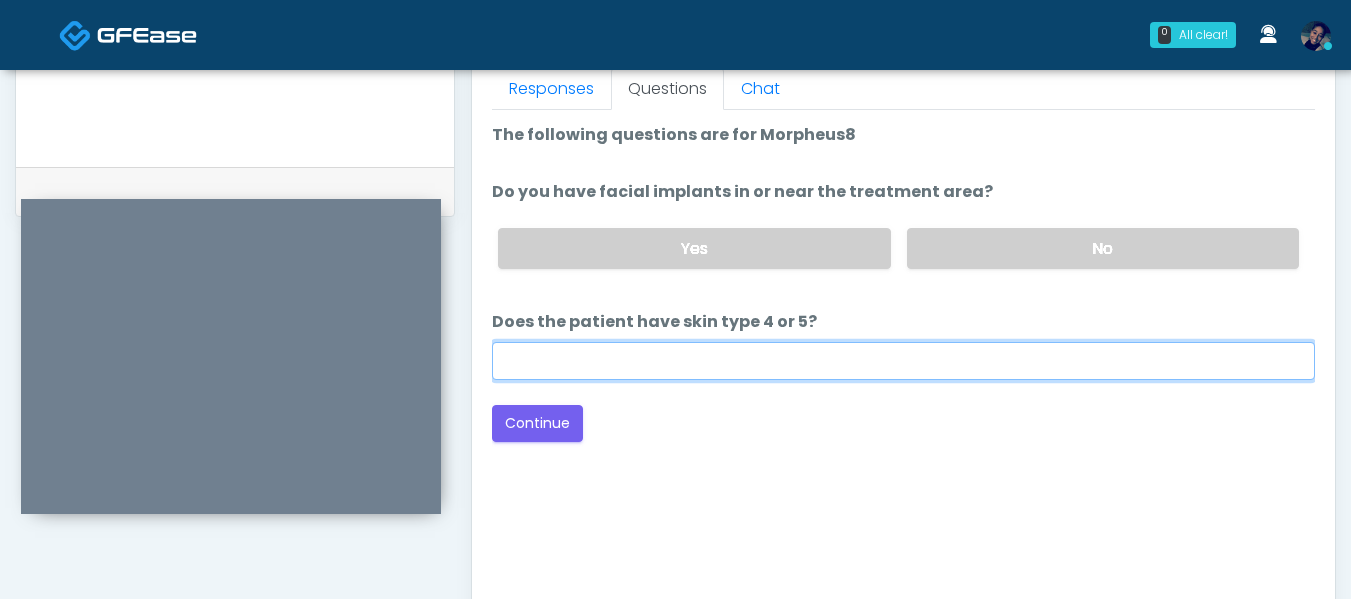 click on "Does the patient have skin type 4 or 5?" at bounding box center (903, 361) 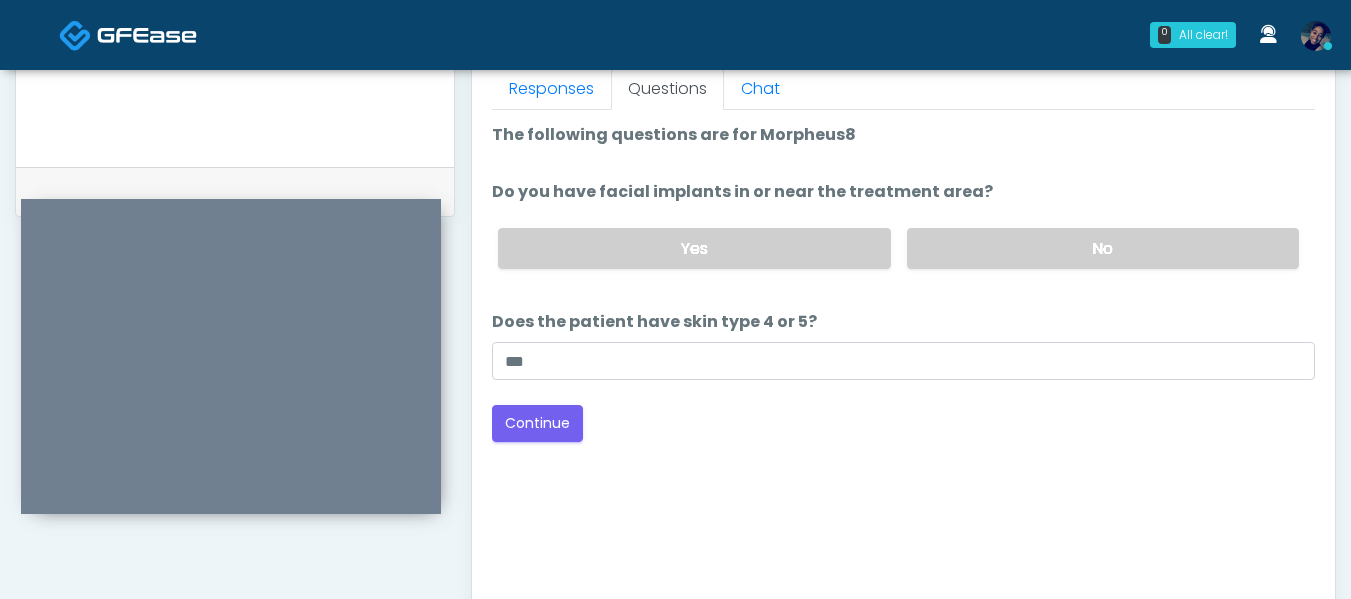 drag, startPoint x: 993, startPoint y: 245, endPoint x: 964, endPoint y: 270, distance: 38.28838 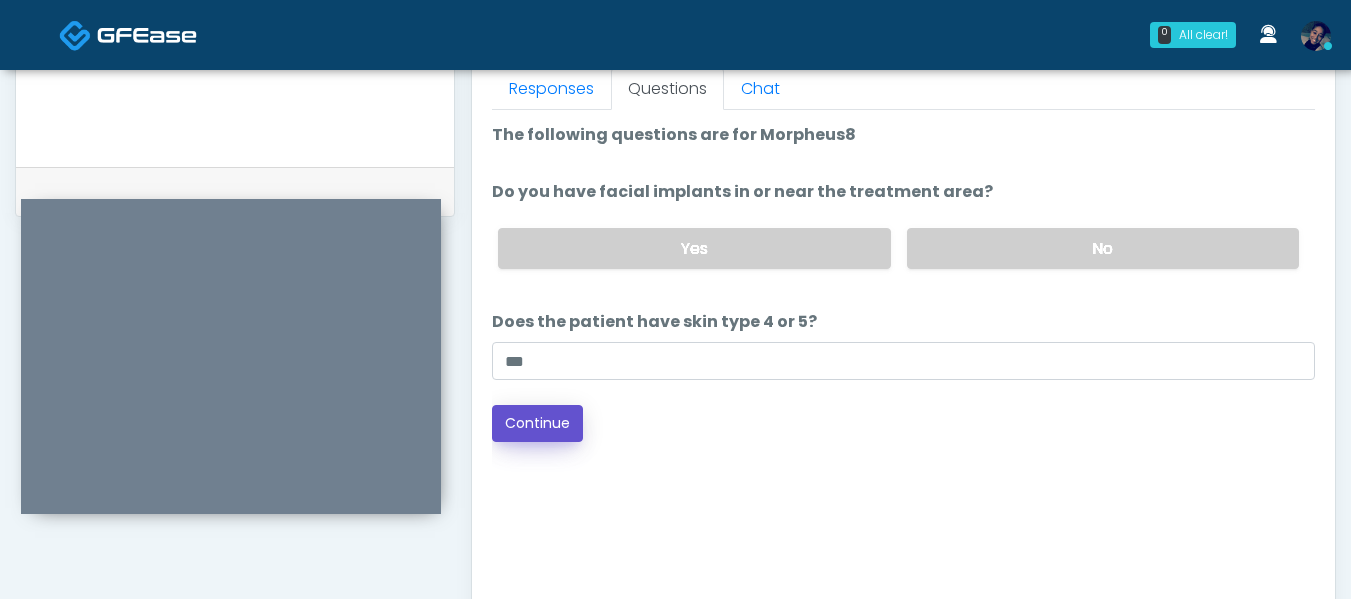 click on "Continue" at bounding box center [537, 423] 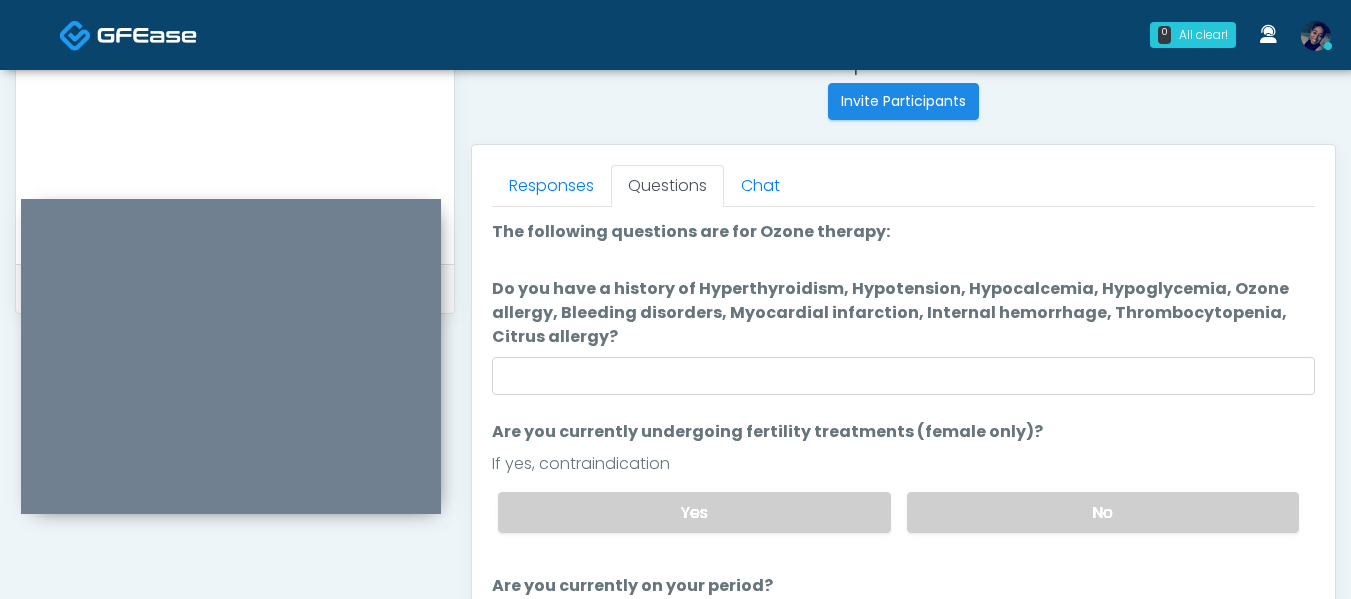 scroll, scrollTop: 796, scrollLeft: 0, axis: vertical 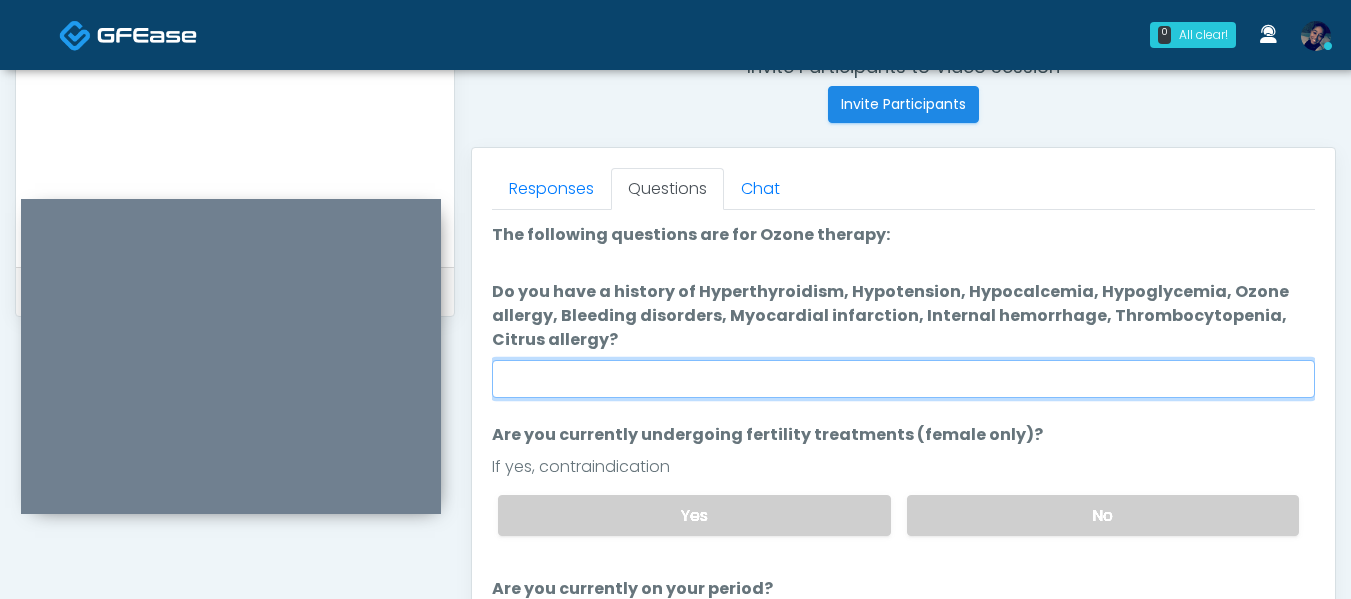 click on "Do you have a history of Hyperthyroidism, Hypotension, Hypocalcemia, Hypoglycemia, Ozone allergy, Bleeding disorders, Myocardial infarction, Internal hemorrhage, Thrombocytopenia, Citrus allergy?" at bounding box center [903, 379] 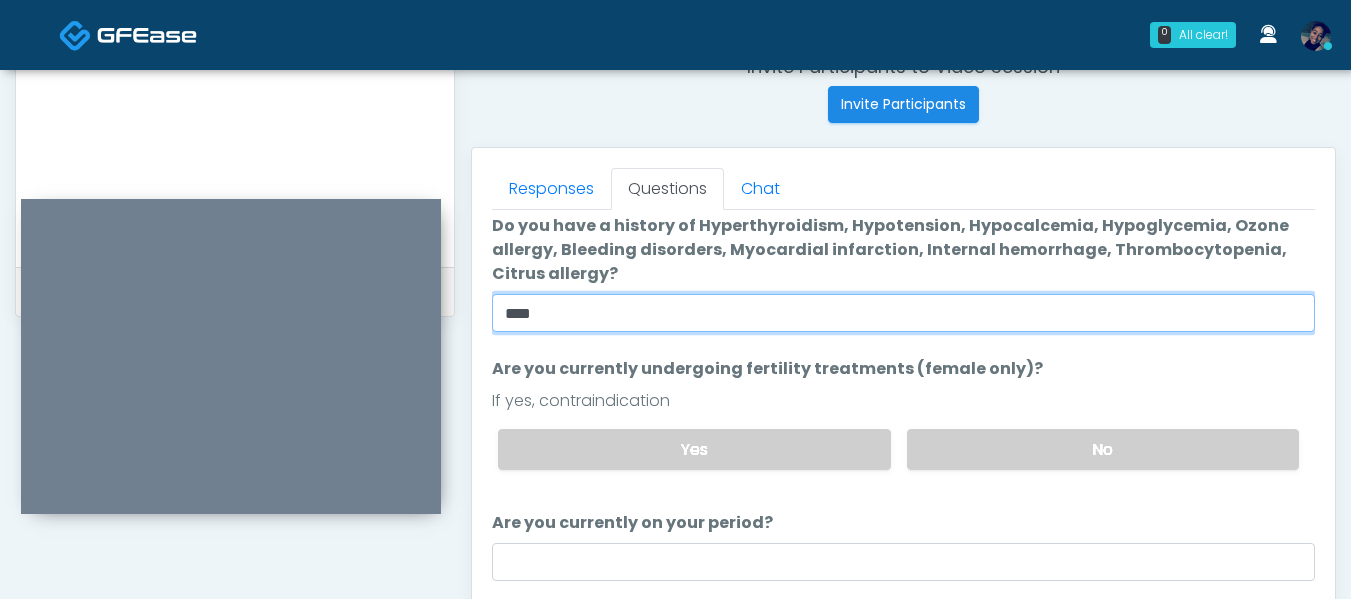 scroll, scrollTop: 100, scrollLeft: 0, axis: vertical 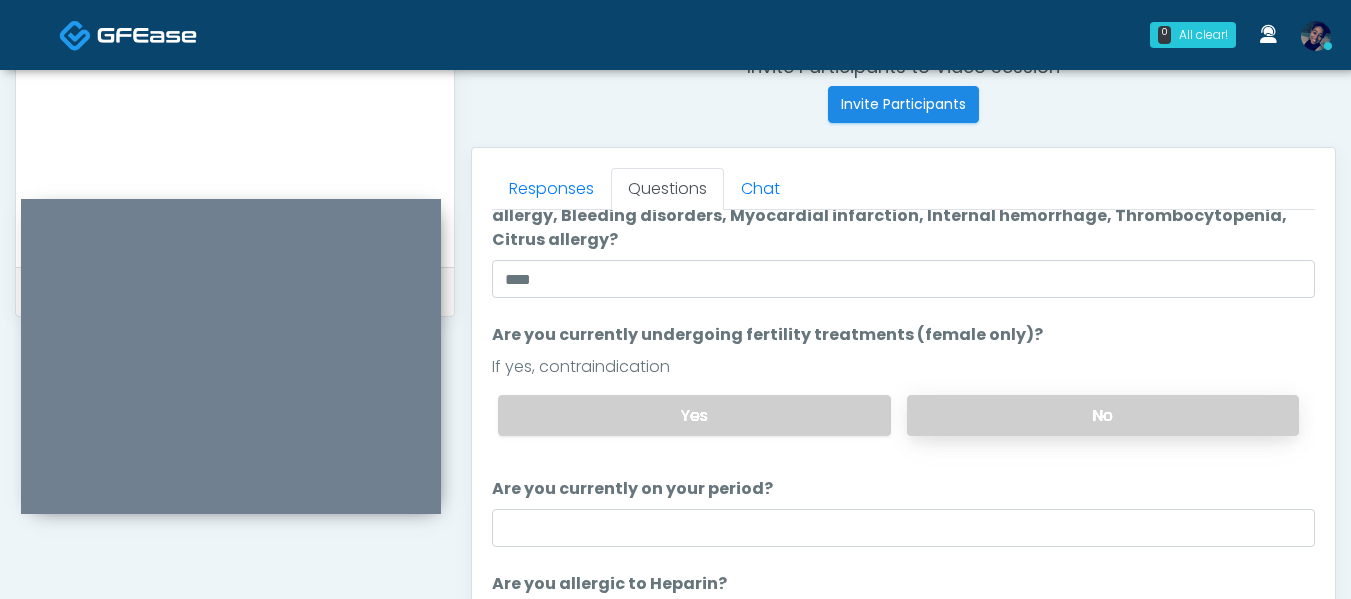 click on "No" at bounding box center [1103, 415] 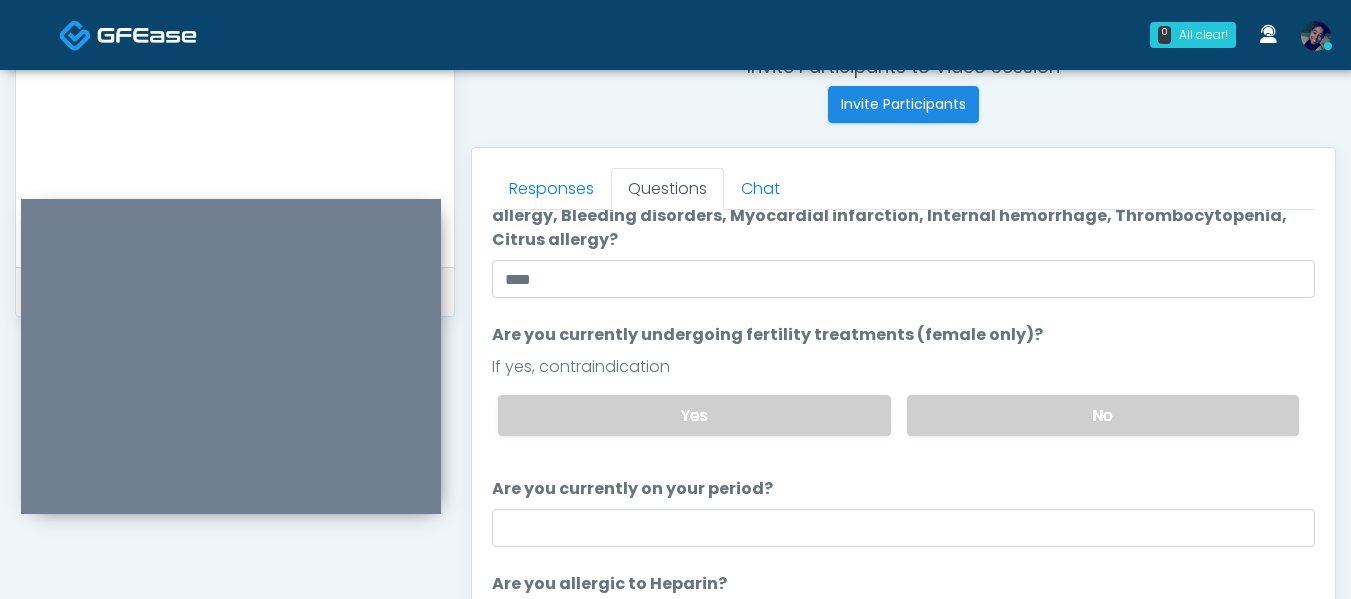 scroll, scrollTop: 129, scrollLeft: 0, axis: vertical 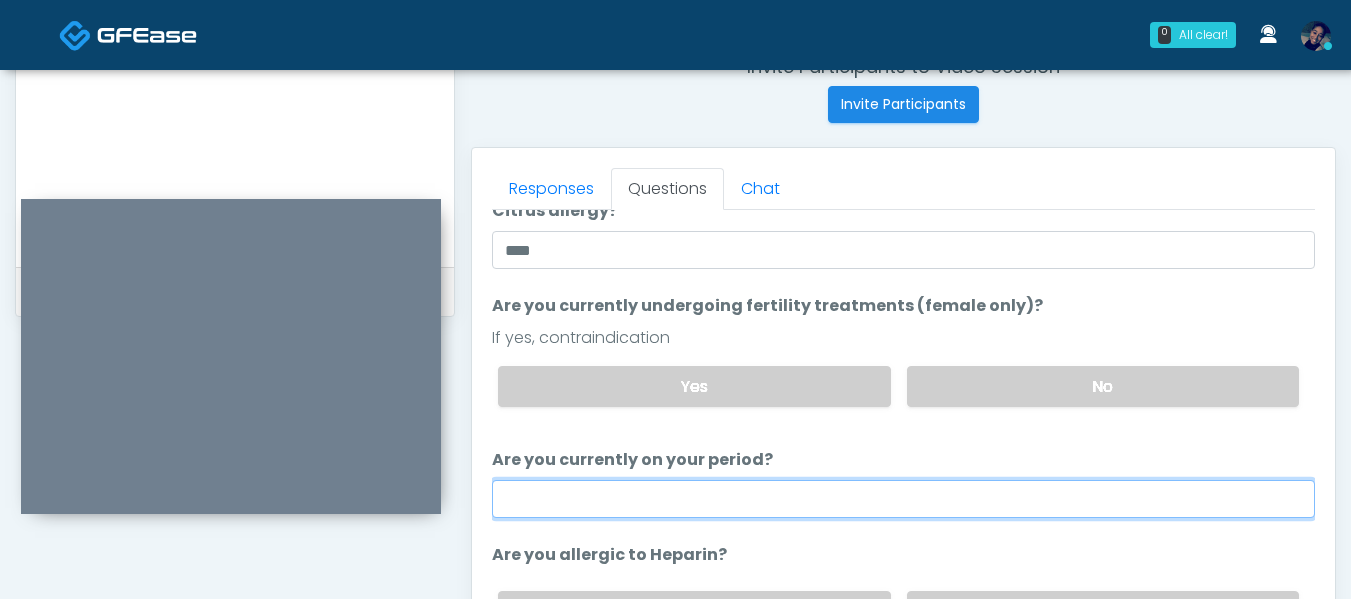 click on "Are you currently on your period?" at bounding box center (903, 499) 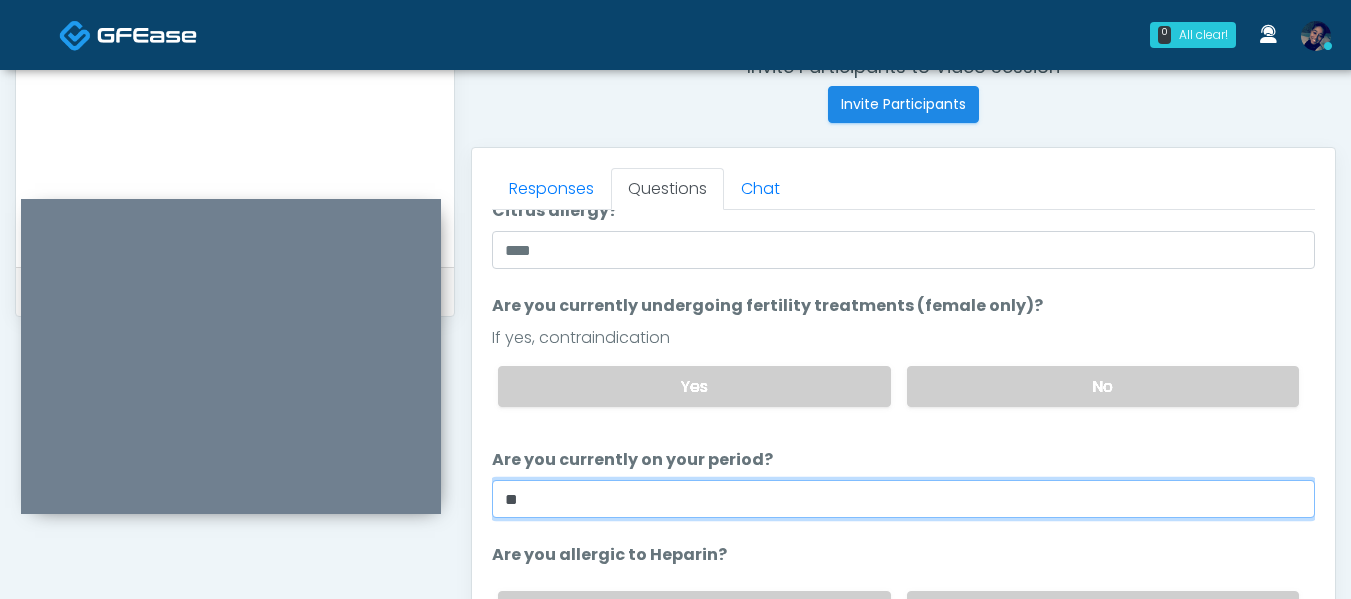 scroll, scrollTop: 896, scrollLeft: 0, axis: vertical 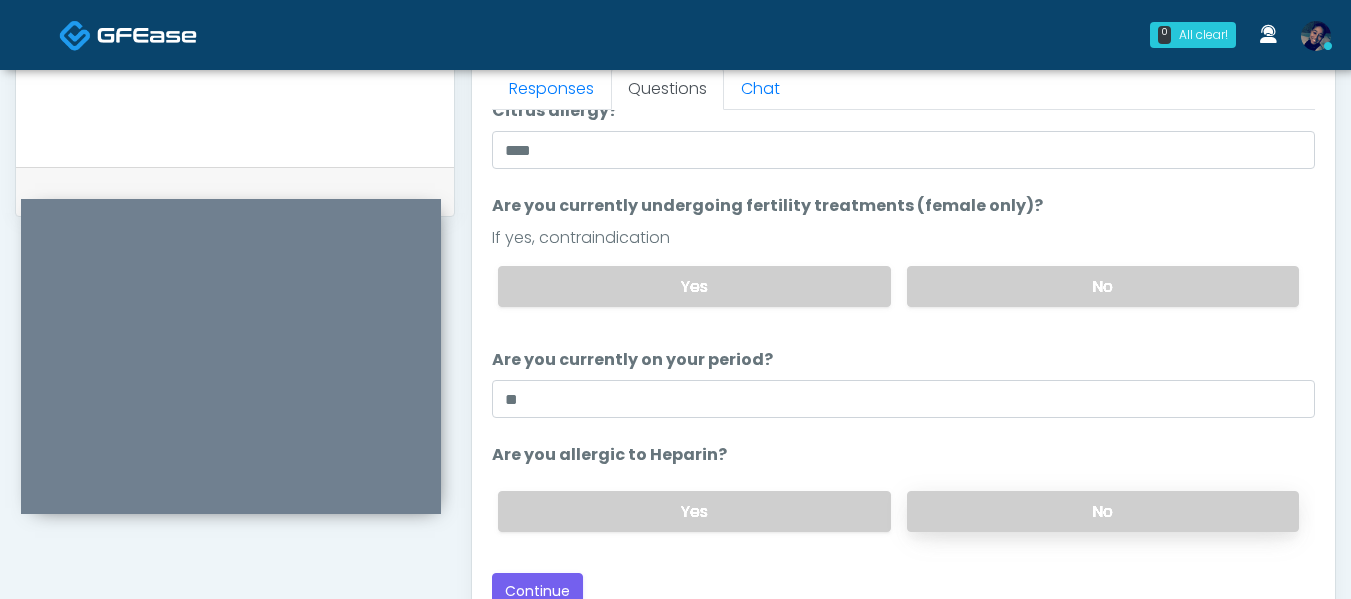 click on "No" at bounding box center (1103, 511) 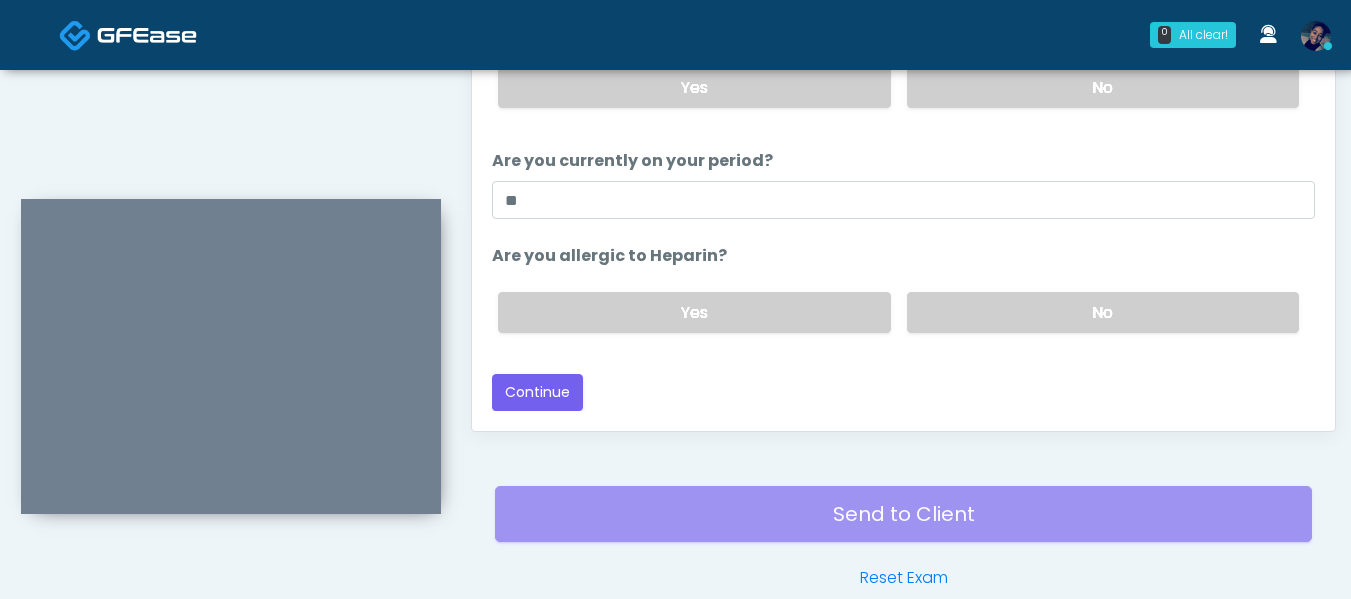 scroll, scrollTop: 1096, scrollLeft: 0, axis: vertical 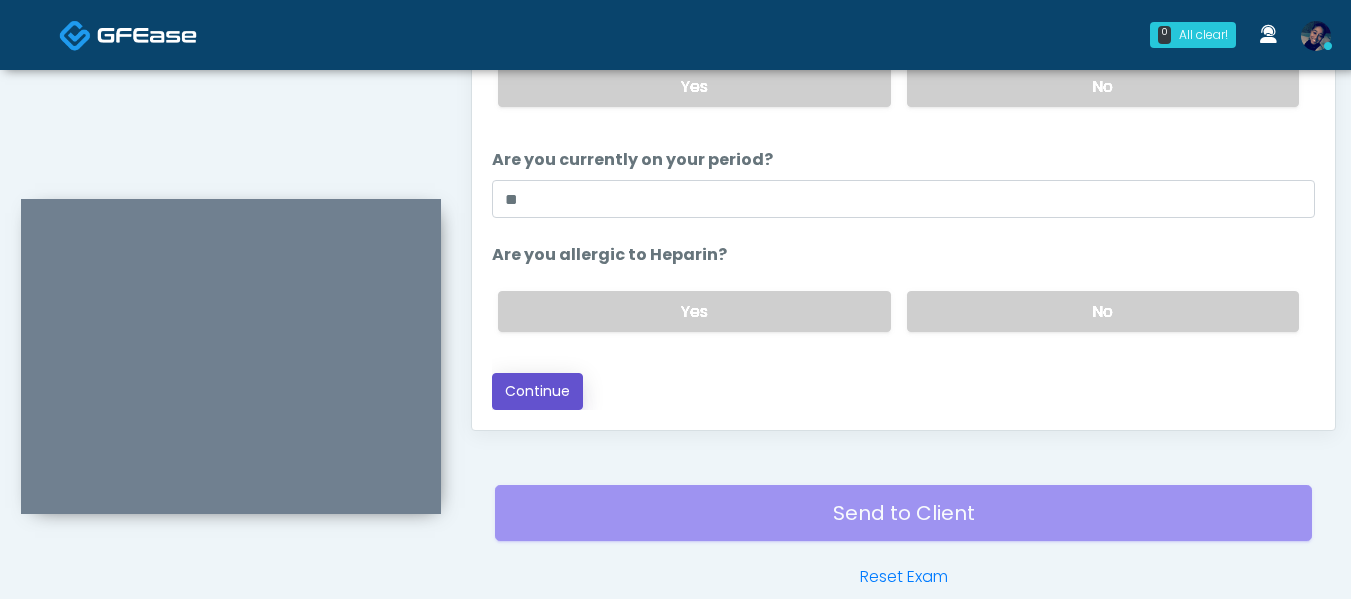 click on "Continue" at bounding box center [537, 391] 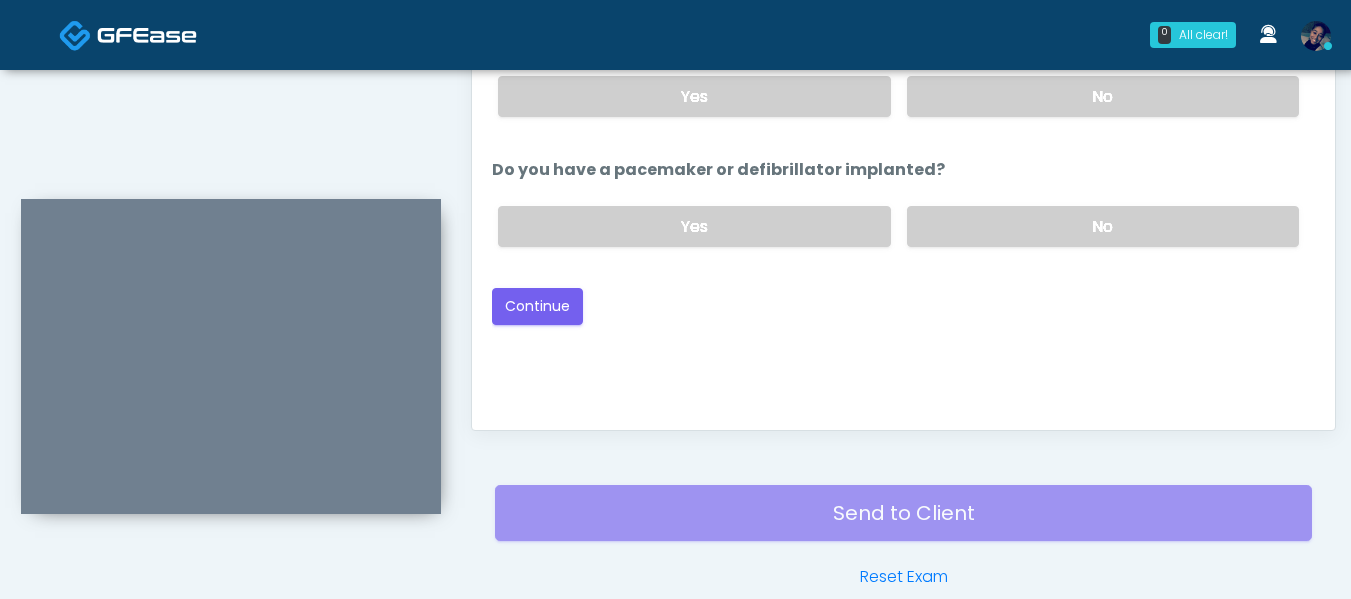 scroll, scrollTop: 1113, scrollLeft: 0, axis: vertical 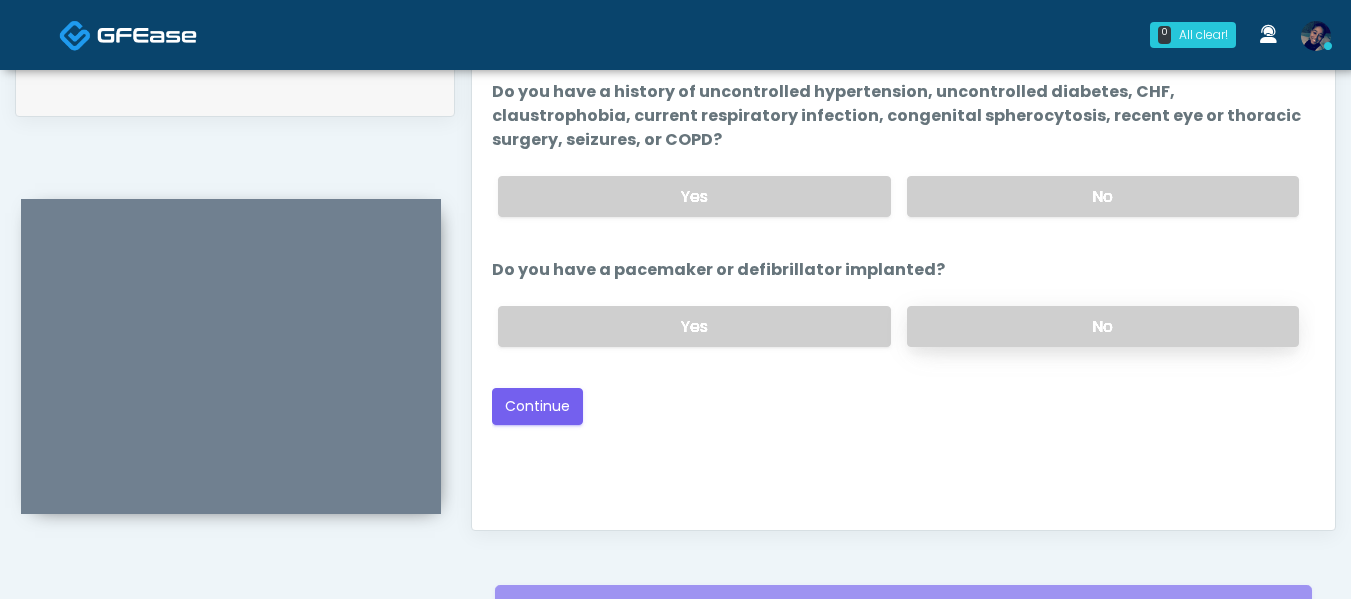 click on "No" at bounding box center [1103, 326] 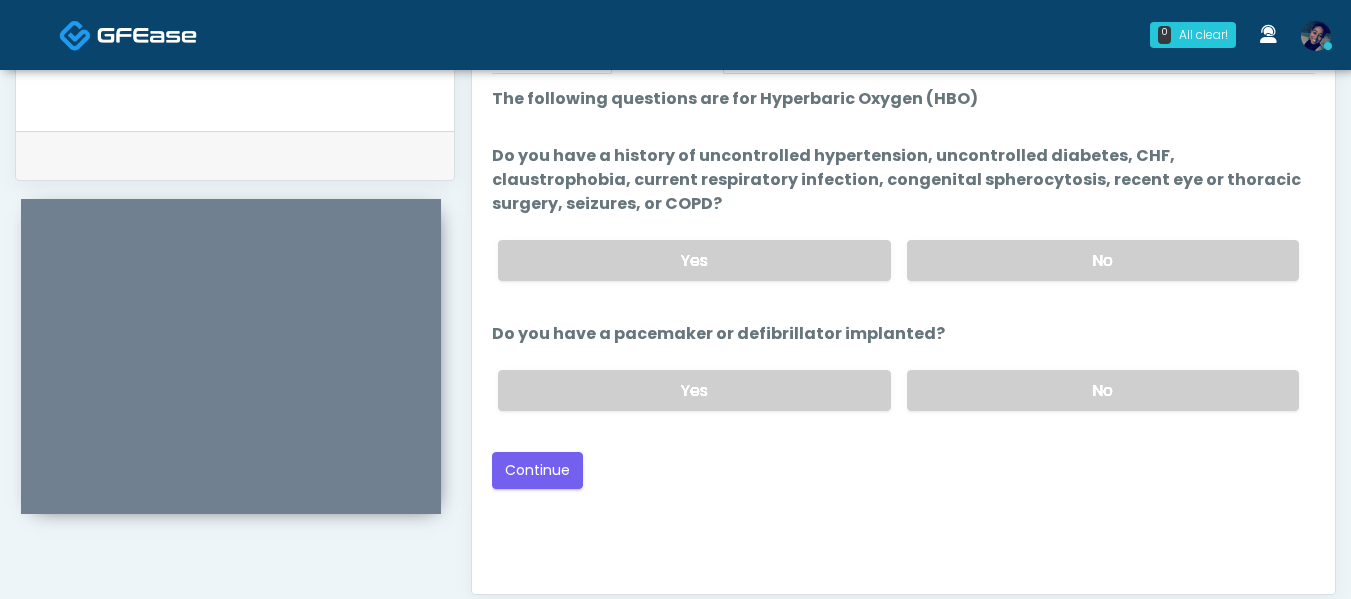 scroll, scrollTop: 896, scrollLeft: 0, axis: vertical 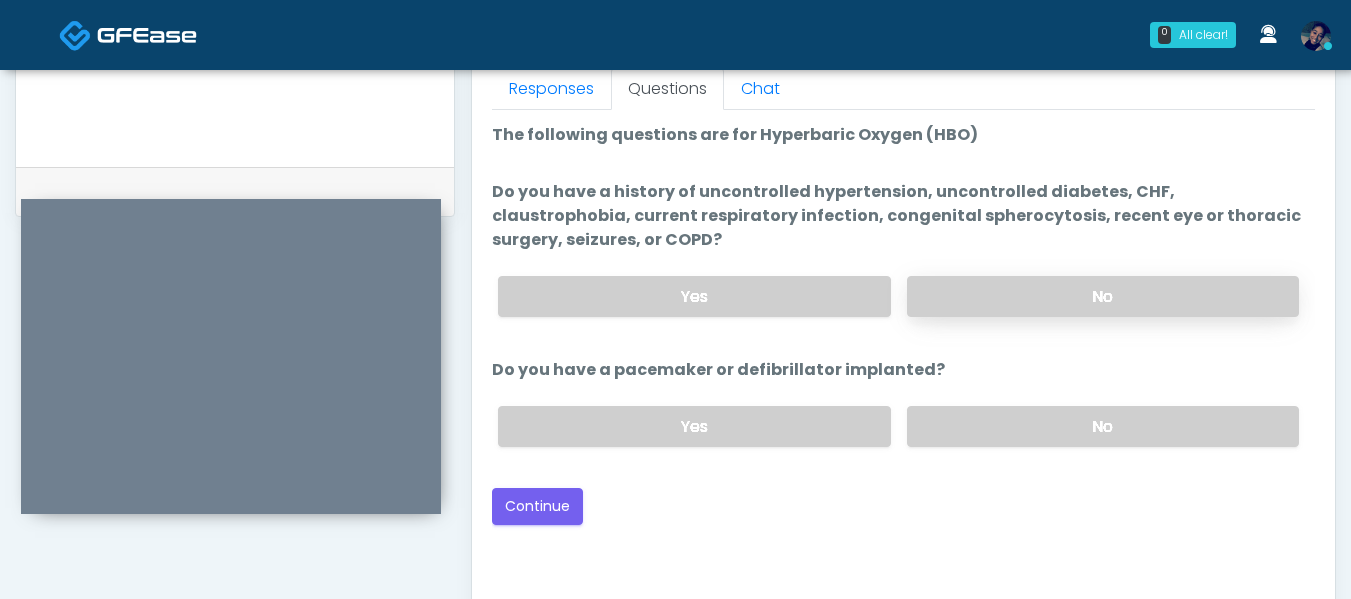 click on "No" at bounding box center [1103, 296] 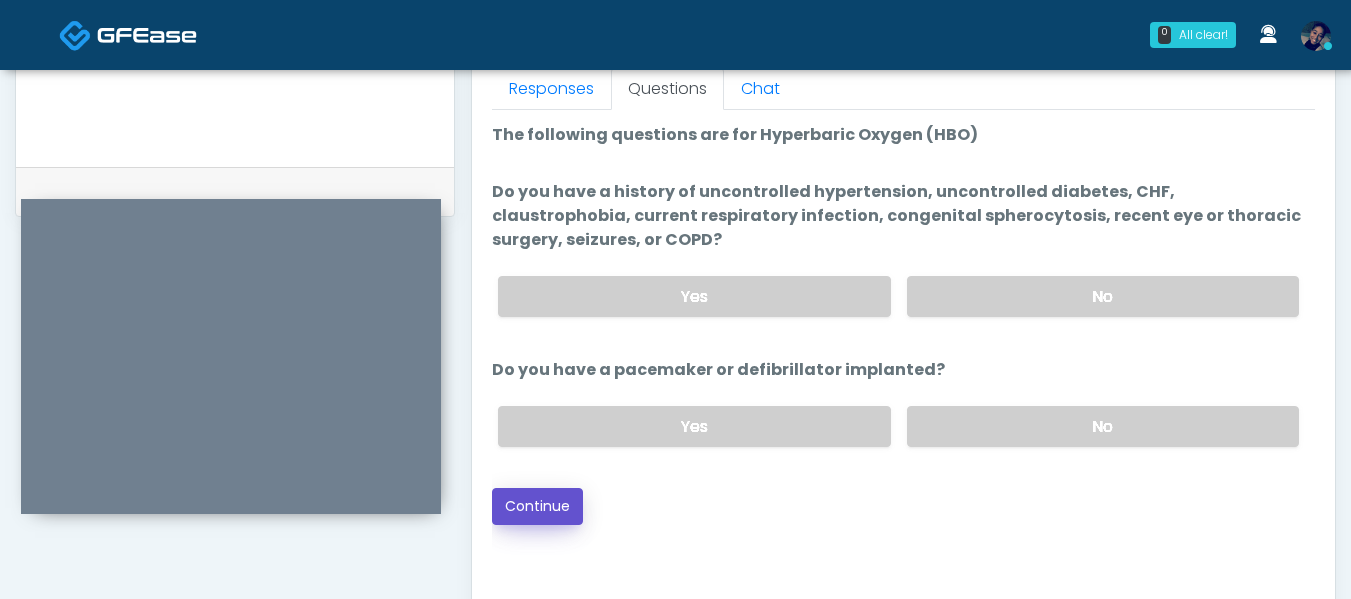 click on "Continue" at bounding box center (537, 506) 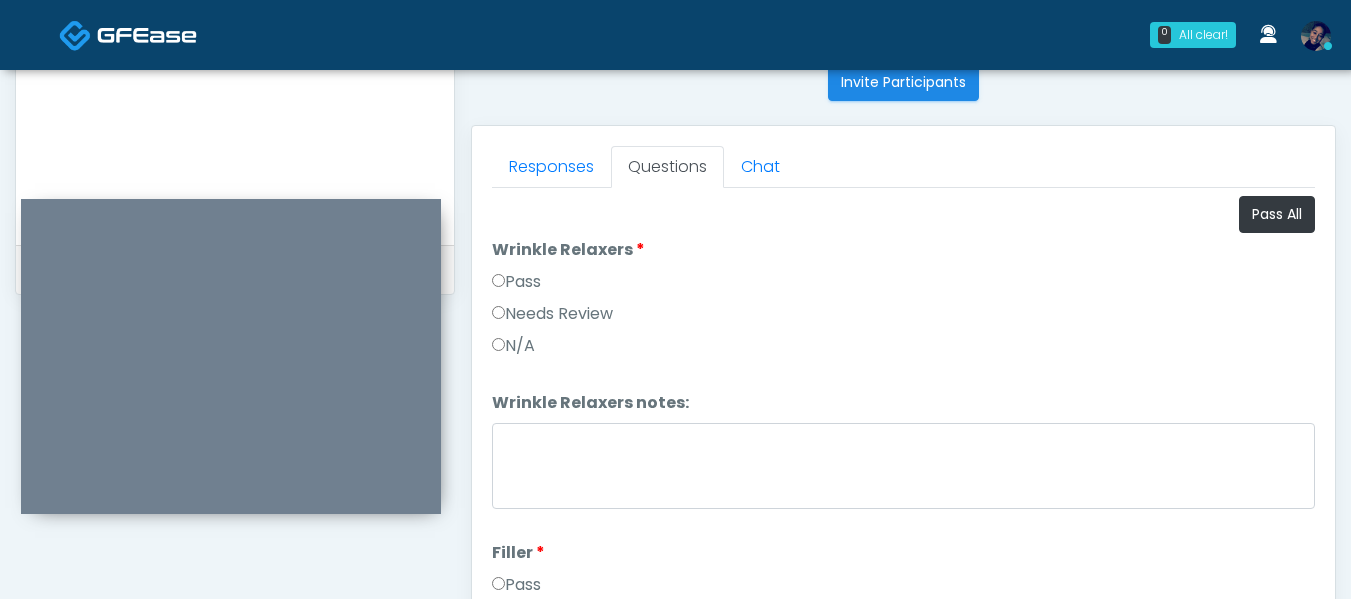 scroll, scrollTop: 696, scrollLeft: 0, axis: vertical 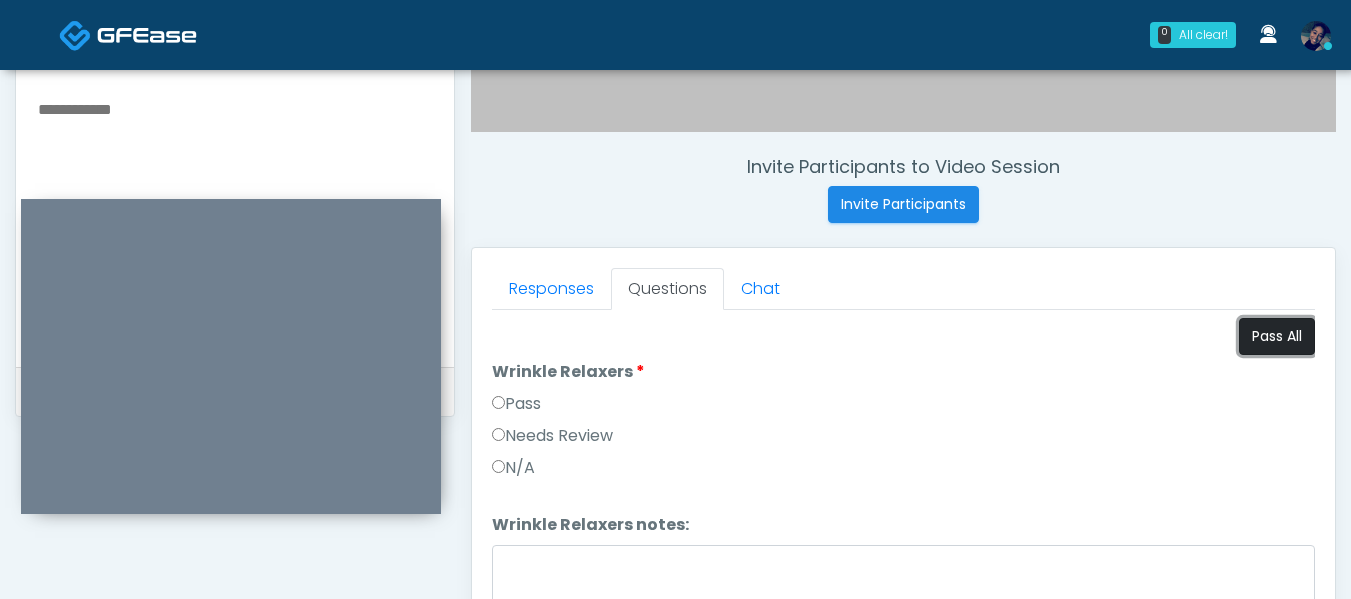 click on "Pass All" at bounding box center (1277, 336) 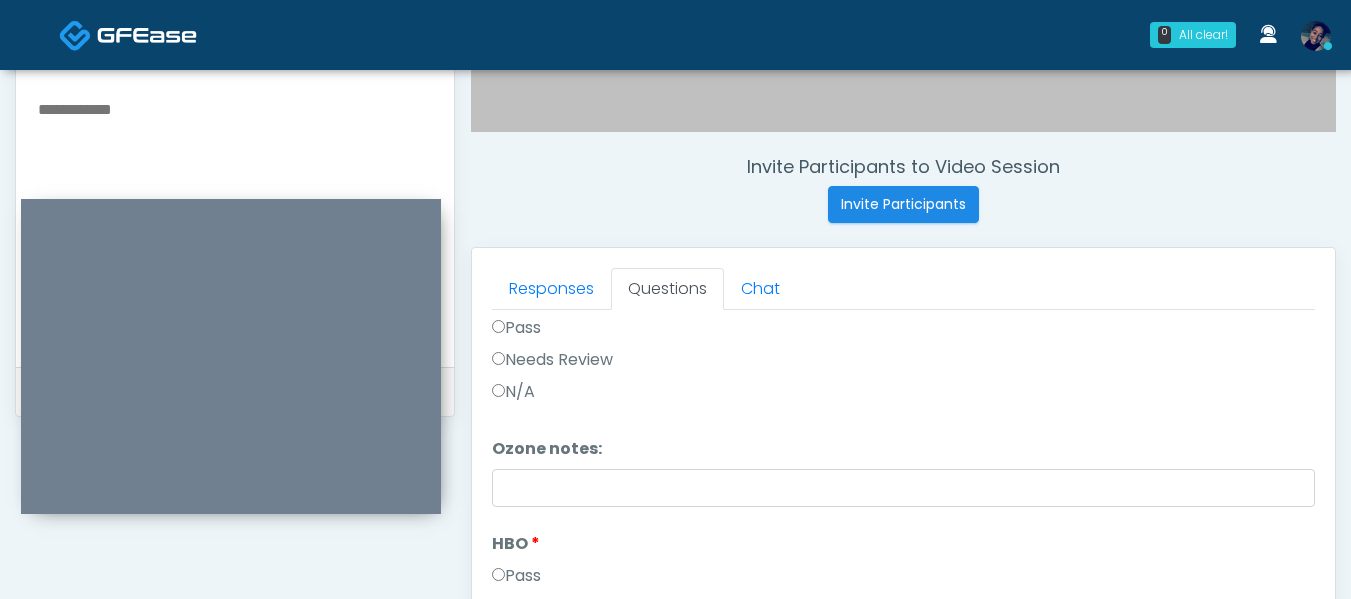 scroll, scrollTop: 2507, scrollLeft: 0, axis: vertical 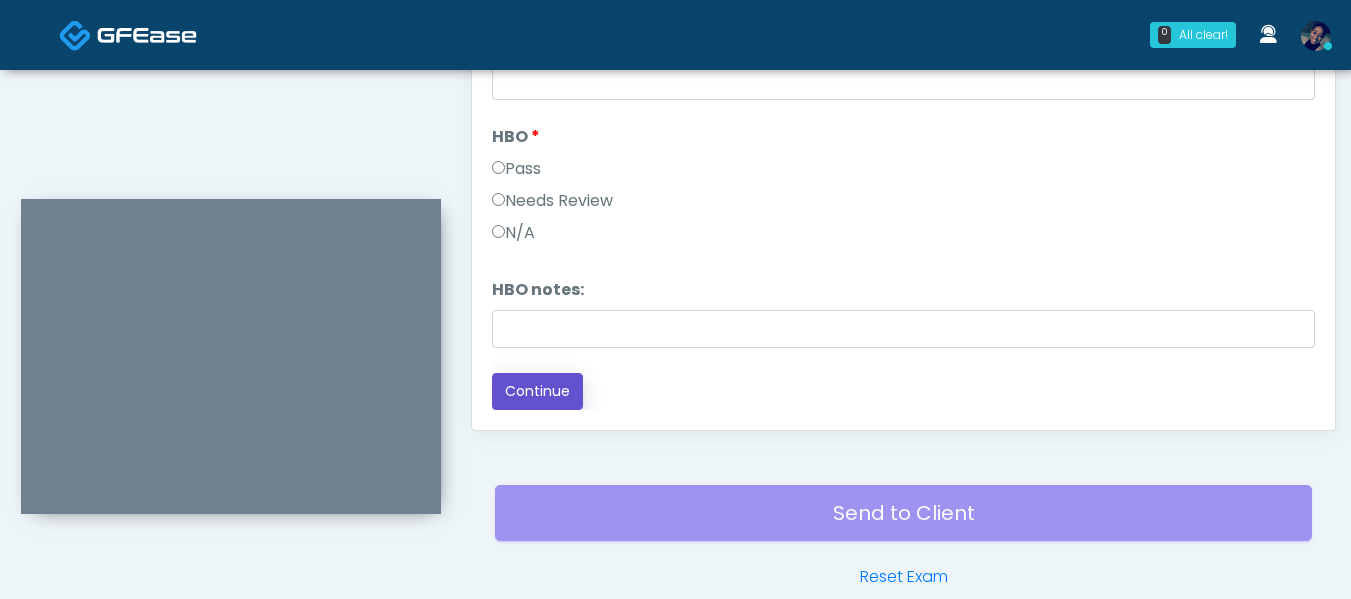 click on "Continue" at bounding box center (537, 391) 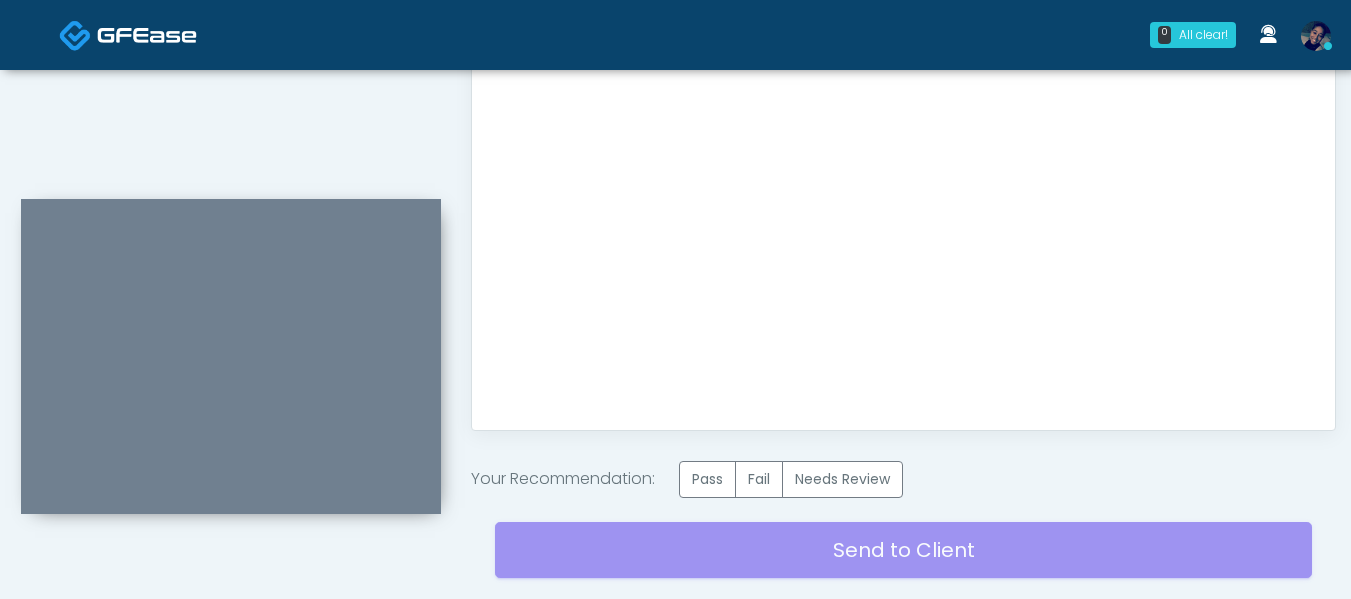 scroll, scrollTop: 0, scrollLeft: 0, axis: both 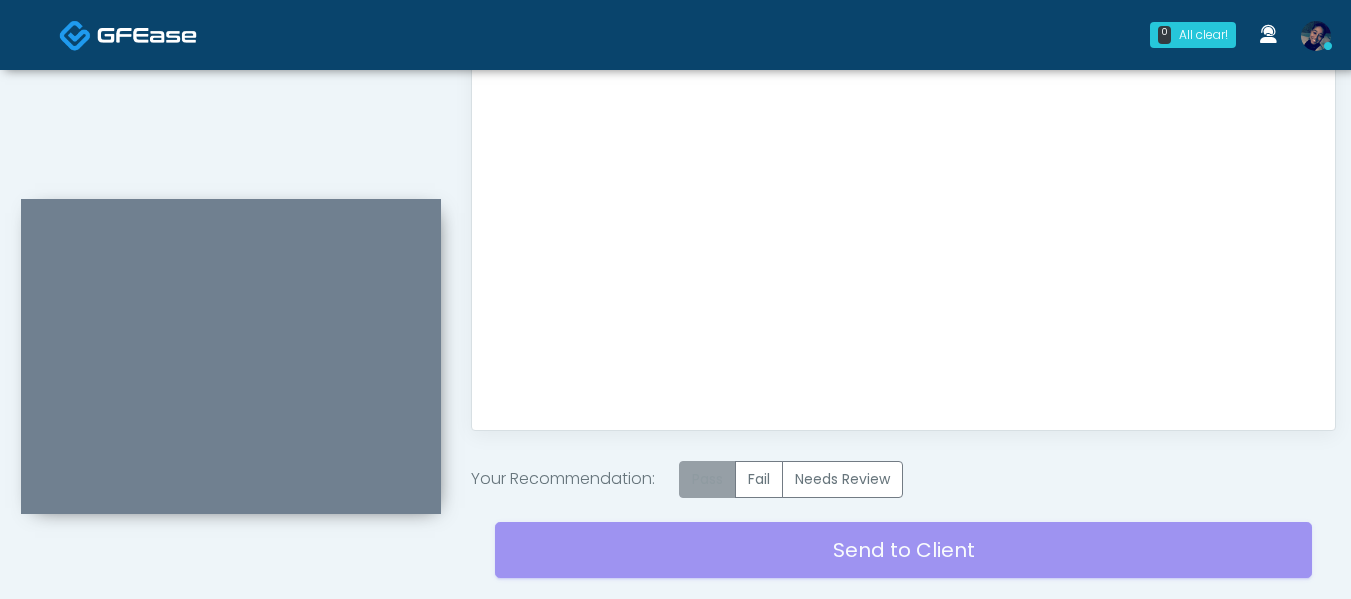 click on "Pass" at bounding box center [707, 479] 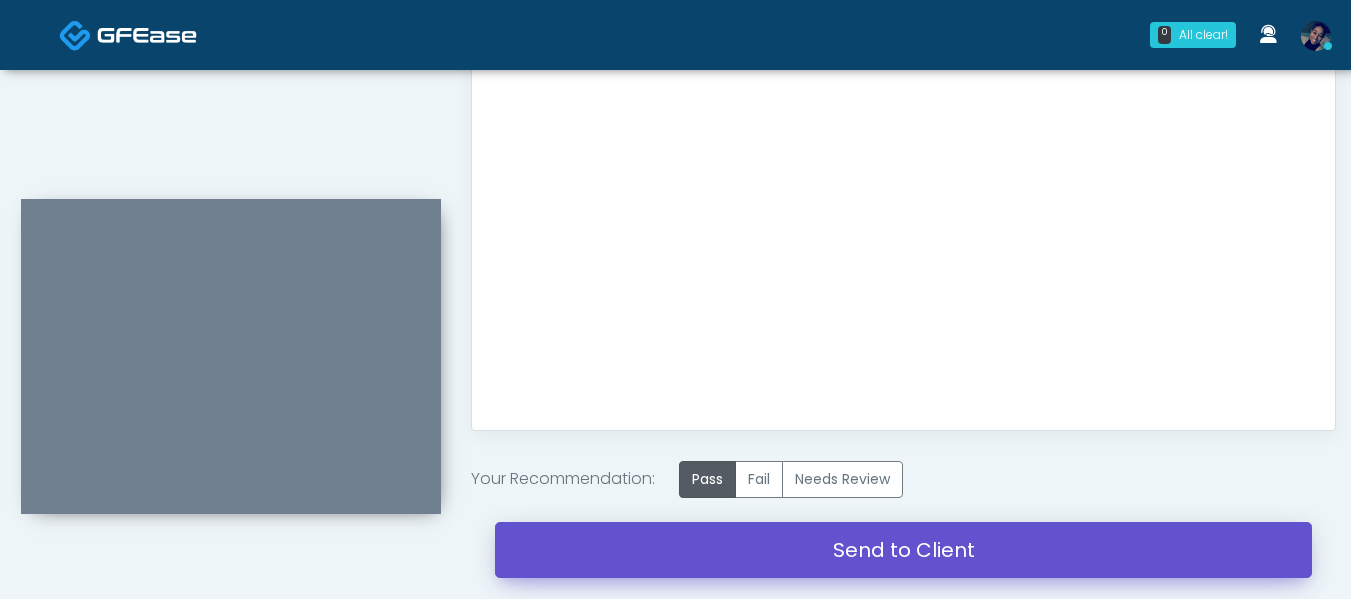 click on "Send to Client" at bounding box center [903, 550] 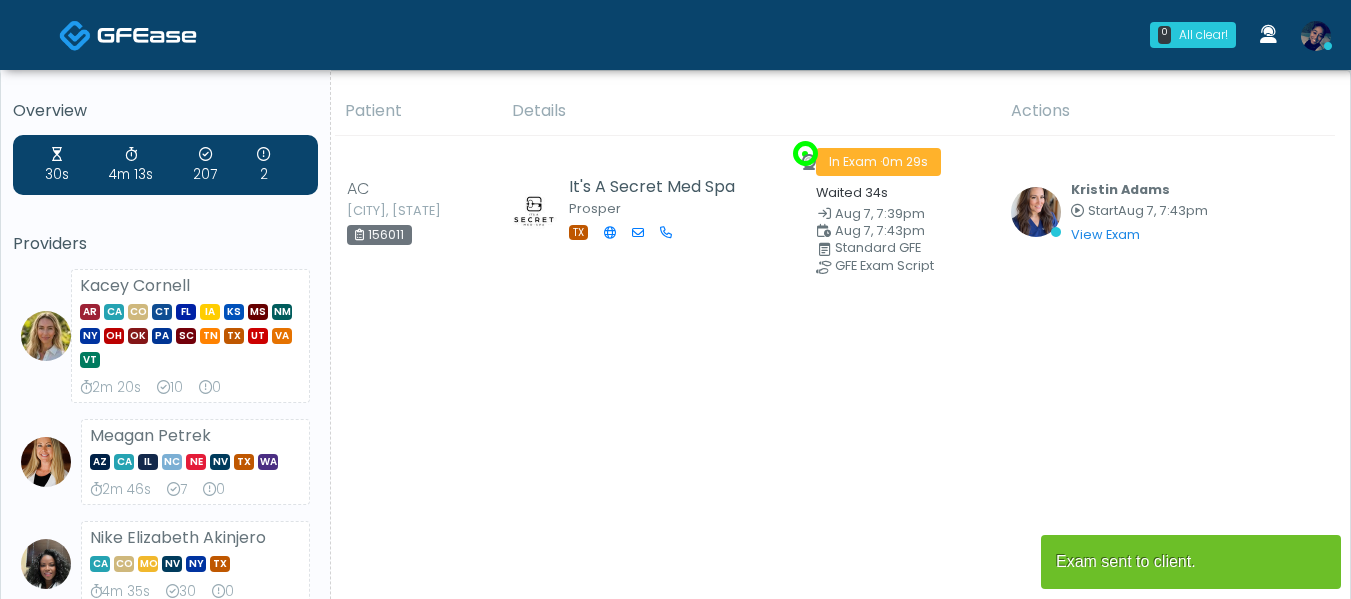 scroll, scrollTop: 0, scrollLeft: 0, axis: both 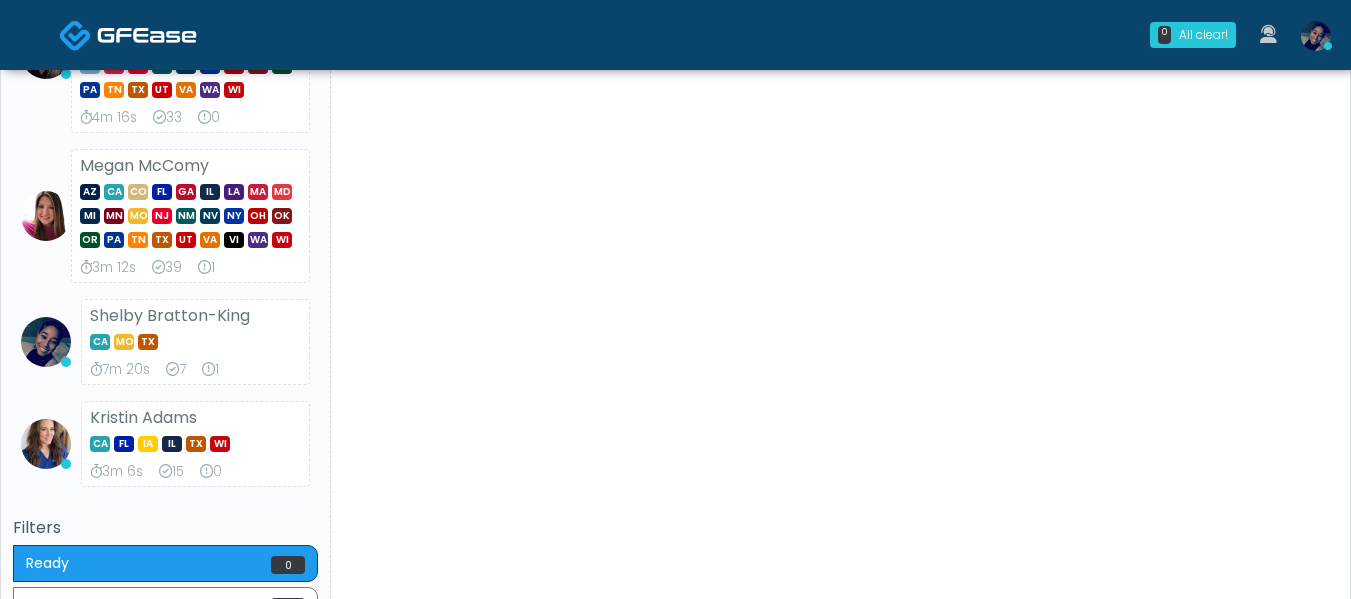 click at bounding box center [1316, 36] 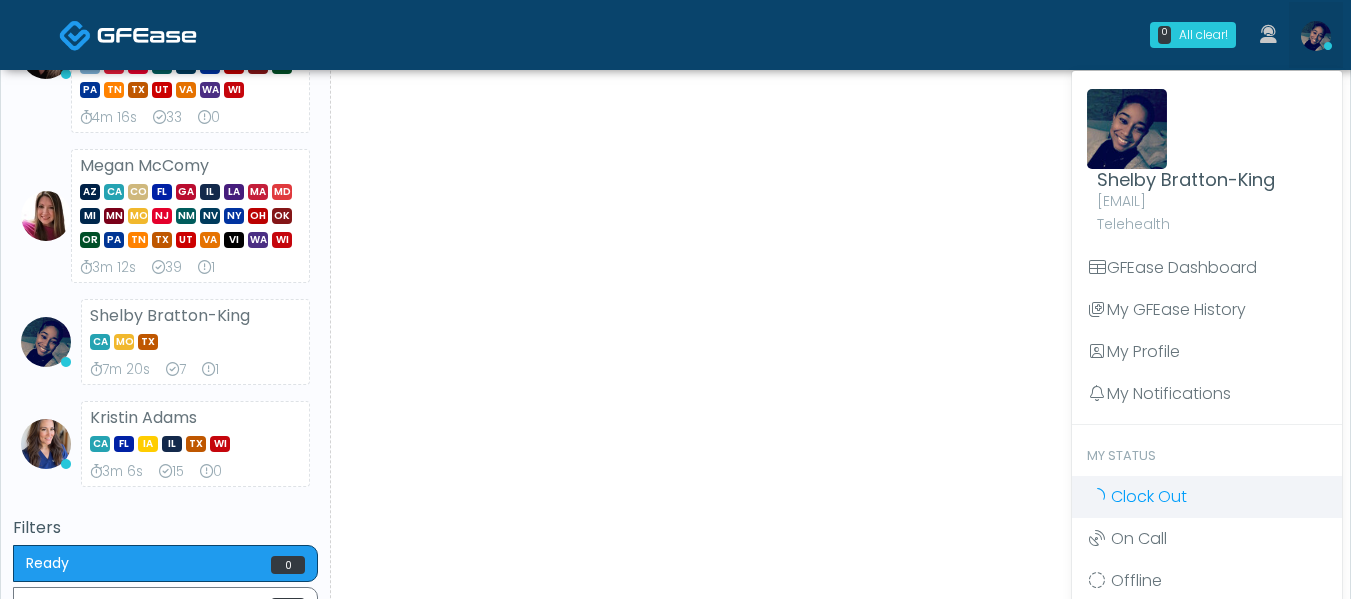 click on "Clock Out" at bounding box center [1149, 496] 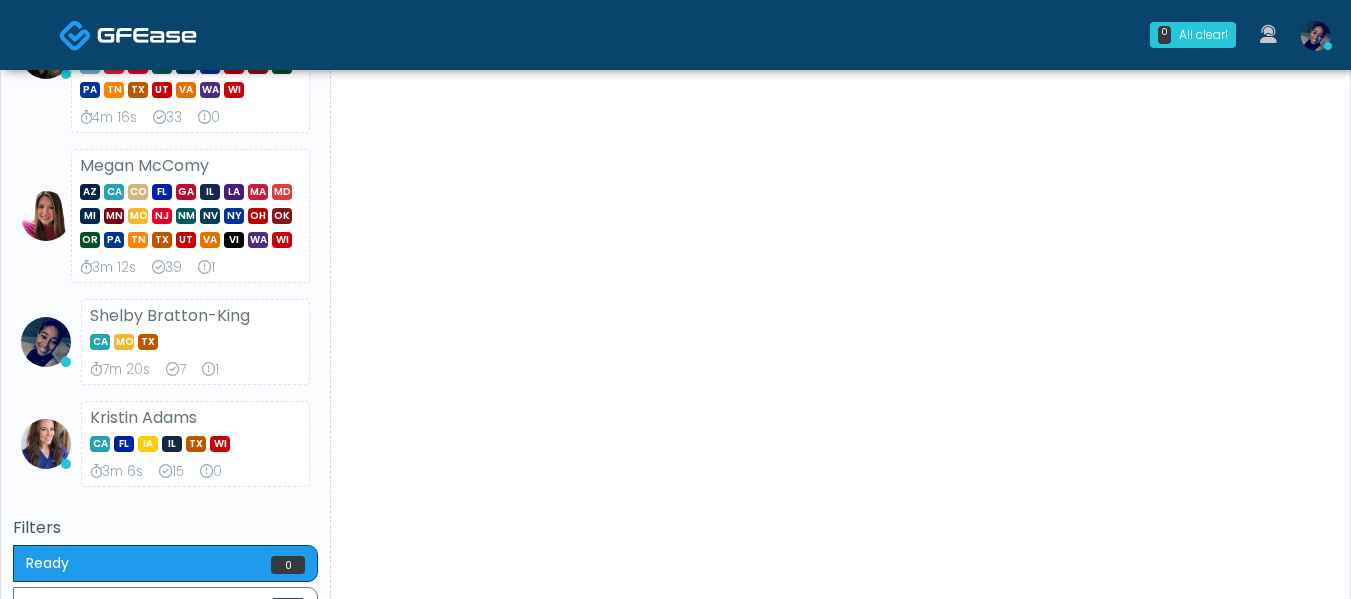 scroll, scrollTop: 0, scrollLeft: 0, axis: both 